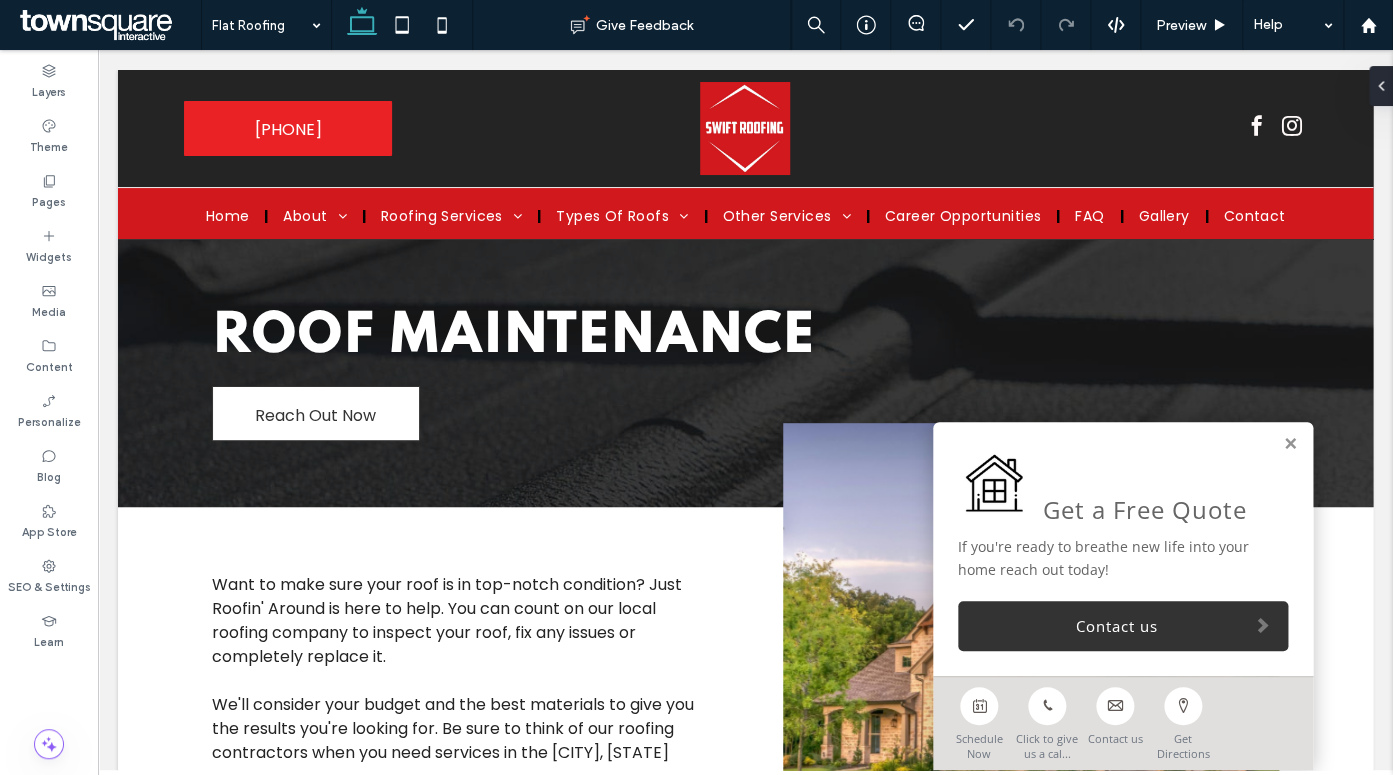 scroll, scrollTop: 0, scrollLeft: 0, axis: both 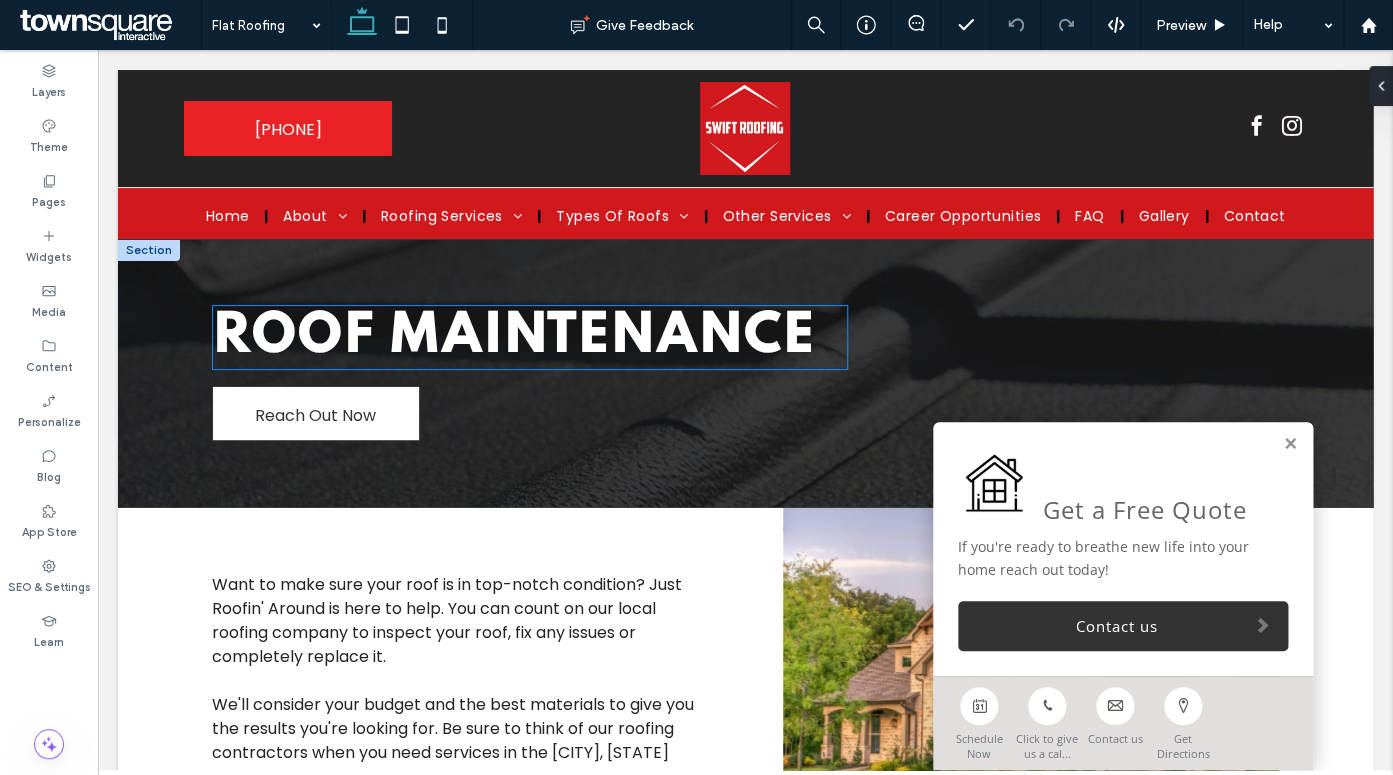 click on "Roof Maintenance
Reach Out Now" at bounding box center [530, 373] 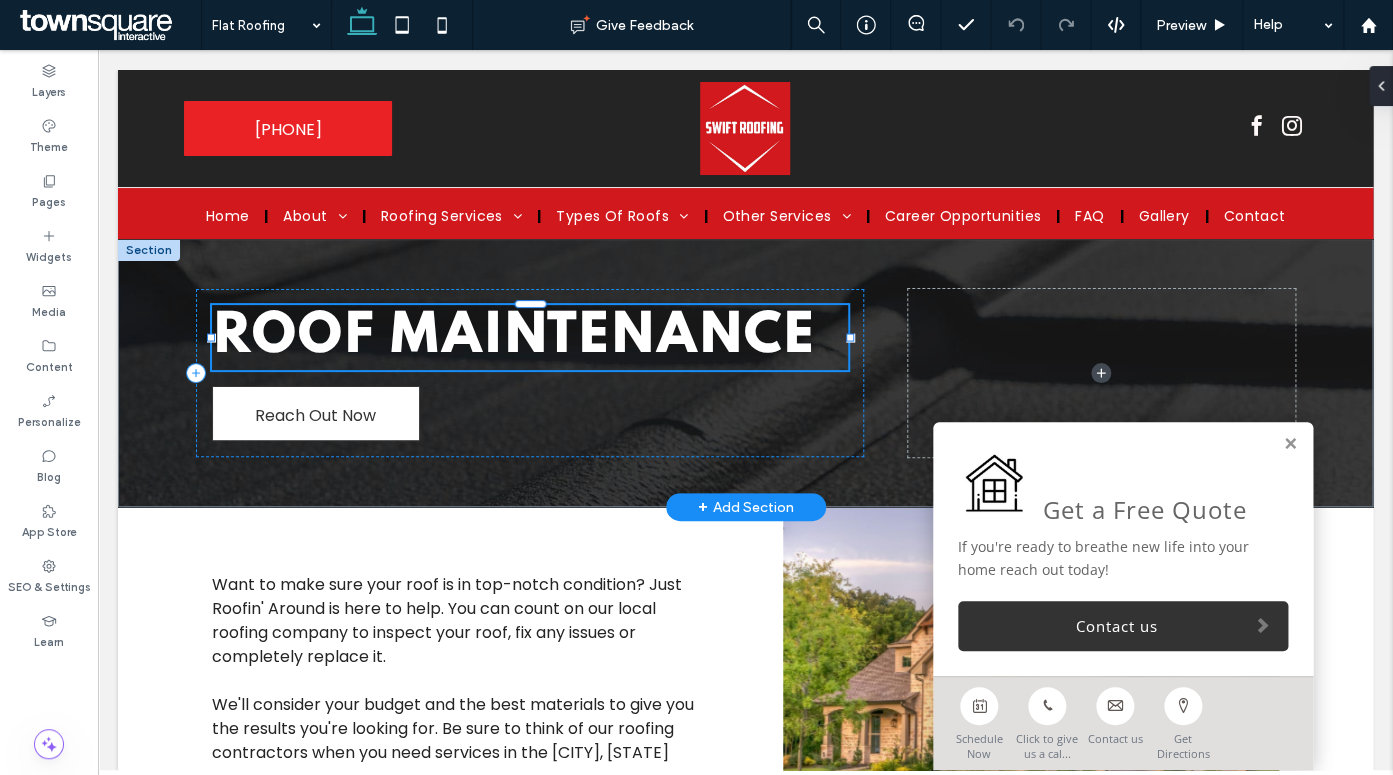 click on "Roof Maintenance" at bounding box center (513, 337) 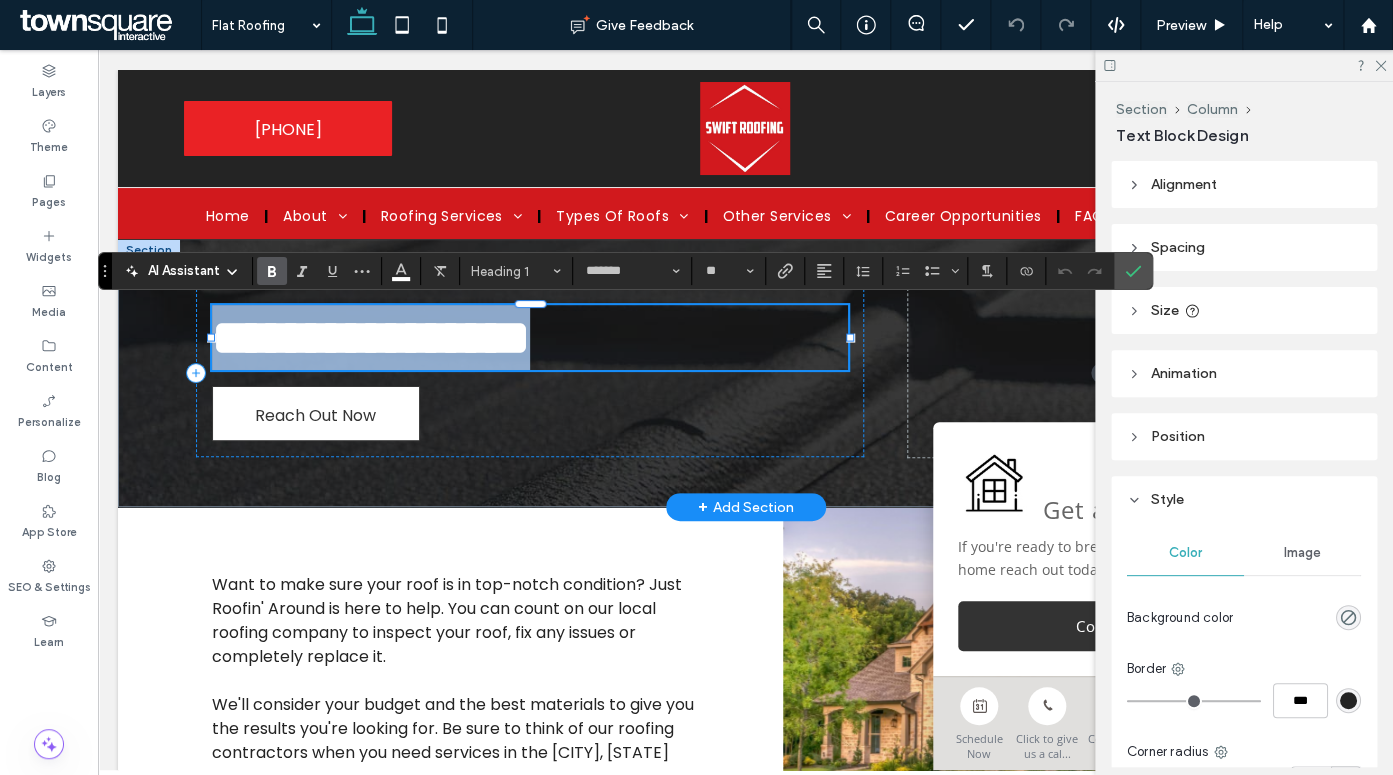 type 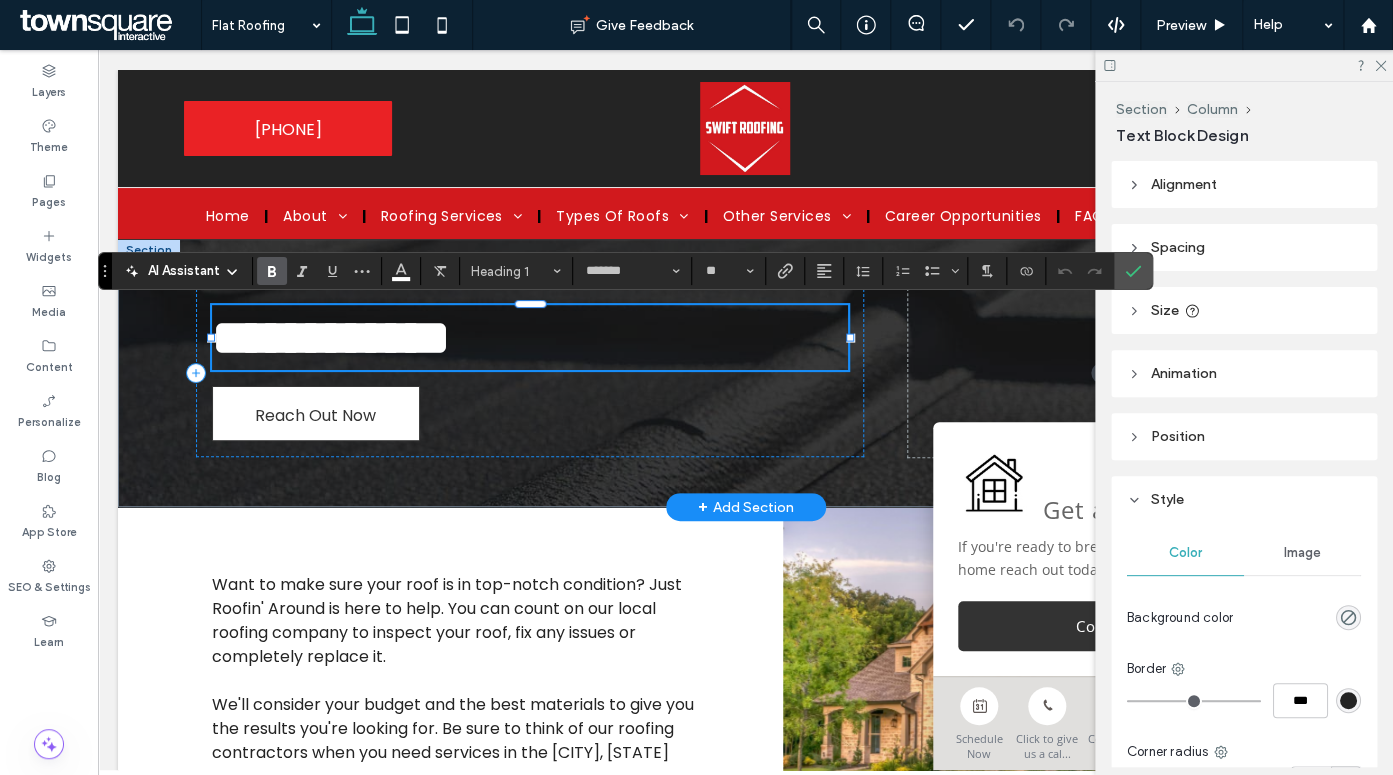 scroll, scrollTop: 4, scrollLeft: 0, axis: vertical 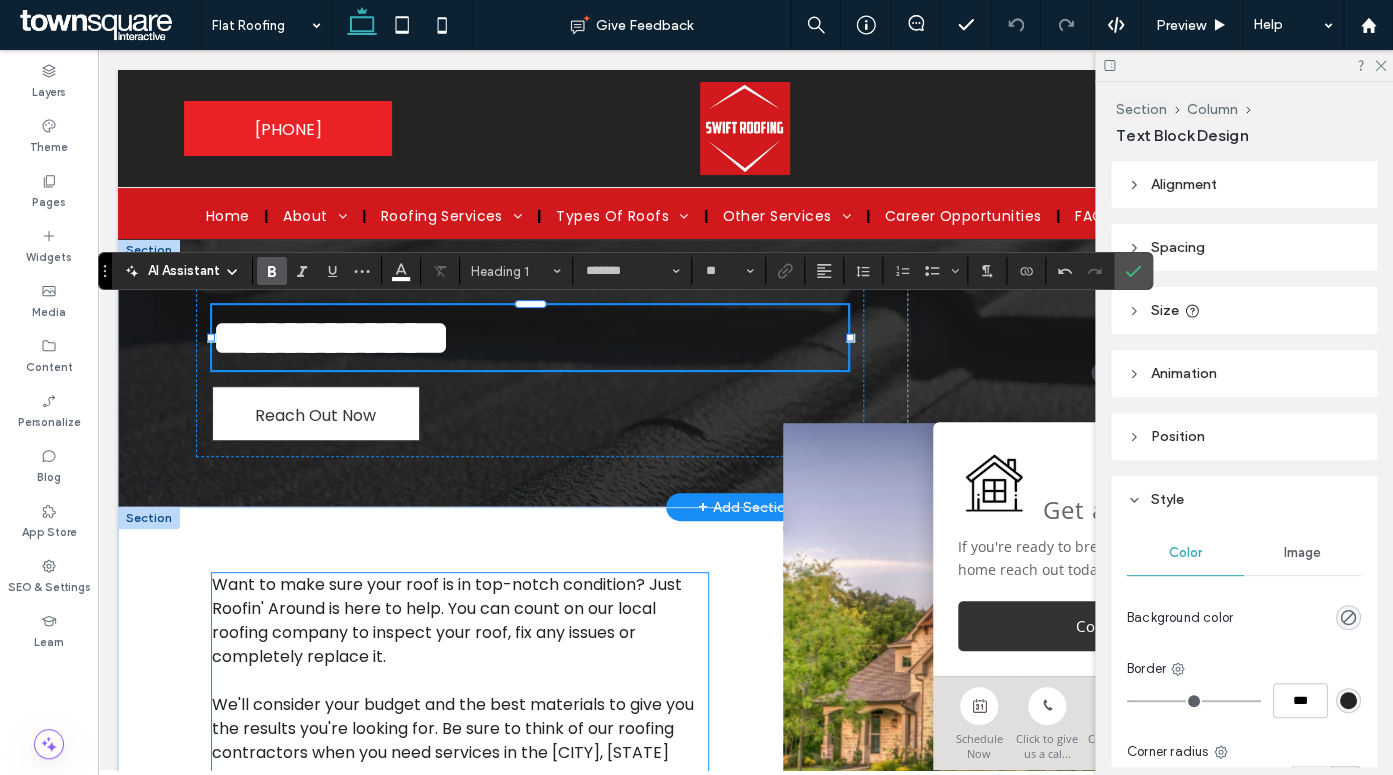 click on "Want to make sure your roof is in top-notch condition? Just Roofin' Around is here to help. You can count on our local roofing company to inspect your roof, fix any issues or completely replace it." at bounding box center (447, 620) 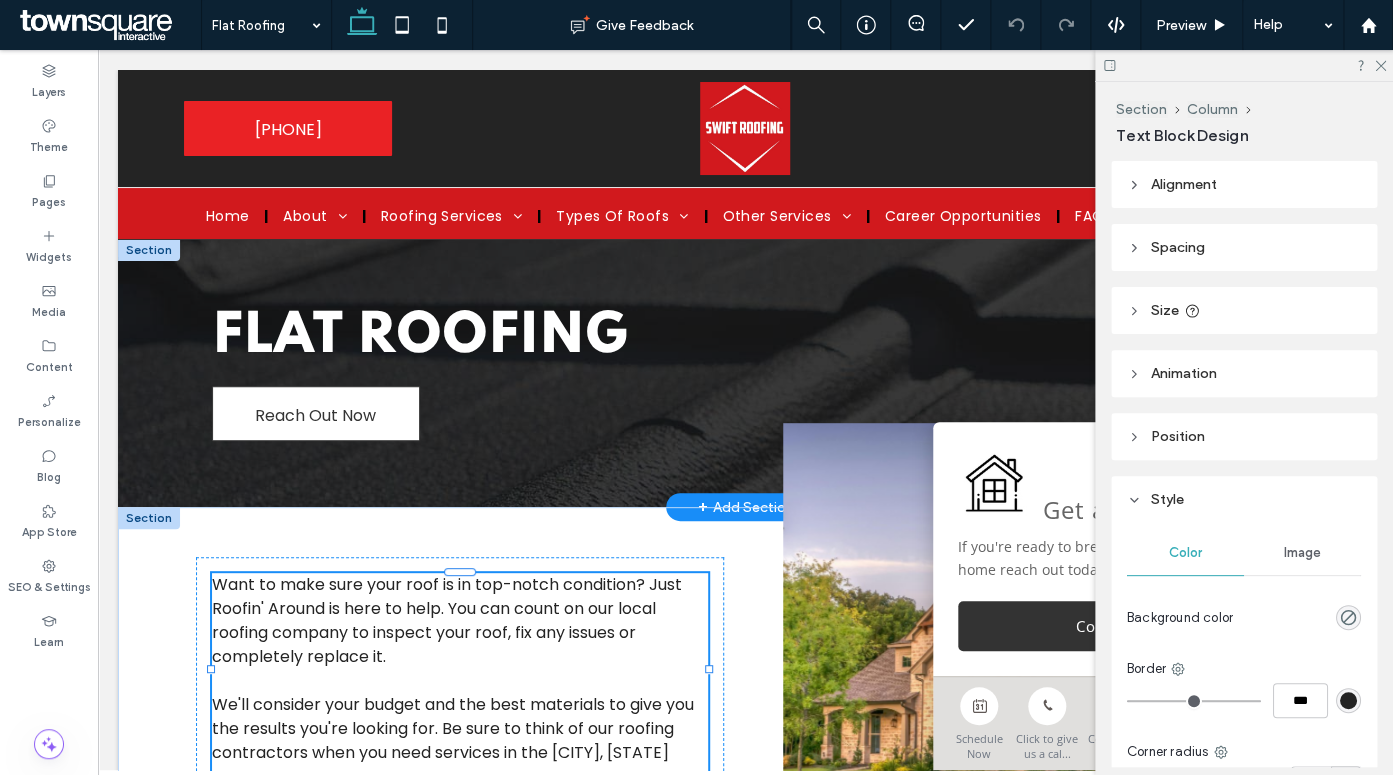 click on "Want to make sure your roof is in top-notch condition? Just Roofin' Around is here to help. You can count on our local roofing company to inspect your roof, fix any issues or completely replace it." at bounding box center [447, 620] 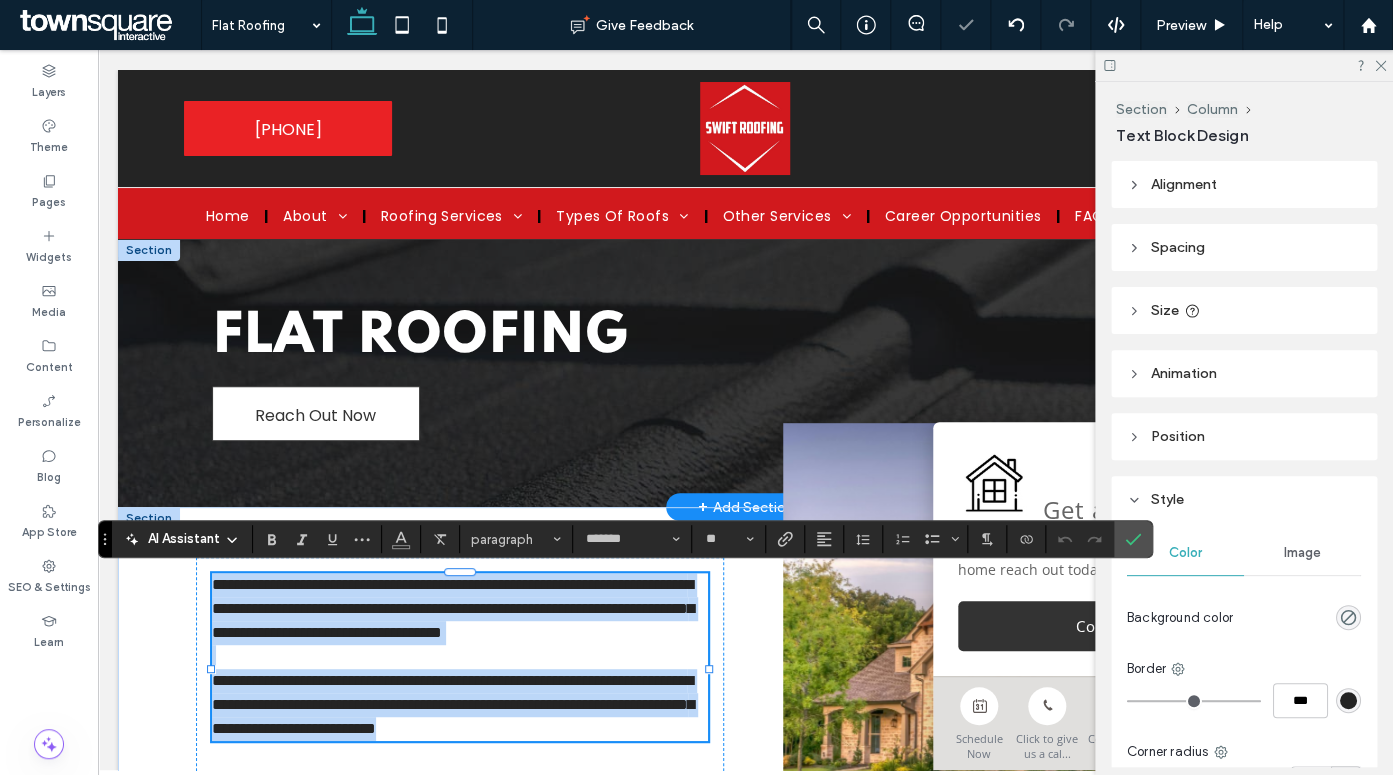 type 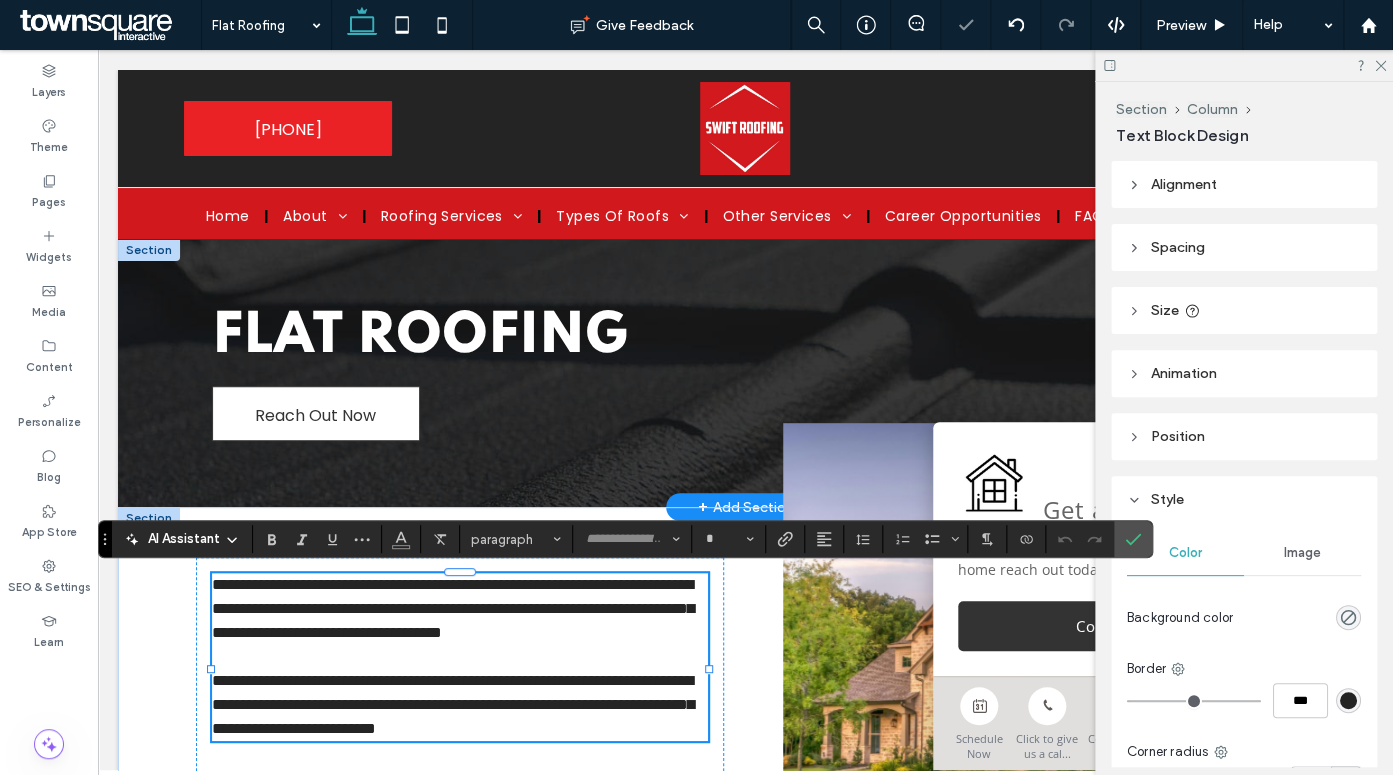 scroll, scrollTop: 48, scrollLeft: 0, axis: vertical 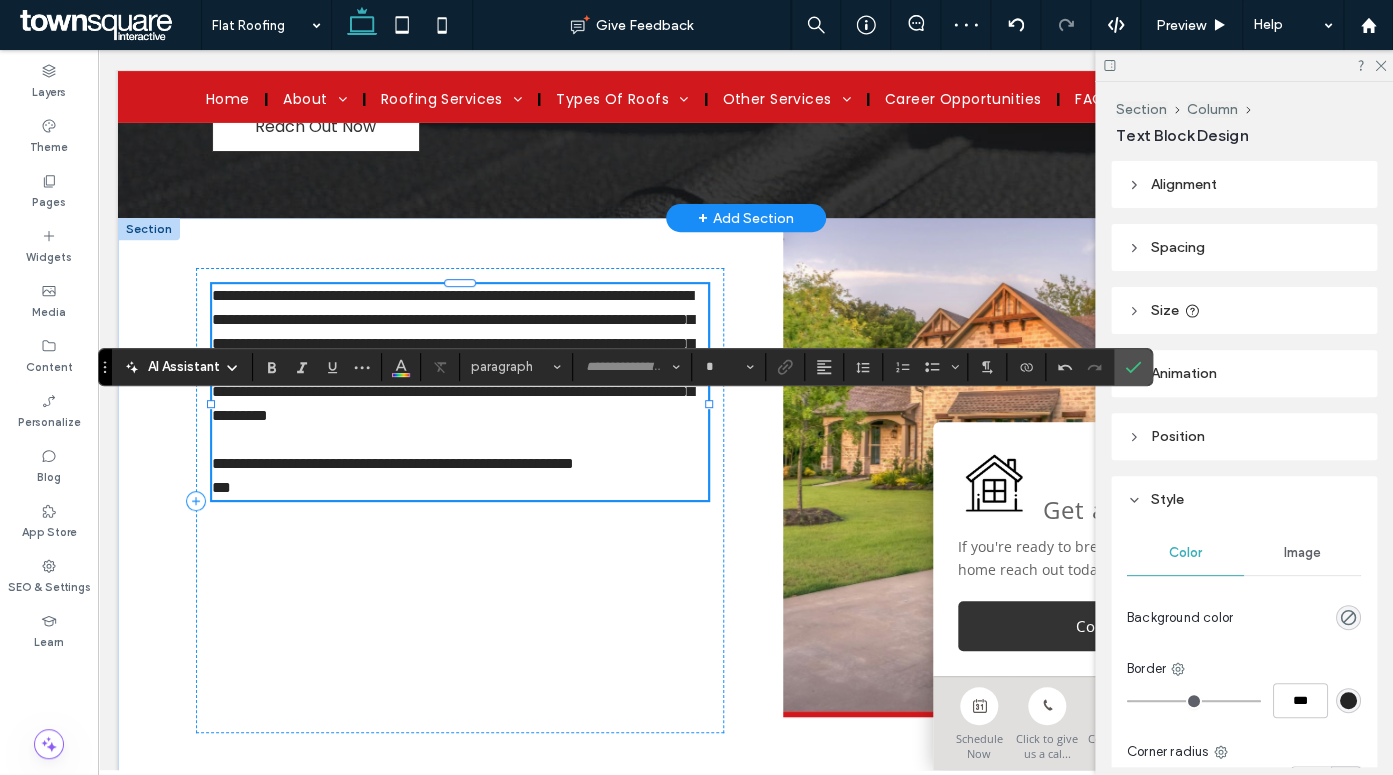 type on "*******" 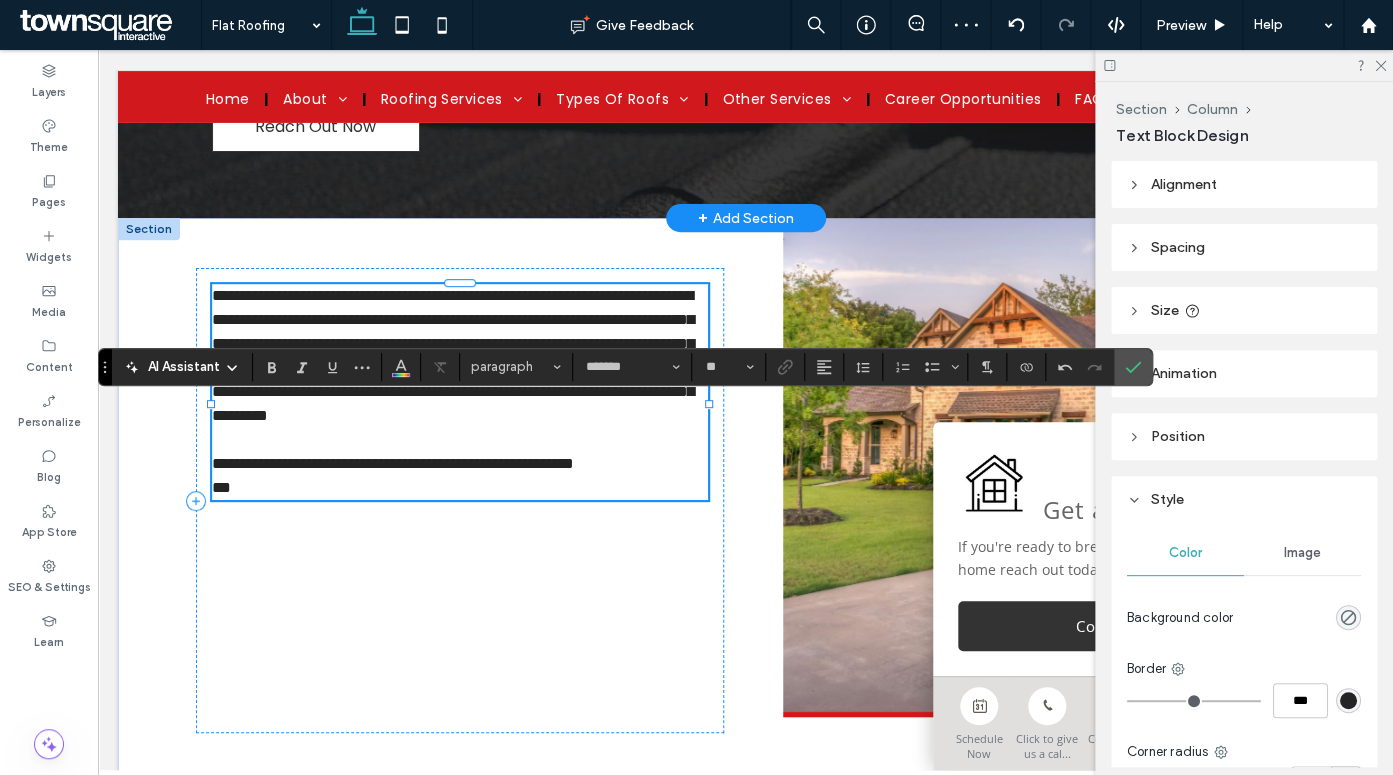 click on "**********" at bounding box center [453, 355] 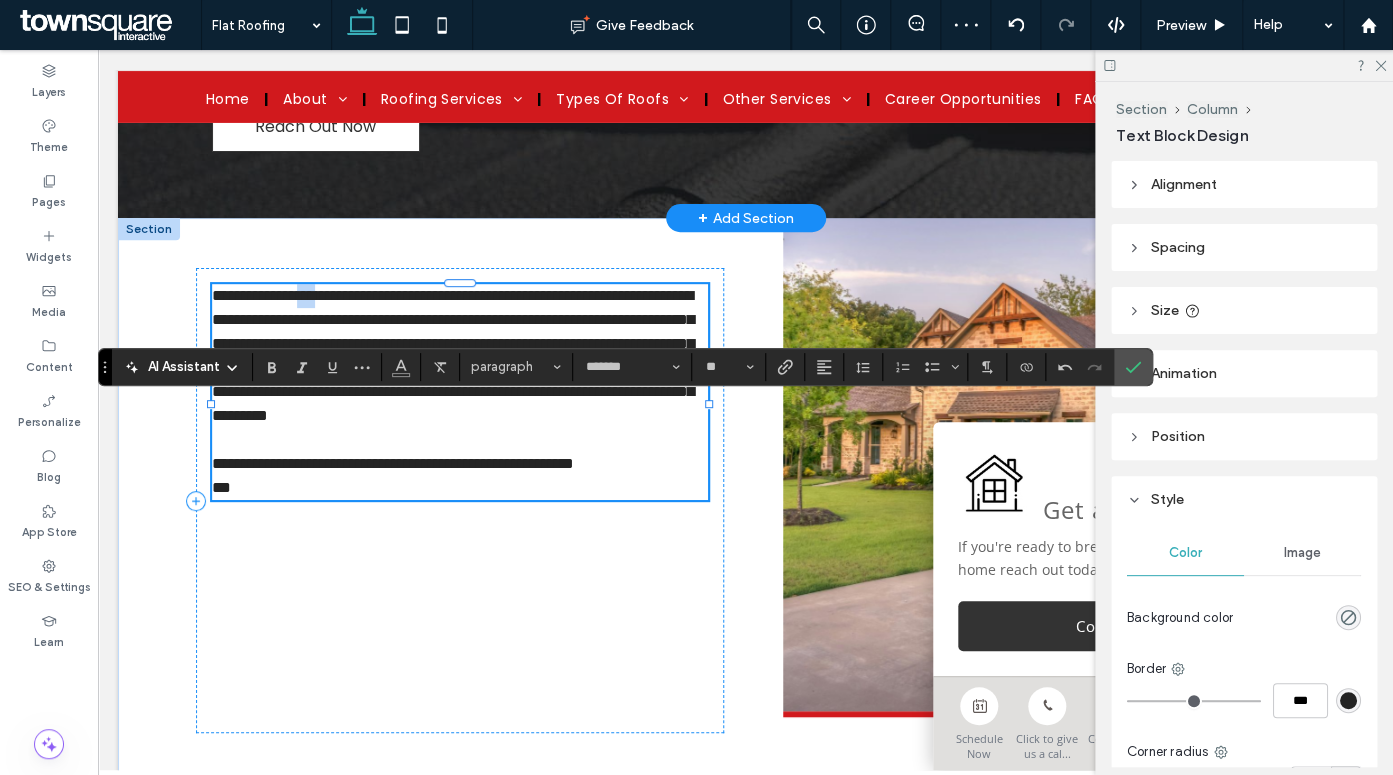 click on "**********" at bounding box center [453, 355] 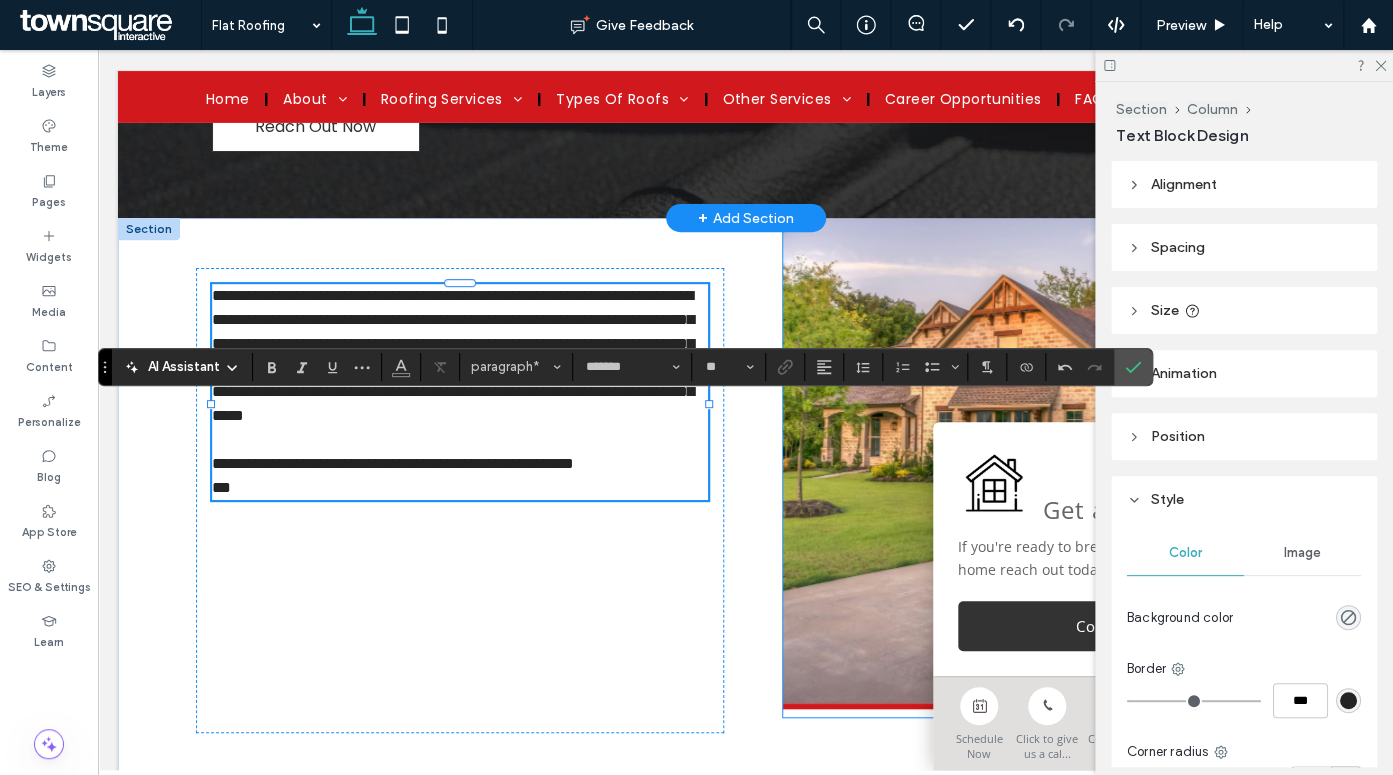click at bounding box center (1031, 417) 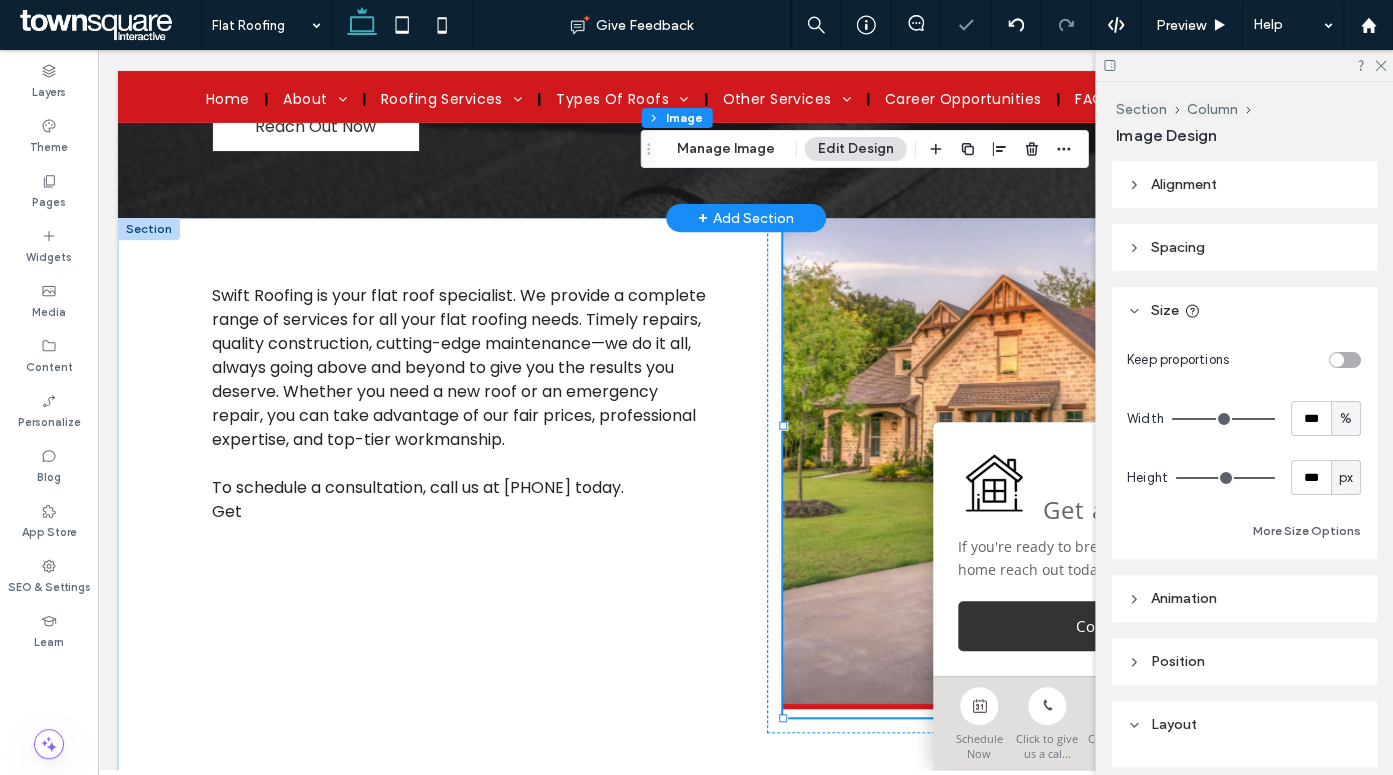 click at bounding box center [1031, 417] 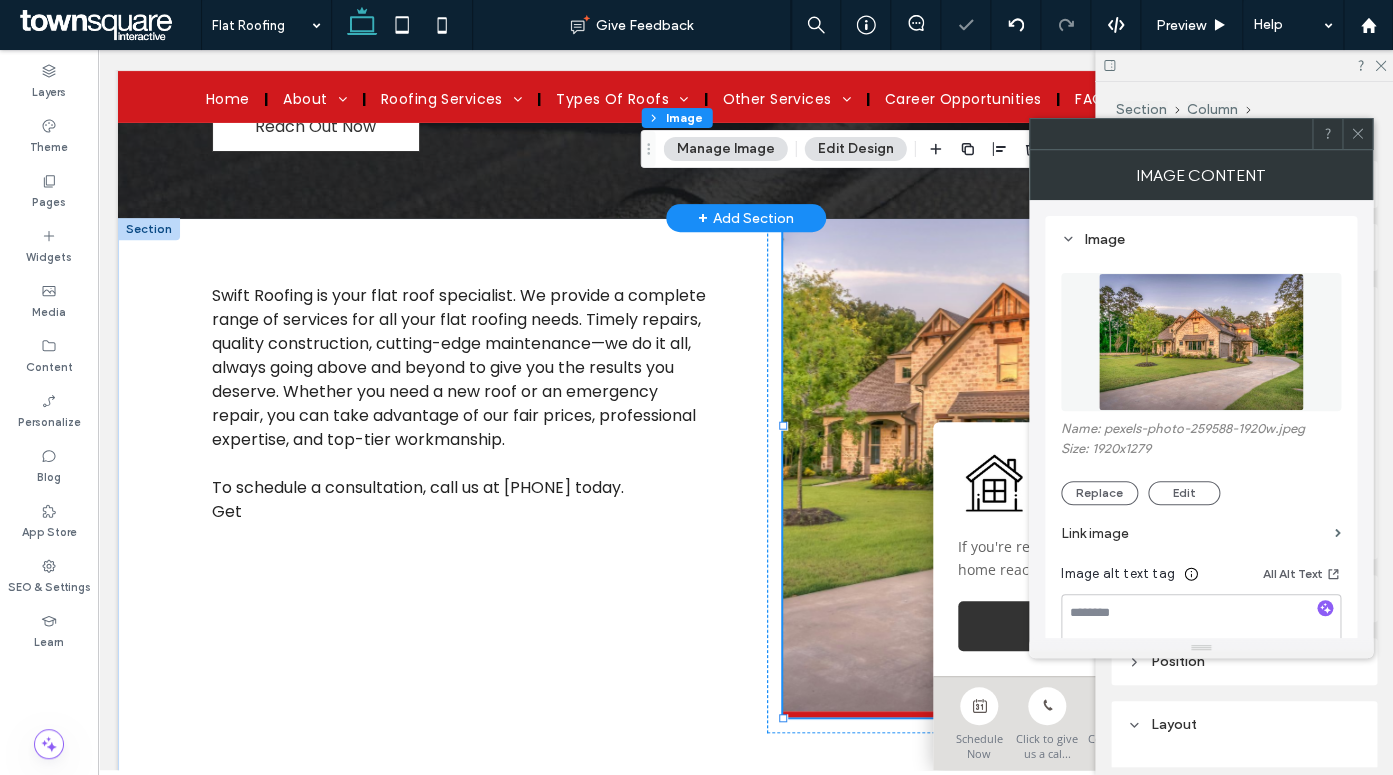 click on "Name: pexels-photo-259588-1920w.jpeg" at bounding box center [1201, 431] 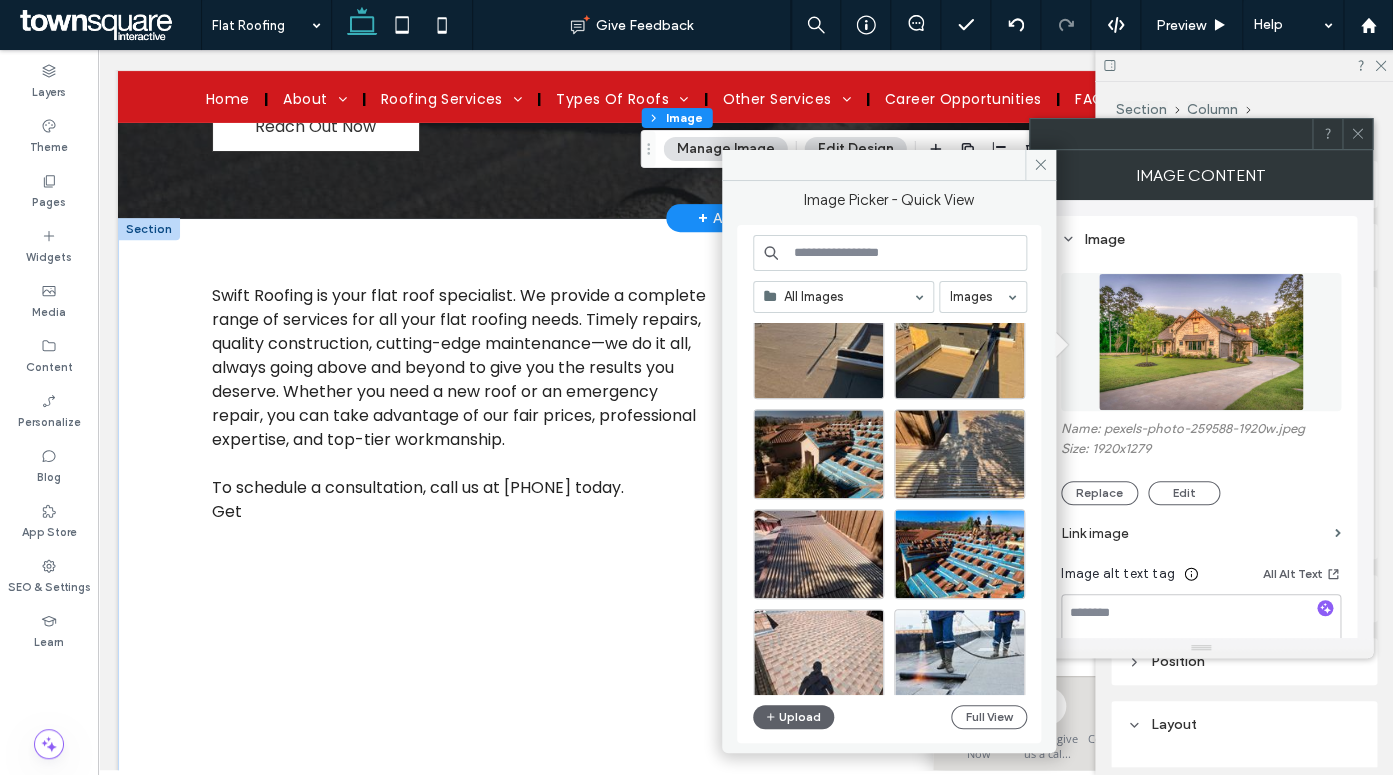 scroll, scrollTop: 211, scrollLeft: 0, axis: vertical 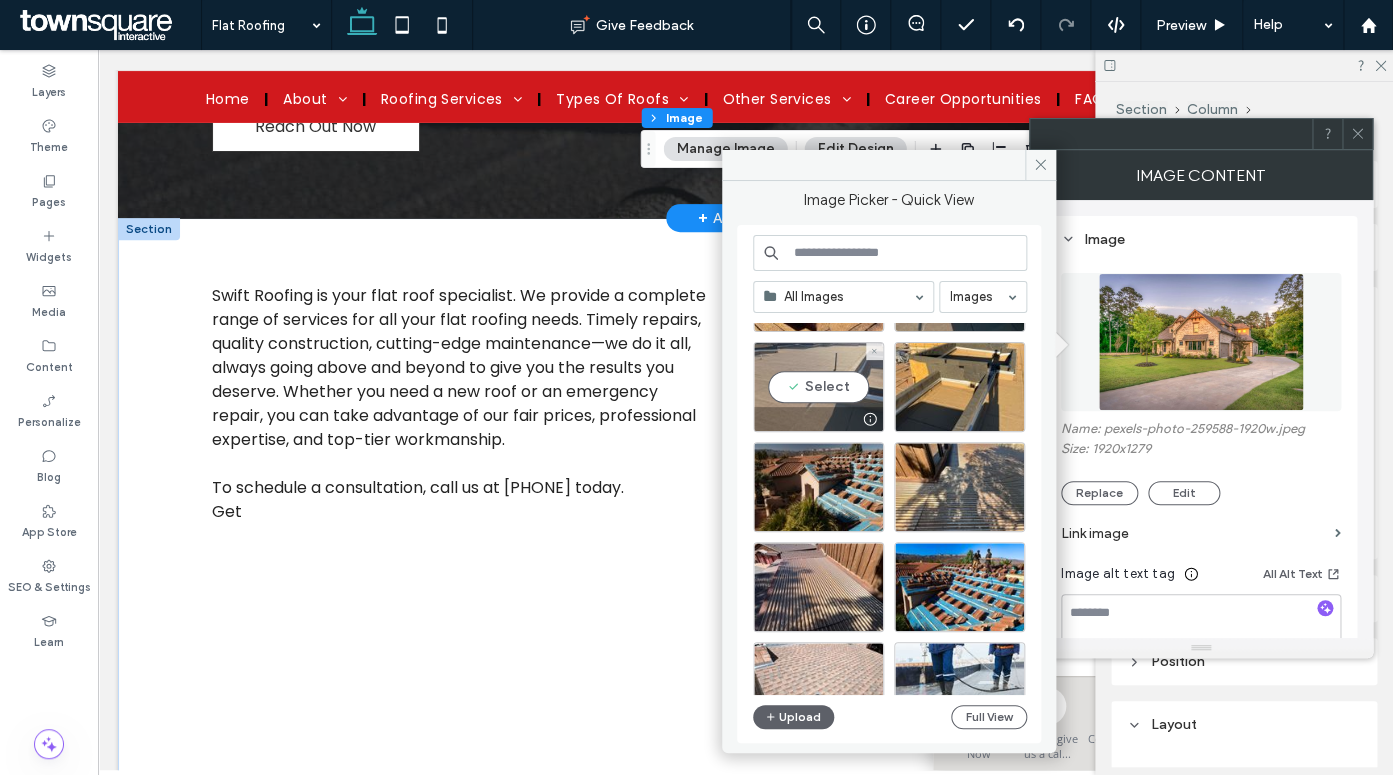 click on "Select" at bounding box center (818, 387) 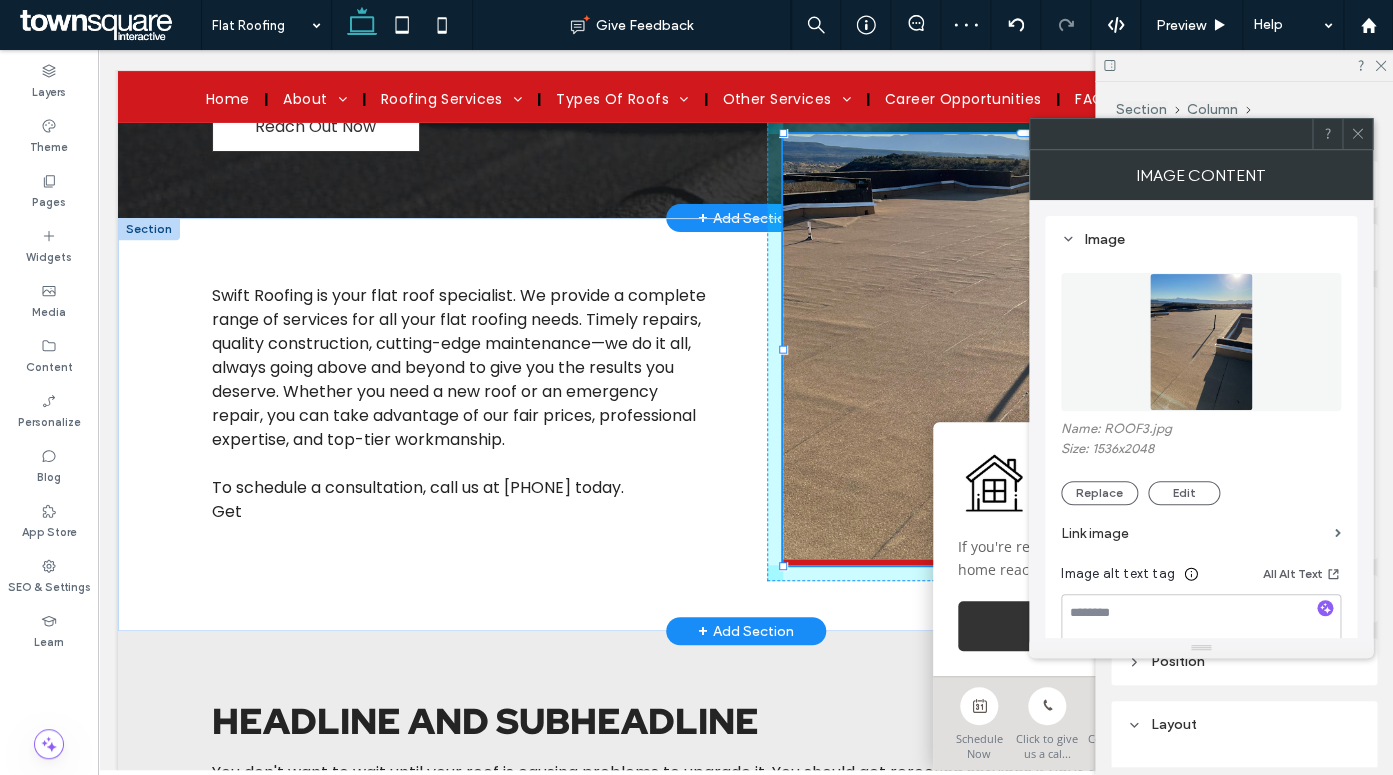drag, startPoint x: 782, startPoint y: 716, endPoint x: 731, endPoint y: 563, distance: 161.27615 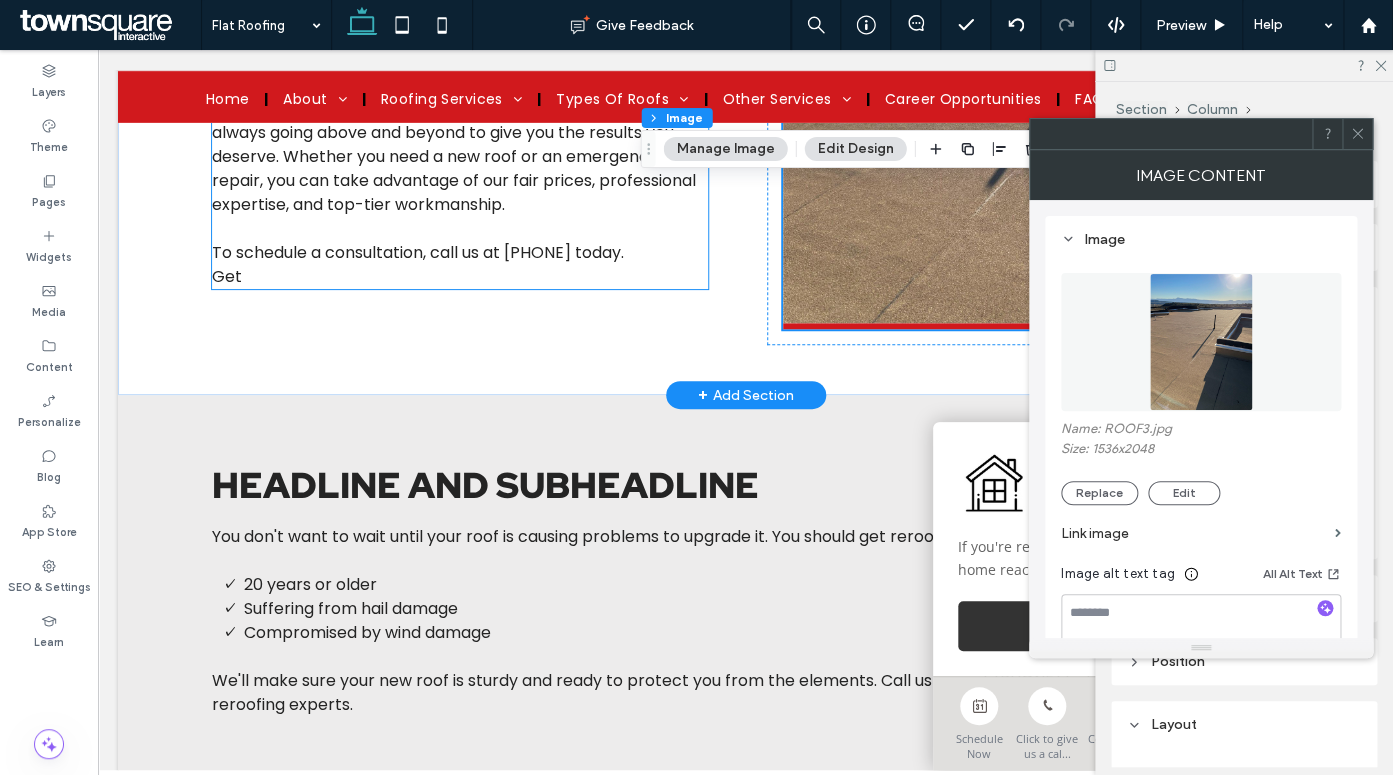 scroll, scrollTop: 423, scrollLeft: 0, axis: vertical 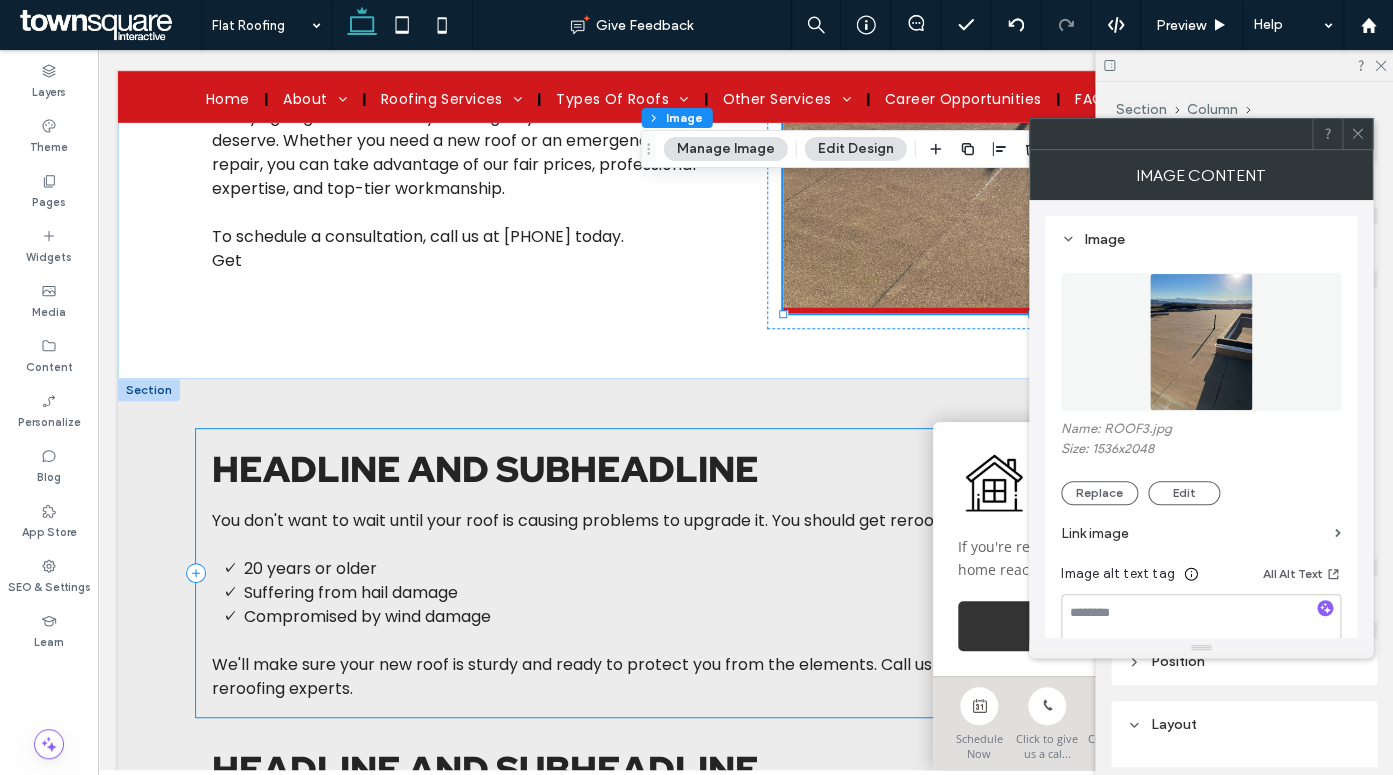 click on "Headline and subheadline" at bounding box center [485, 469] 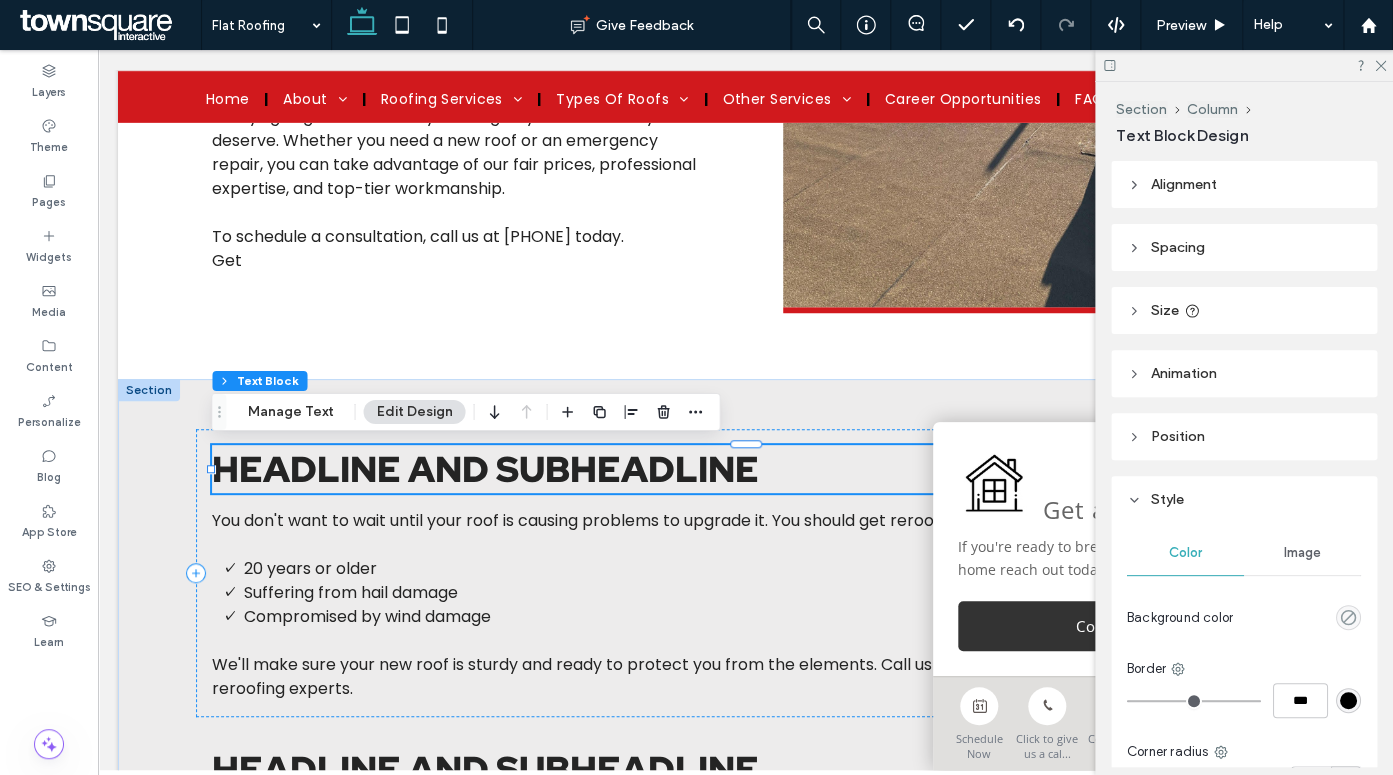 click on "Headline and subheadline" at bounding box center (746, 469) 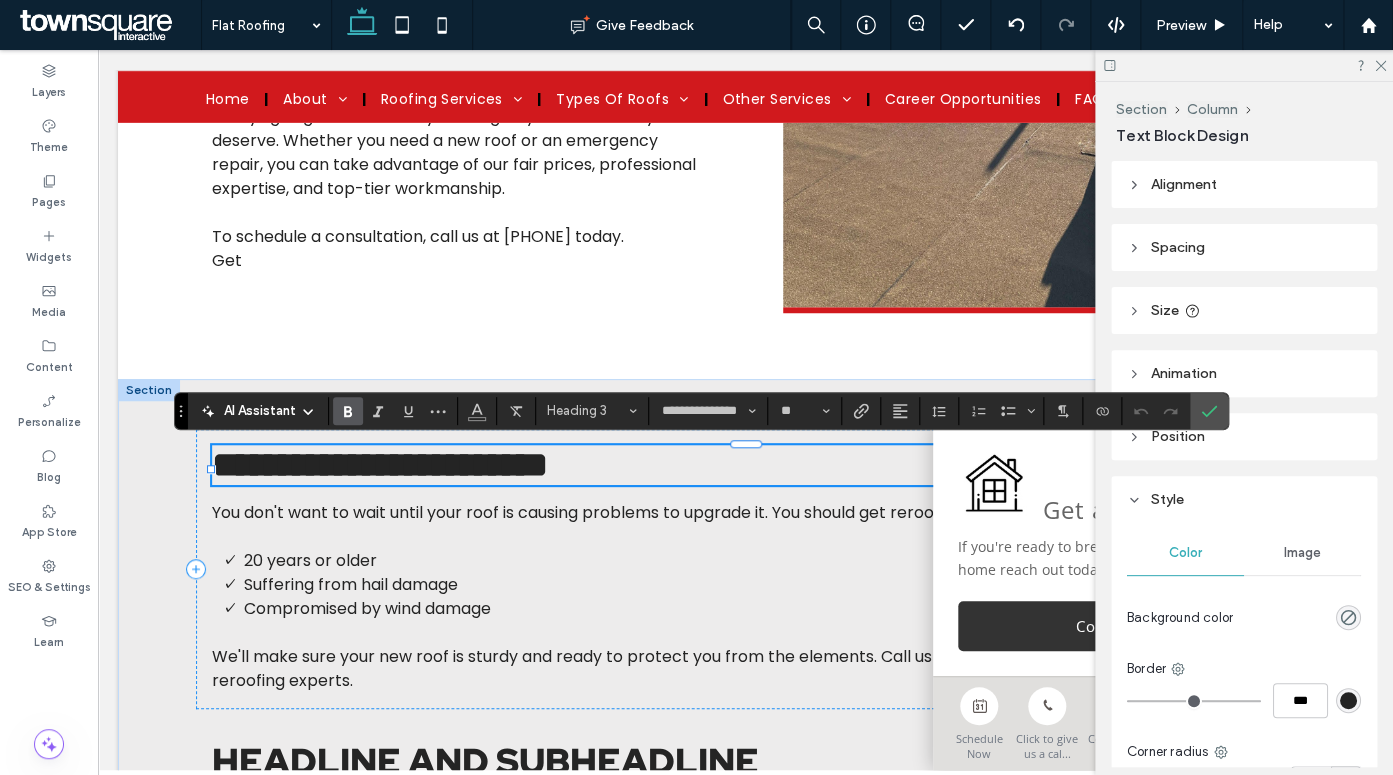 type 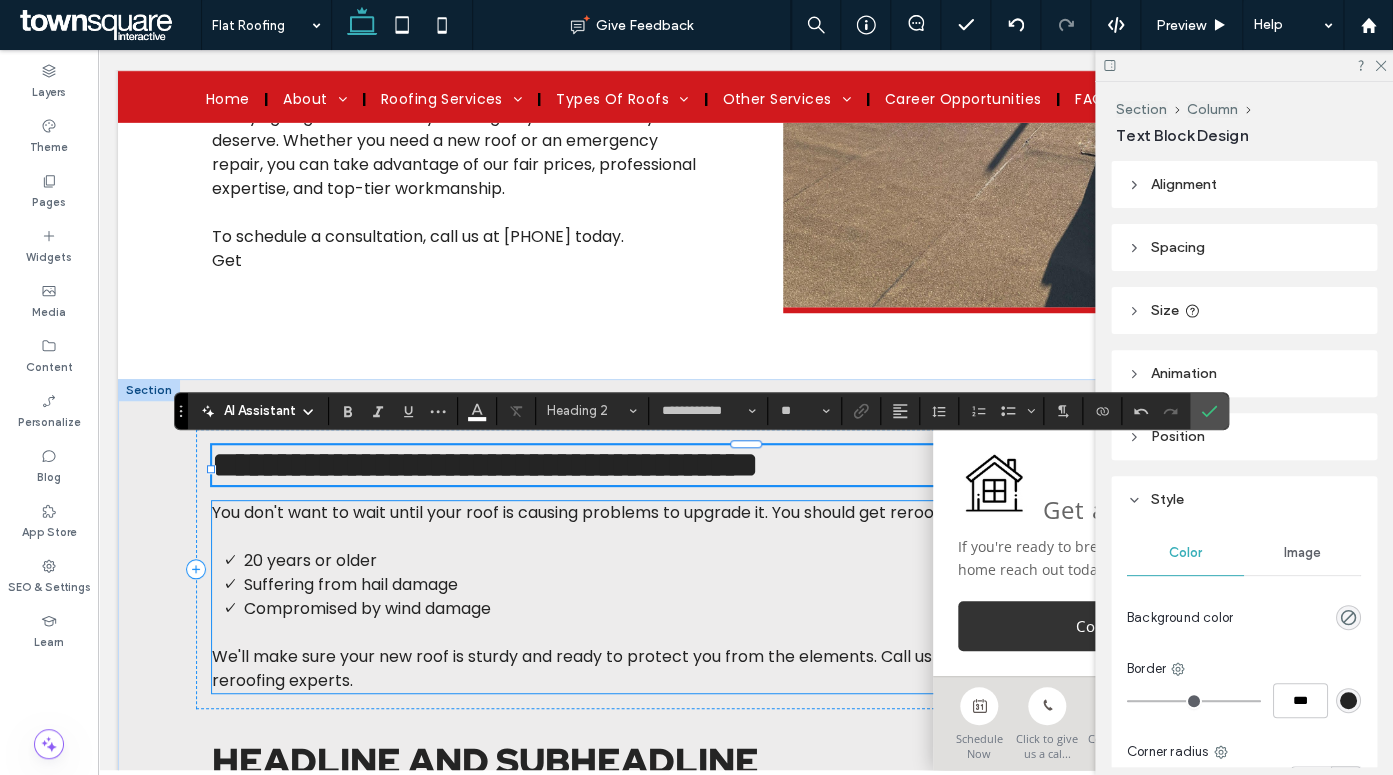 click on "20 years or older" at bounding box center [762, 561] 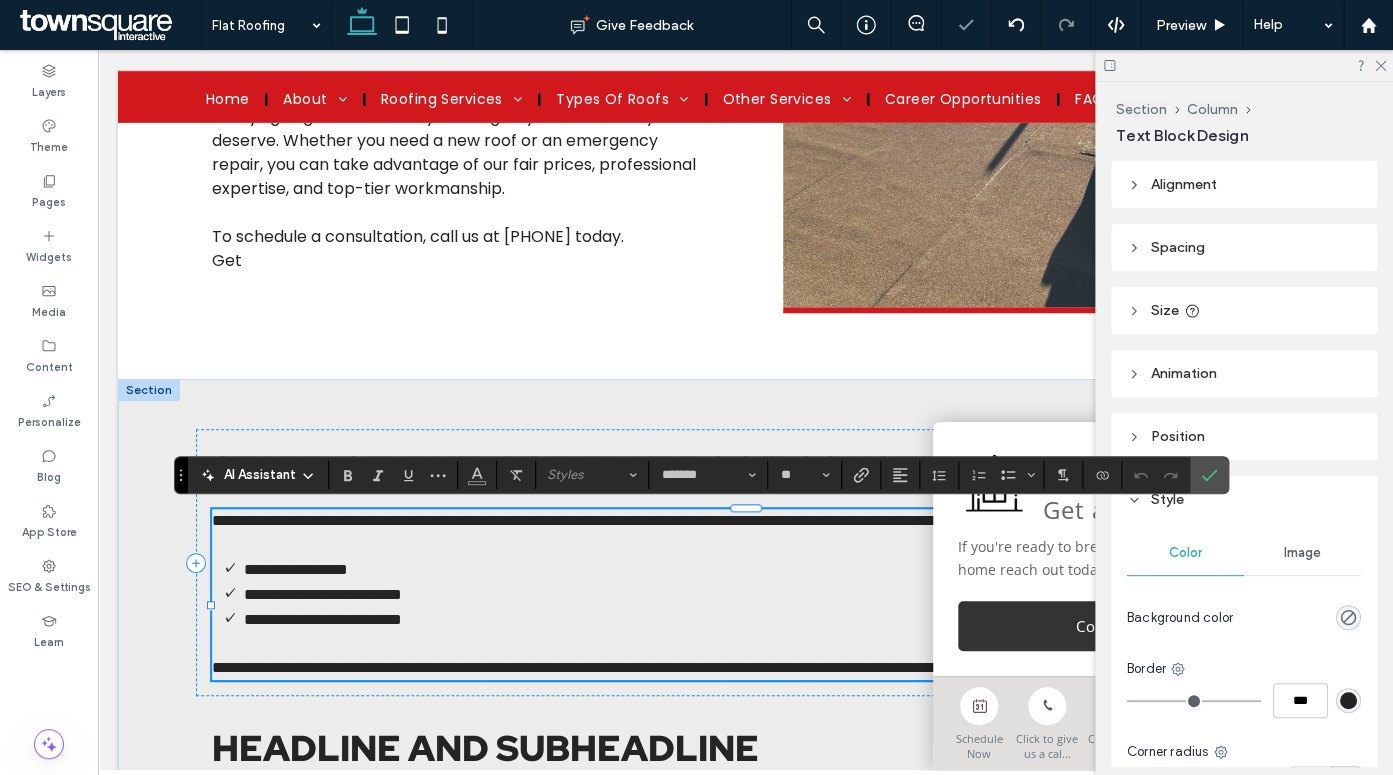 type 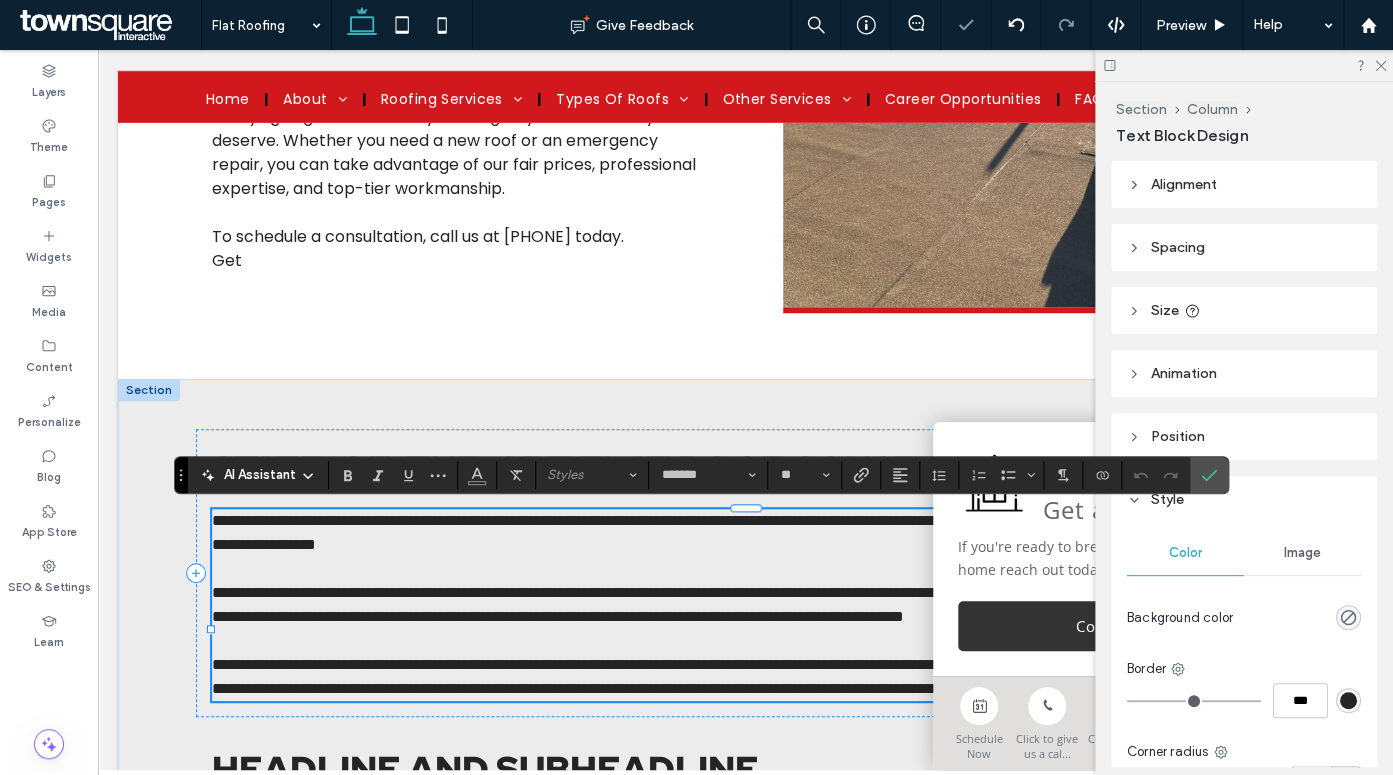scroll, scrollTop: 48, scrollLeft: 0, axis: vertical 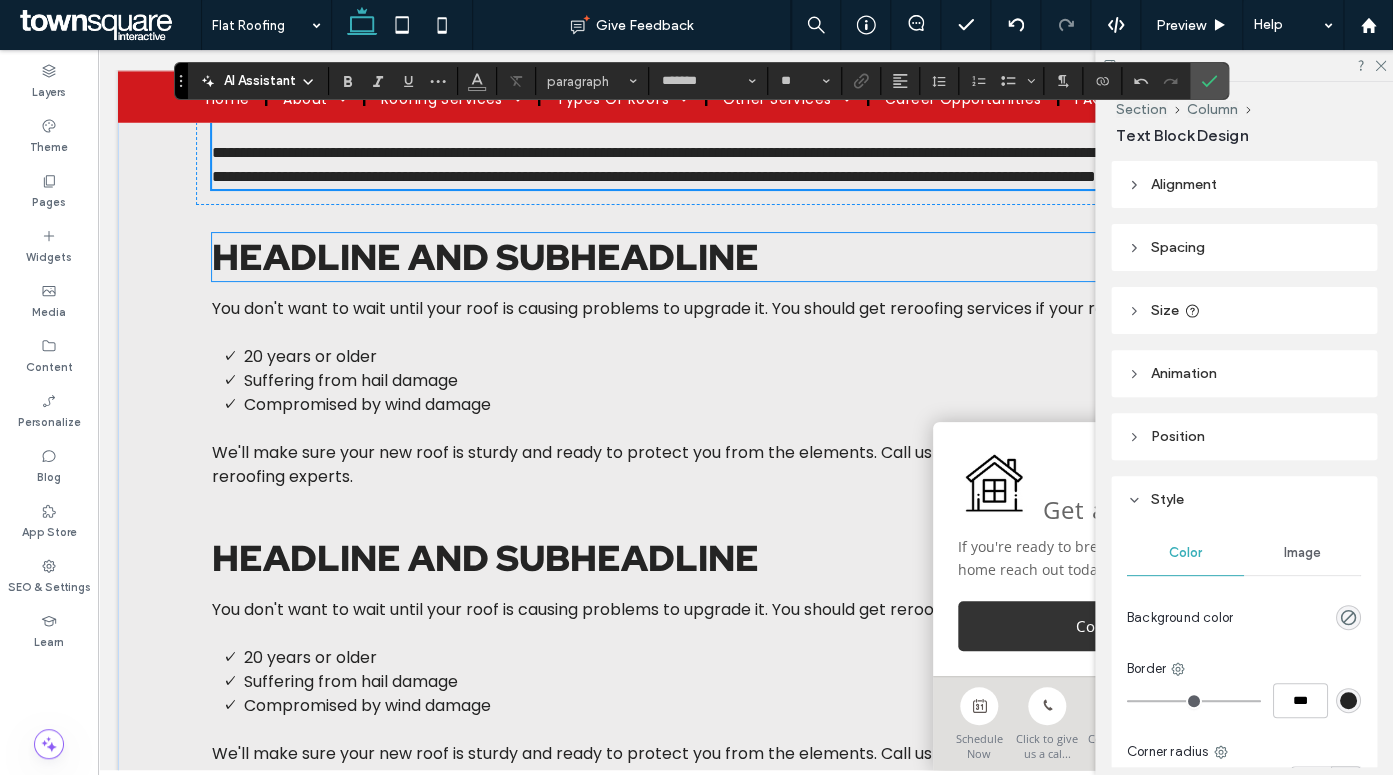 click on "Headline and subheadline" at bounding box center (485, 257) 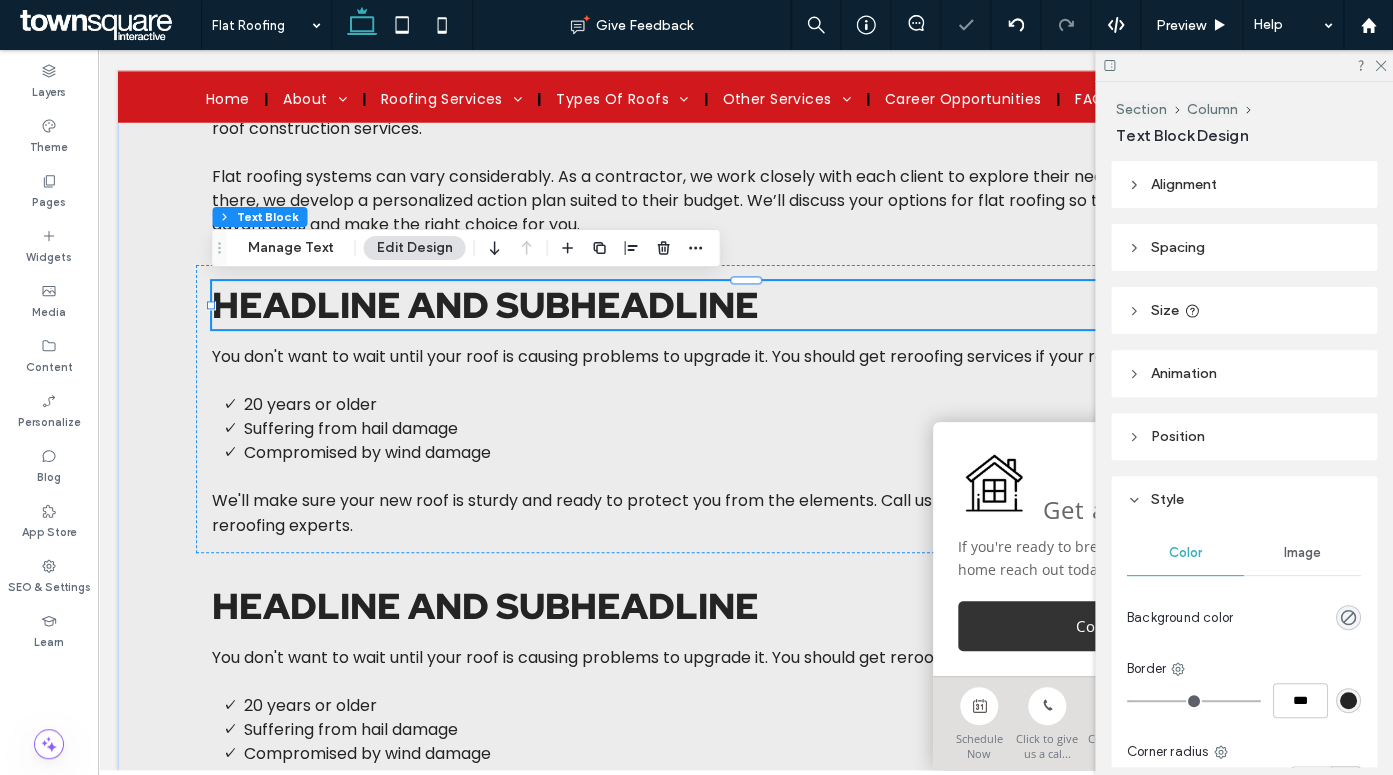 click on "Headline and subheadline" at bounding box center [485, 305] 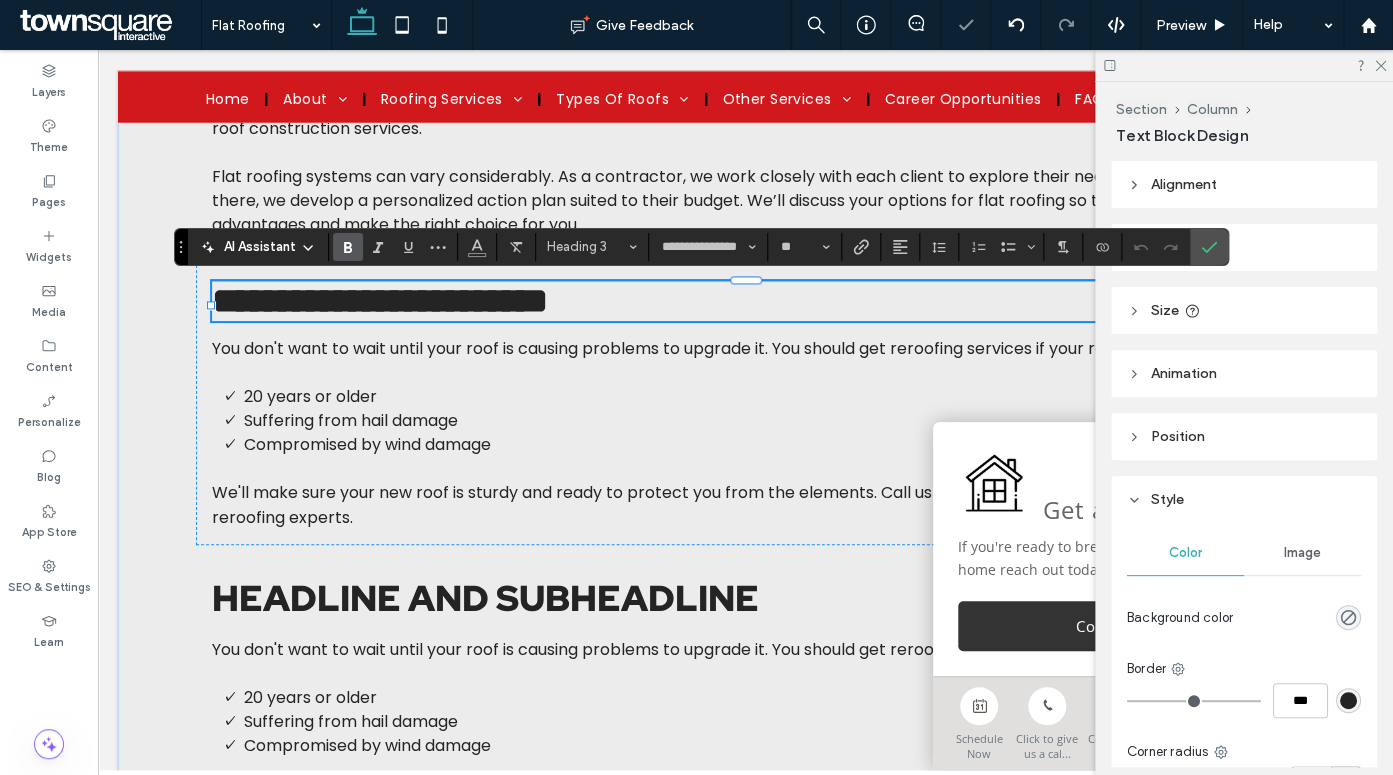 type 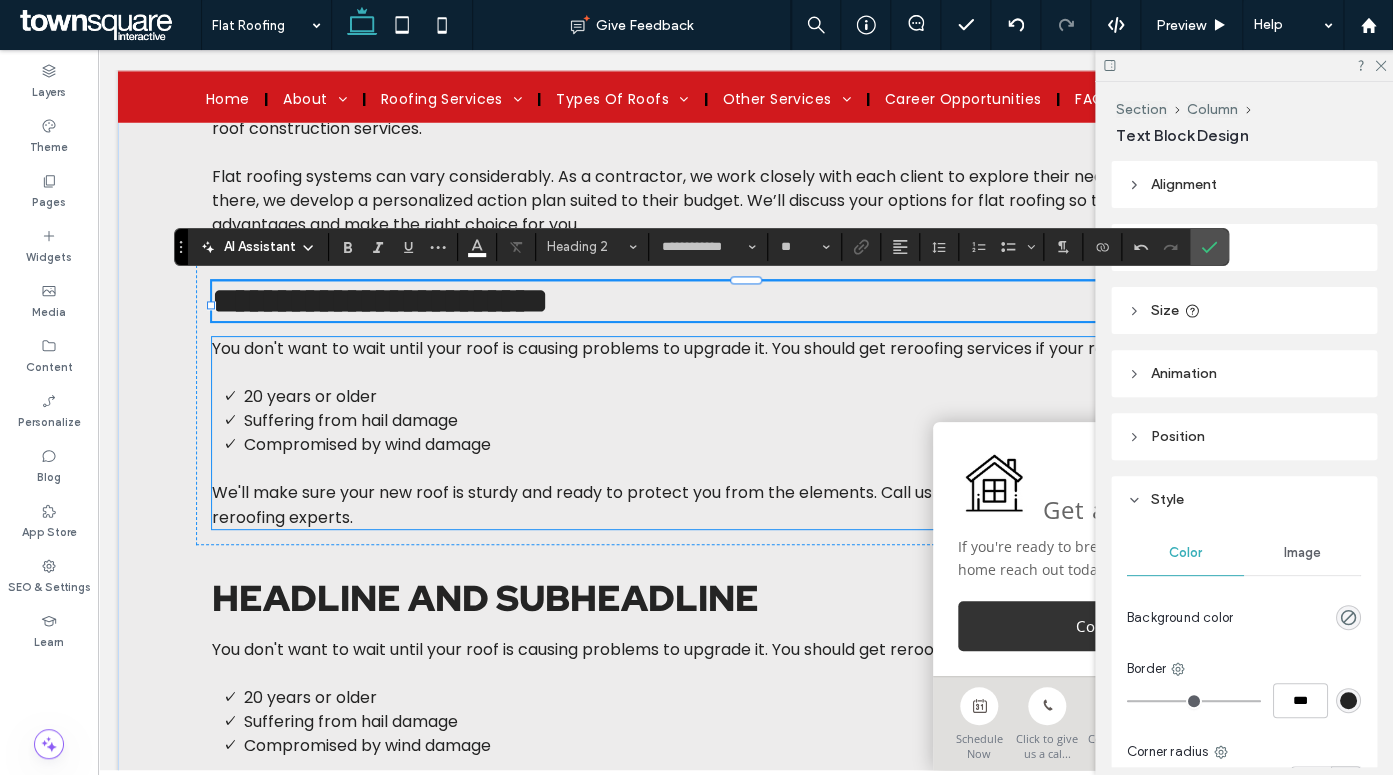 click on "20 years or older" at bounding box center (762, 397) 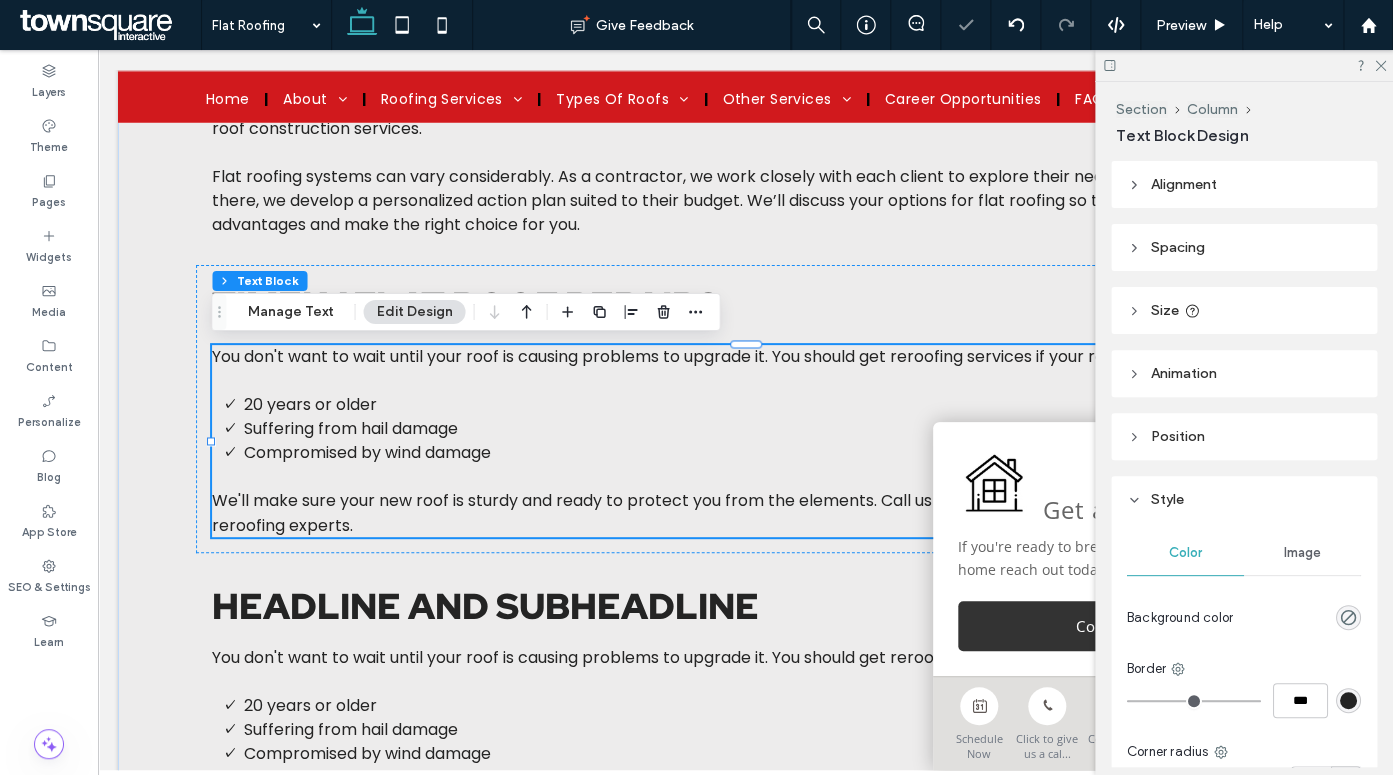 click on "20 years or older" at bounding box center [762, 405] 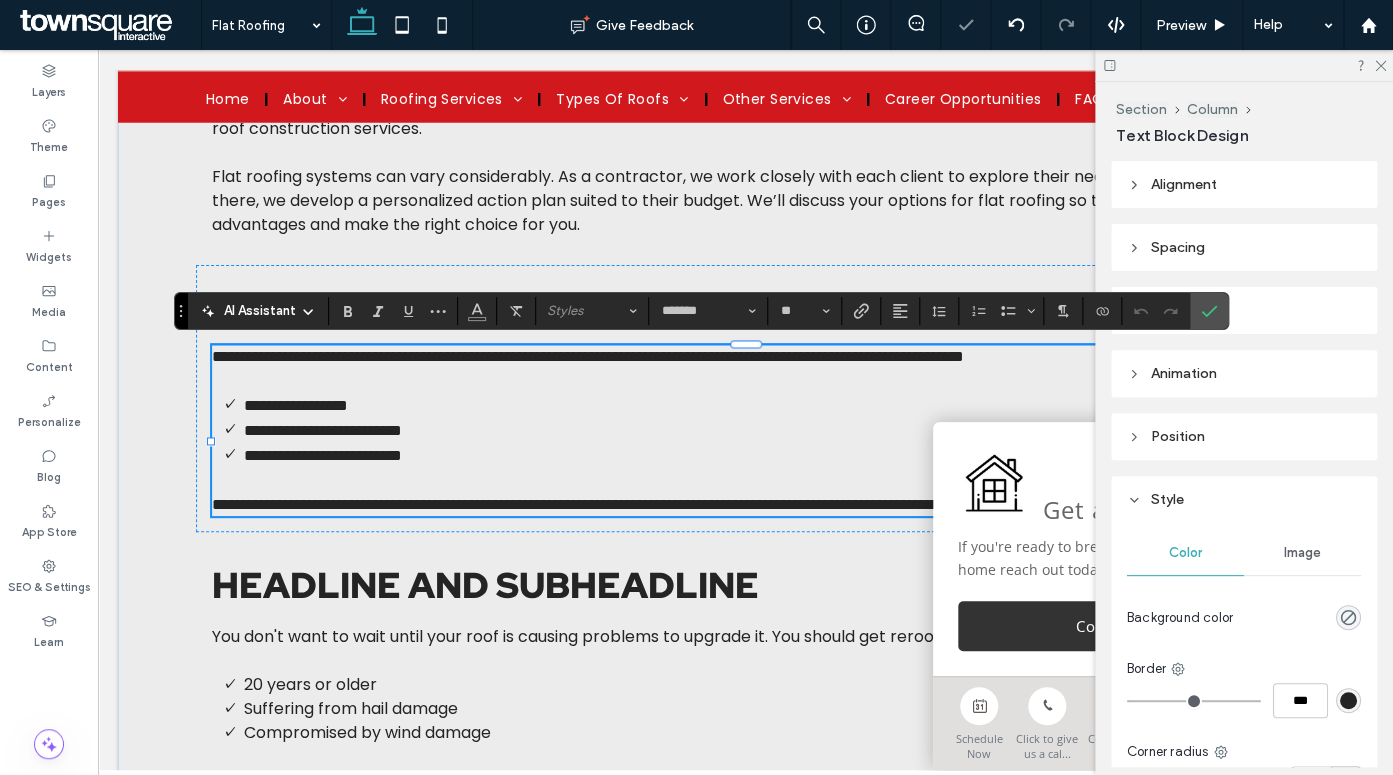 type 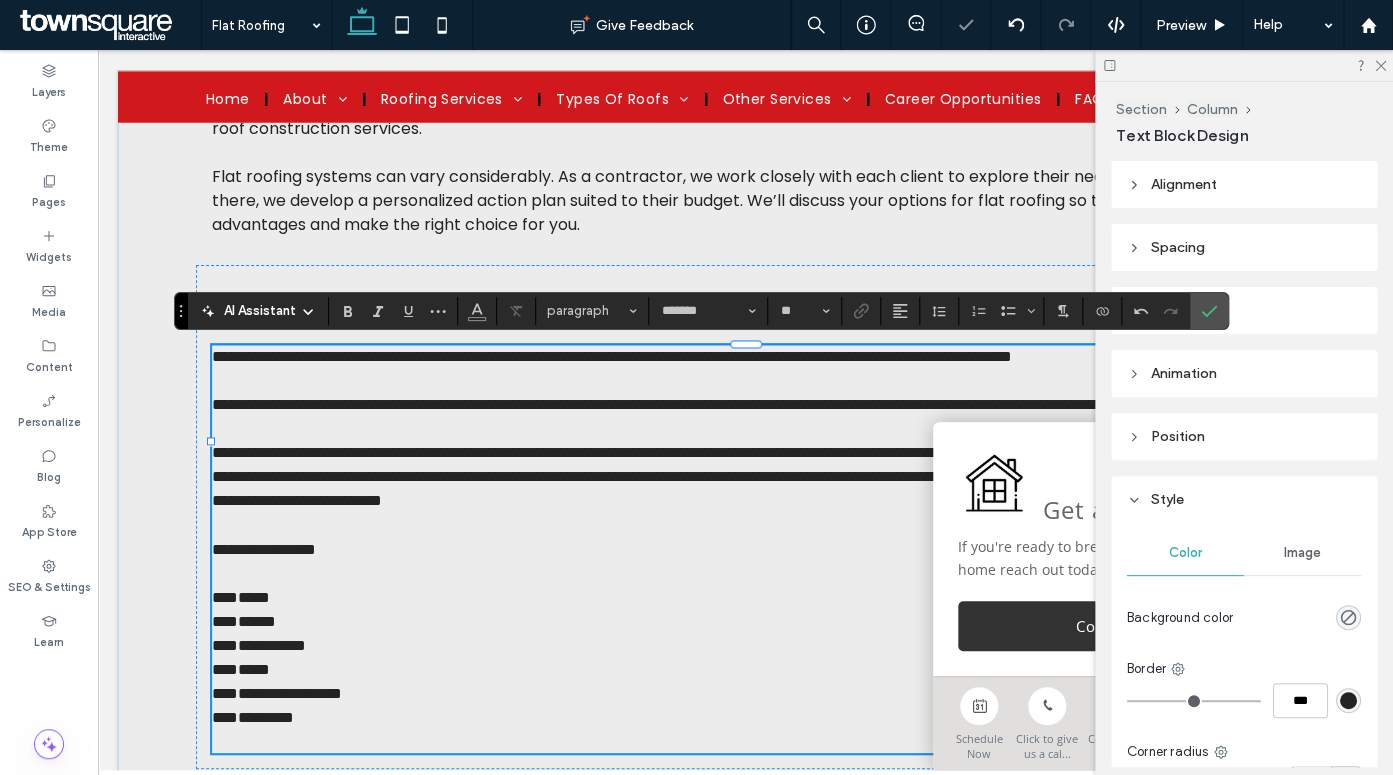 scroll, scrollTop: 241, scrollLeft: 0, axis: vertical 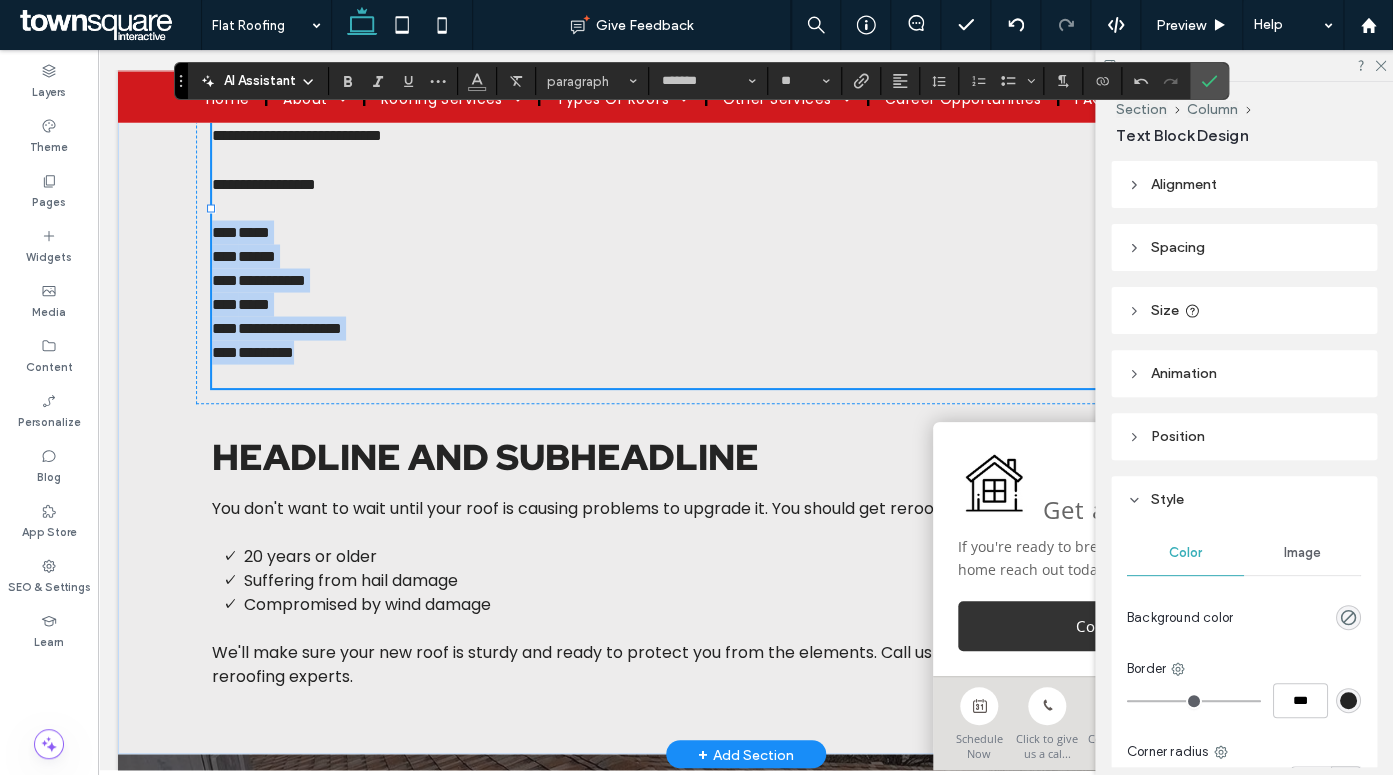 click on "**********" at bounding box center (746, 184) 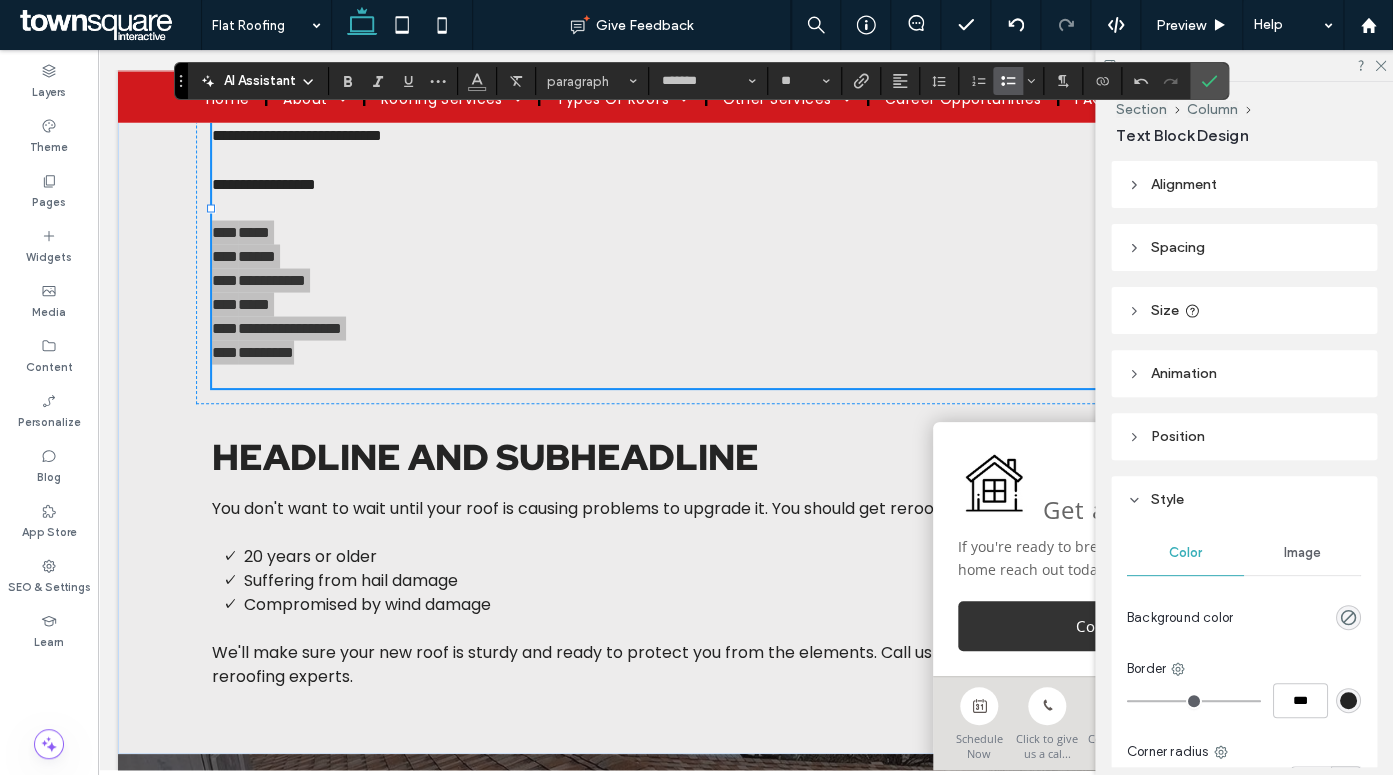 click 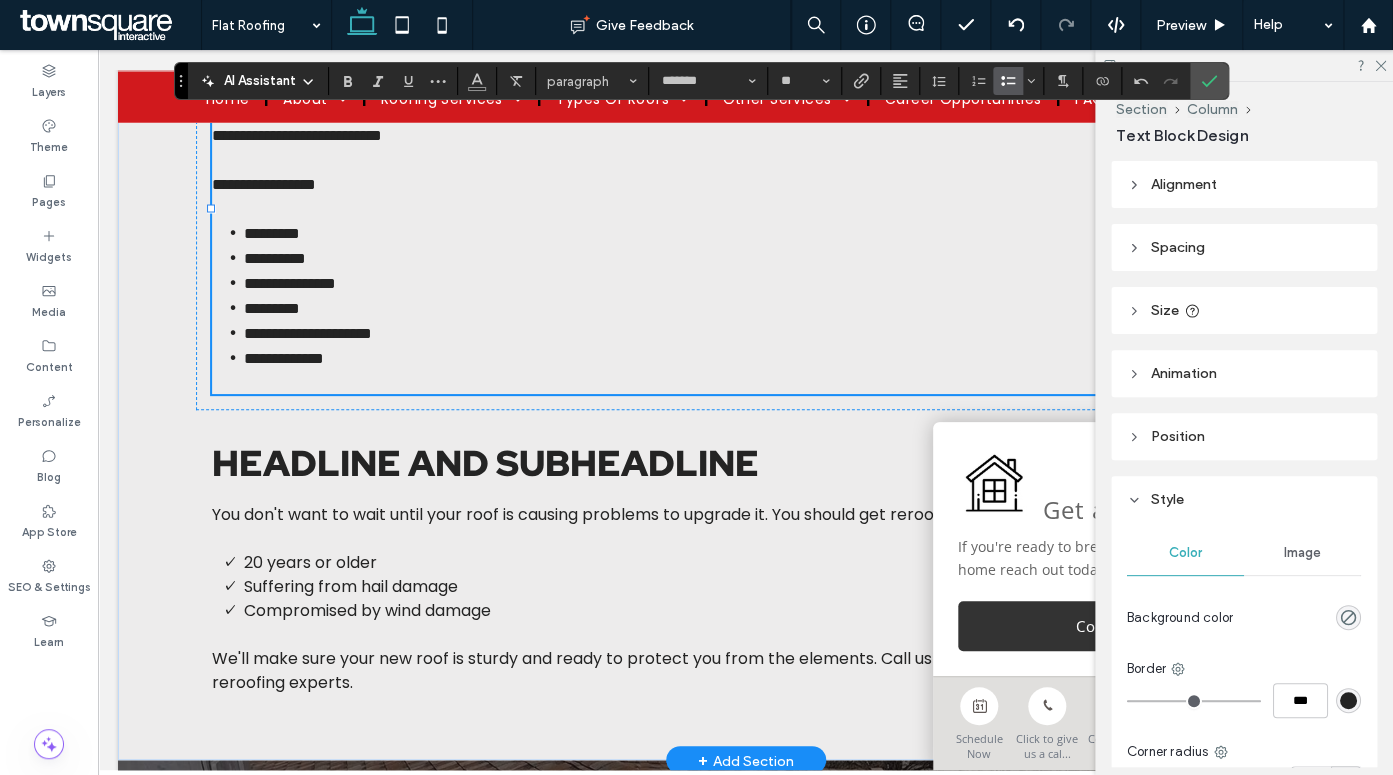 click at bounding box center [746, 382] 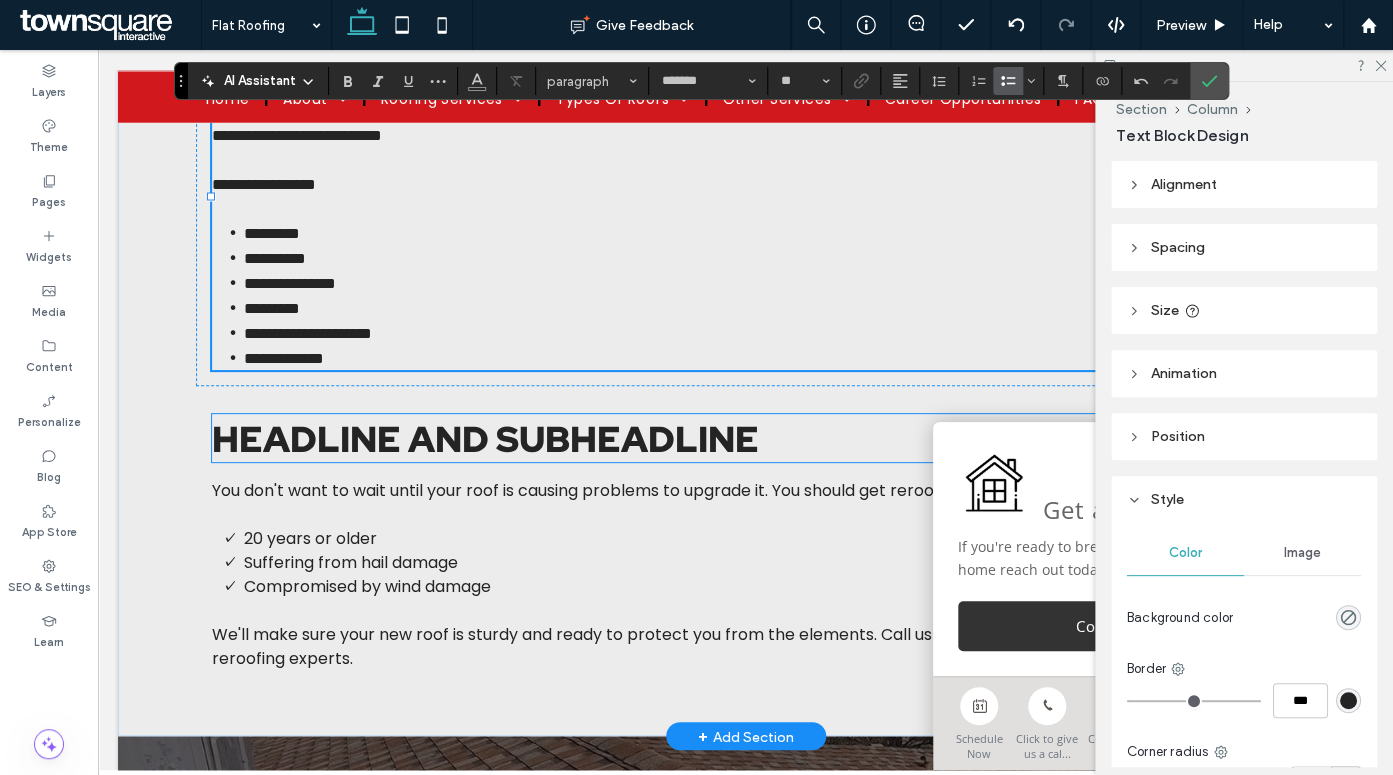 click on "Headline and subheadline" at bounding box center (485, 438) 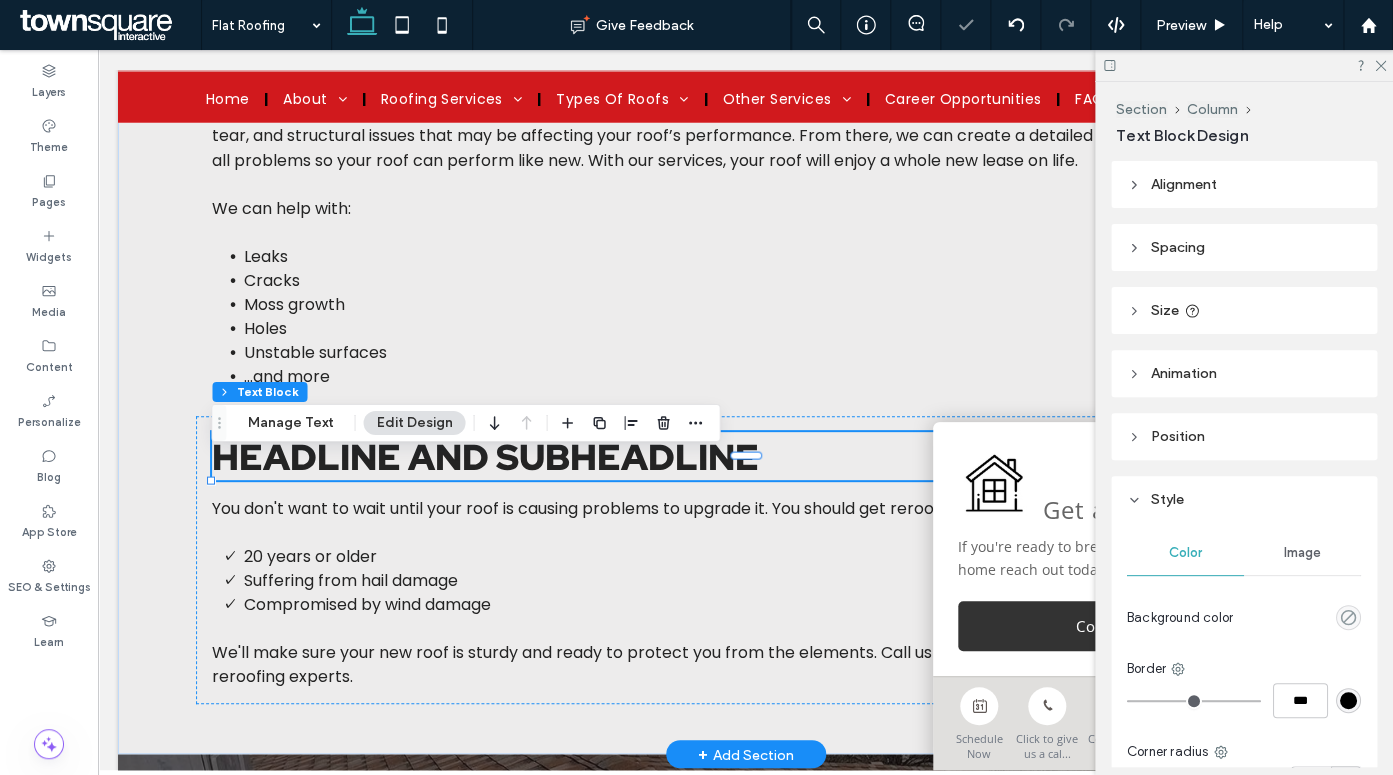 click on "Headline and subheadline" at bounding box center (746, 456) 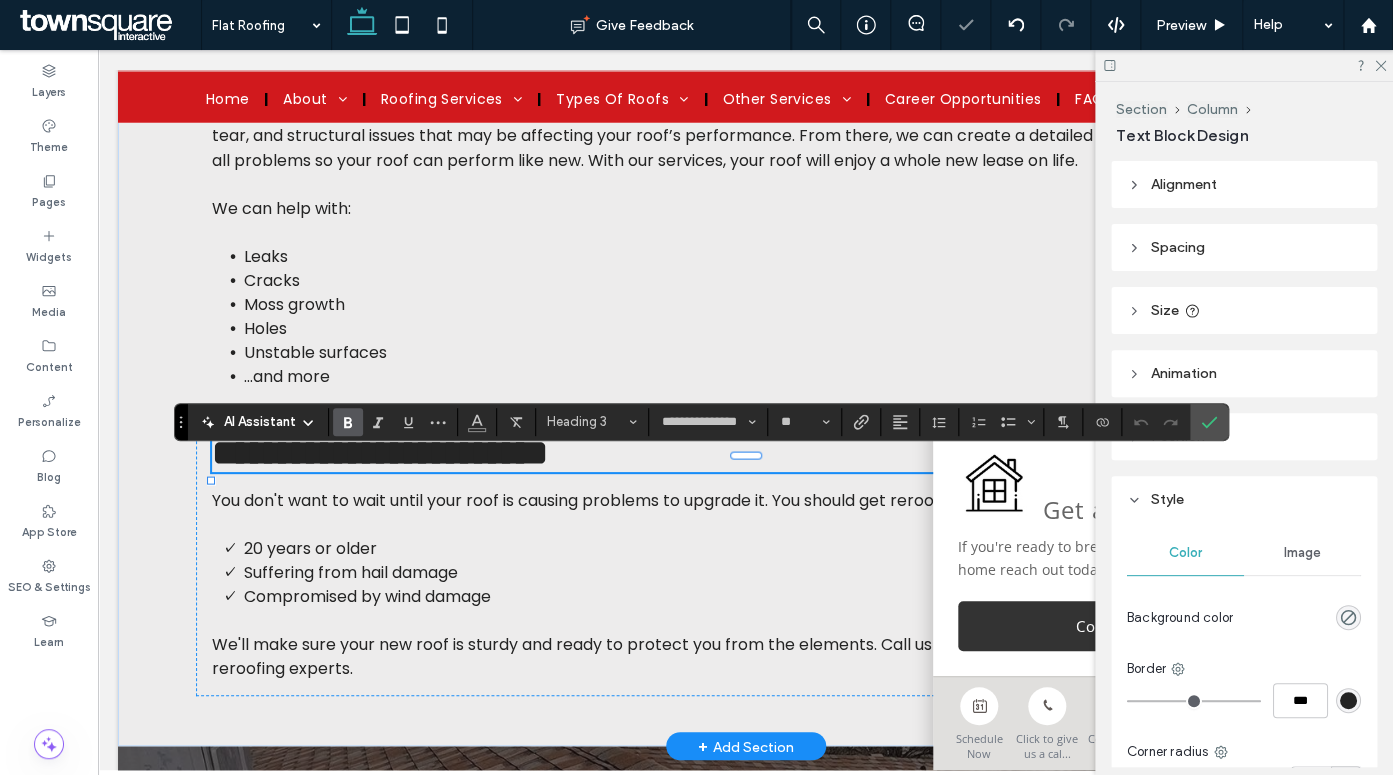 type 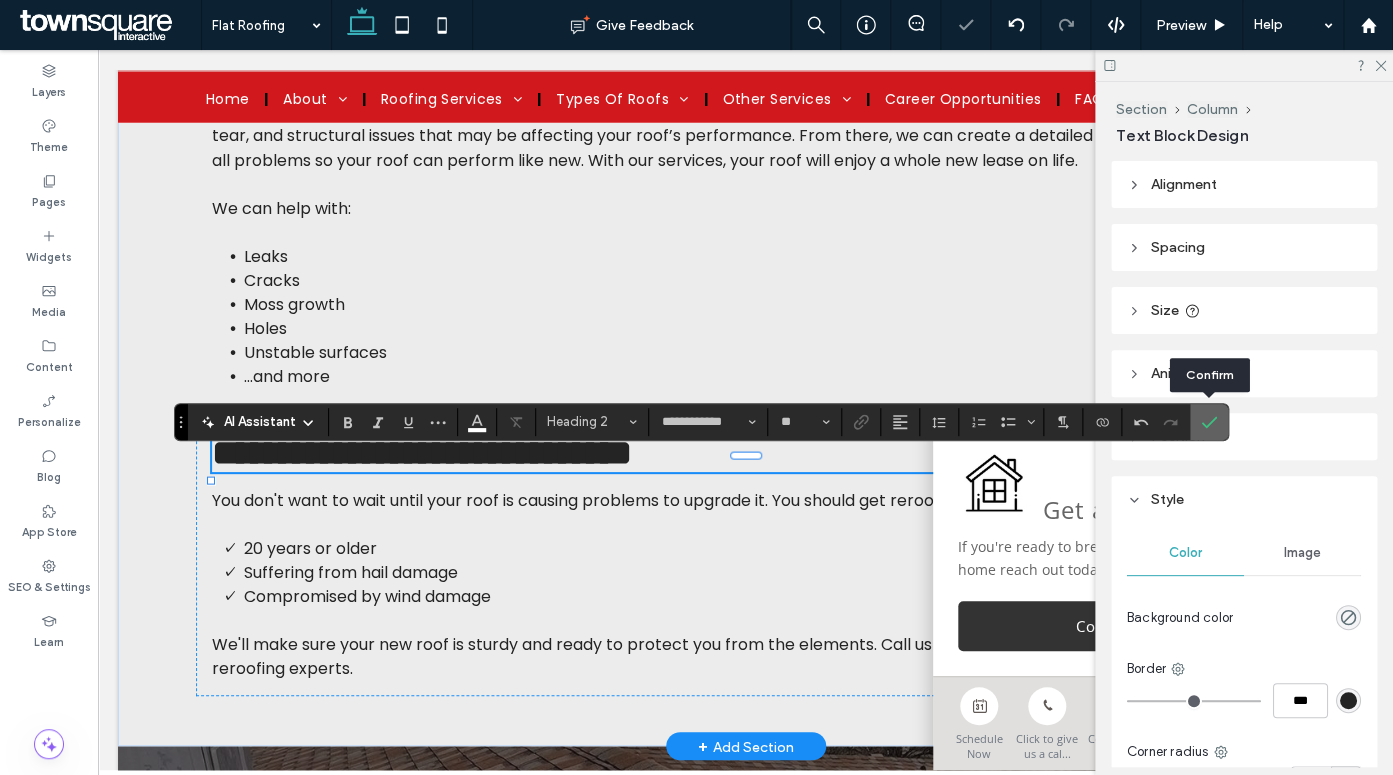 click 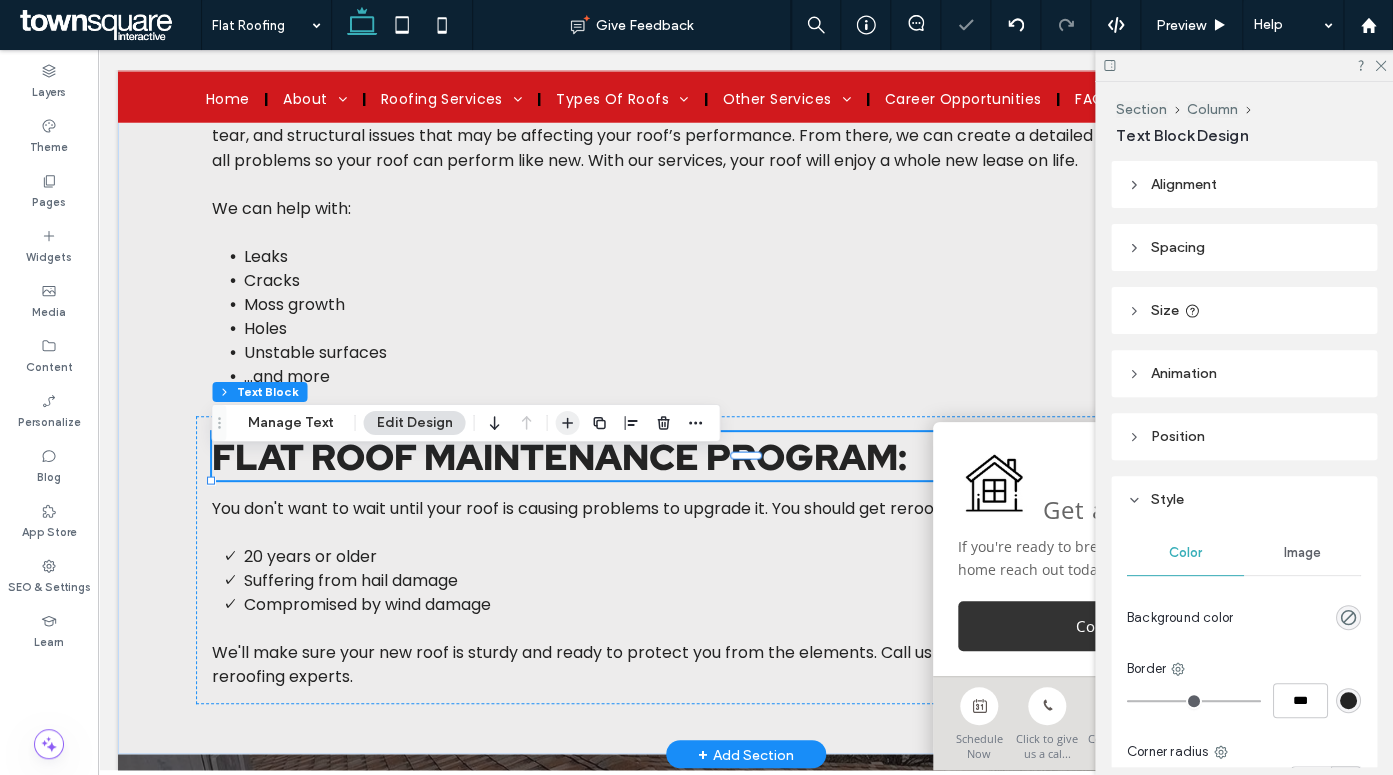 click 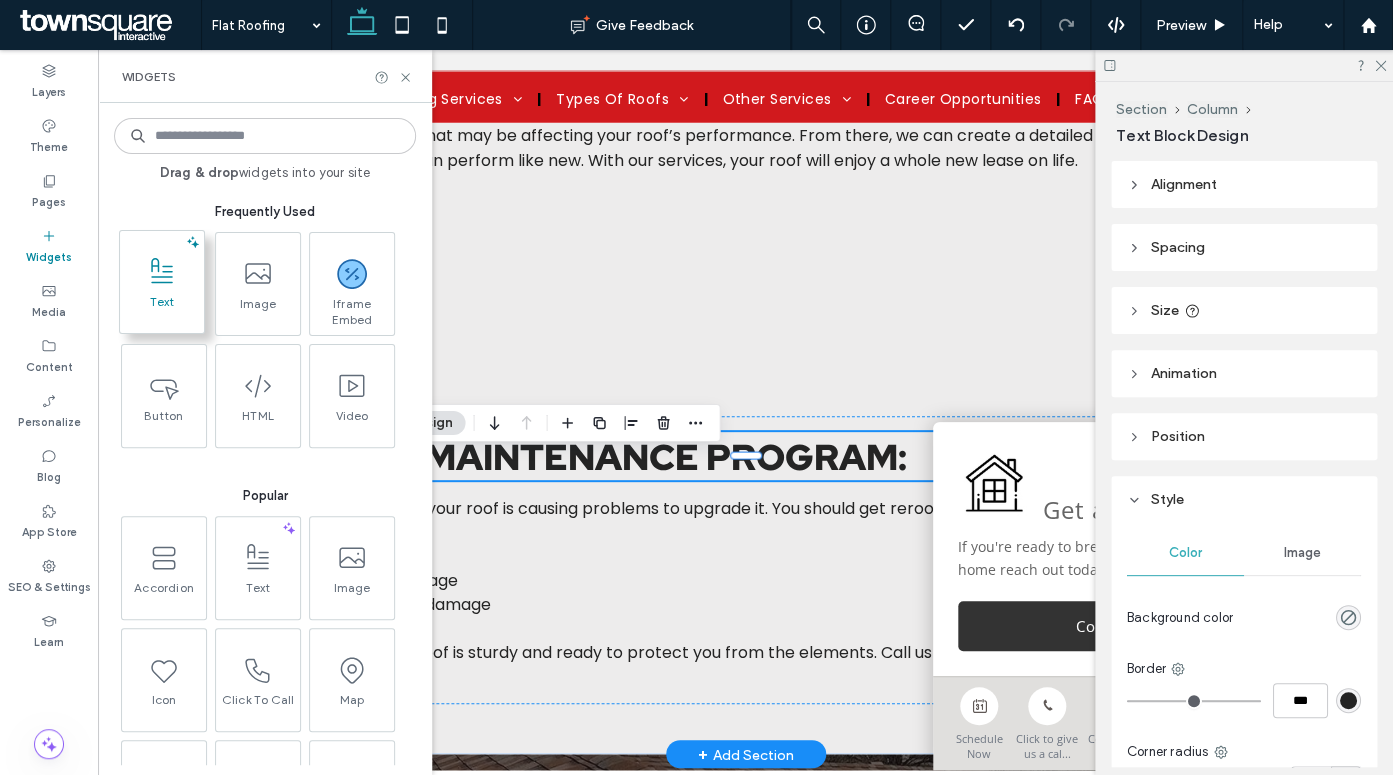 click on "Text" at bounding box center (162, 308) 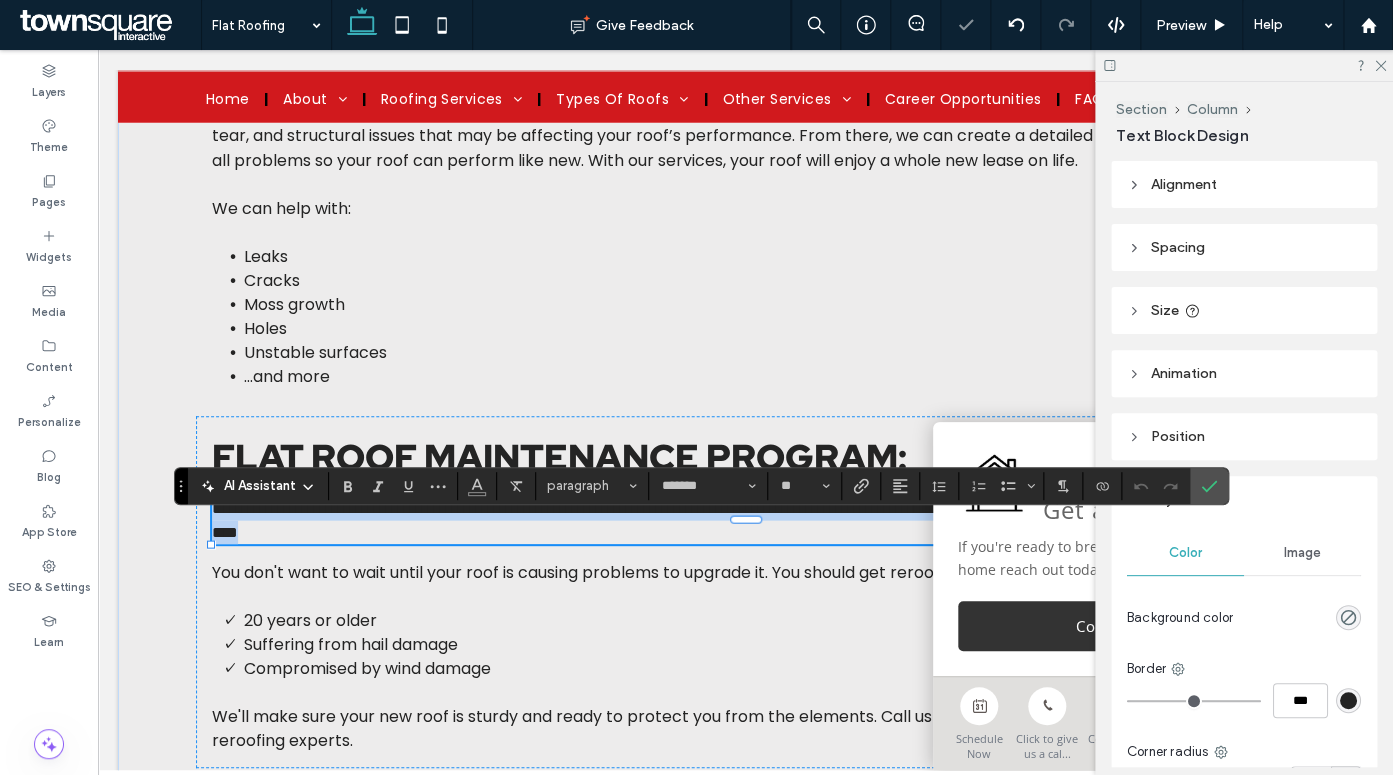 type 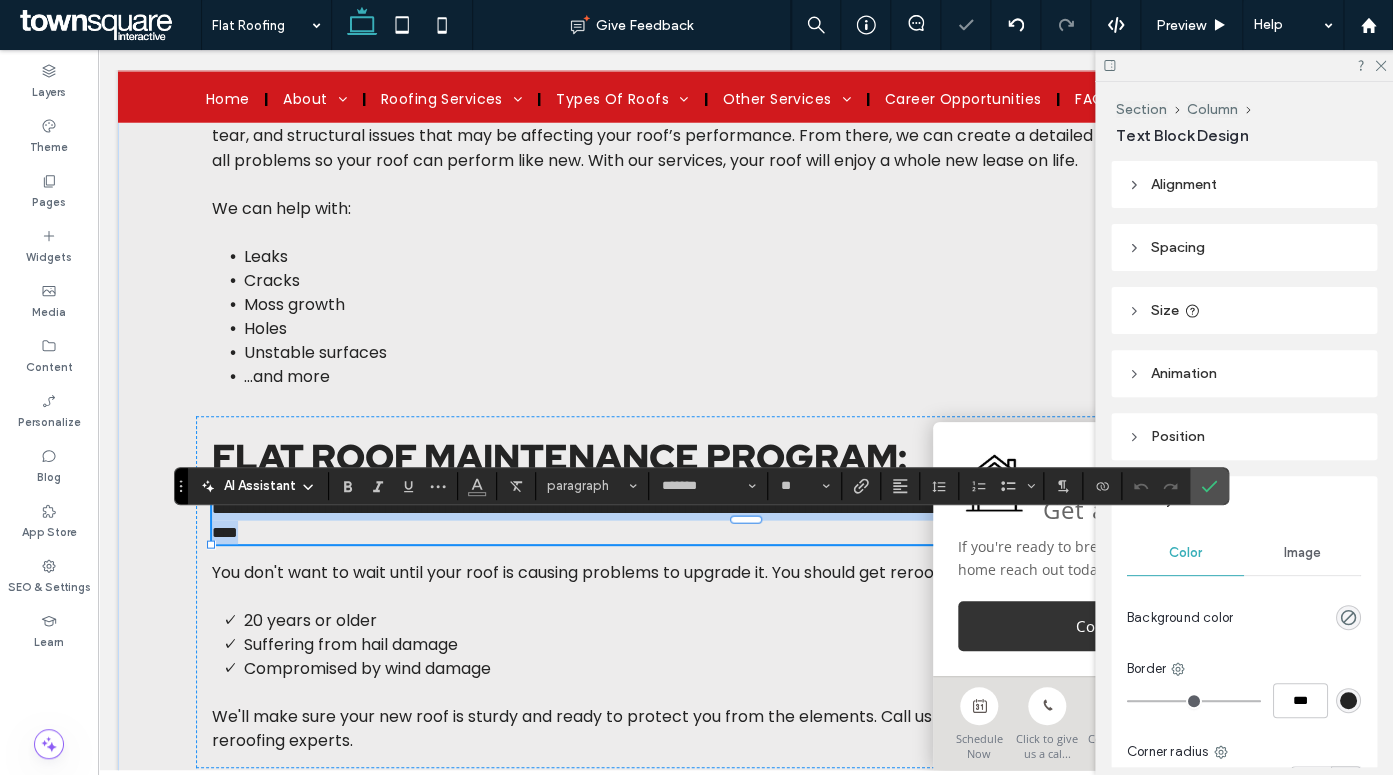 type on "**********" 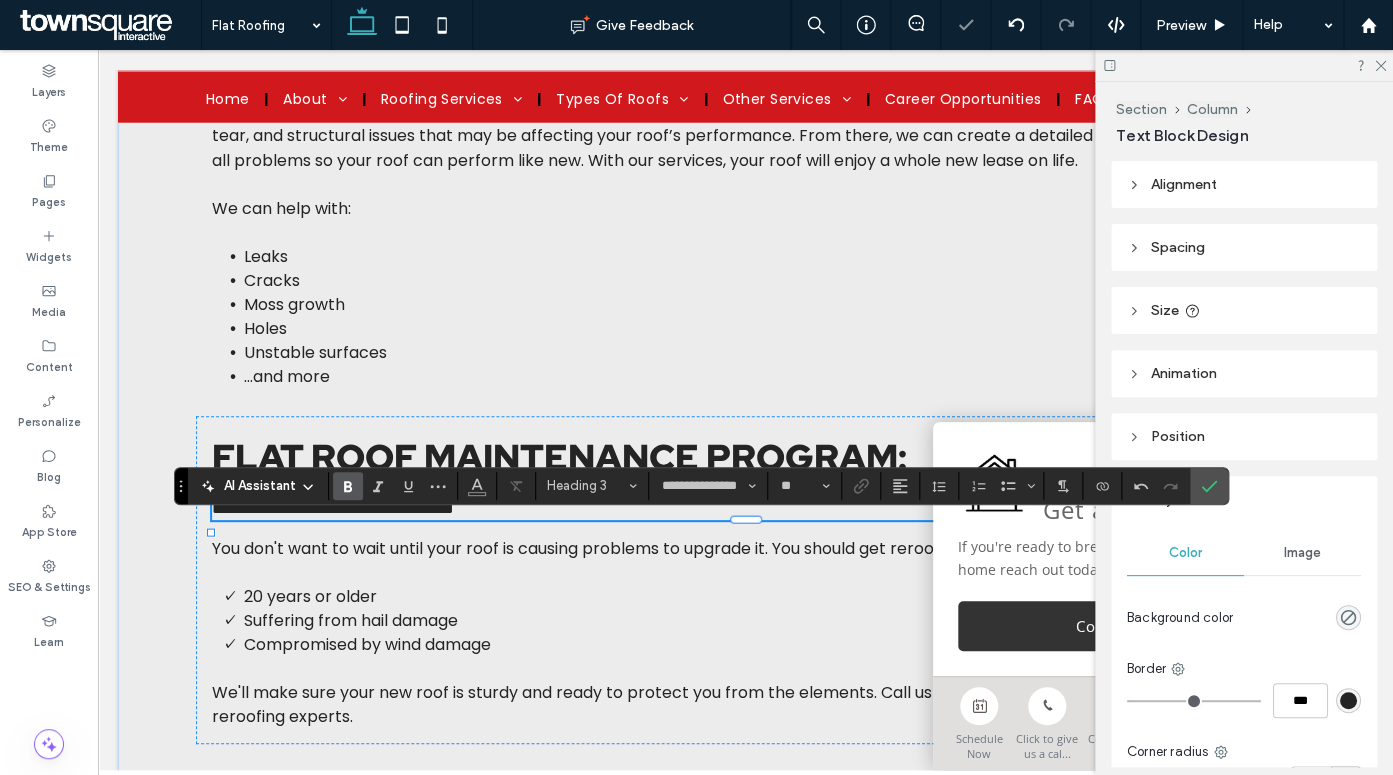 type on "*******" 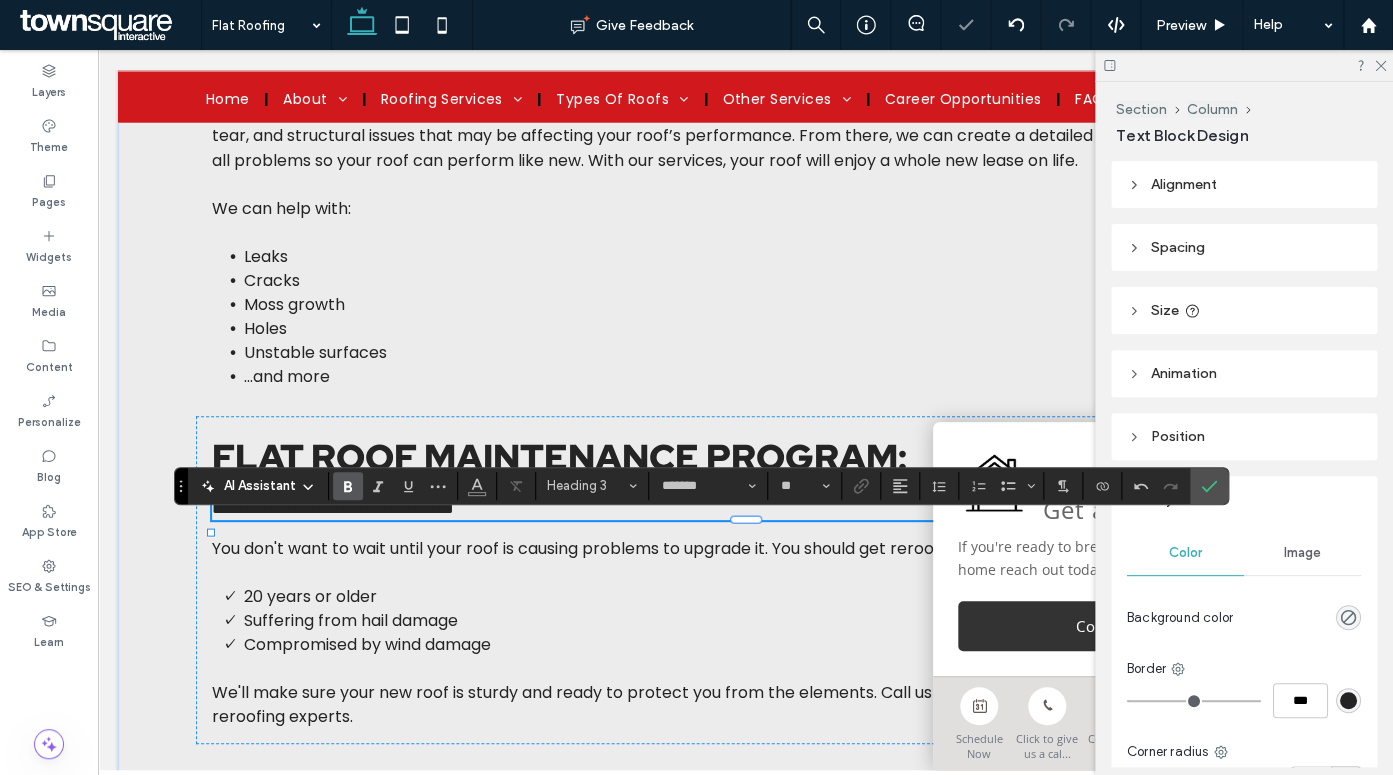 click on "**********" at bounding box center (333, 507) 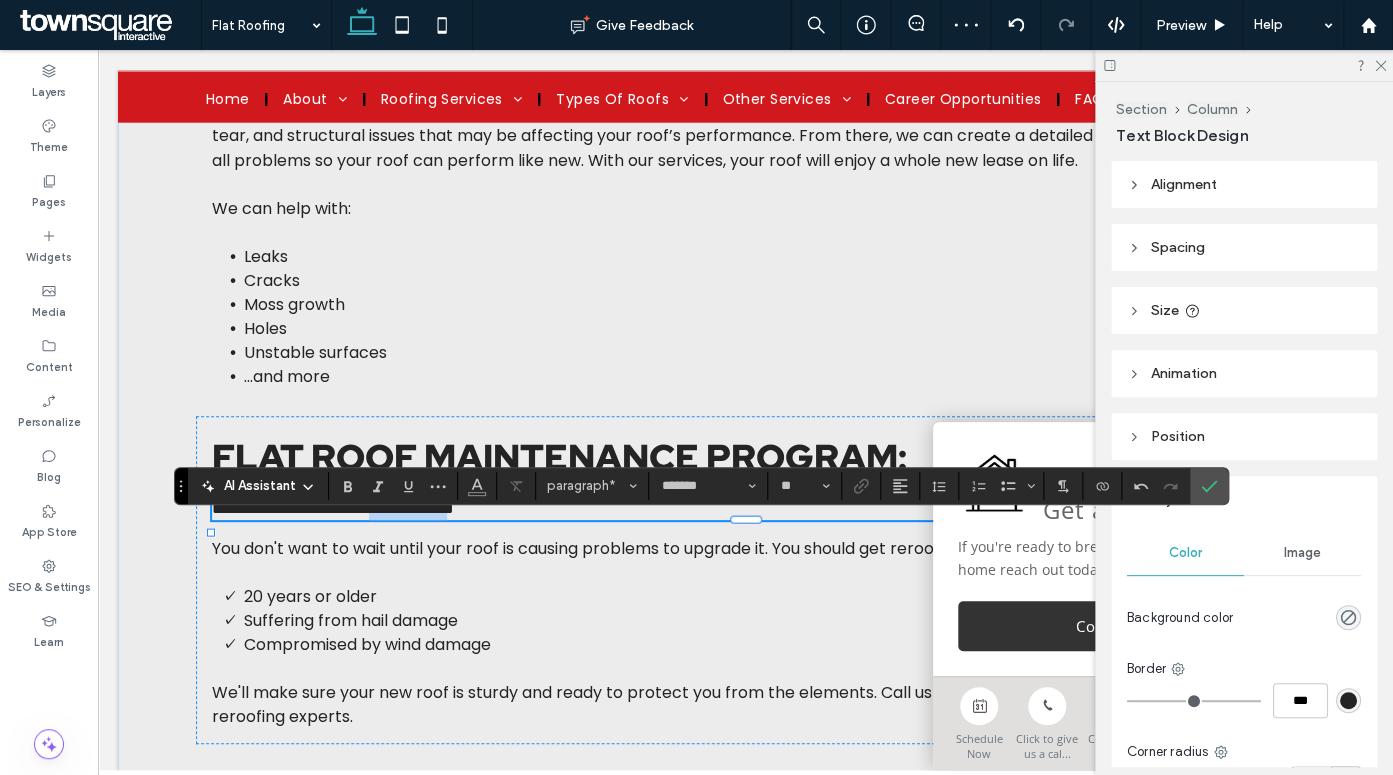 click on "**********" at bounding box center [333, 507] 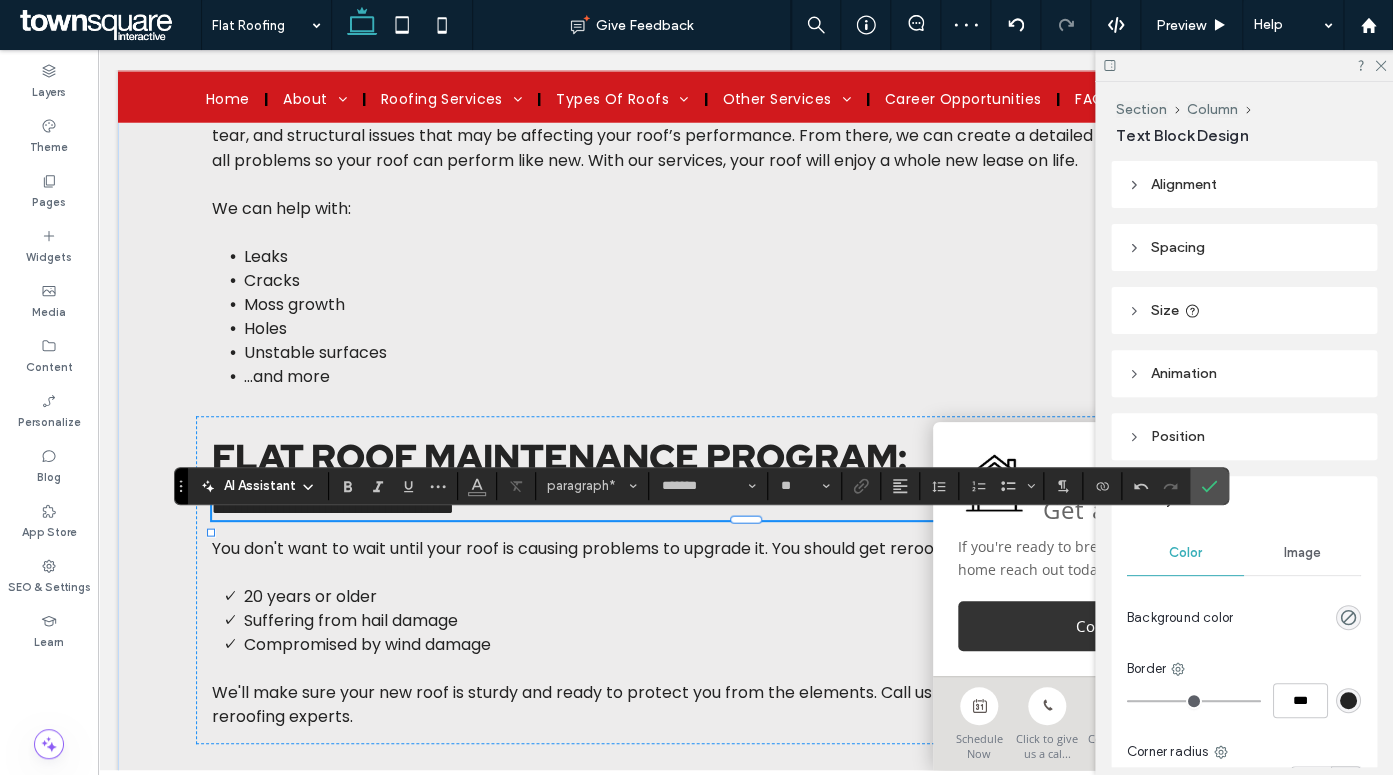 click on "**********" at bounding box center [333, 507] 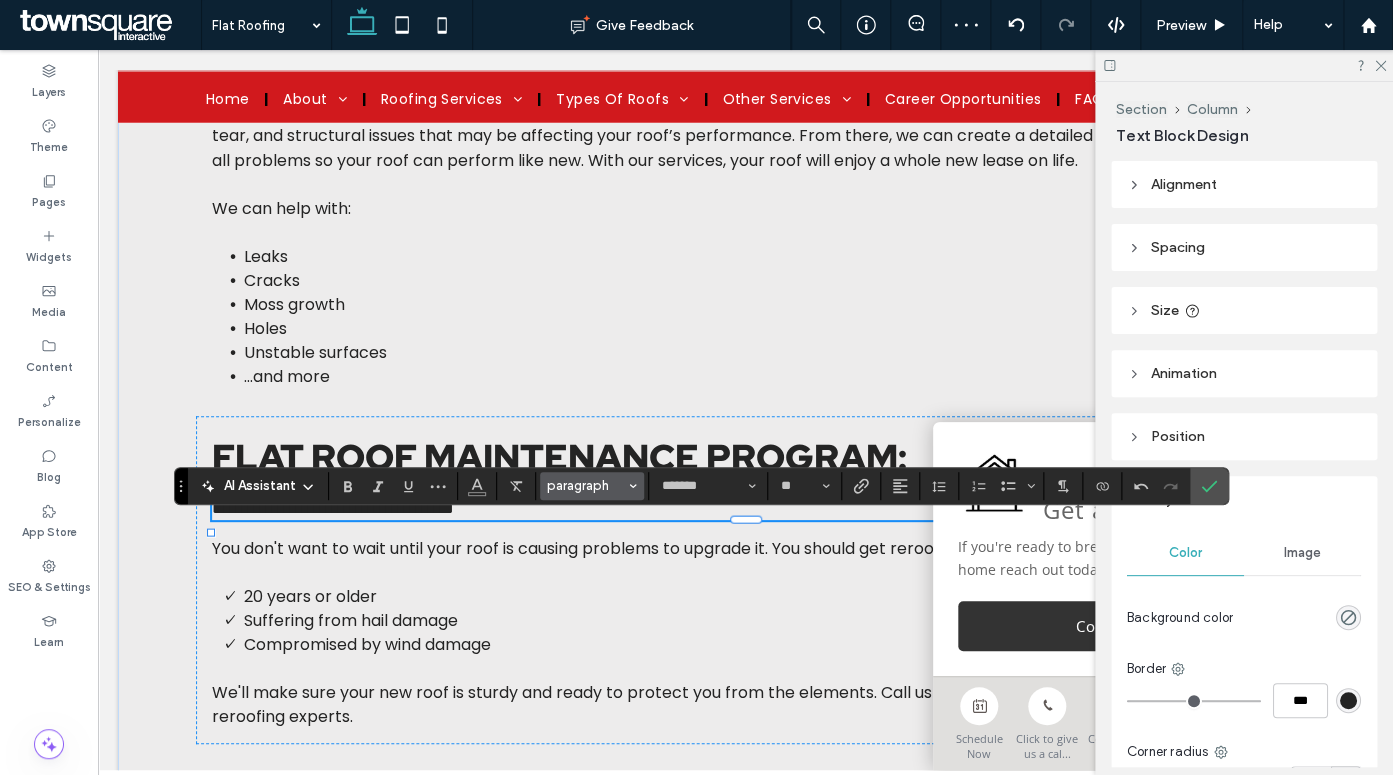 click 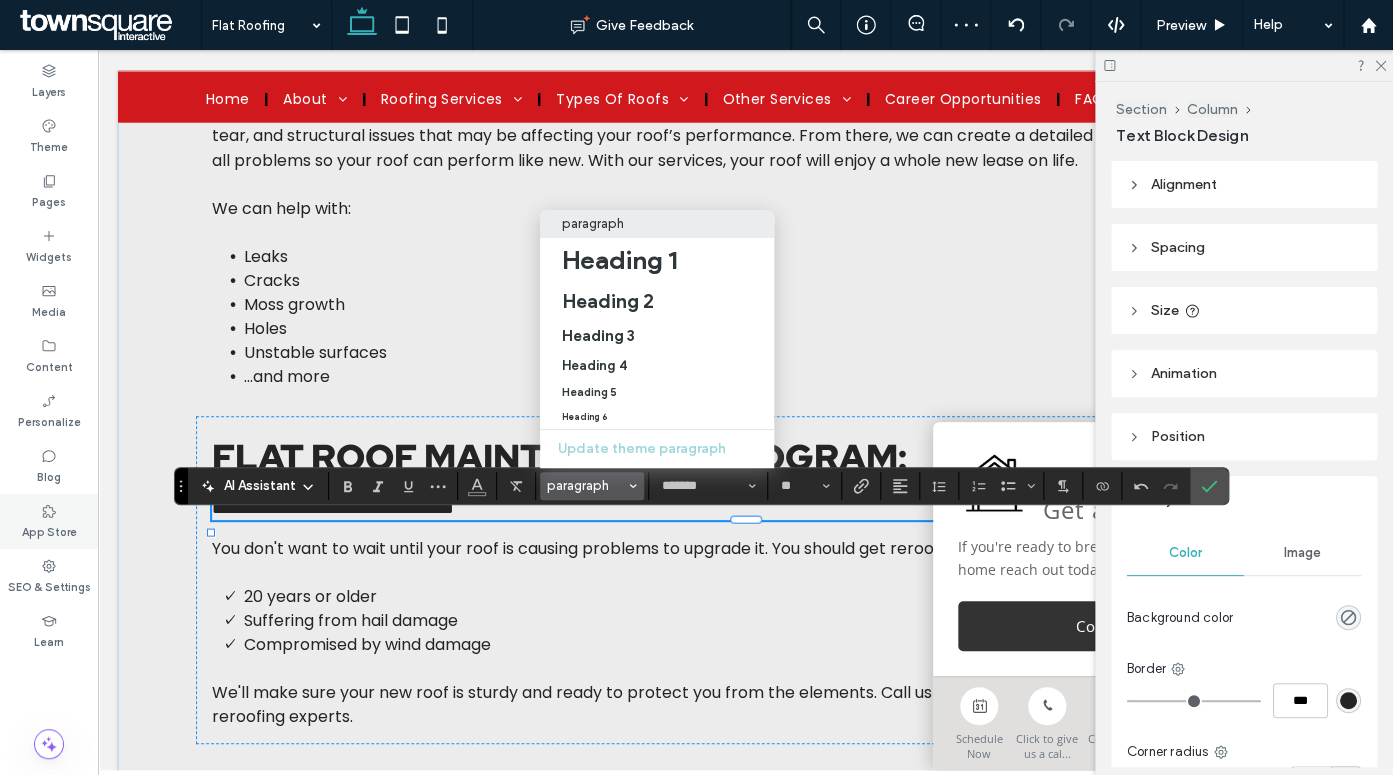 click on "Heading 4" at bounding box center [657, 366] 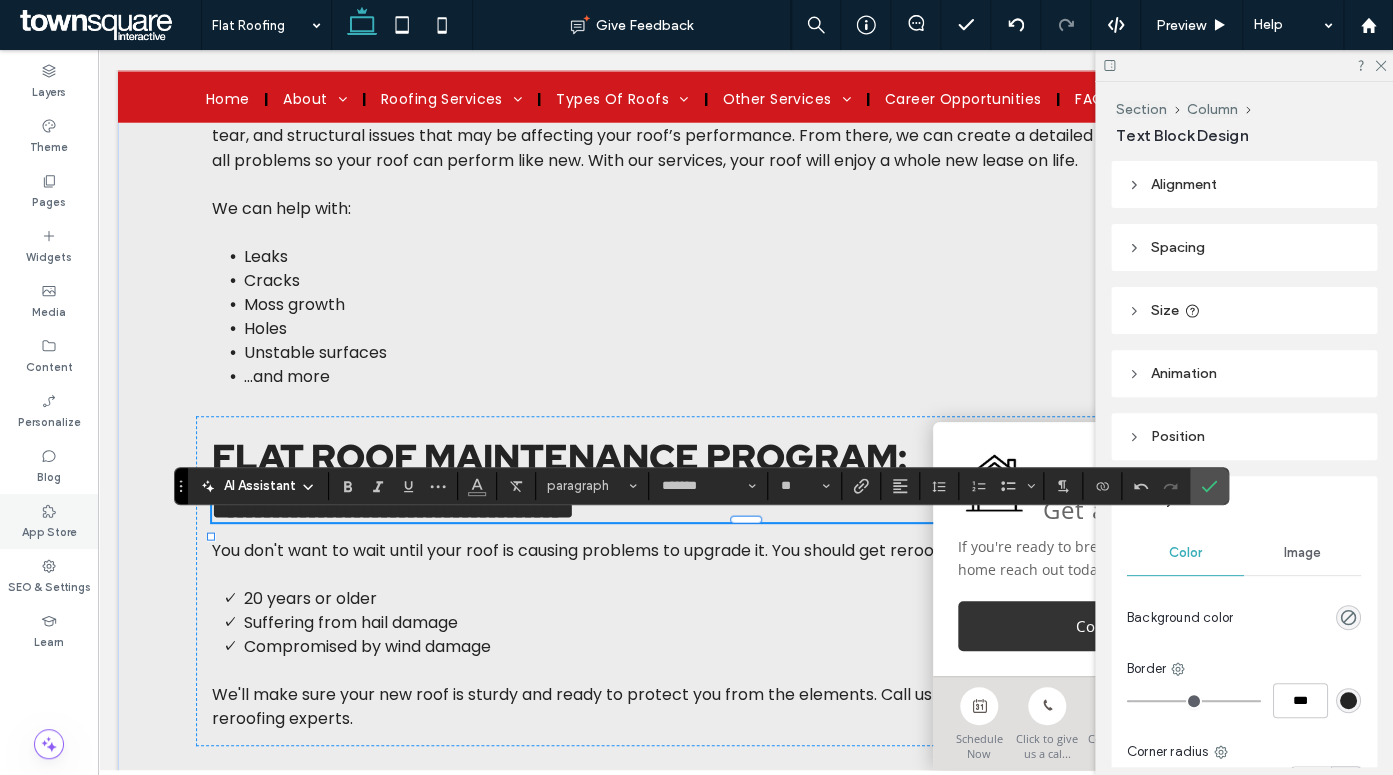 type on "**********" 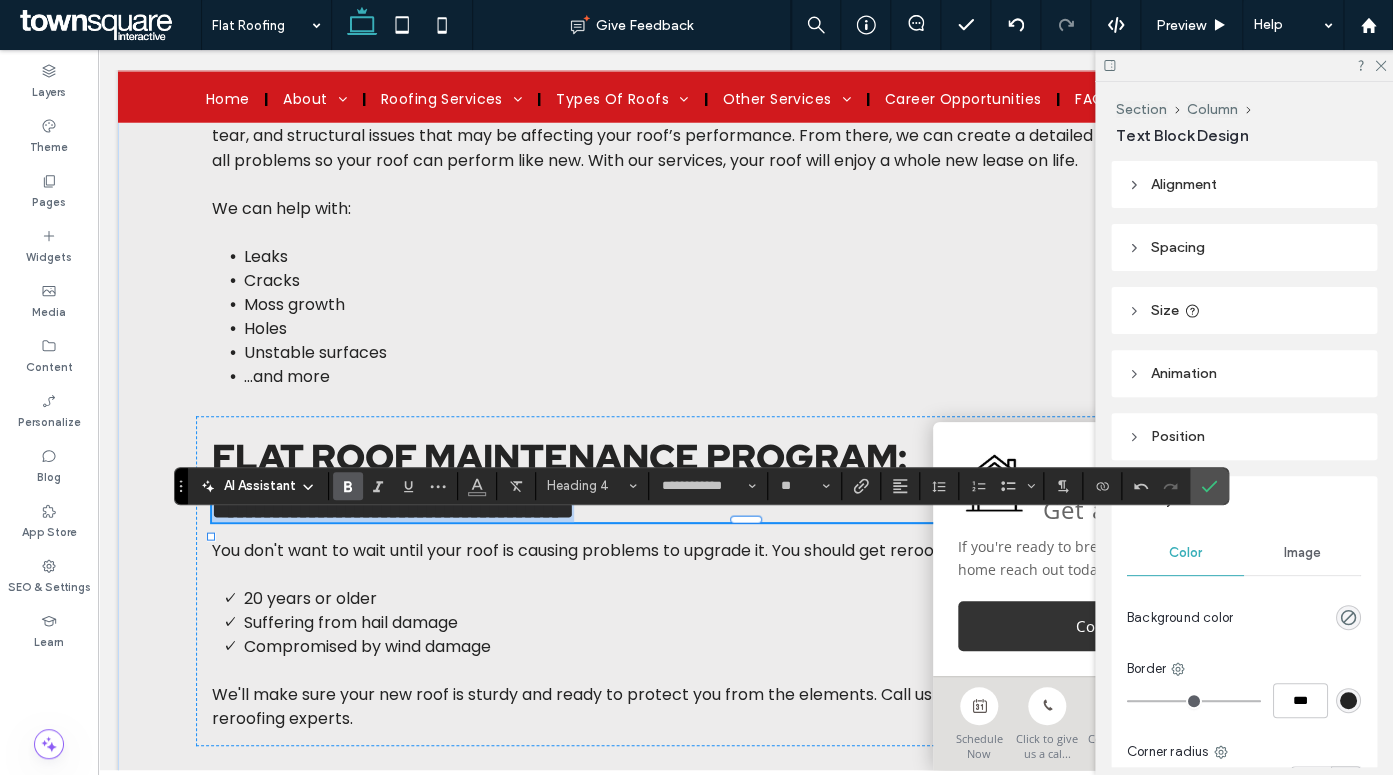 click on "Suffering from hail damage" at bounding box center (351, 621) 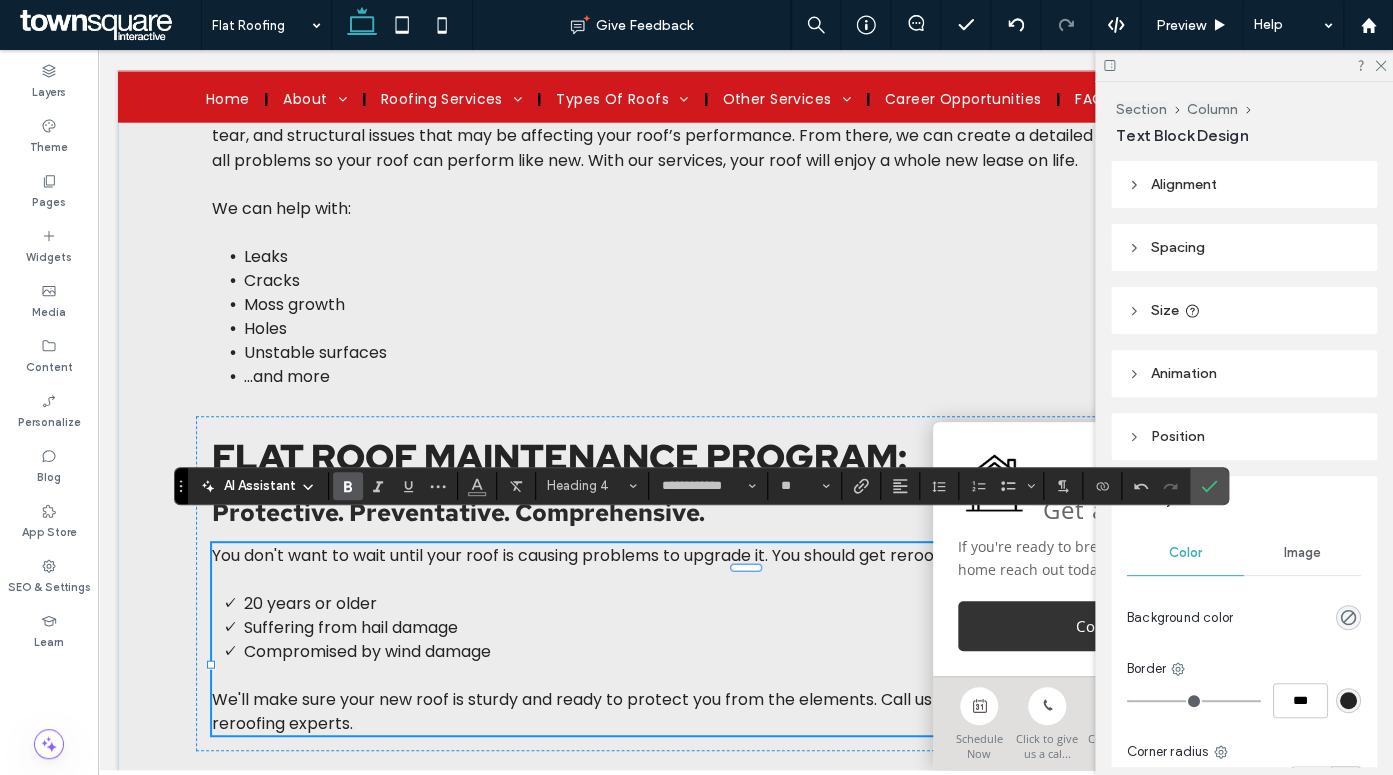 drag, startPoint x: 444, startPoint y: 656, endPoint x: 553, endPoint y: 535, distance: 162.85576 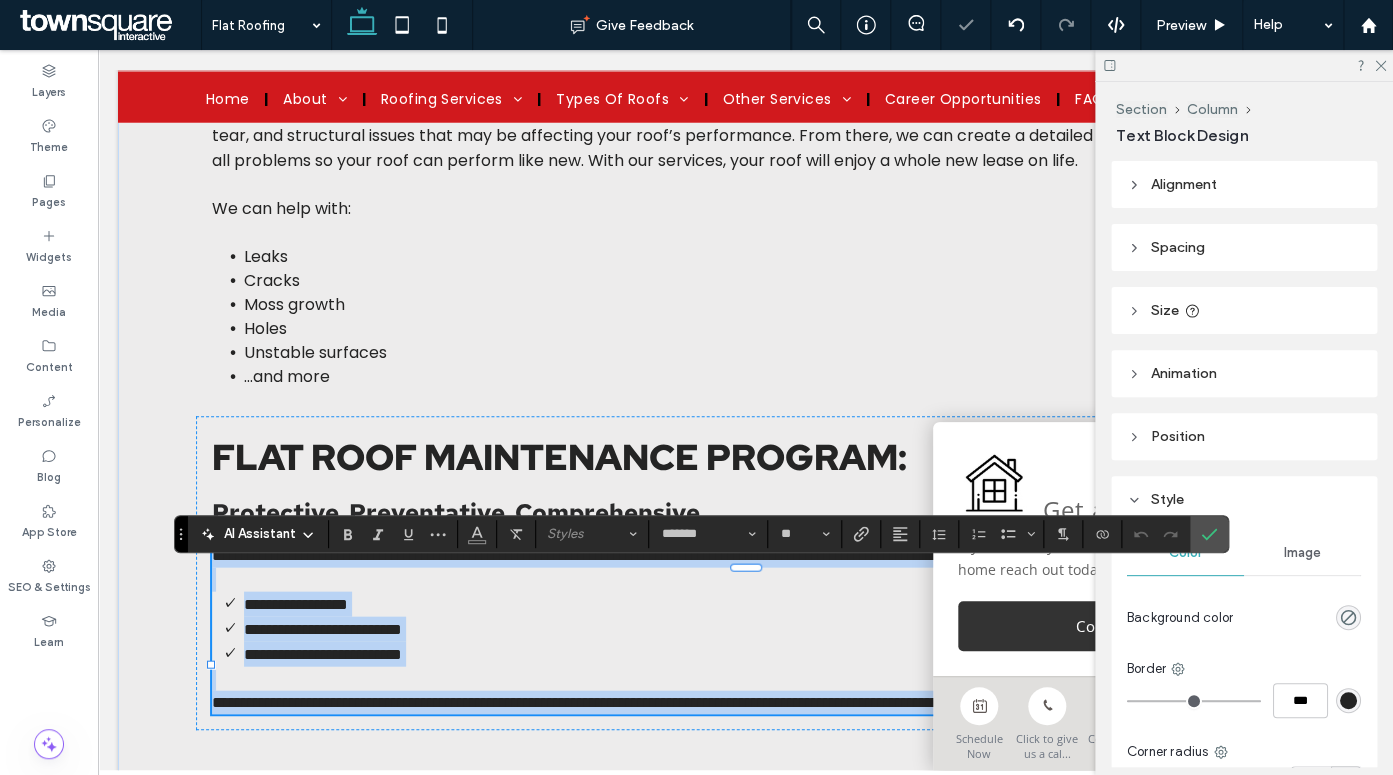 type 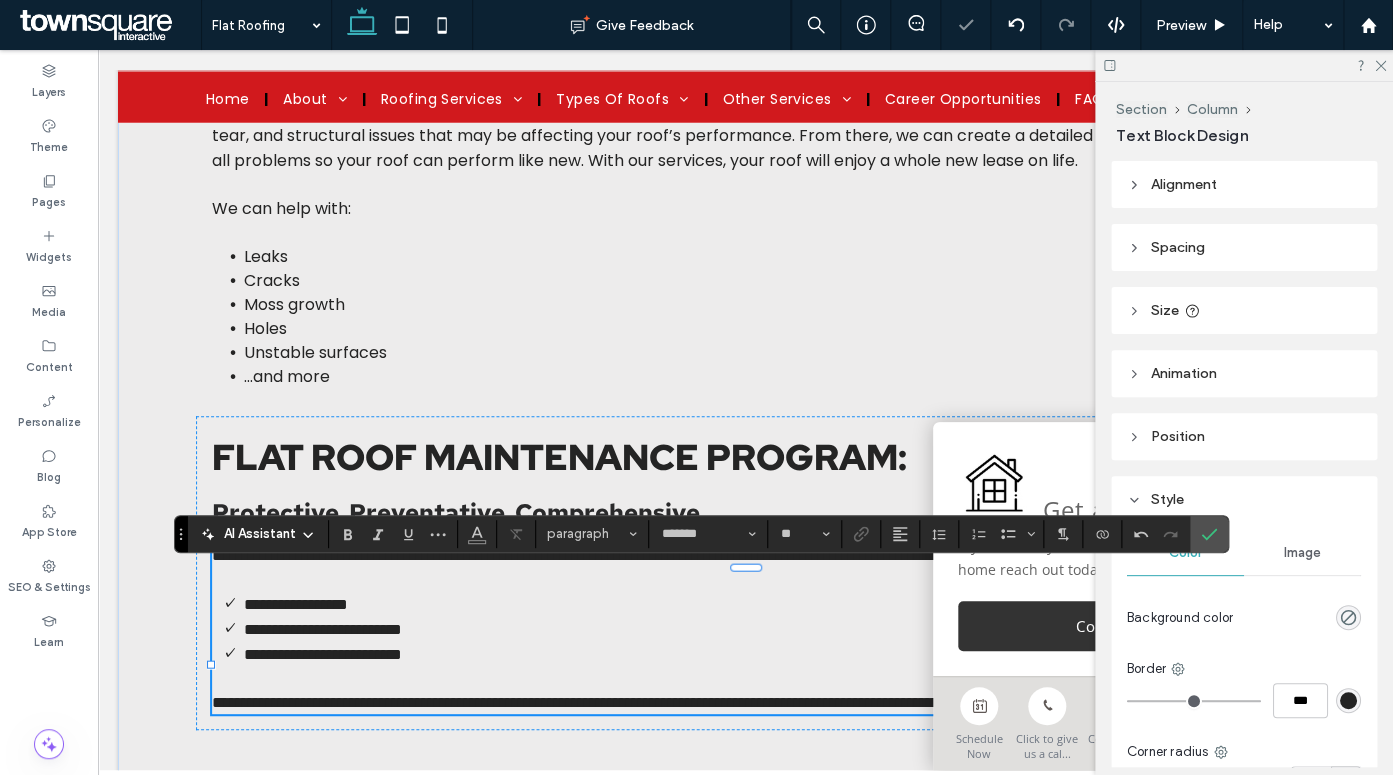 scroll, scrollTop: 24, scrollLeft: 0, axis: vertical 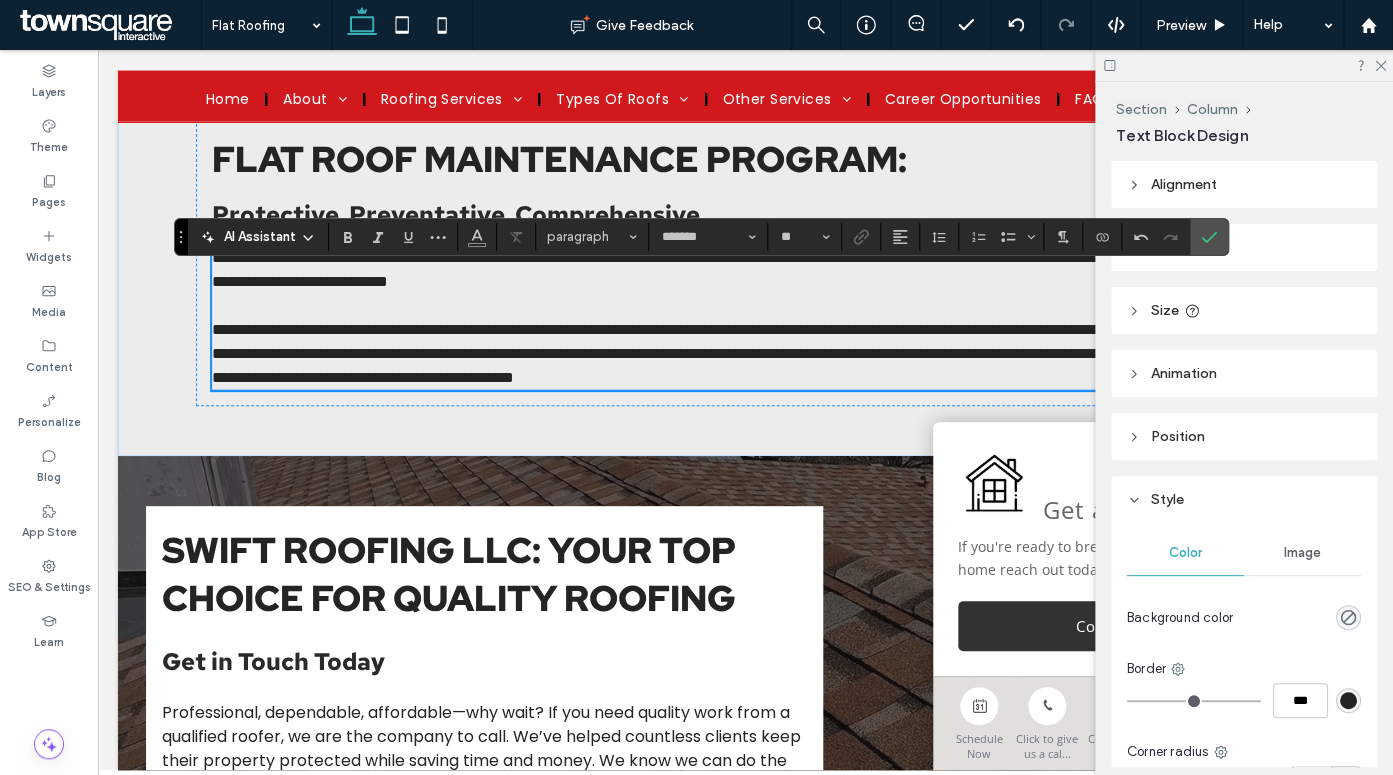 click on "**********" at bounding box center (746, 318) 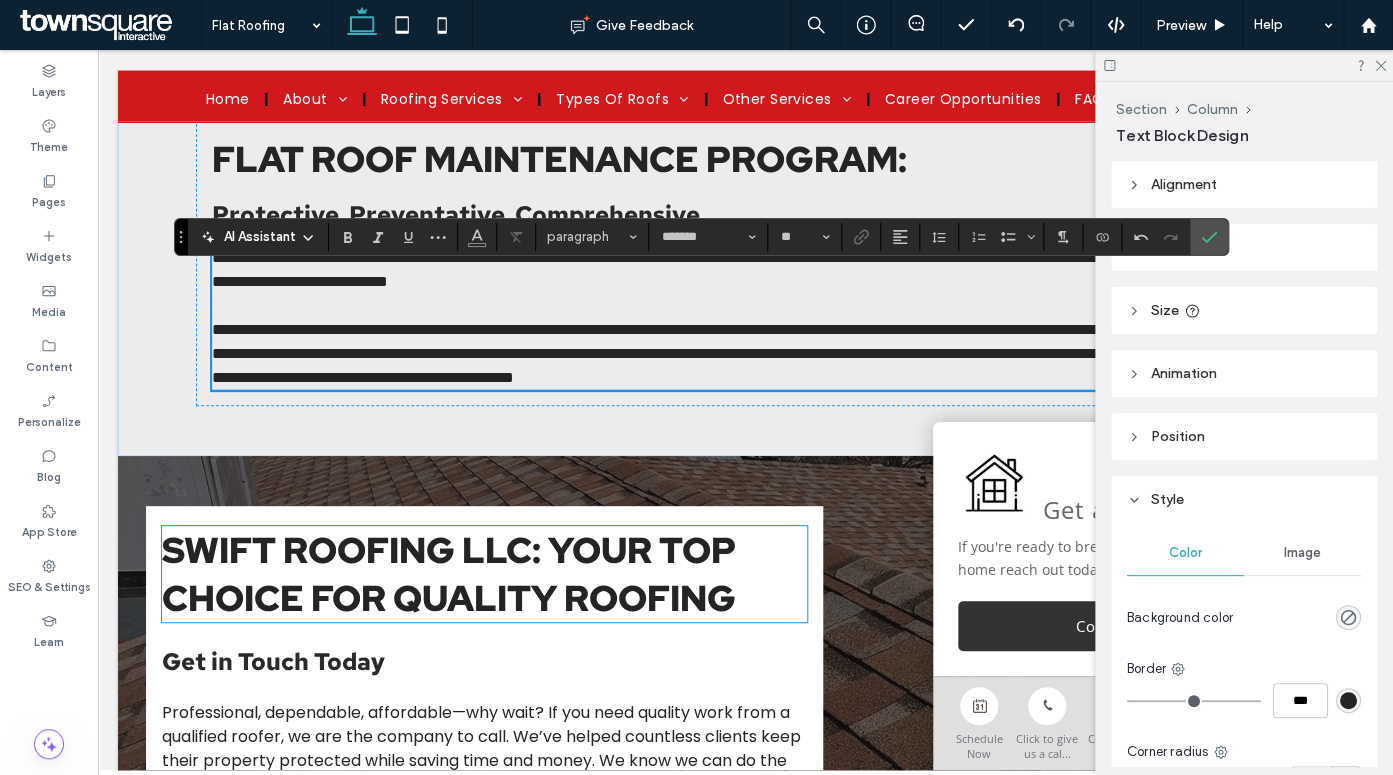 scroll, scrollTop: 1817, scrollLeft: 0, axis: vertical 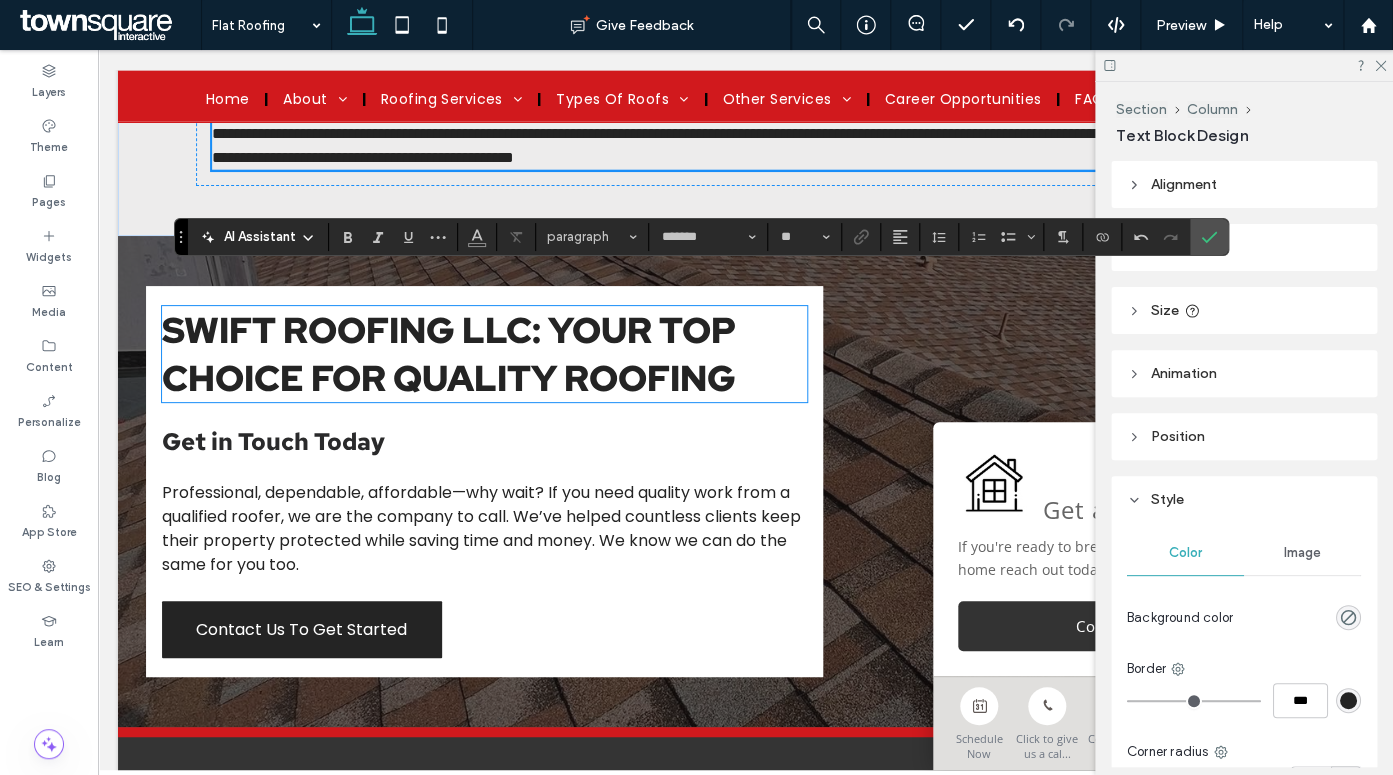 click on "Swift Roofing LLC: Your Top Choice for Quality Roofing" at bounding box center (449, 354) 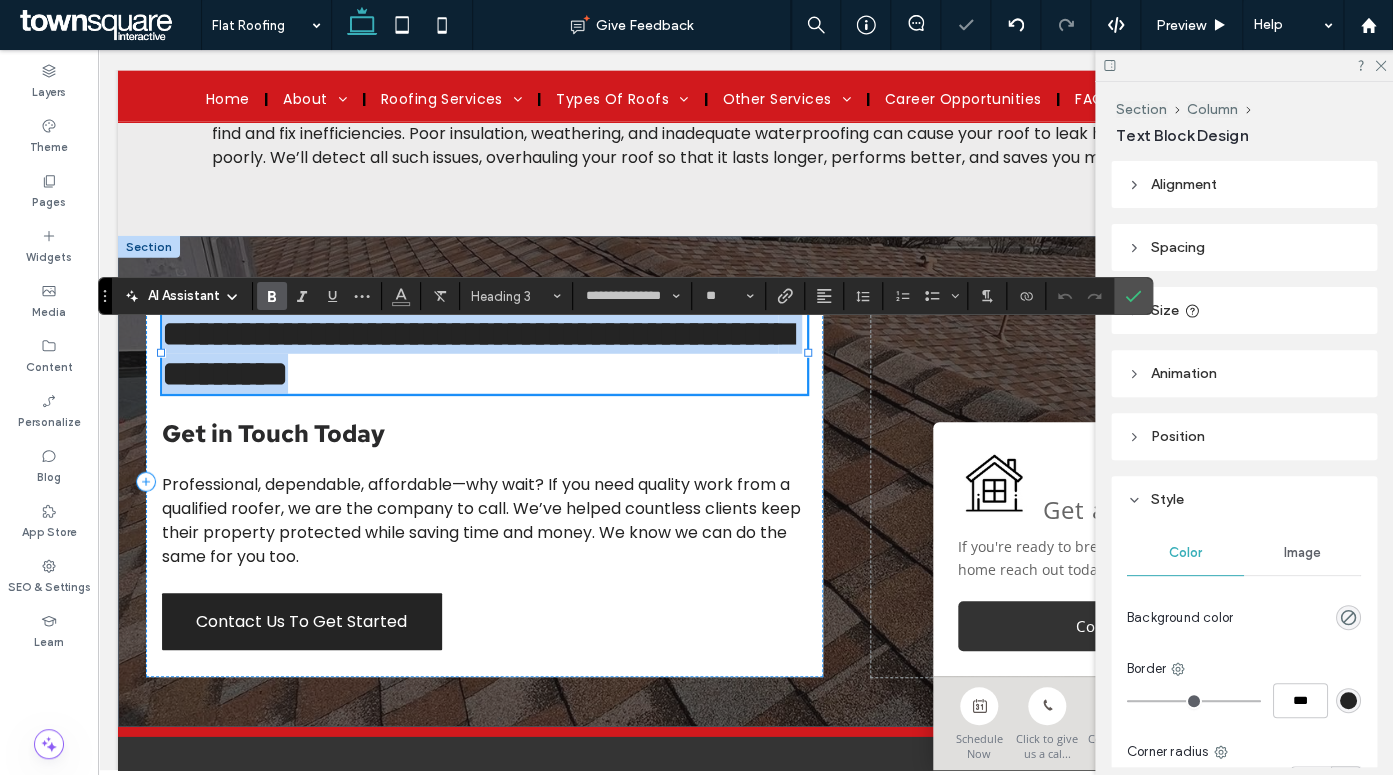 type 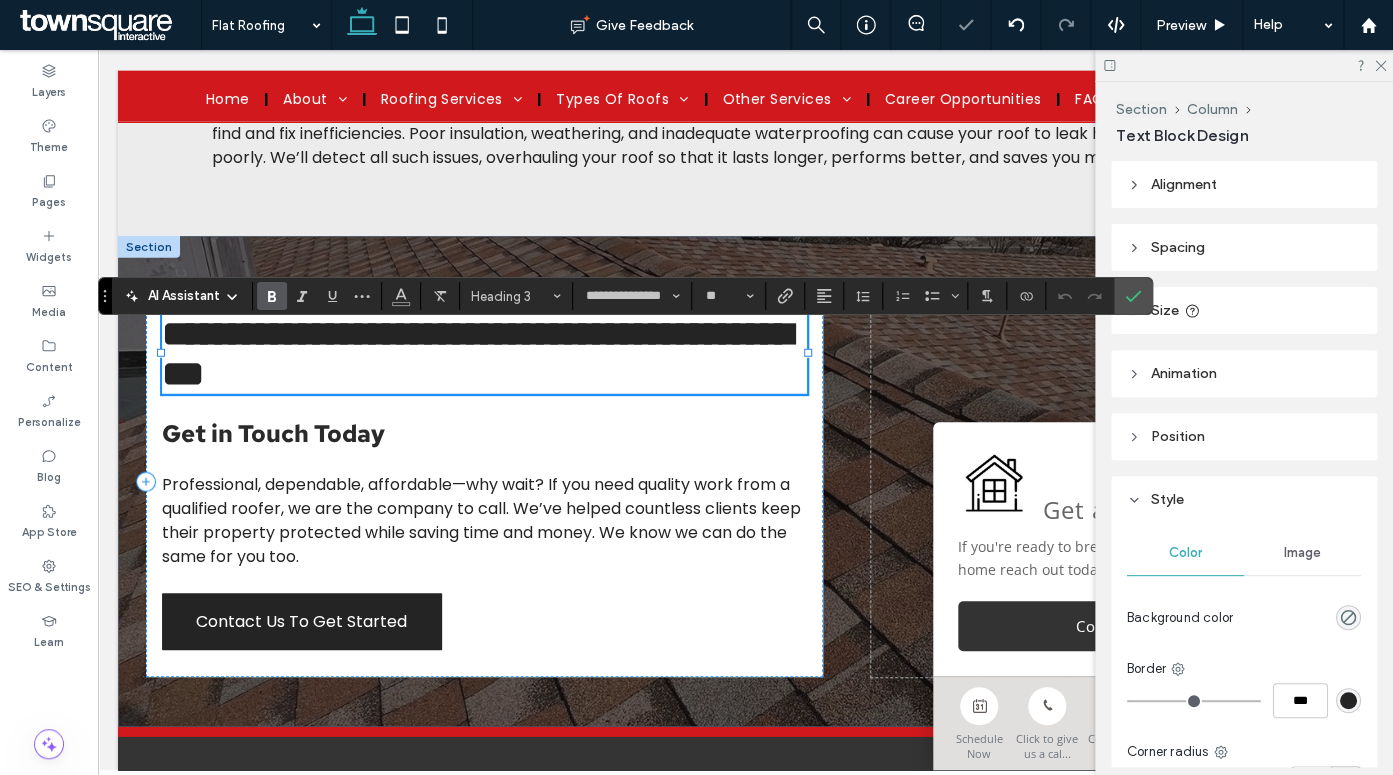 type on "**********" 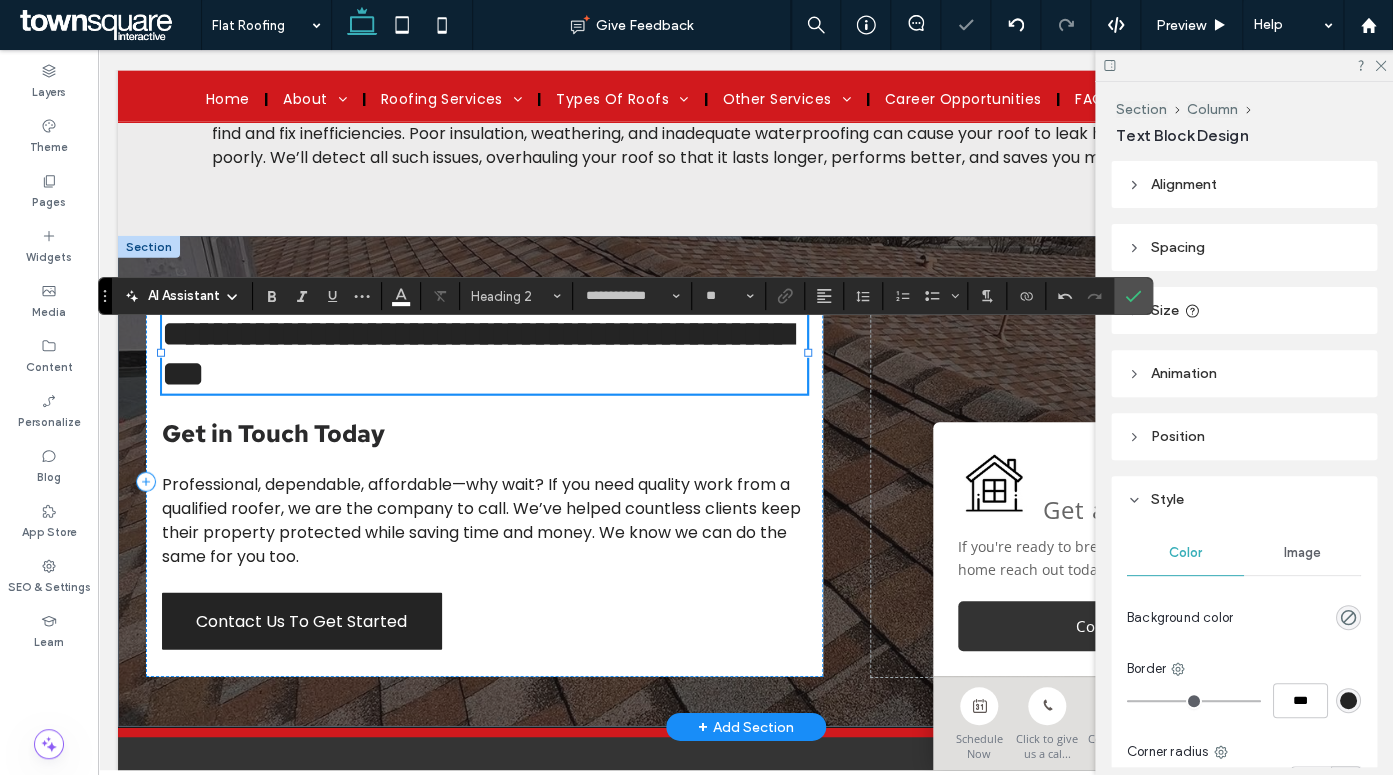 type on "**********" 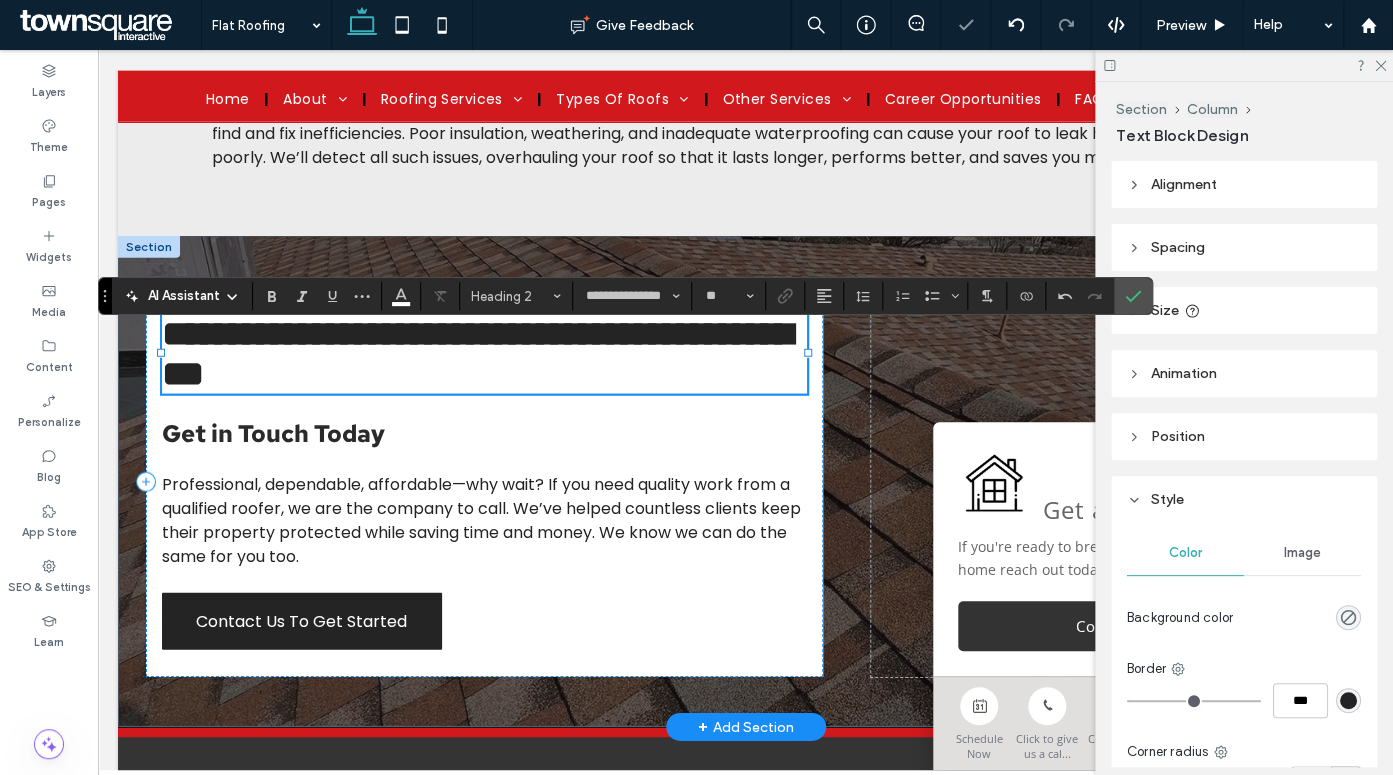 type on "**" 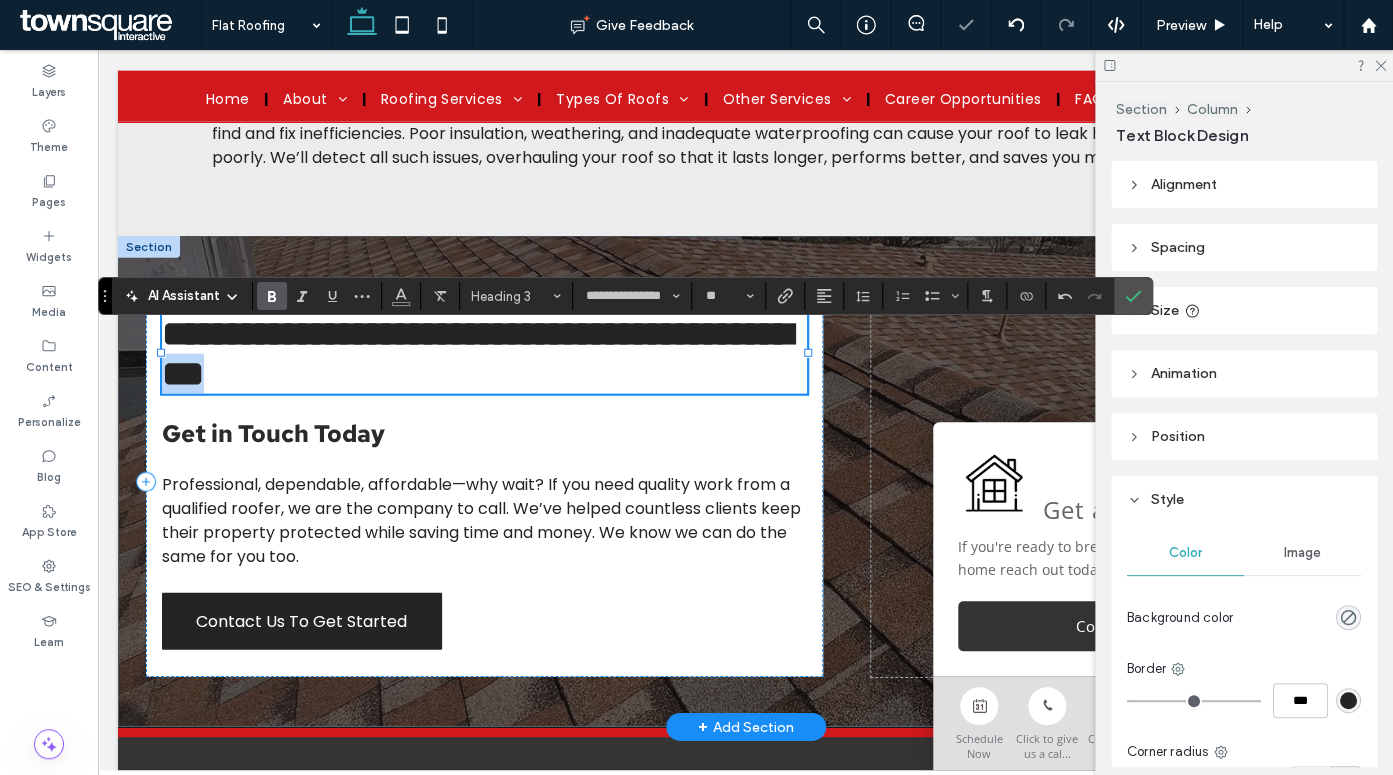 click on "**********" at bounding box center [477, 354] 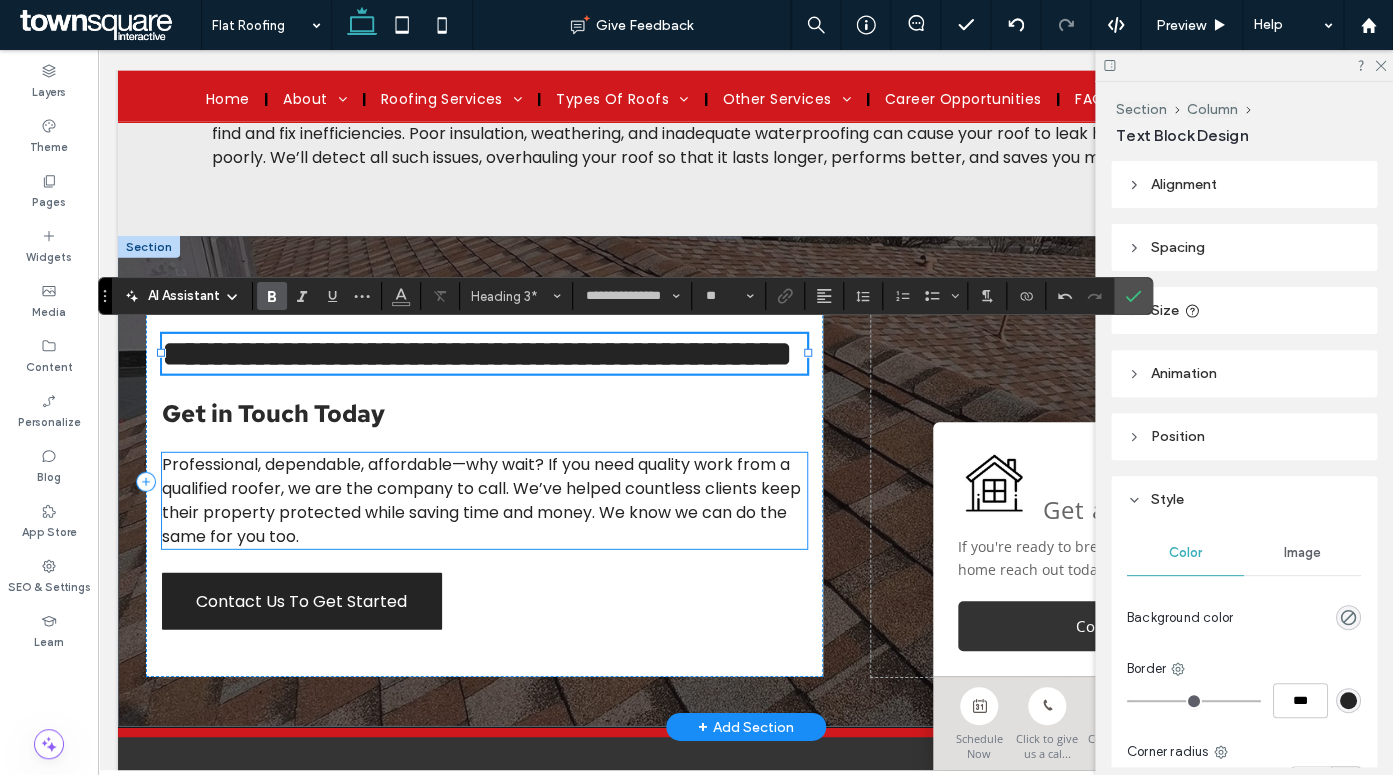 click on "Professional, dependable, affordable—why wait? If you need quality work from a qualified roofer, we are the company to call. We’ve helped countless clients keep their property protected while saving time and money. We know we can do the same for you too." at bounding box center (481, 500) 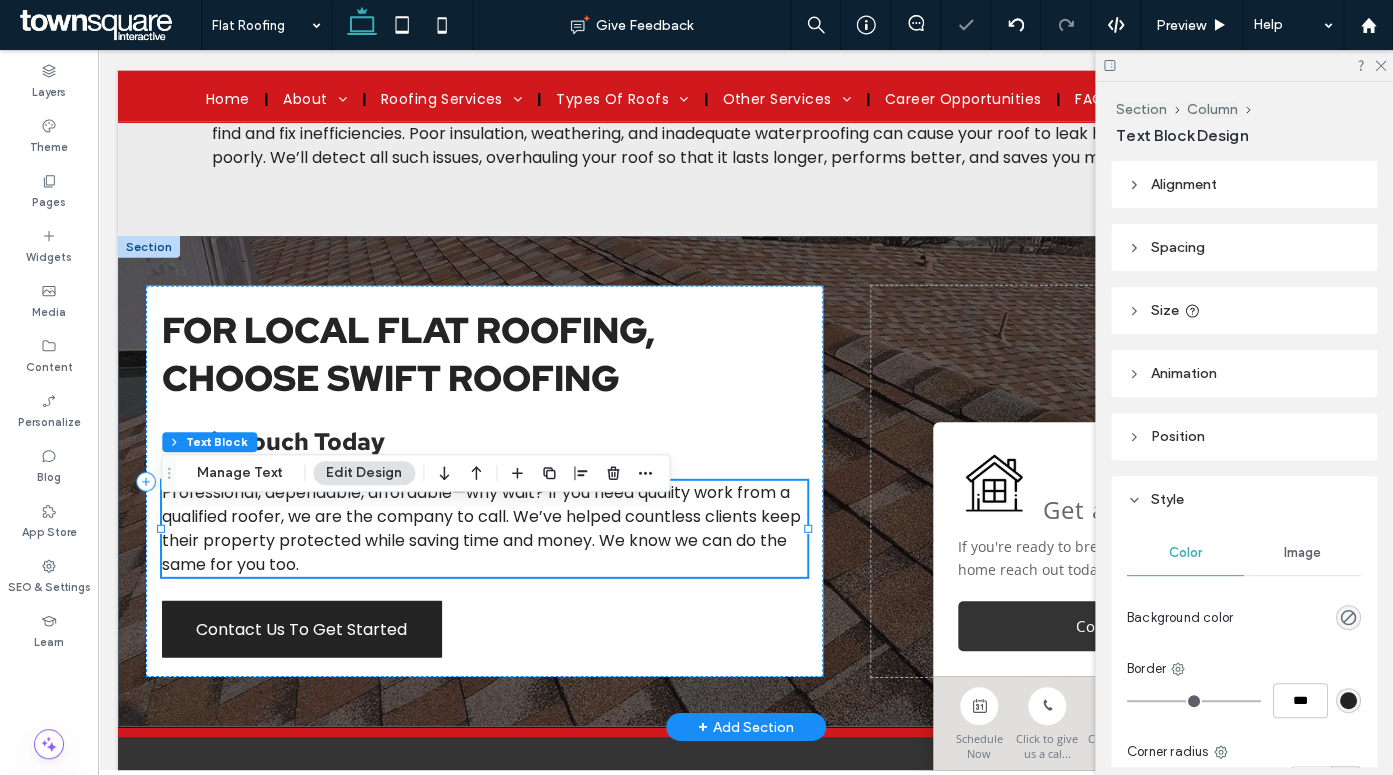 click on "Professional, dependable, affordable—why wait? If you need quality work from a qualified roofer, we are the company to call. We’ve helped countless clients keep their property protected while saving time and money. We know we can do the same for you too." at bounding box center (481, 528) 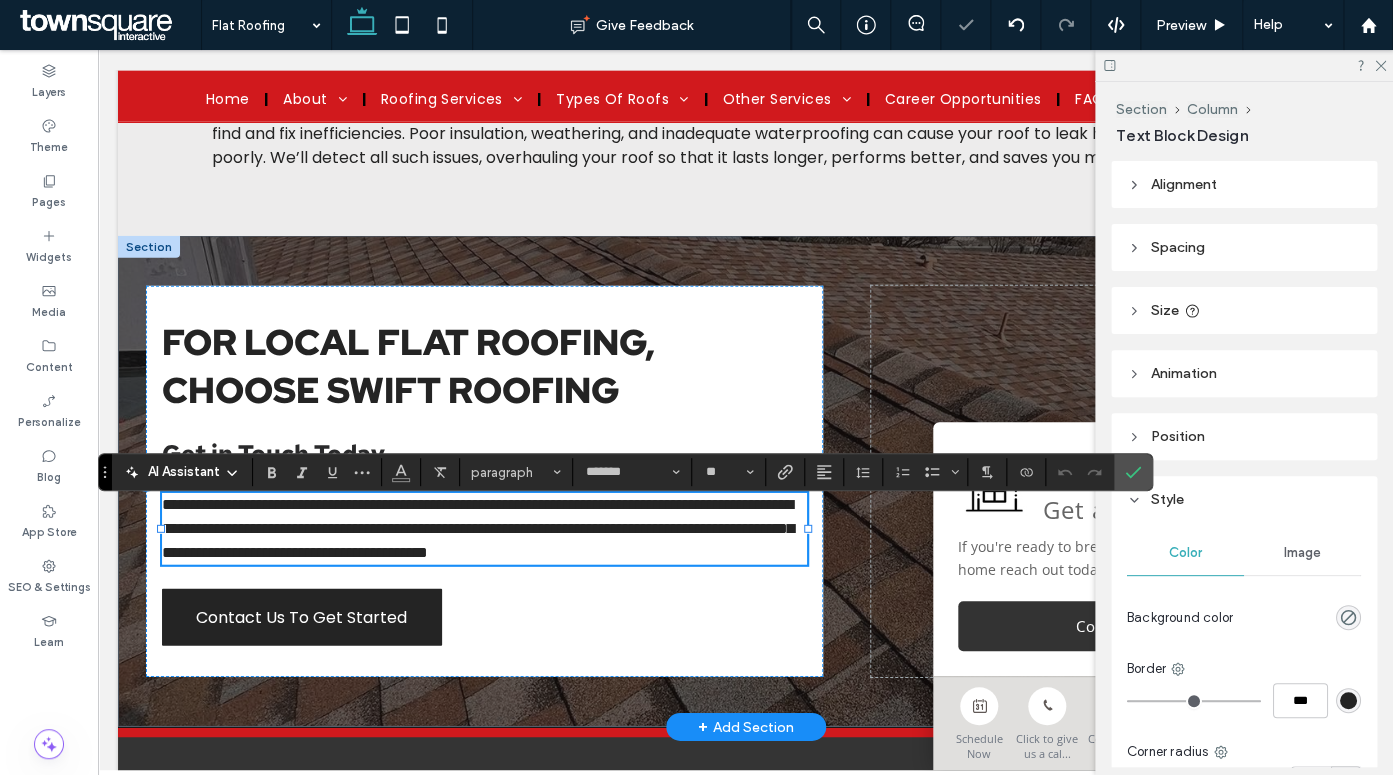 type 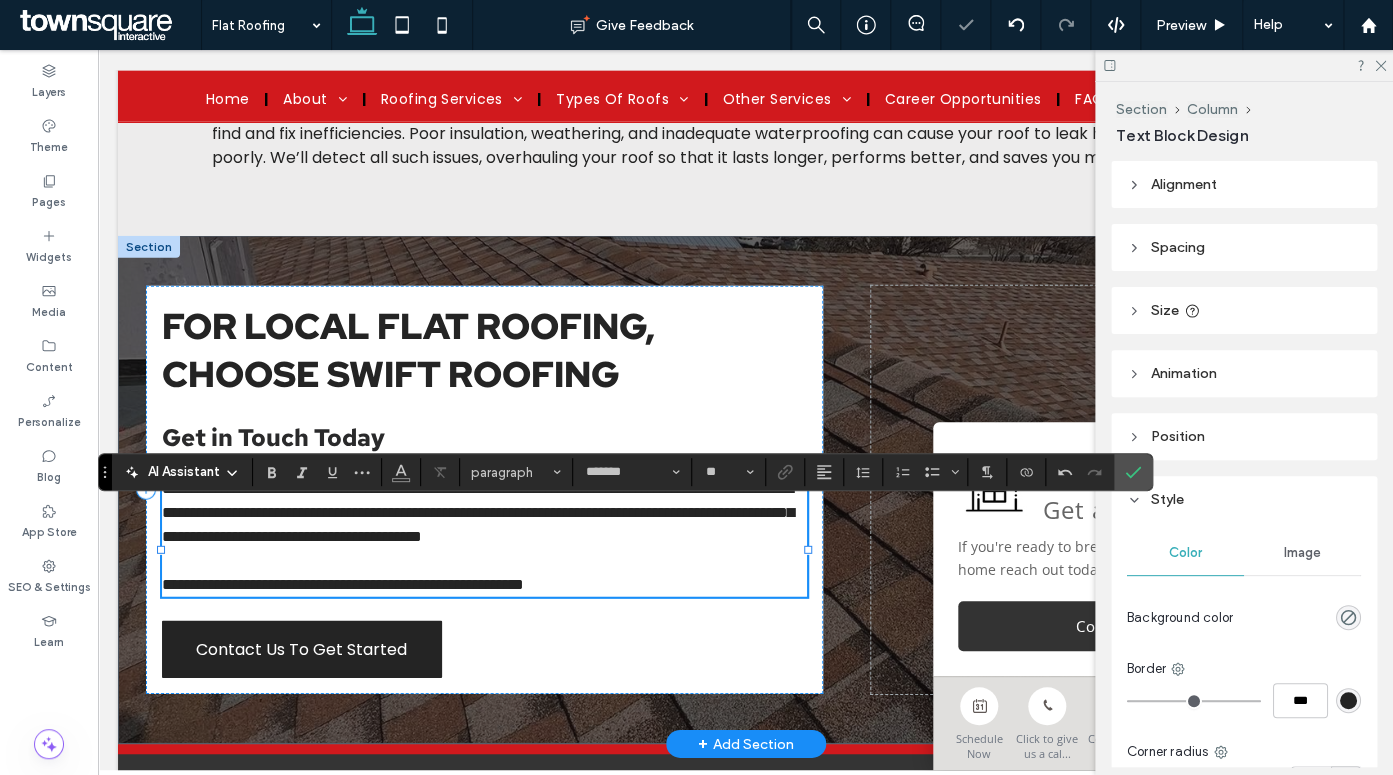 scroll, scrollTop: 24, scrollLeft: 0, axis: vertical 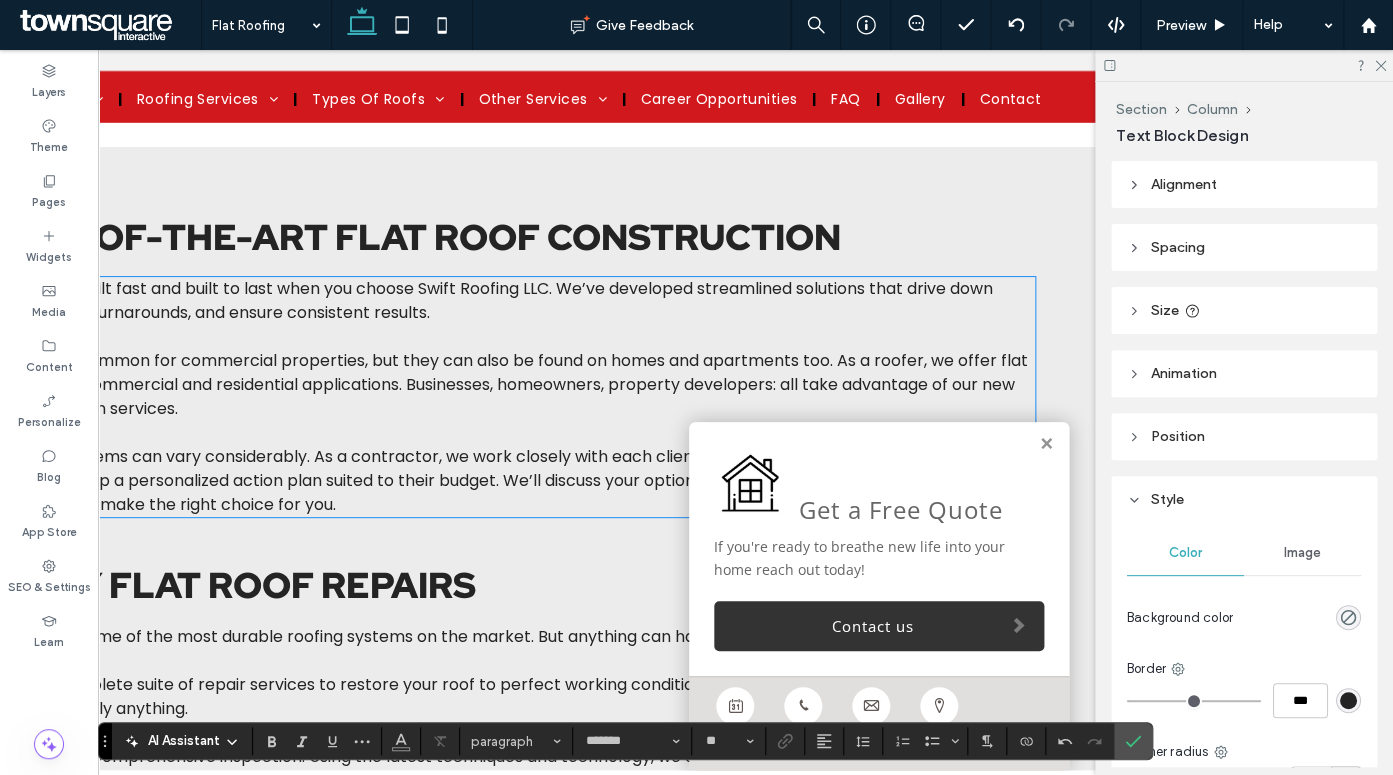 click on "Flat roofs are built fast and built to last when you choose Swift Roofing LLC. We’ve developed streamlined solutions that drive down costs, minimize turnarounds, and ensure consistent results." at bounding box center (480, 300) 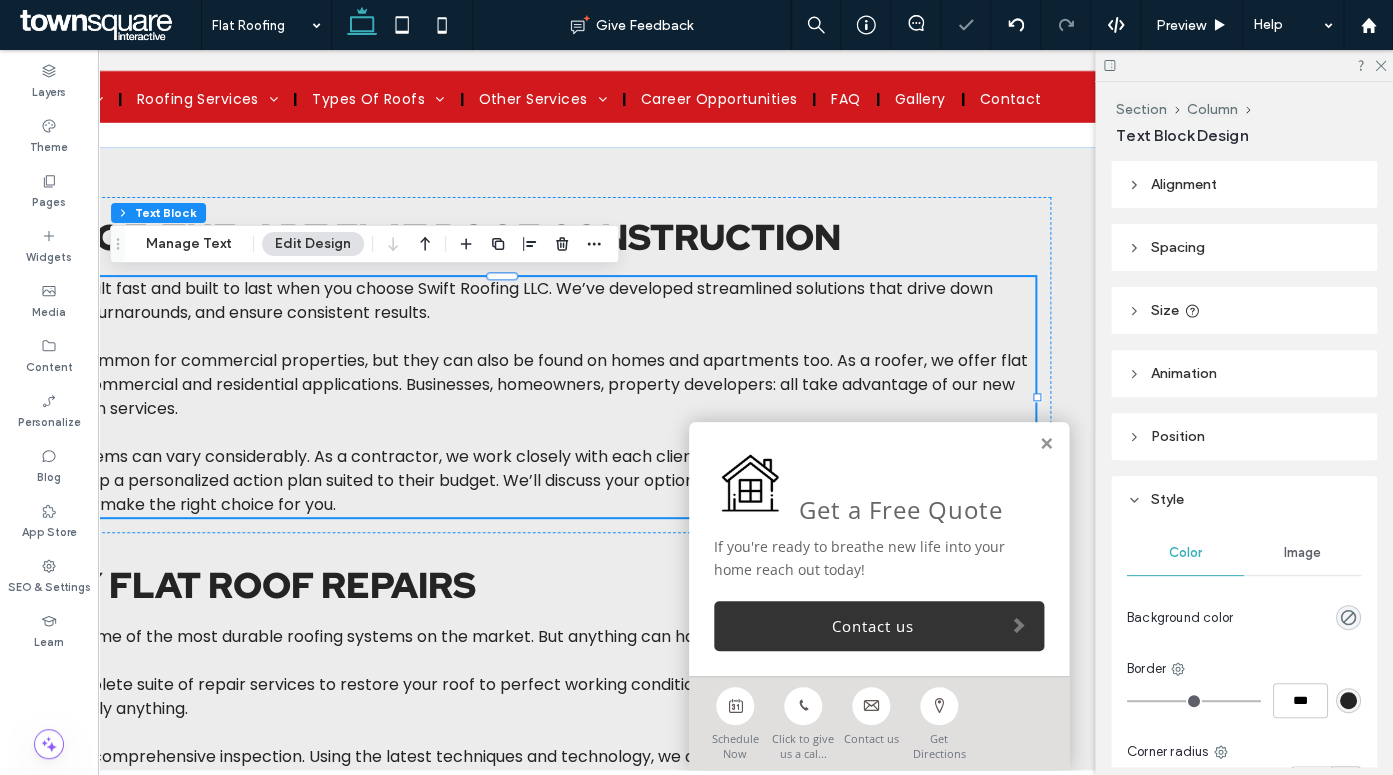 click on "Flat roofs are built fast and built to last when you choose Swift Roofing LLC. We’ve developed streamlined solutions that drive down costs, minimize turnarounds, and ensure consistent results." at bounding box center (480, 300) 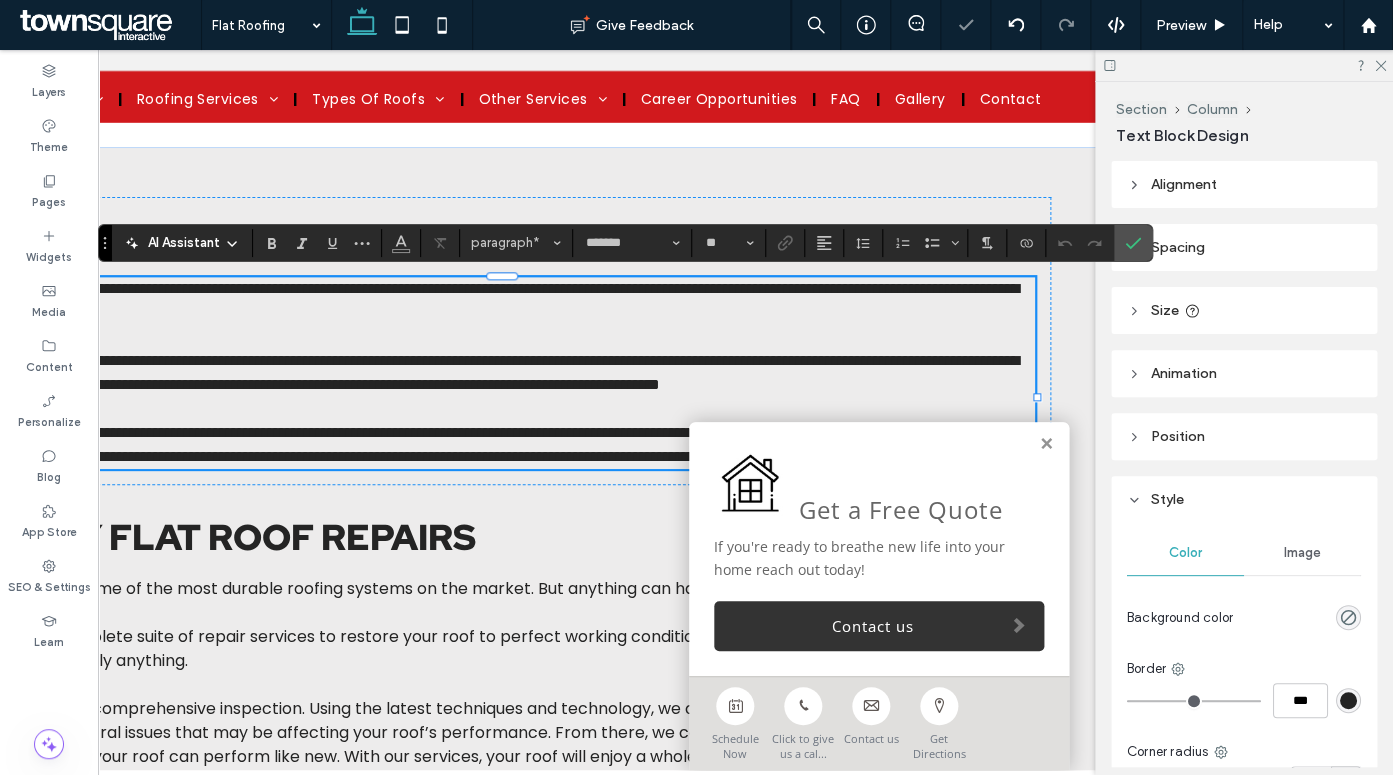click on "**********" at bounding box center [493, 300] 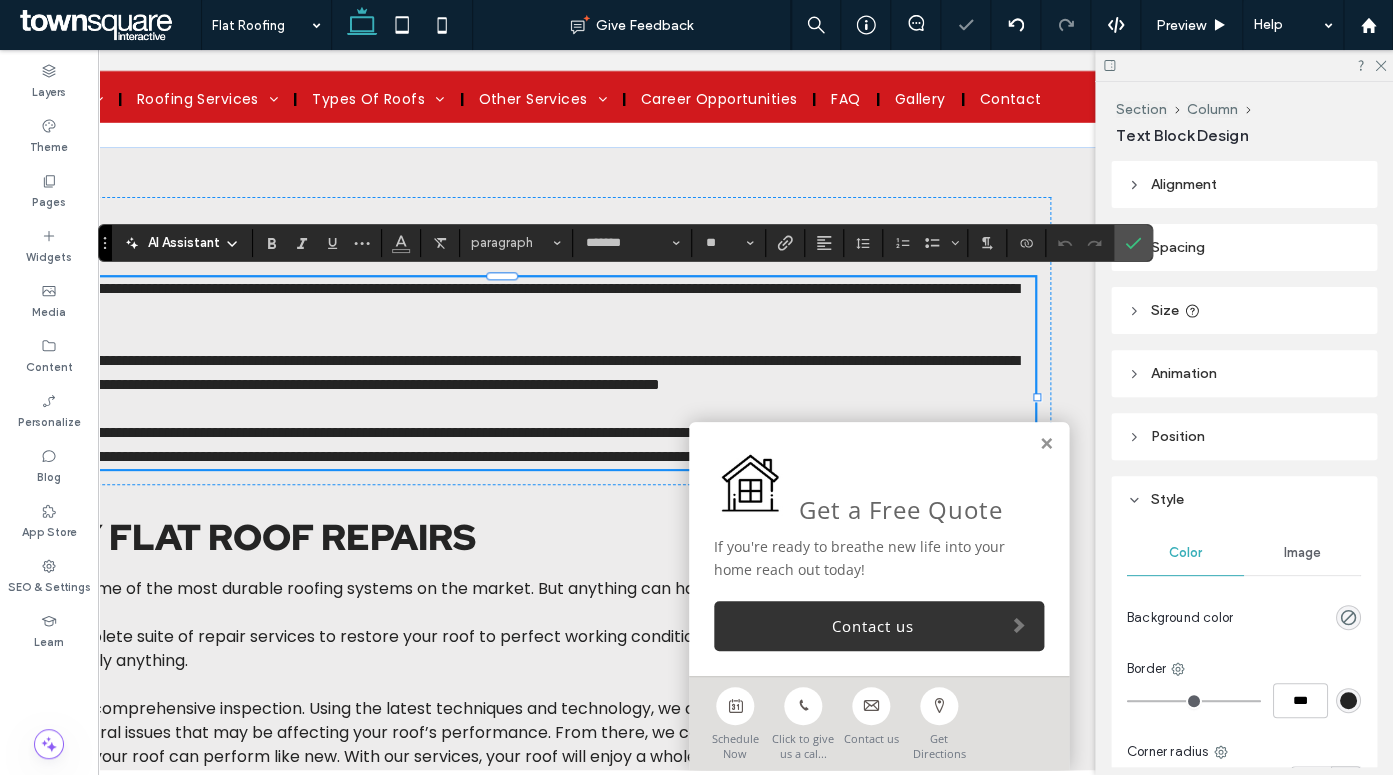 click on "**********" at bounding box center (493, 300) 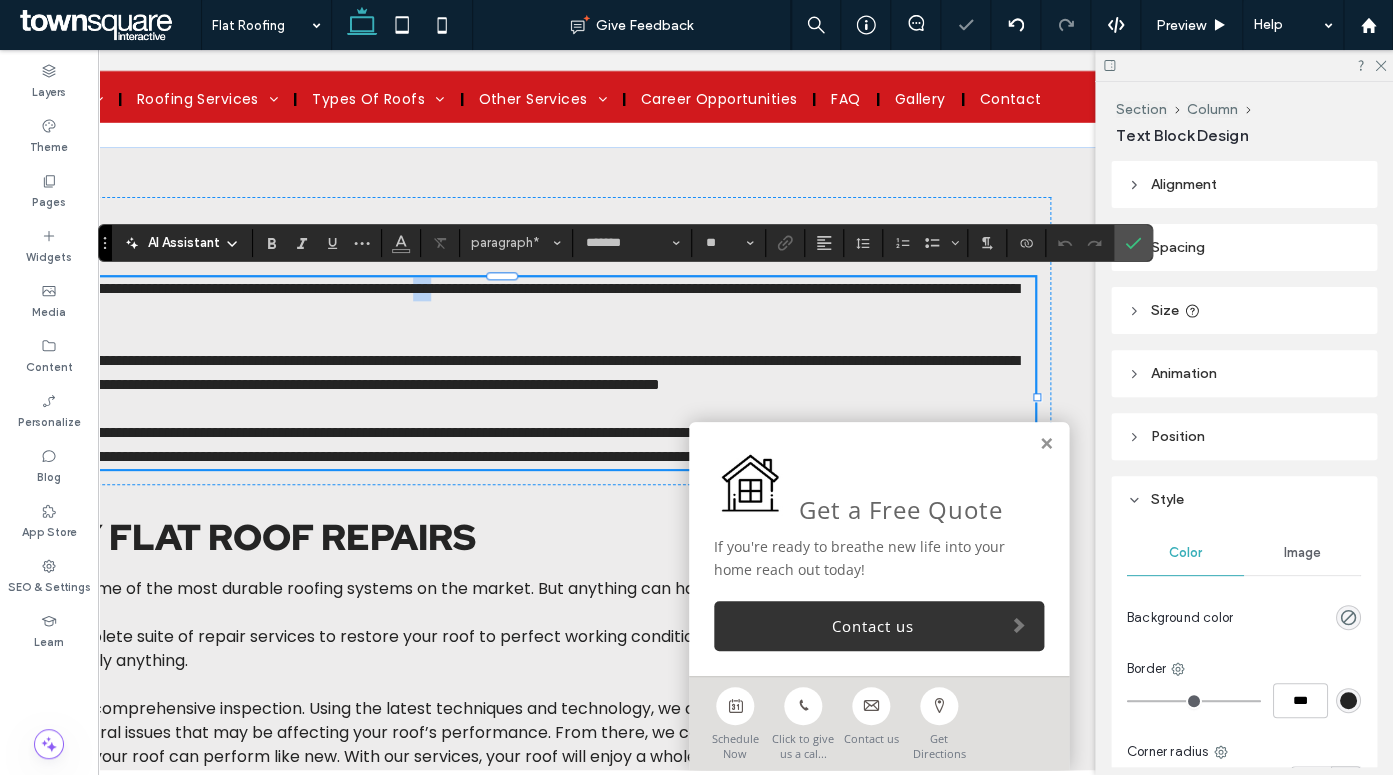 click on "**********" at bounding box center [493, 300] 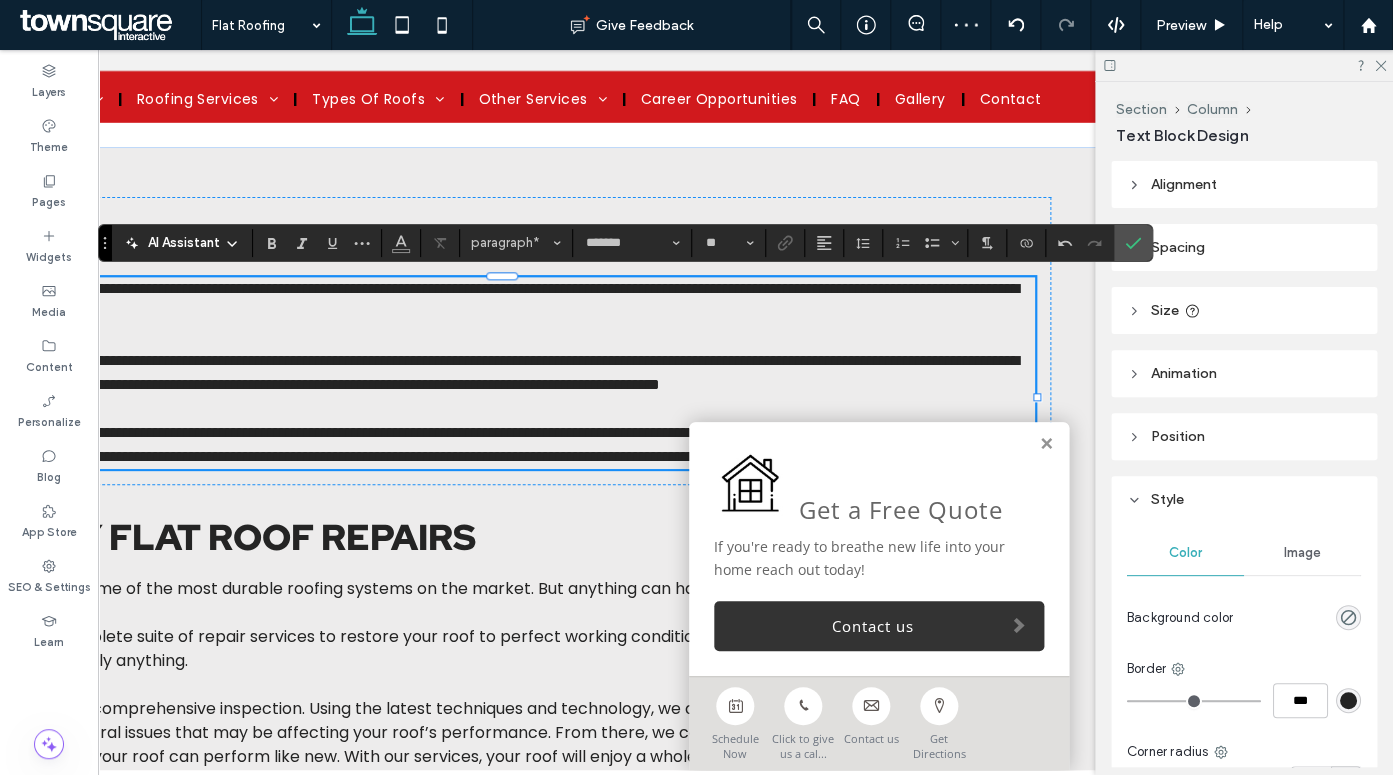 scroll, scrollTop: 660, scrollLeft: 0, axis: vertical 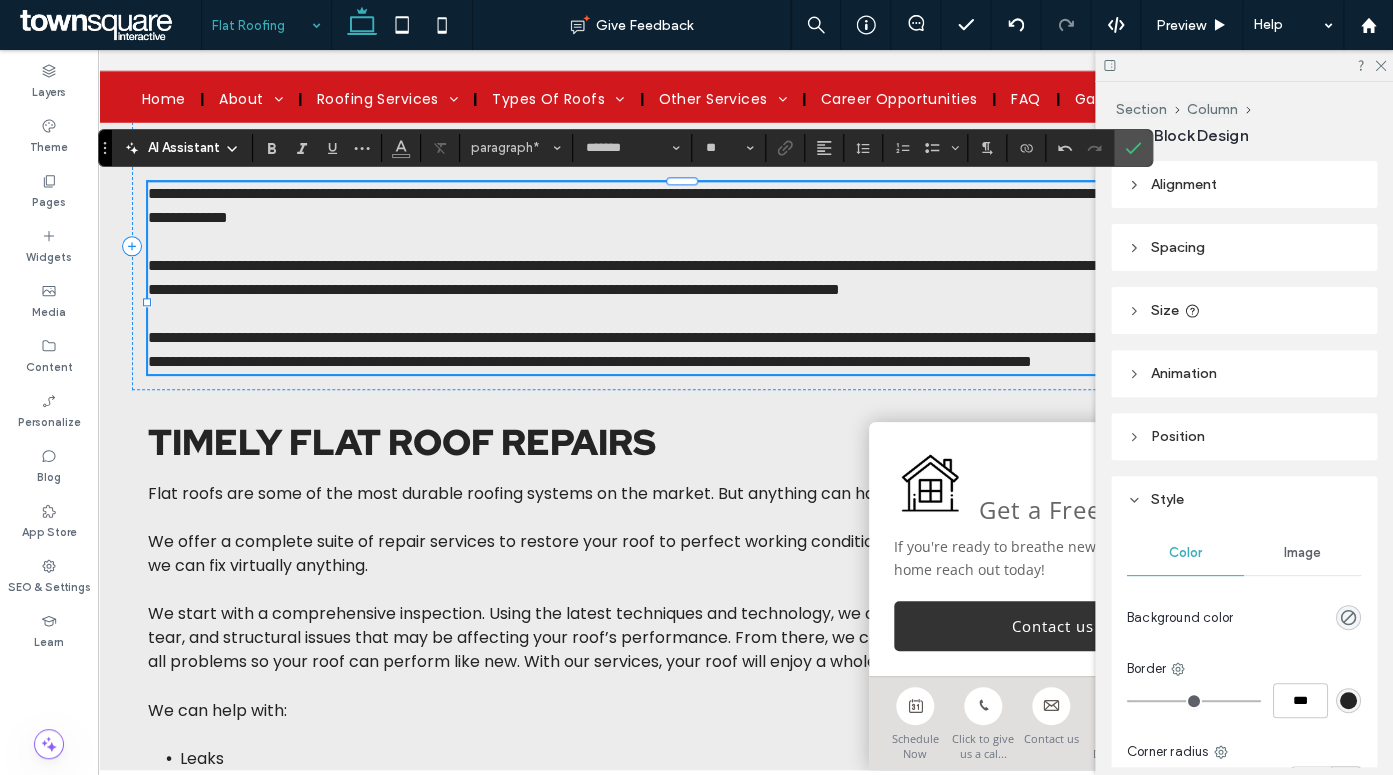 click at bounding box center (261, 25) 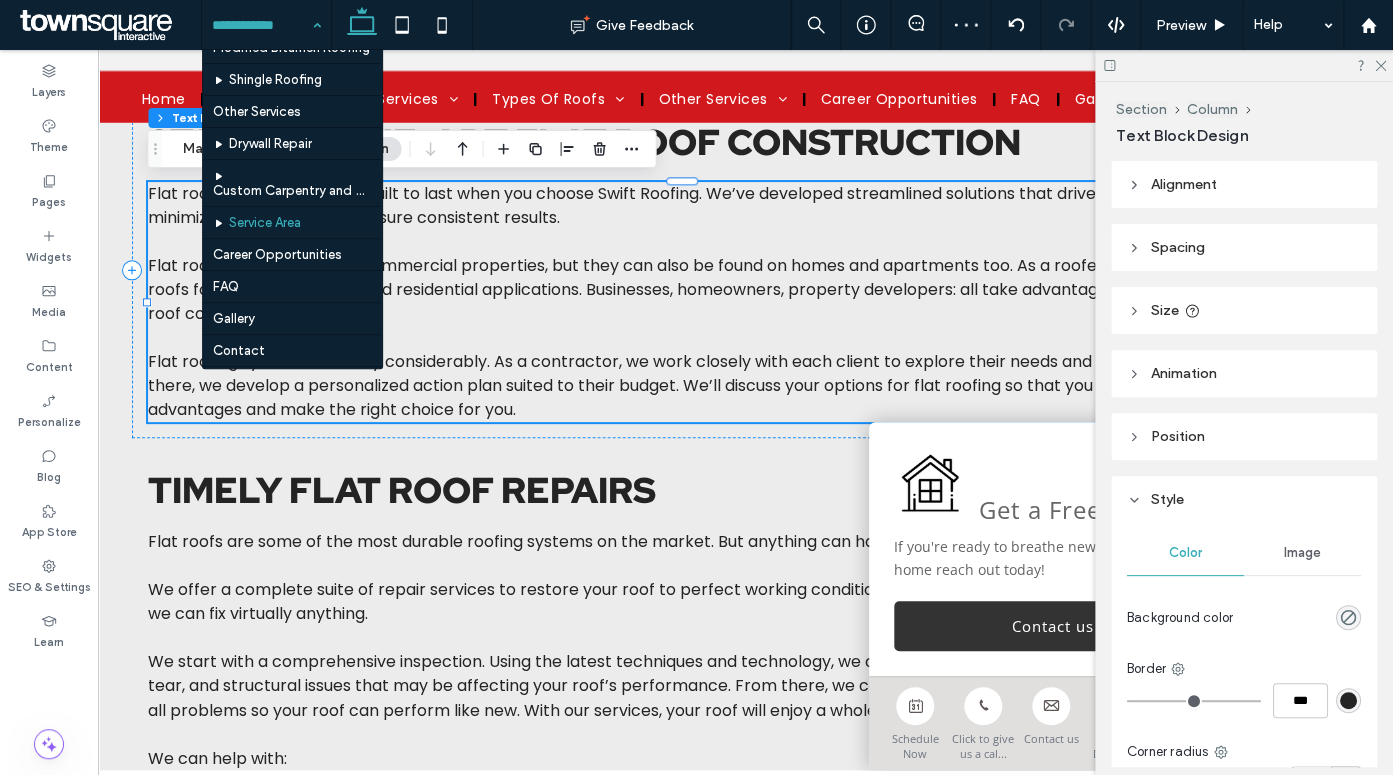 scroll, scrollTop: 687, scrollLeft: 0, axis: vertical 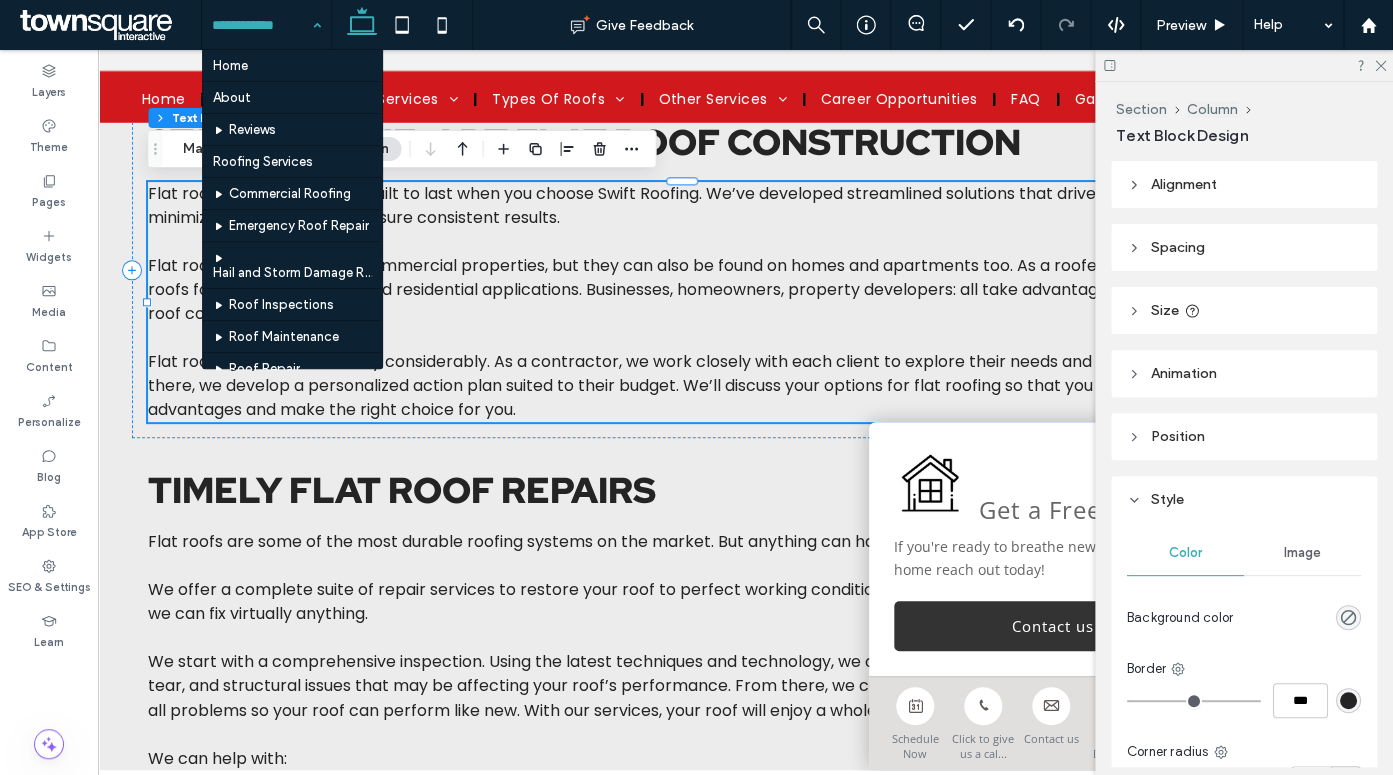 click at bounding box center [261, 25] 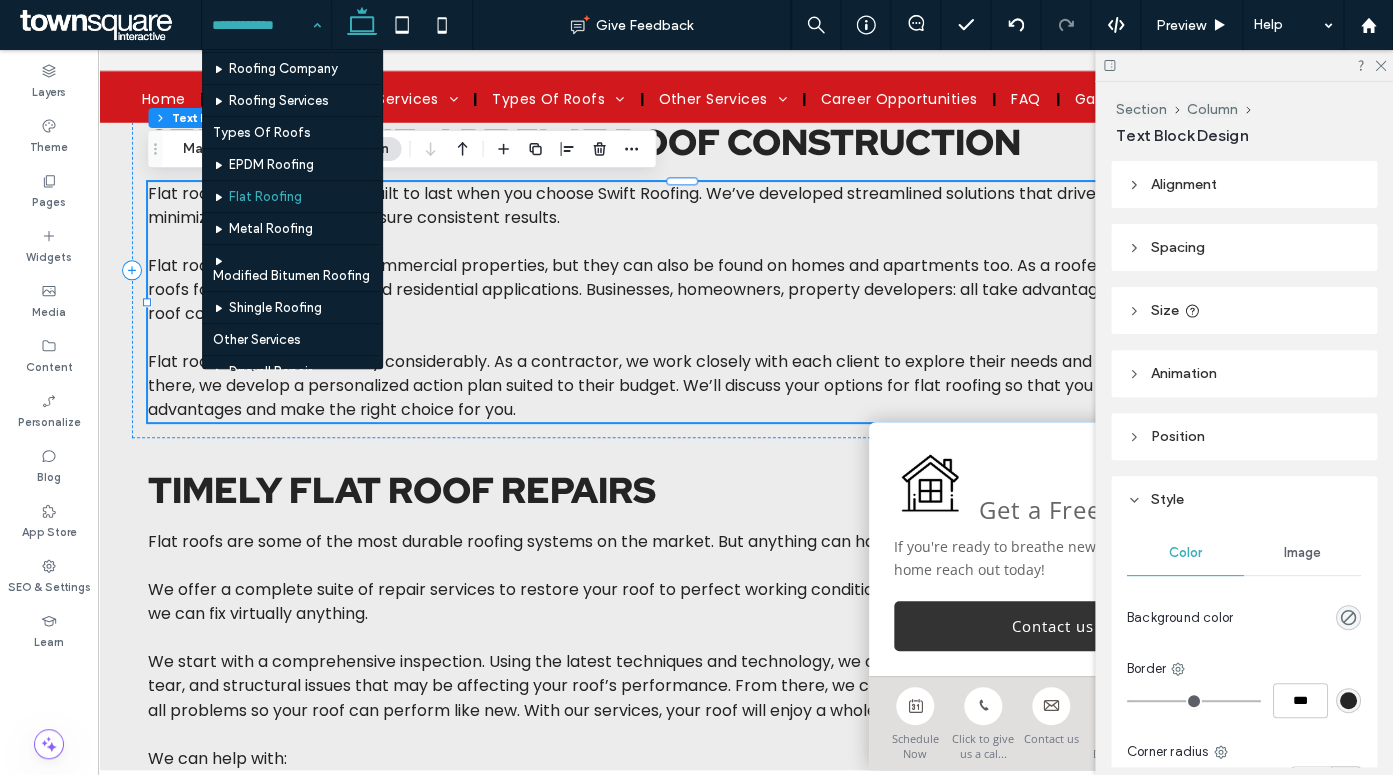 scroll, scrollTop: 397, scrollLeft: 0, axis: vertical 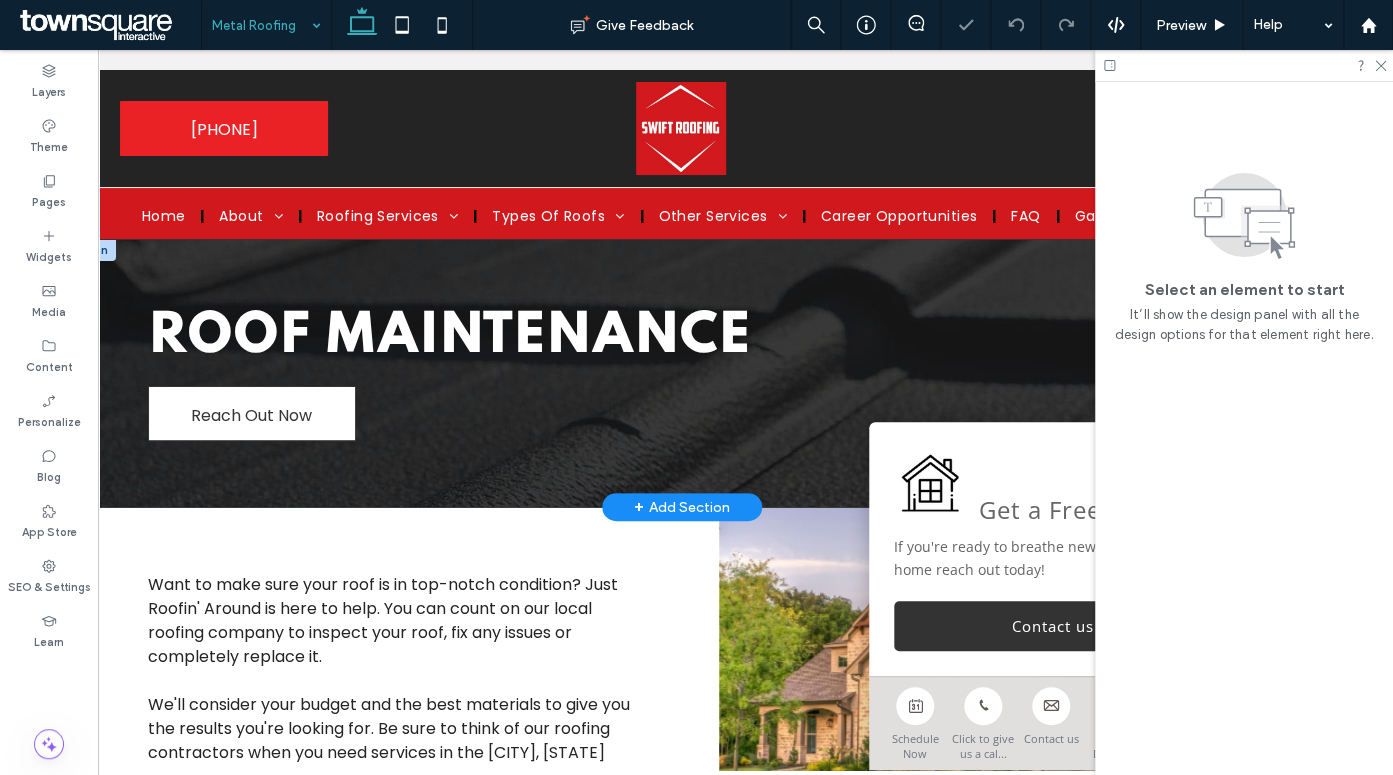 click on "Roof Maintenance" at bounding box center [449, 337] 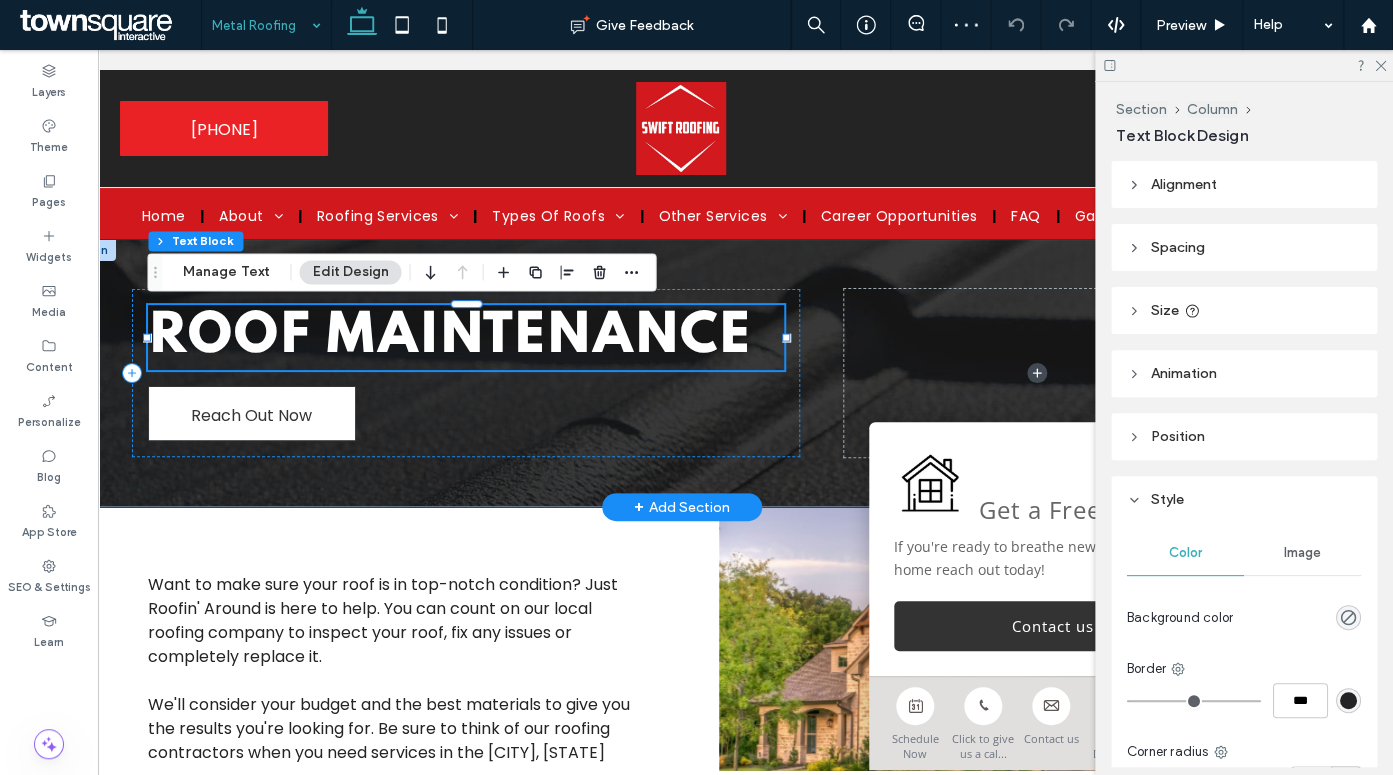 click on "Roof Maintenance" at bounding box center [449, 337] 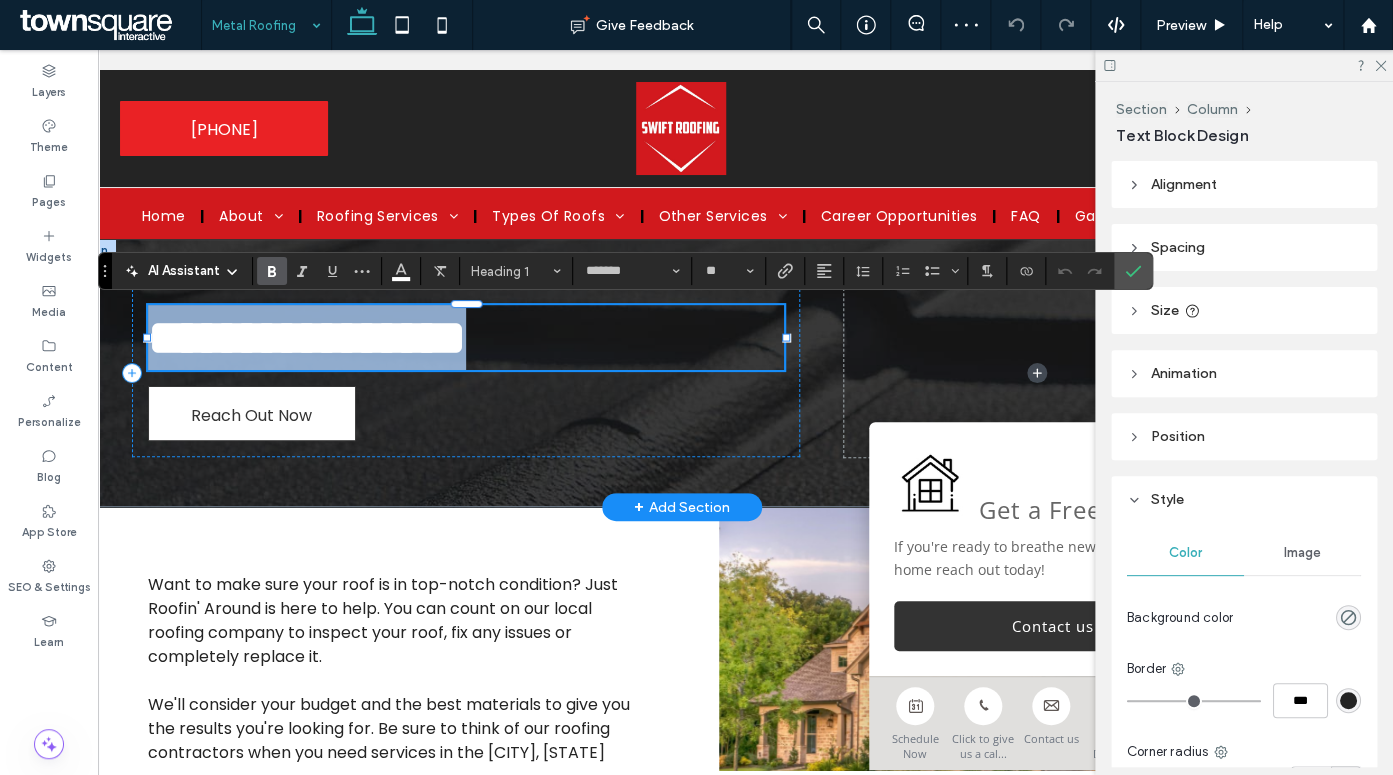 type 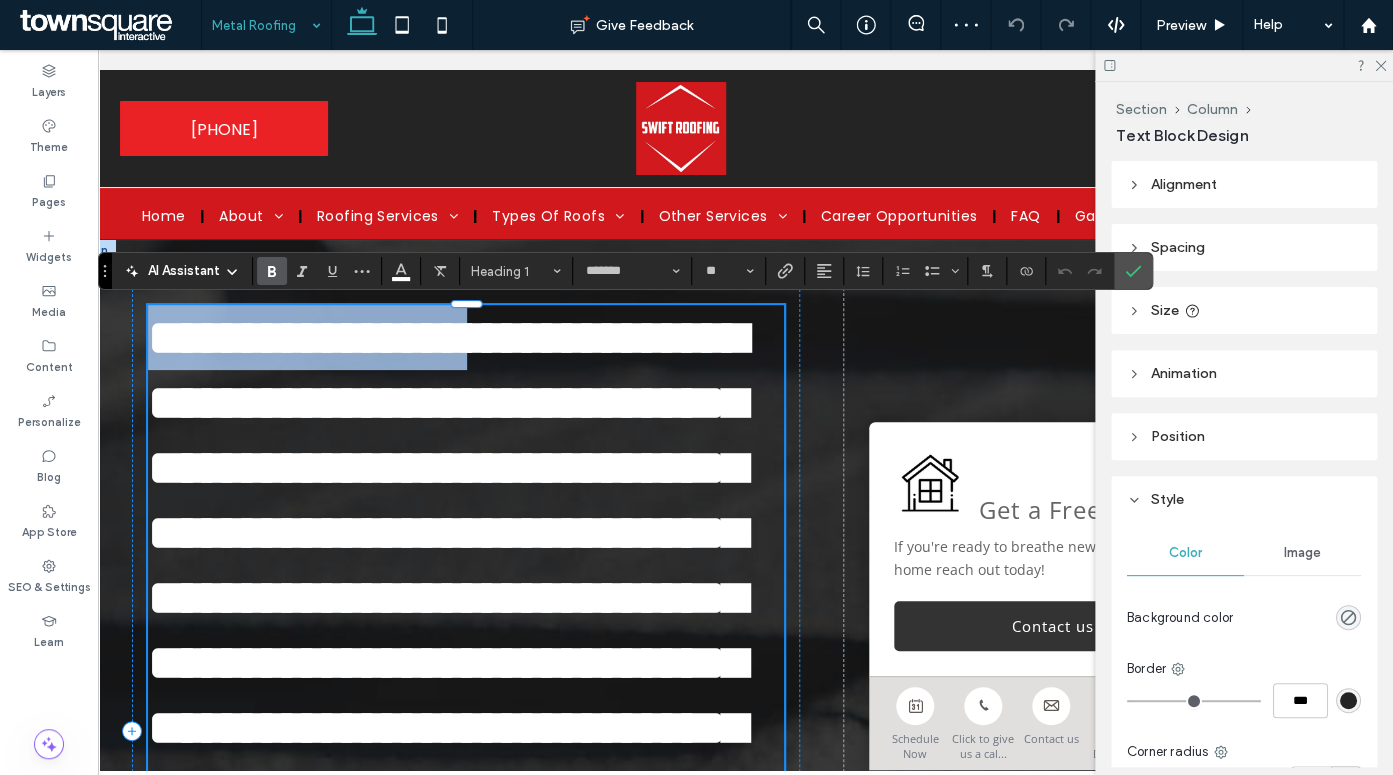 scroll, scrollTop: 0, scrollLeft: 0, axis: both 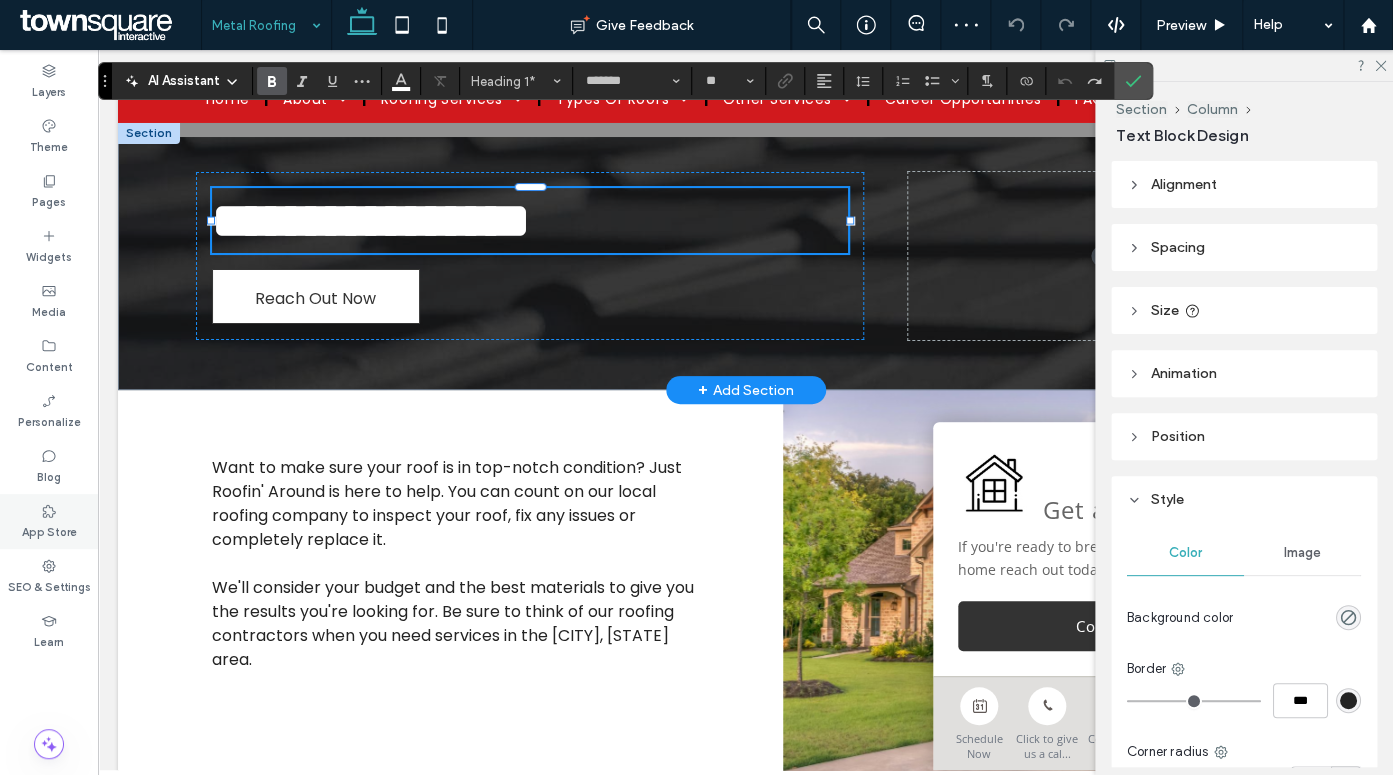 type on "*******" 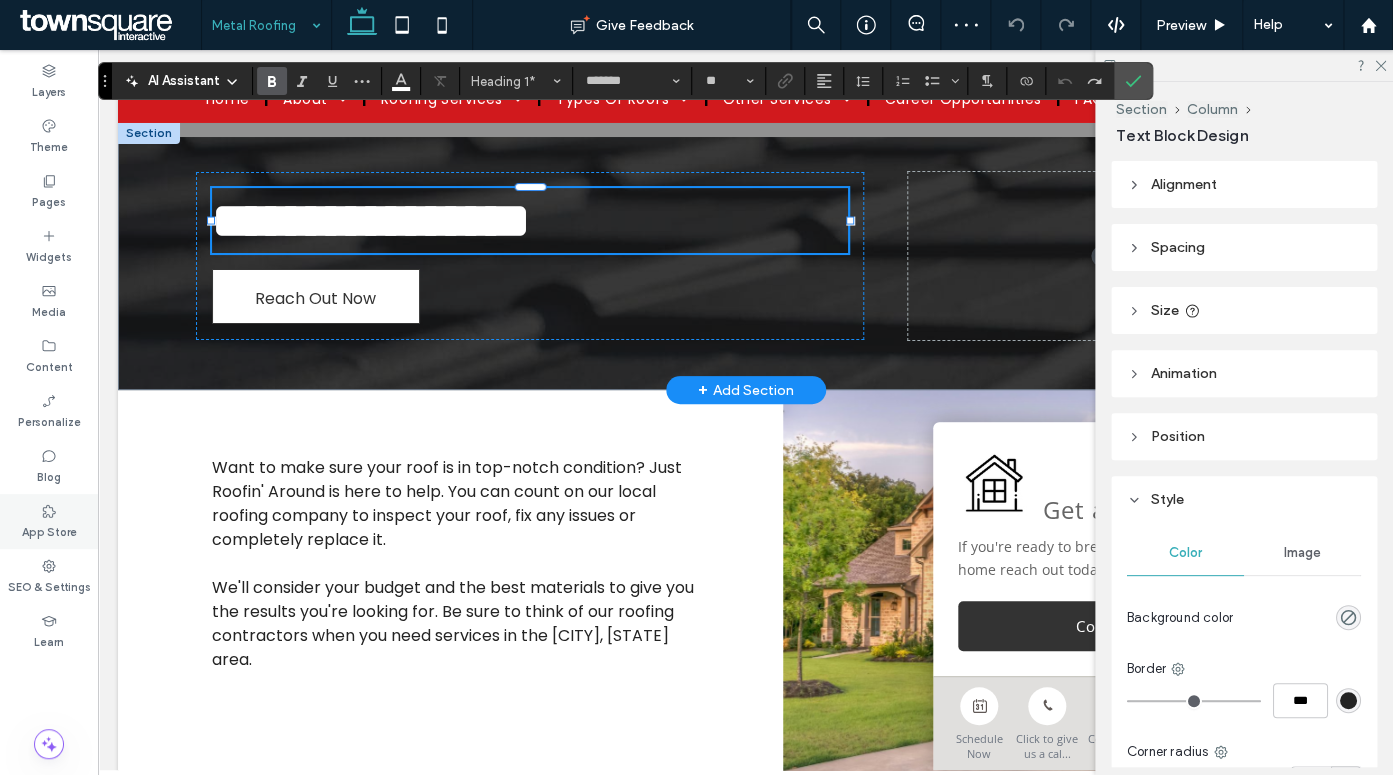 type on "**" 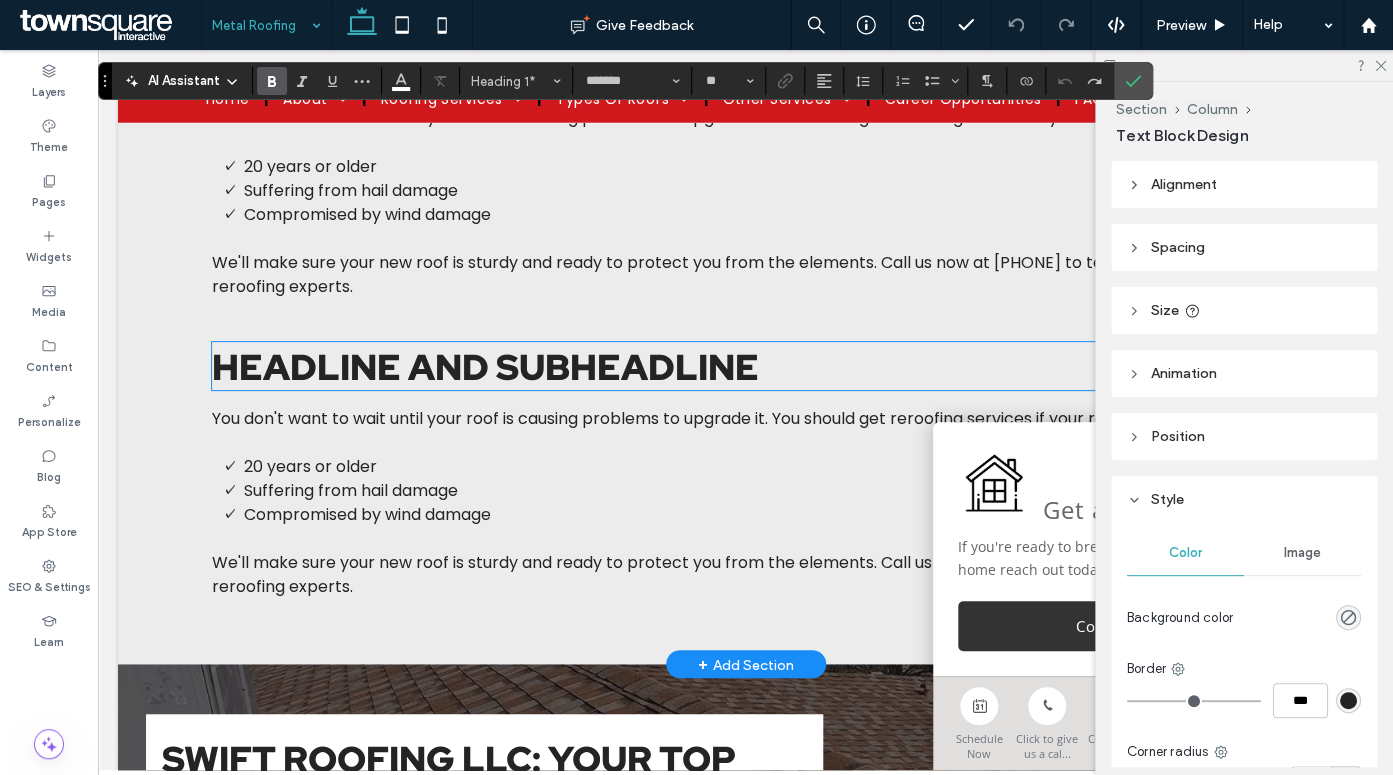 scroll, scrollTop: 0, scrollLeft: 0, axis: both 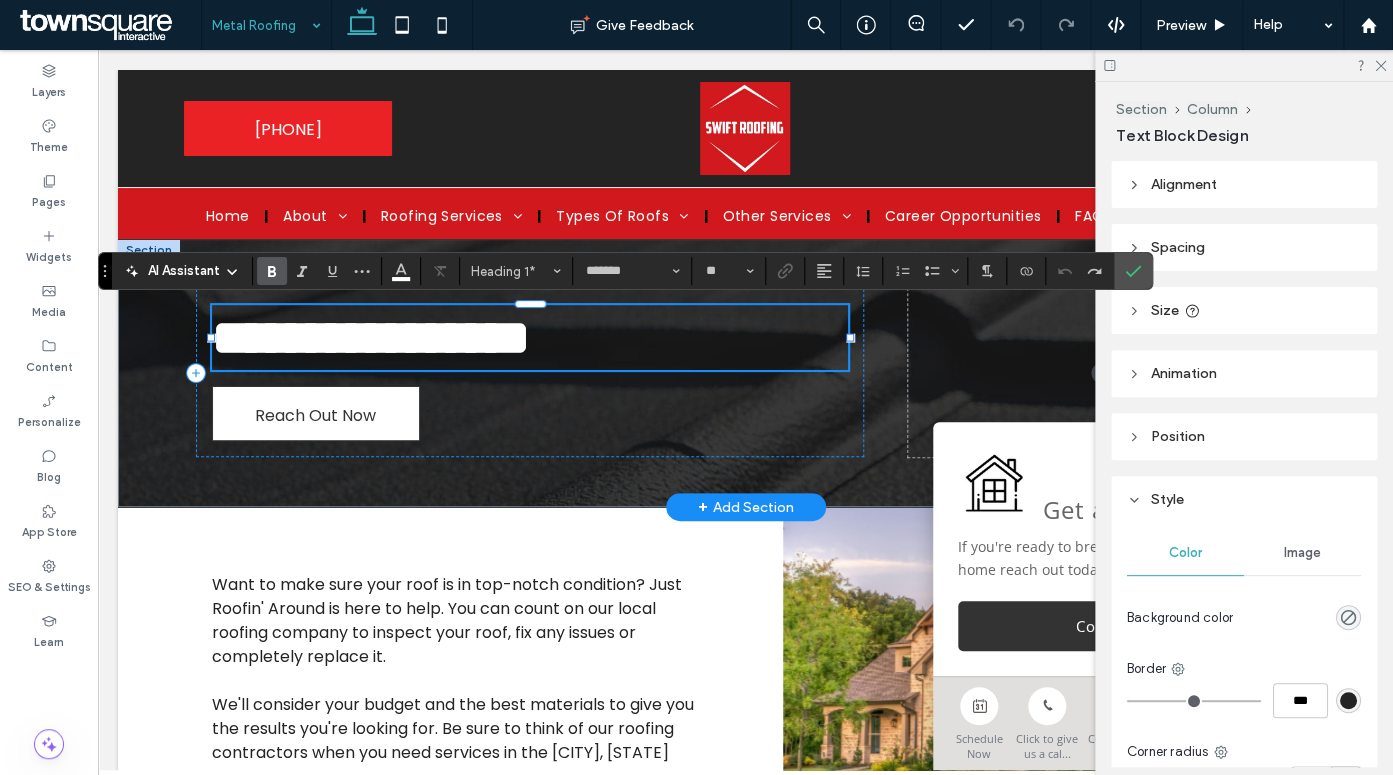 click on "**********" at bounding box center (371, 337) 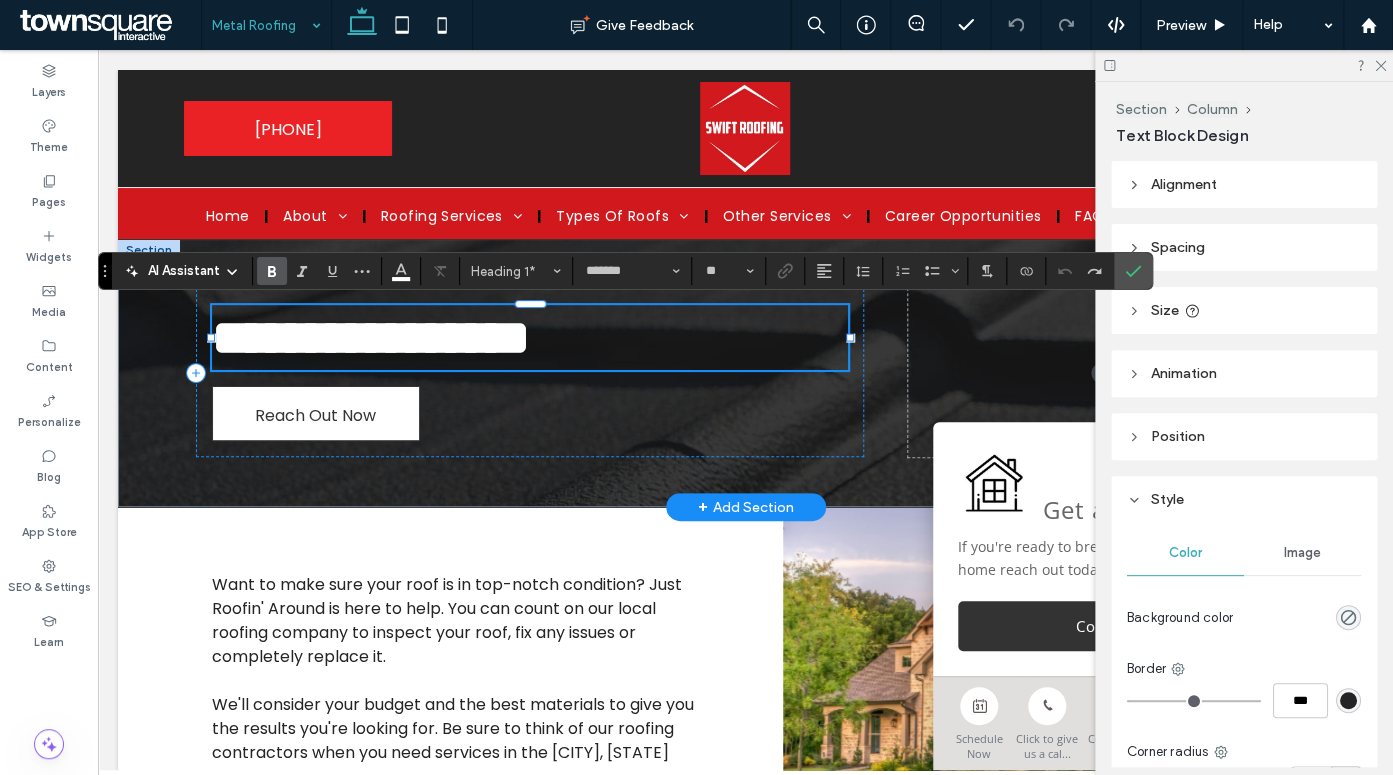 click on "**********" at bounding box center (371, 337) 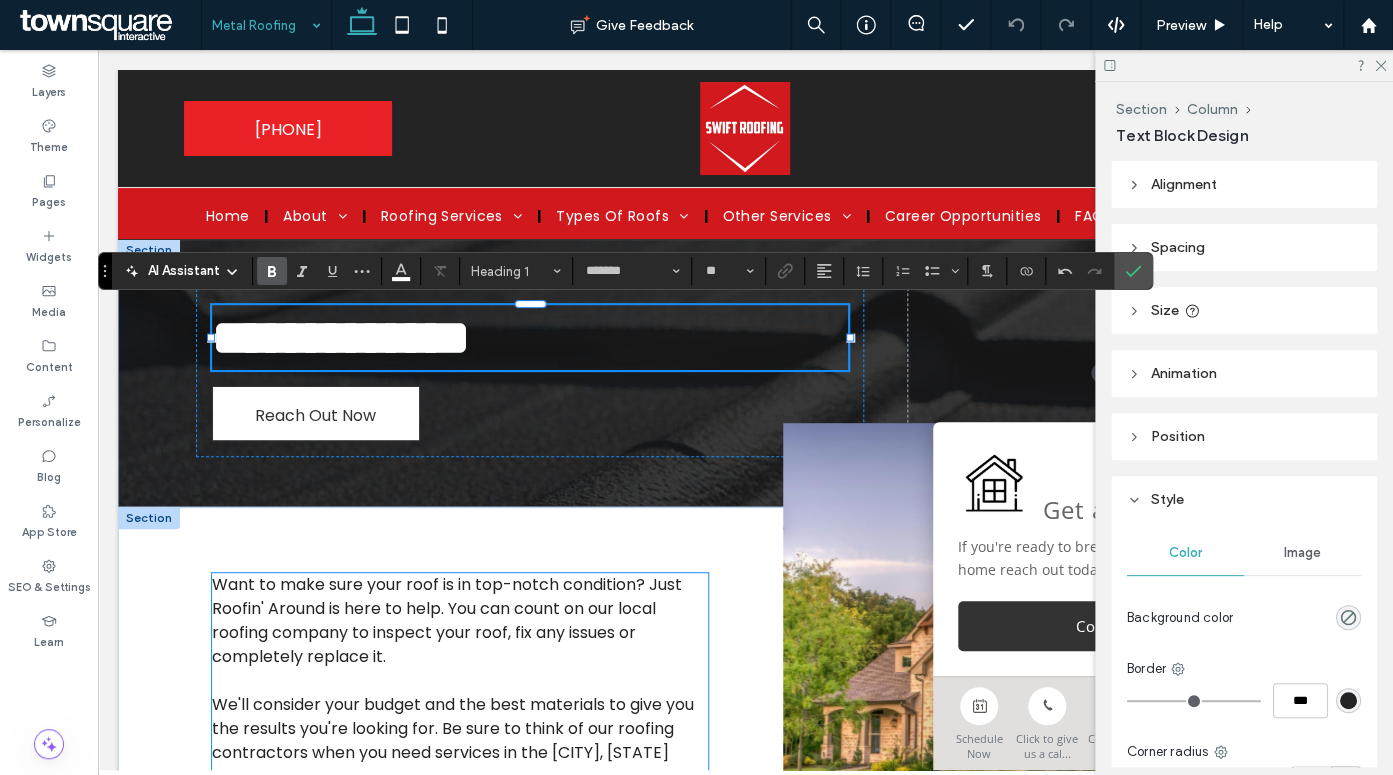 click on "Want to make sure your roof is in top-notch condition? Just Roofin' Around is here to help. You can count on our local roofing company to inspect your roof, fix any issues or completely replace it." at bounding box center (447, 620) 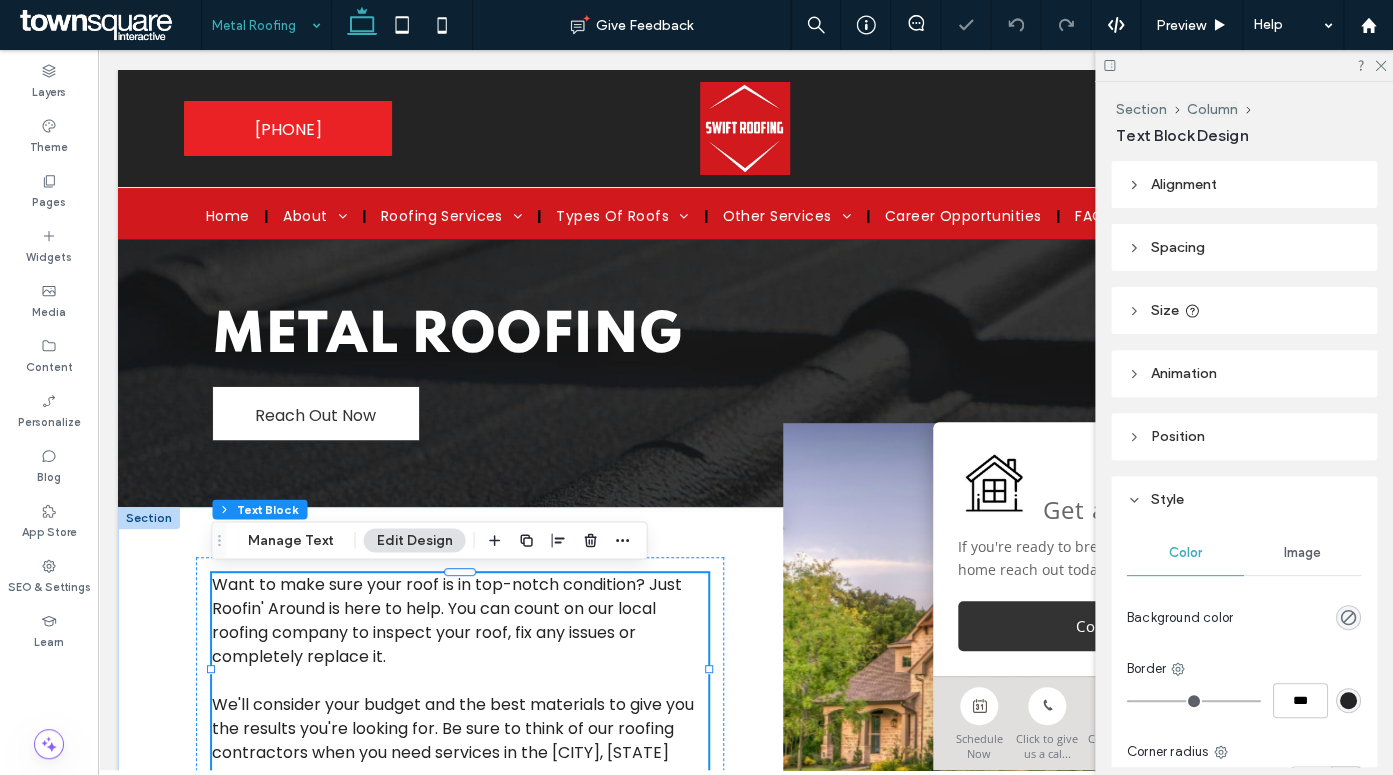 click on "Want to make sure your roof is in top-notch condition? Just Roofin' Around is here to help. You can count on our local roofing company to inspect your roof, fix any issues or completely replace it." at bounding box center (447, 620) 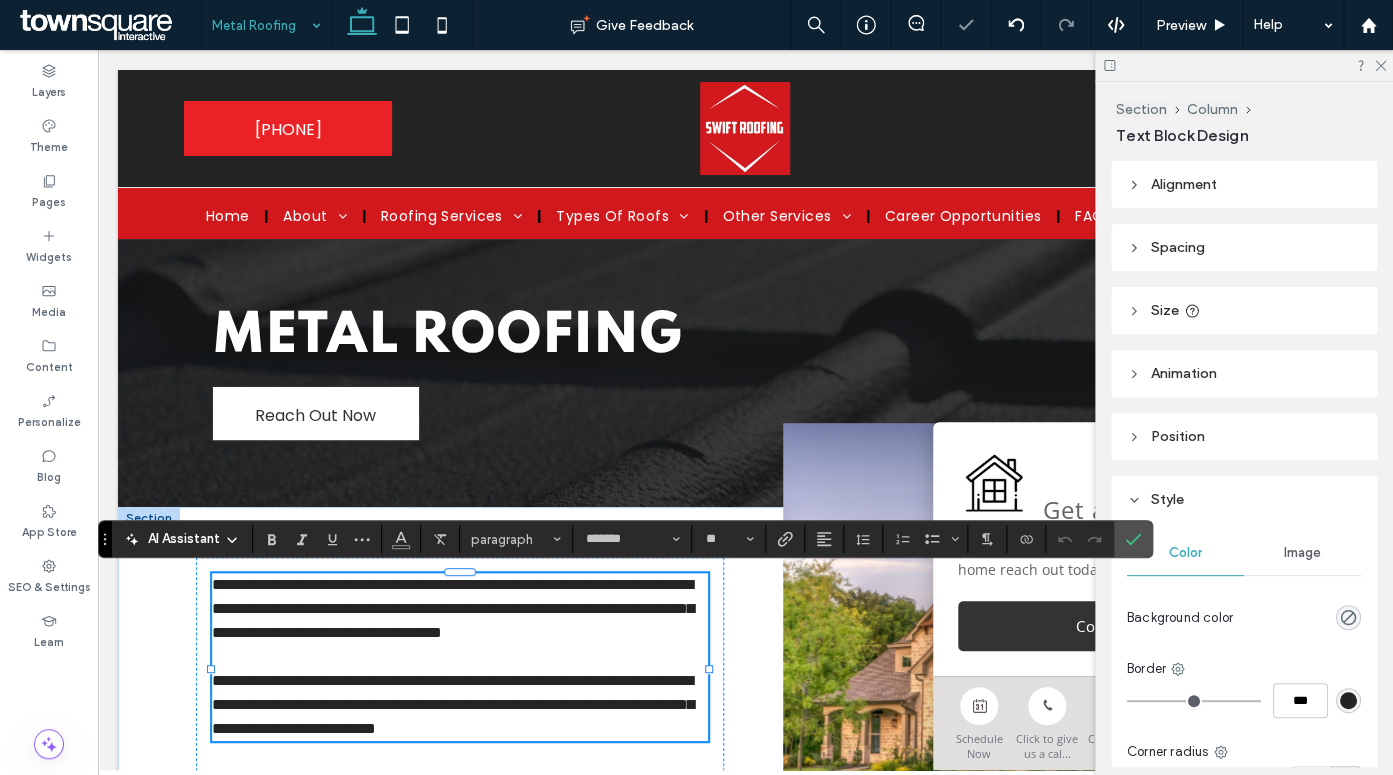 type 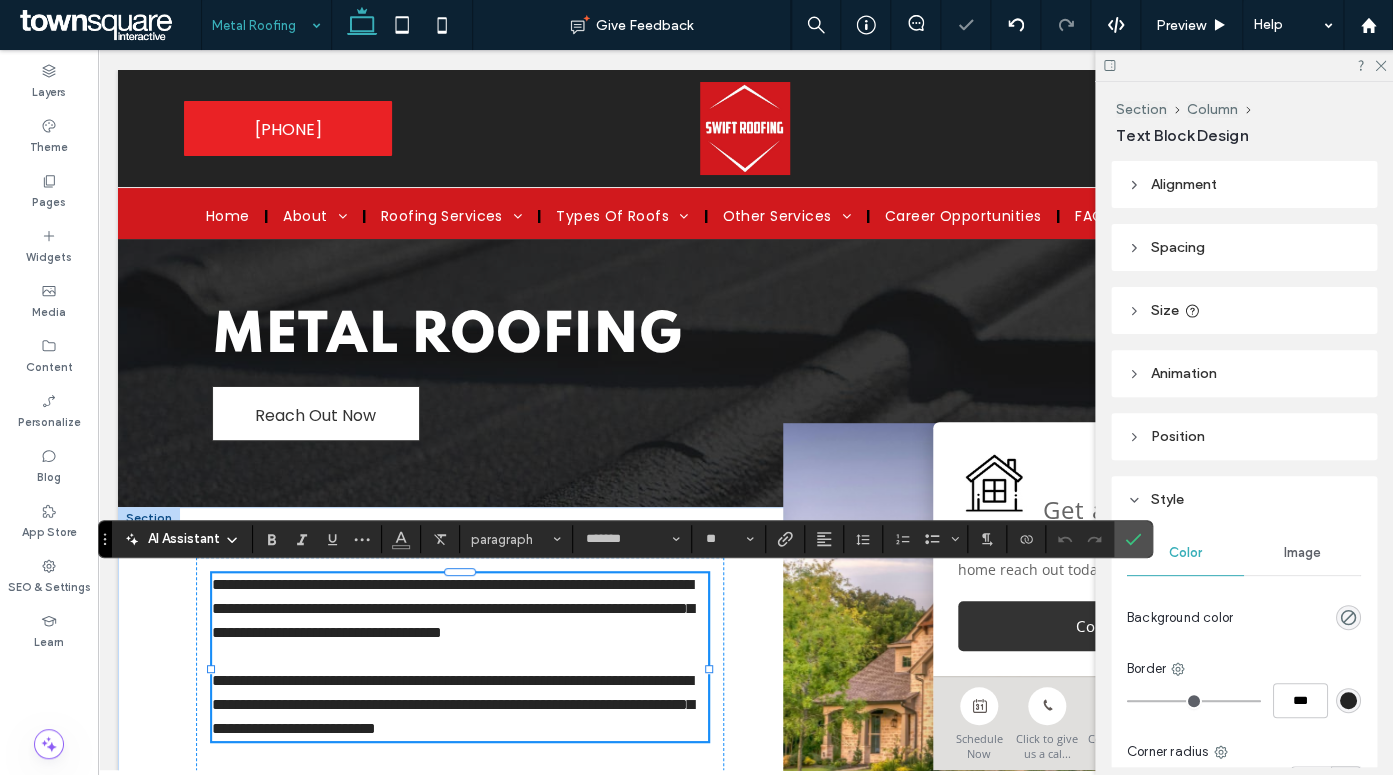 scroll, scrollTop: 24, scrollLeft: 0, axis: vertical 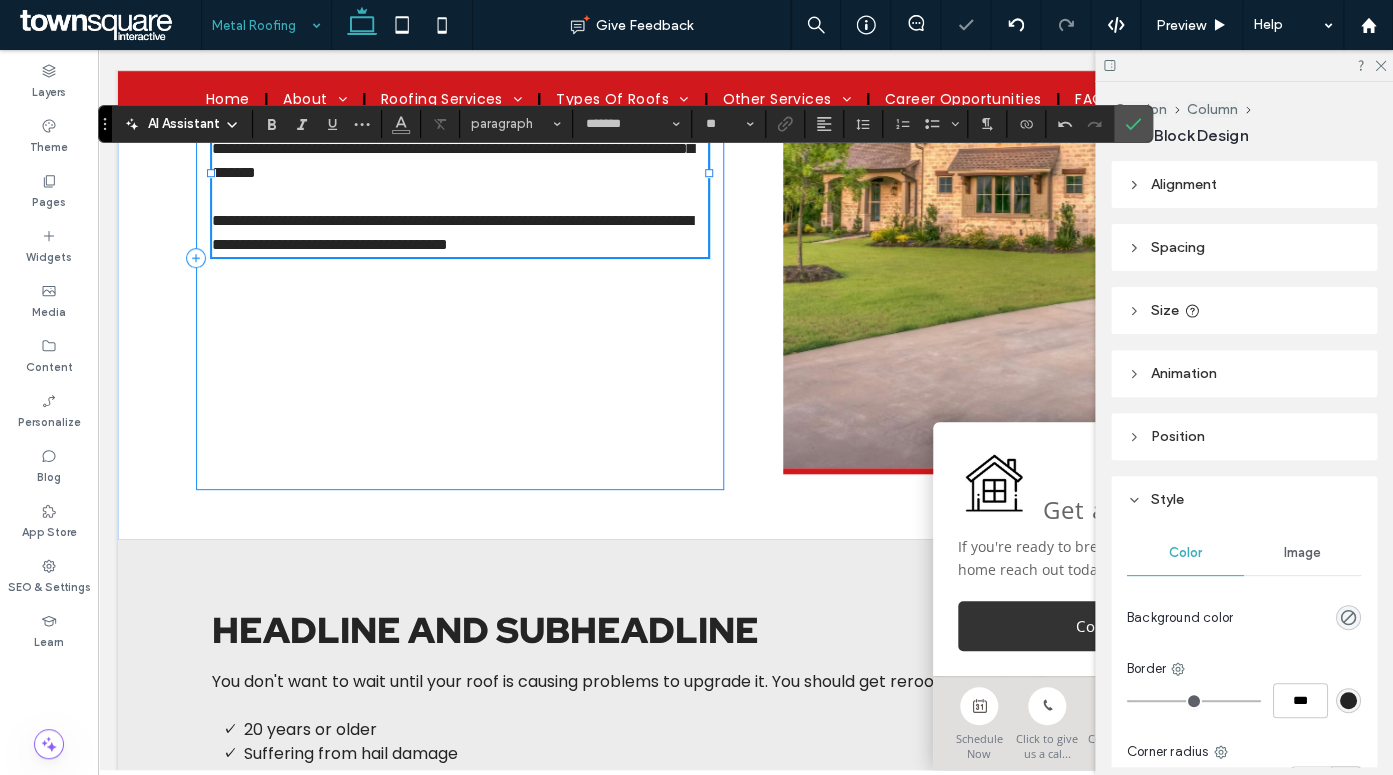 click on "**********" at bounding box center [460, 233] 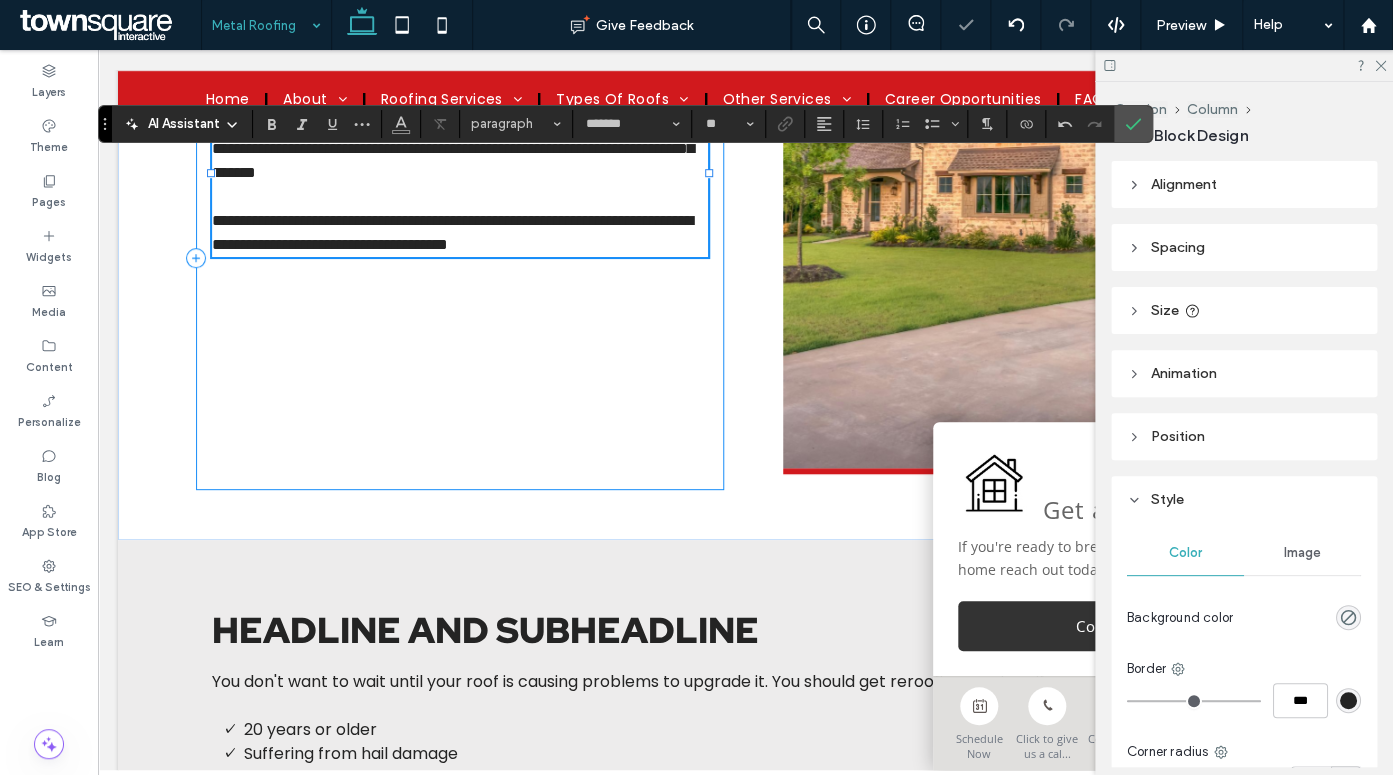 click on "**********" at bounding box center [460, 233] 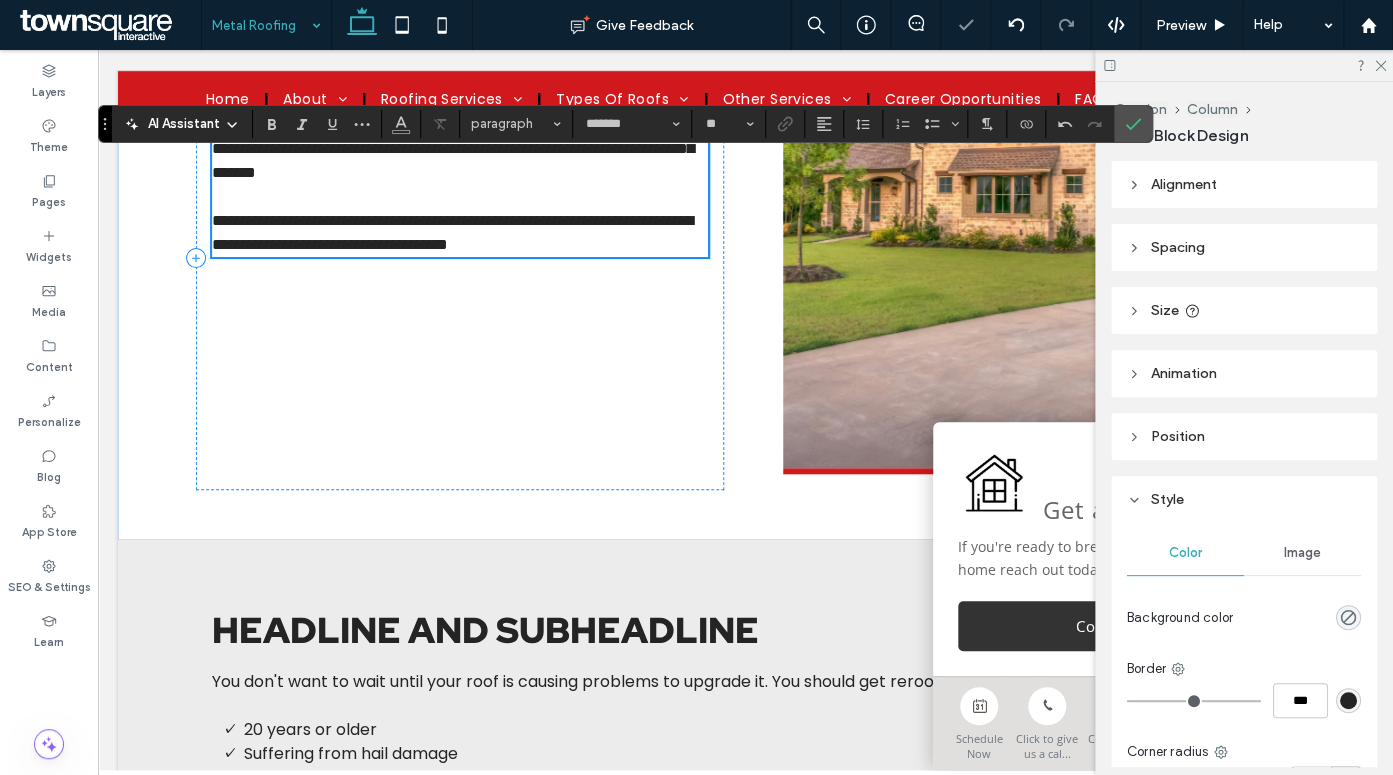scroll, scrollTop: 177, scrollLeft: 0, axis: vertical 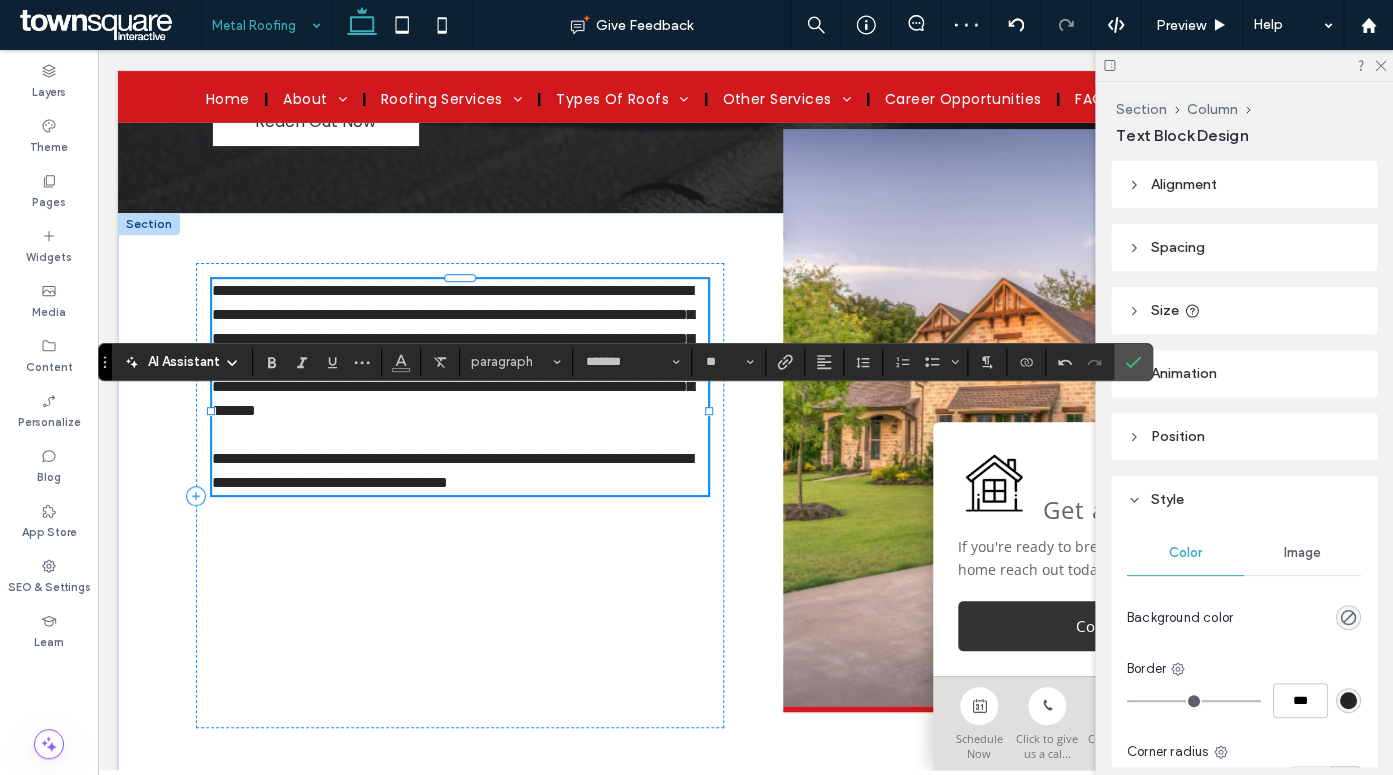 click on "**********" at bounding box center [453, 350] 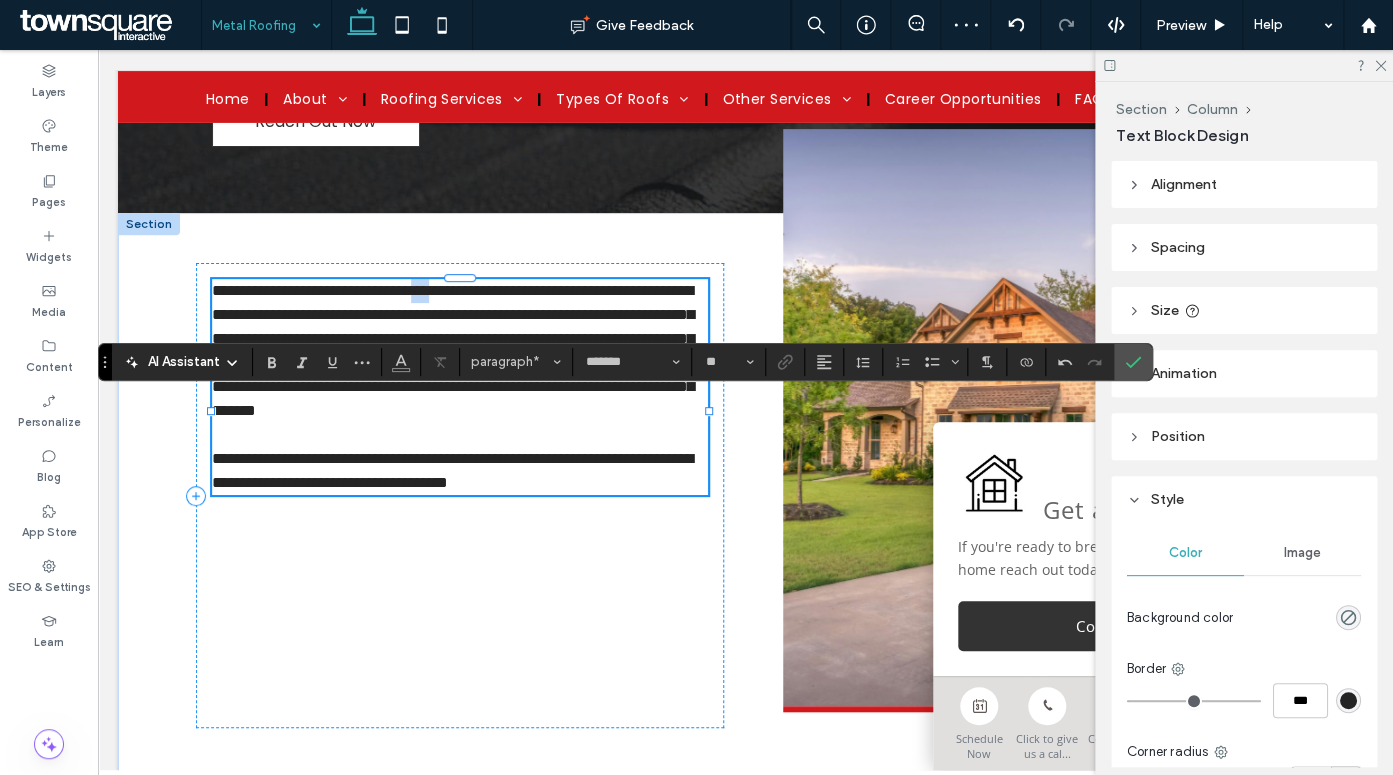 click on "**********" at bounding box center (453, 350) 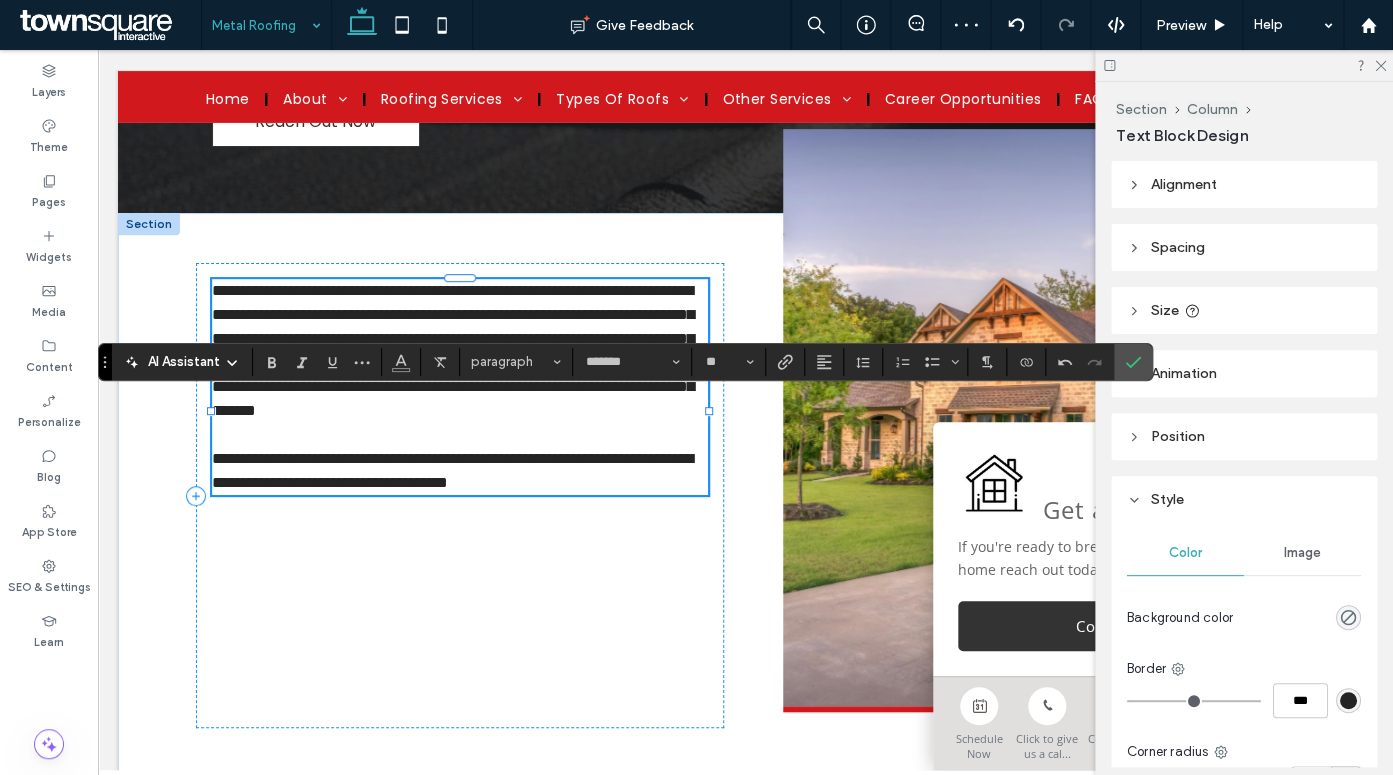 click on "**********" at bounding box center (453, 350) 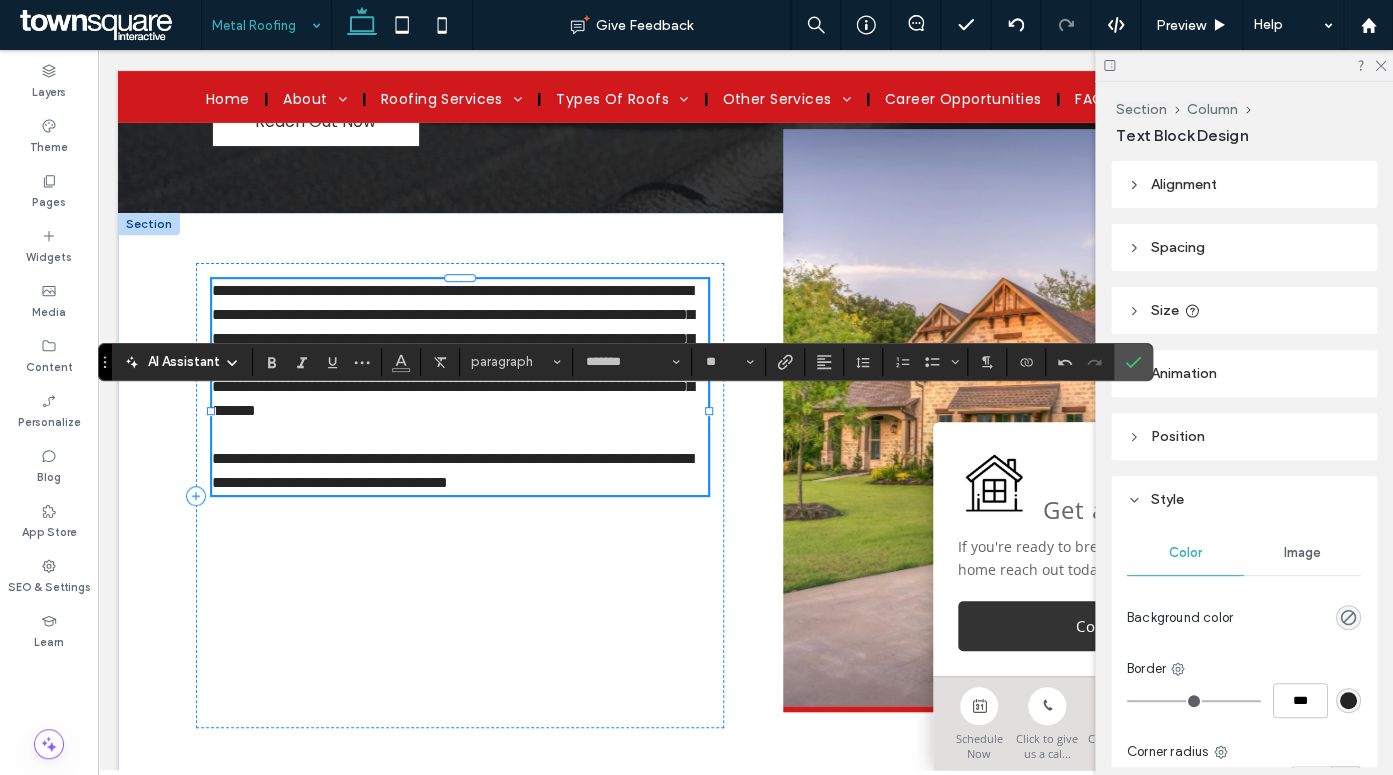 click on "**********" at bounding box center (453, 350) 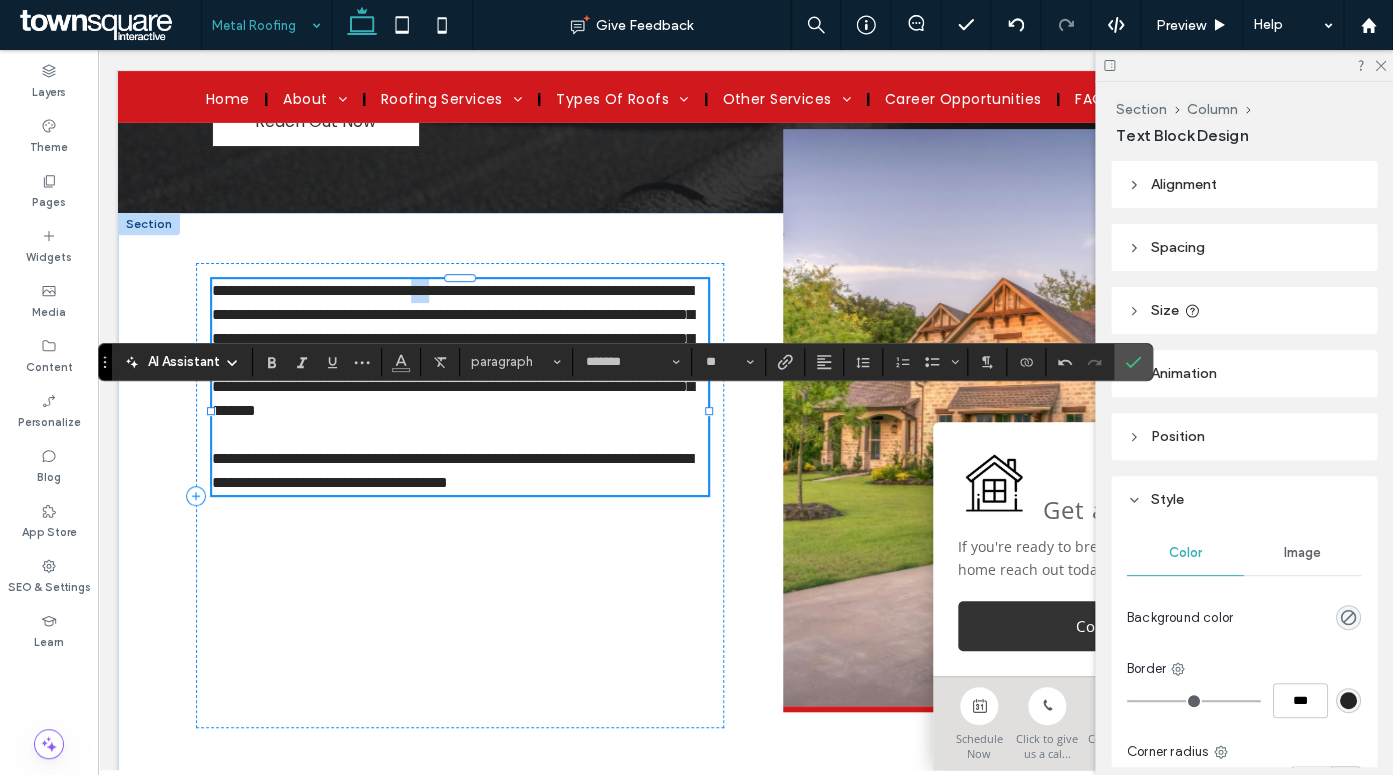 click on "**********" at bounding box center (453, 350) 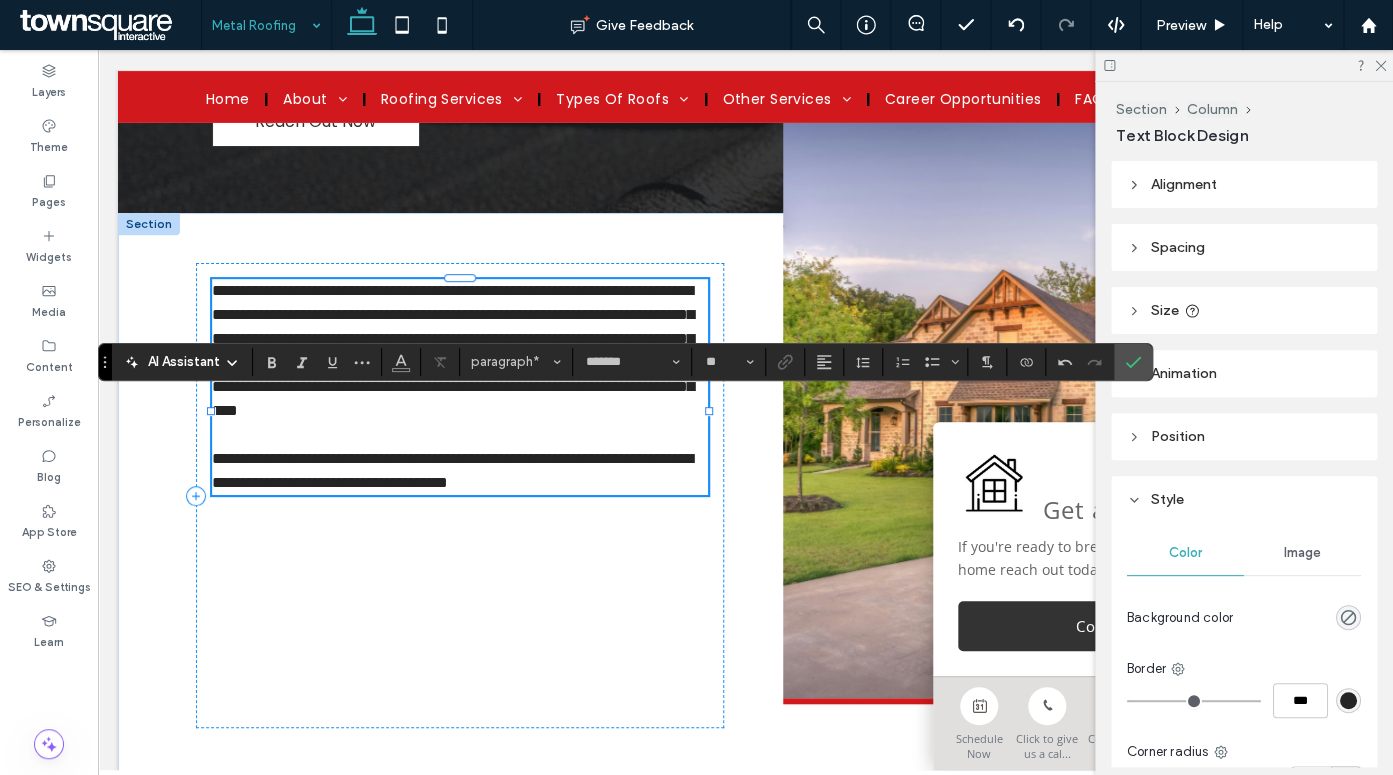 click at bounding box center (1031, 412) 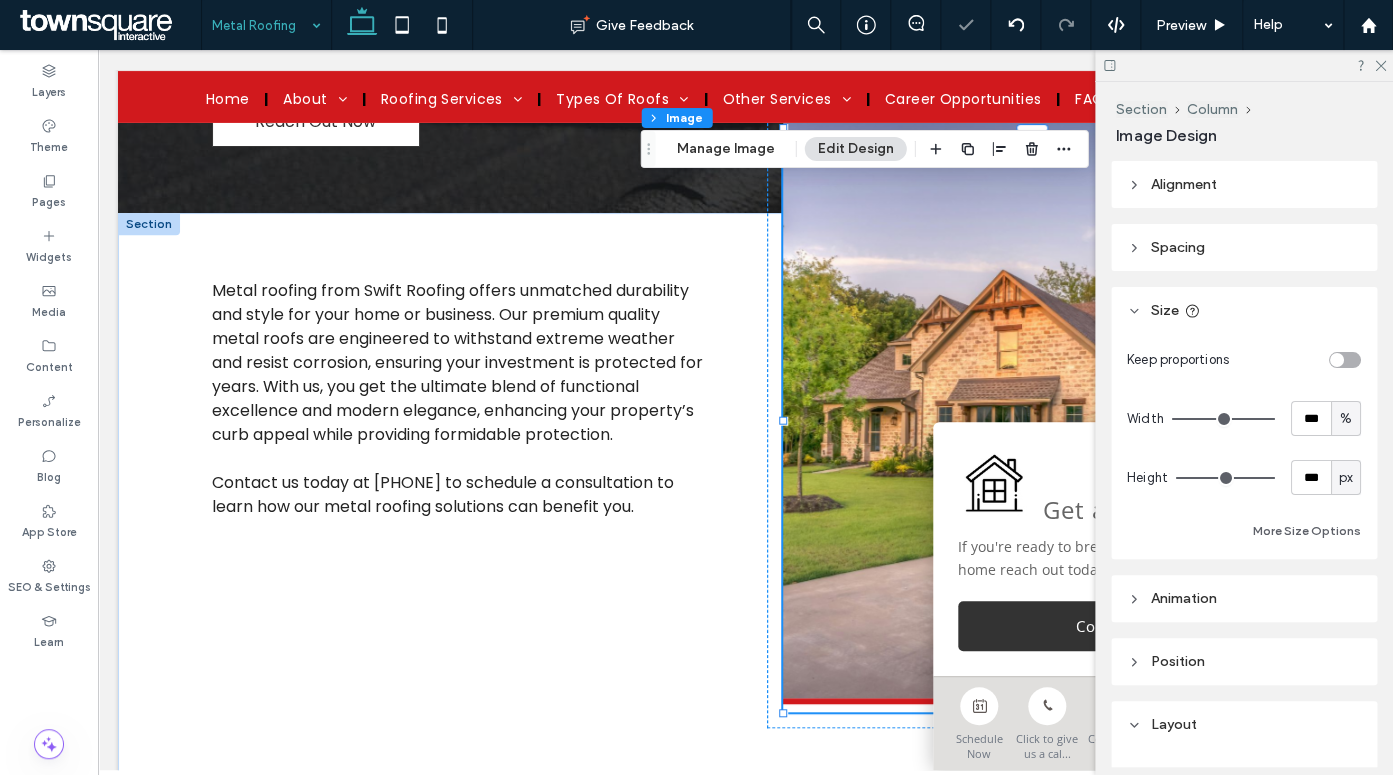 click at bounding box center (1031, 412) 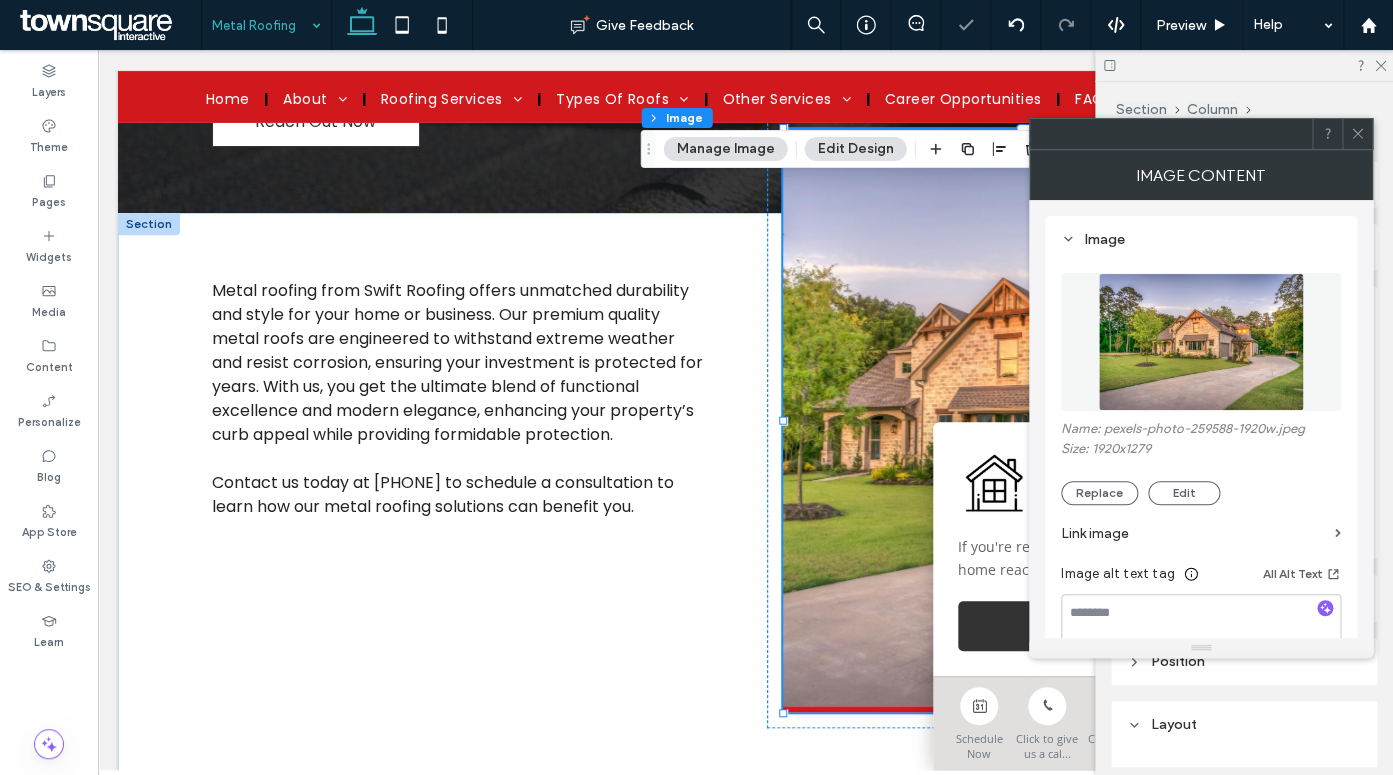 click at bounding box center (1201, 342) 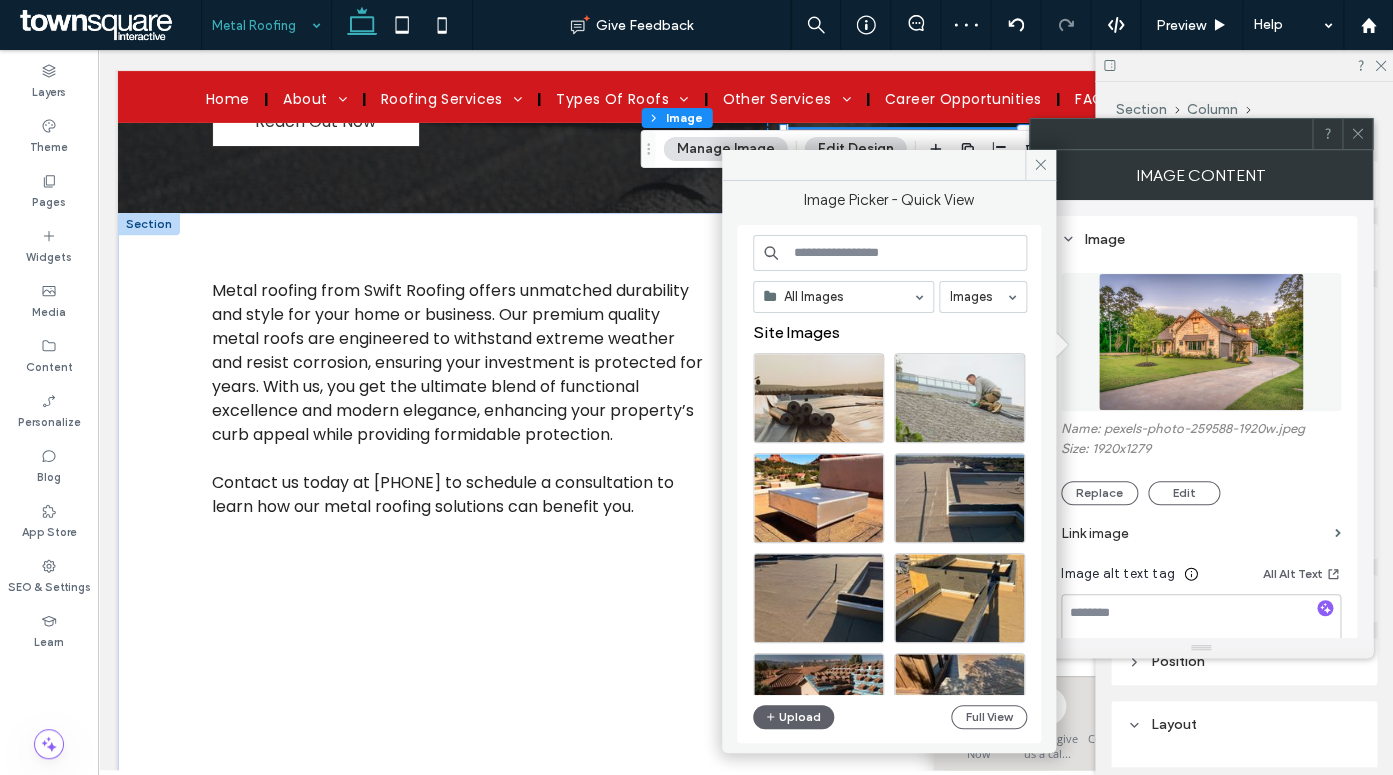 click at bounding box center (890, 253) 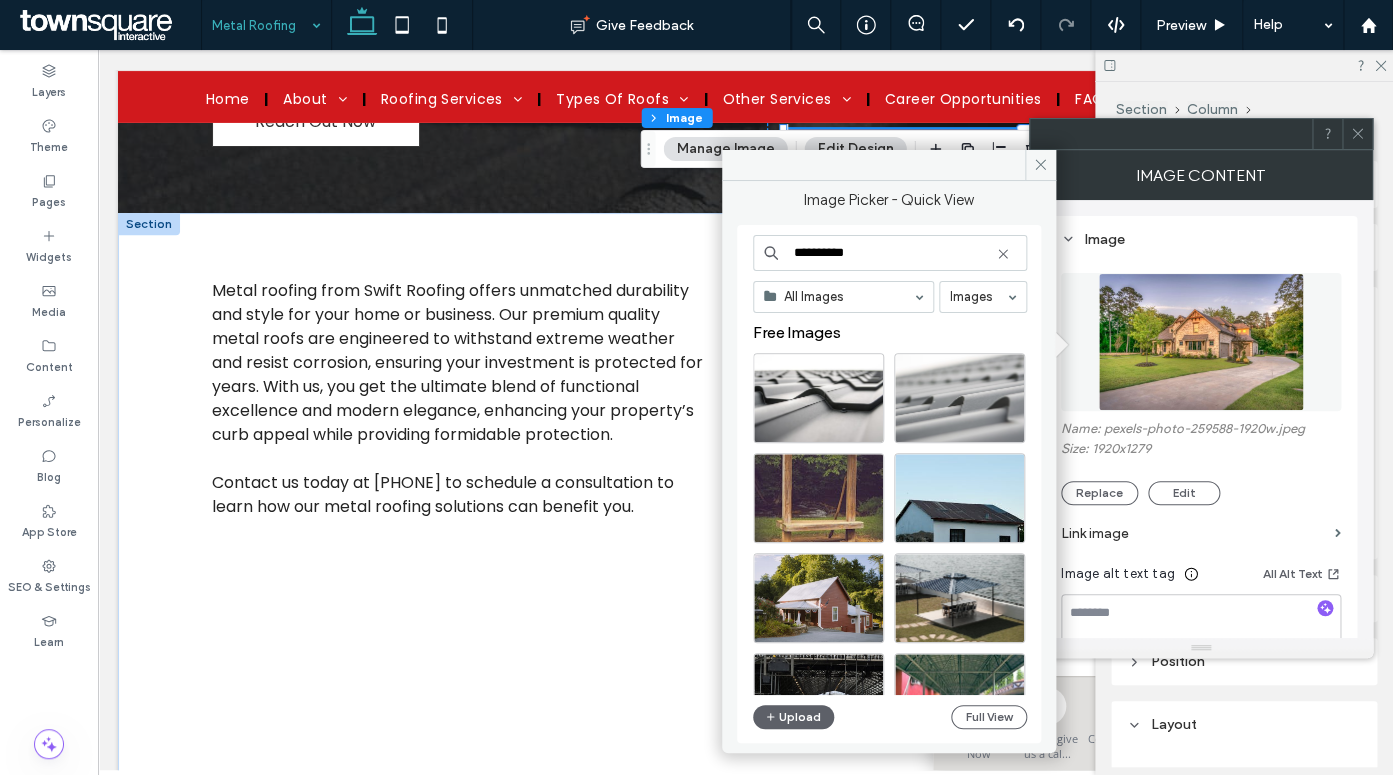 type on "**********" 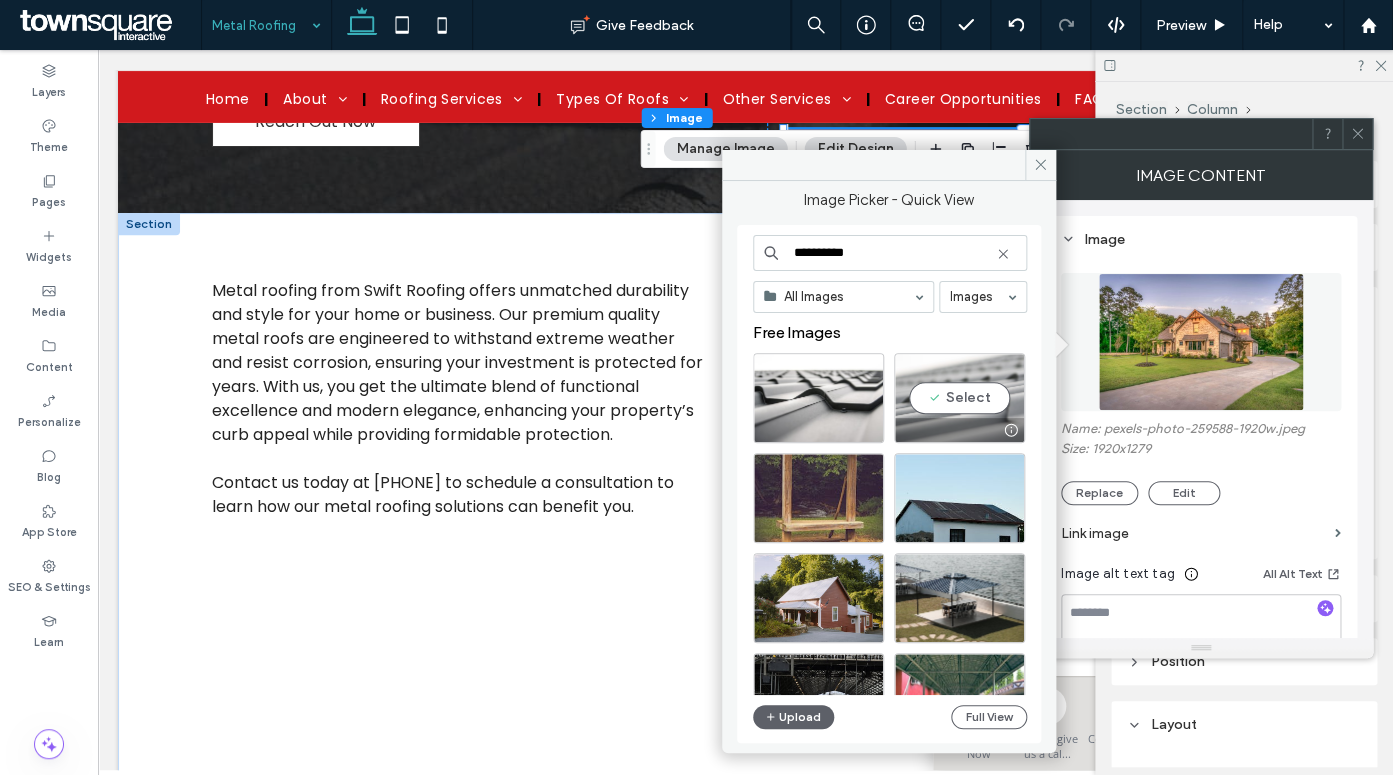 click on "Select" at bounding box center [959, 398] 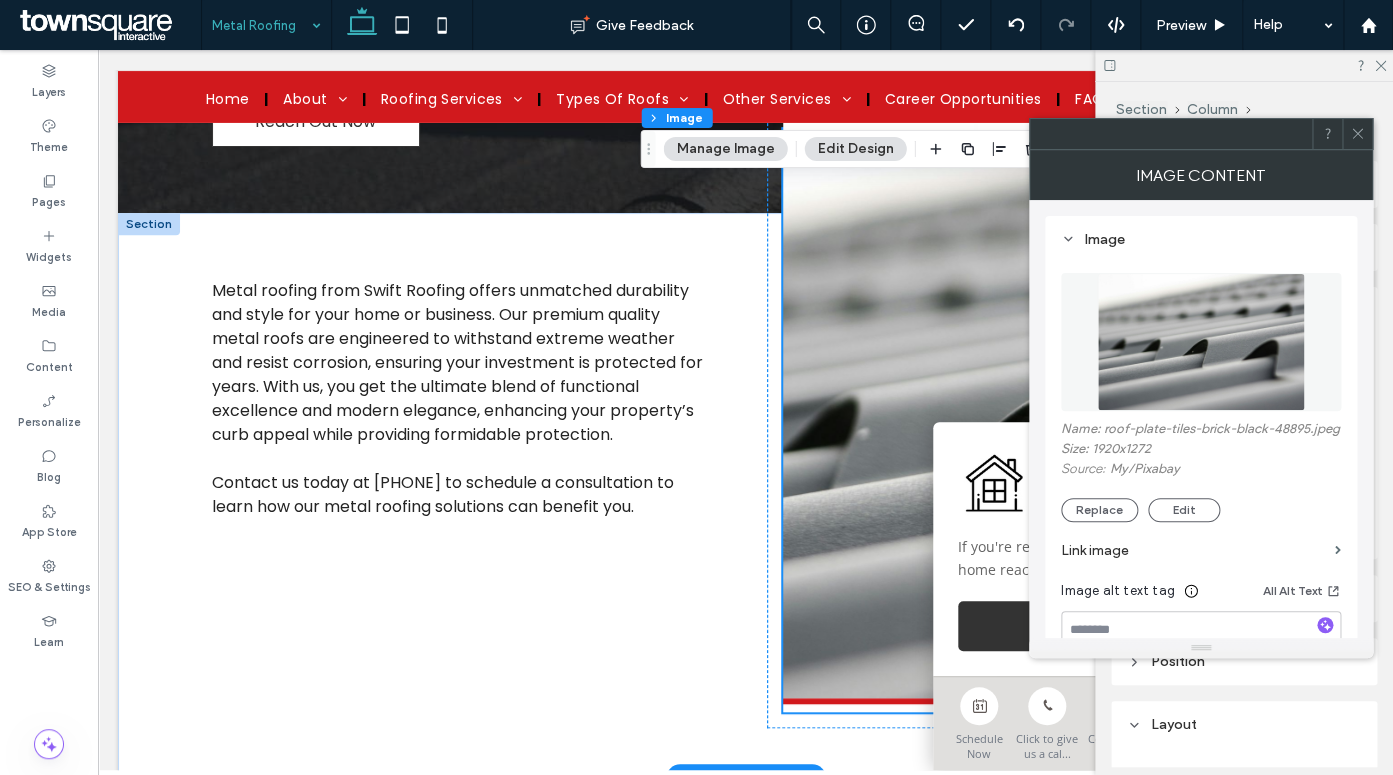 scroll, scrollTop: 241, scrollLeft: 0, axis: vertical 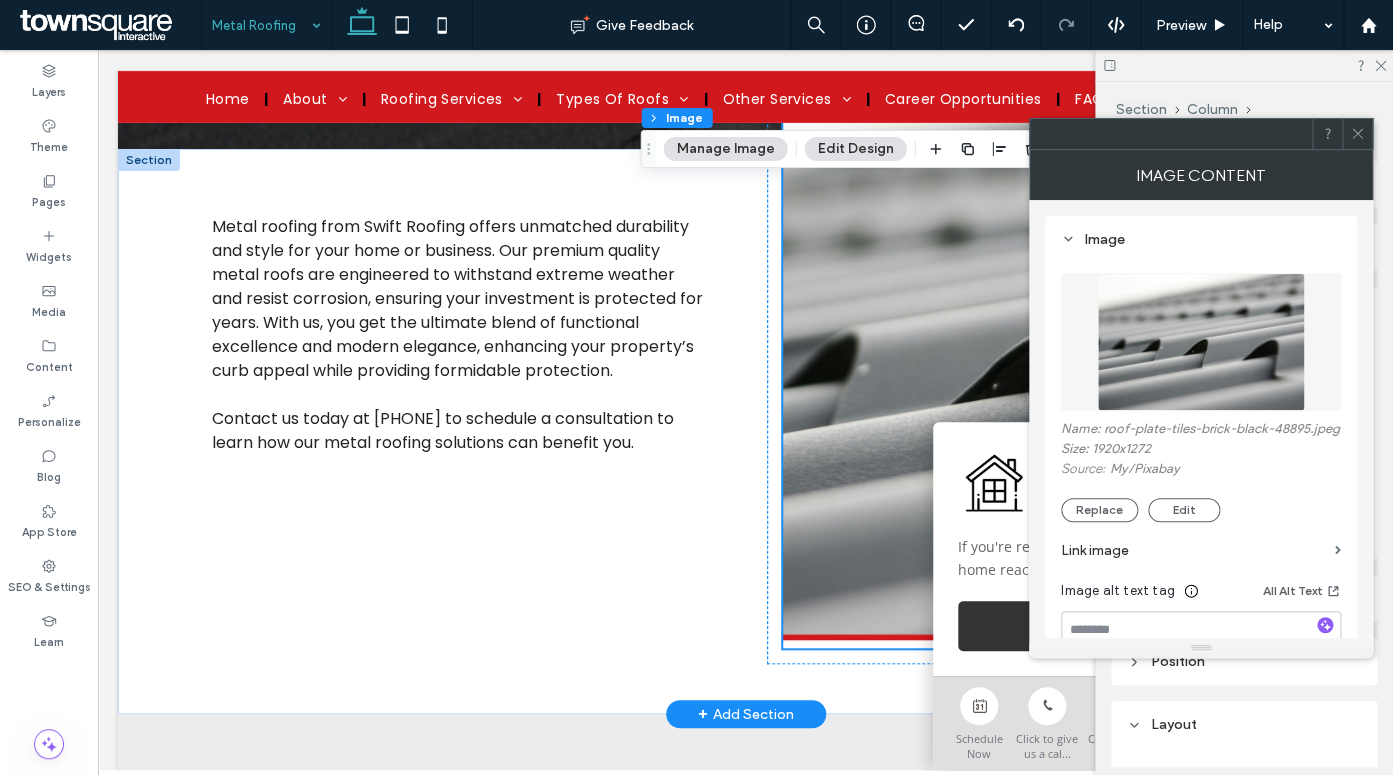 click at bounding box center [1031, 348] 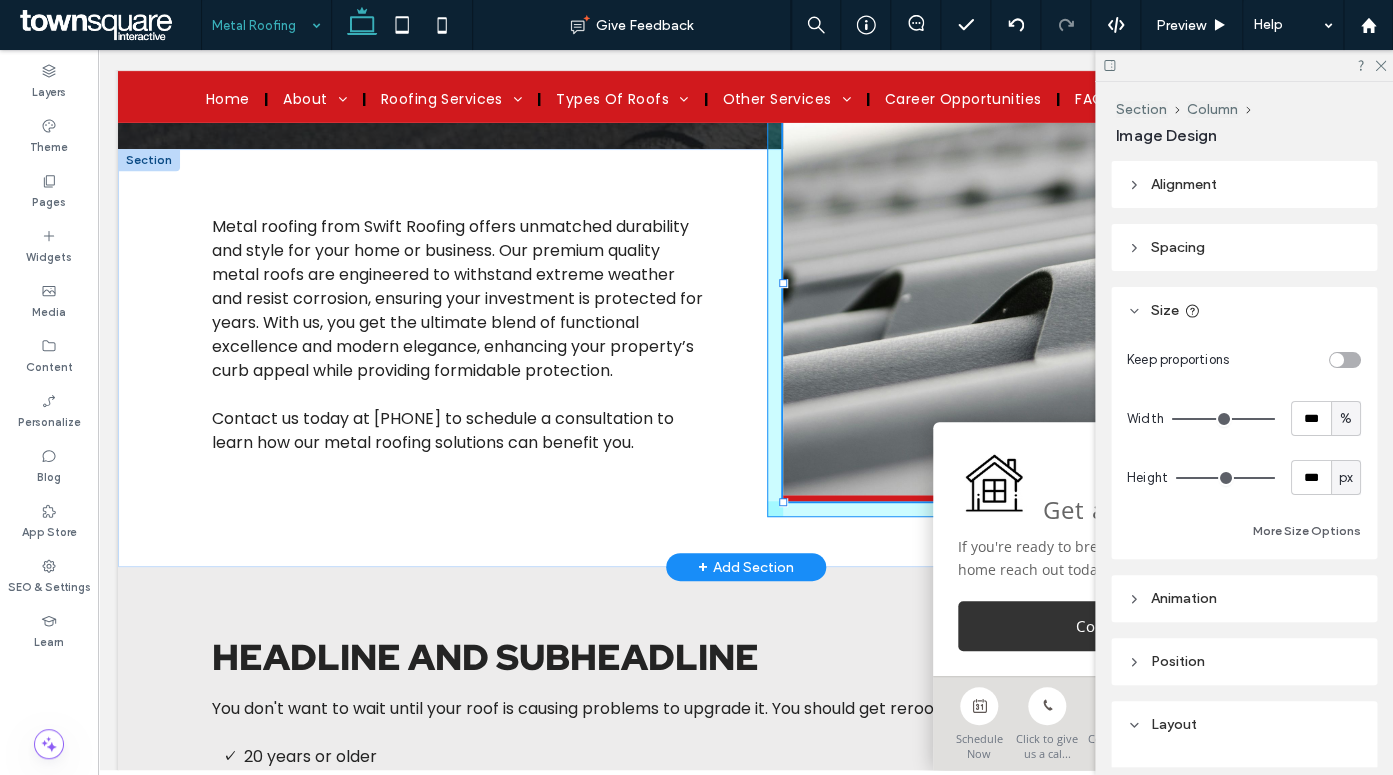 drag, startPoint x: 785, startPoint y: 649, endPoint x: 774, endPoint y: 502, distance: 147.411 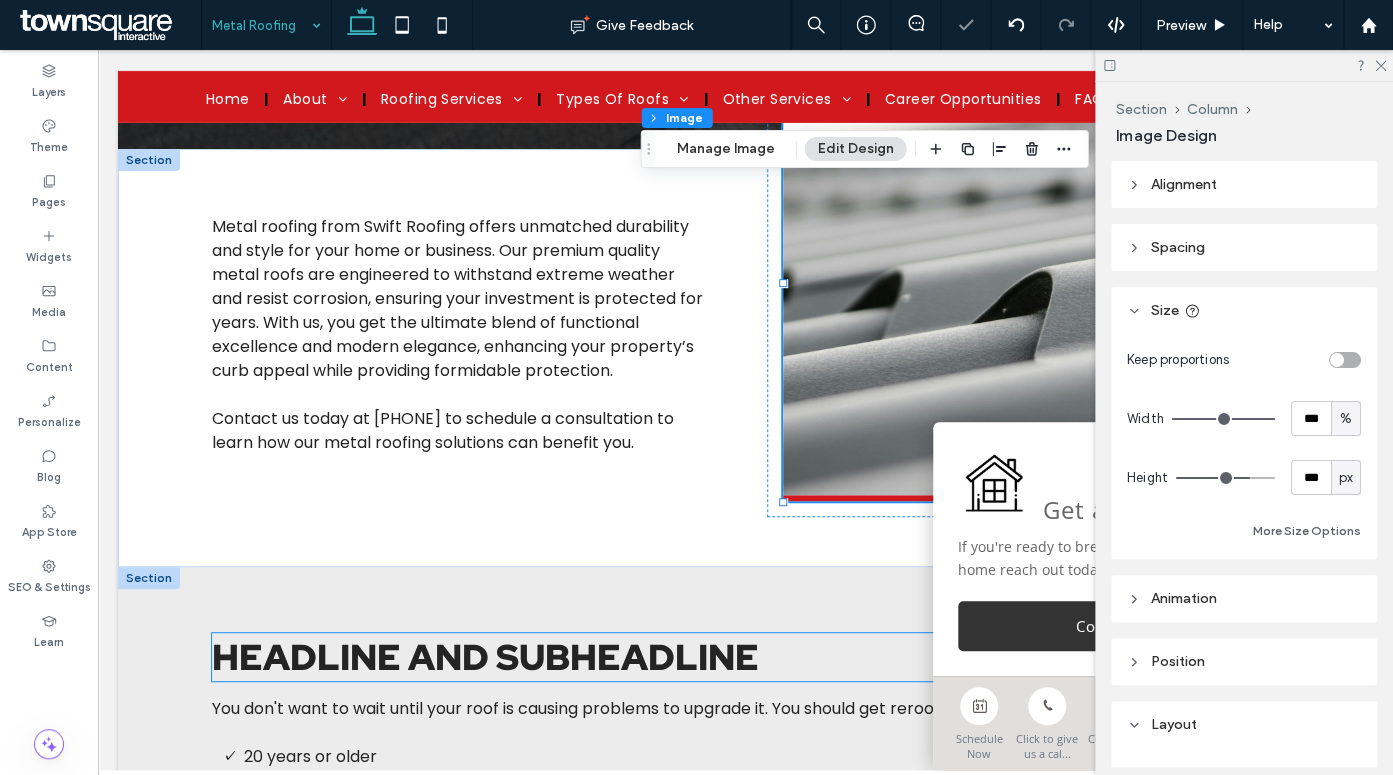 click on "Headline and subheadline" at bounding box center (485, 657) 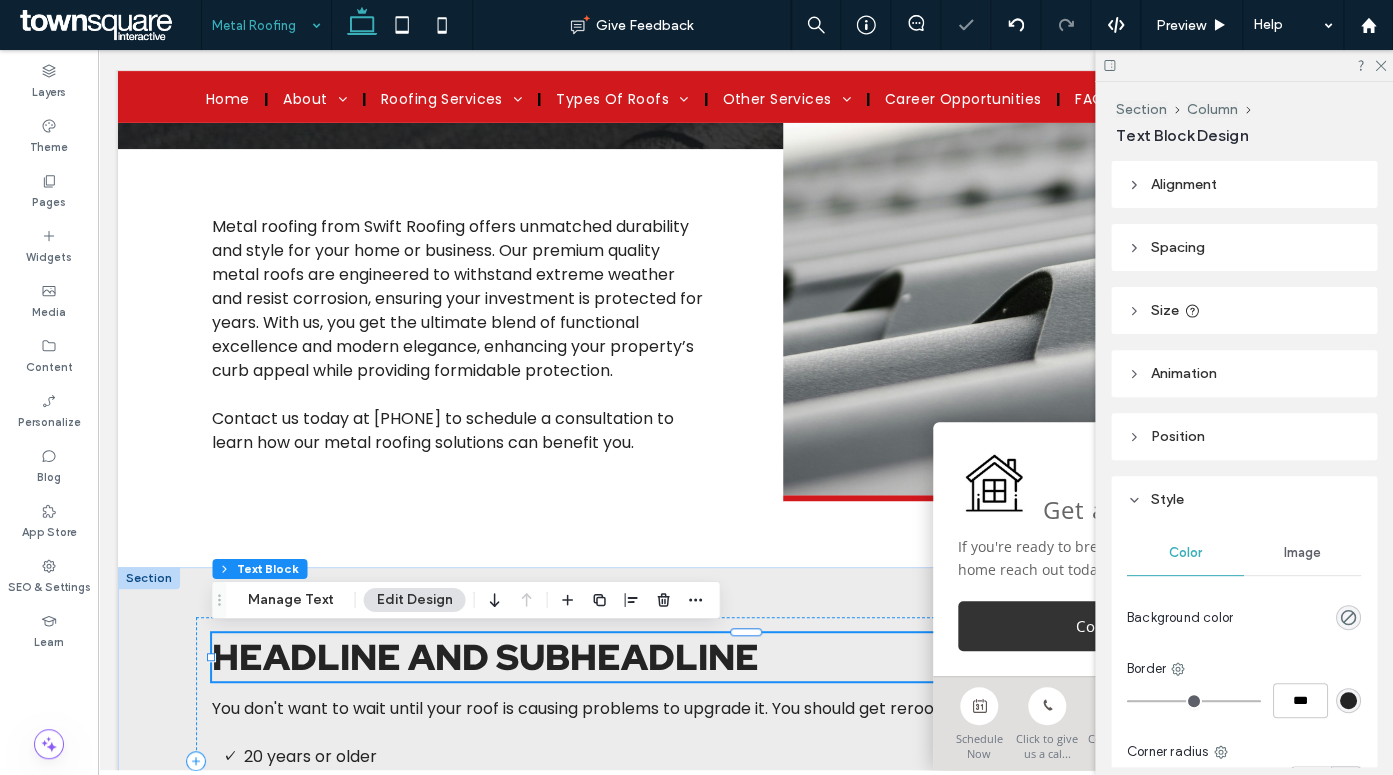 click on "Headline and subheadline" at bounding box center [485, 657] 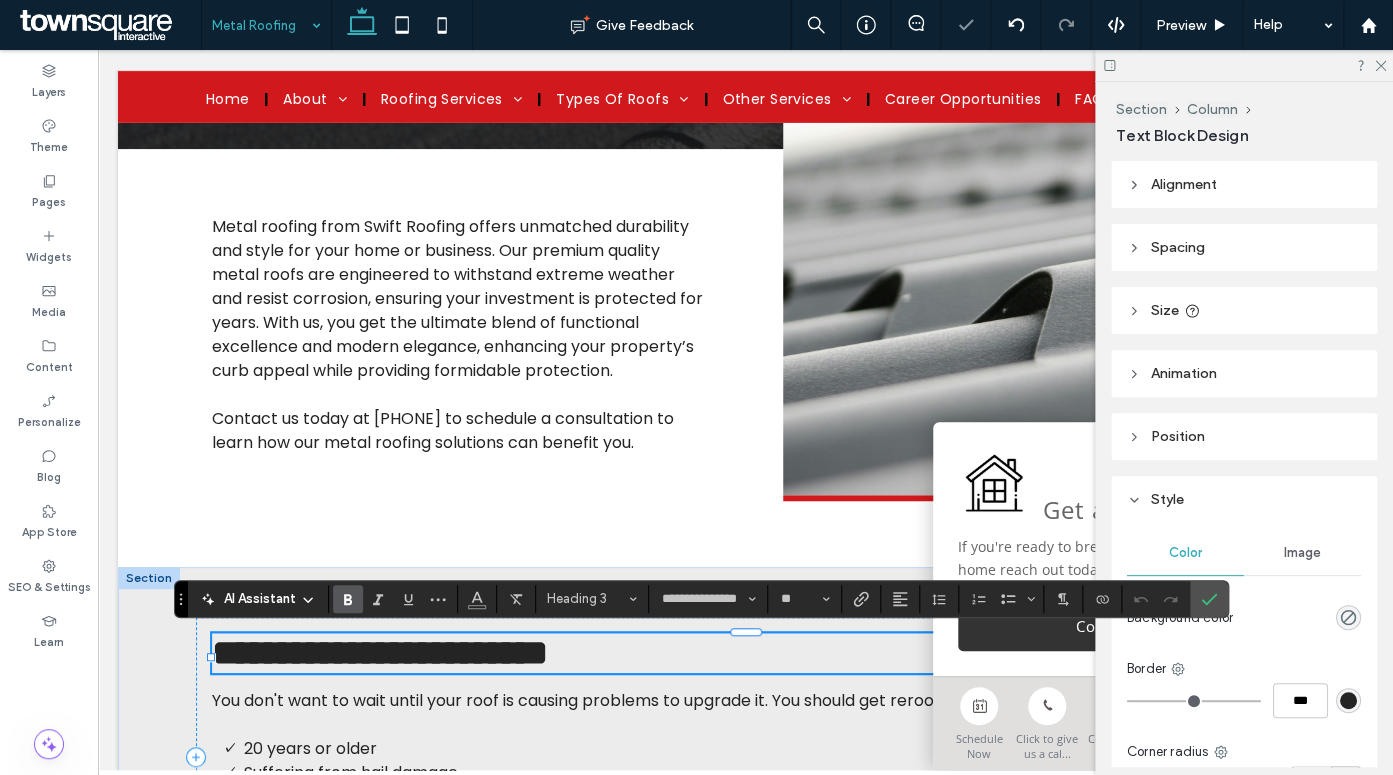 type 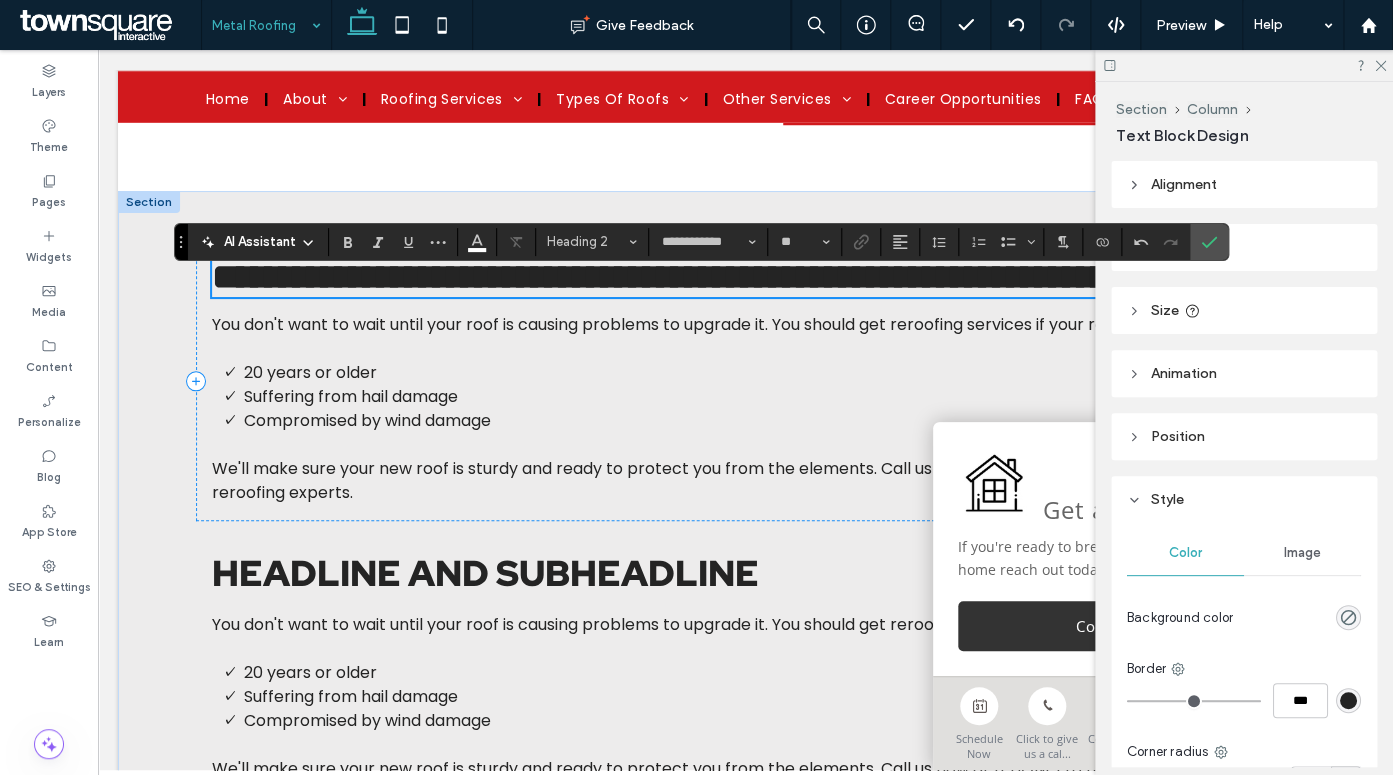 scroll, scrollTop: 739, scrollLeft: 0, axis: vertical 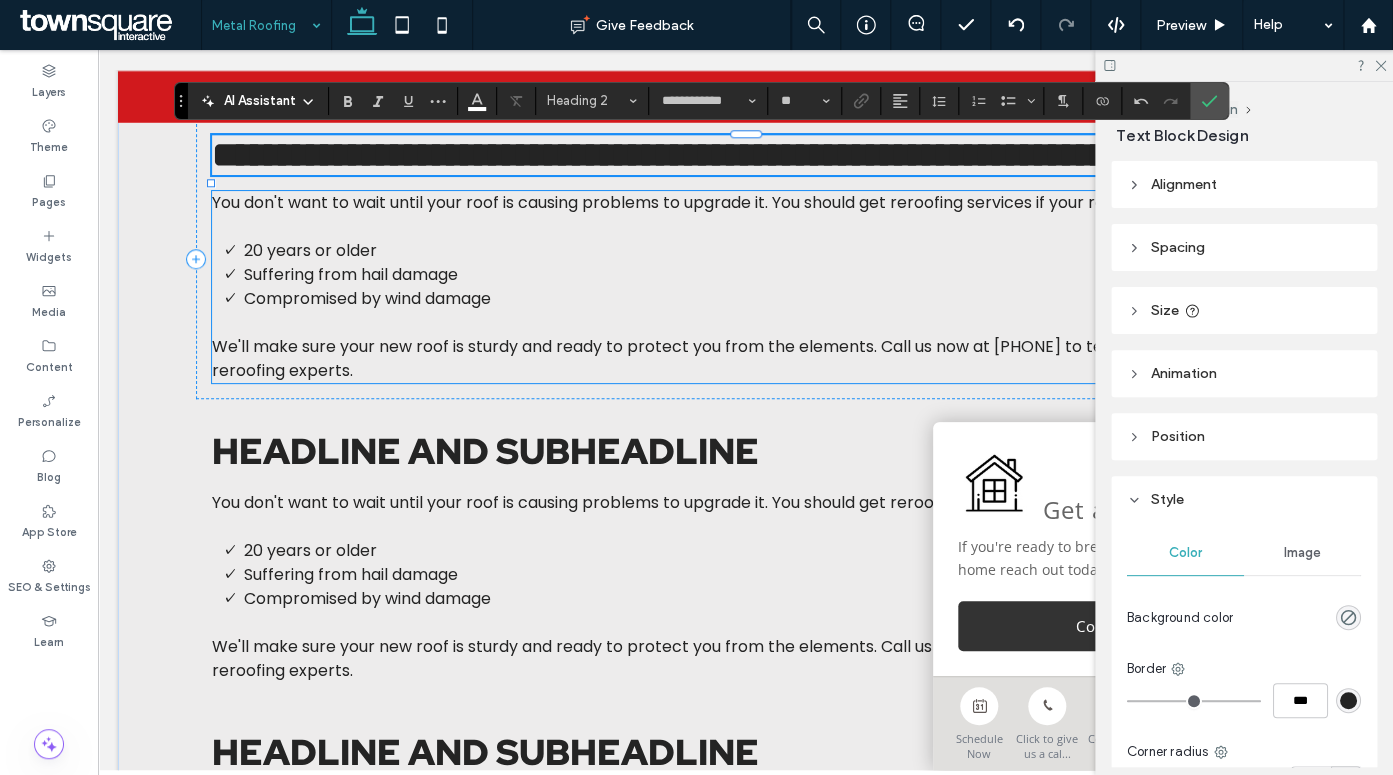 click at bounding box center (746, 323) 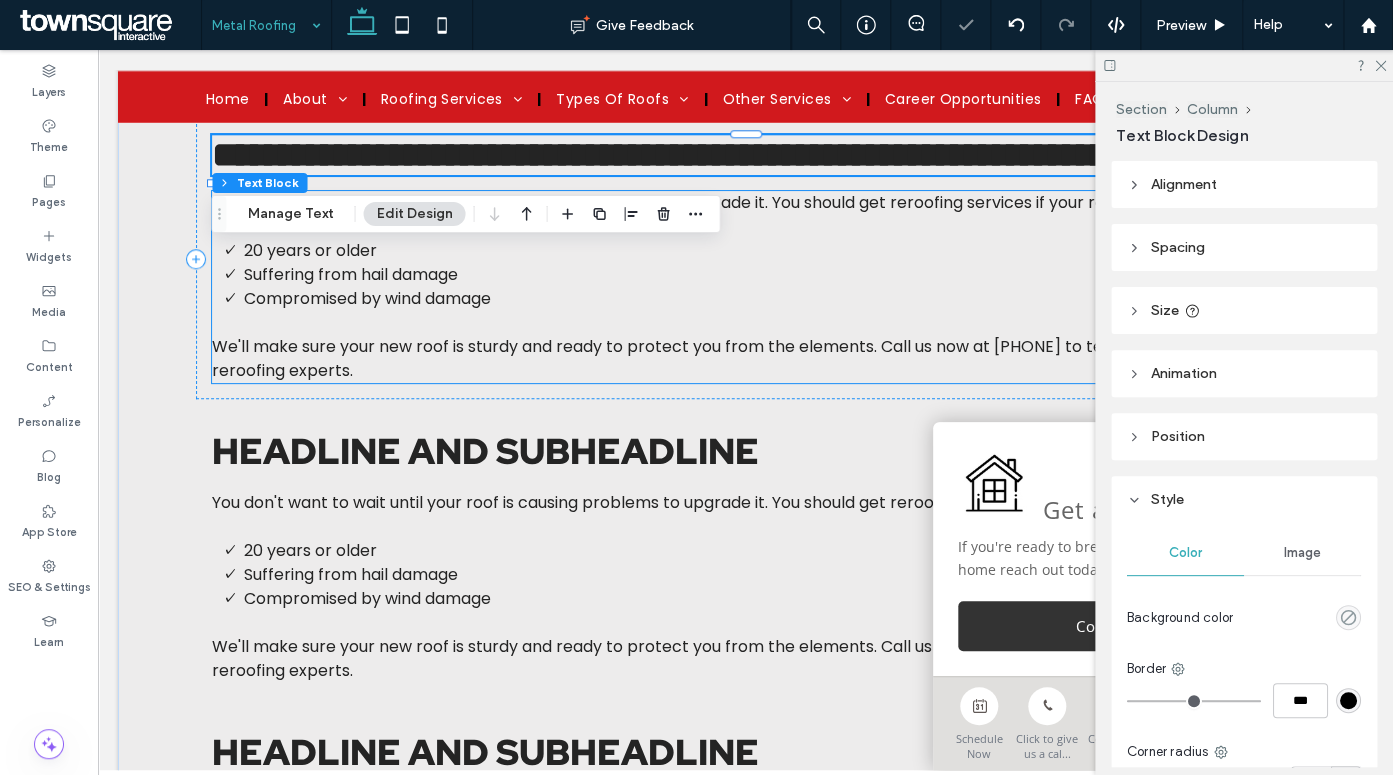 click at bounding box center (746, 323) 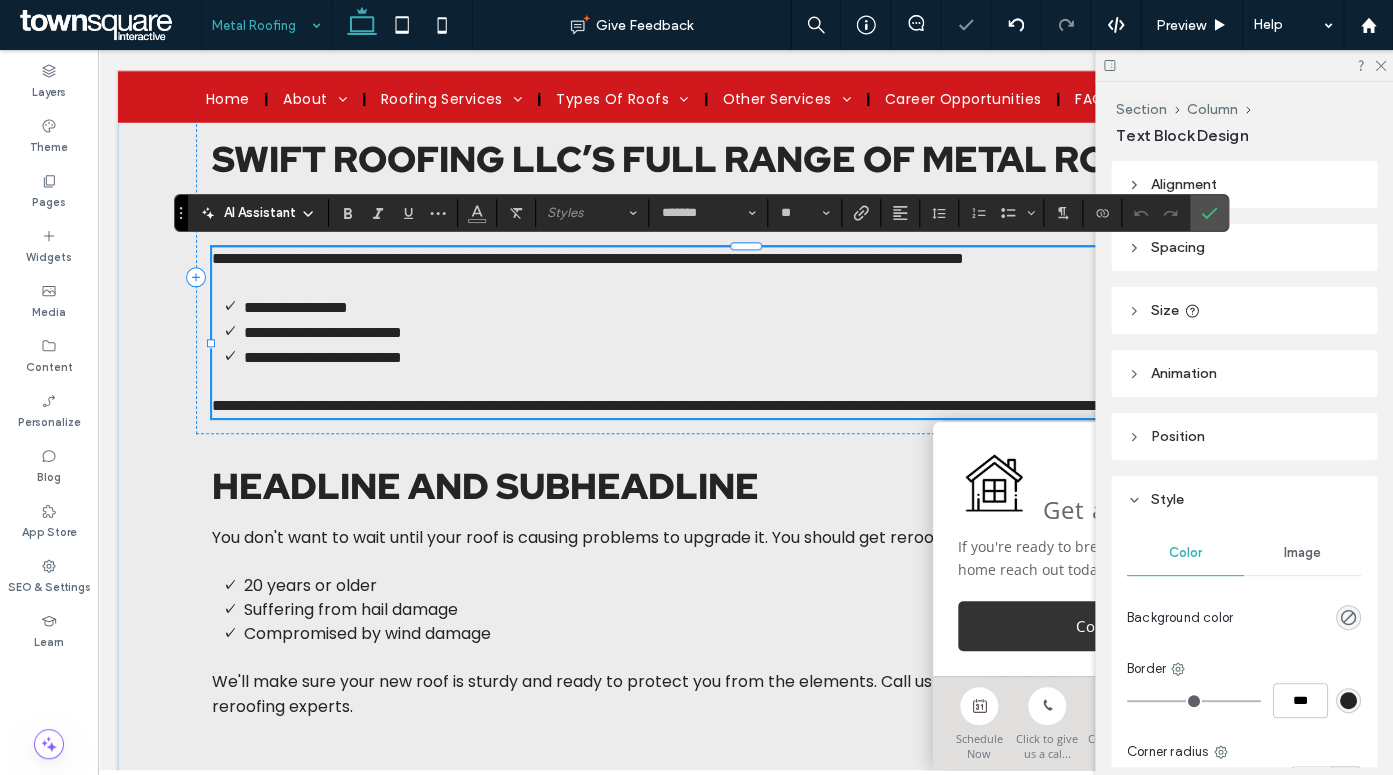 type 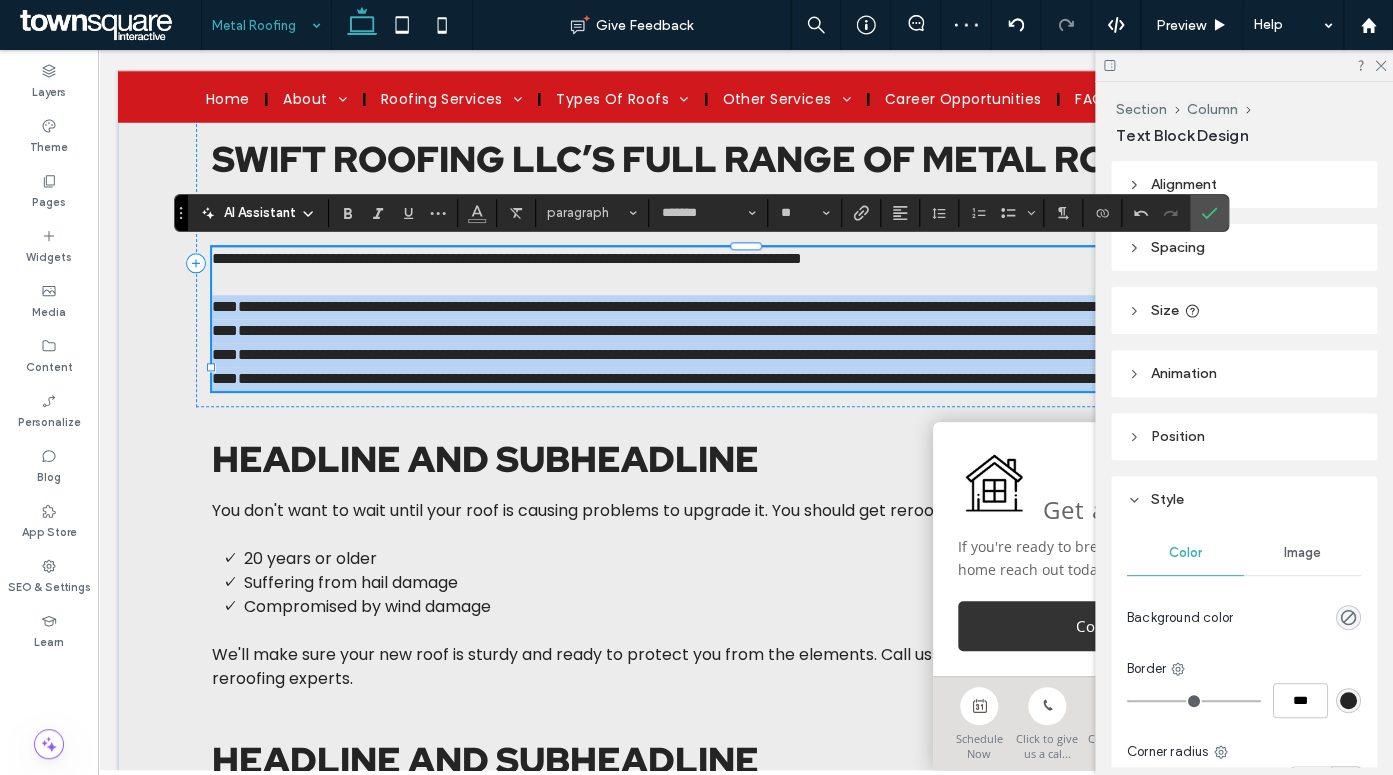 drag, startPoint x: 552, startPoint y: 488, endPoint x: 565, endPoint y: 468, distance: 23.853722 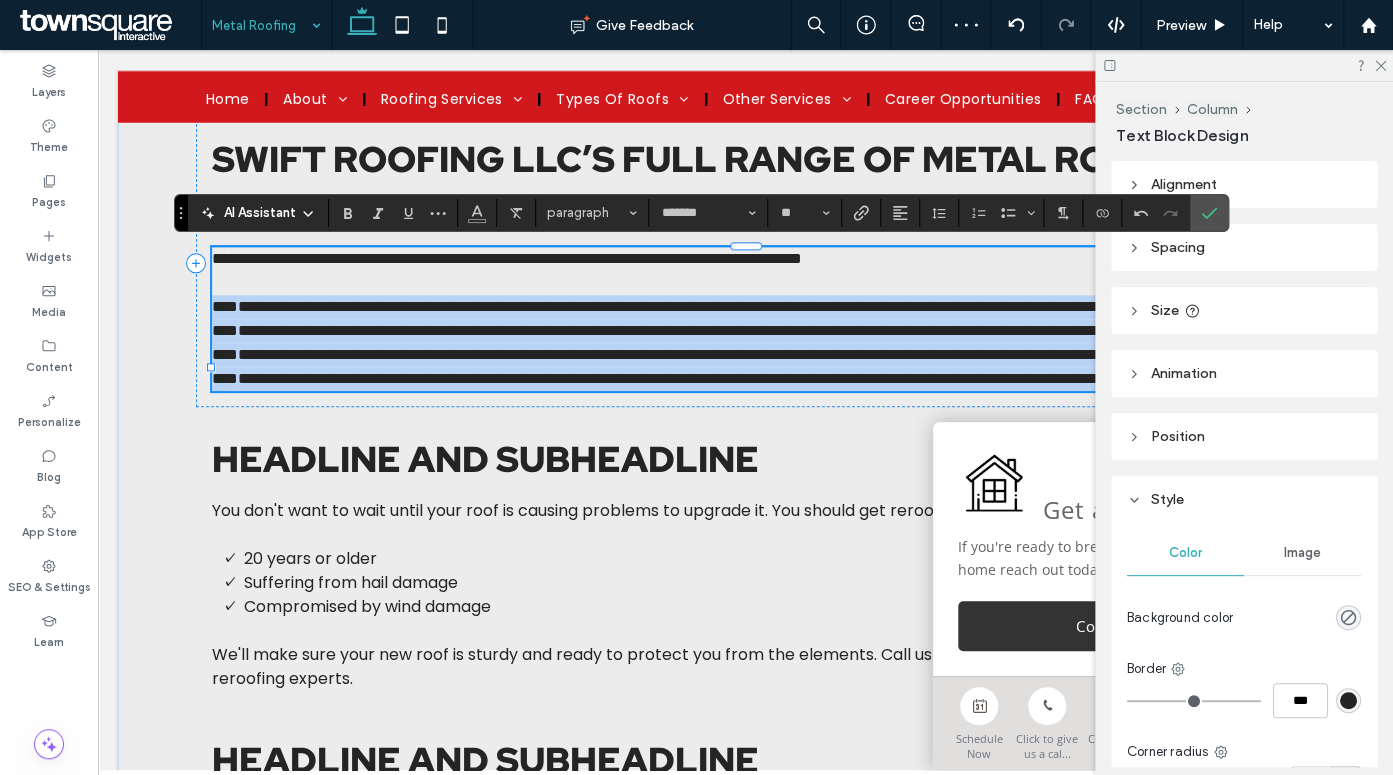 click on "**********" at bounding box center (746, 319) 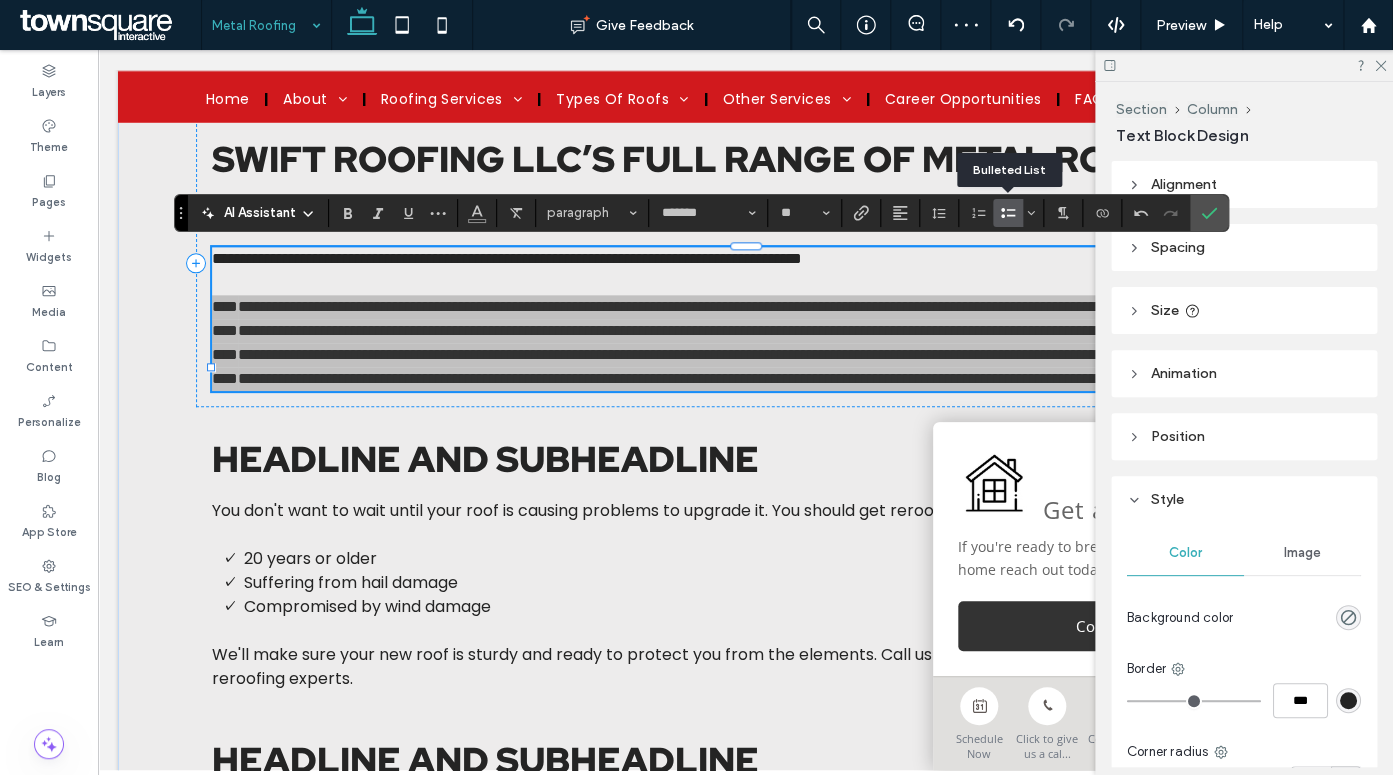click 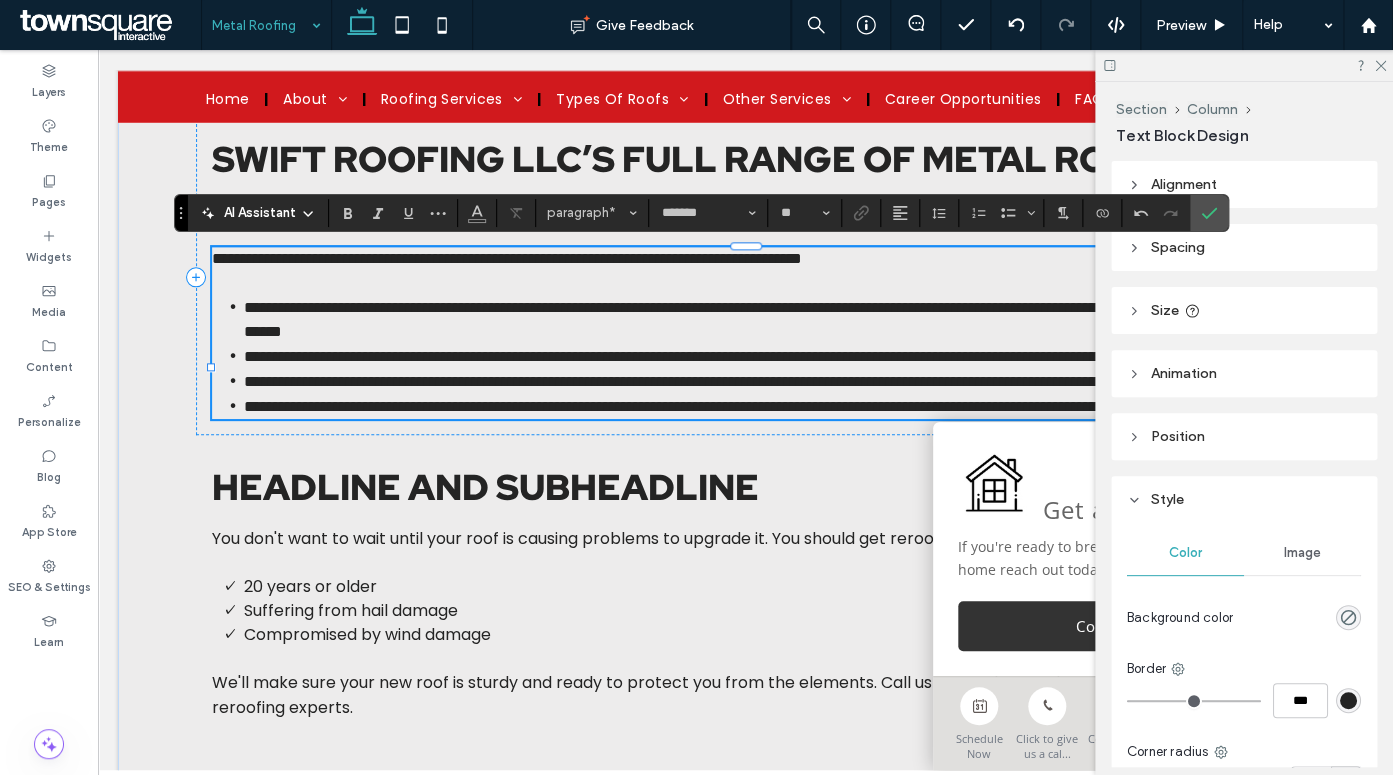 click on "﻿" at bounding box center (746, 283) 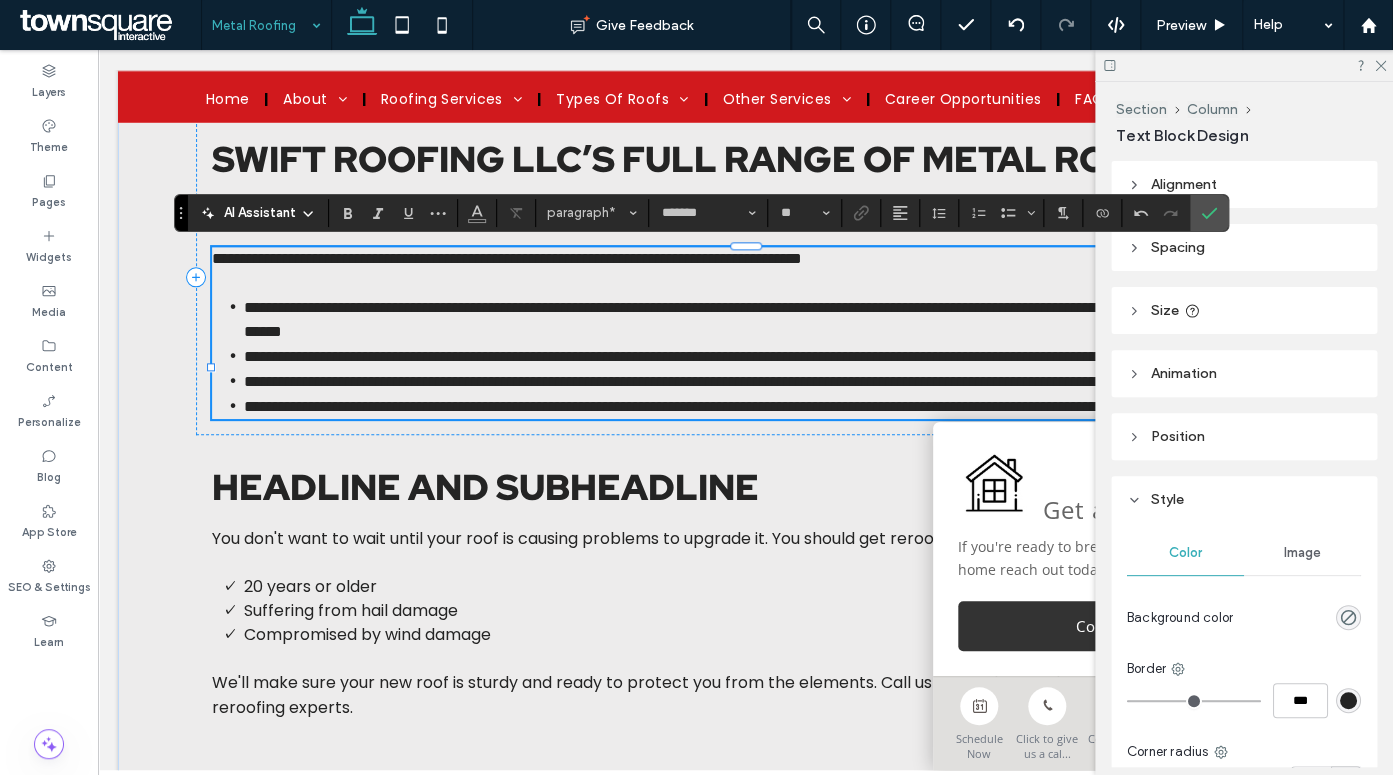 click on "**********" at bounding box center [507, 258] 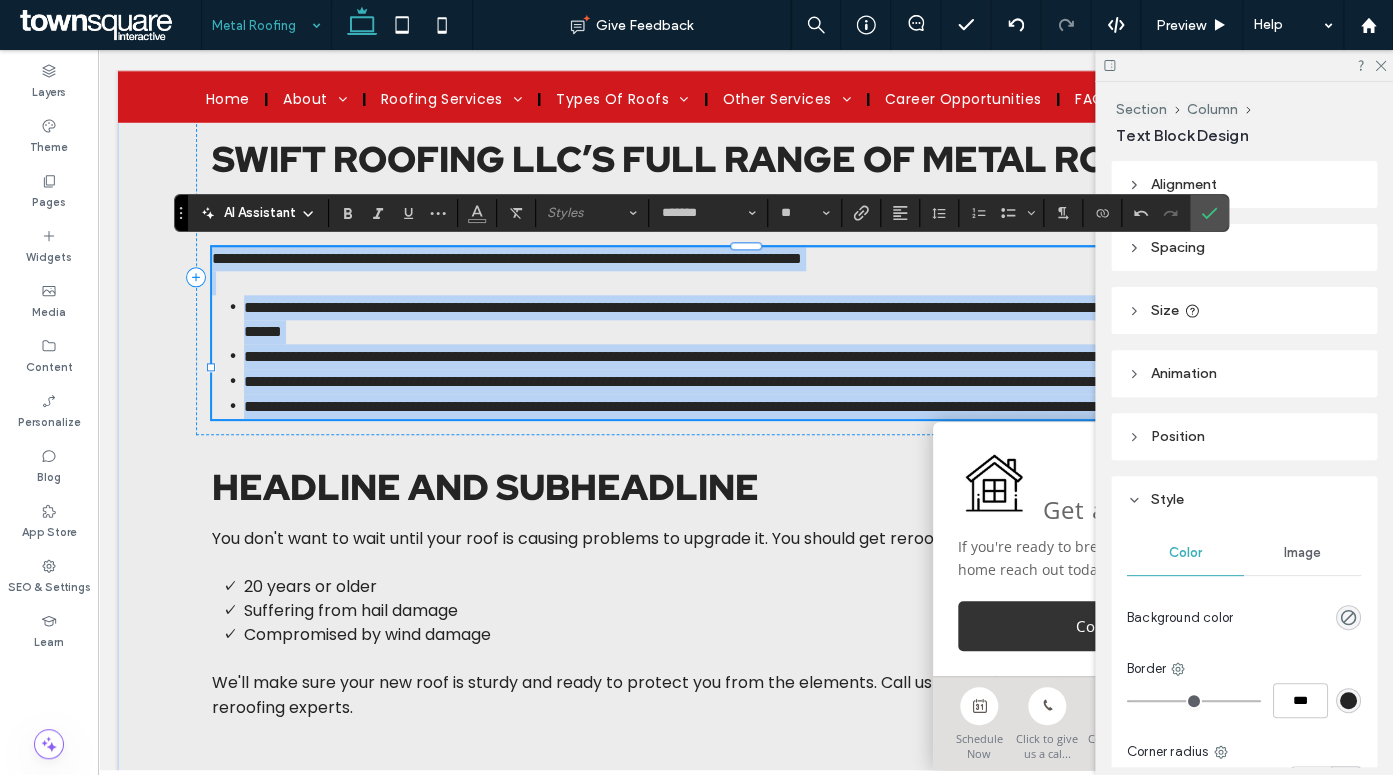 drag, startPoint x: 215, startPoint y: 256, endPoint x: 618, endPoint y: 492, distance: 467.01712 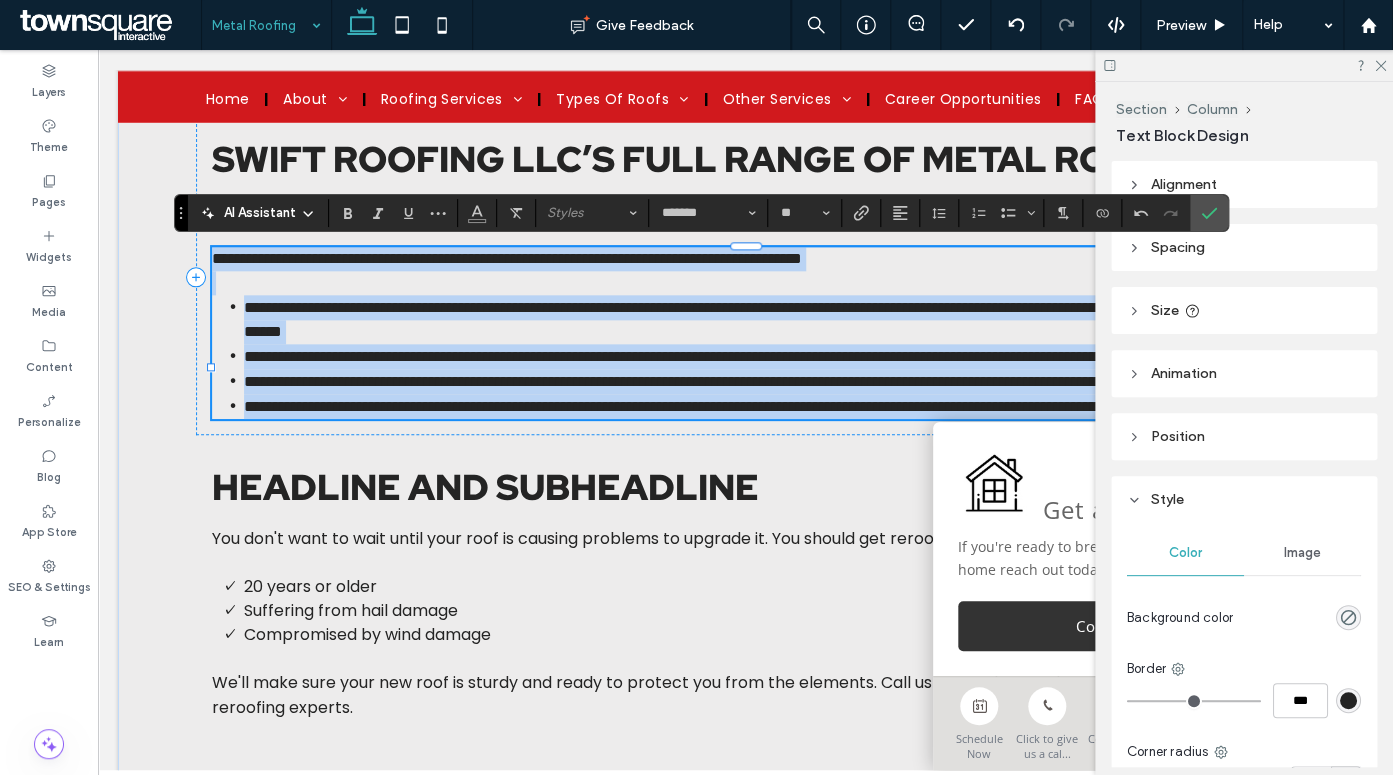 click on "**********" at bounding box center [746, 333] 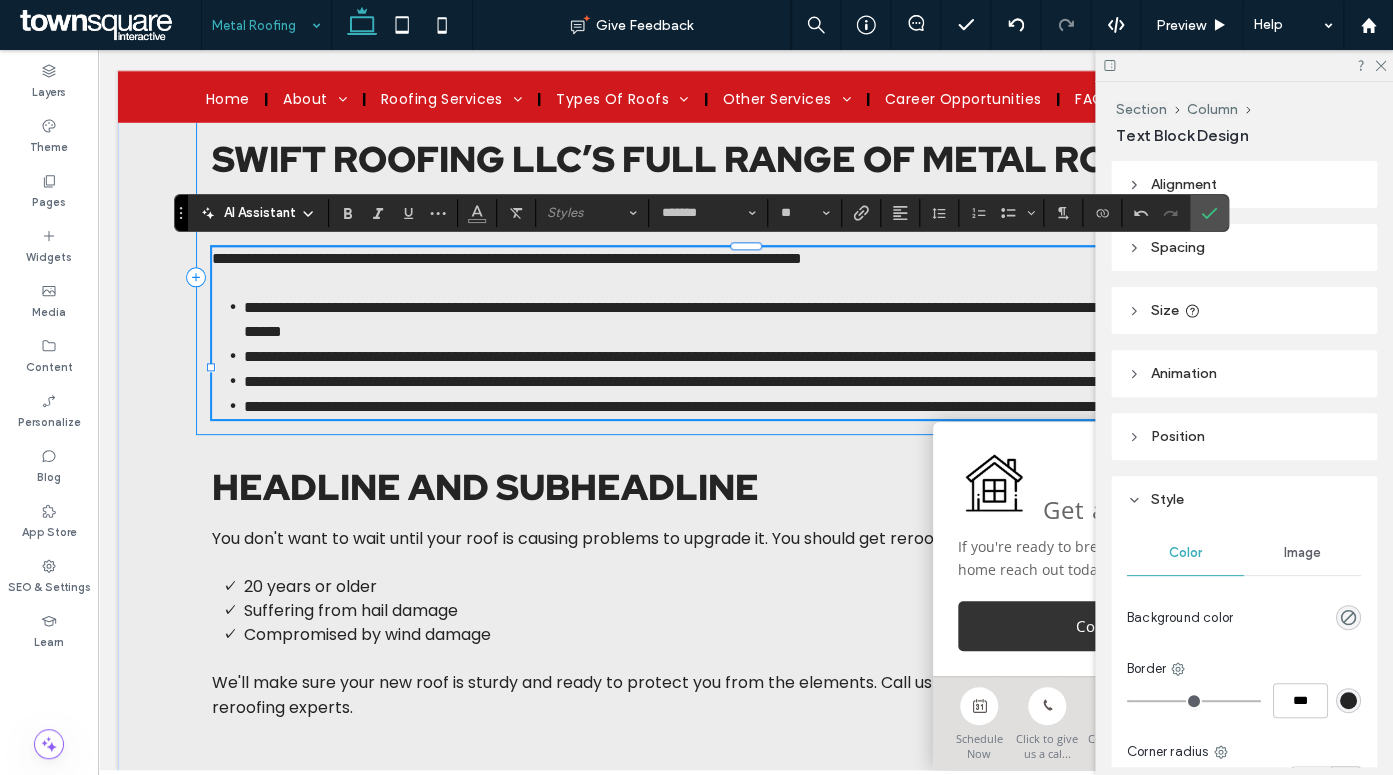 scroll, scrollTop: 145, scrollLeft: 0, axis: vertical 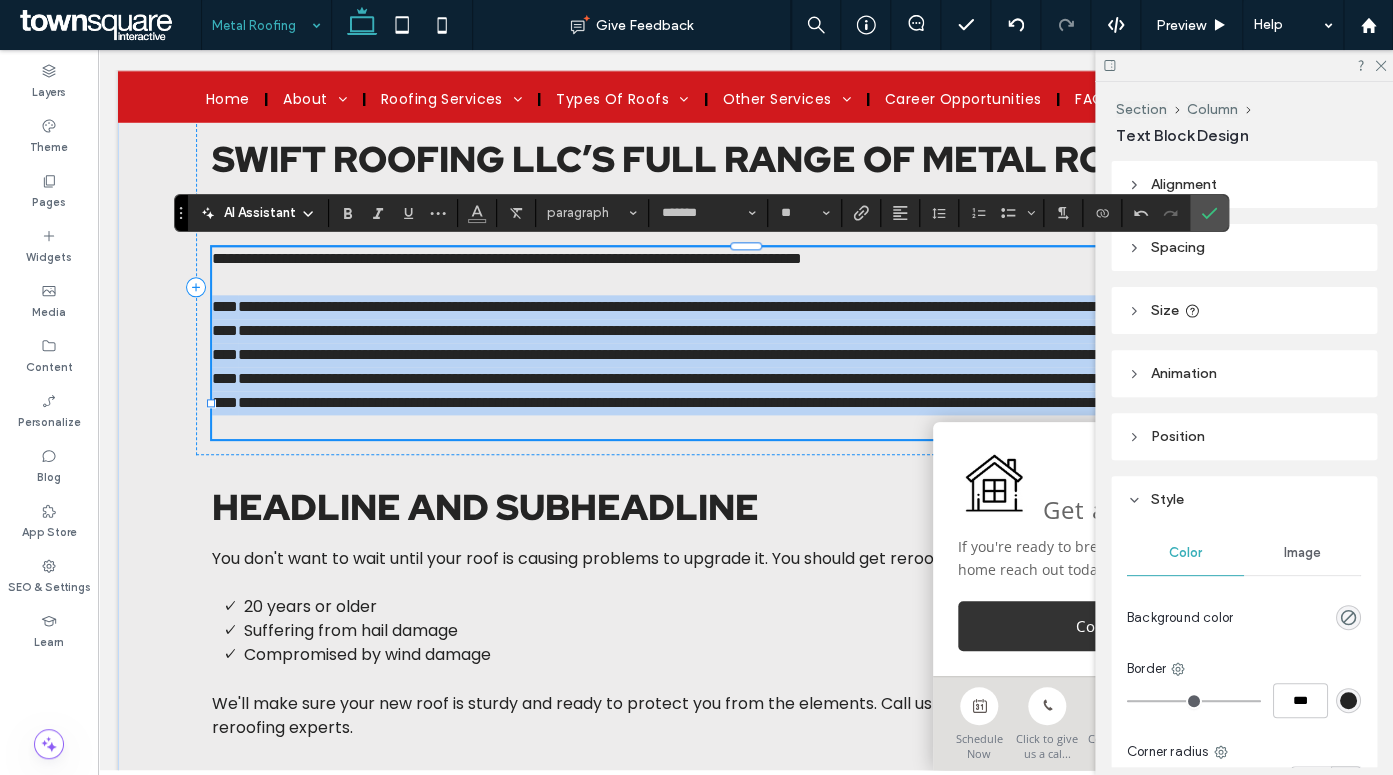 drag, startPoint x: 230, startPoint y: 547, endPoint x: 212, endPoint y: 308, distance: 239.67686 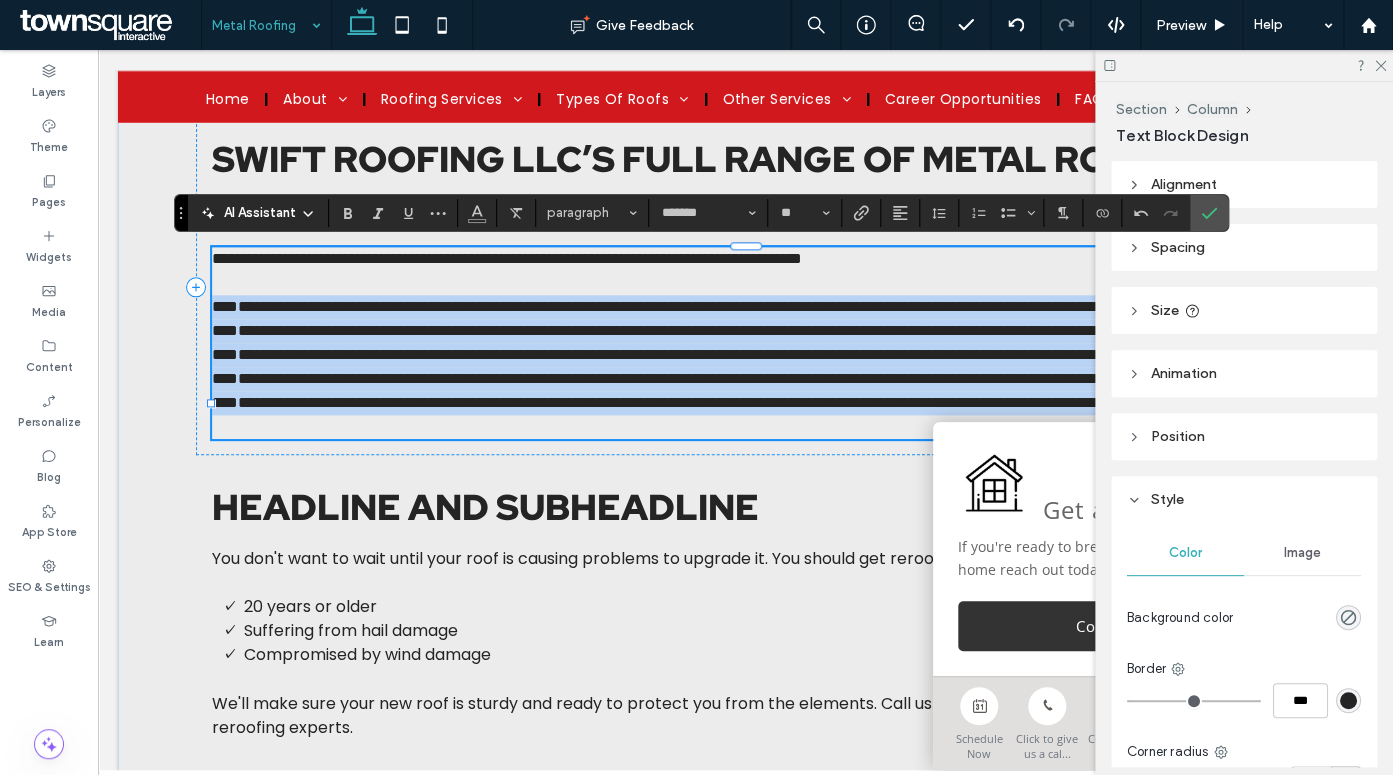 click on "**********" at bounding box center [746, 343] 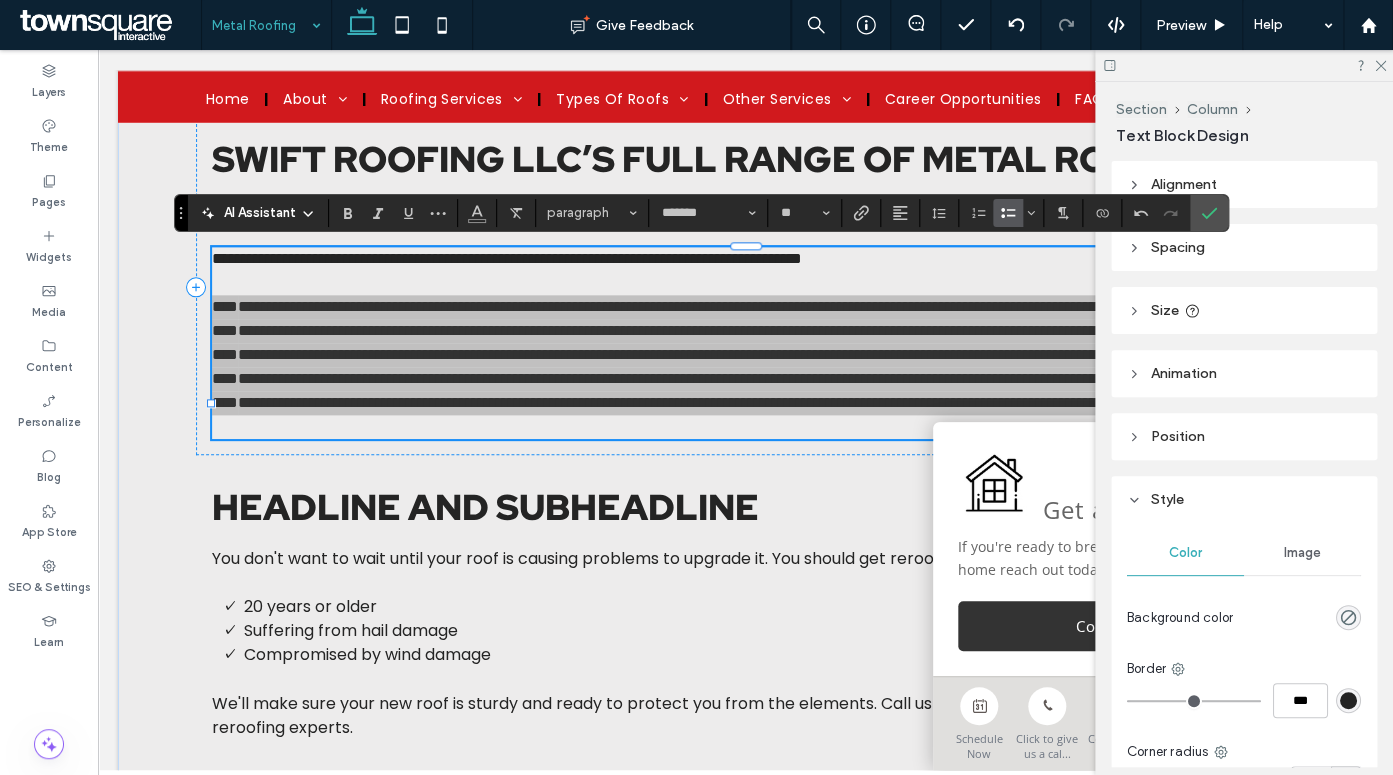click 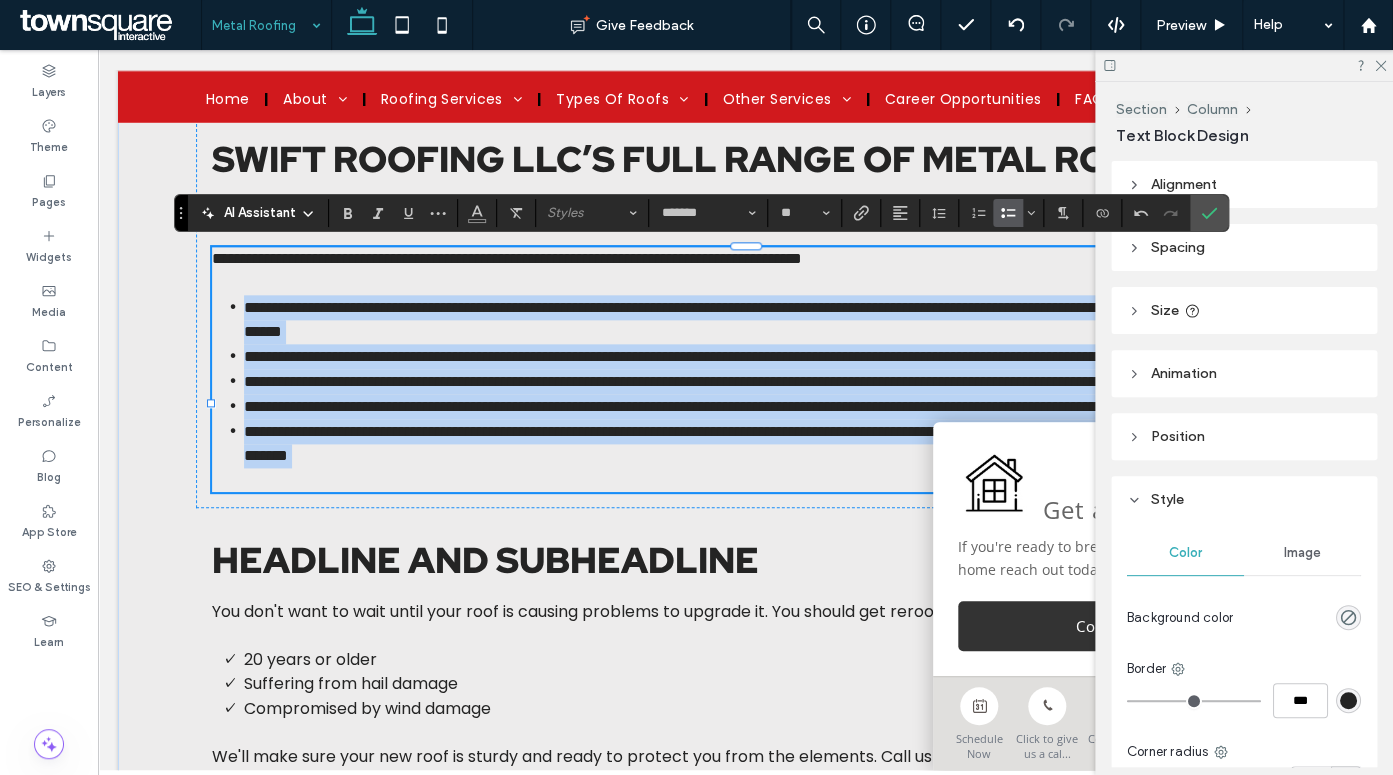 click on "Headline and subheadline" at bounding box center [485, 560] 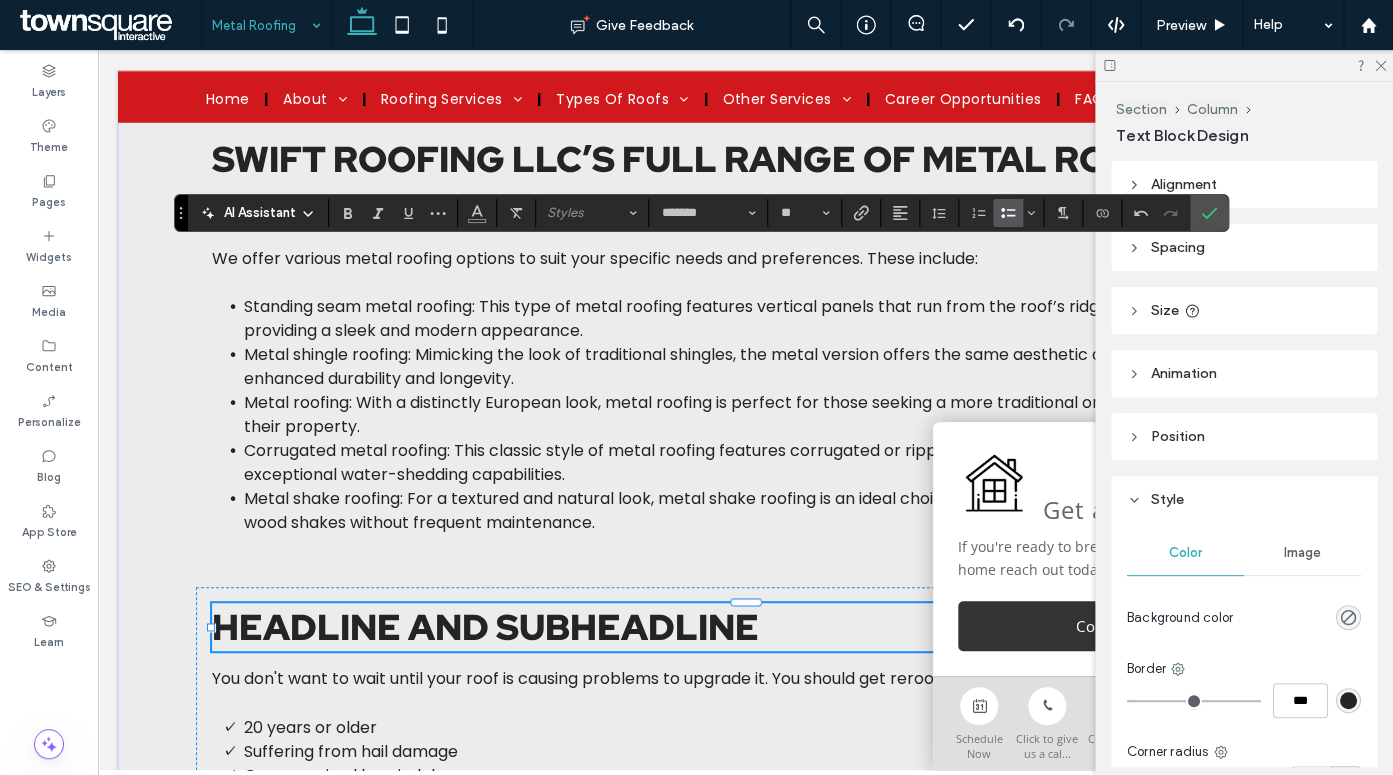 click on "Headline and subheadline" at bounding box center (485, 627) 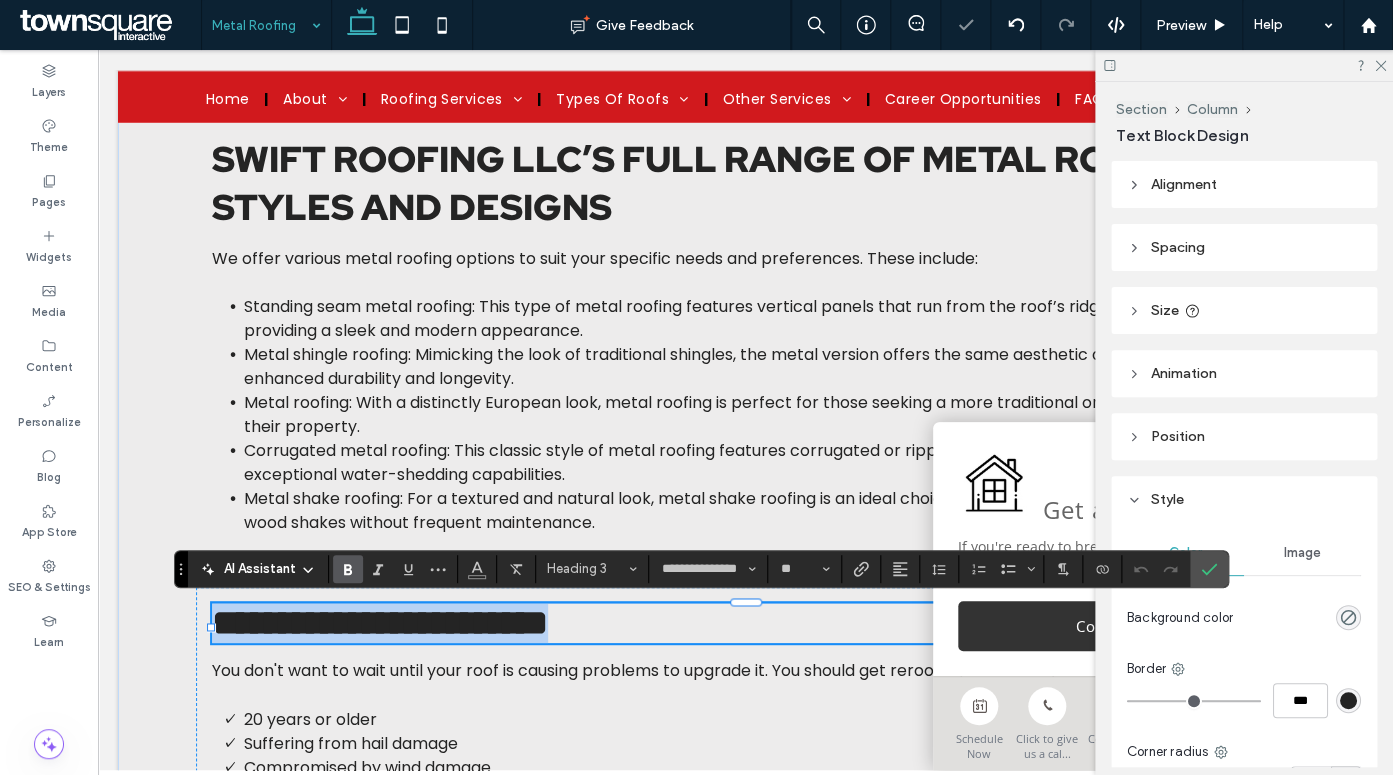 type 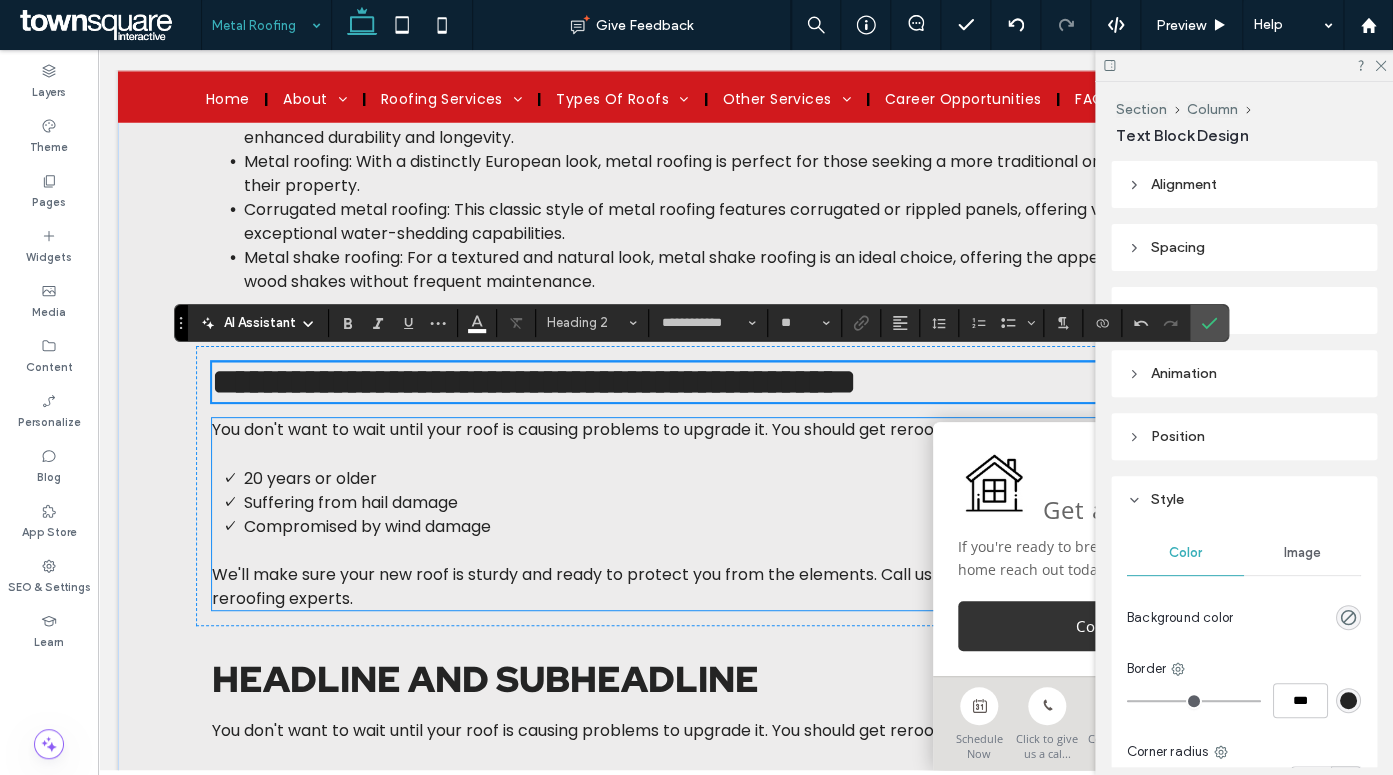 scroll, scrollTop: 985, scrollLeft: 0, axis: vertical 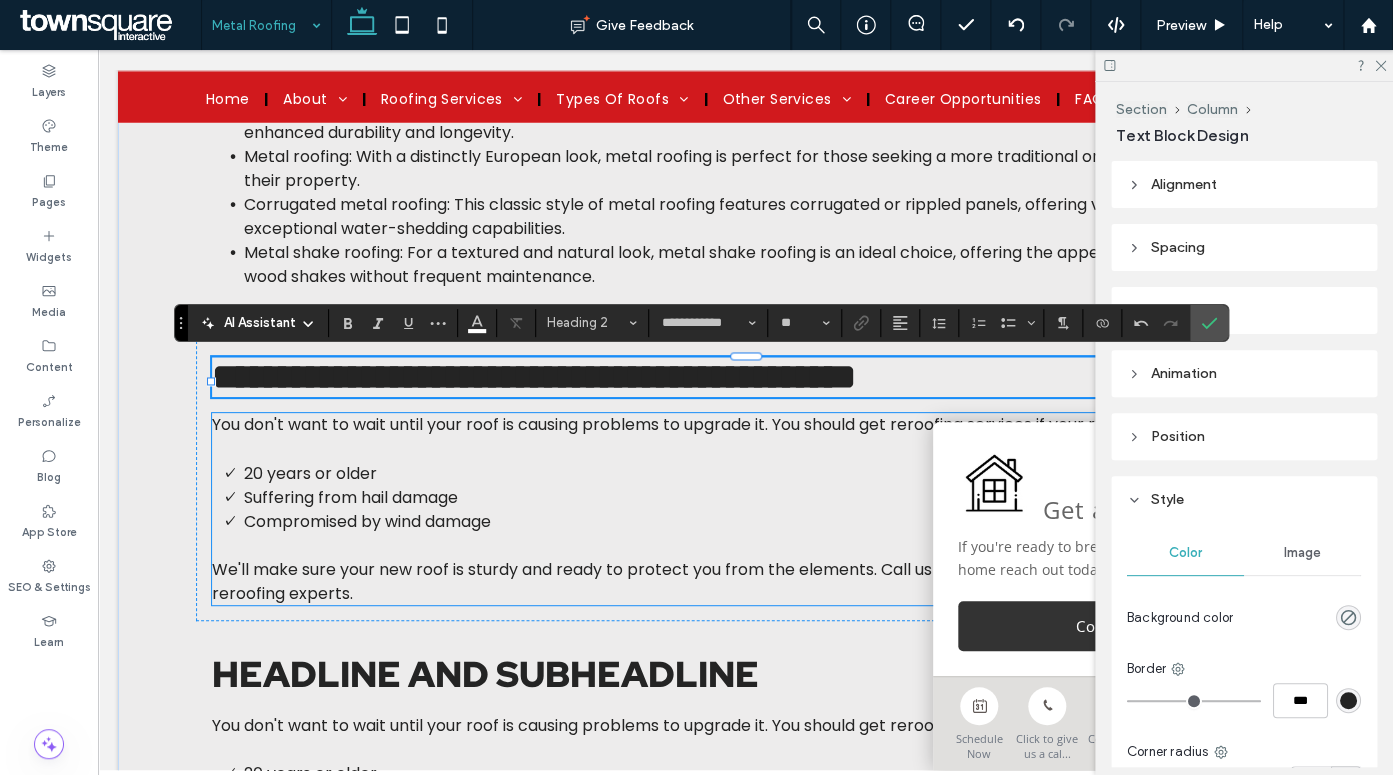 click on "Compromised by wind damage" at bounding box center [367, 520] 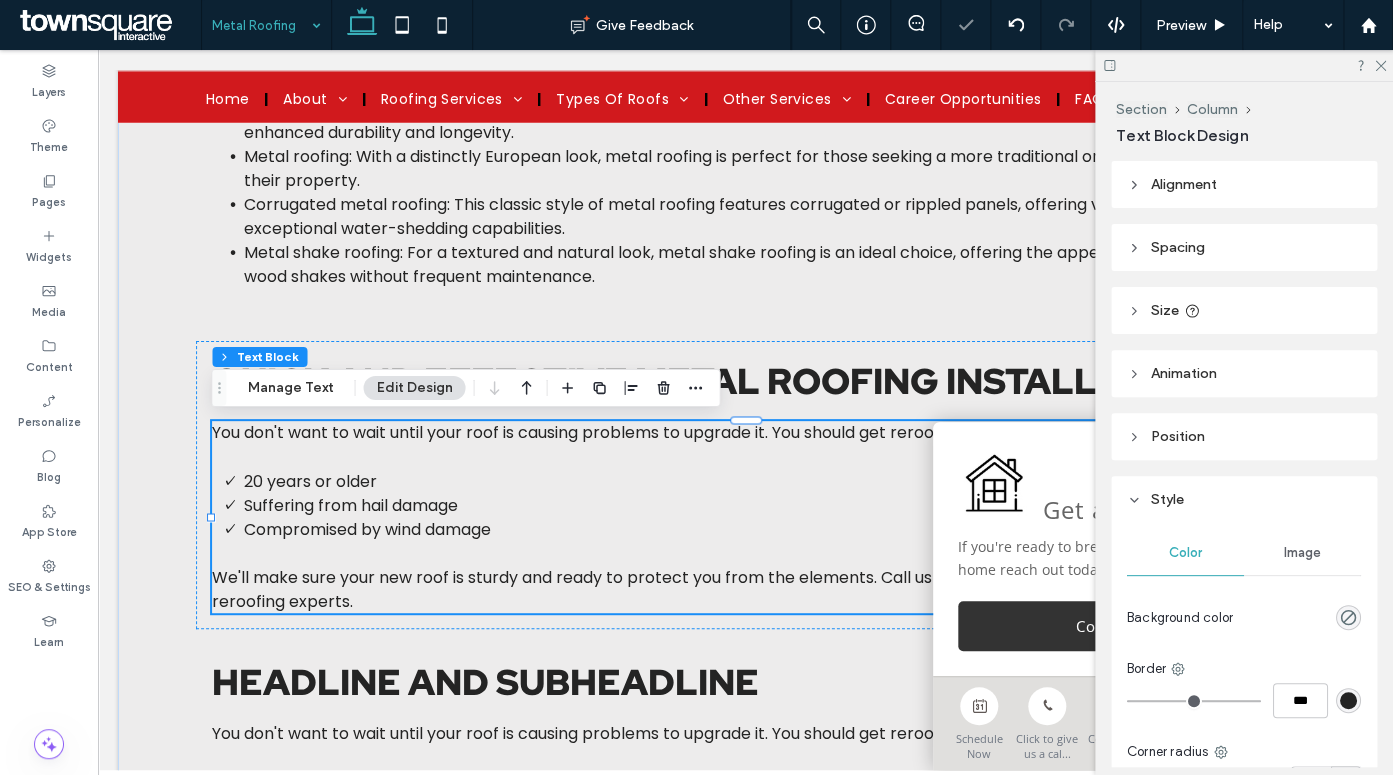 click on "Compromised by wind damage" at bounding box center (367, 528) 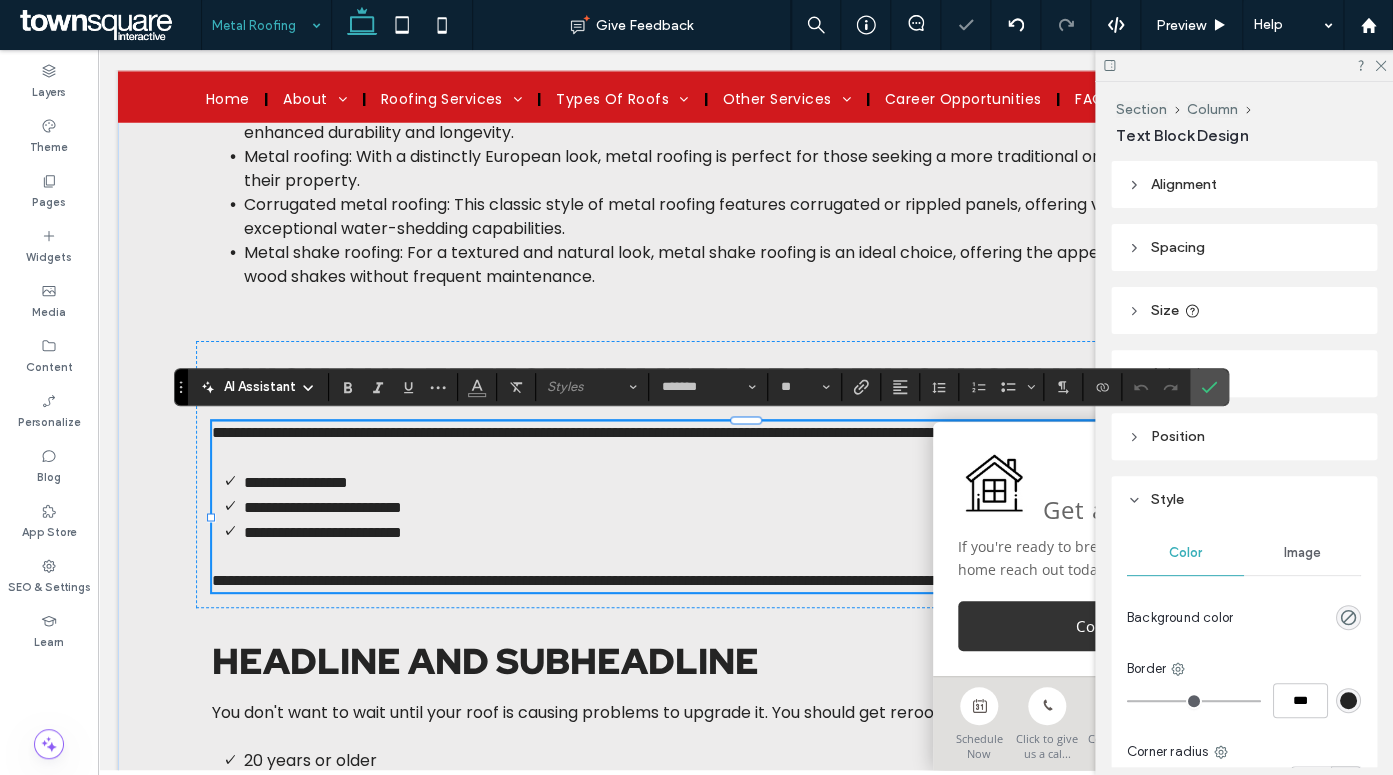 type 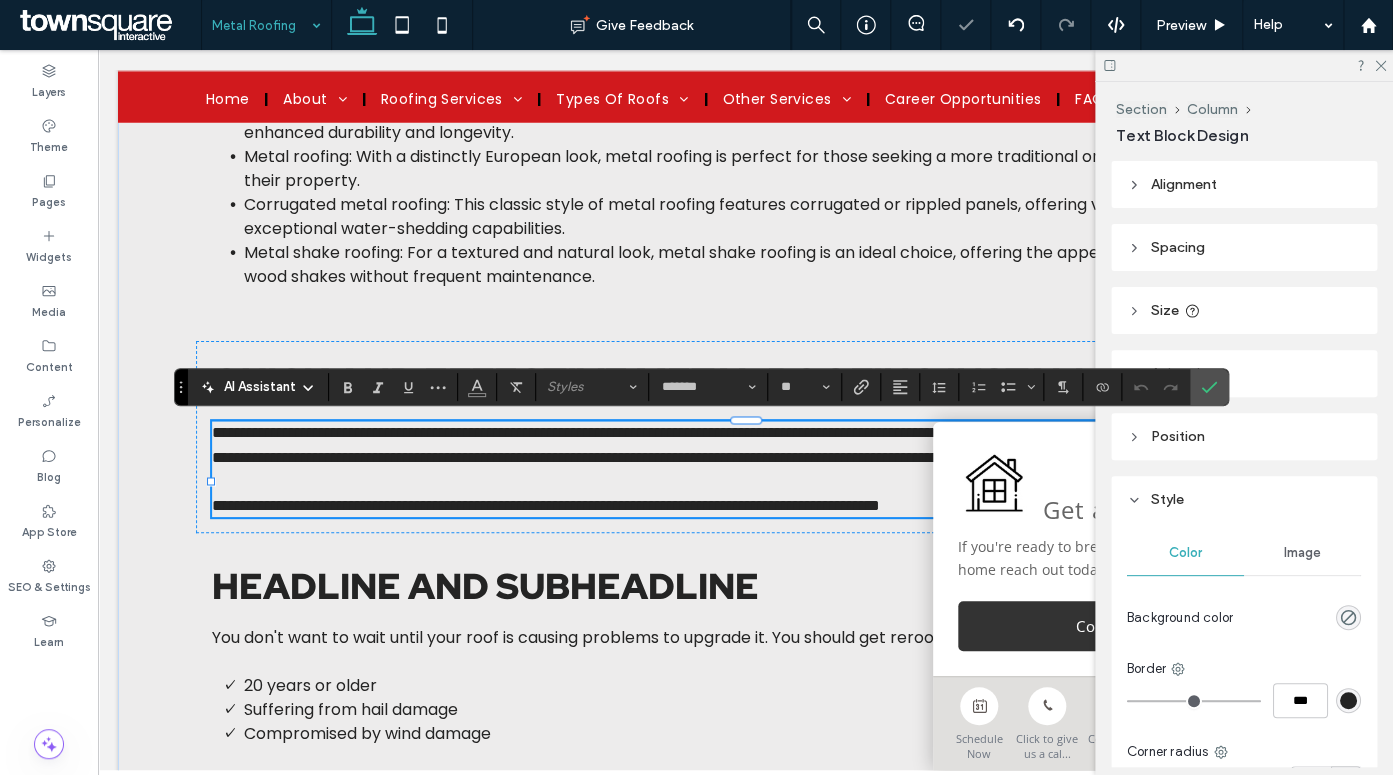 scroll, scrollTop: 24, scrollLeft: 0, axis: vertical 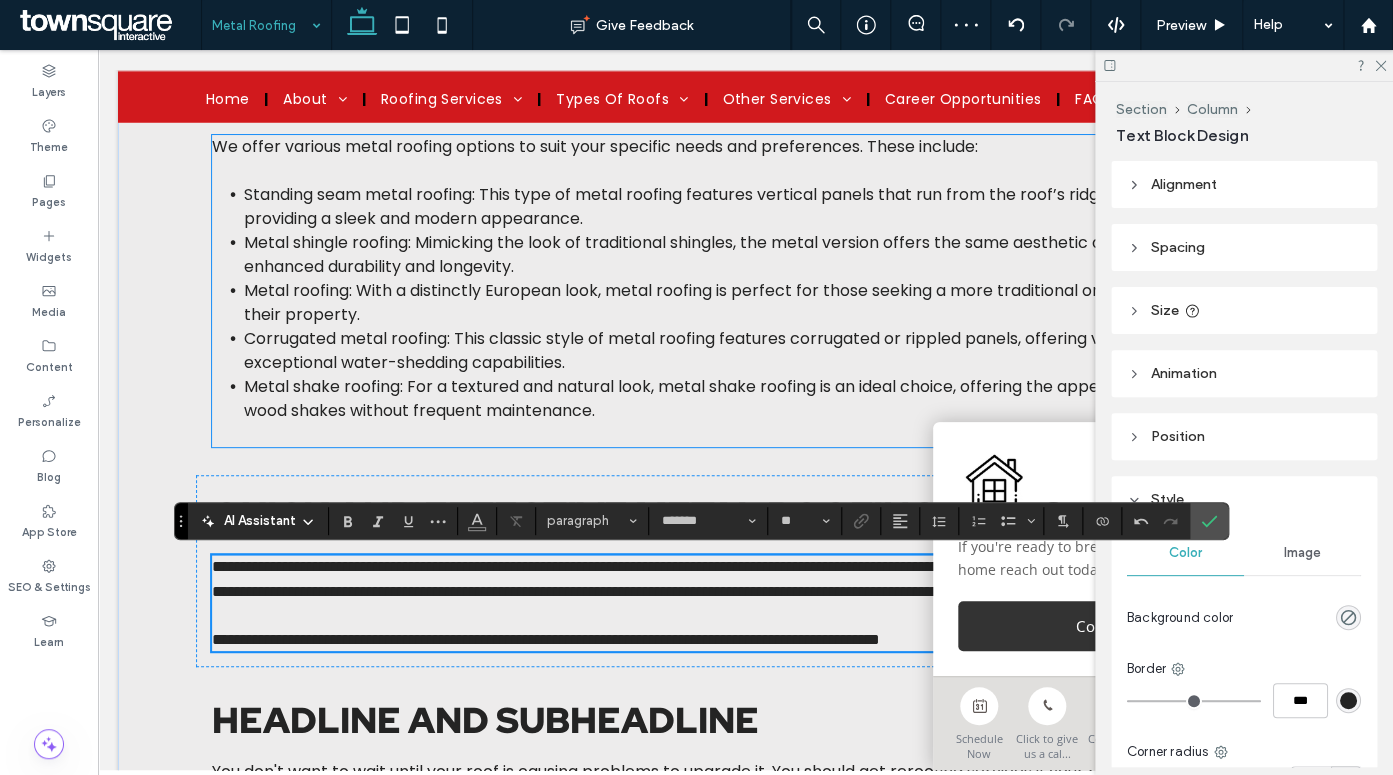 click on "Standing seam metal roofing: This type of metal roofing features vertical panels that run from the roof’s ridge down to its eaves, providing a sleek and modern appearance." at bounding box center [748, 206] 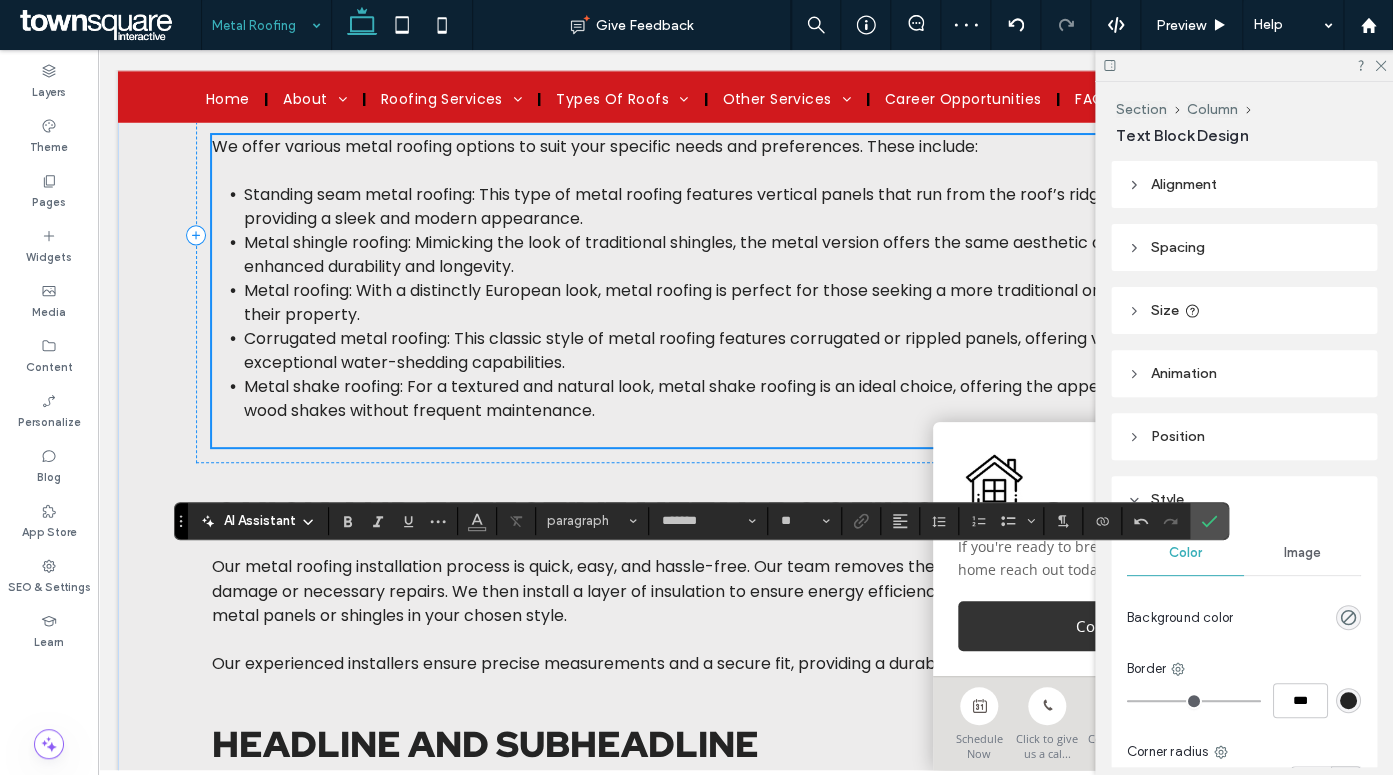 click on "Standing seam metal roofing: This type of metal roofing features vertical panels that run from the roof’s ridge down to its eaves, providing a sleek and modern appearance." at bounding box center [748, 206] 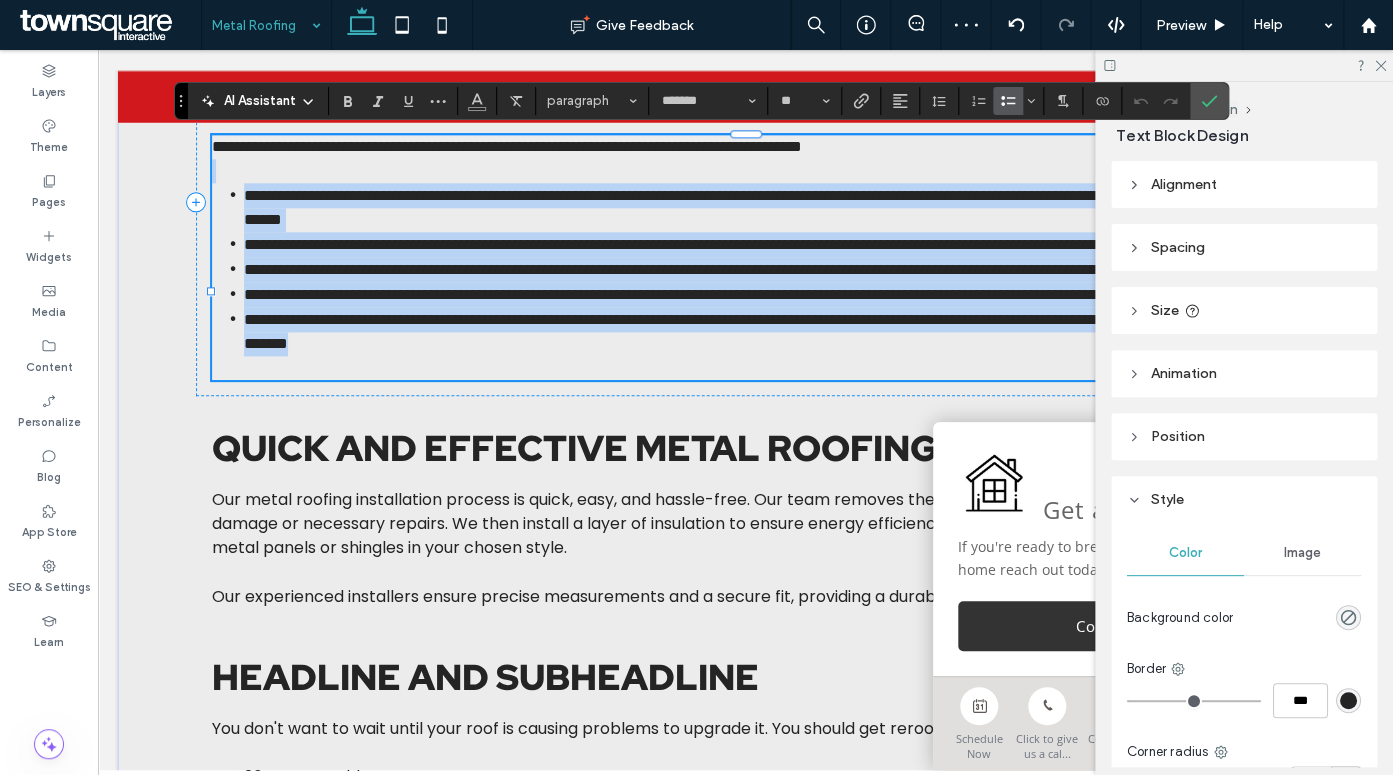 click on "**********" at bounding box center (751, 207) 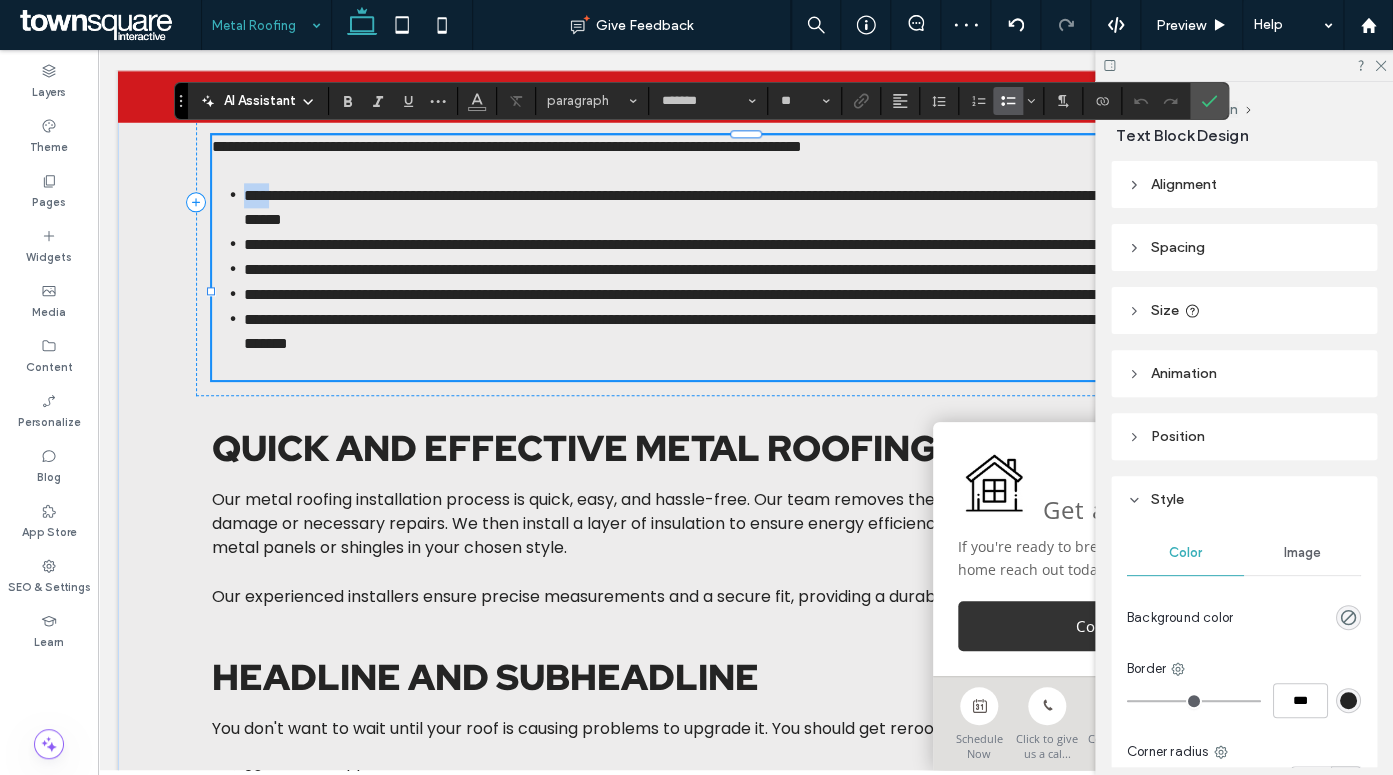 drag, startPoint x: 263, startPoint y: 197, endPoint x: 232, endPoint y: 196, distance: 31.016125 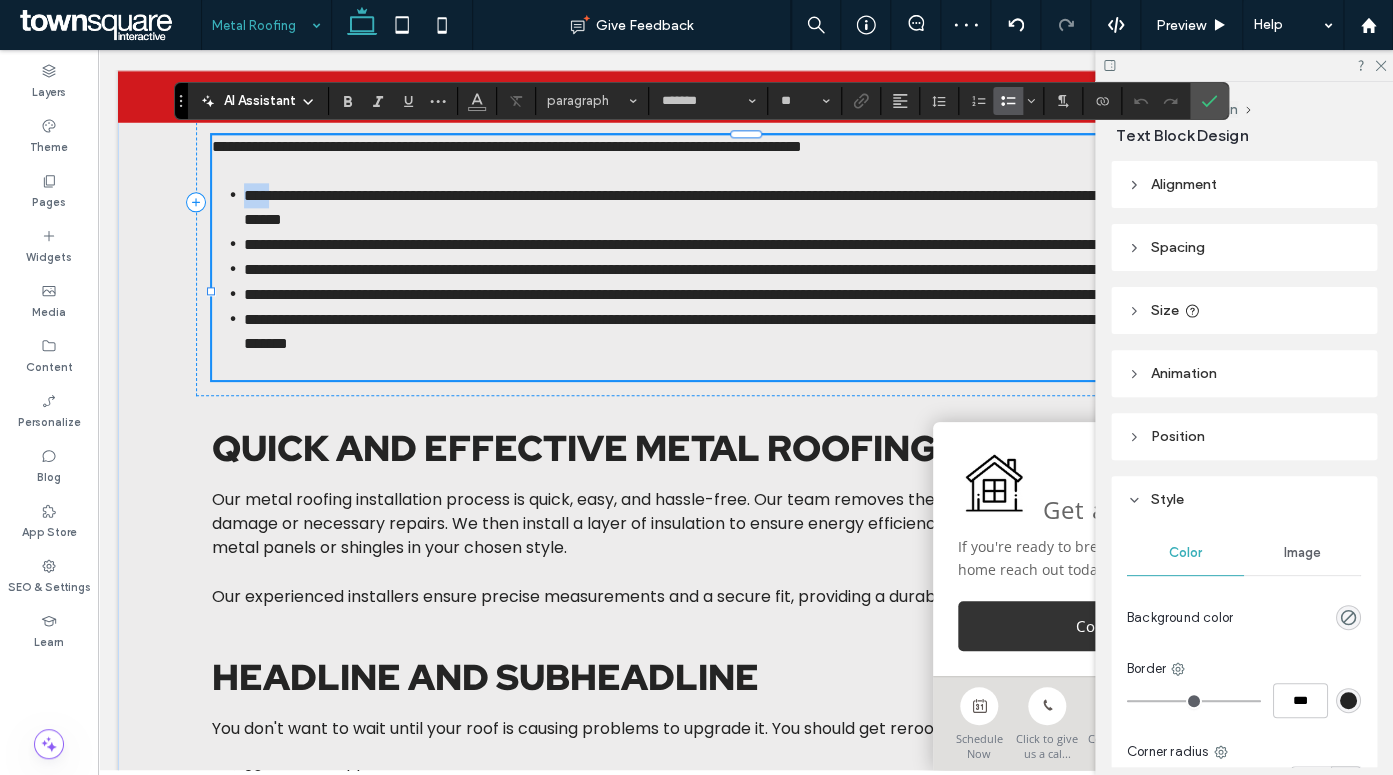 click on "**********" at bounding box center [762, 207] 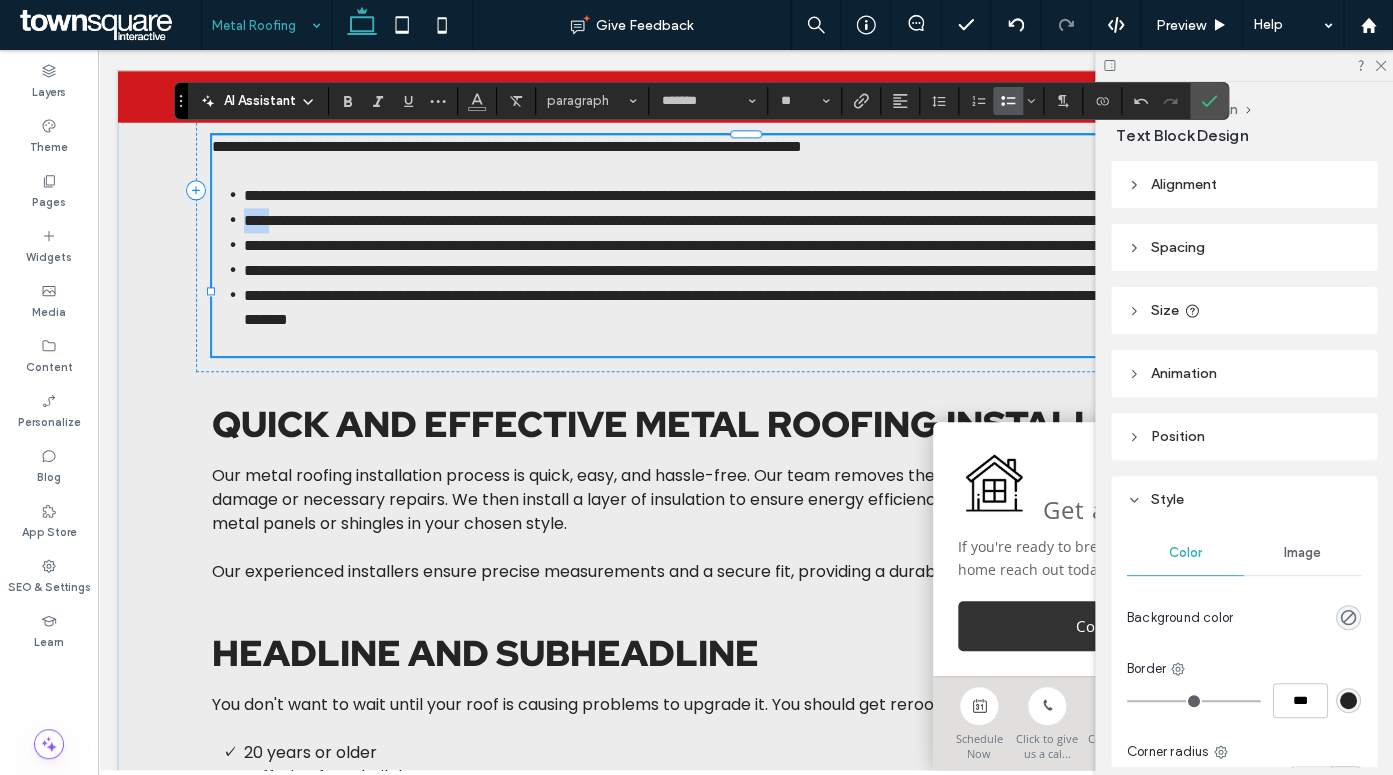 drag, startPoint x: 259, startPoint y: 243, endPoint x: 229, endPoint y: 241, distance: 30.066593 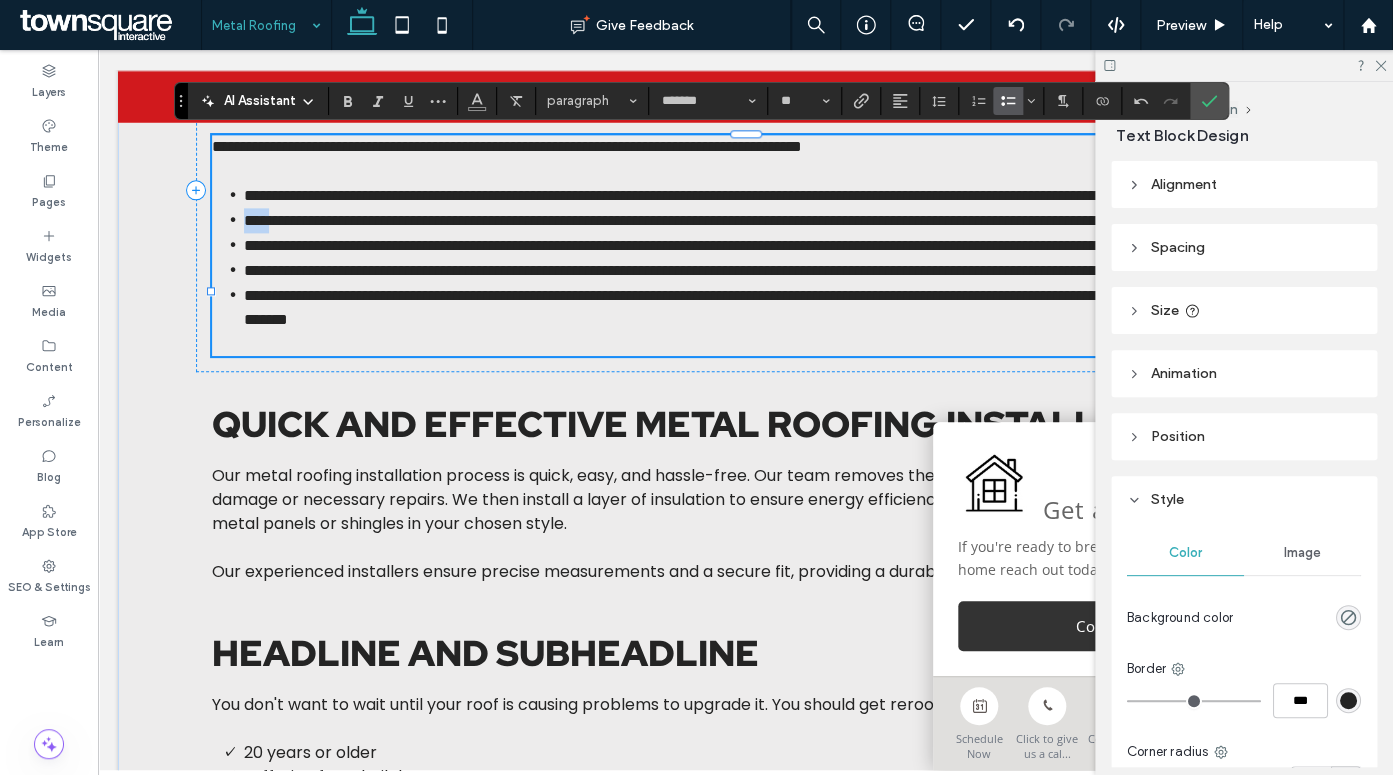 click on "**********" at bounding box center [762, 220] 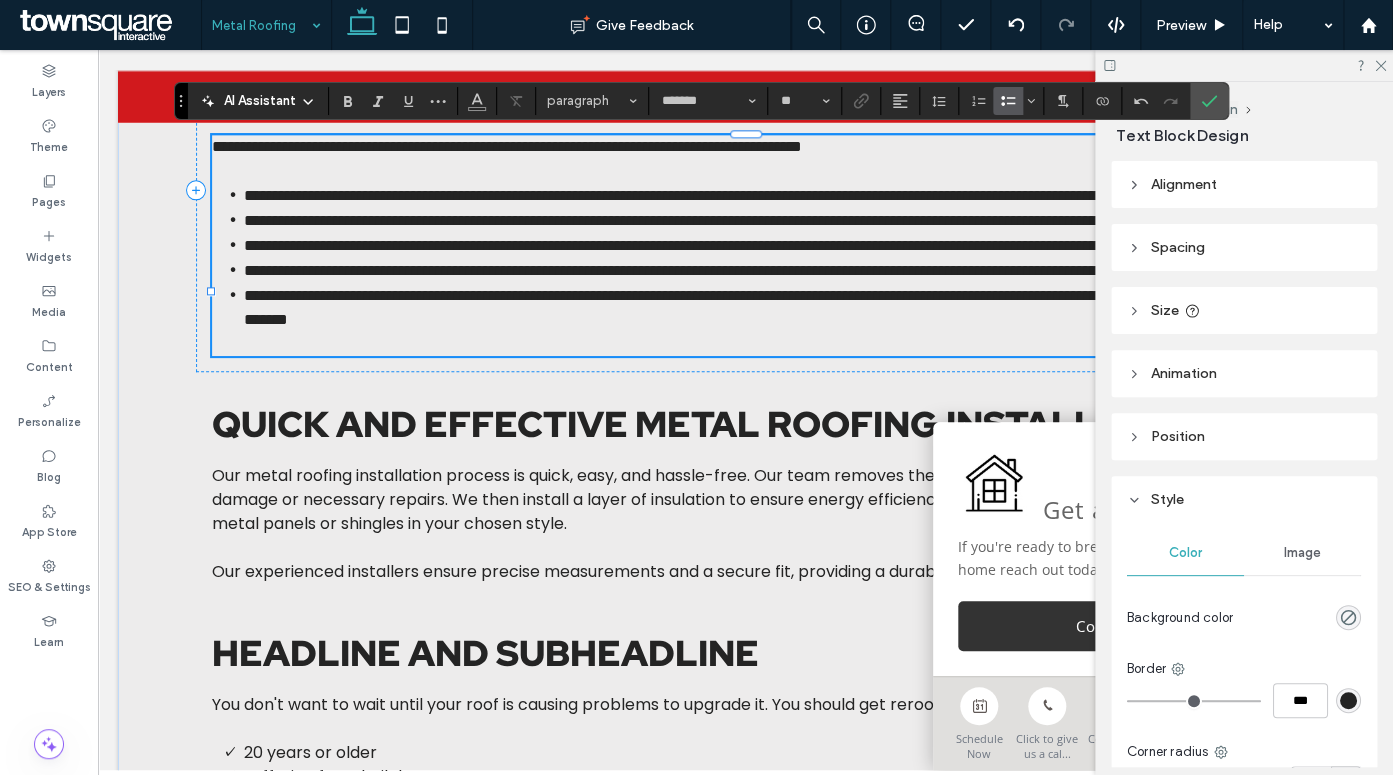click on "**********" at bounding box center [746, 245] 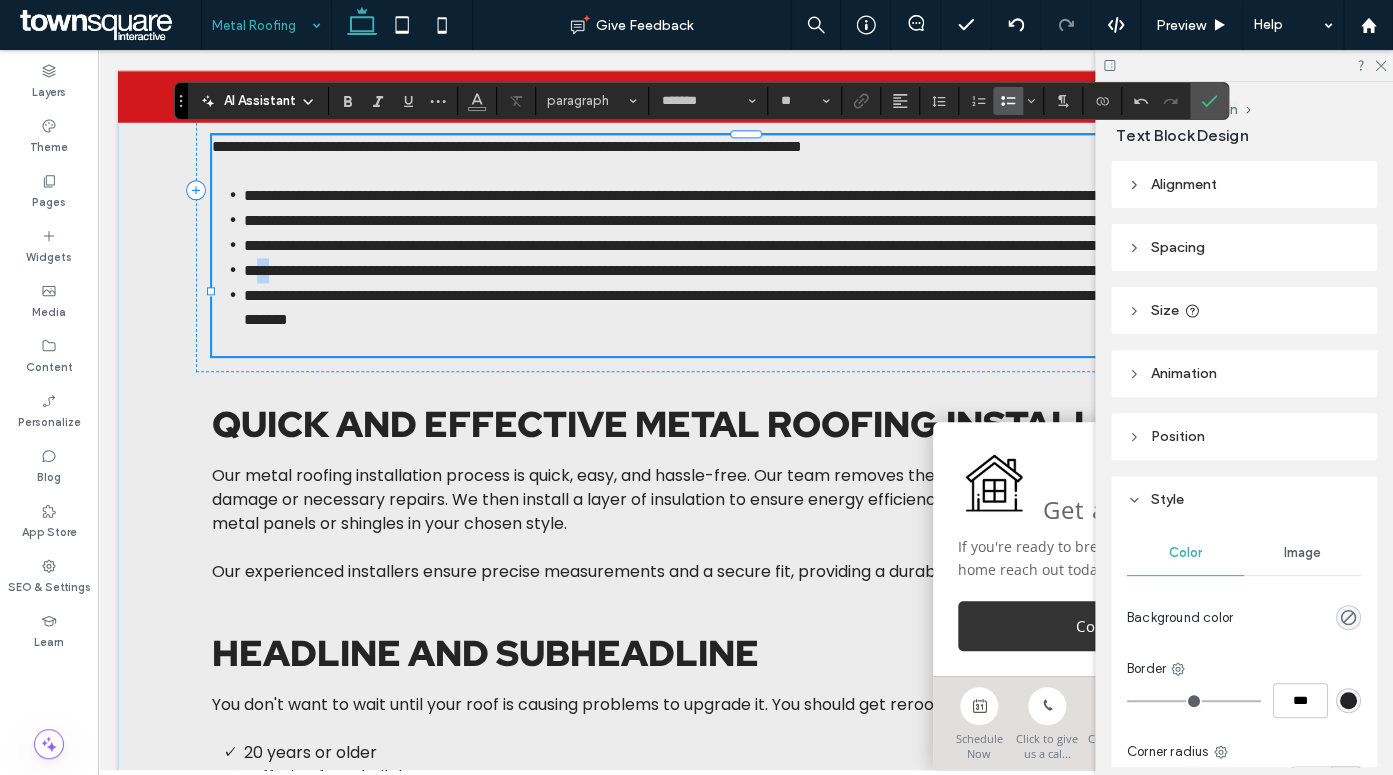 drag, startPoint x: 264, startPoint y: 338, endPoint x: 234, endPoint y: 338, distance: 30 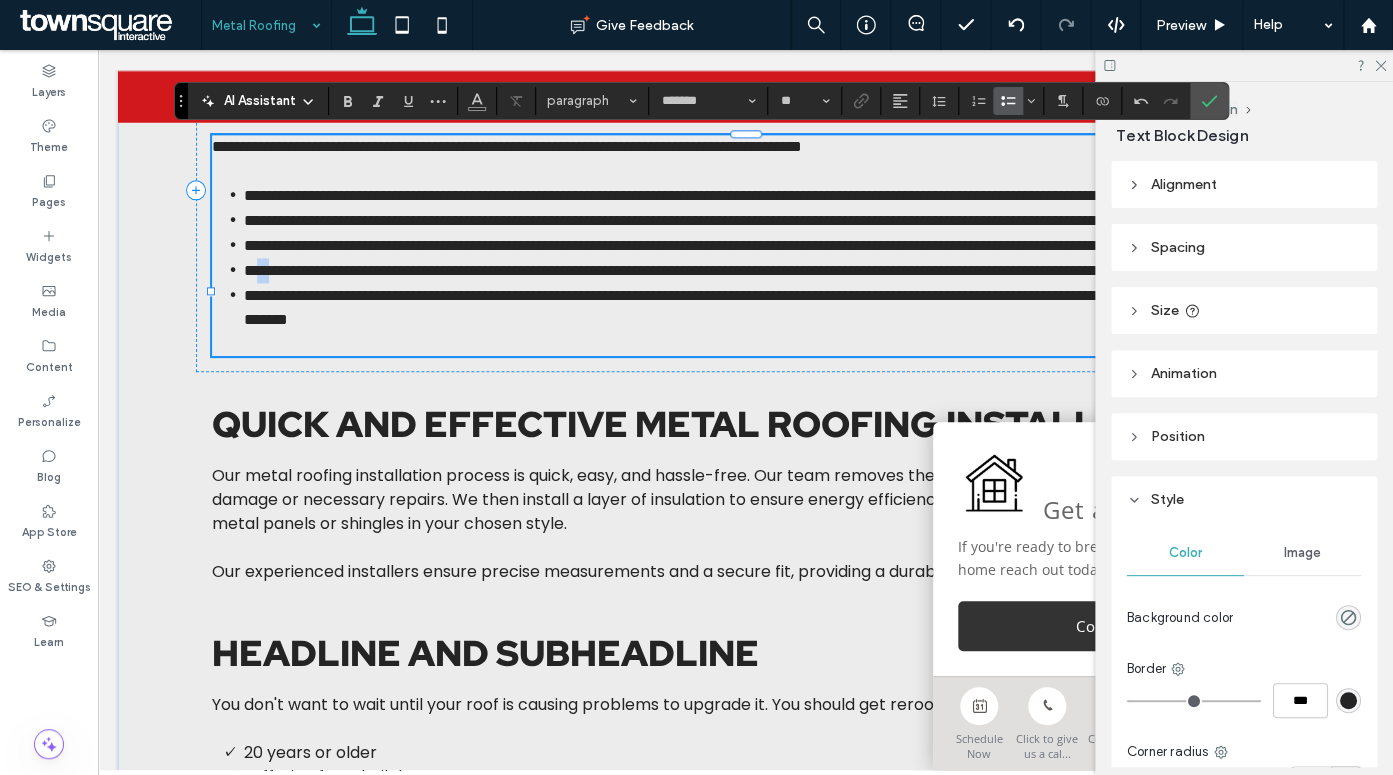 click on "**********" at bounding box center (746, 257) 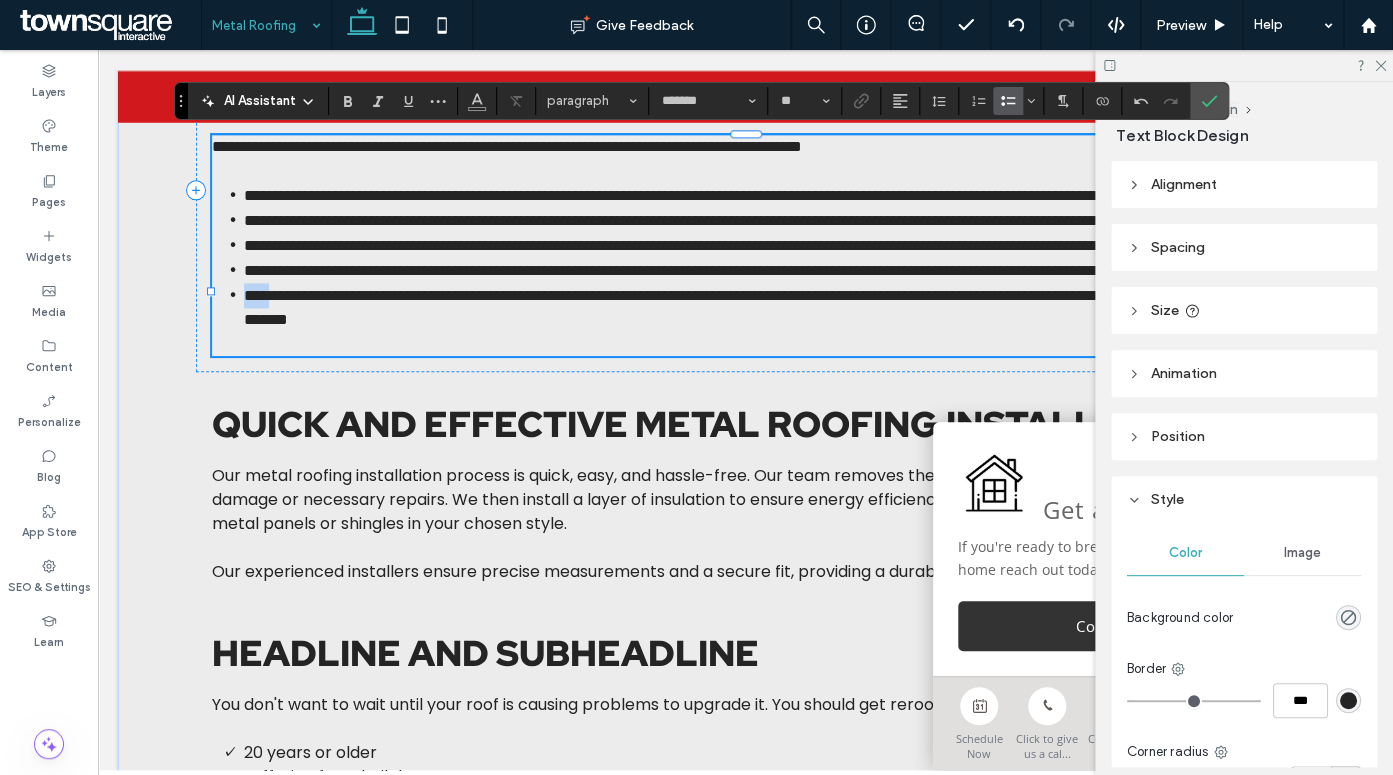 drag, startPoint x: 259, startPoint y: 388, endPoint x: 244, endPoint y: 388, distance: 15 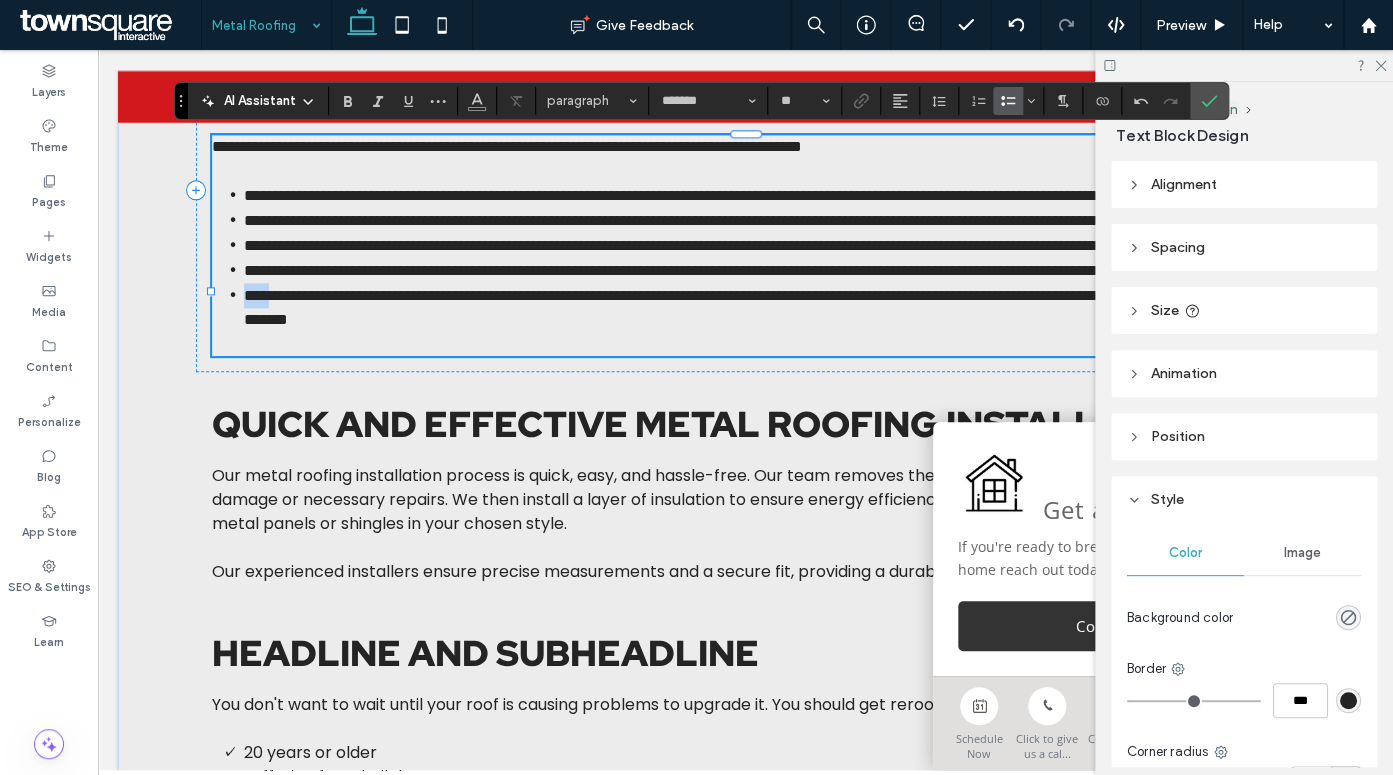click on "**********" at bounding box center (751, 307) 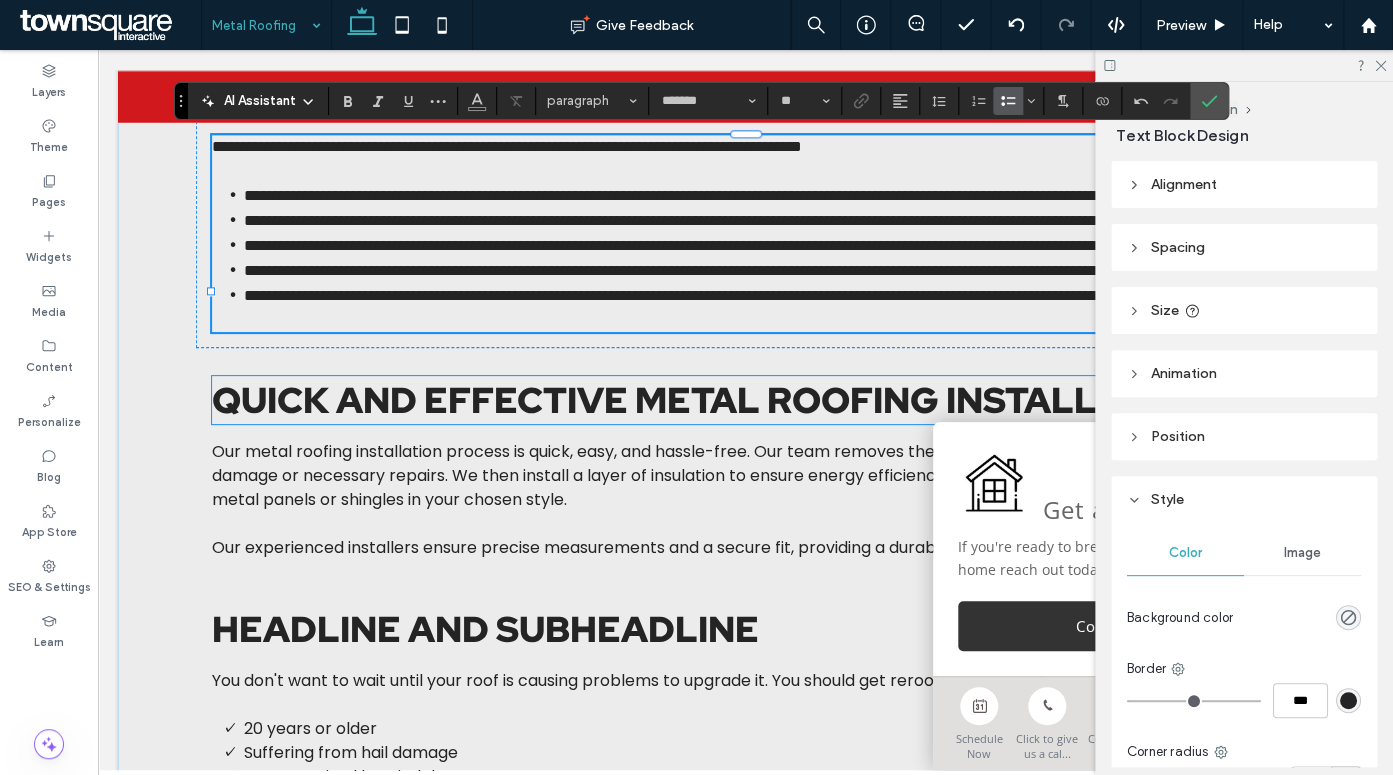click on "Quick and Effective Metal Roofing Installation" at bounding box center (710, 400) 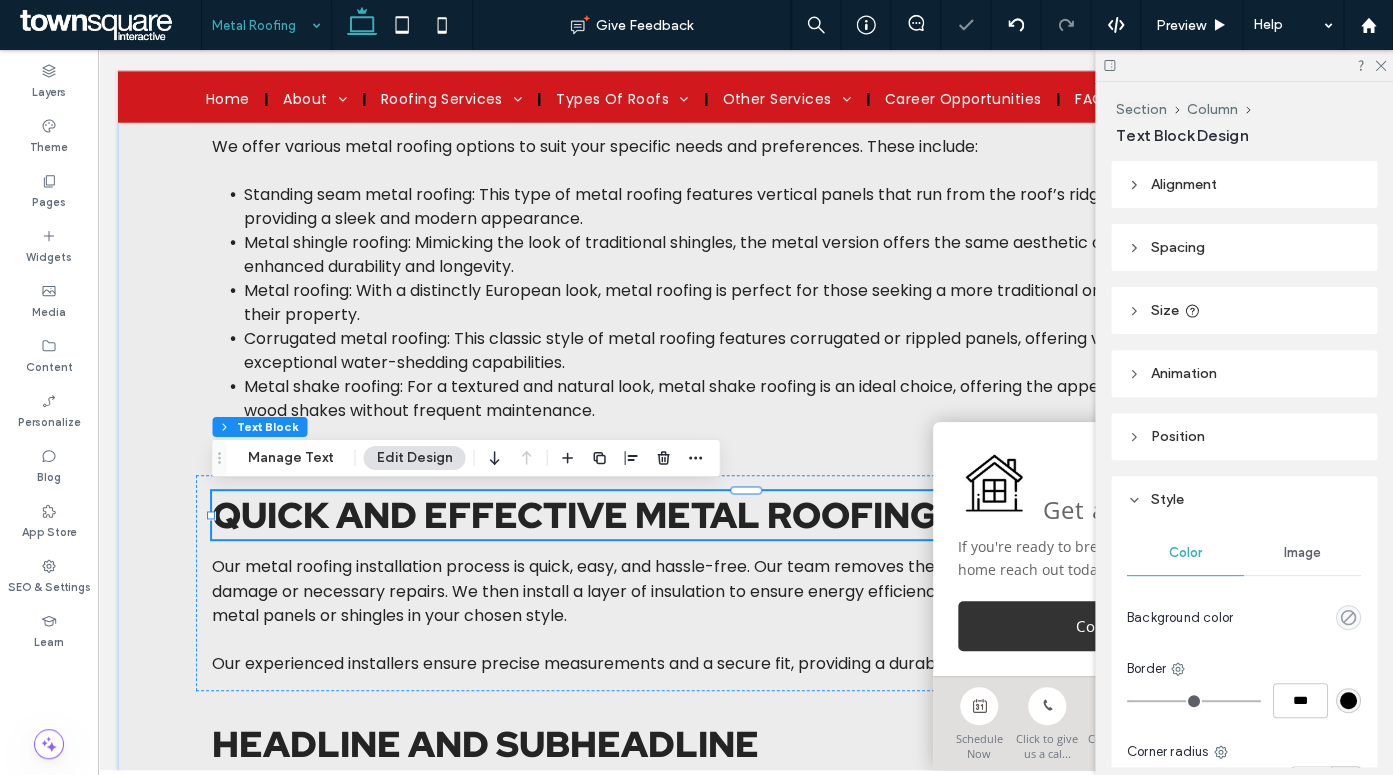 click on "Quick and Effective Metal Roofing Installation" at bounding box center [746, 515] 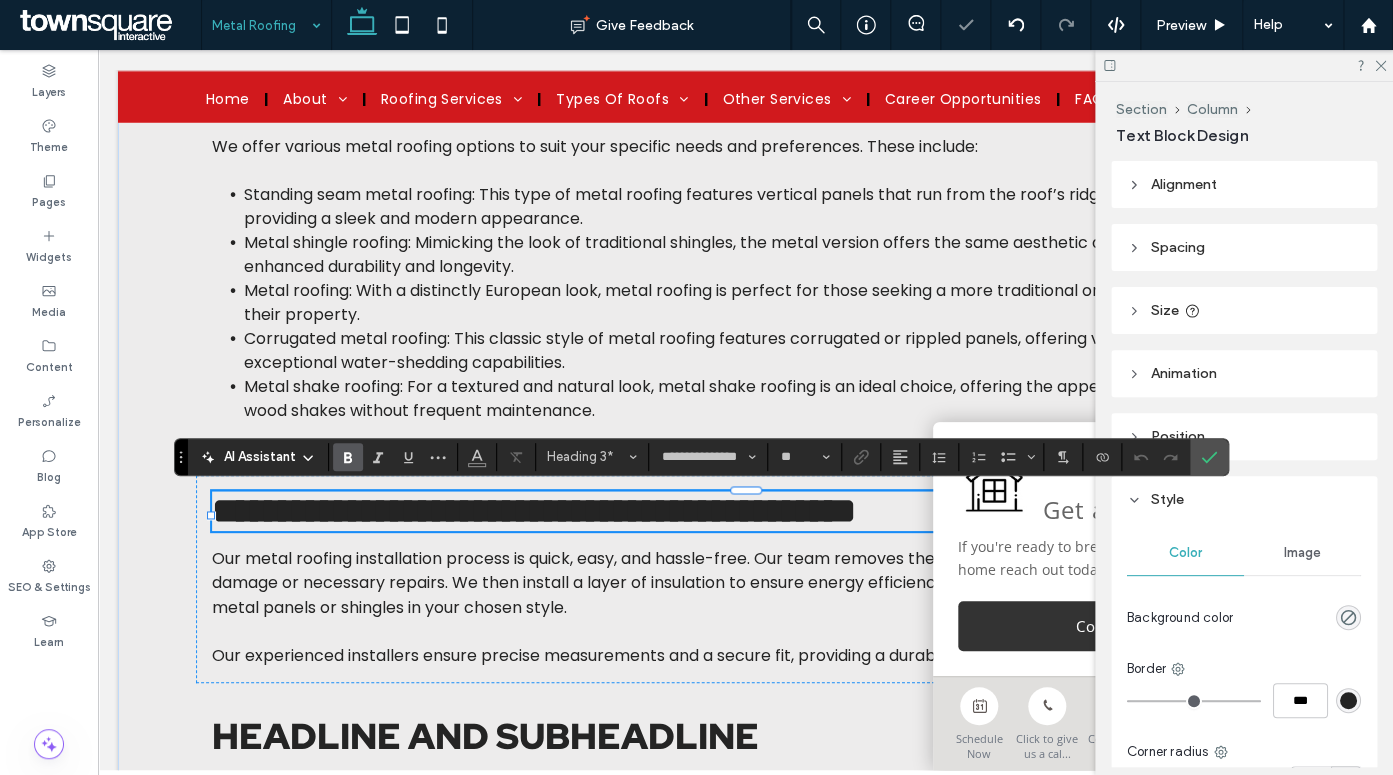 type on "*******" 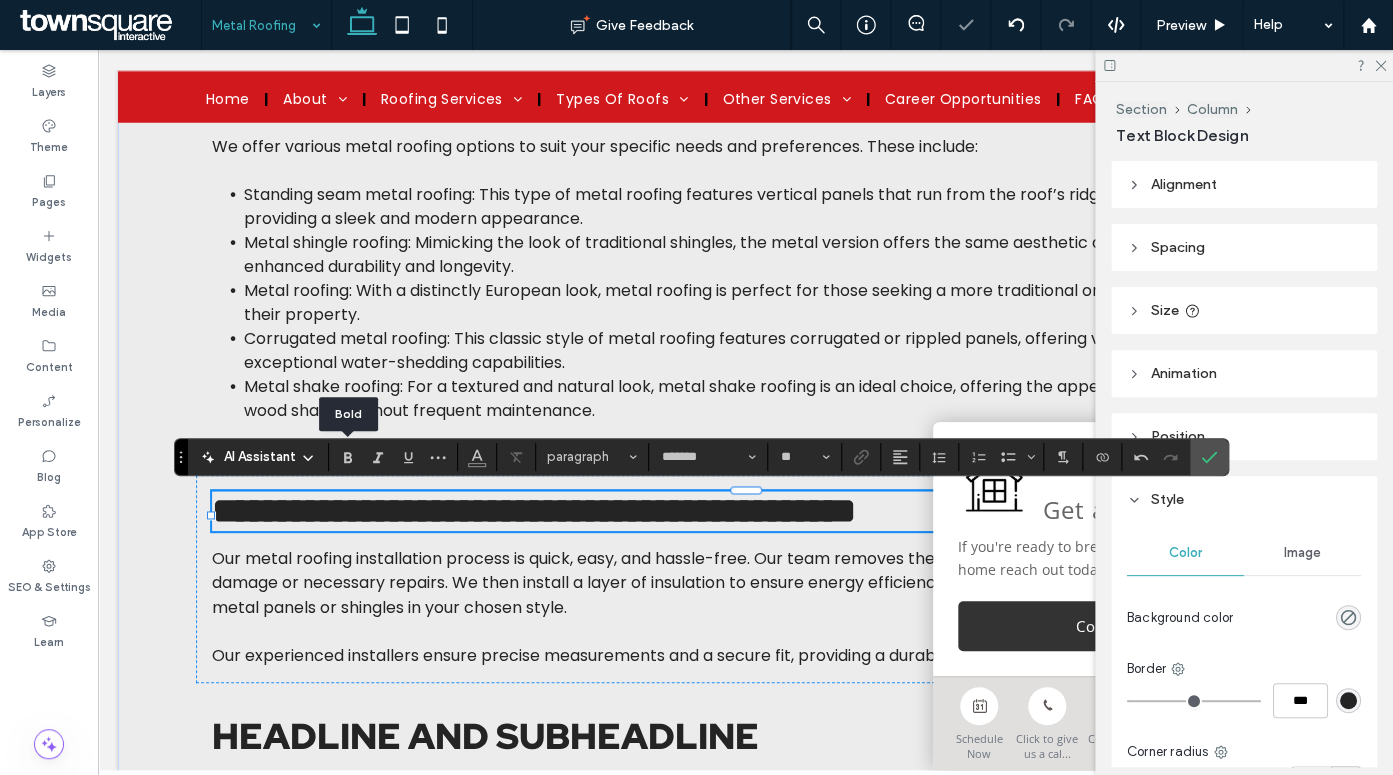 type on "**********" 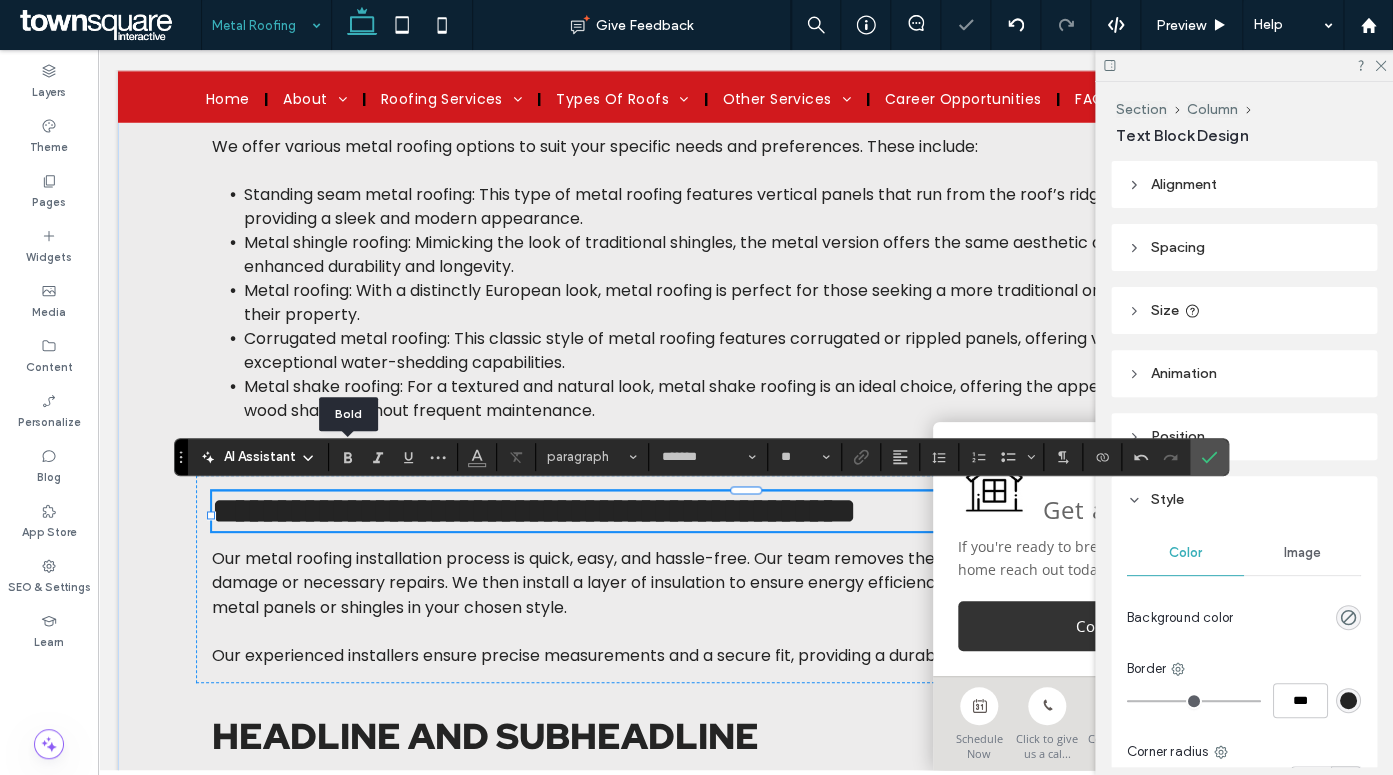 type on "**" 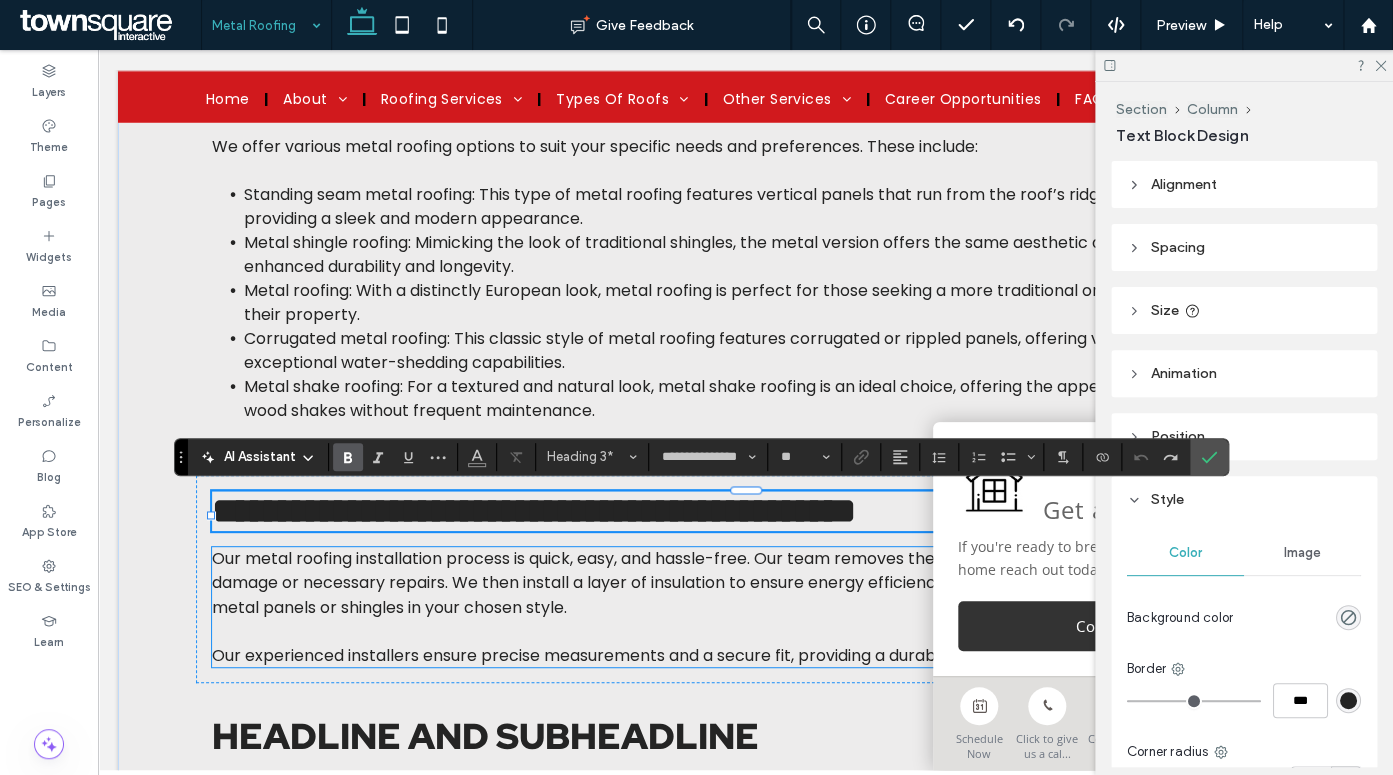 click on "Our metal roofing installation process is quick, easy, and hassle-free. Our team removes the old roof and inspects the structure for any damage or necessary repairs. We then install a layer of insulation to ensure energy efficiency and noise reduction, followed by the metal panels or shingles in your chosen style." at bounding box center (743, 582) 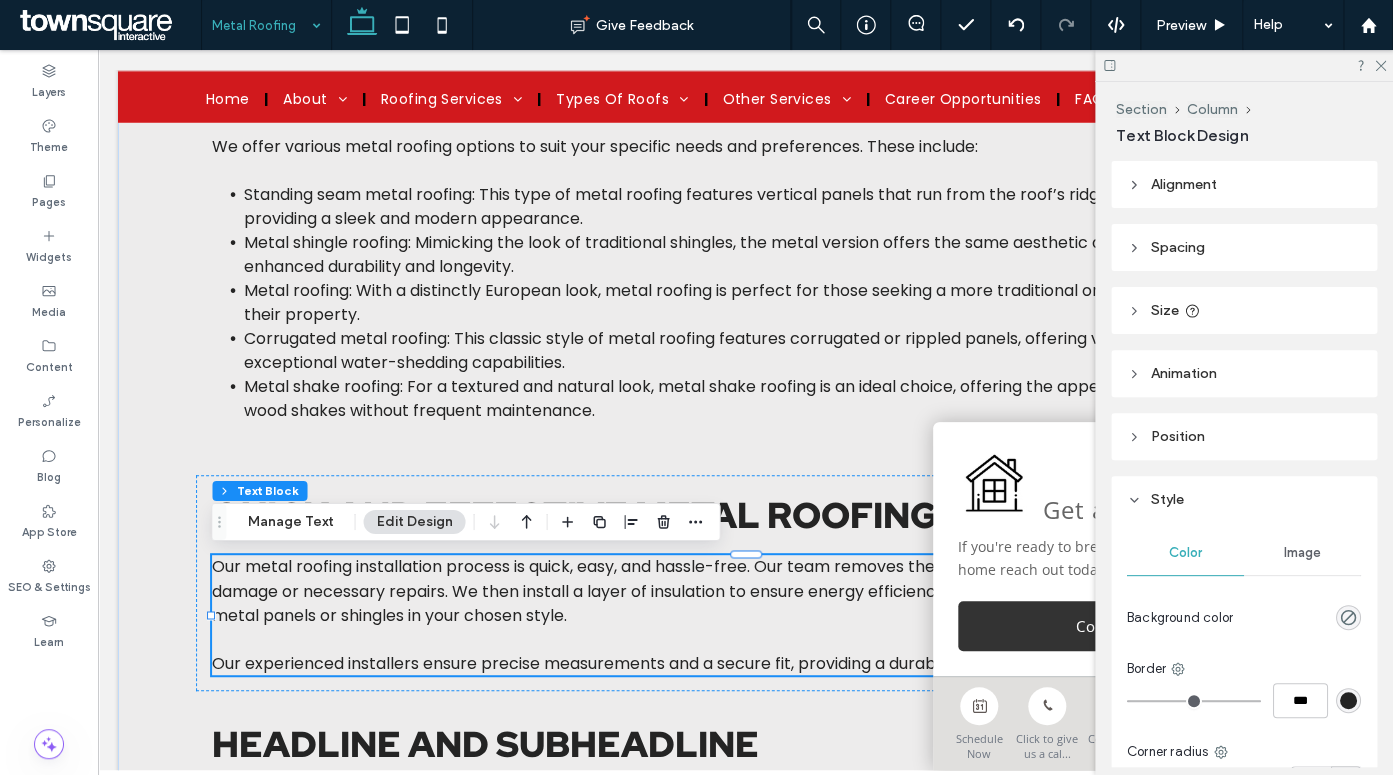 click on "Our metal roofing installation process is quick, easy, and hassle-free. Our team removes the old roof and inspects the structure for any damage or necessary repairs. We then install a layer of insulation to ensure energy efficiency and noise reduction, followed by the metal panels or shingles in your chosen style." at bounding box center [743, 590] 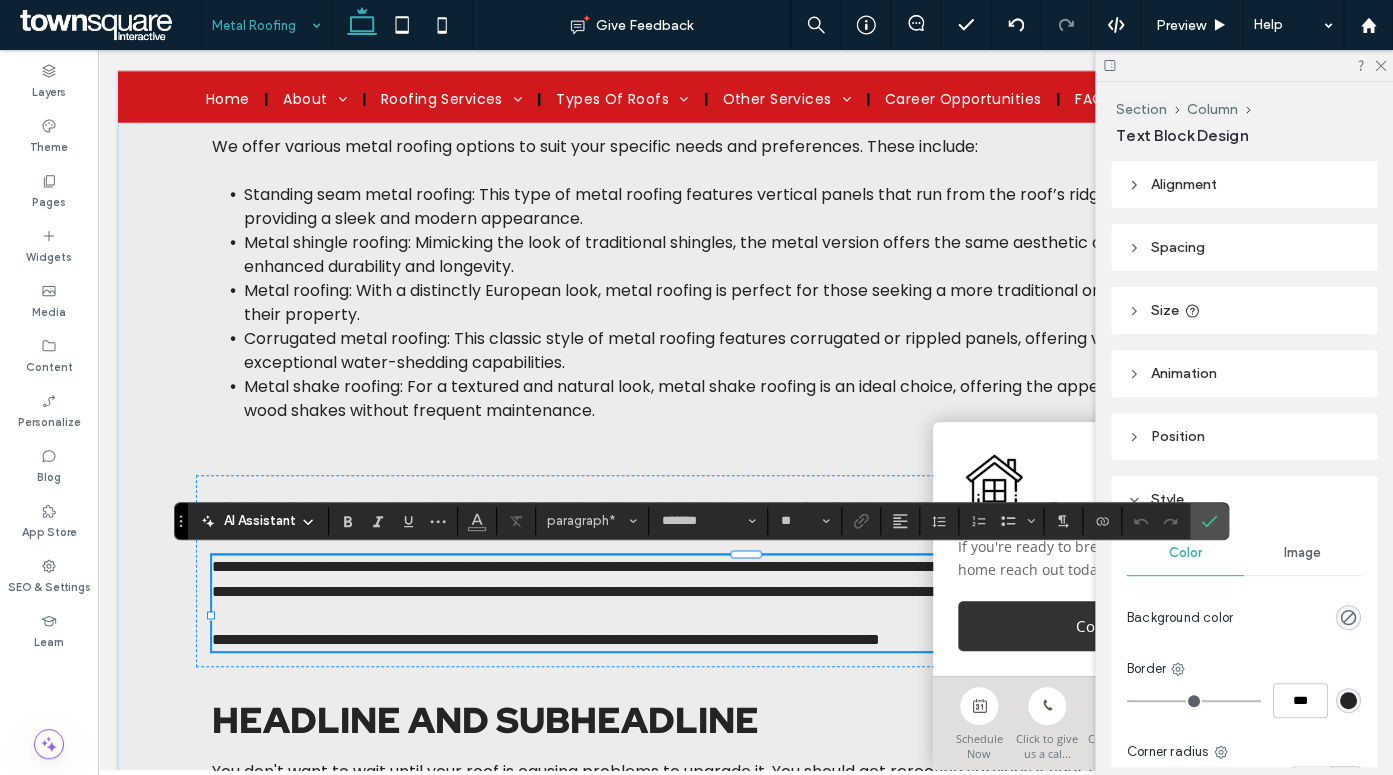 scroll, scrollTop: 0, scrollLeft: 0, axis: both 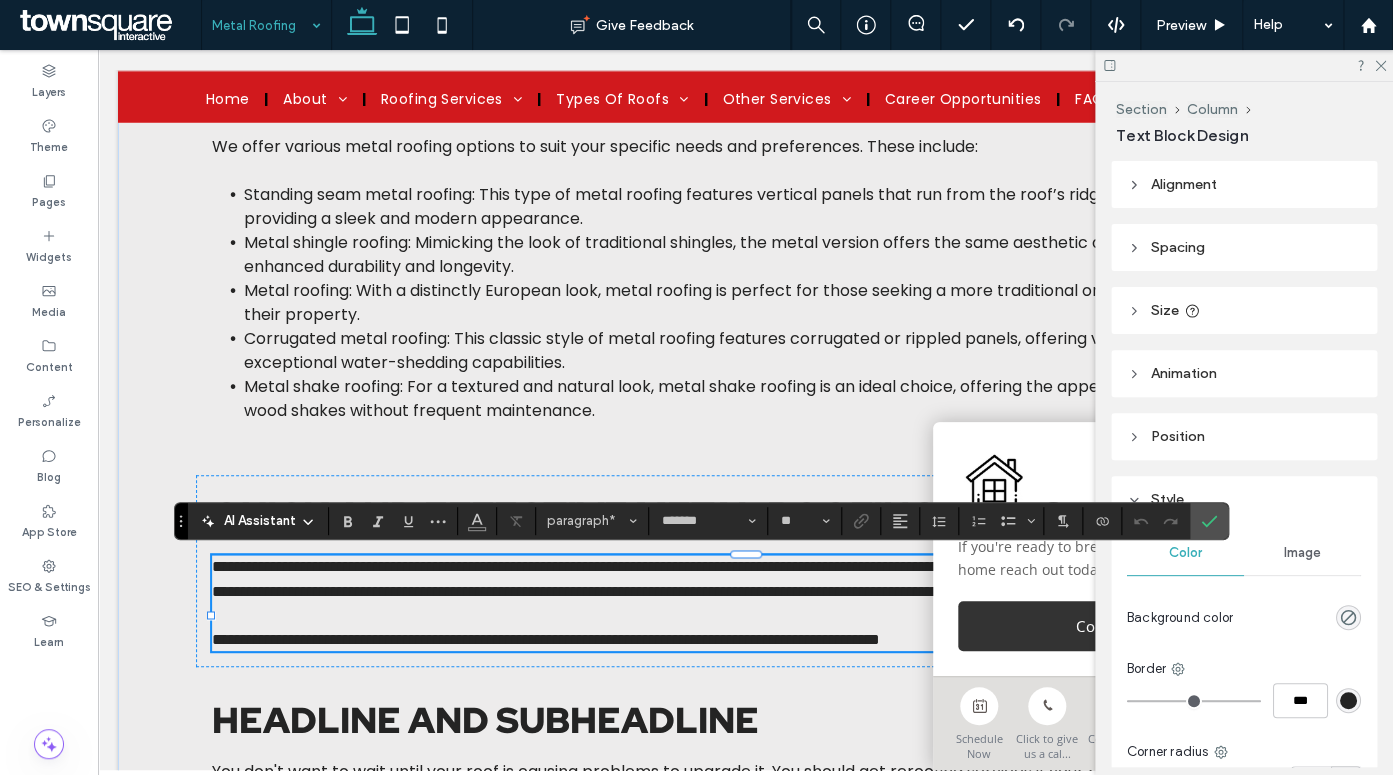 type 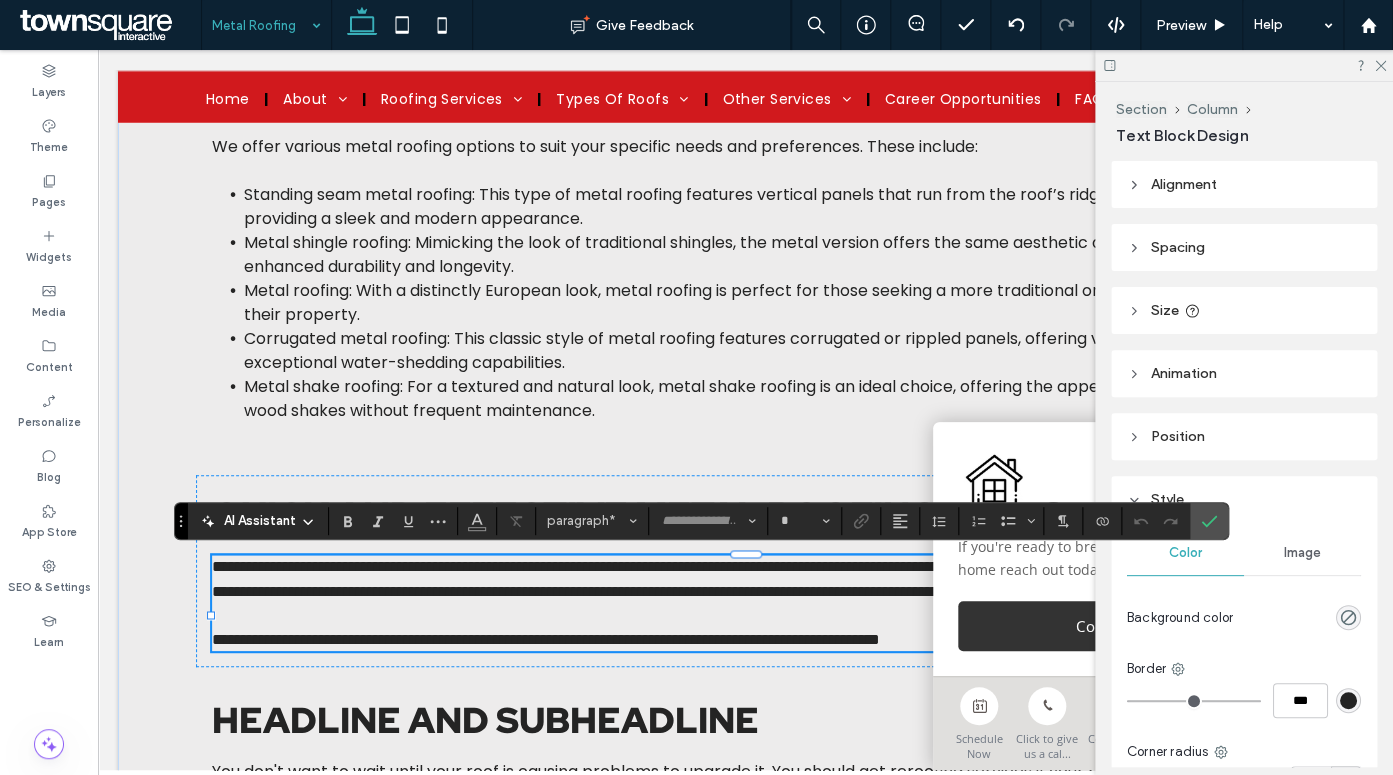 scroll, scrollTop: 1090, scrollLeft: 0, axis: vertical 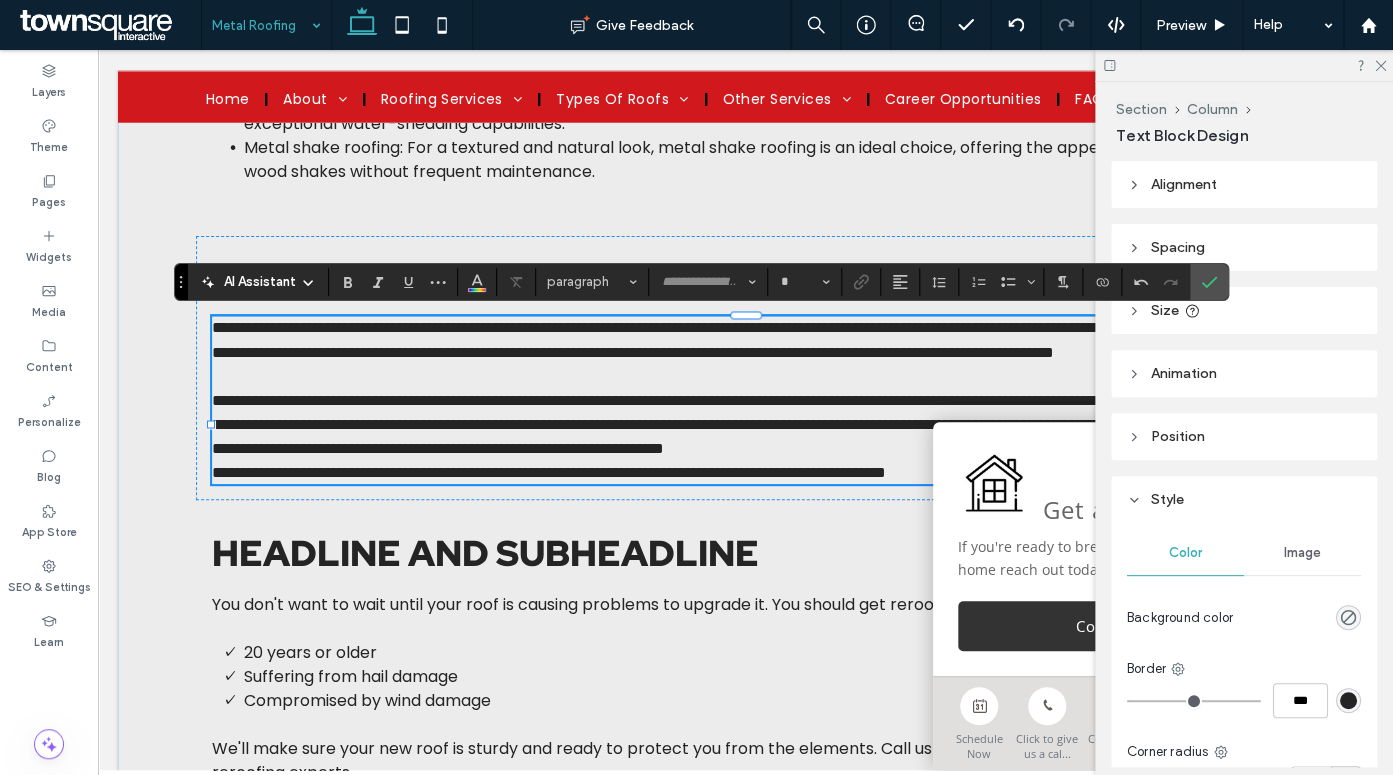 click on "**********" at bounding box center [746, 340] 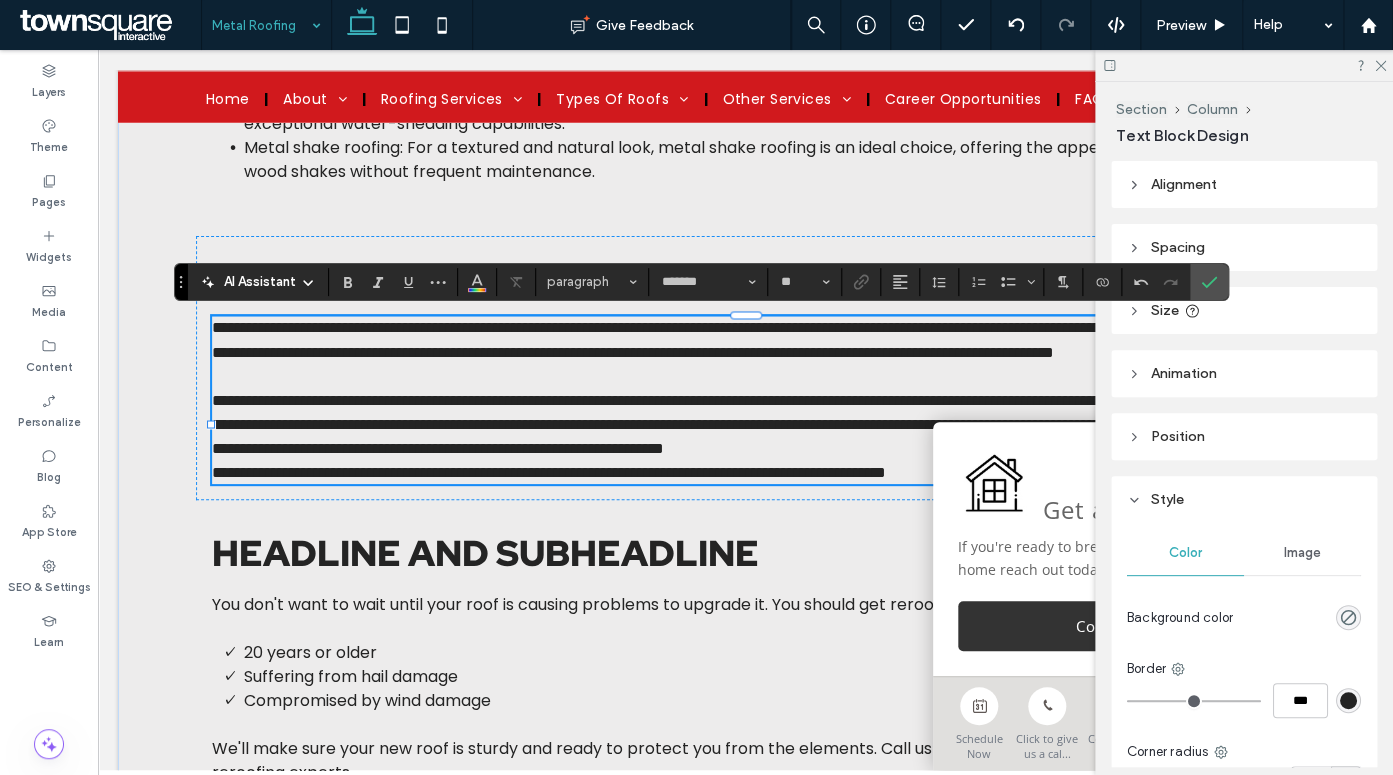 click on "**********" at bounding box center (746, 340) 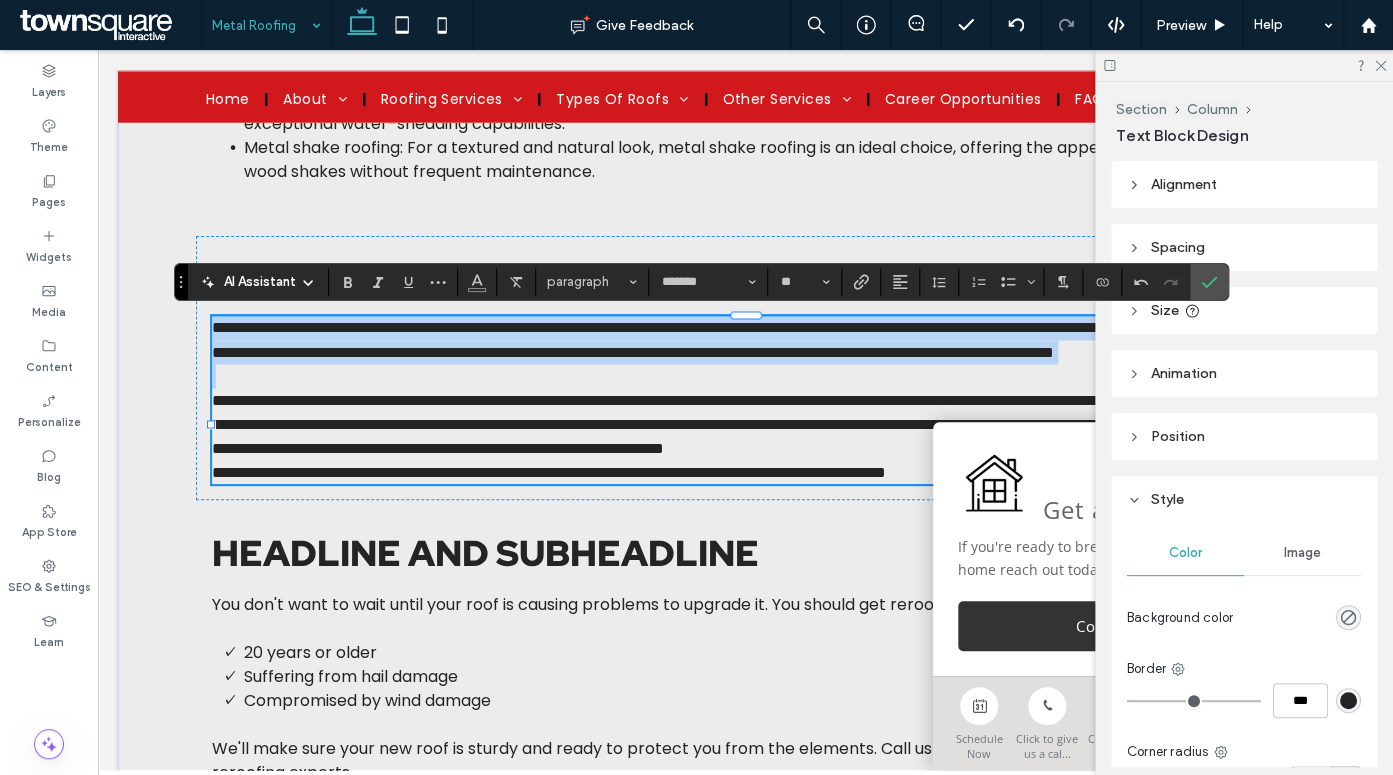 type 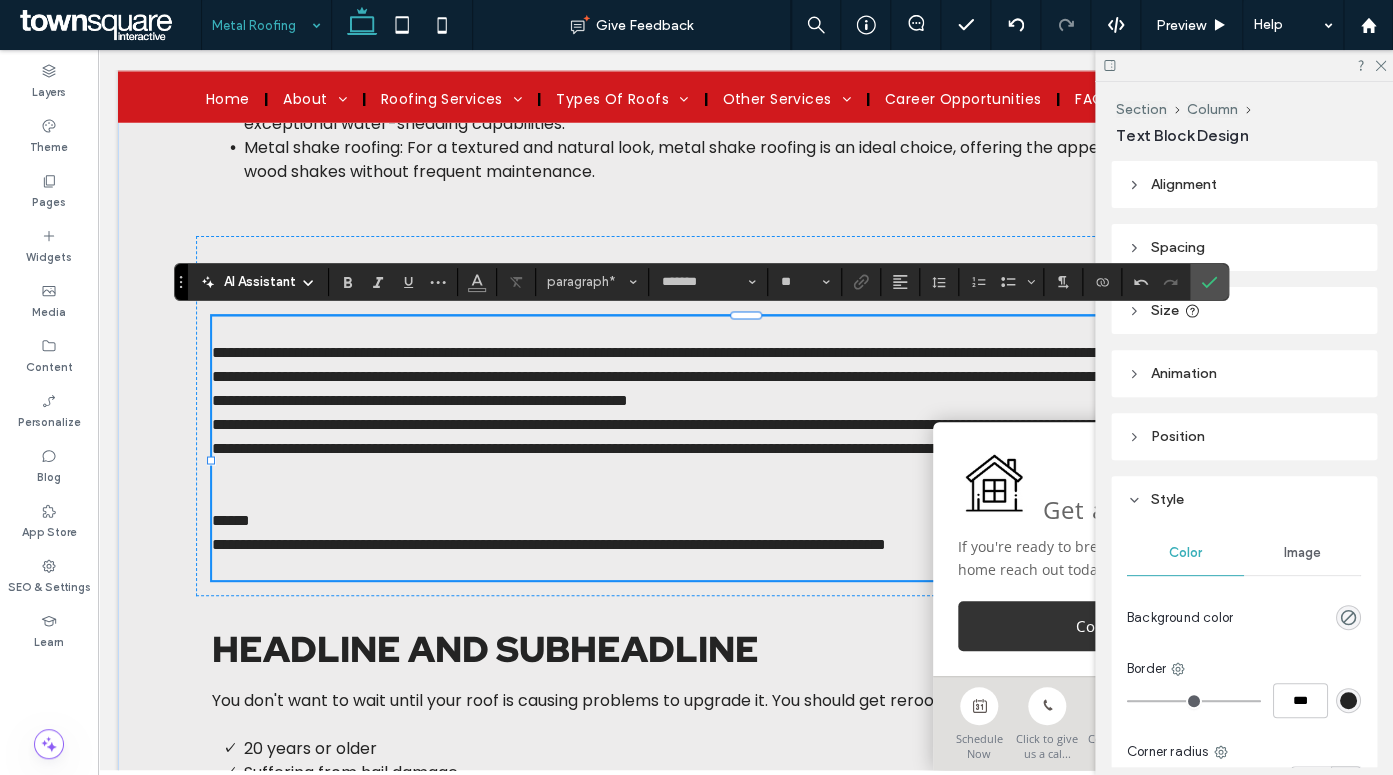 click on "﻿" at bounding box center [746, 328] 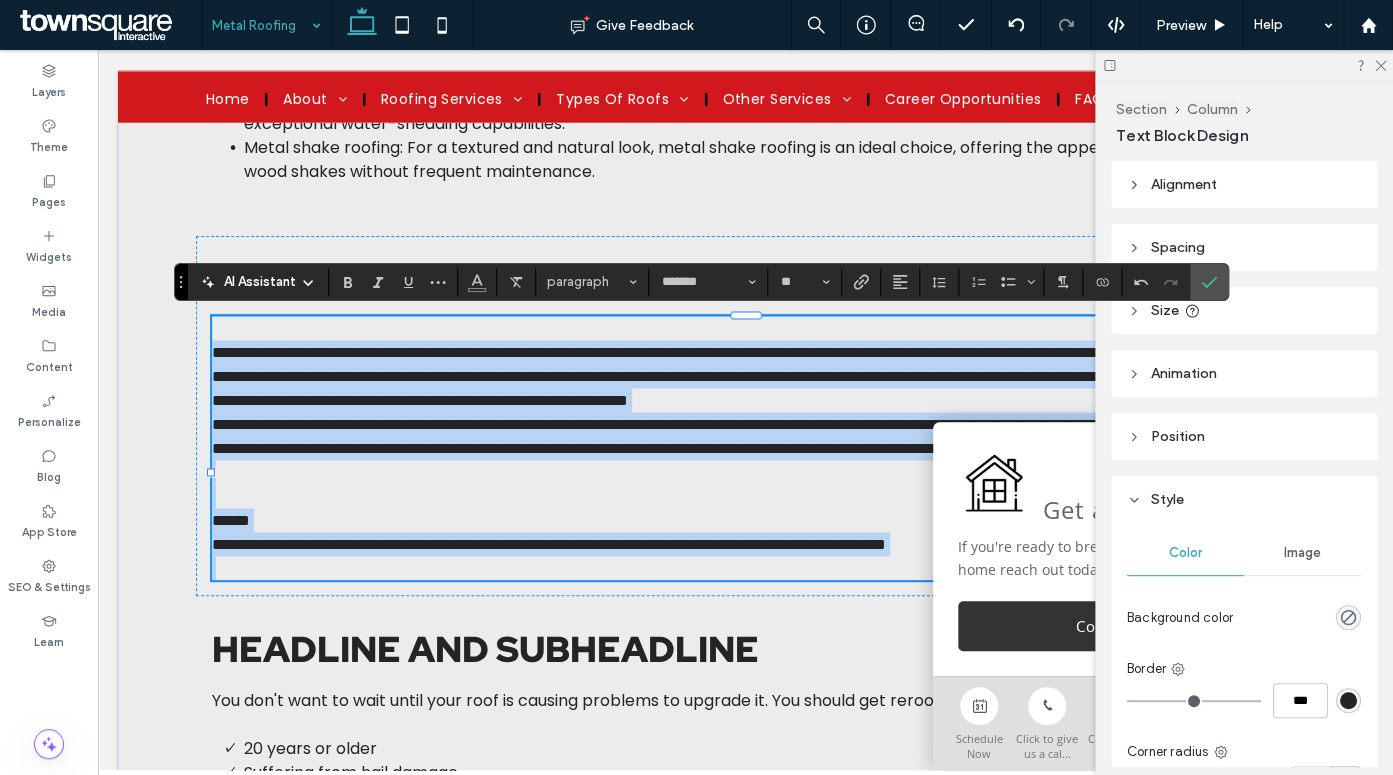 drag, startPoint x: 224, startPoint y: 321, endPoint x: 255, endPoint y: 626, distance: 306.57135 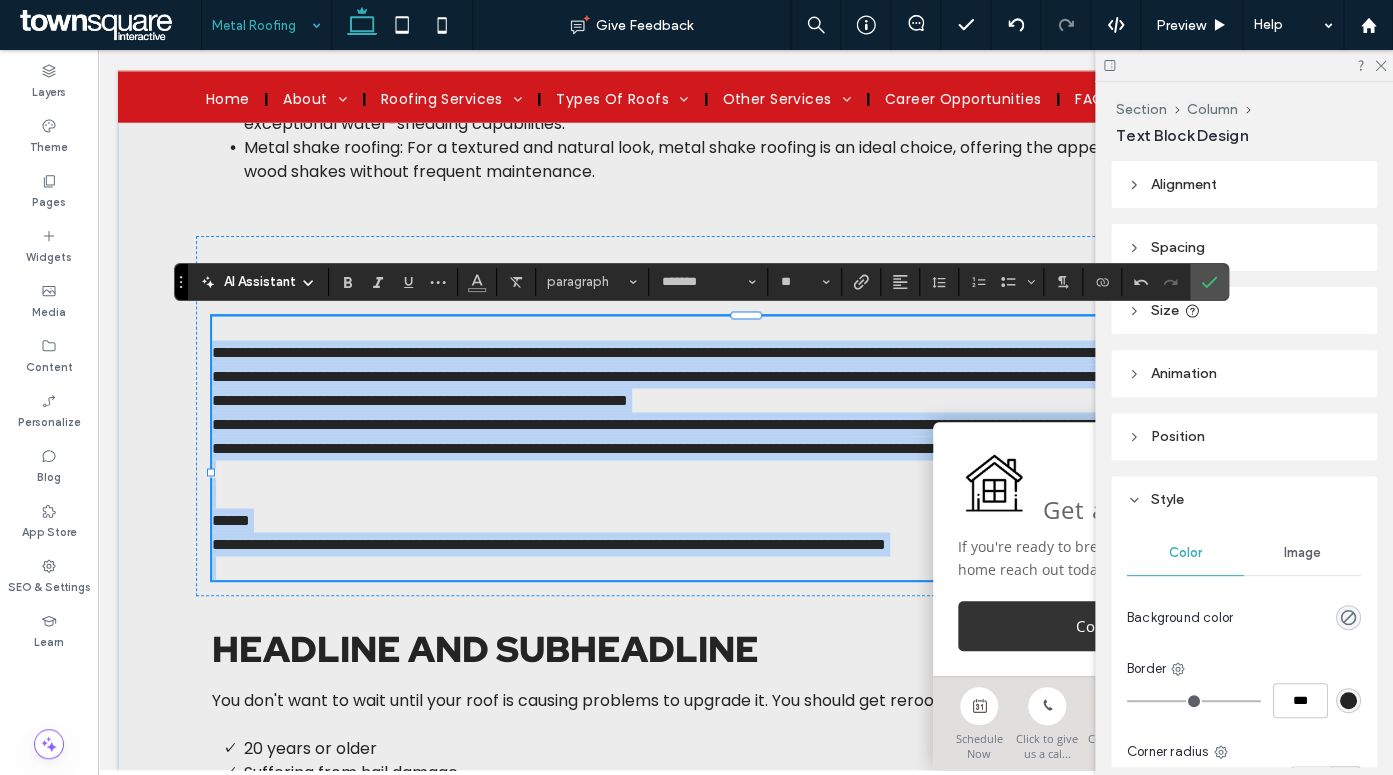 click on "**********" at bounding box center [746, 448] 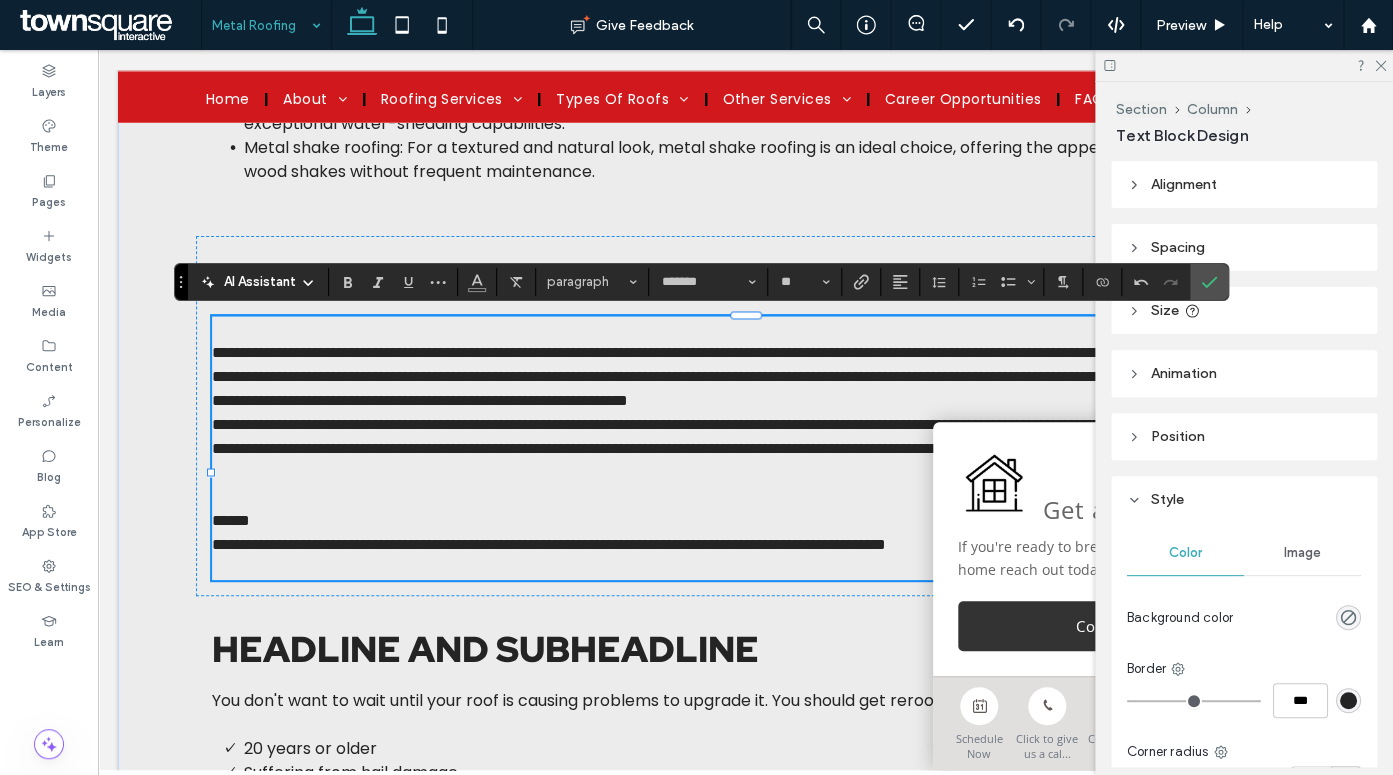 scroll, scrollTop: 24, scrollLeft: 0, axis: vertical 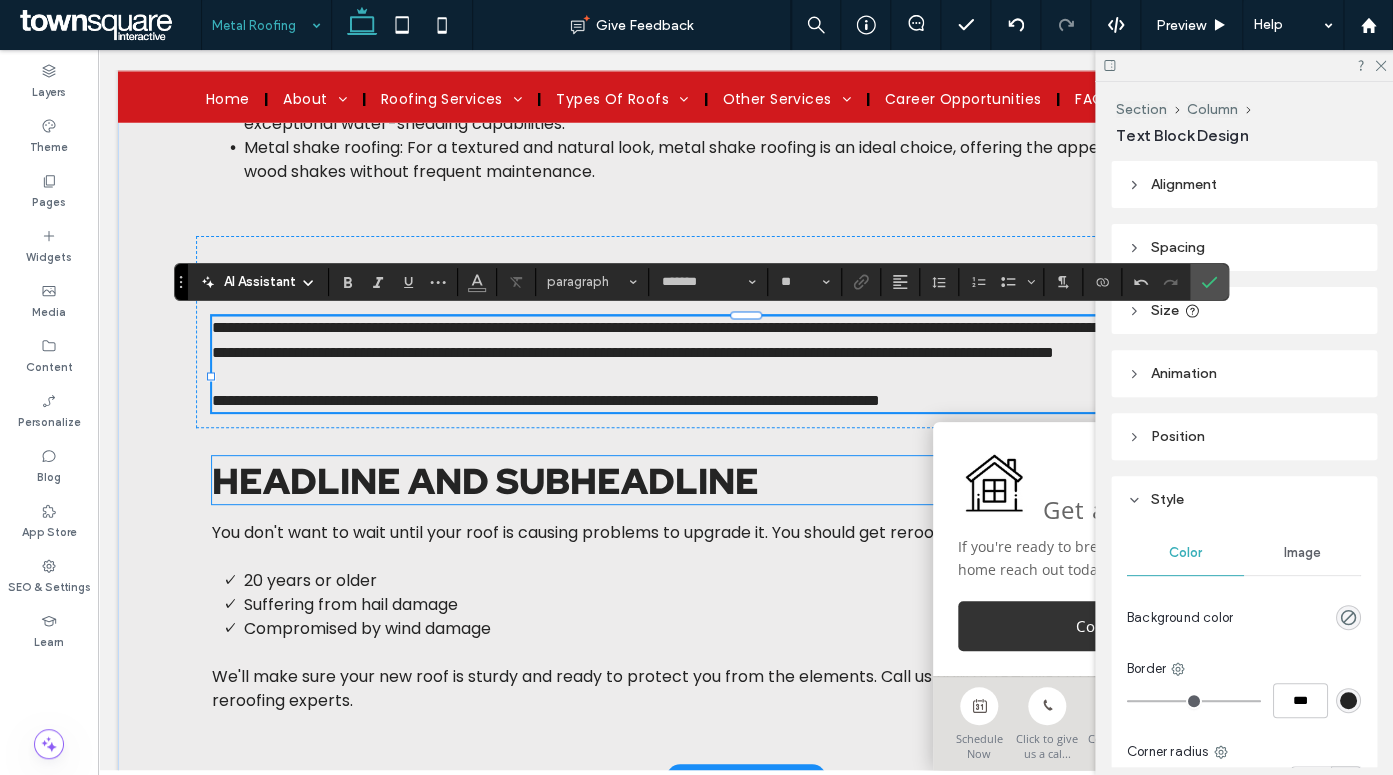 click on "Headline and subheadline" at bounding box center [485, 480] 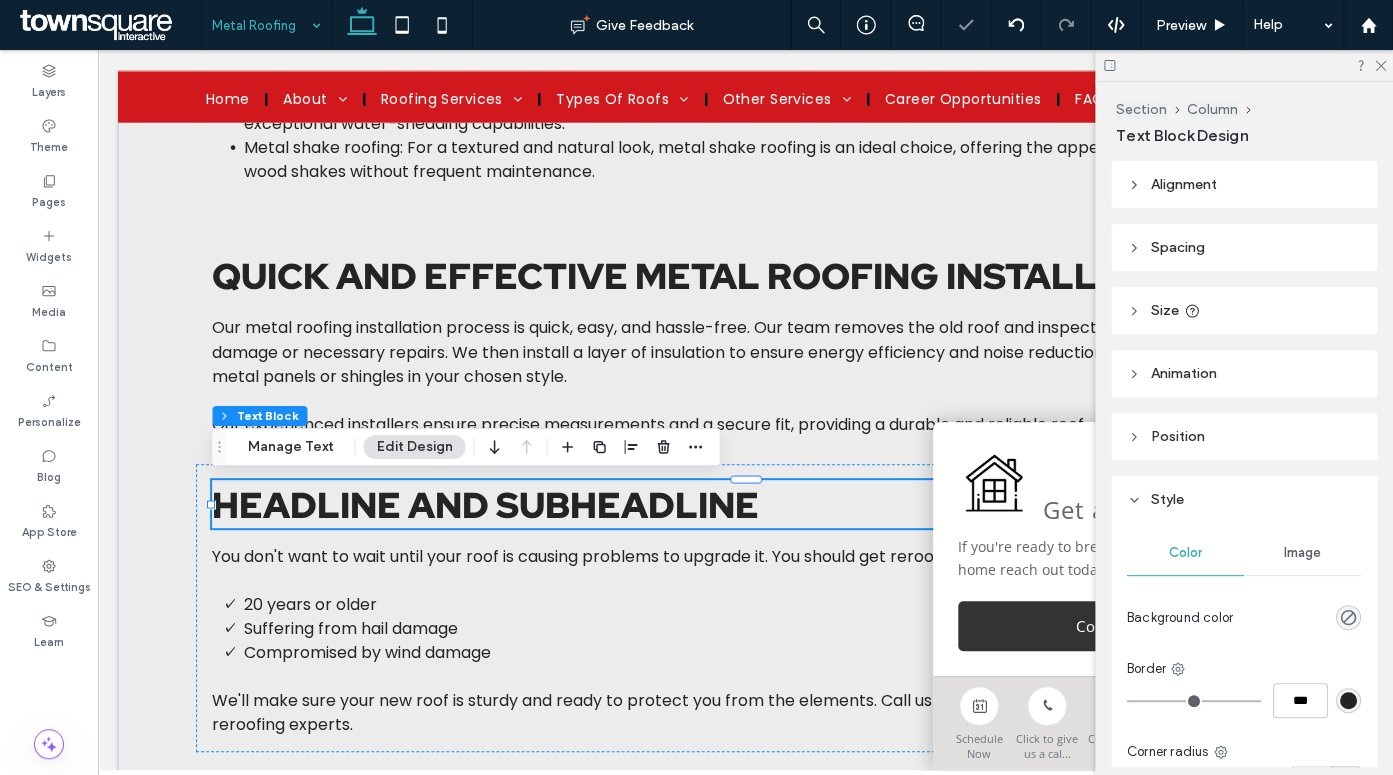 click on "Headline and subheadline" at bounding box center (485, 504) 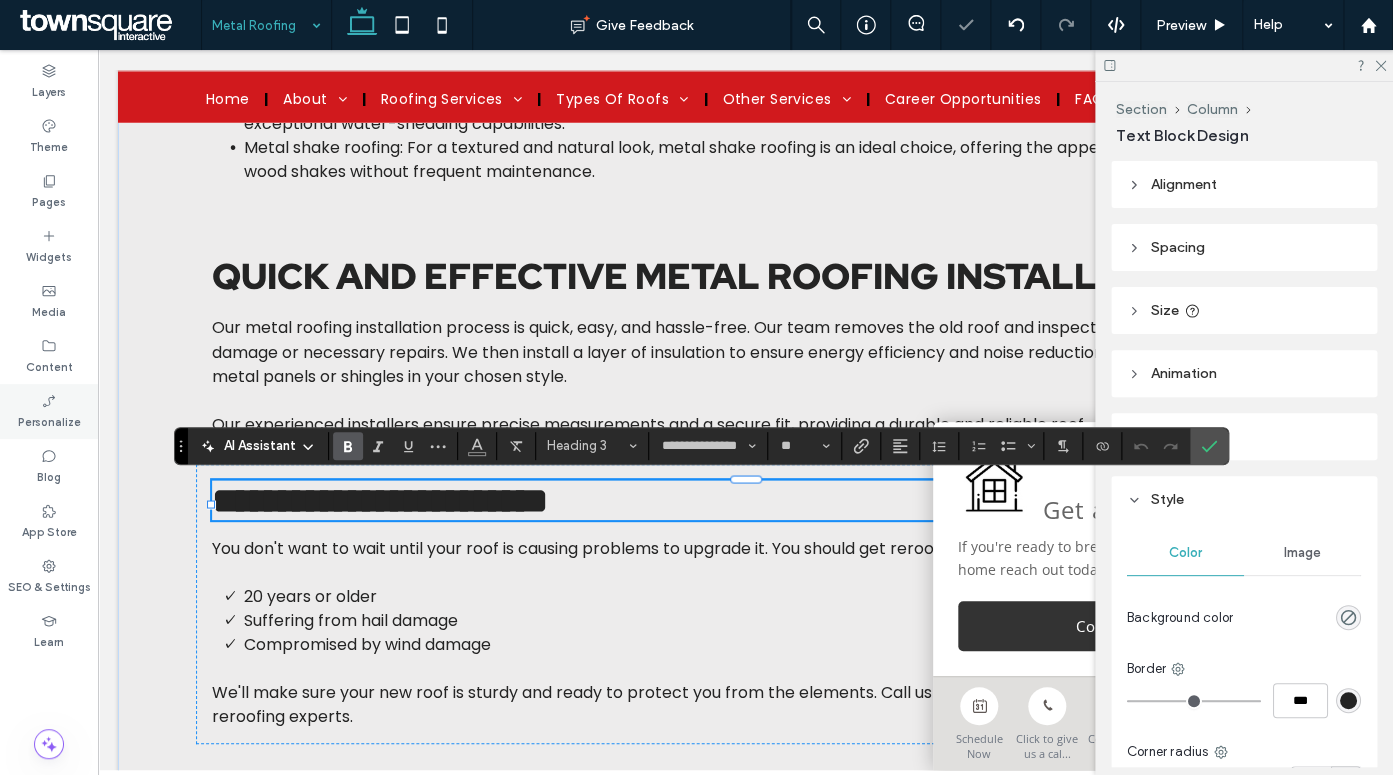 type on "**********" 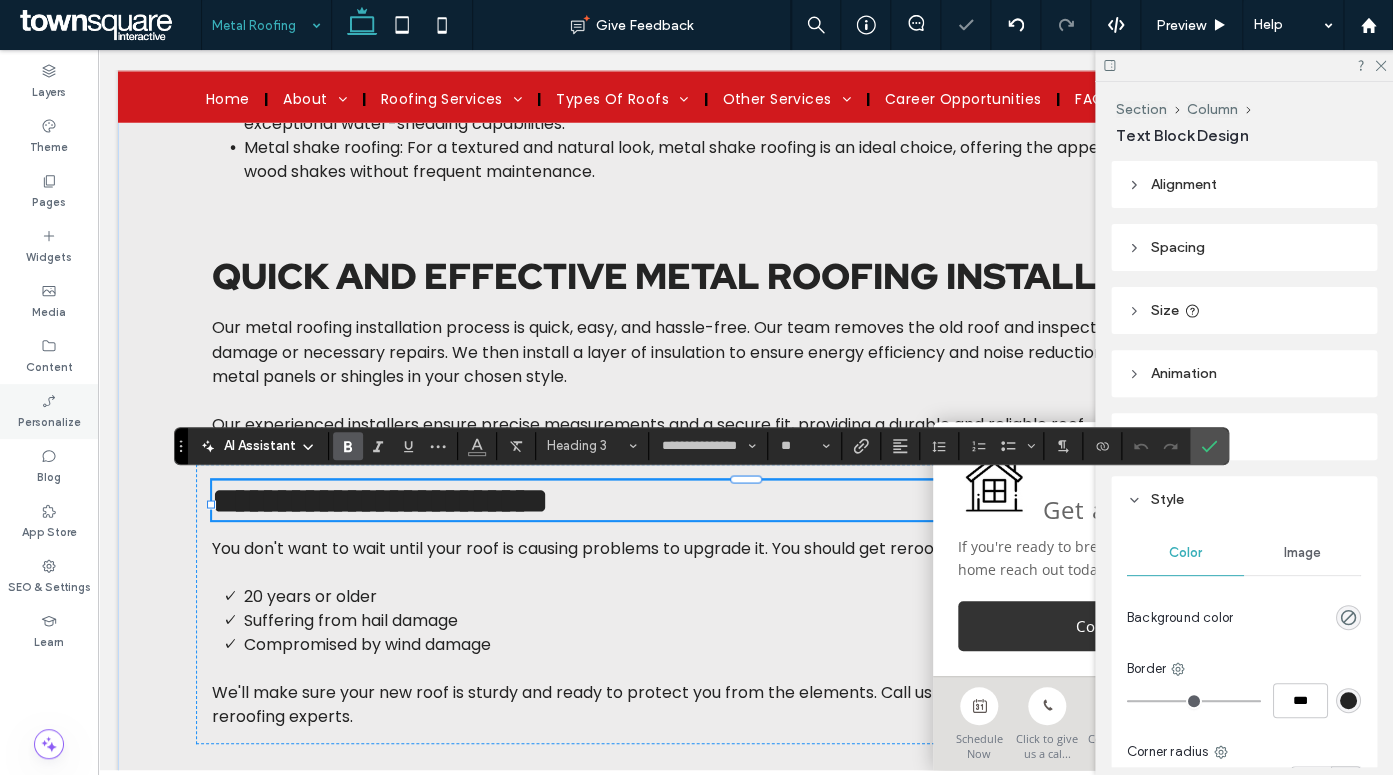 type on "**" 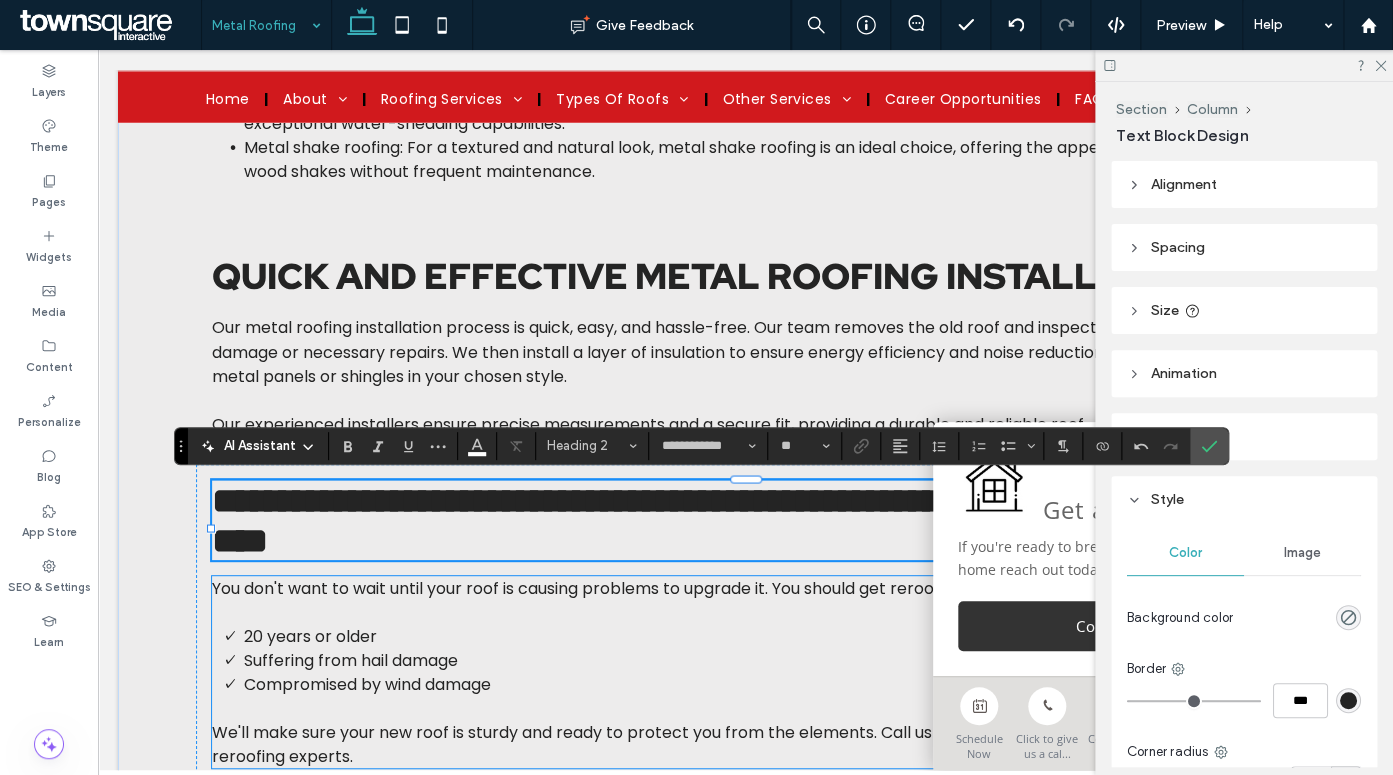 click on "Compromised by wind damage" at bounding box center [367, 683] 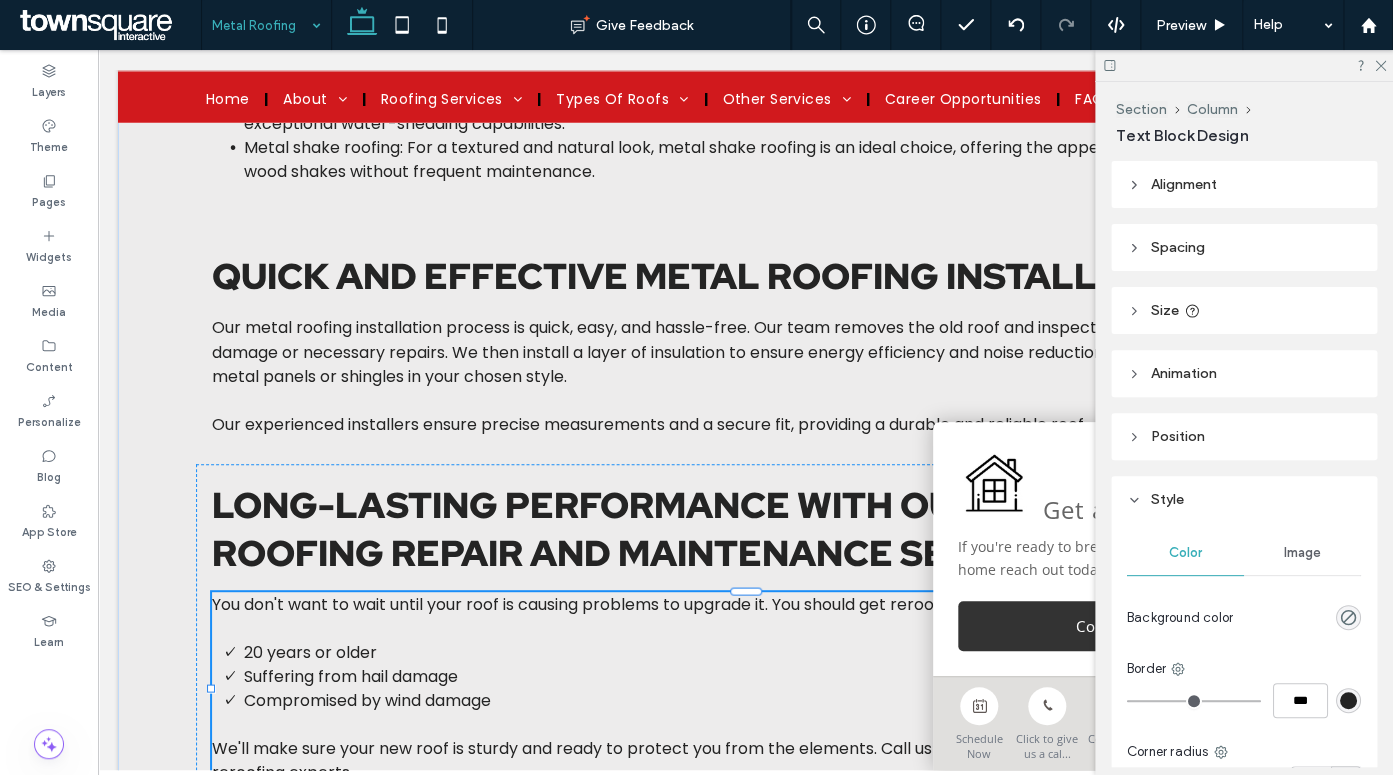 click on "Compromised by wind damage" at bounding box center [367, 699] 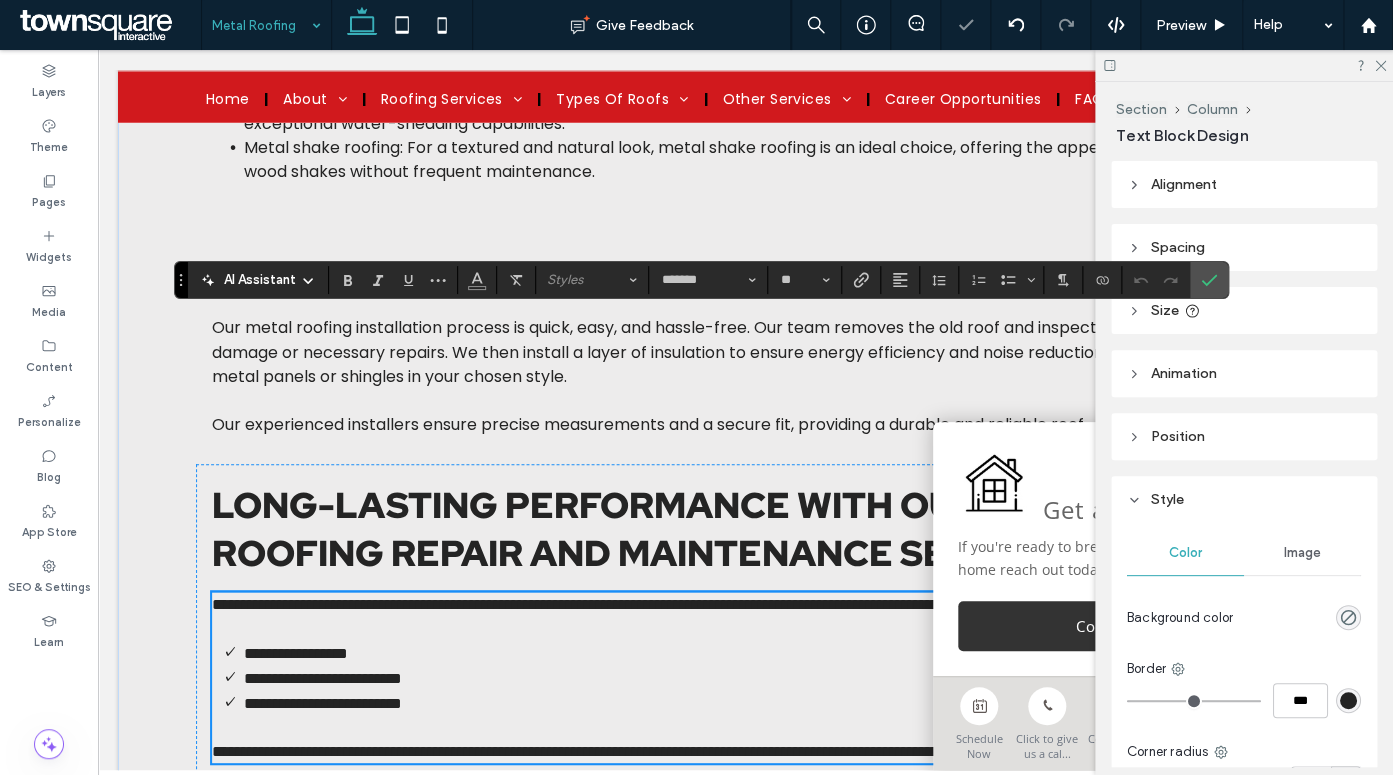 scroll, scrollTop: 1368, scrollLeft: 0, axis: vertical 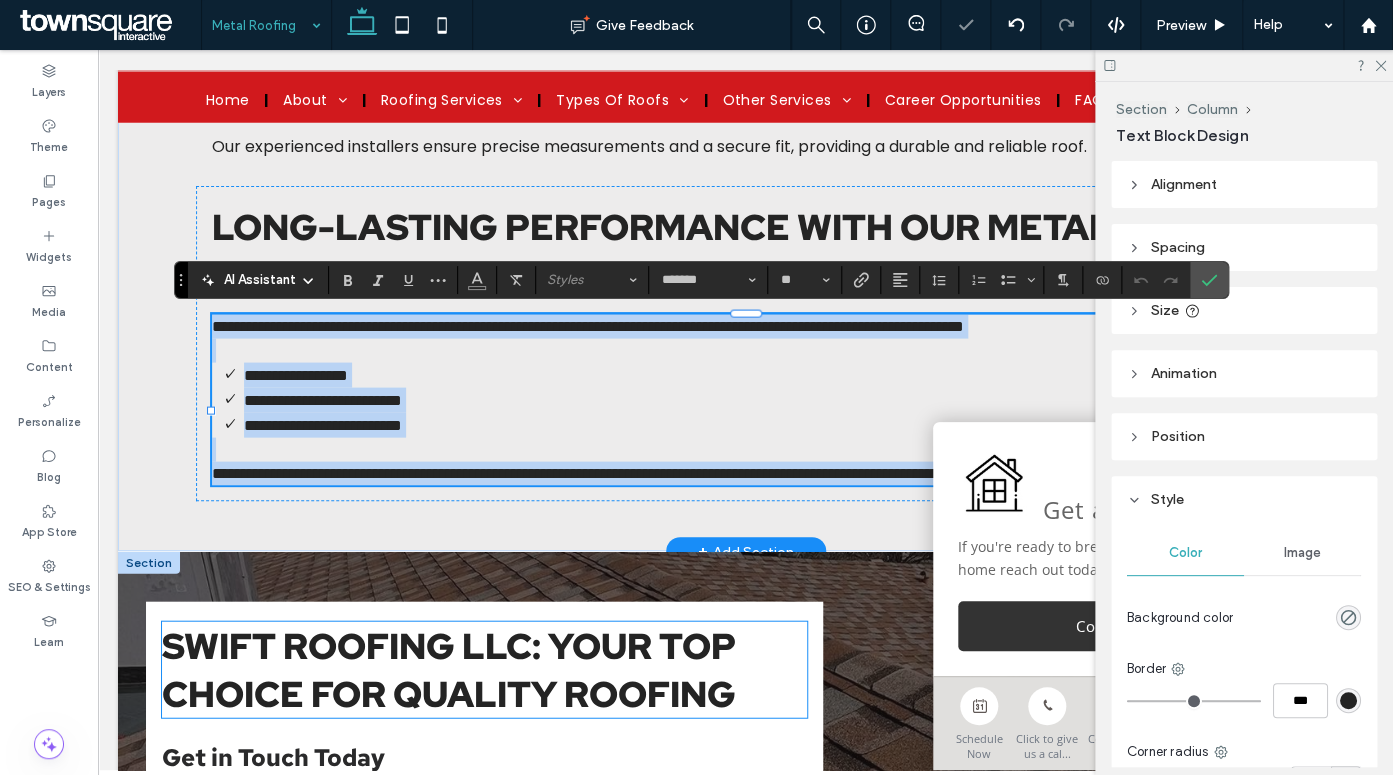 type 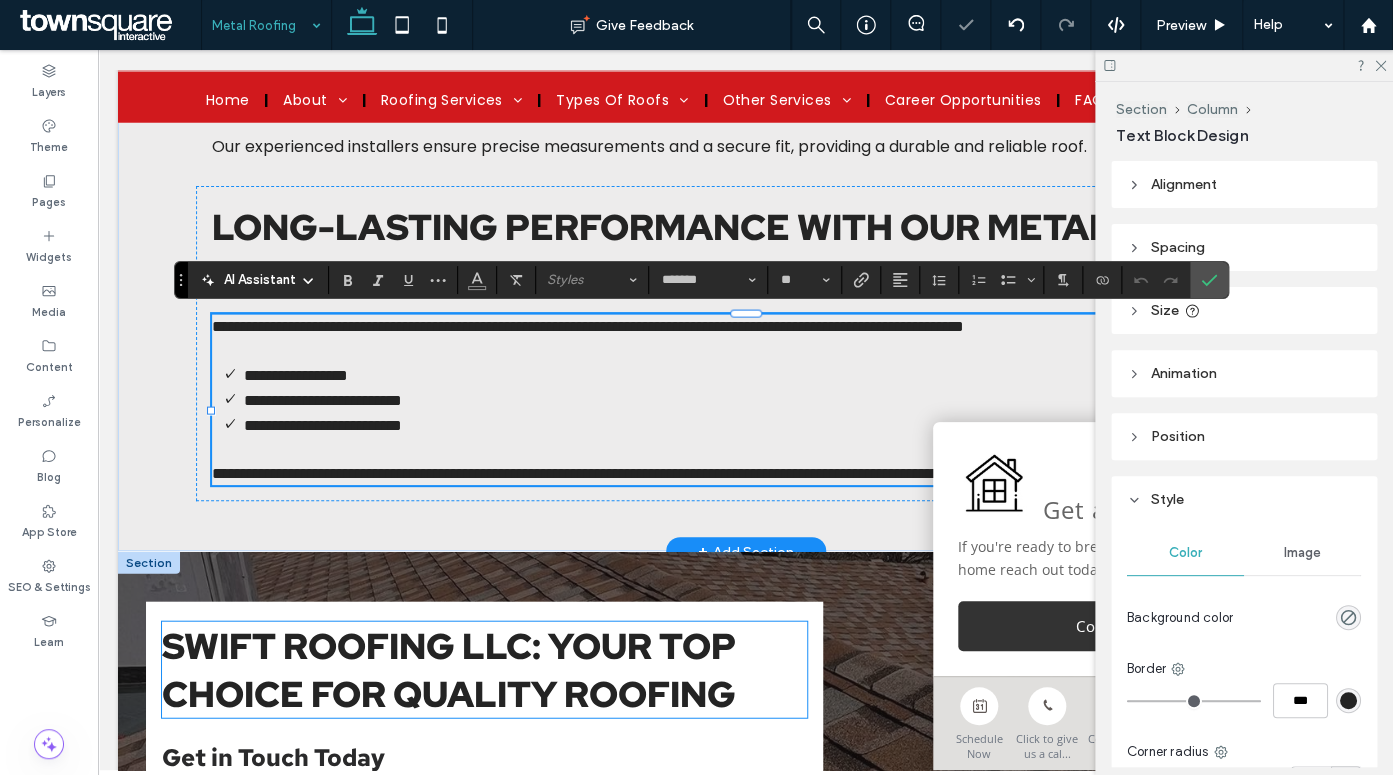 scroll, scrollTop: 24, scrollLeft: 0, axis: vertical 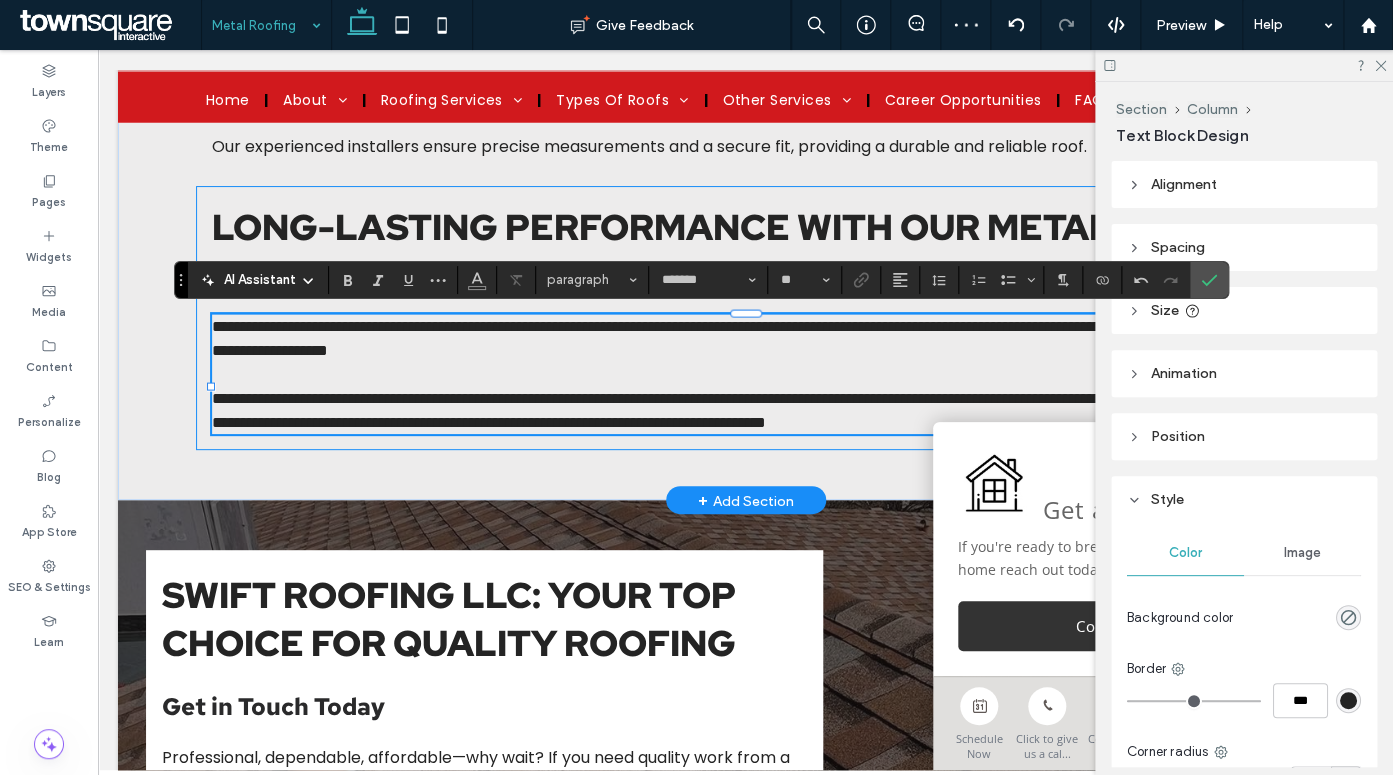 click on "**********" at bounding box center [746, 318] 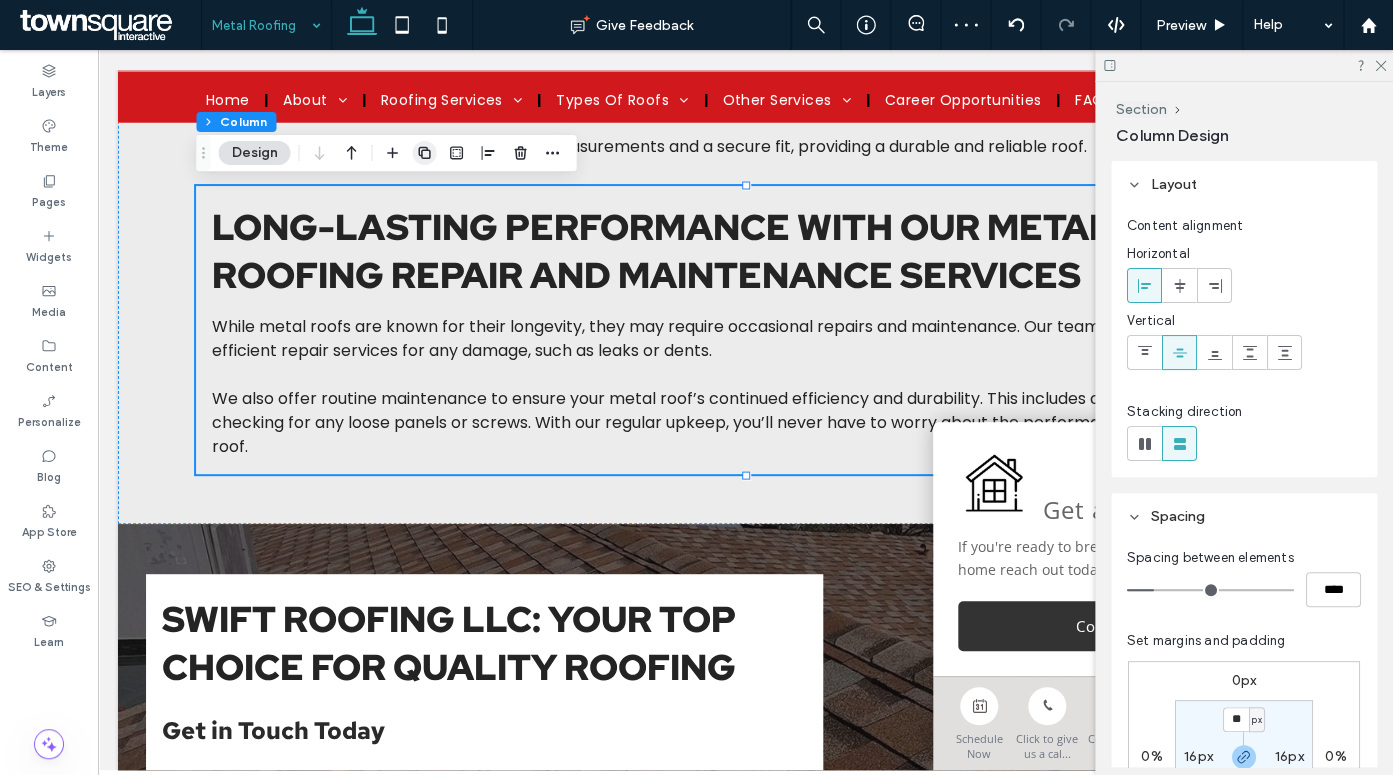 click 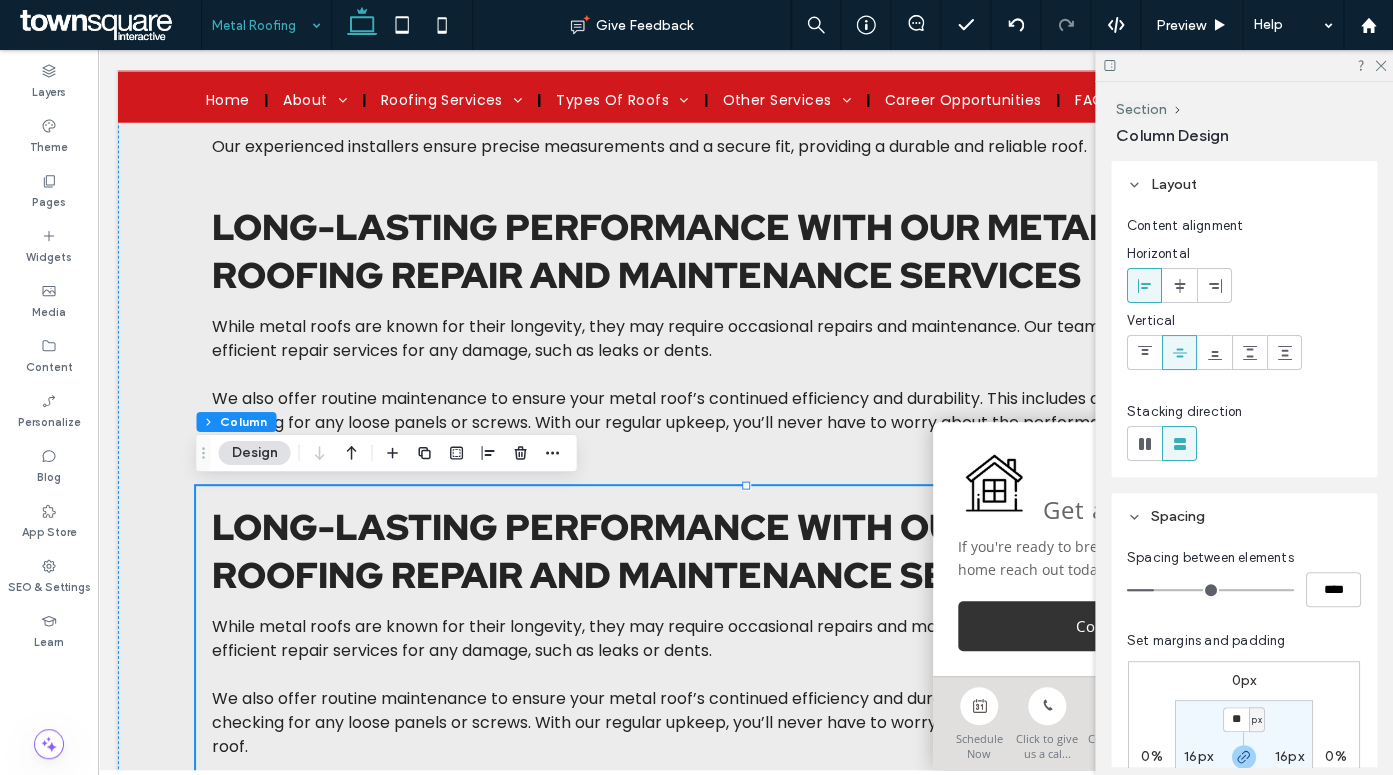 click on "Long-Lasting Performance With Our Metal Roofing Repair and Maintenance Services" at bounding box center [662, 550] 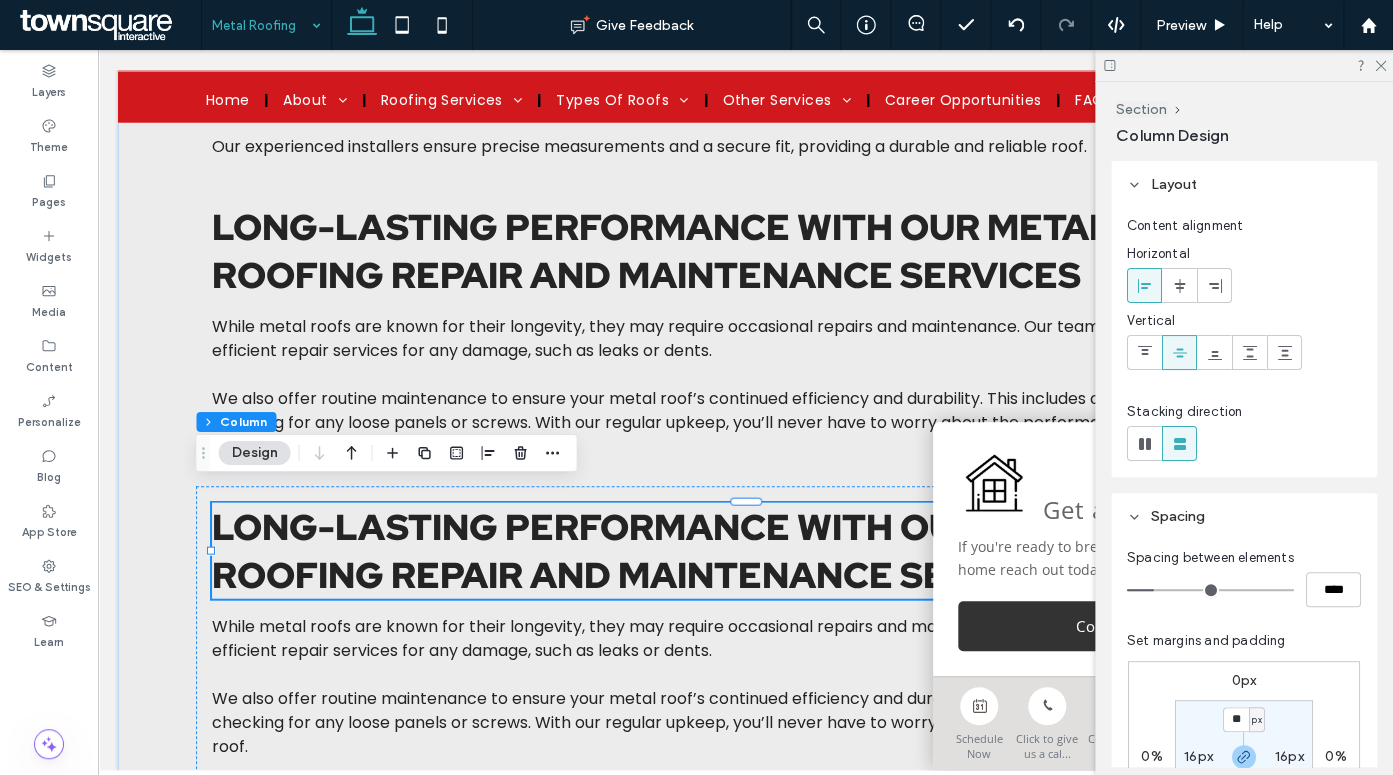 click on "Long-Lasting Performance With Our Metal Roofing Repair and Maintenance Services" at bounding box center (662, 550) 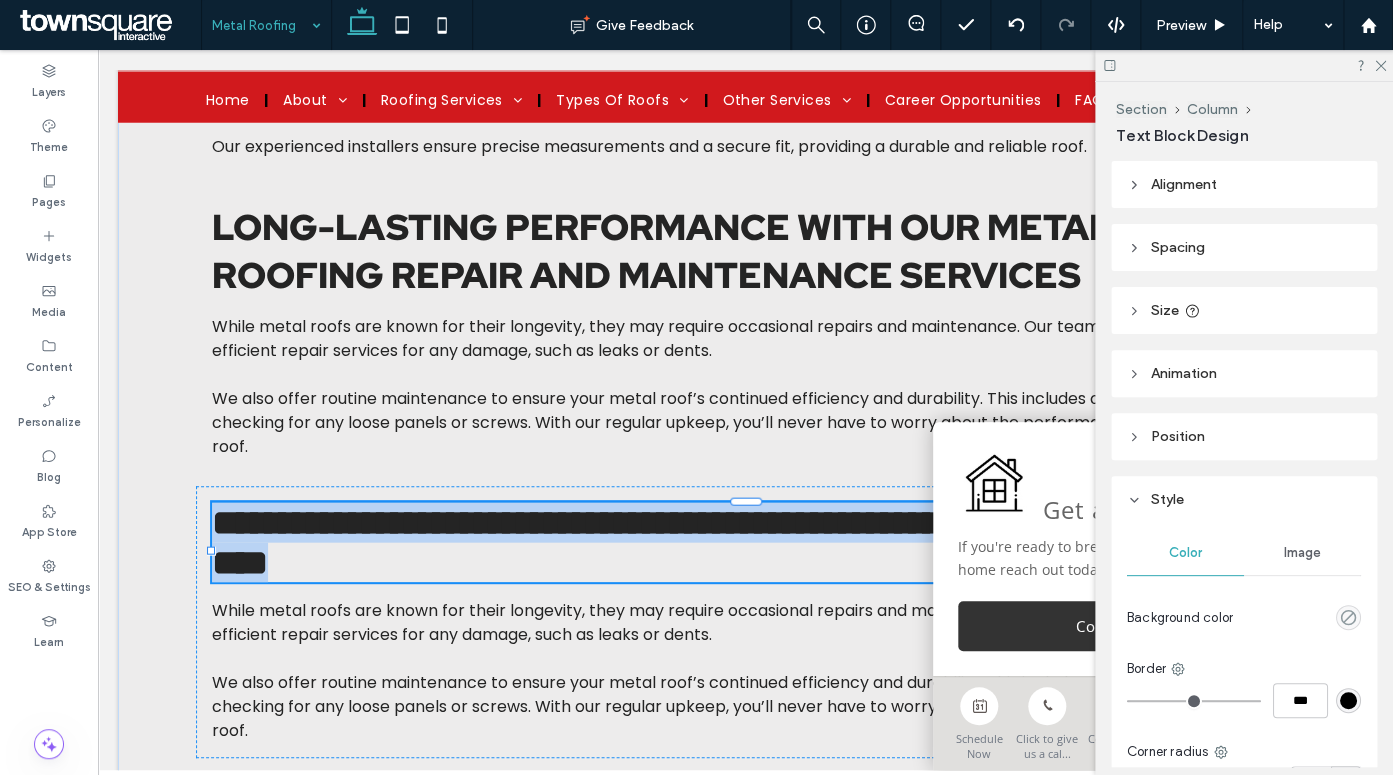 type on "**********" 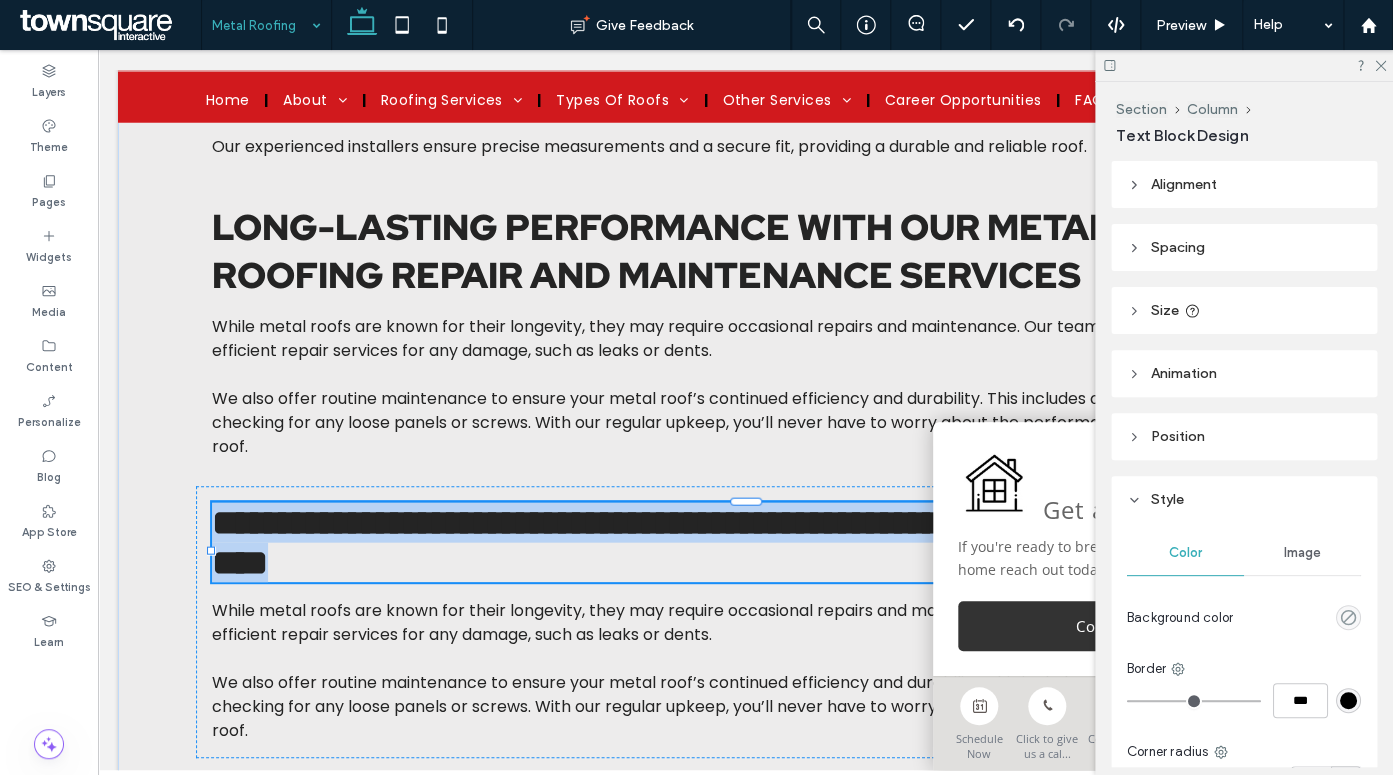 type on "**" 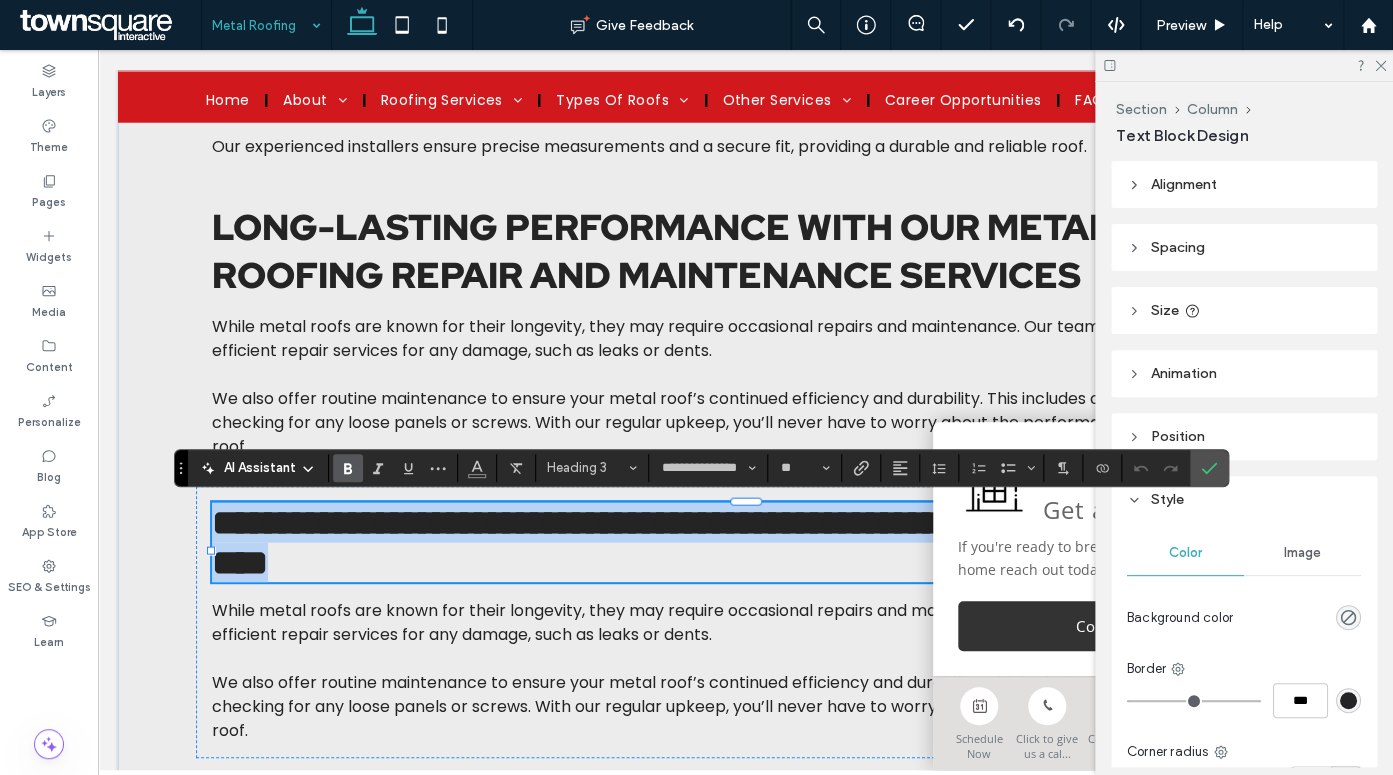 type 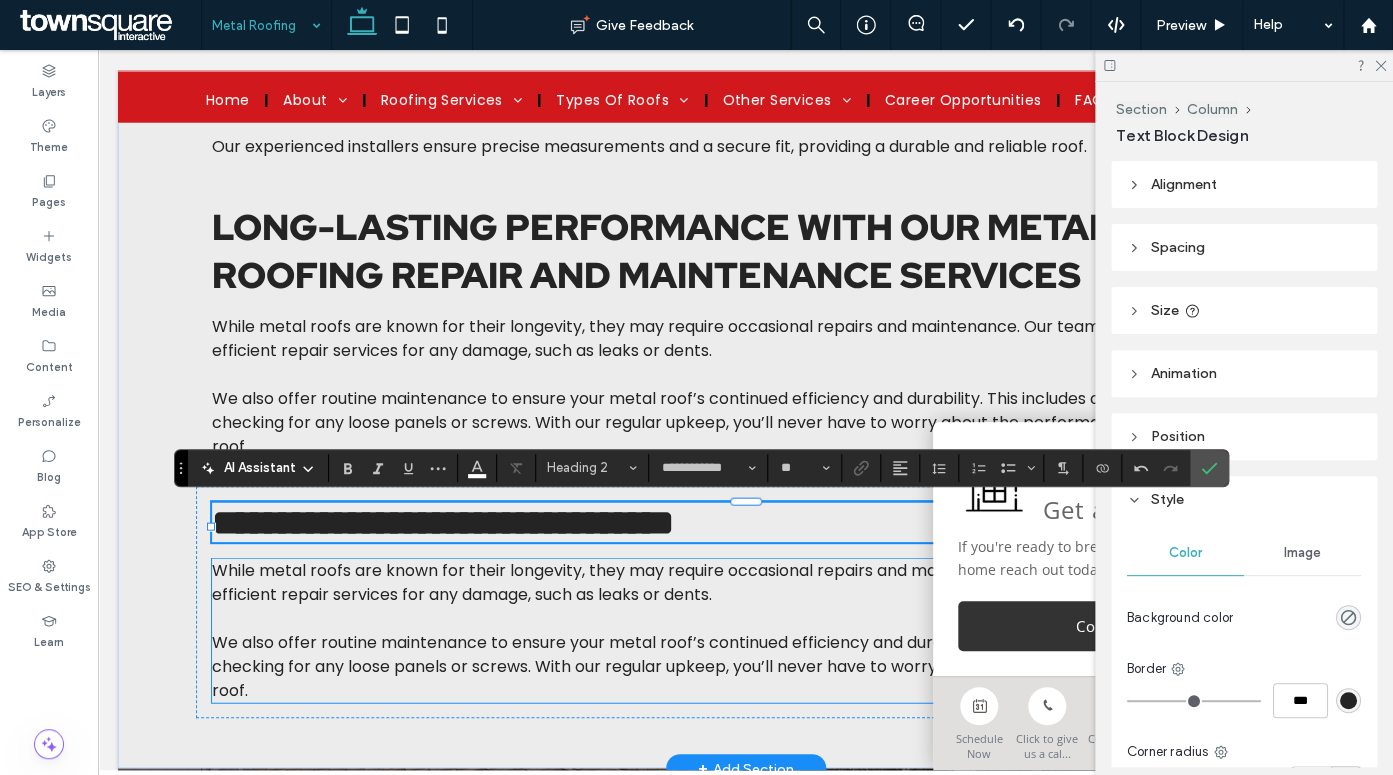click on "We also offer routine maintenance to ensure your metal roof’s continued efficiency and durability. This includes cleaning debris and checking for any loose panels or screws. With our regular upkeep, you’ll never have to worry about the performance of your metal roof." at bounding box center (728, 665) 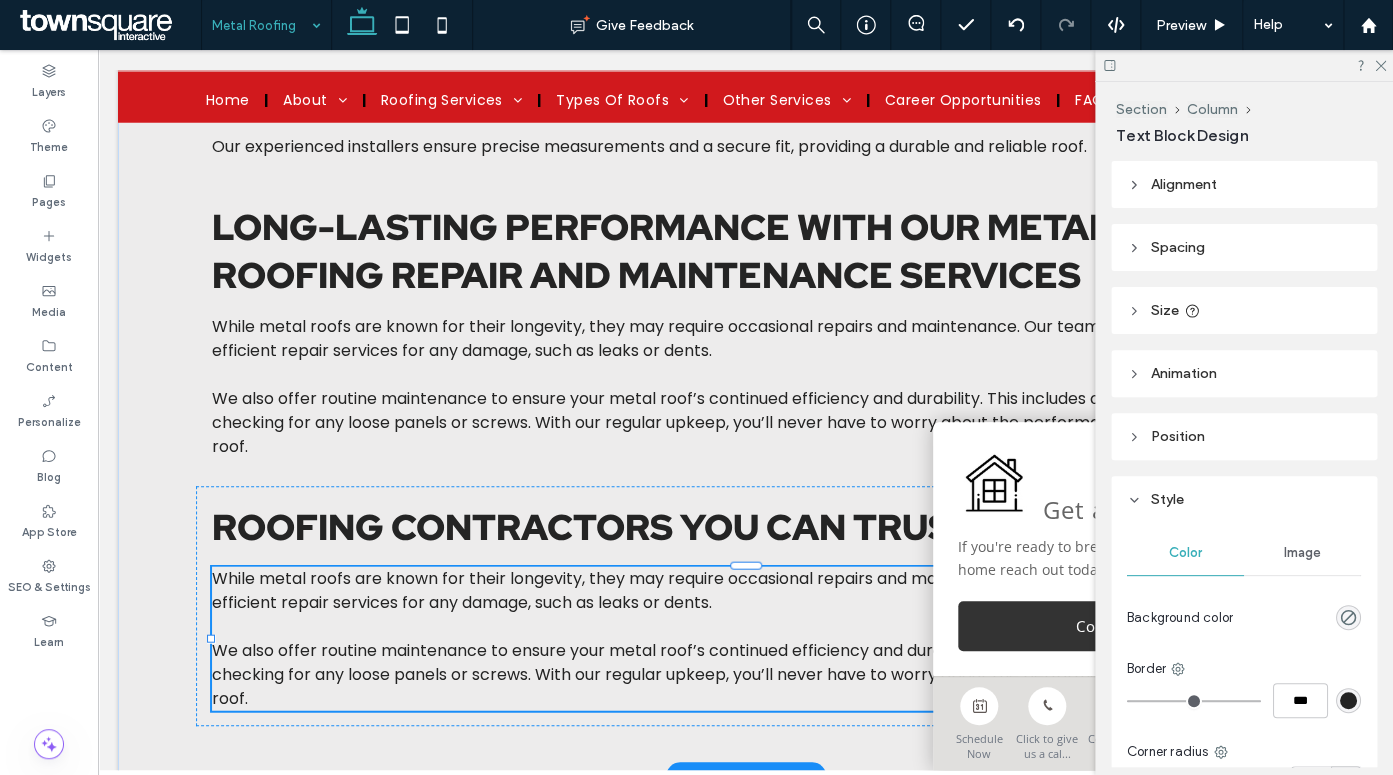 click on "While metal roofs are known for their longevity, they may require occasional repairs and maintenance. Our team offers prompt and efficient repair services for any damage, such as leaks or dents. We also offer routine maintenance to ensure your metal roof’s continued efficiency and durability. This includes cleaning debris and checking for any loose panels or screws. With our regular upkeep, you’ll never have to worry about the performance of your metal roof." at bounding box center [746, 638] 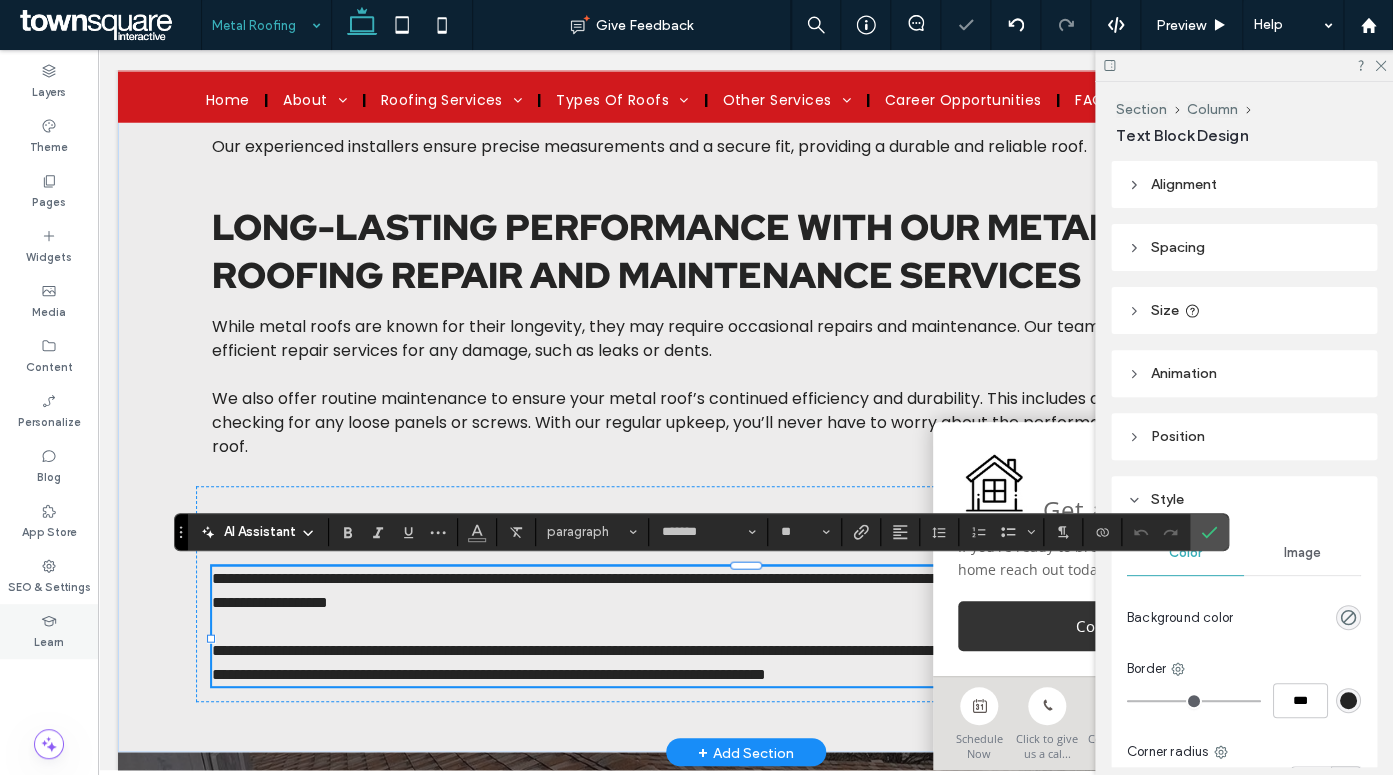 scroll, scrollTop: 24, scrollLeft: 0, axis: vertical 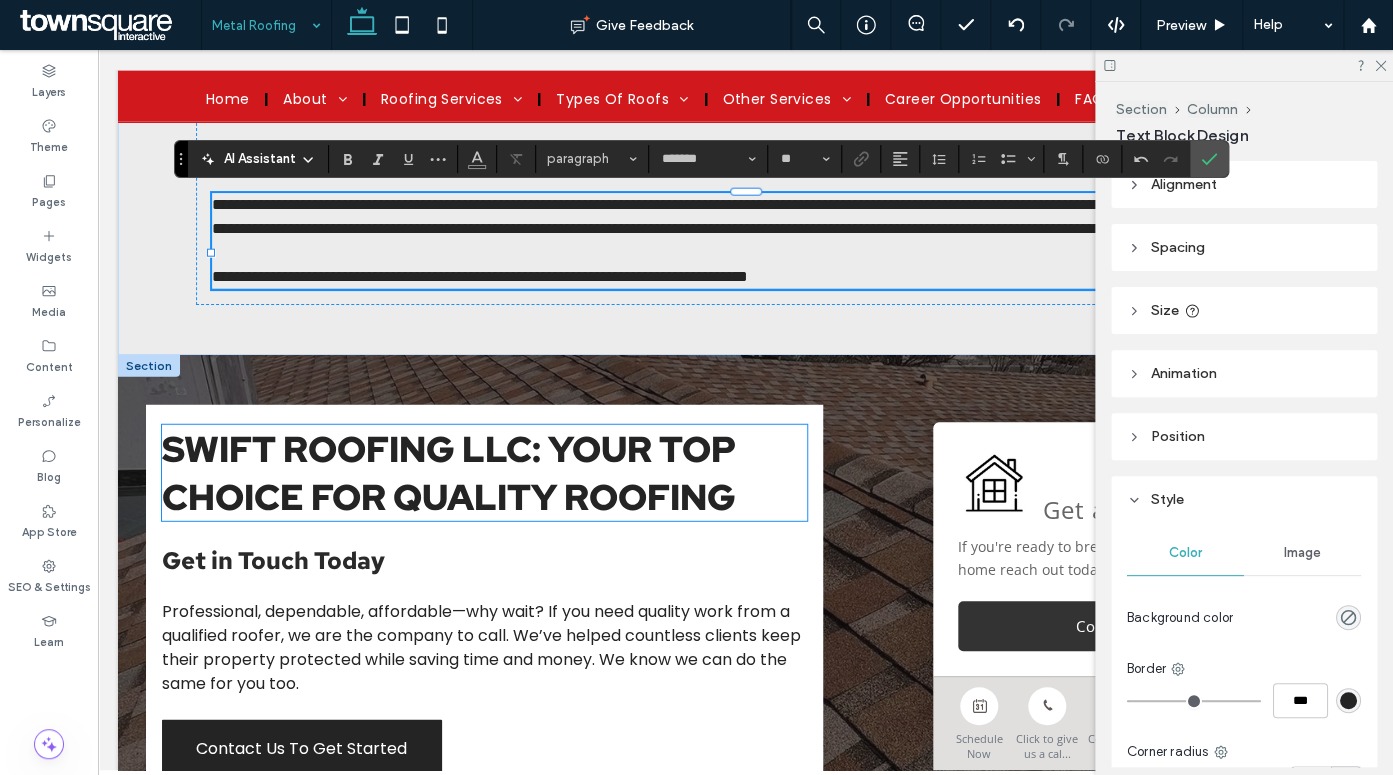 click on "Swift Roofing LLC: Your Top Choice for Quality Roofing" at bounding box center (449, 473) 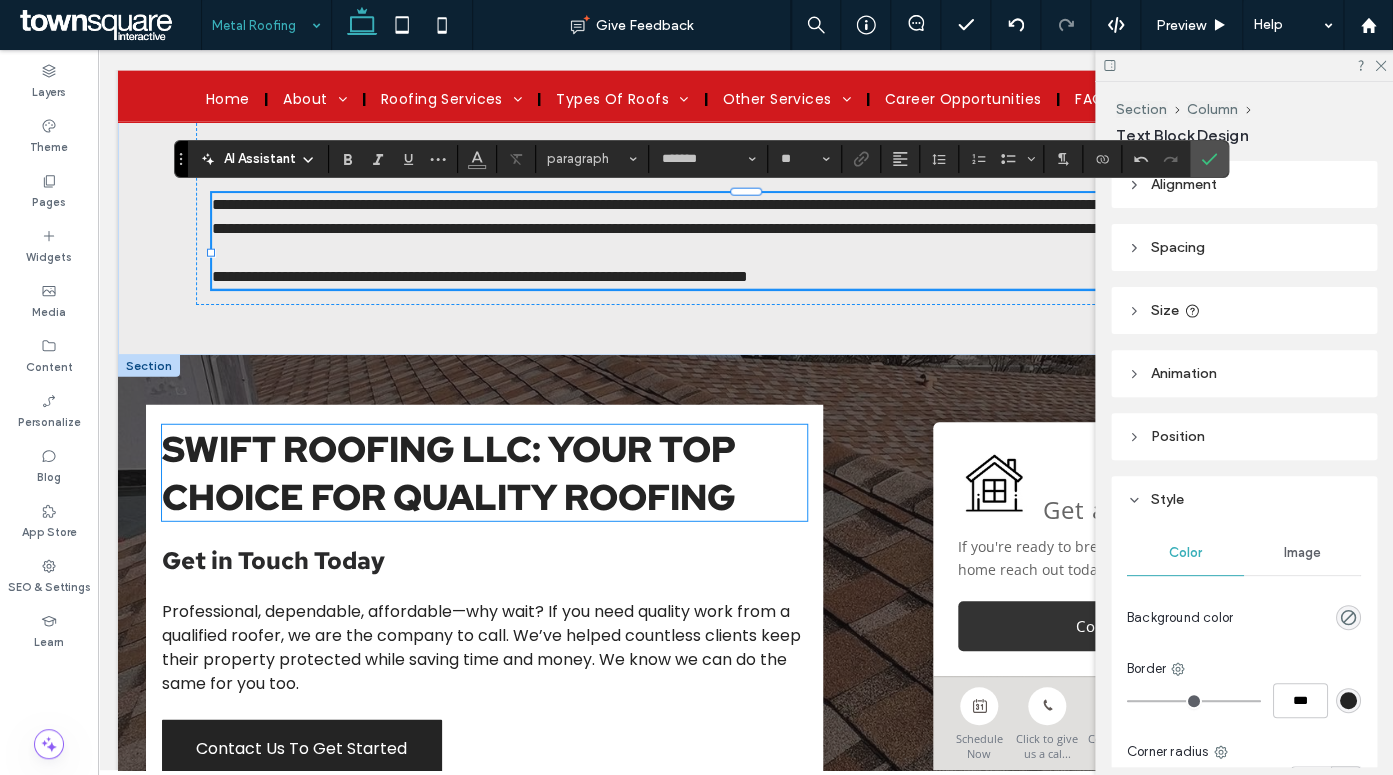 click on "Swift Roofing LLC: Your Top Choice for Quality Roofing" at bounding box center (449, 473) 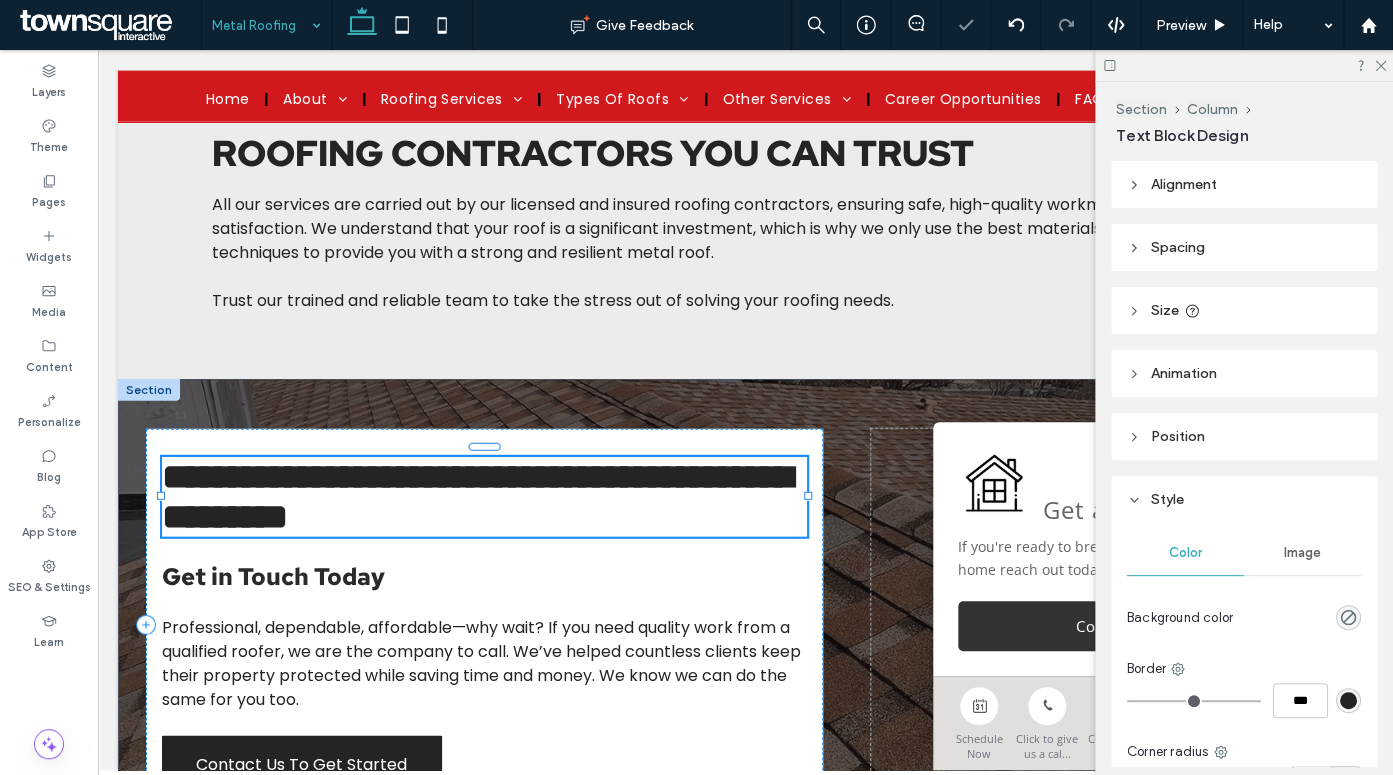 type on "**********" 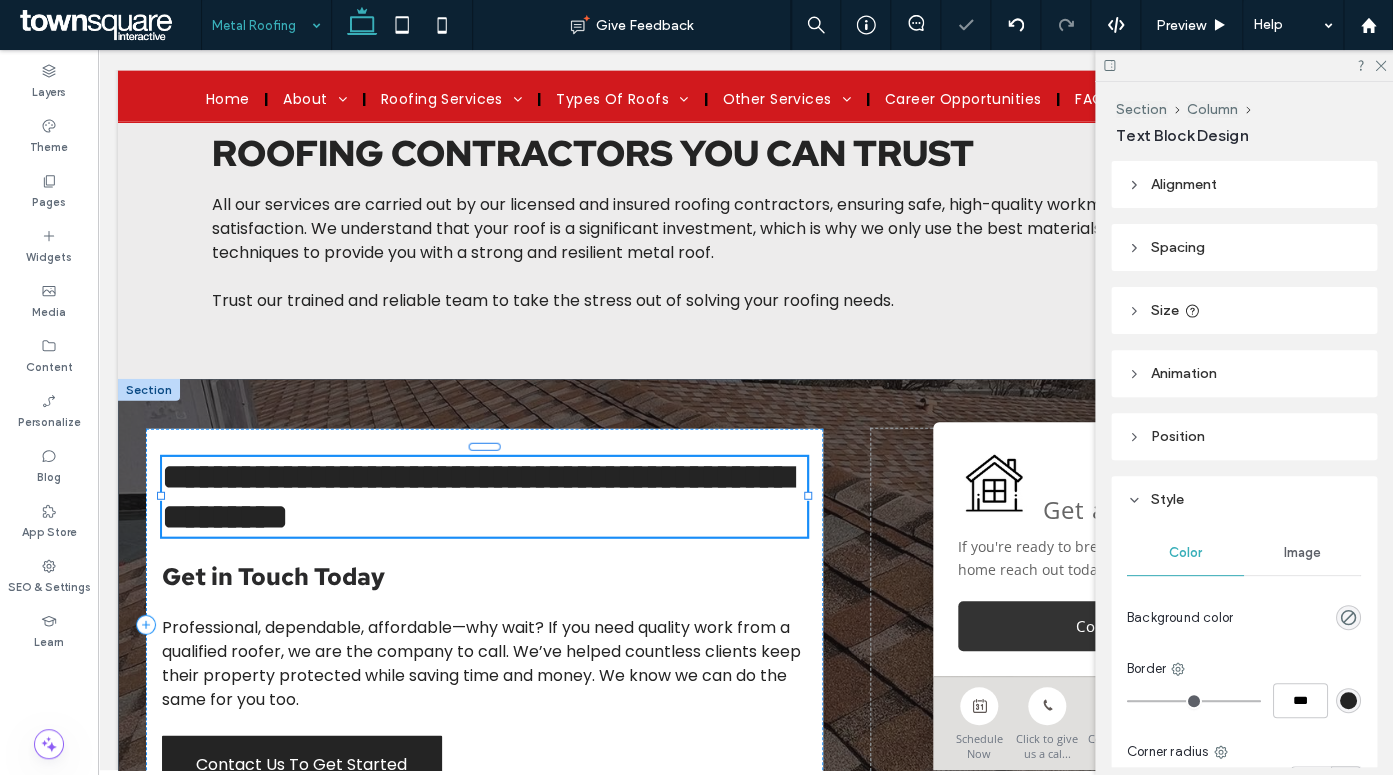 type on "**" 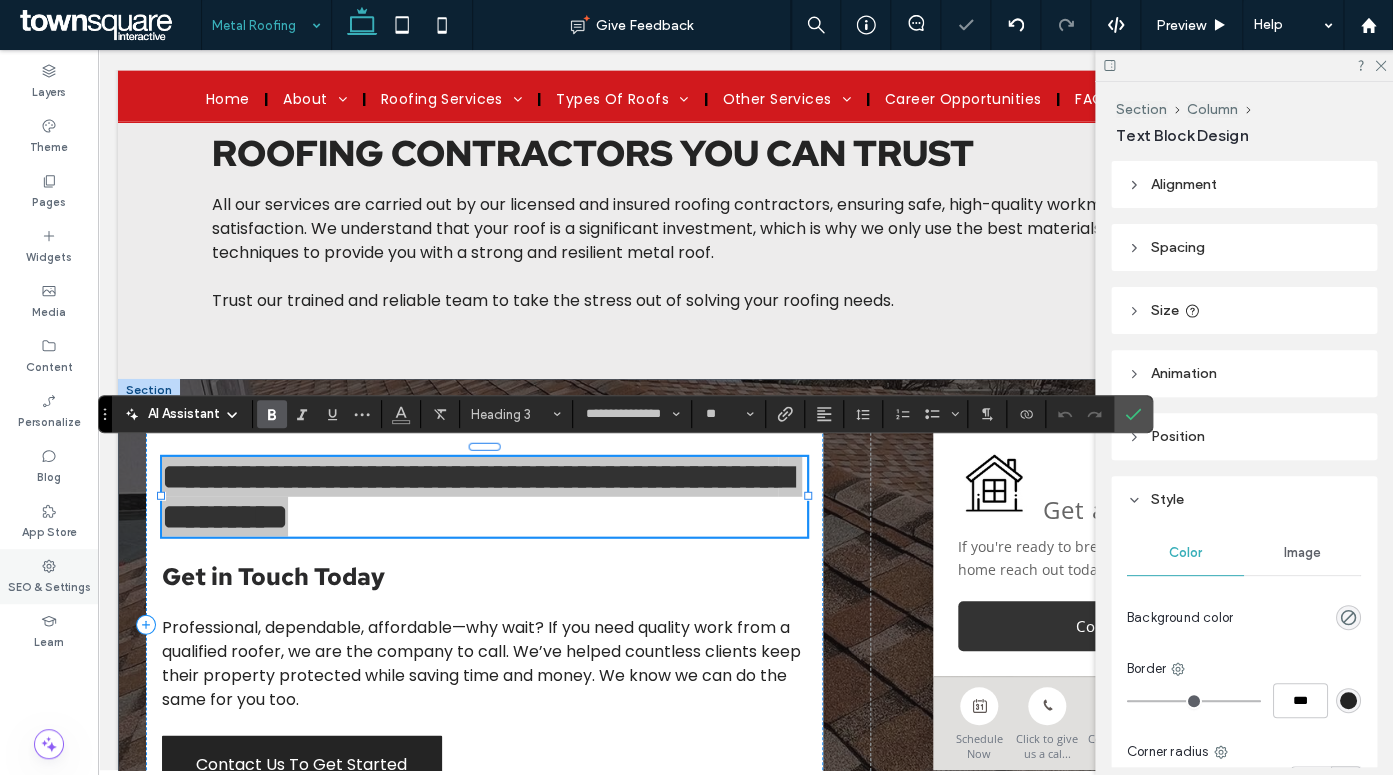 type 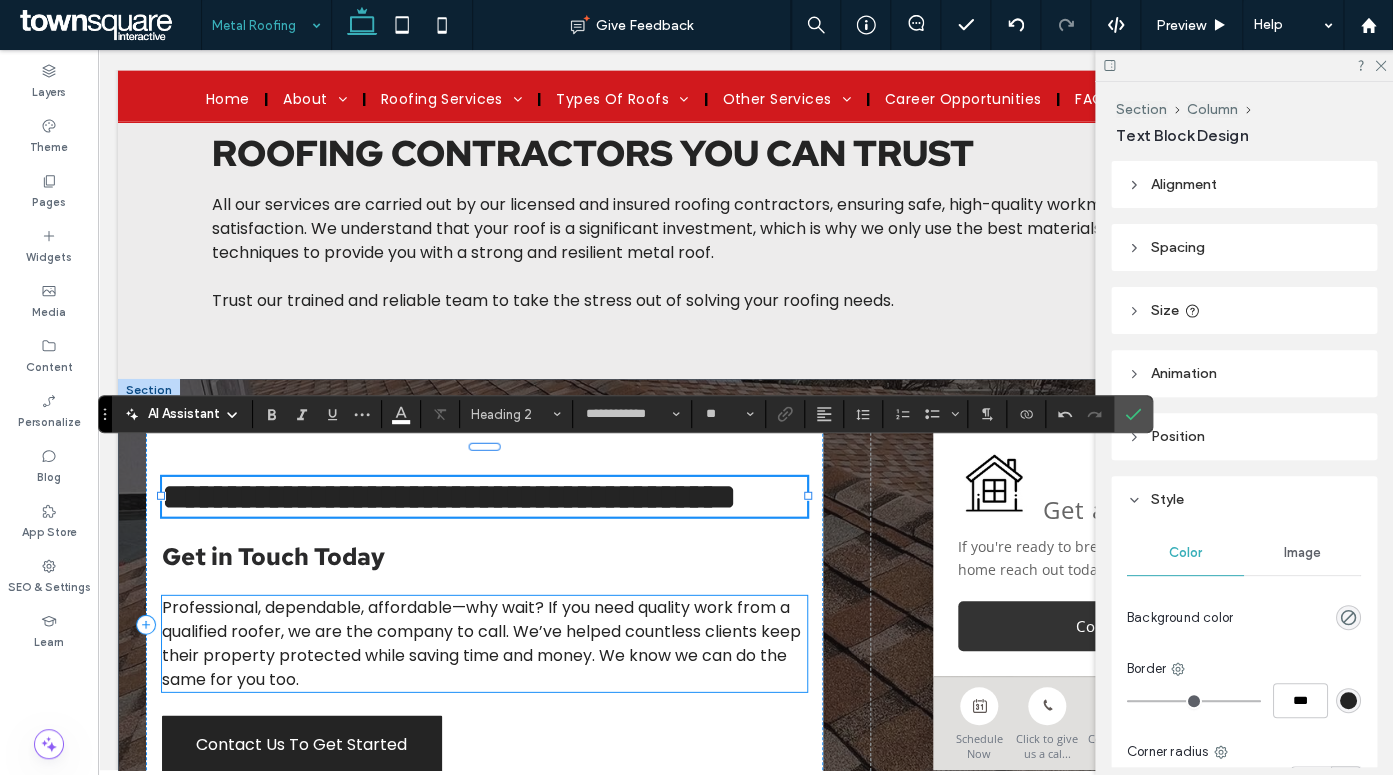 click on "**********" at bounding box center (484, 624) 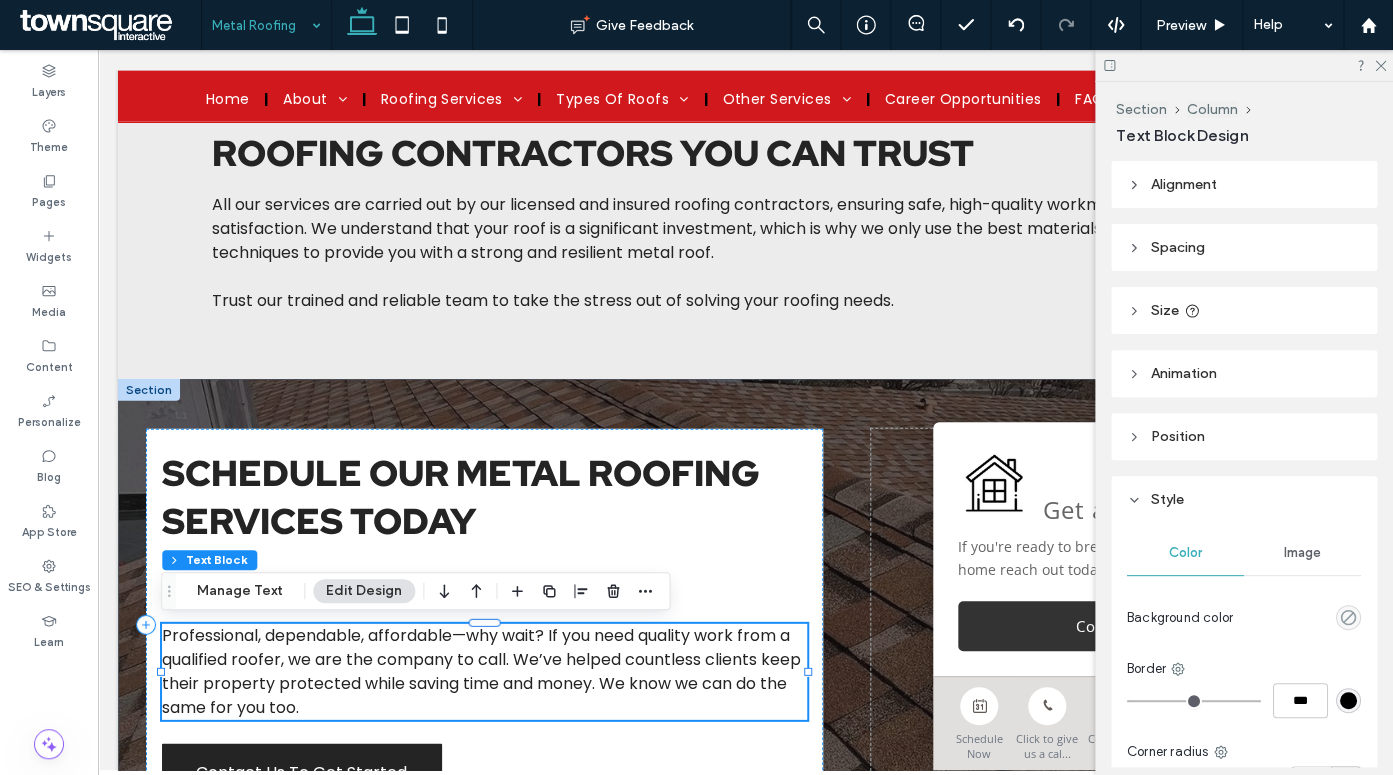 click on "Professional, dependable, affordable—why wait? If you need quality work from a qualified roofer, we are the company to call. We’ve helped countless clients keep their property protected while saving time and money. We know we can do the same for you too." at bounding box center [481, 671] 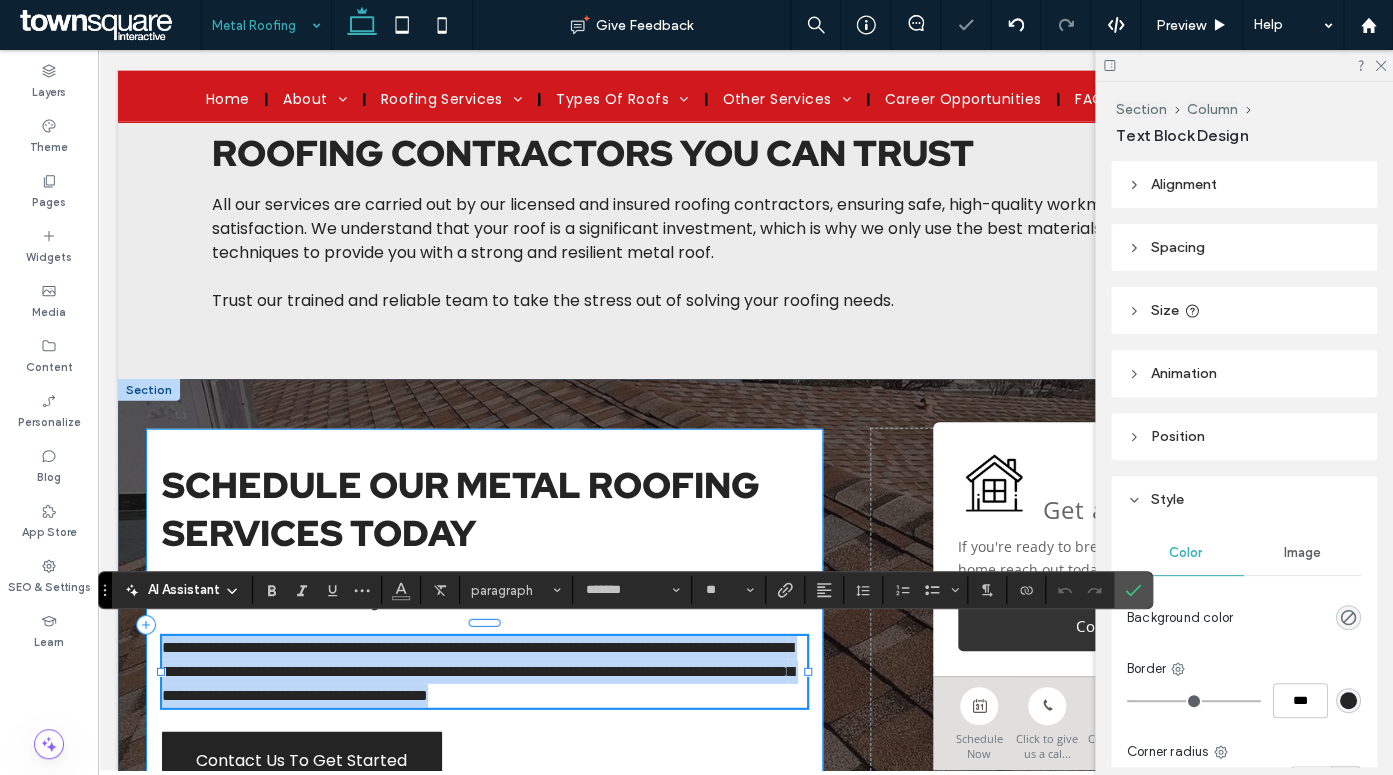 type 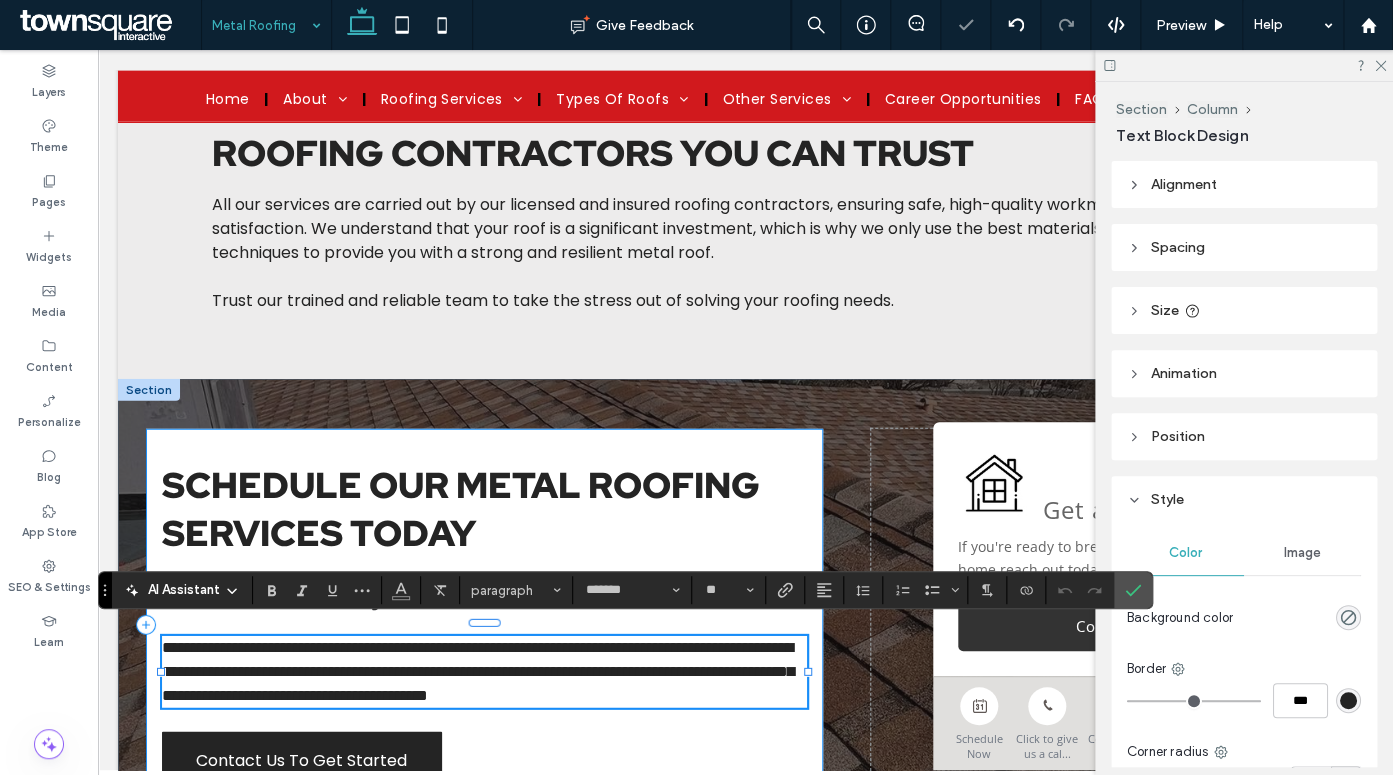 scroll, scrollTop: 0, scrollLeft: 0, axis: both 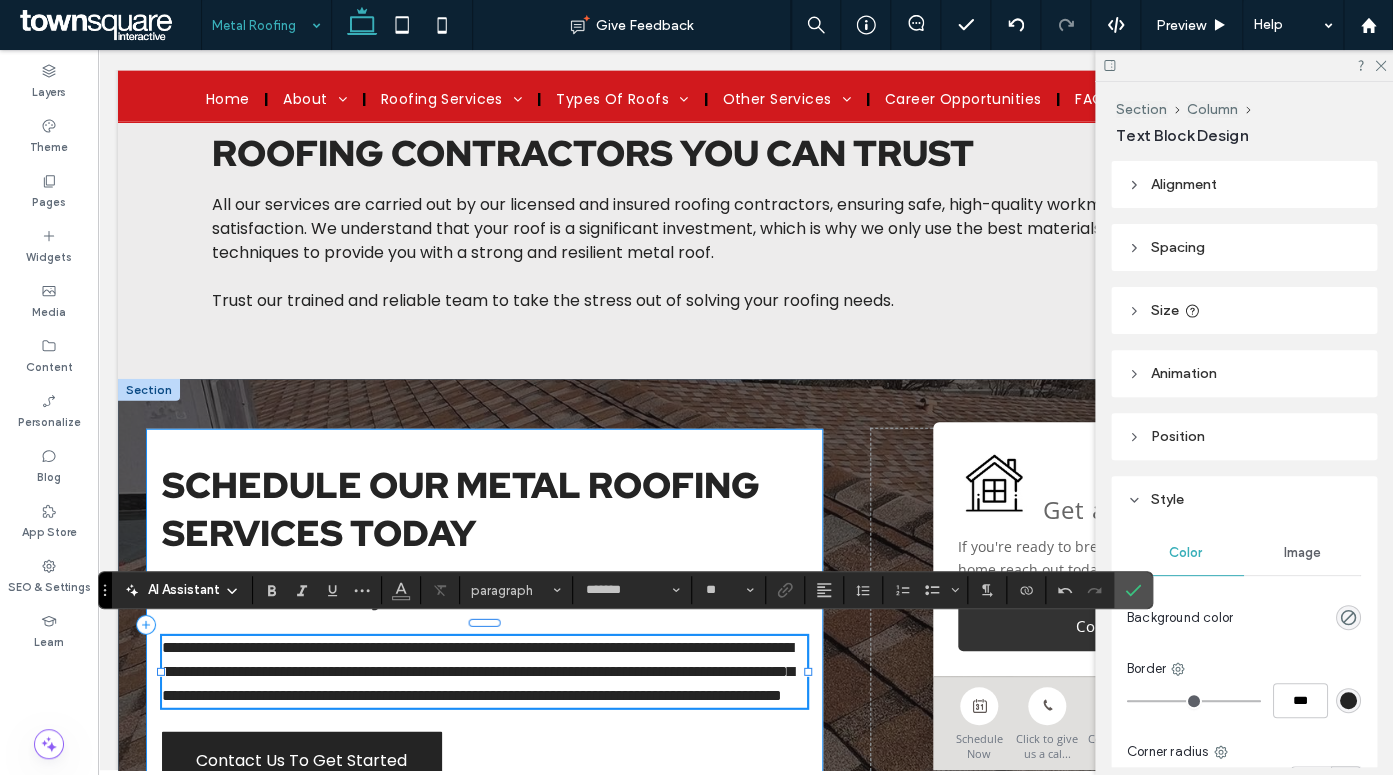 click on "**********" at bounding box center [484, 624] 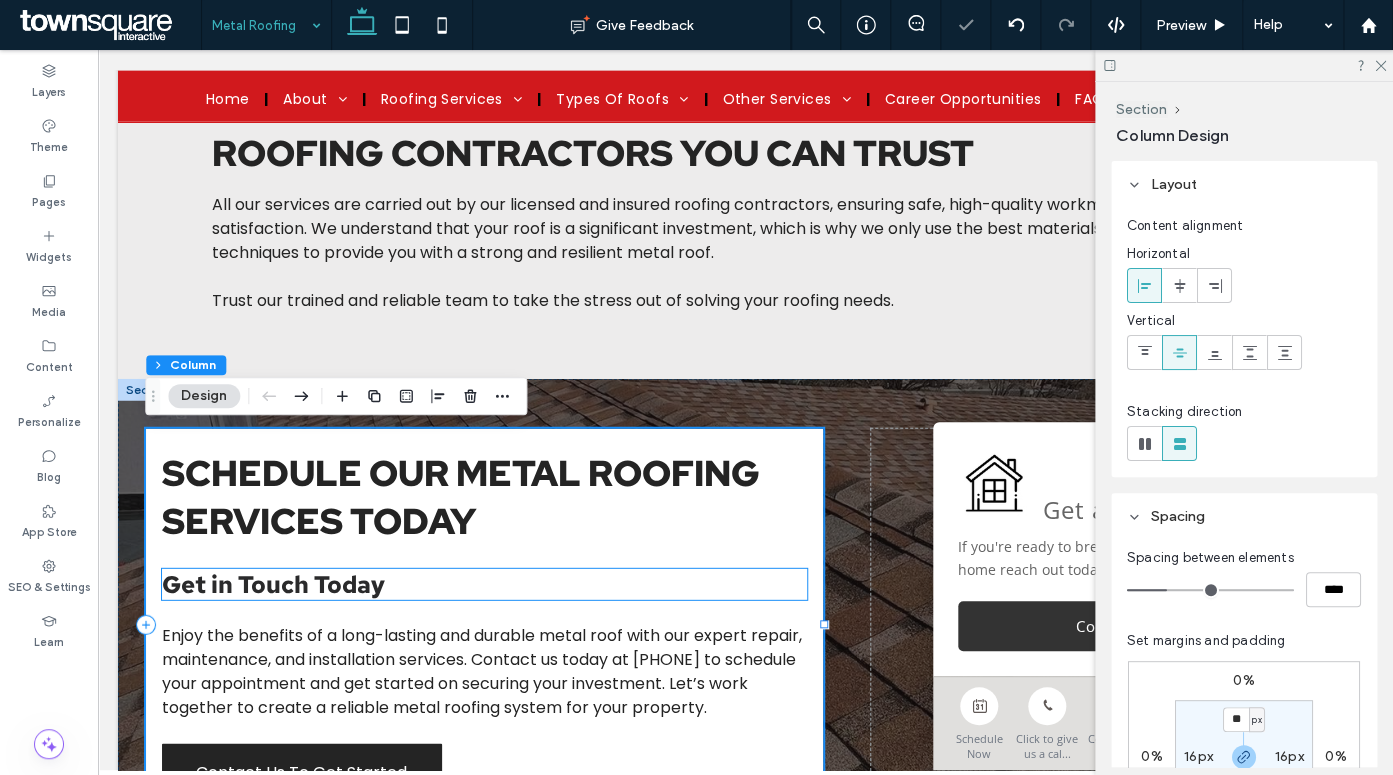 click on "Get in Touch Today" at bounding box center [484, 584] 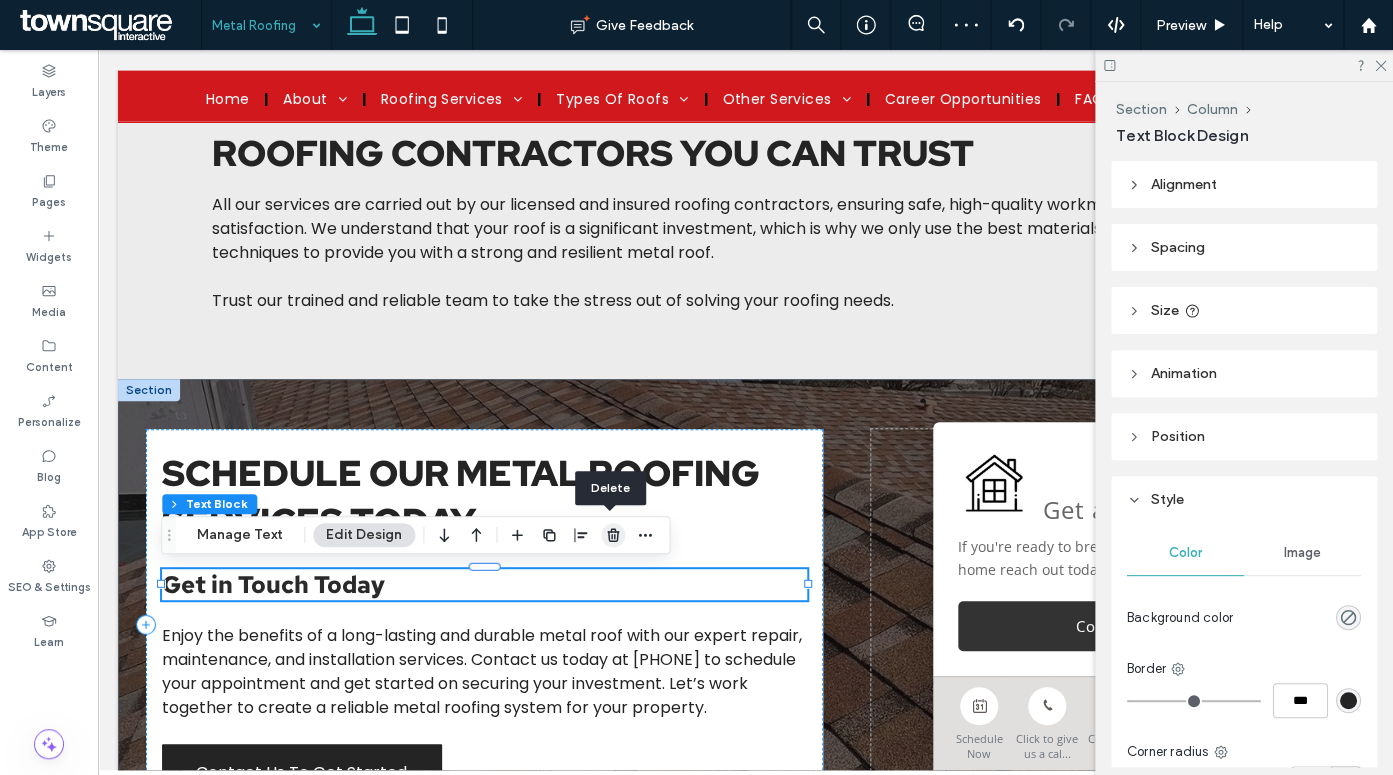 click 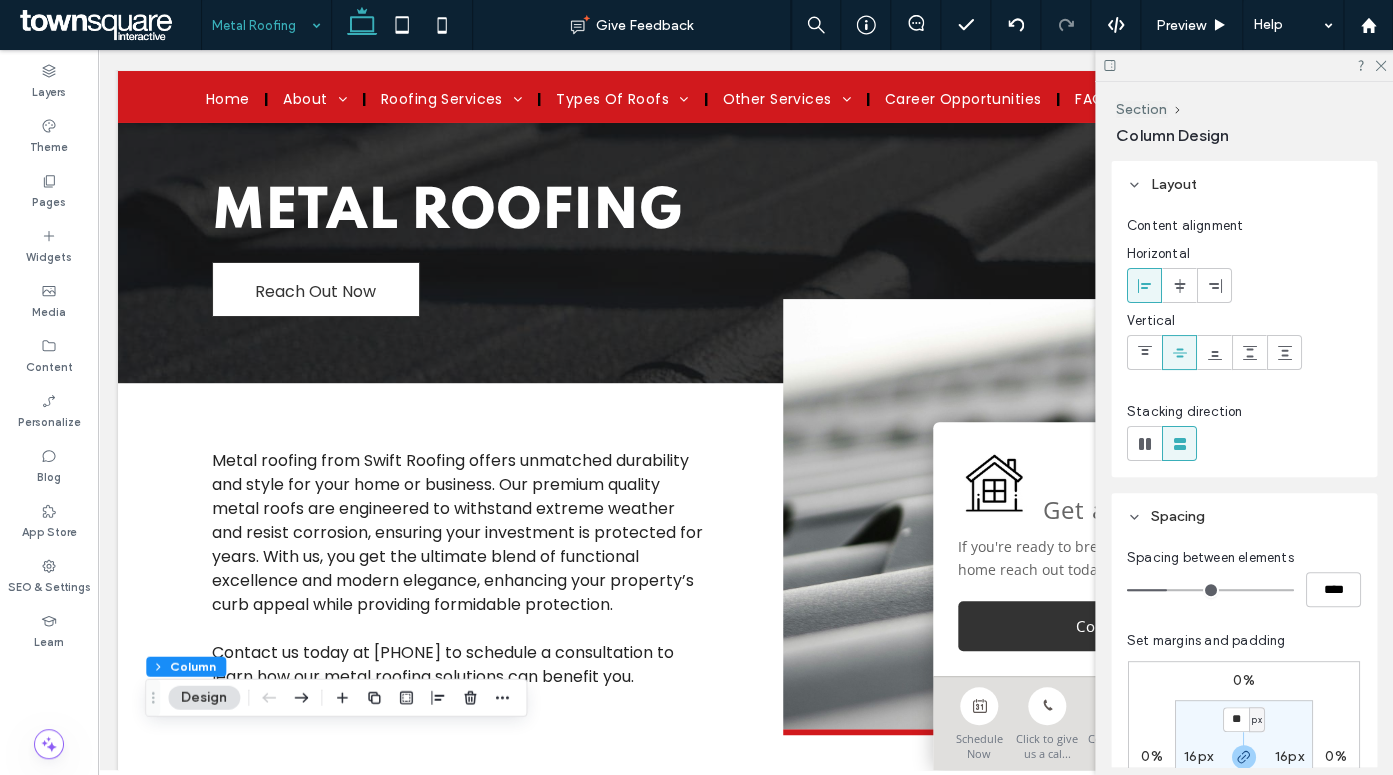 scroll, scrollTop: 0, scrollLeft: 0, axis: both 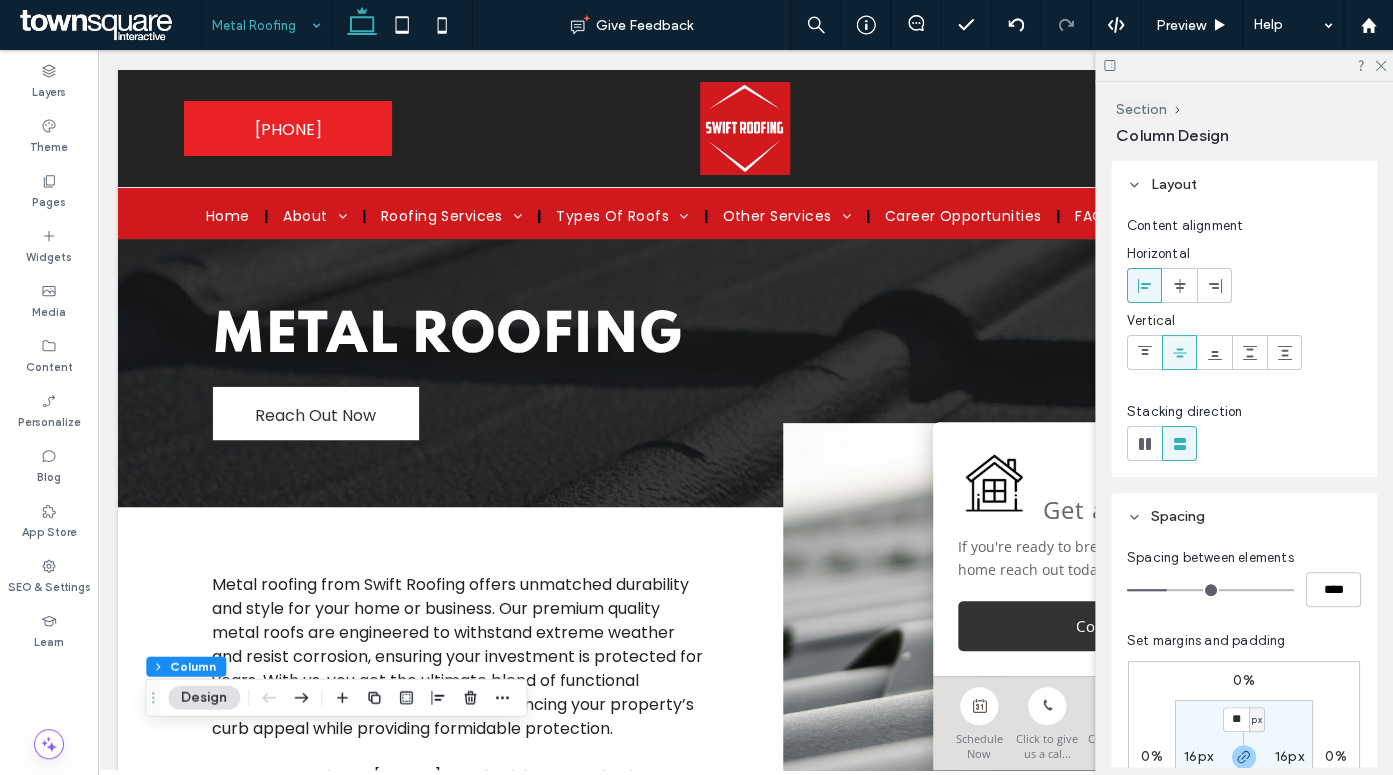 click at bounding box center (261, 25) 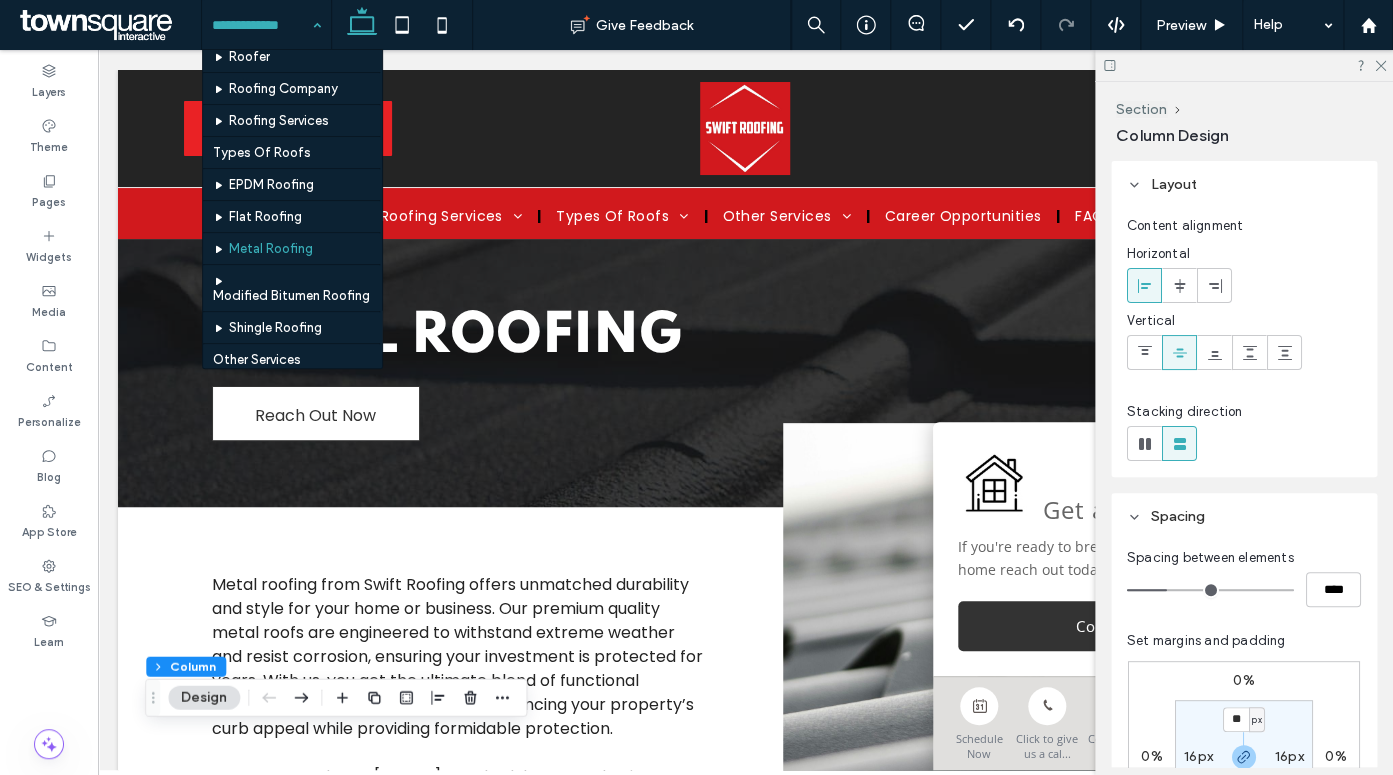 scroll, scrollTop: 378, scrollLeft: 0, axis: vertical 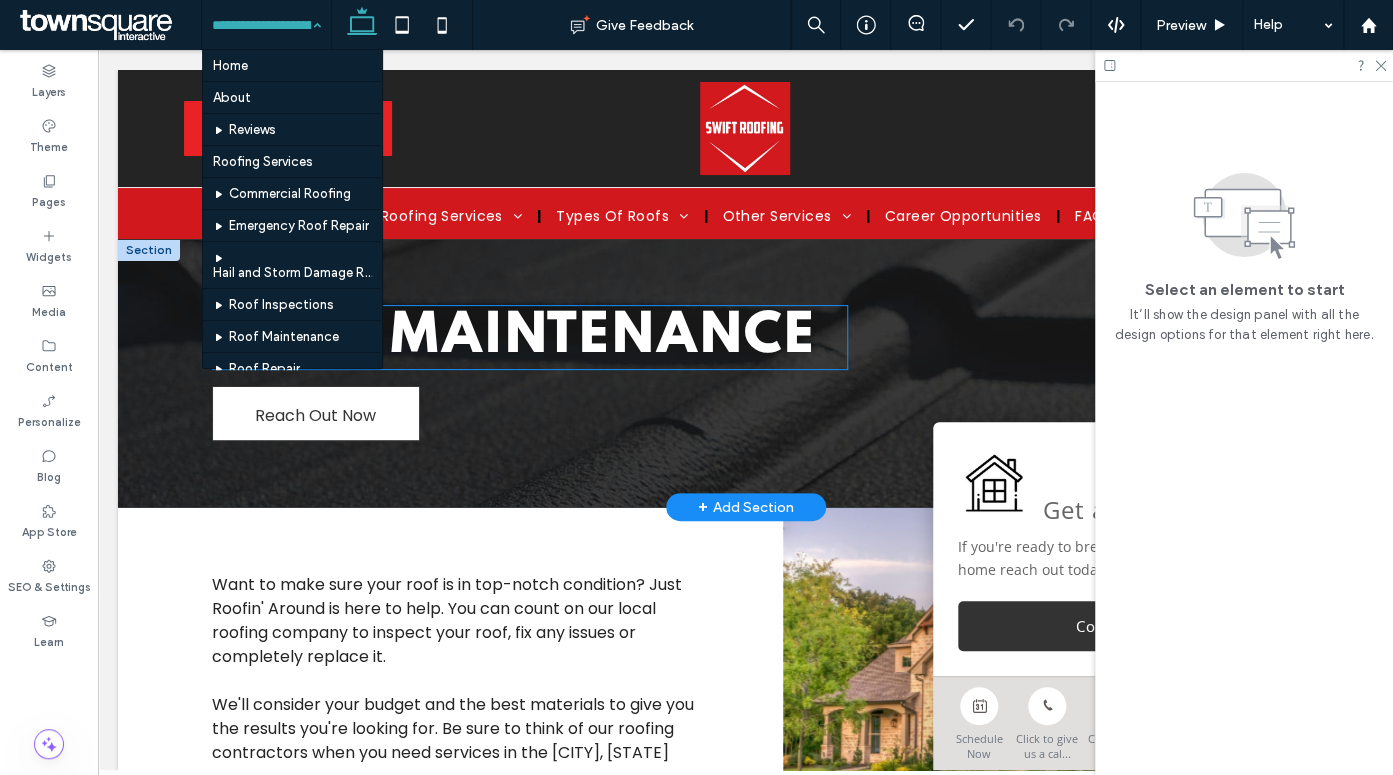 click on "Roof Maintenance" at bounding box center [513, 337] 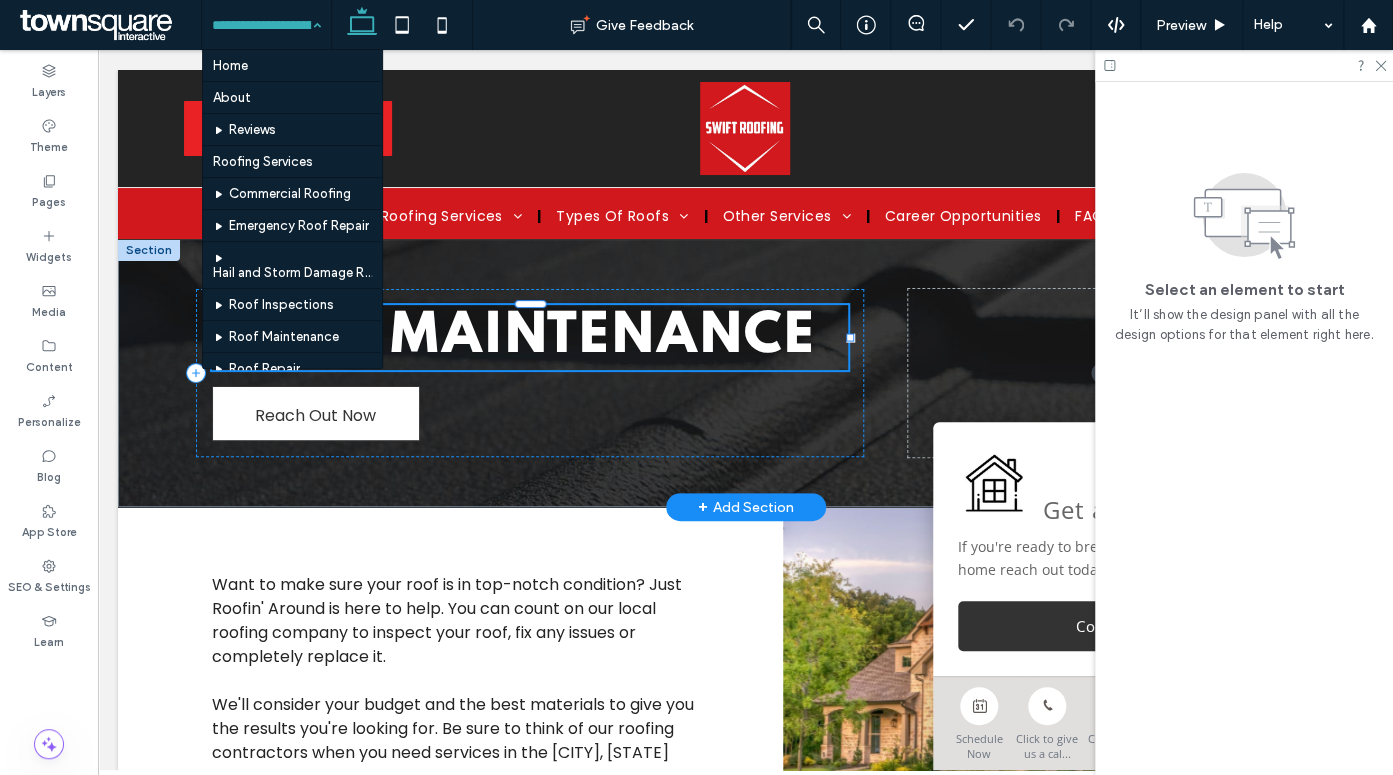 click on "Roof Maintenance" at bounding box center (513, 337) 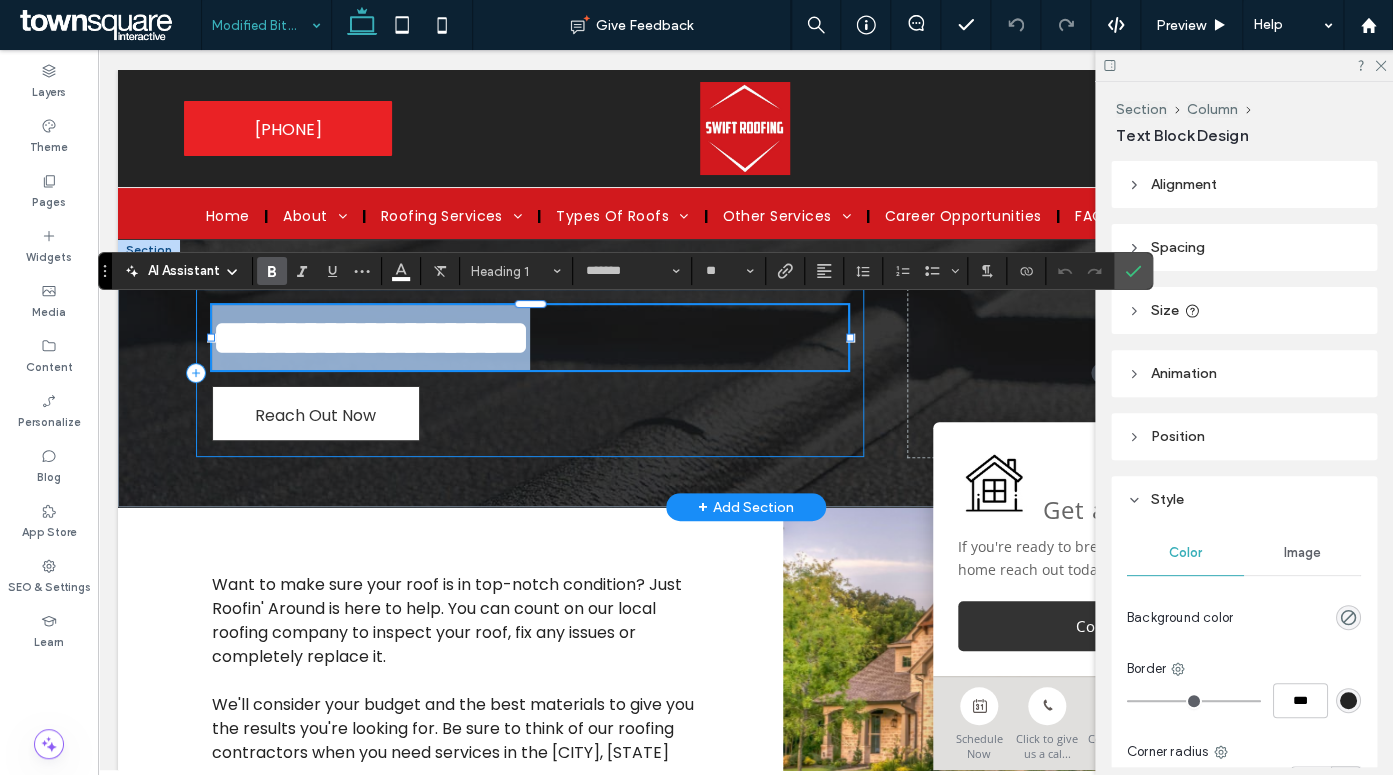 type 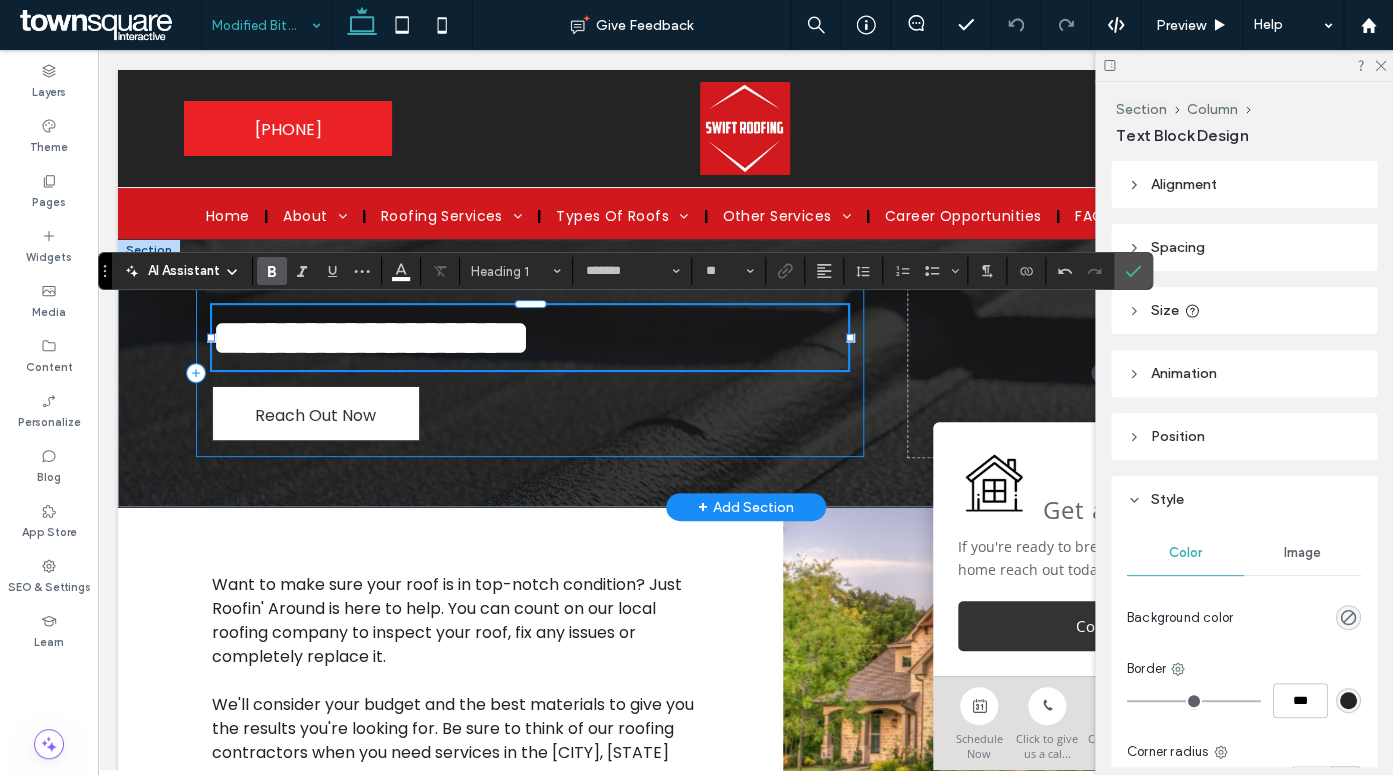 scroll, scrollTop: 4, scrollLeft: 0, axis: vertical 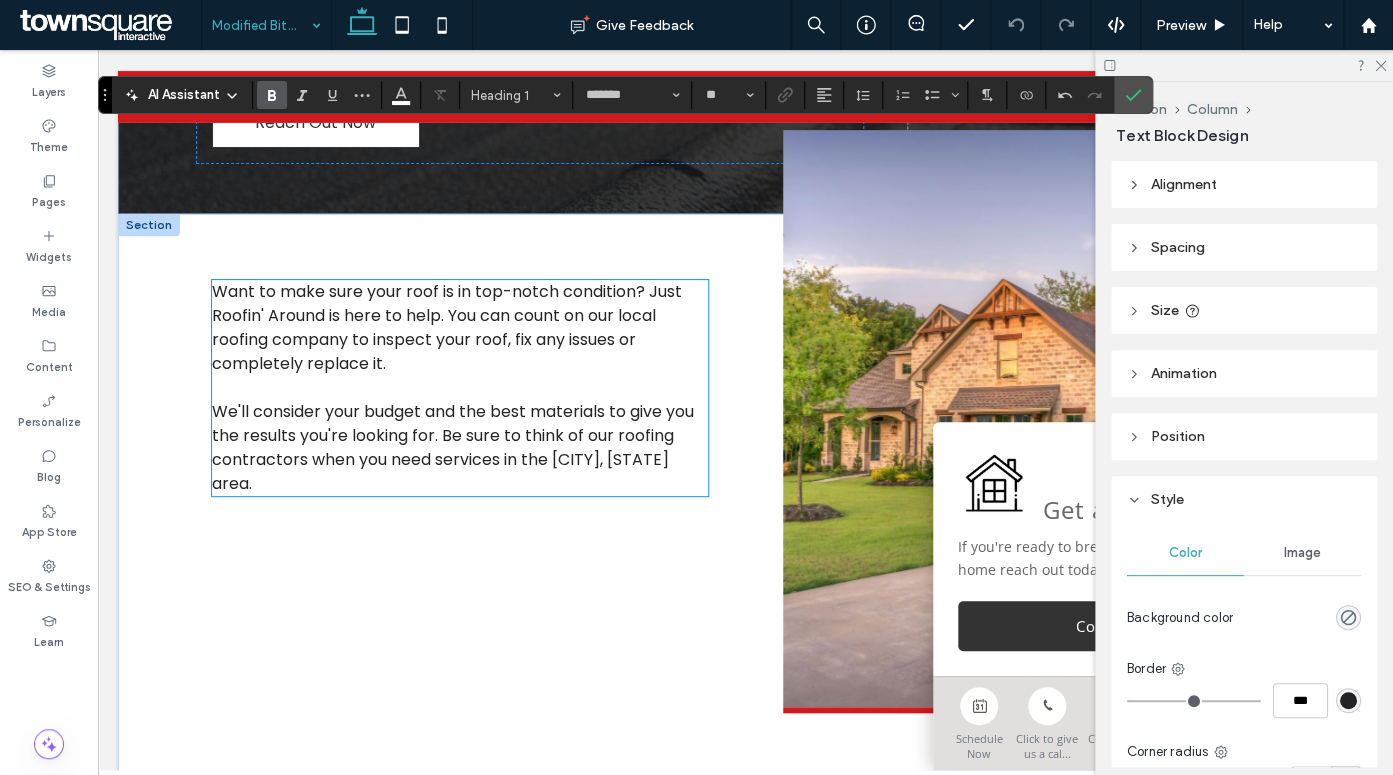 click on "Want to make sure your roof is in top-notch condition? Just Roofin' Around is here to help. You can count on our local roofing company to inspect your roof, fix any issues or completely replace it.
We'll consider your budget and the best materials to give you the results you're looking for. Be sure to think of our roofing contractors when you need services in the Charlotte, NC area." at bounding box center (460, 496) 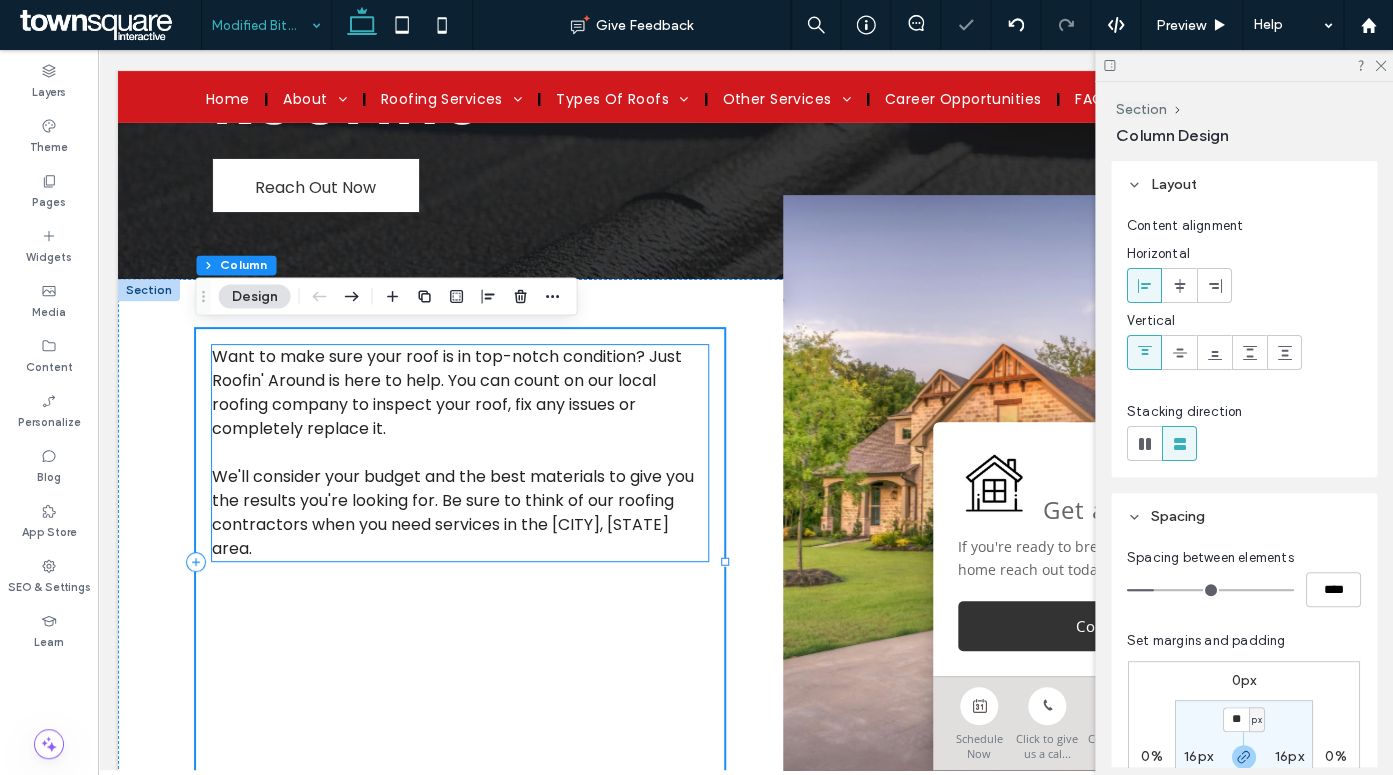 click on "We'll consider your budget and the best materials to give you the results you're looking for. Be sure to think of our roofing contractors when you need services in the Charlotte, NC area." at bounding box center [453, 512] 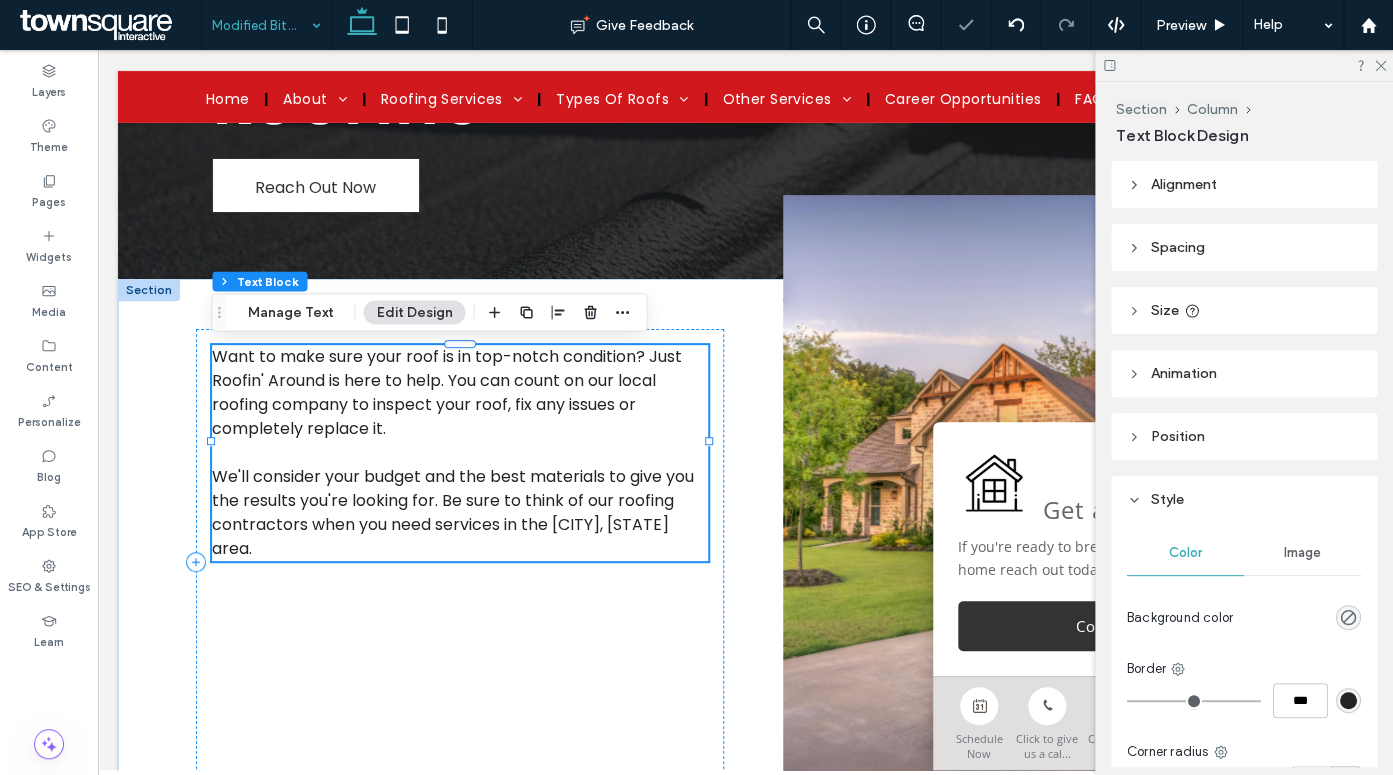 click on "We'll consider your budget and the best materials to give you the results you're looking for. Be sure to think of our roofing contractors when you need services in the Charlotte, NC area." at bounding box center [453, 512] 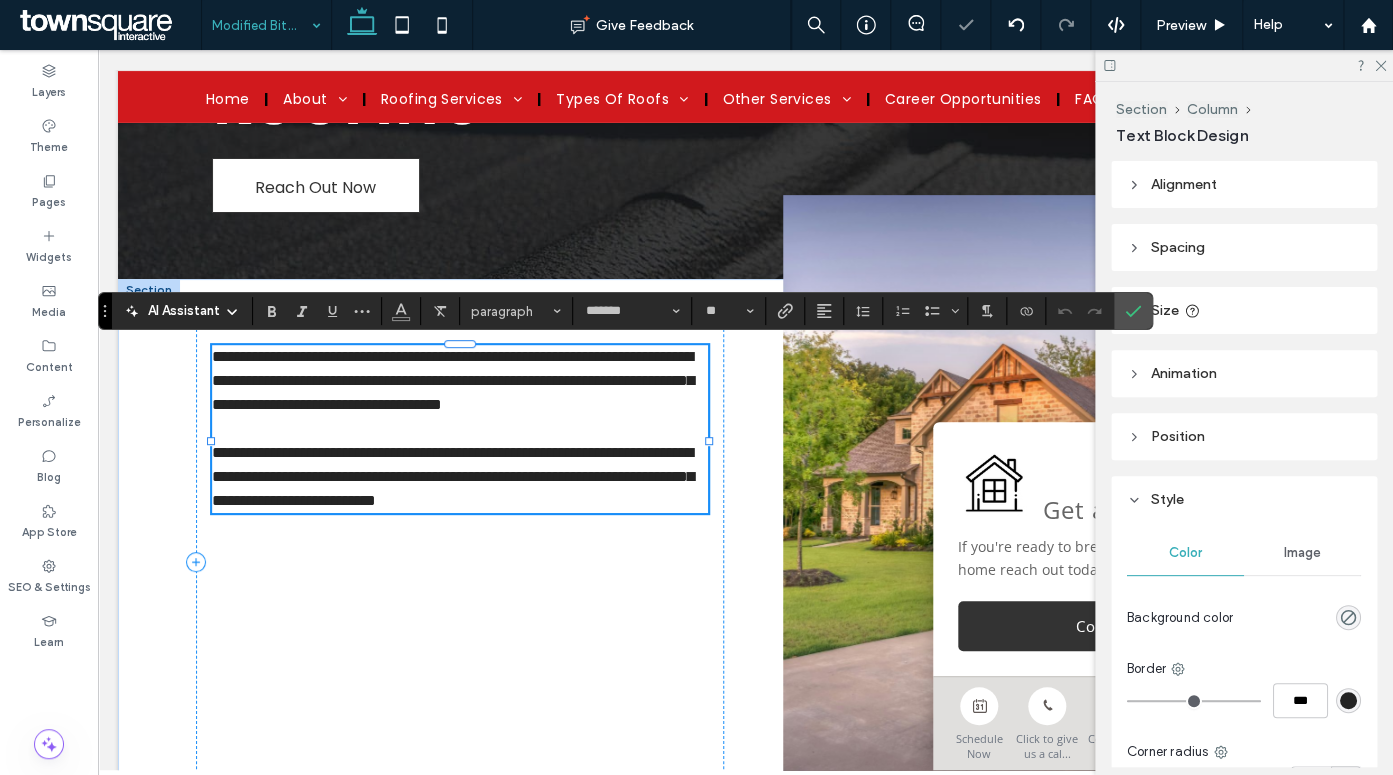 type 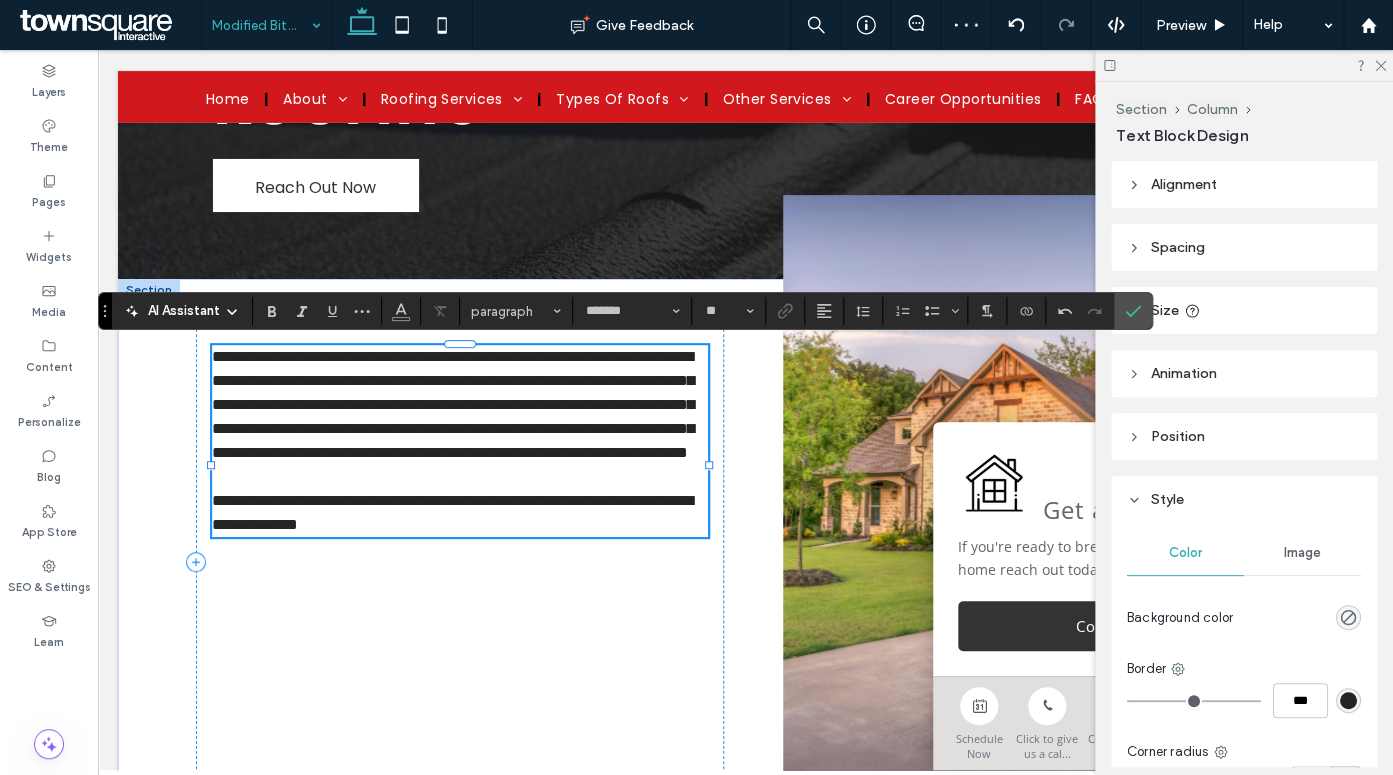 click on "**********" at bounding box center (453, 404) 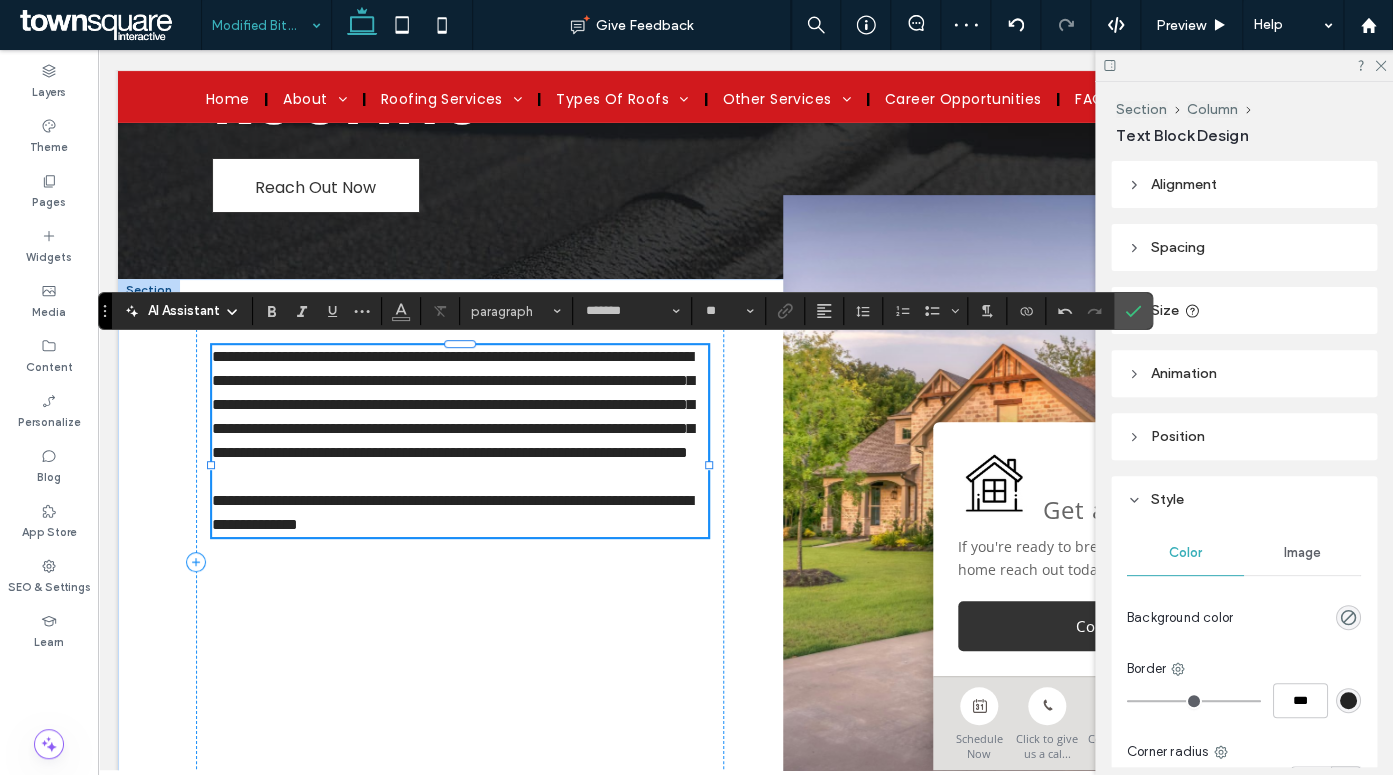 click on "**********" at bounding box center (453, 404) 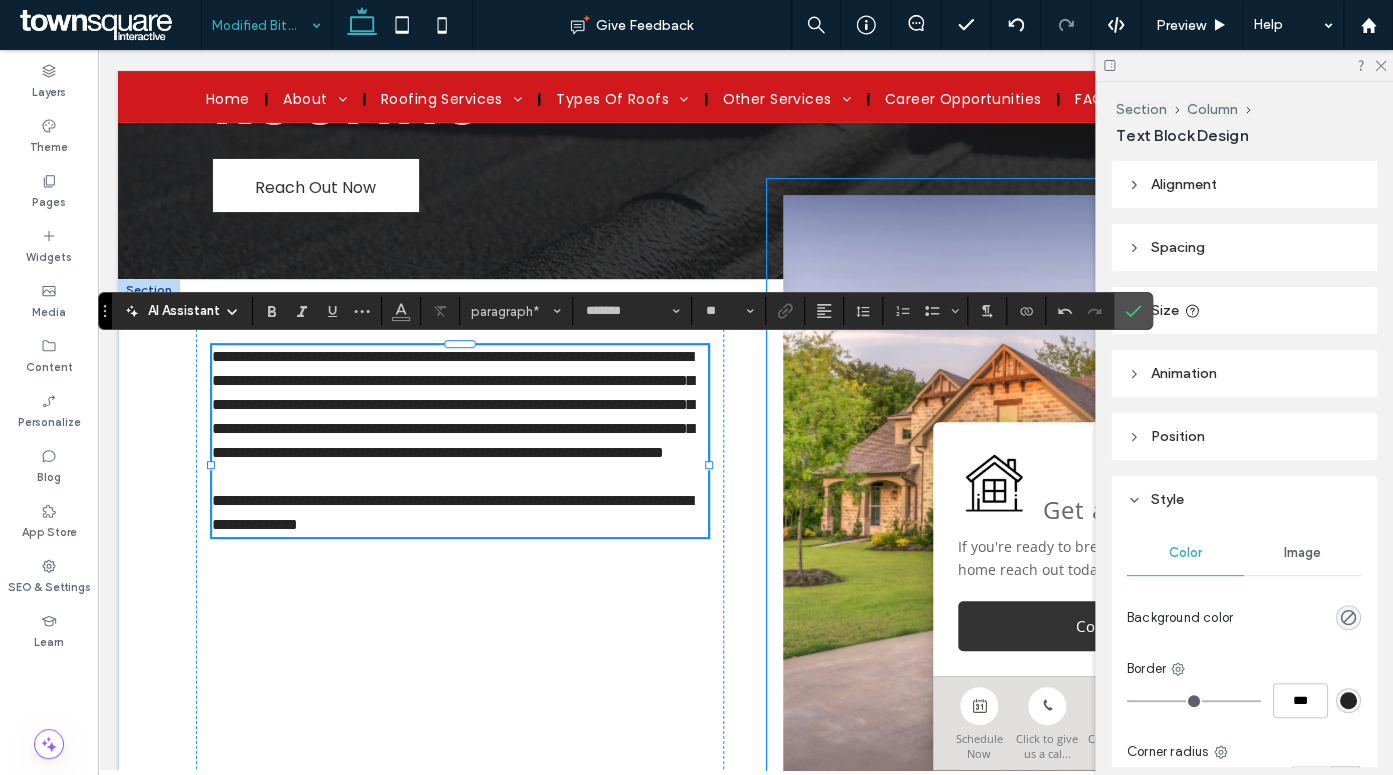 click at bounding box center (1031, 486) 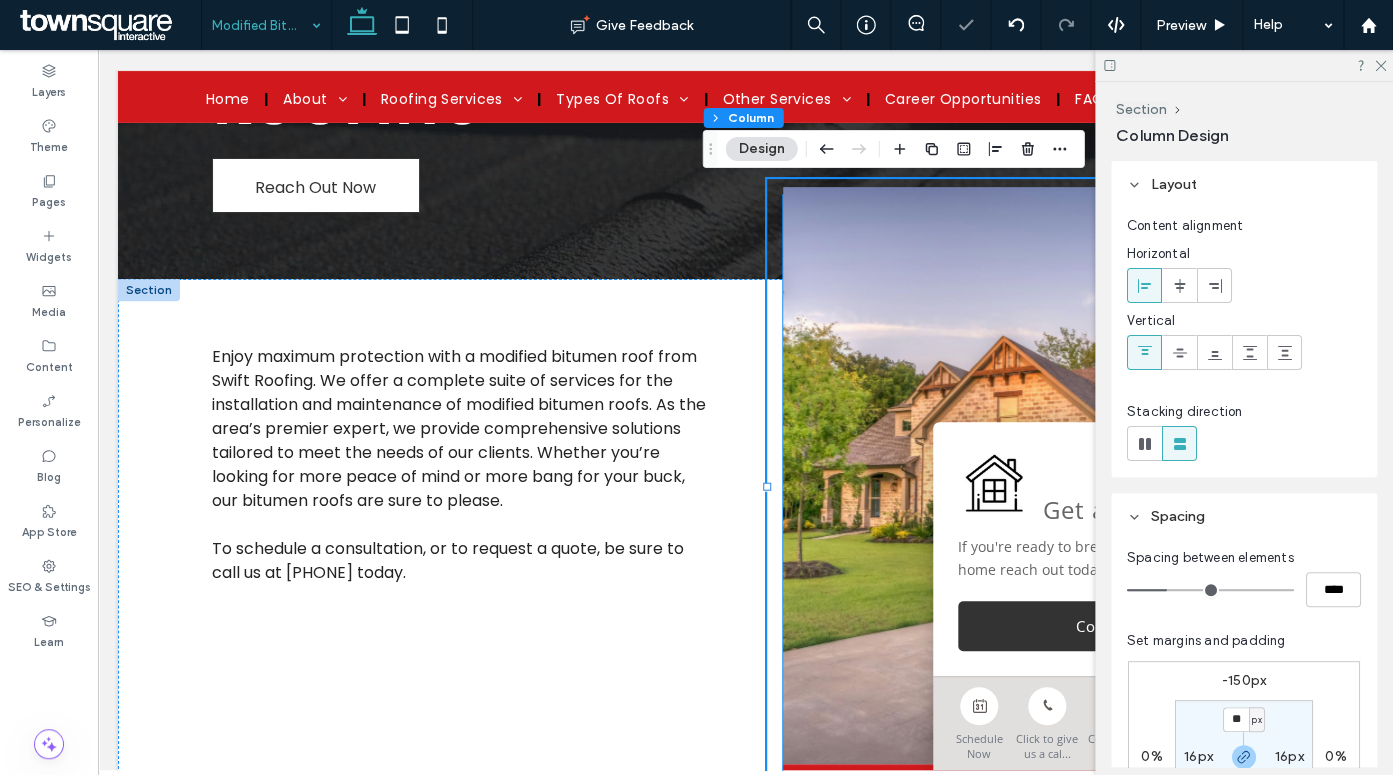 click at bounding box center [1031, 478] 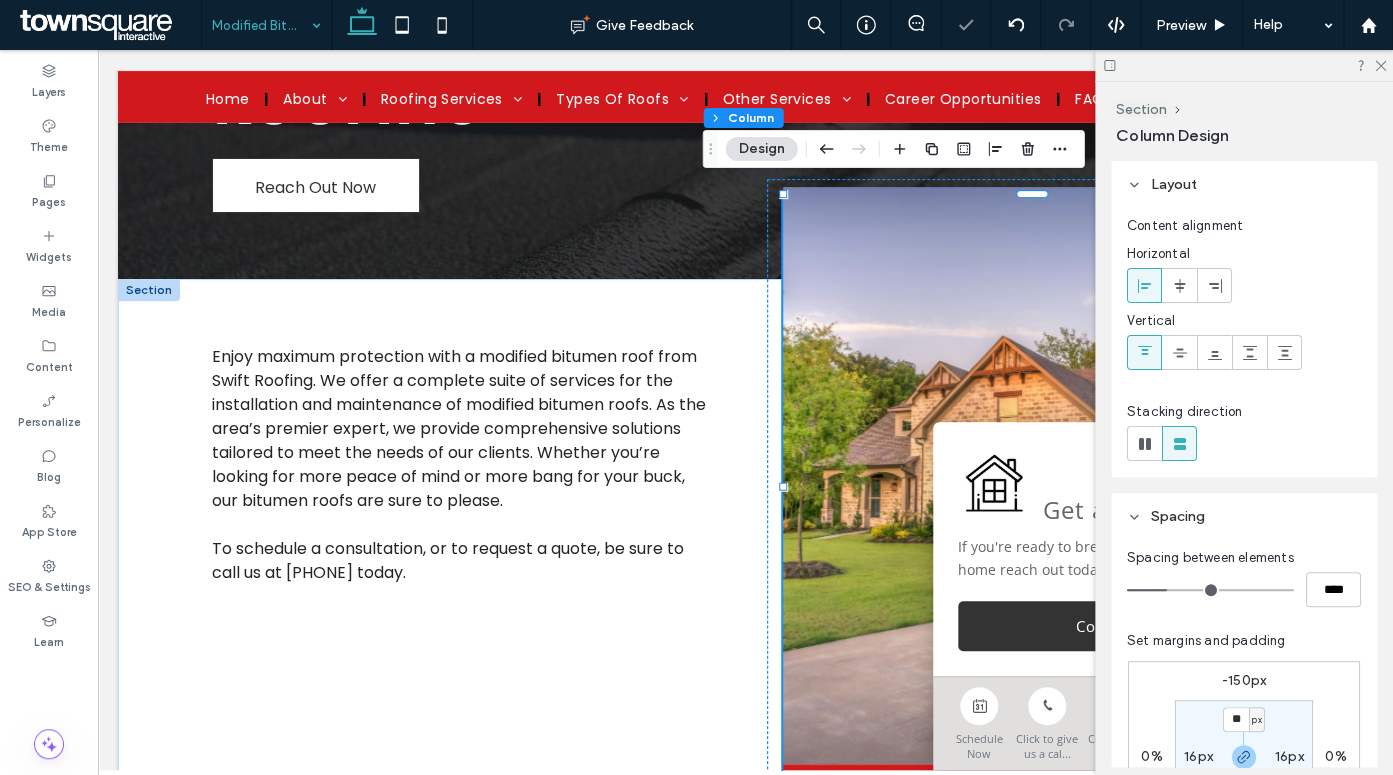 click at bounding box center [1031, 486] 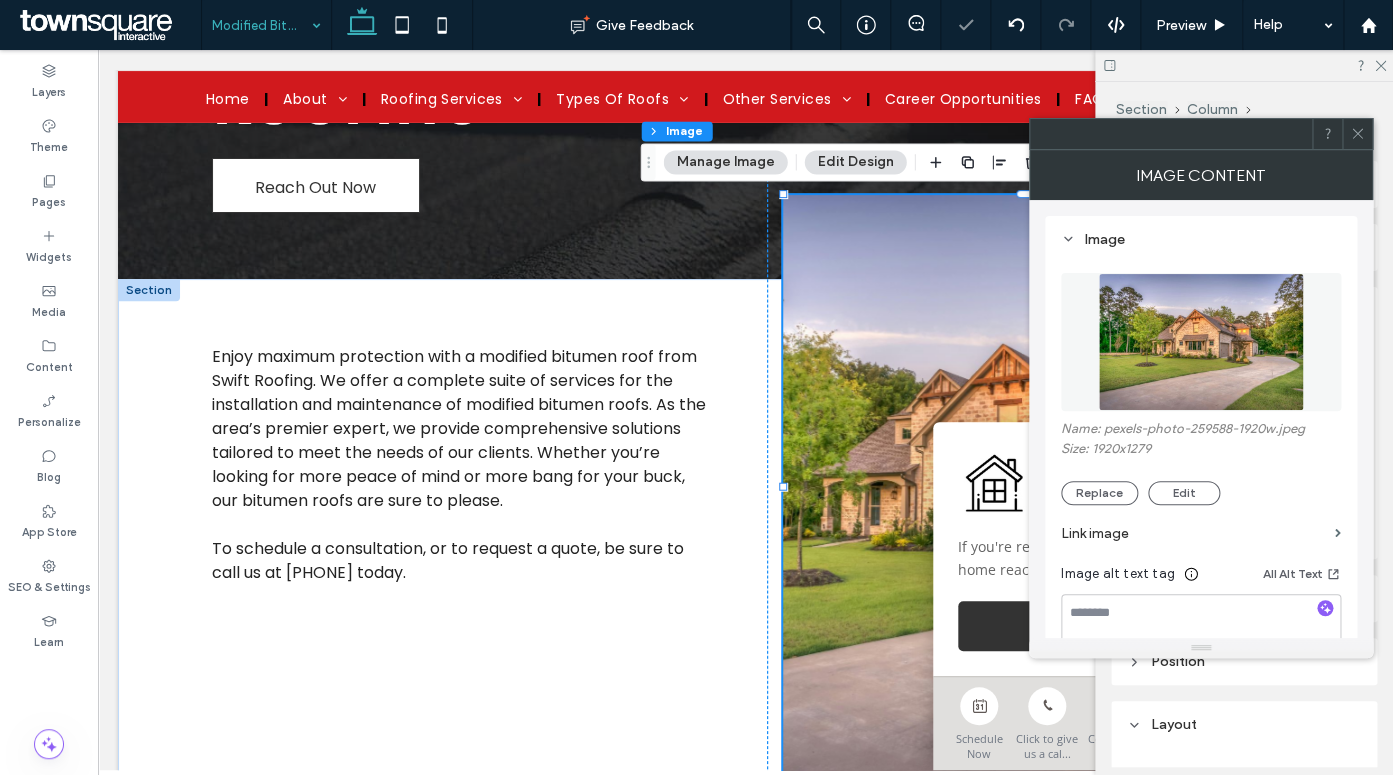 click at bounding box center (1201, 342) 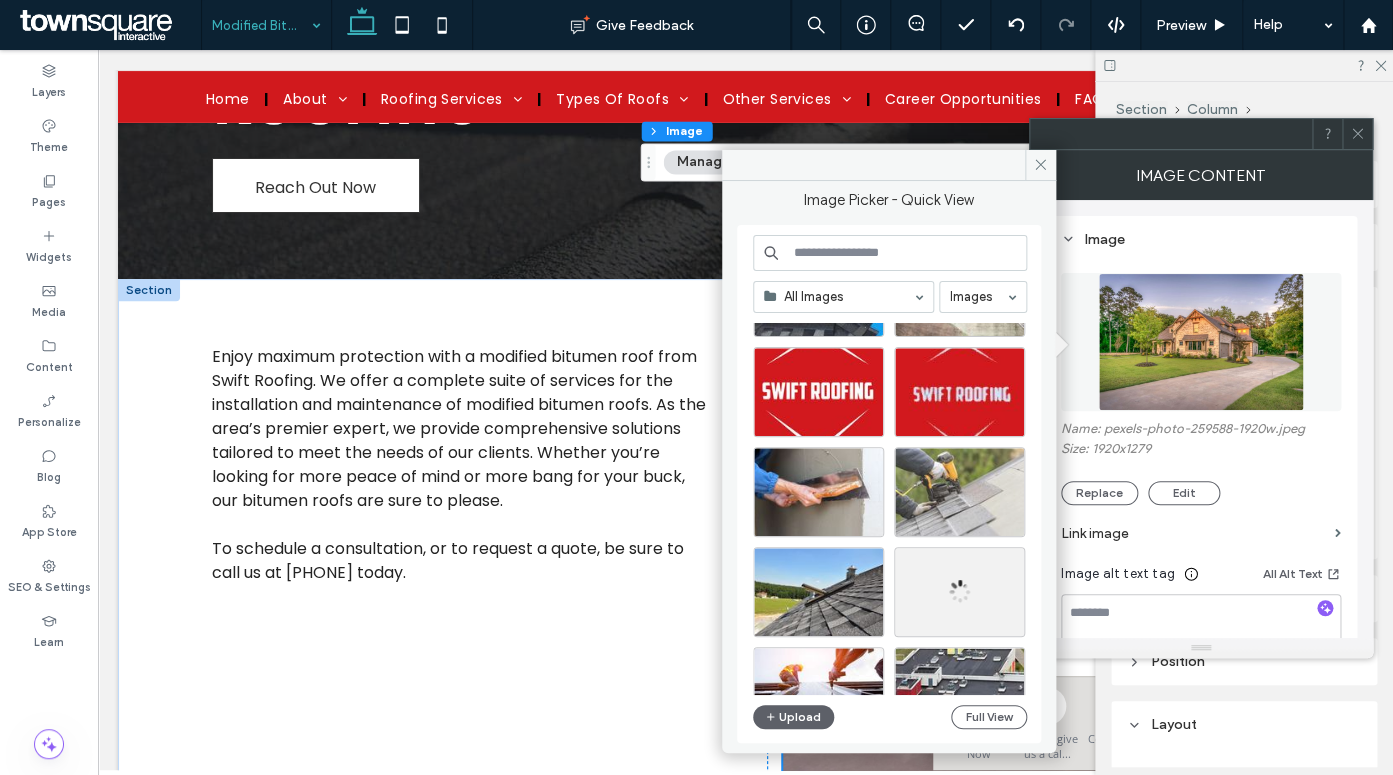 scroll, scrollTop: 1940, scrollLeft: 0, axis: vertical 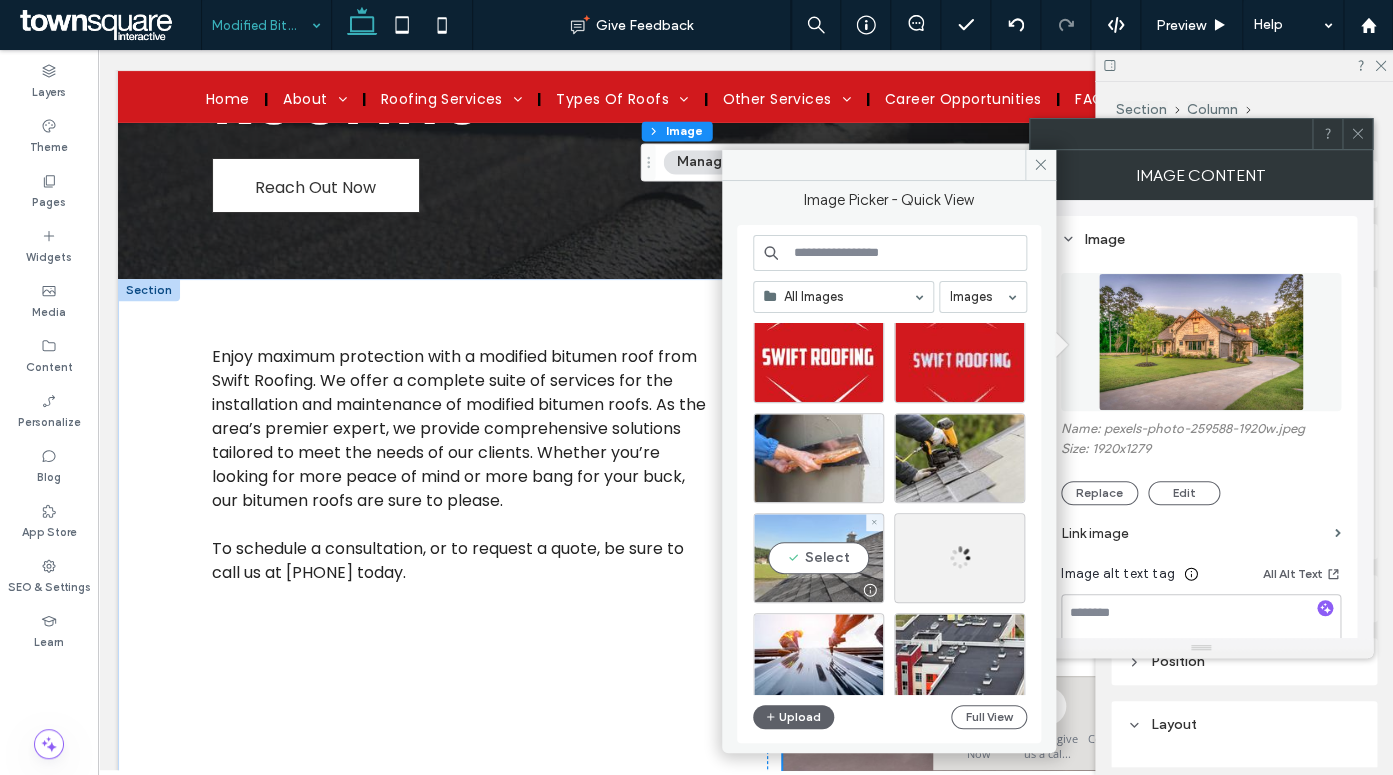 click on "Select" at bounding box center (818, 558) 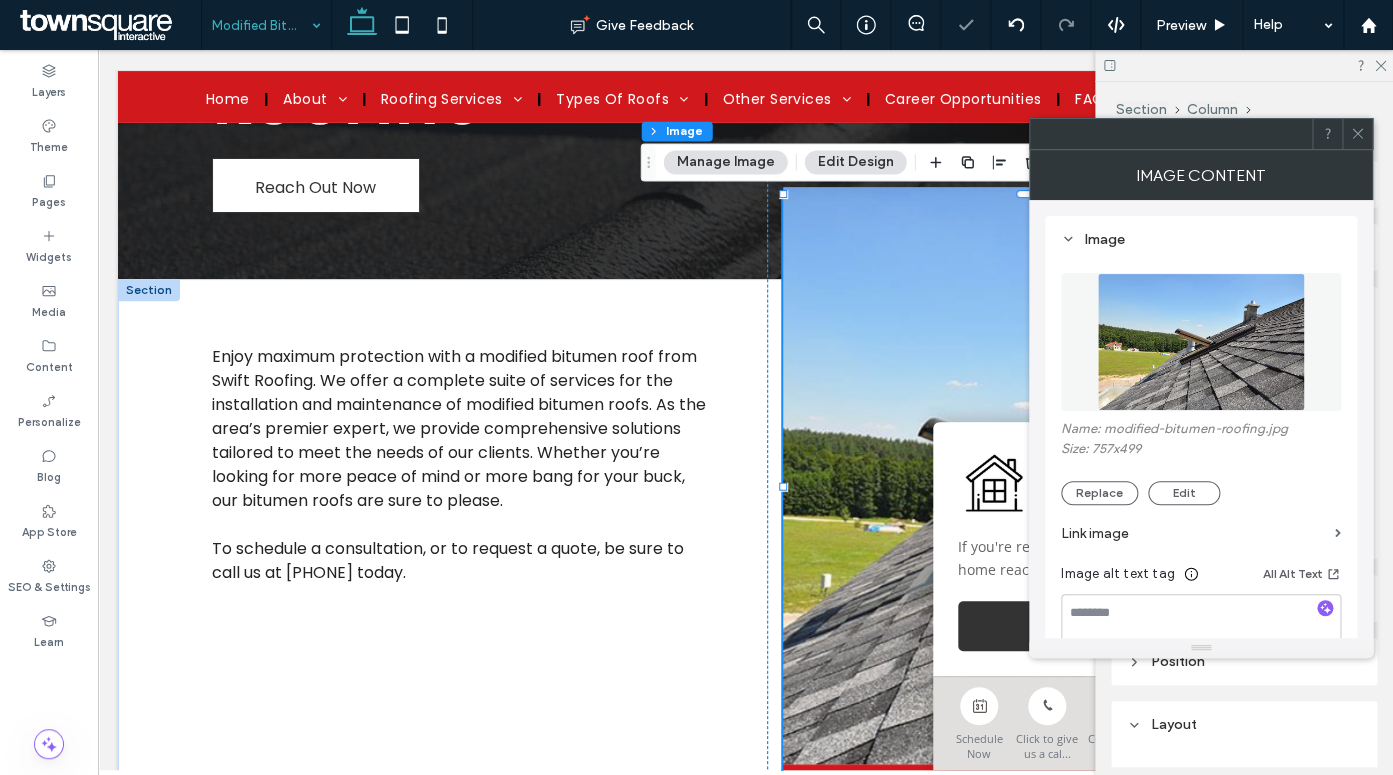 click at bounding box center (1031, 478) 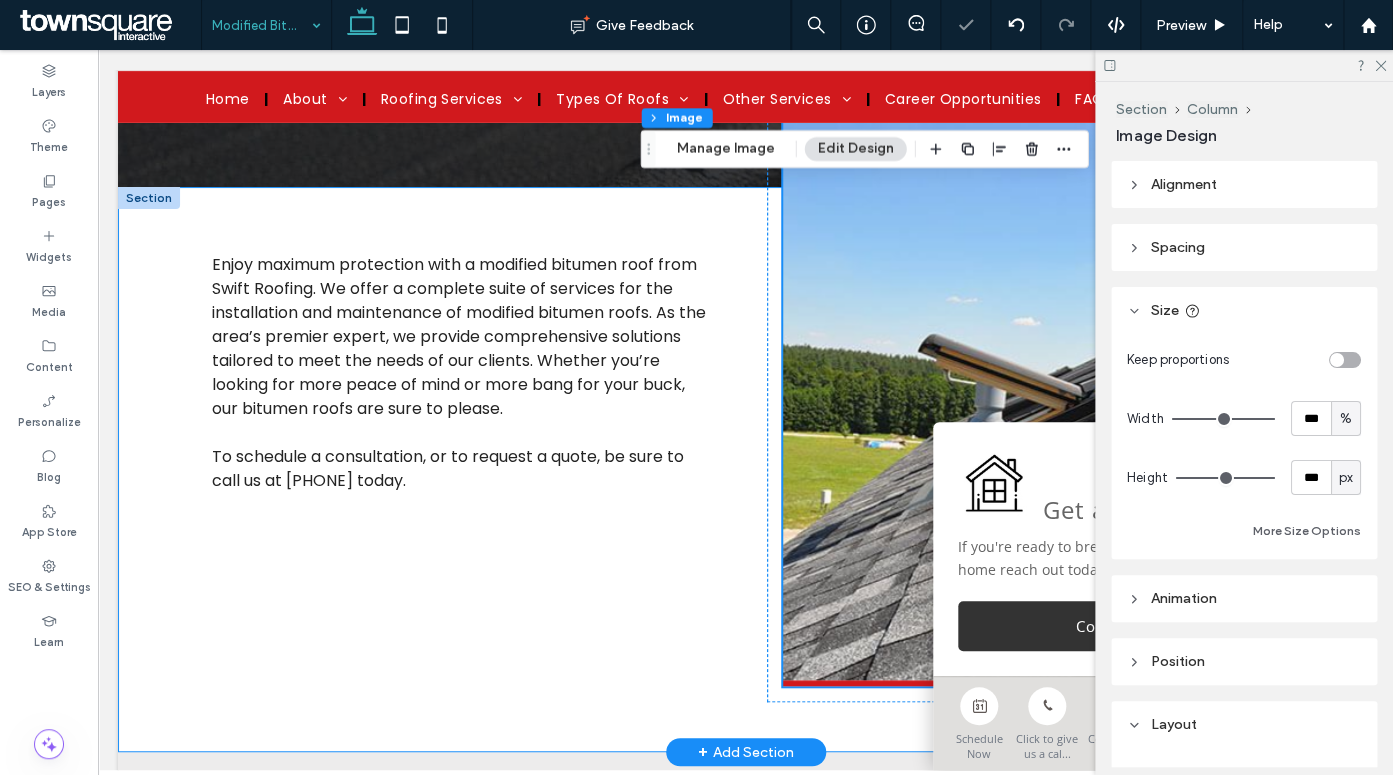 scroll, scrollTop: 337, scrollLeft: 0, axis: vertical 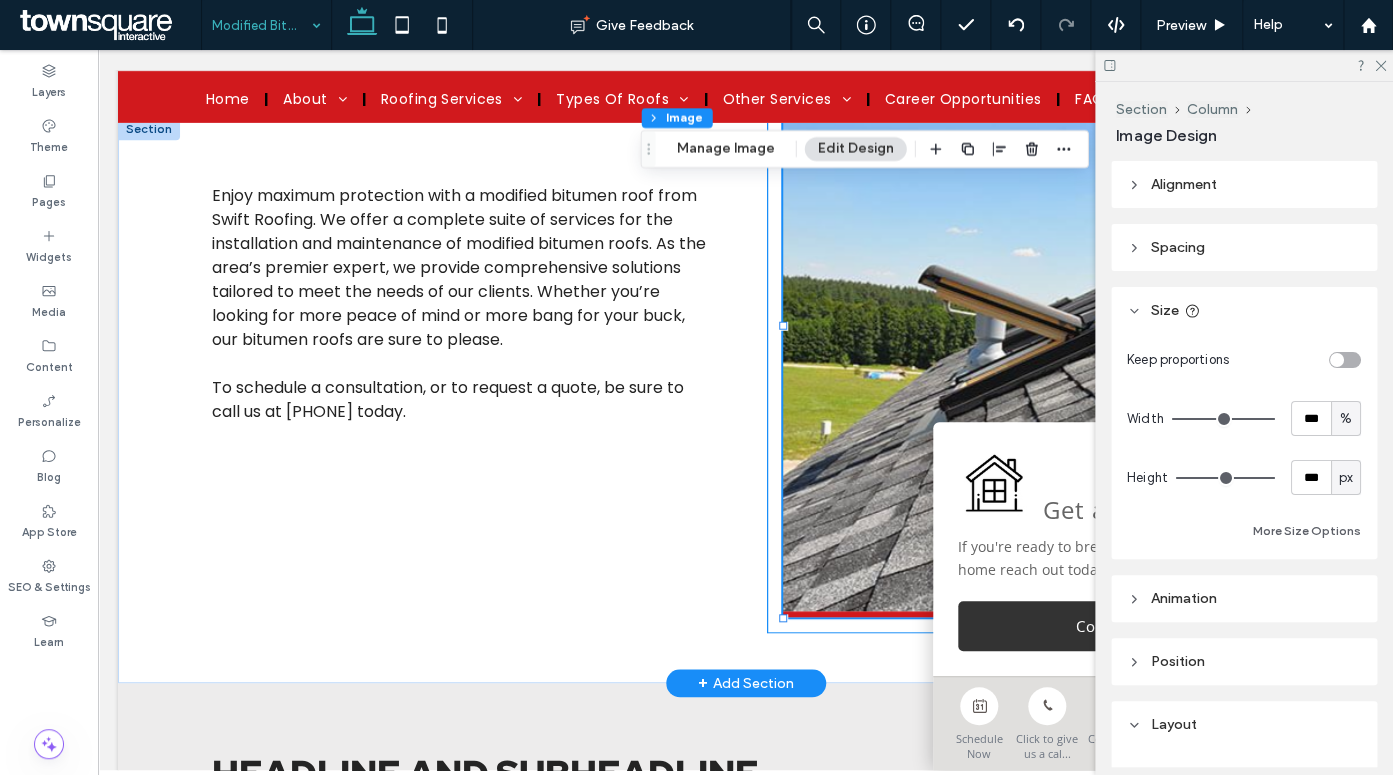 drag, startPoint x: 749, startPoint y: 480, endPoint x: 773, endPoint y: 446, distance: 41.617306 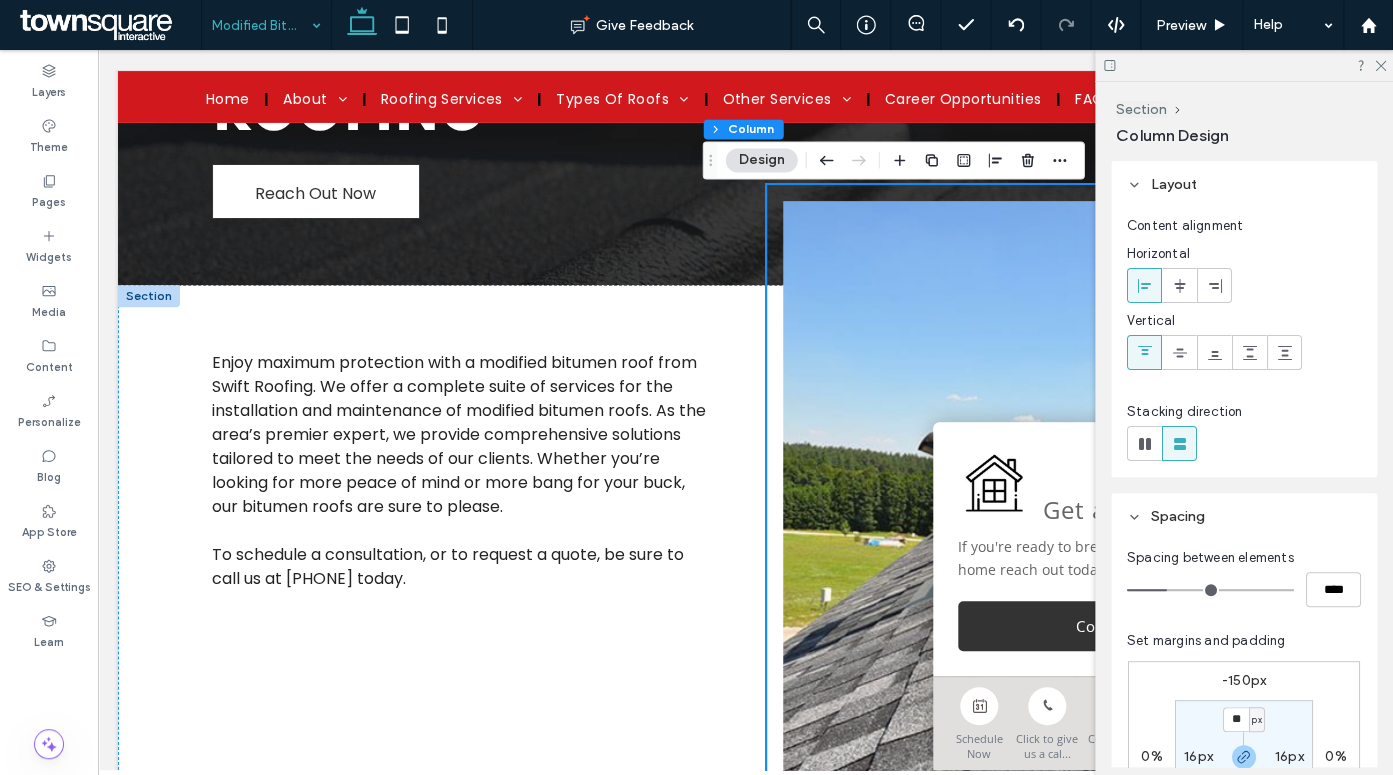 scroll, scrollTop: 162, scrollLeft: 0, axis: vertical 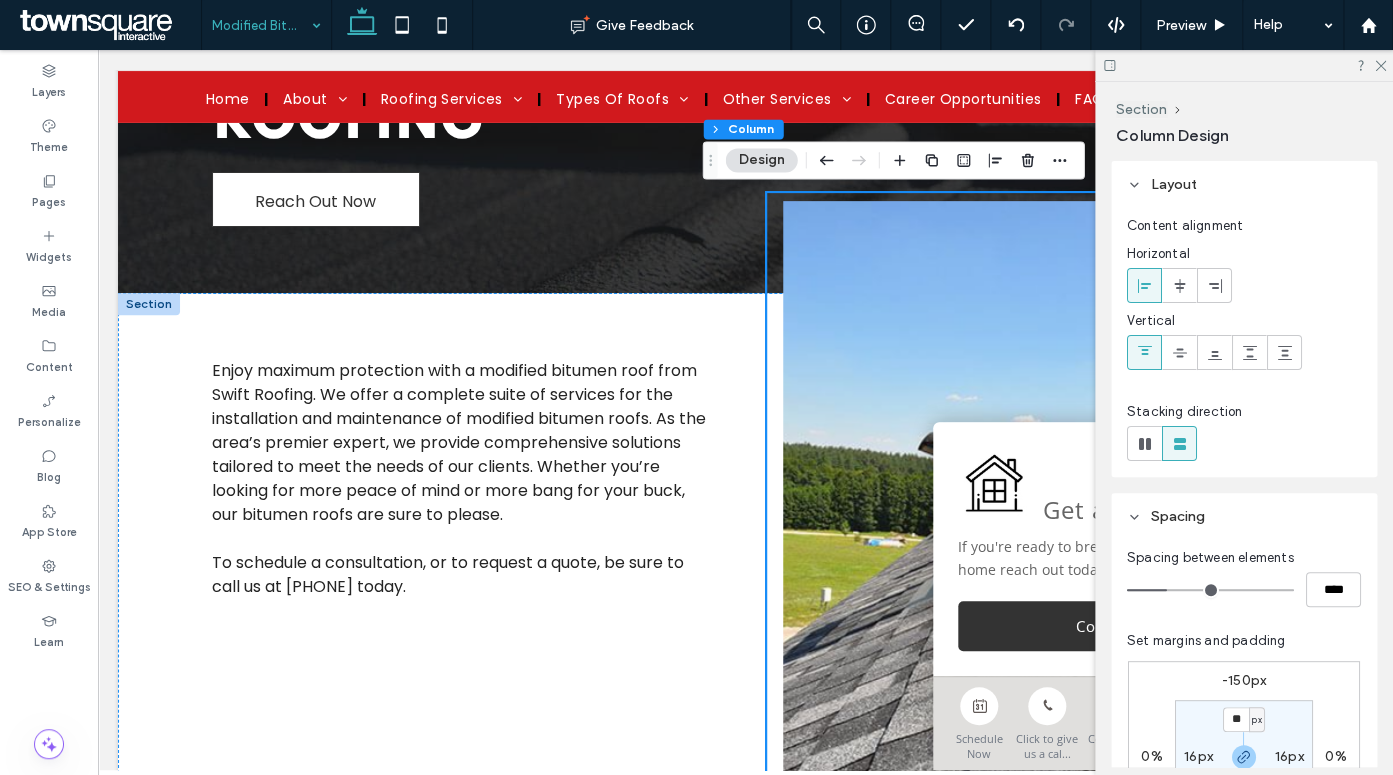 click at bounding box center (1031, 492) 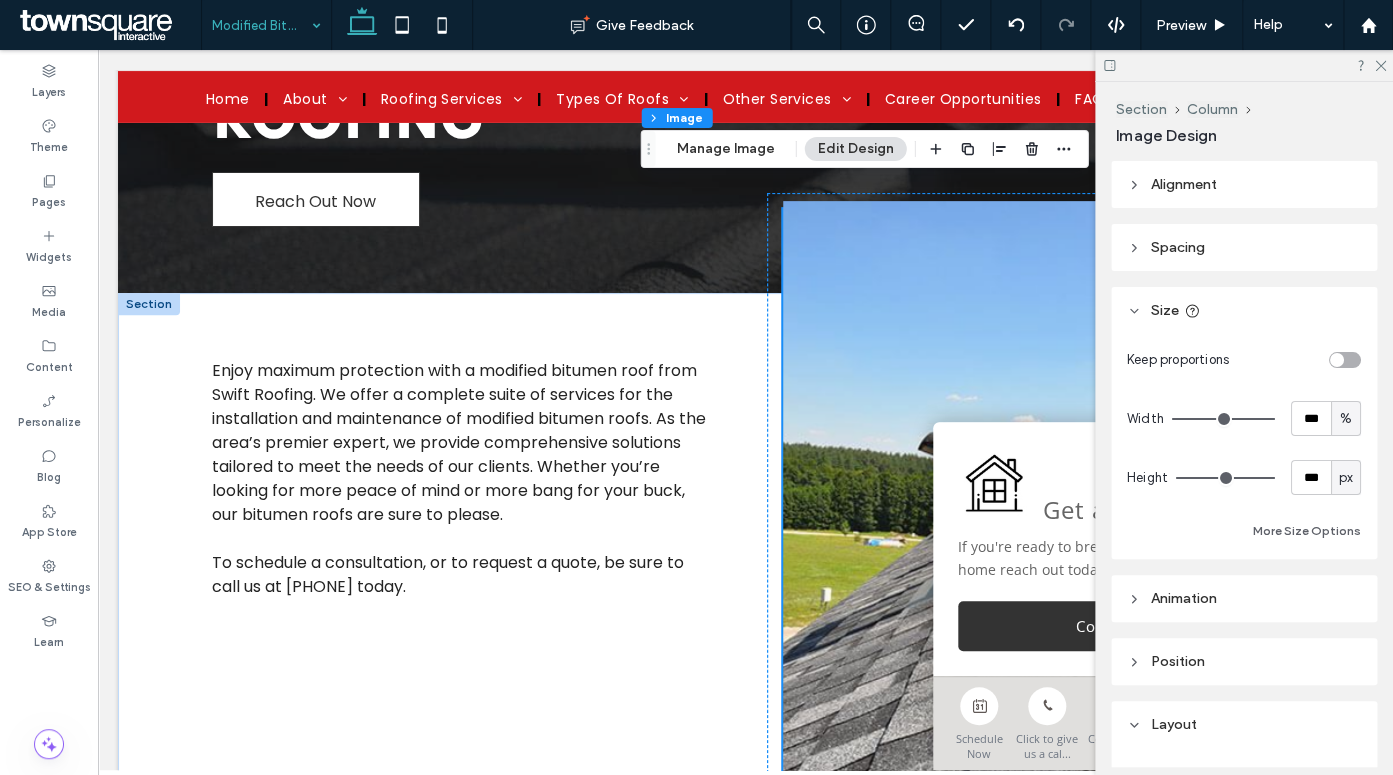 scroll, scrollTop: 333, scrollLeft: 0, axis: vertical 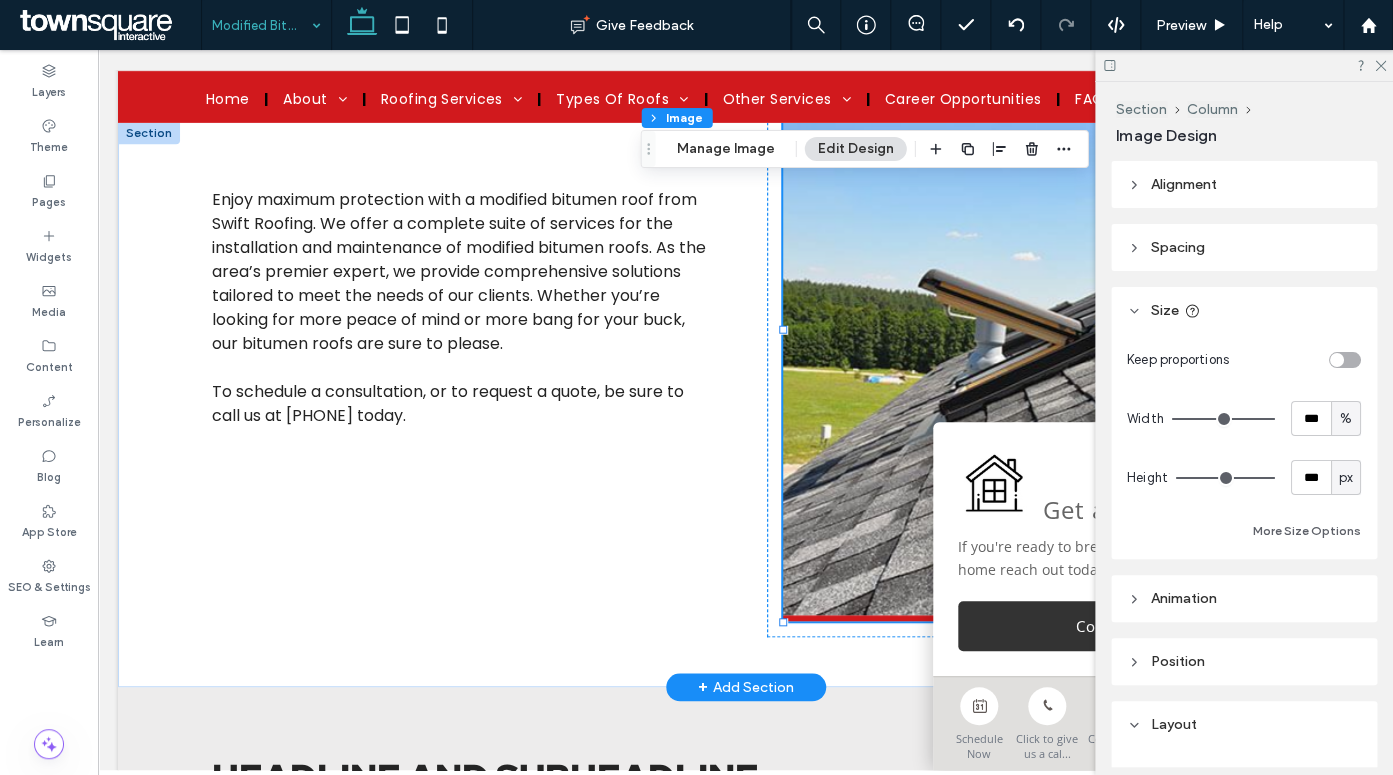 click at bounding box center [1031, 329] 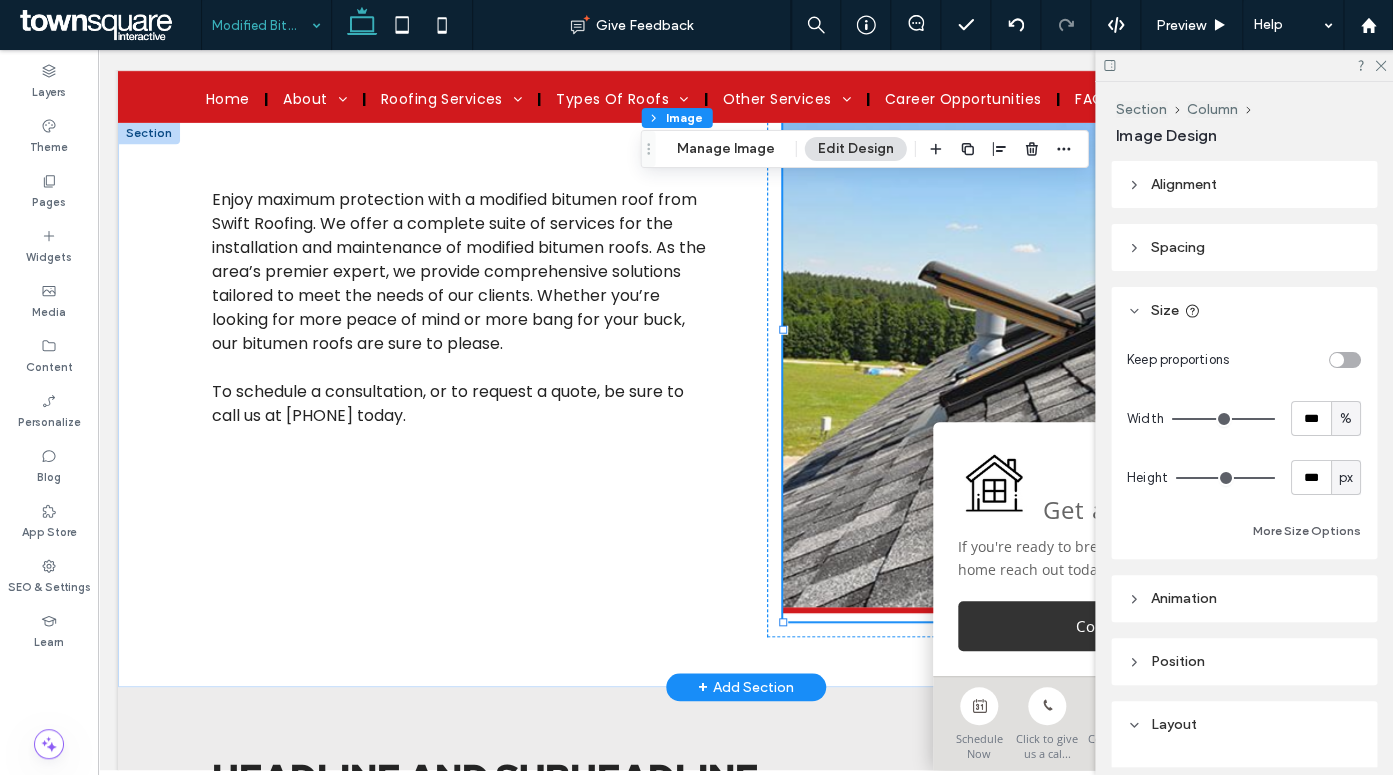 click at bounding box center [1031, 321] 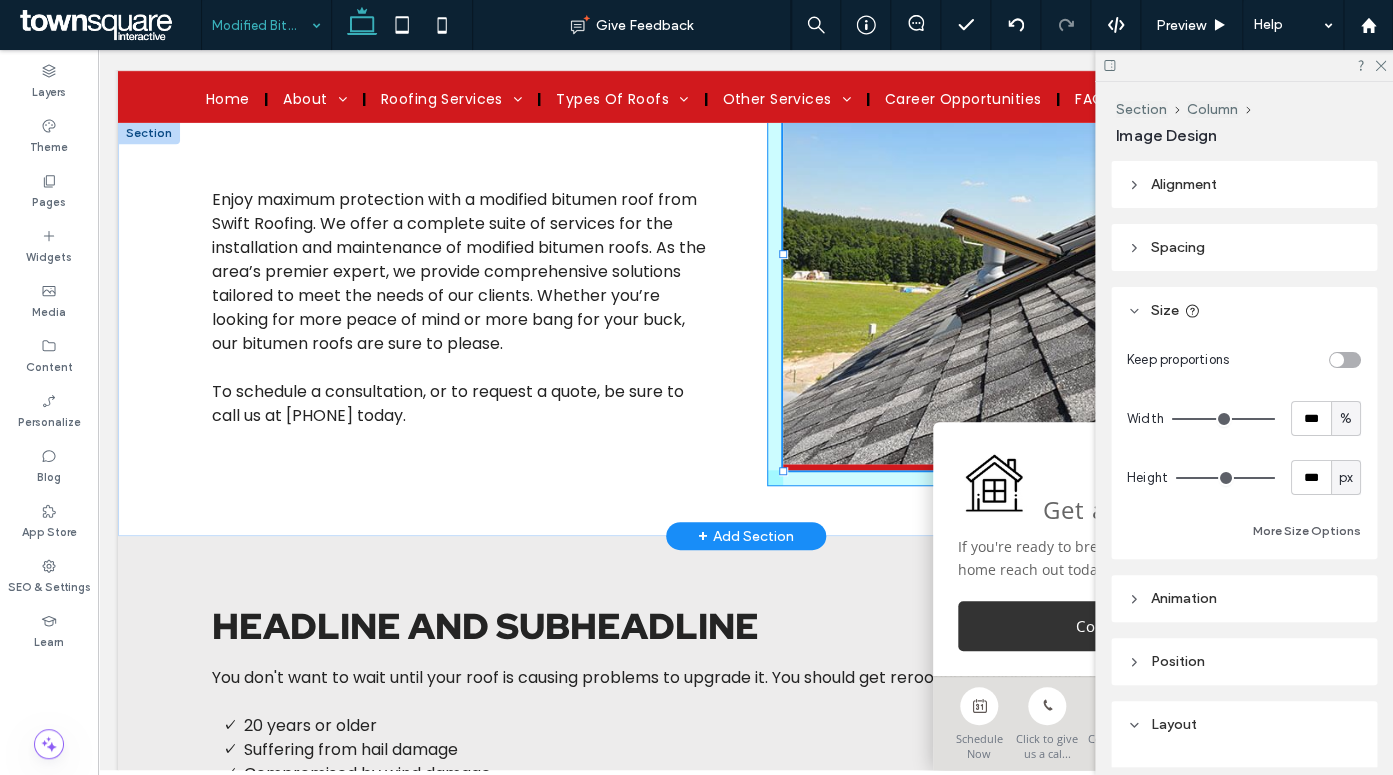 drag, startPoint x: 786, startPoint y: 623, endPoint x: 801, endPoint y: 472, distance: 151.74321 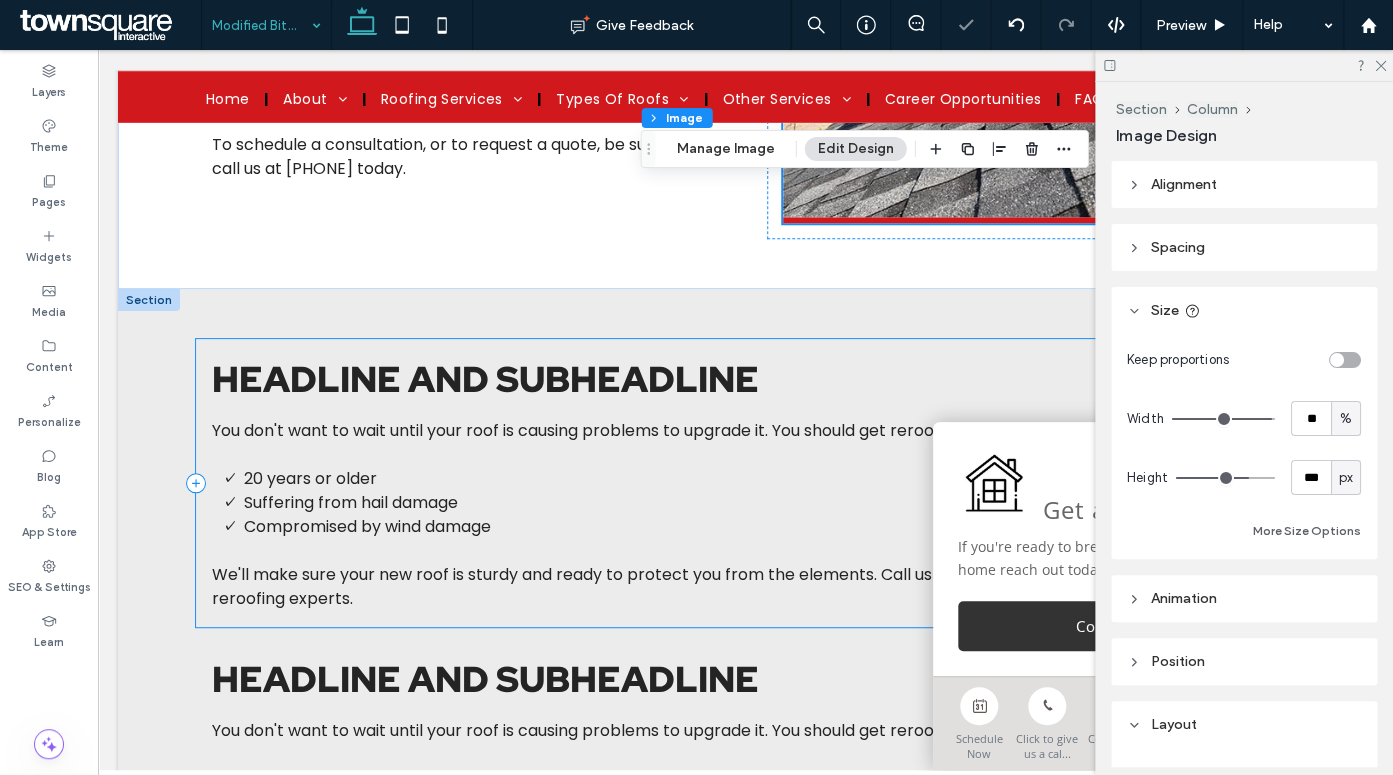 scroll, scrollTop: 701, scrollLeft: 0, axis: vertical 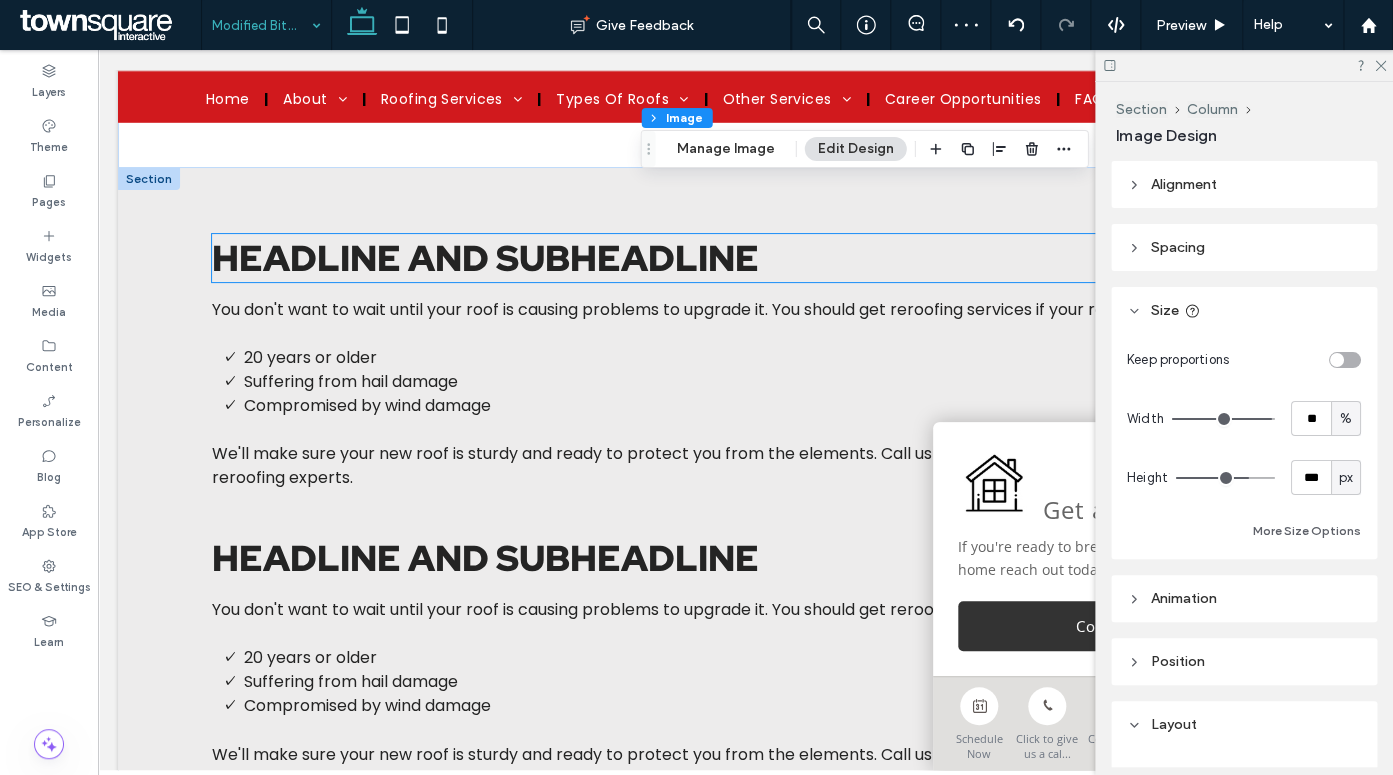 click on "Headline and subheadline" at bounding box center [485, 258] 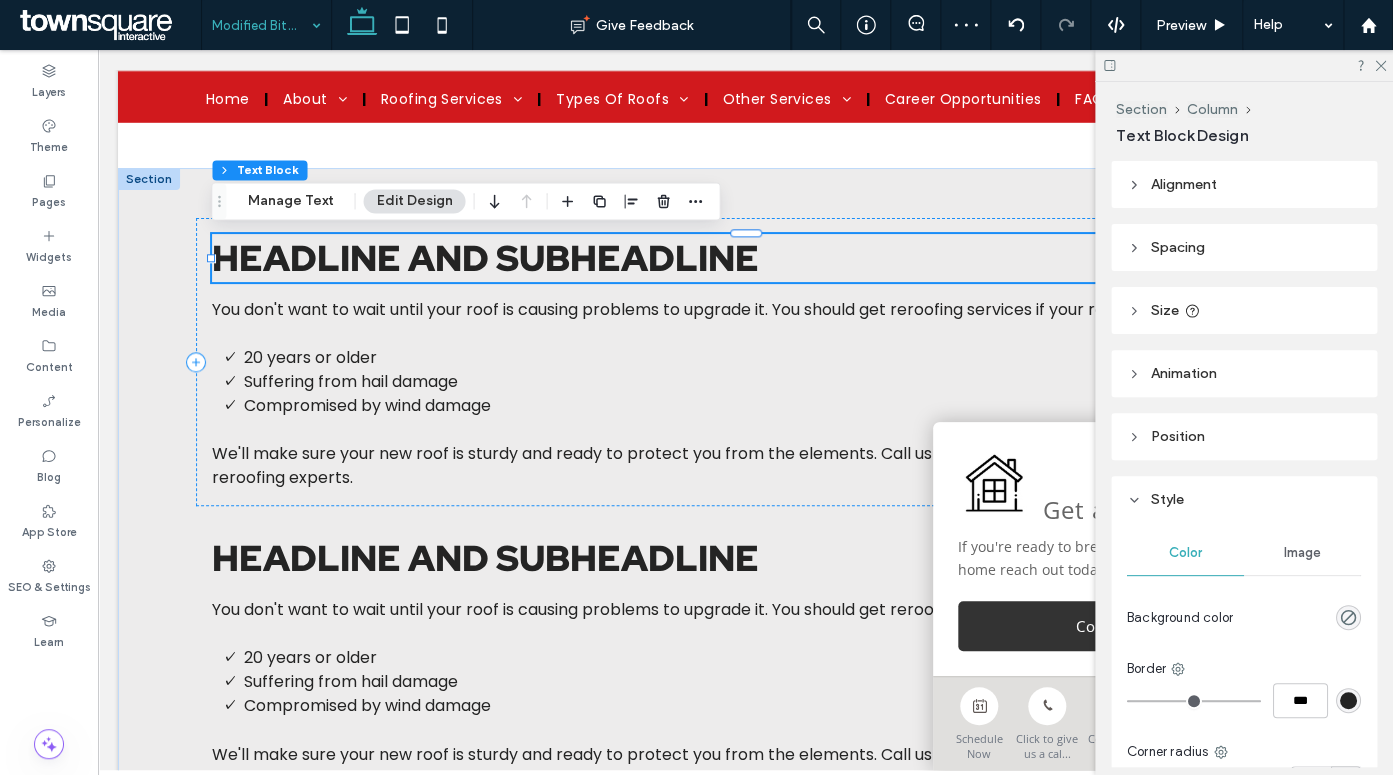 click on "Headline and subheadline" at bounding box center [746, 258] 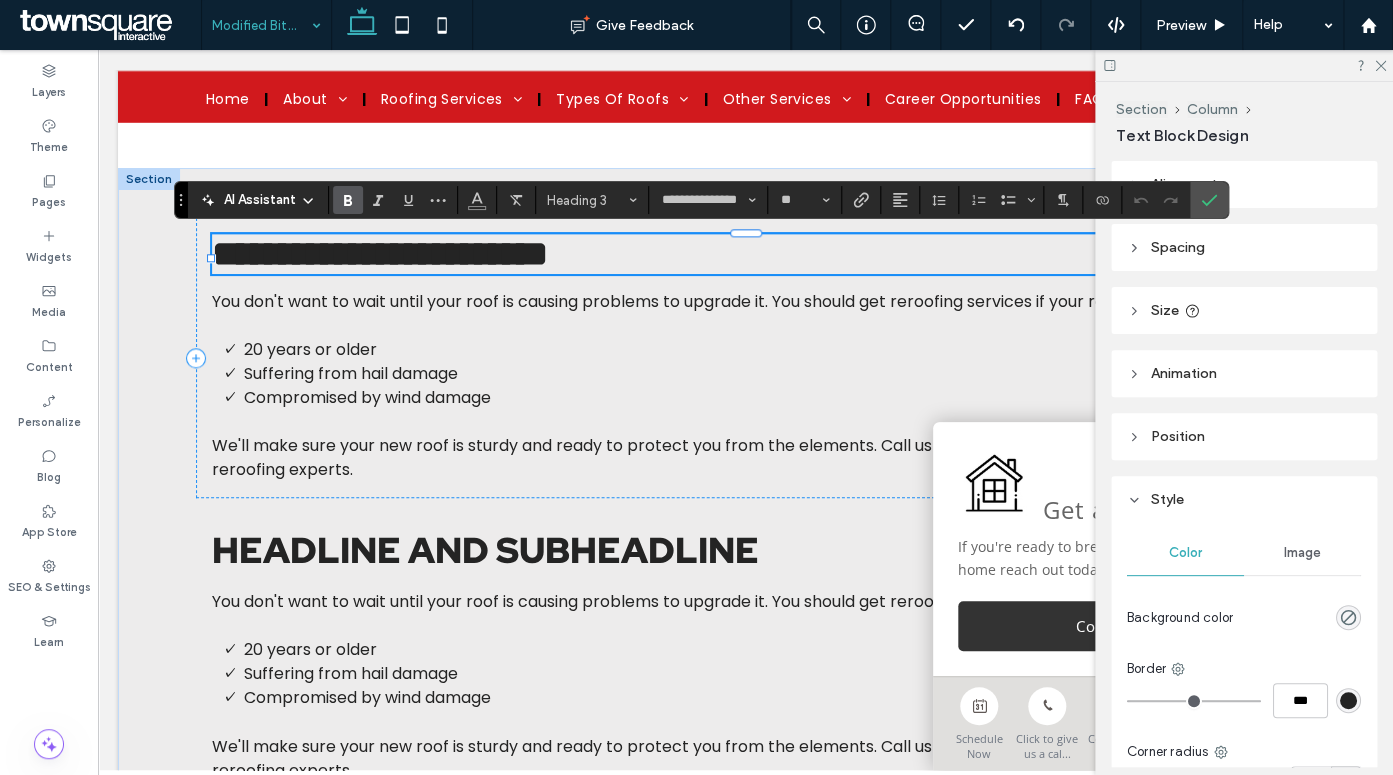 type 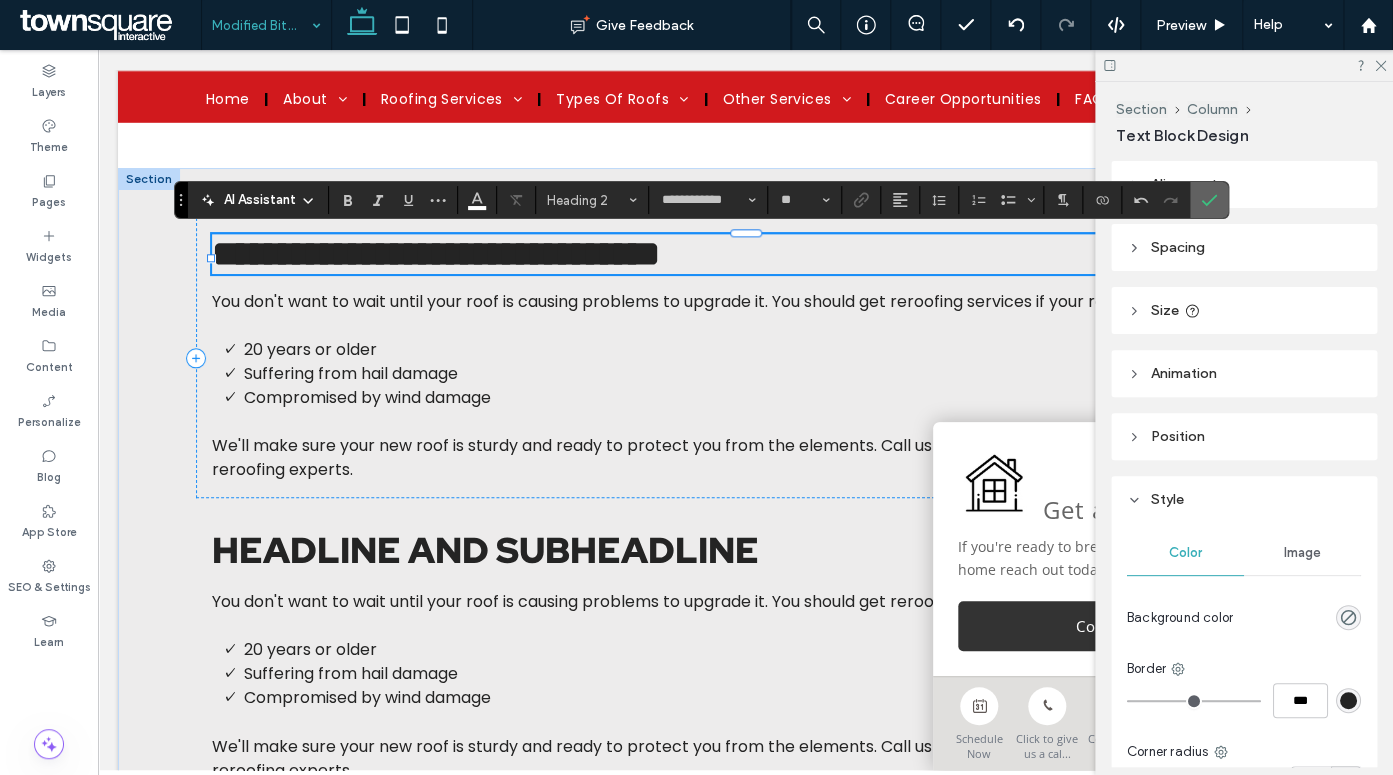 click 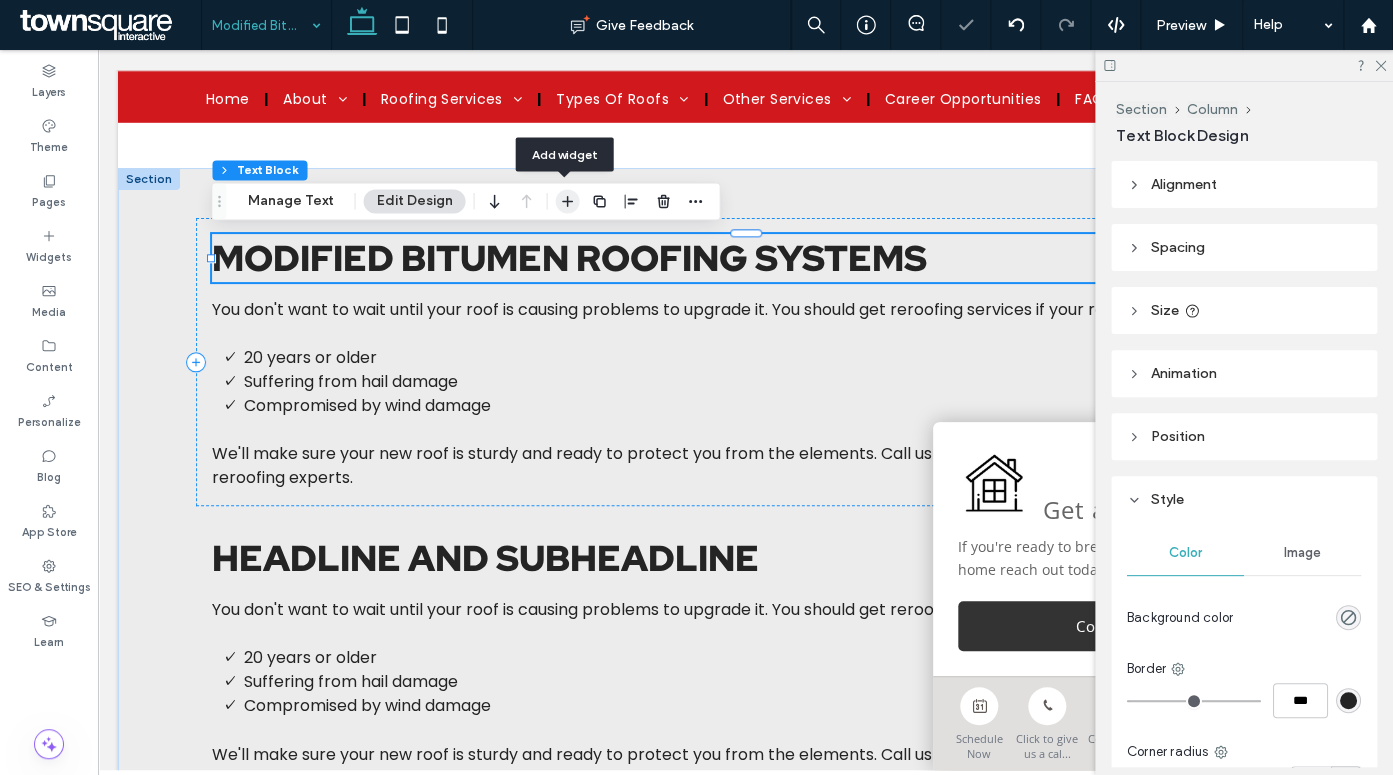 click 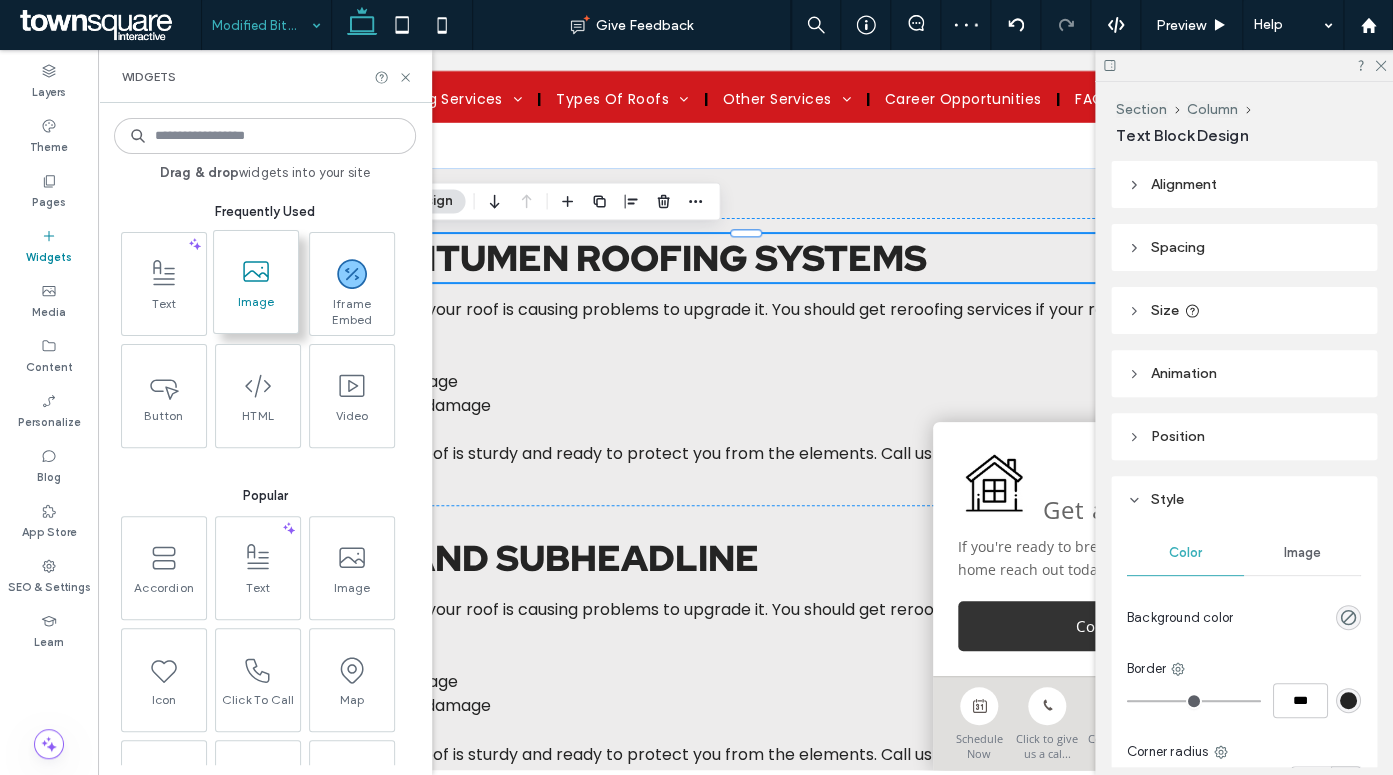 click at bounding box center (164, 273) 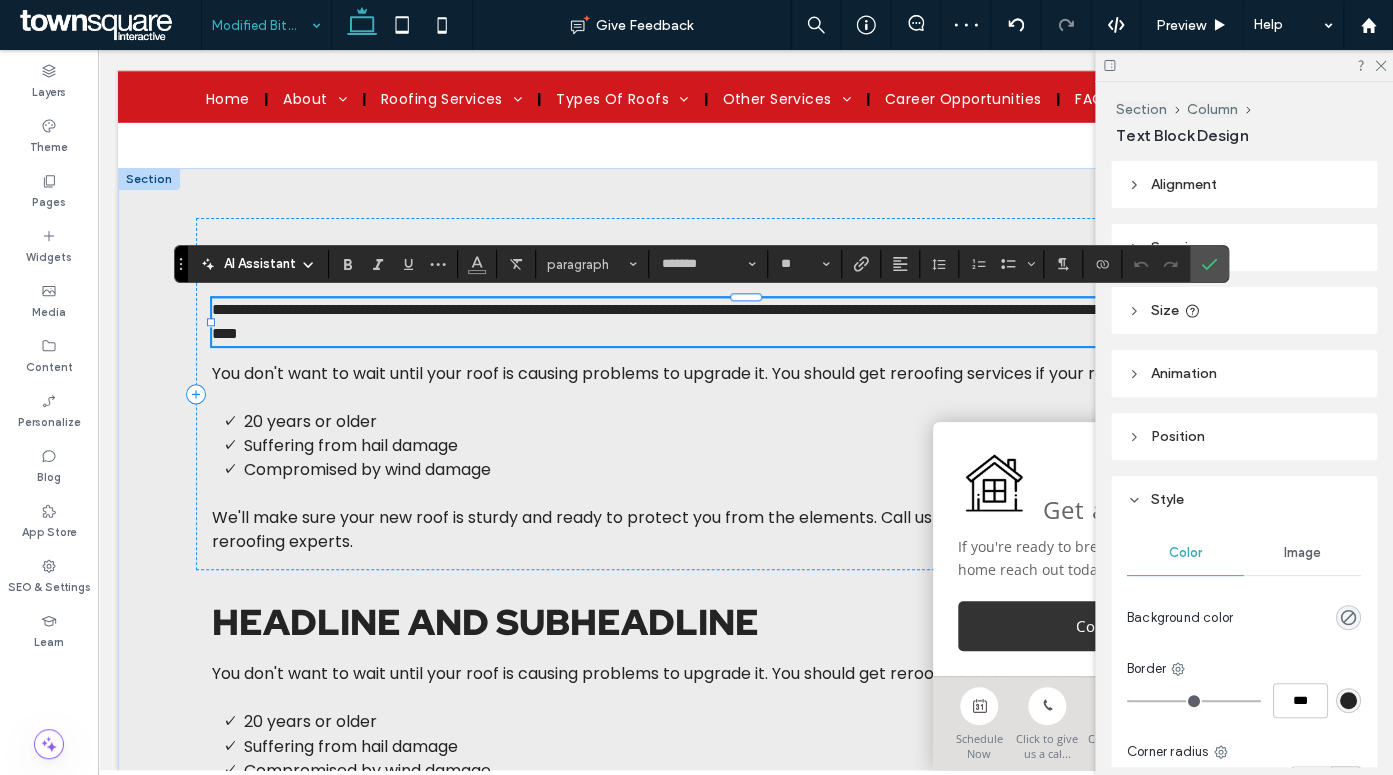 type on "**********" 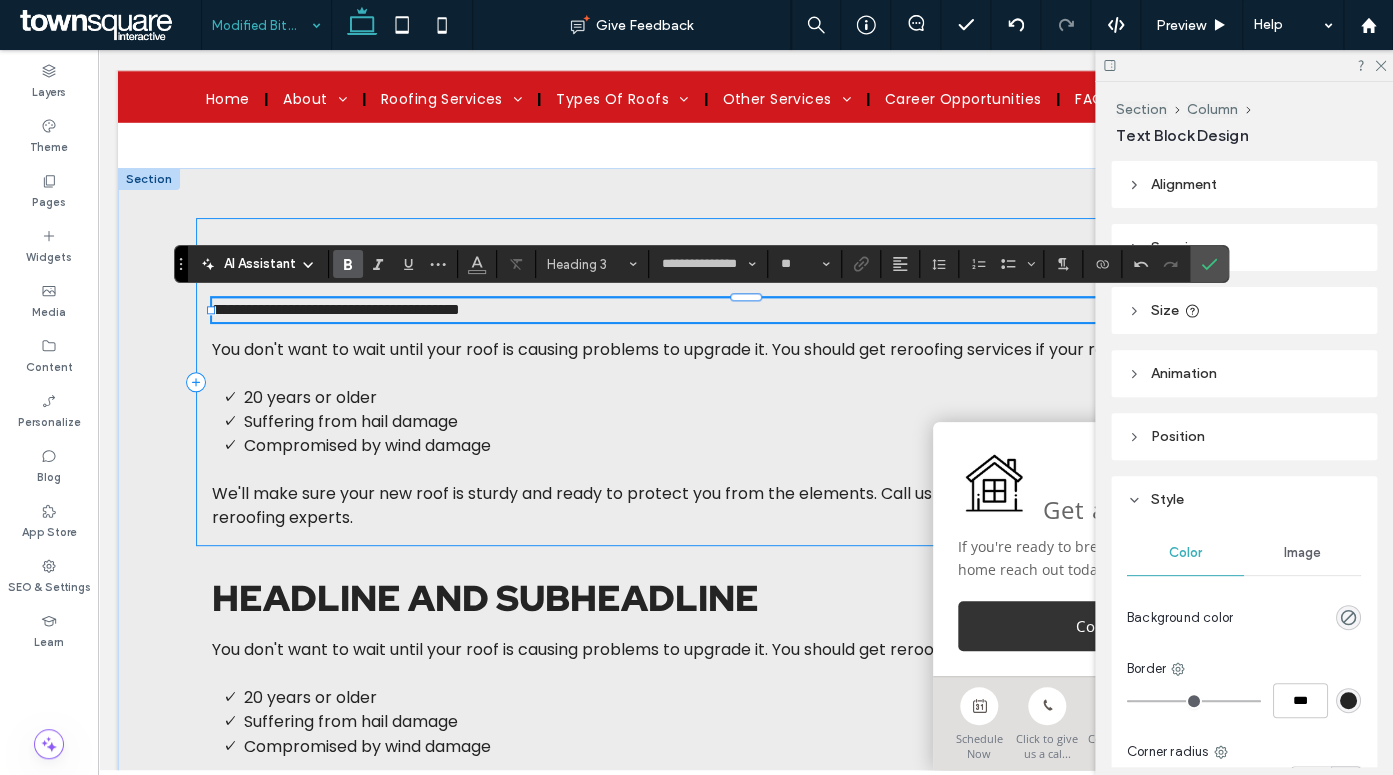 click on "**********" at bounding box center [746, 382] 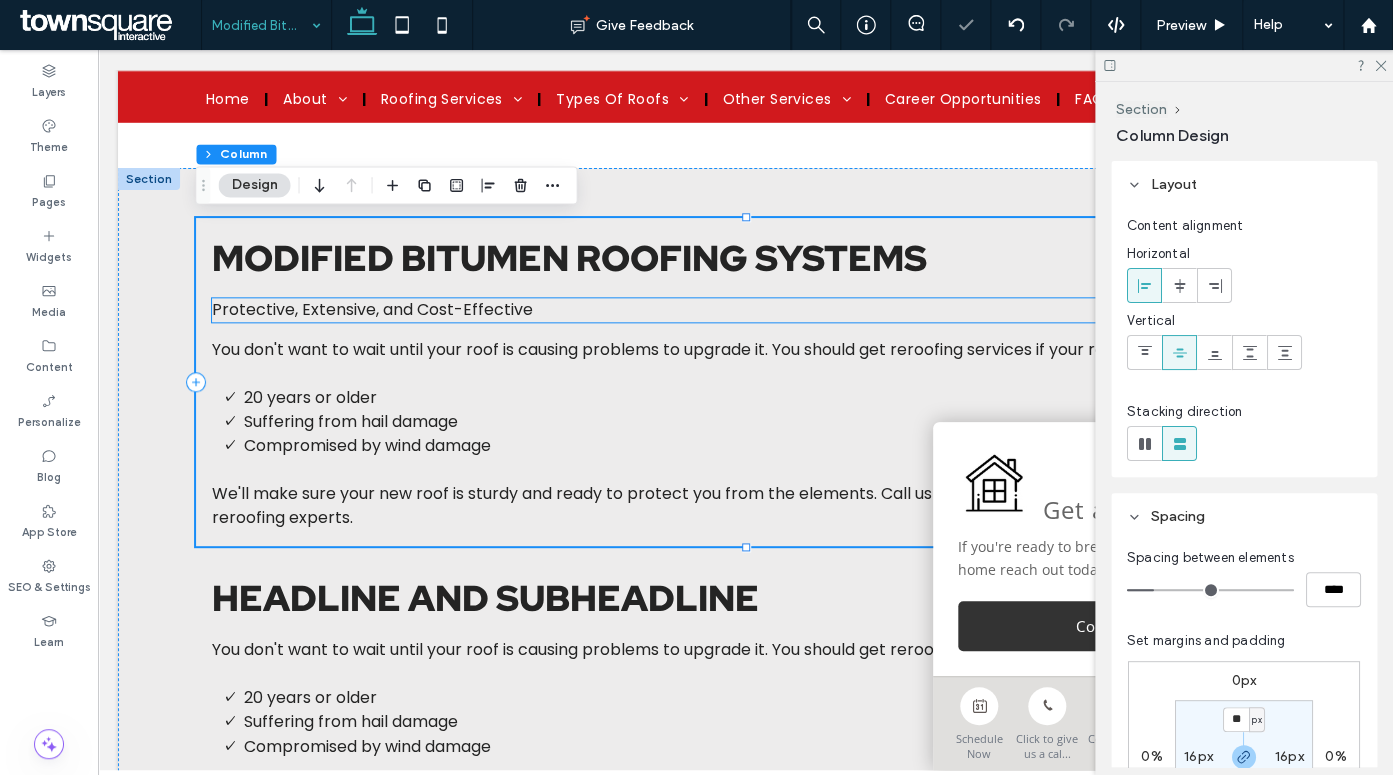 click on "Protective, Extensive, and Cost-Effective" at bounding box center [746, 310] 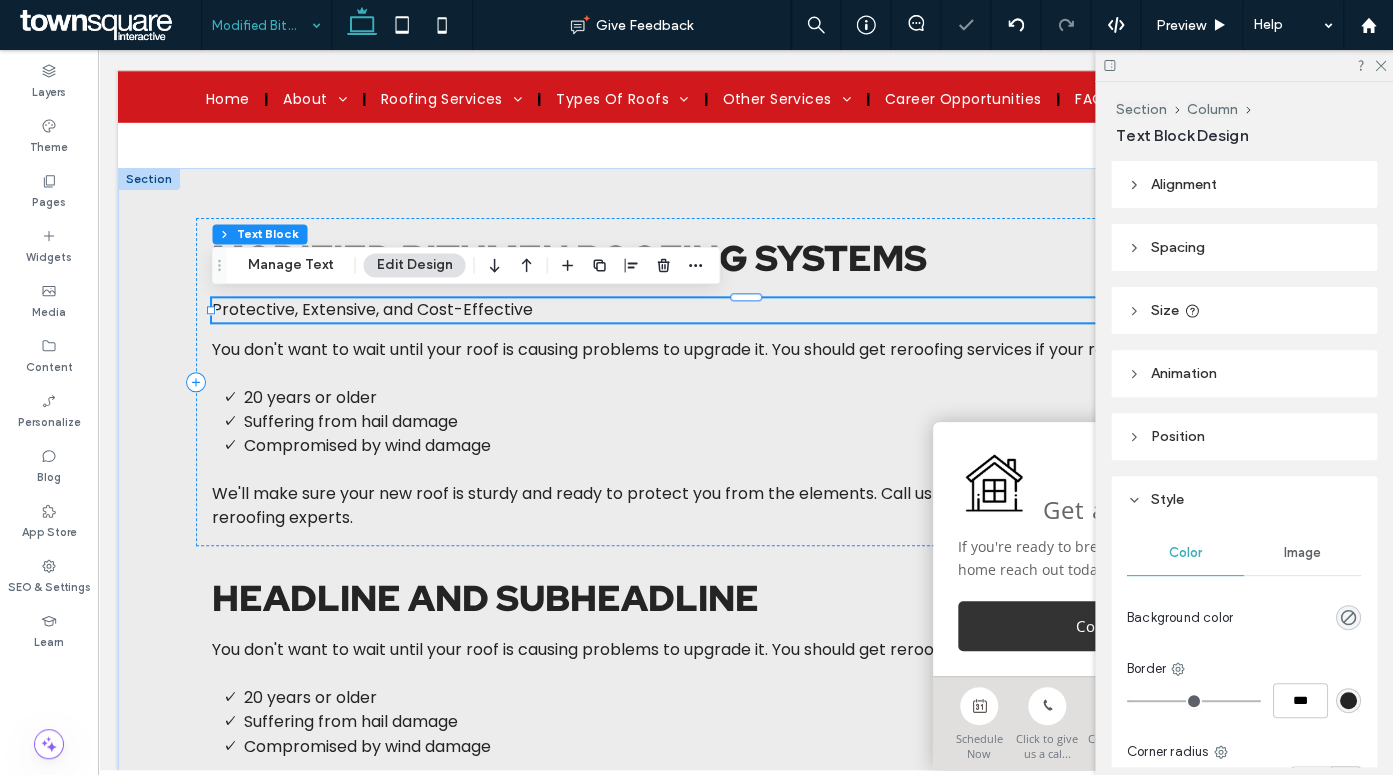 click at bounding box center [746, 322] 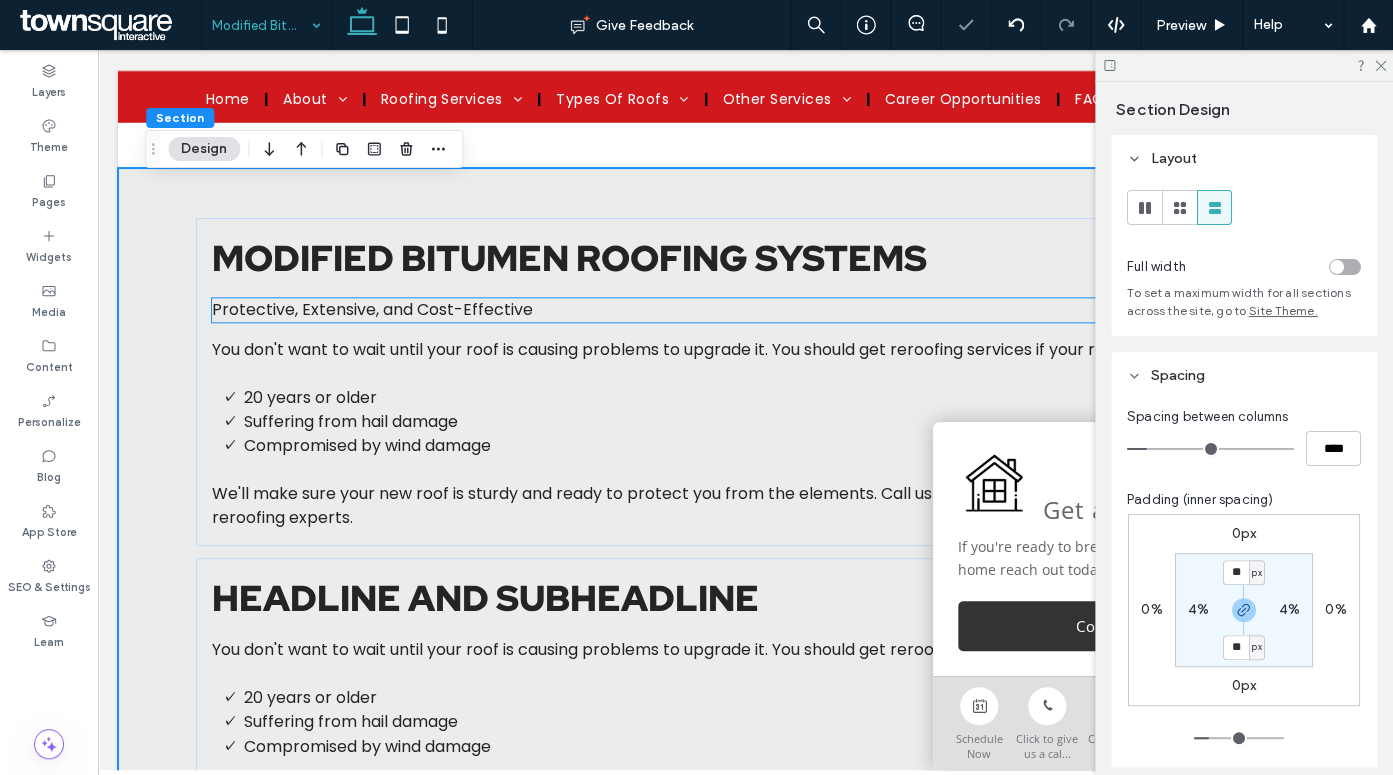 click on "Protective, Extensive, and Cost-Effective" at bounding box center [746, 310] 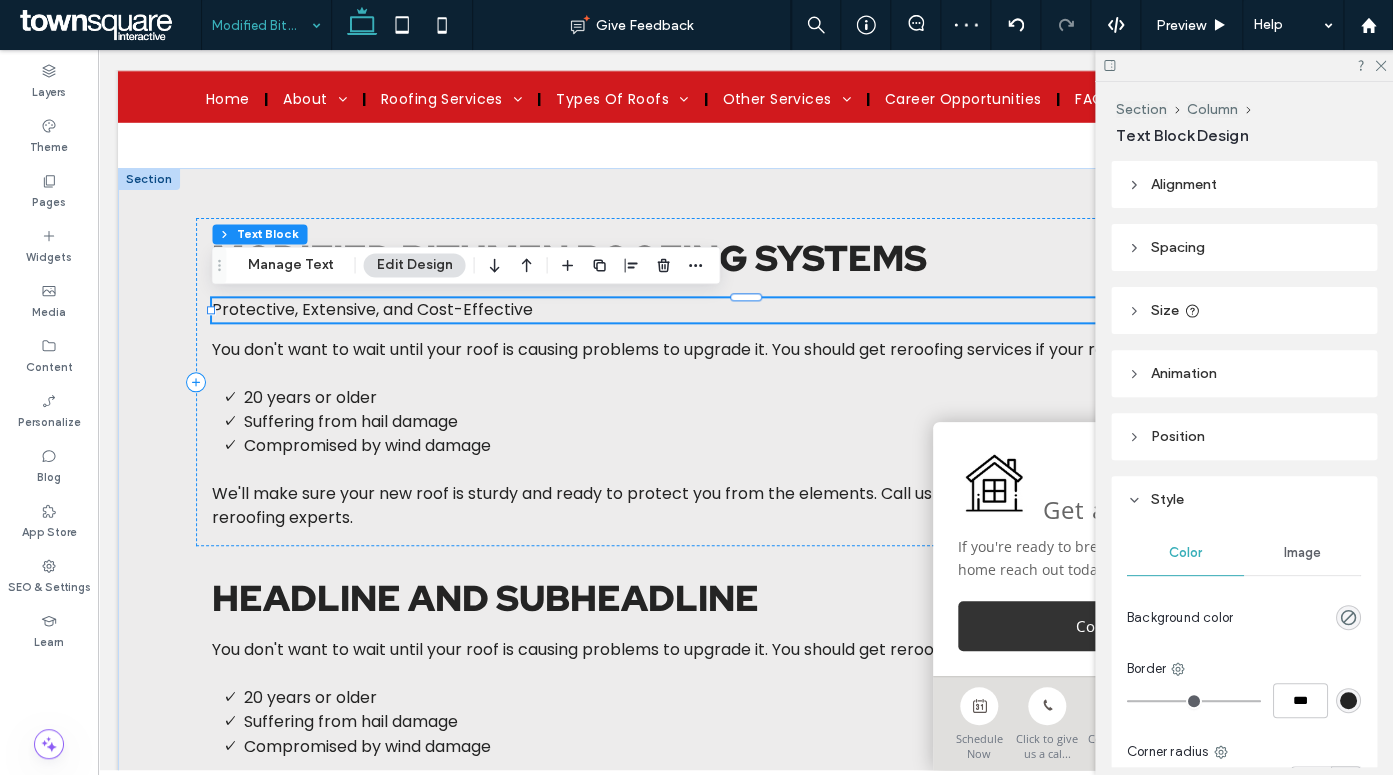 click on "Protective, Extensive, and Cost-Effective" at bounding box center [746, 310] 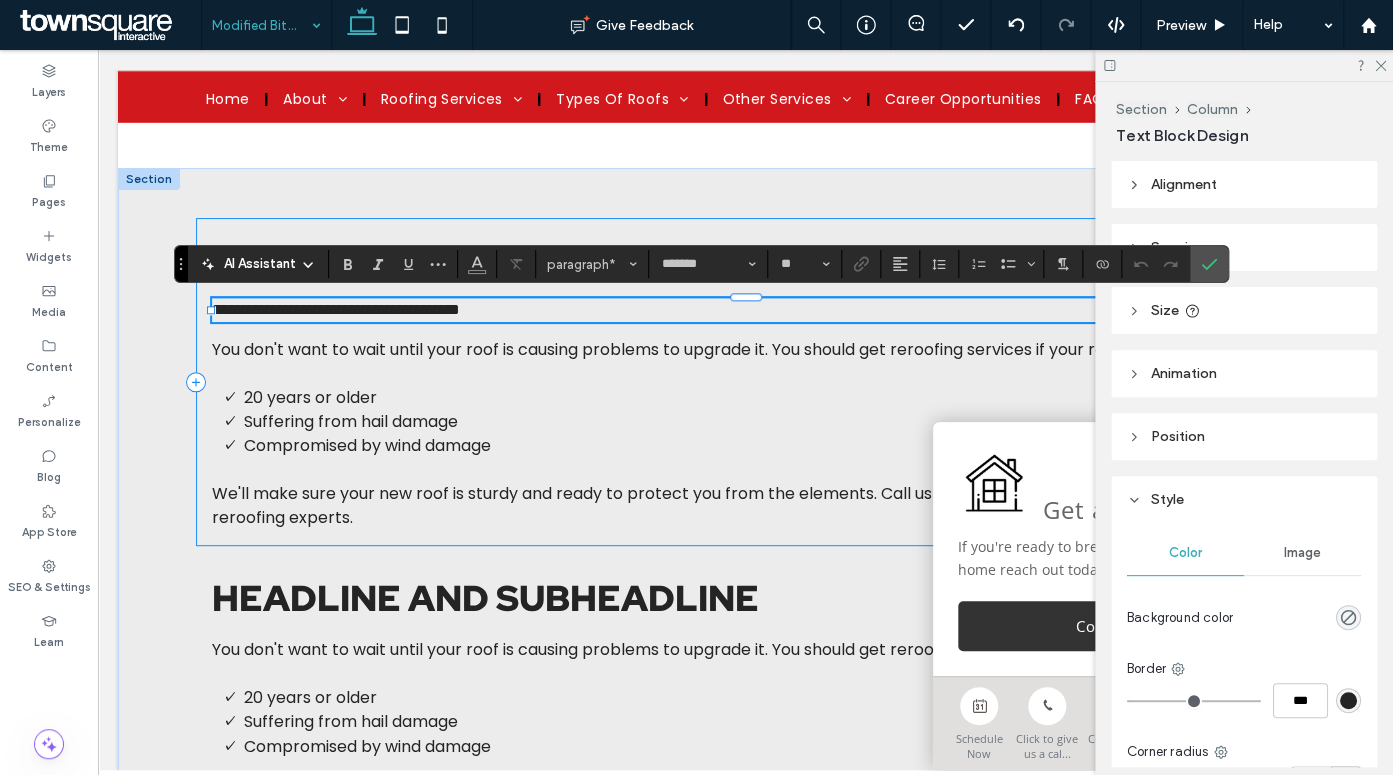 click on "**********" at bounding box center [746, 310] 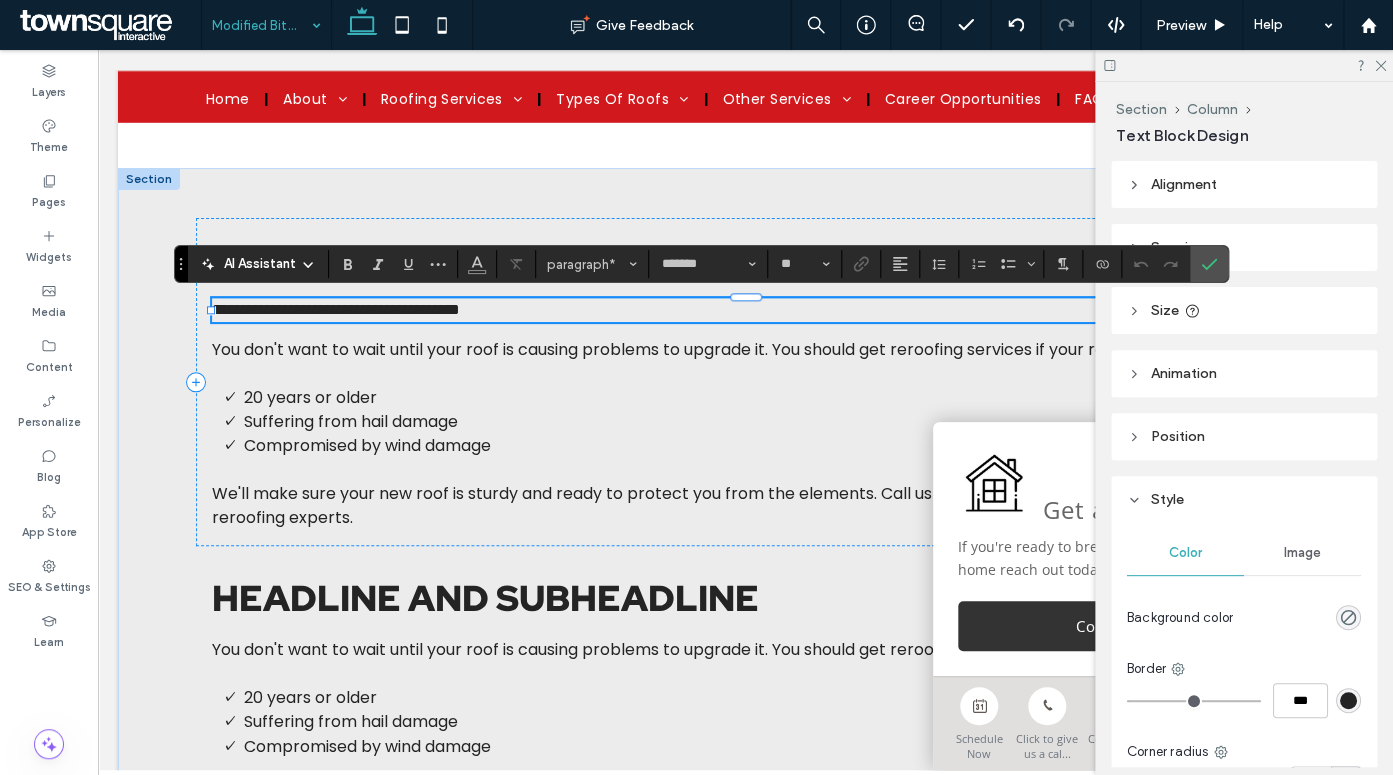 click on "**********" at bounding box center [746, 310] 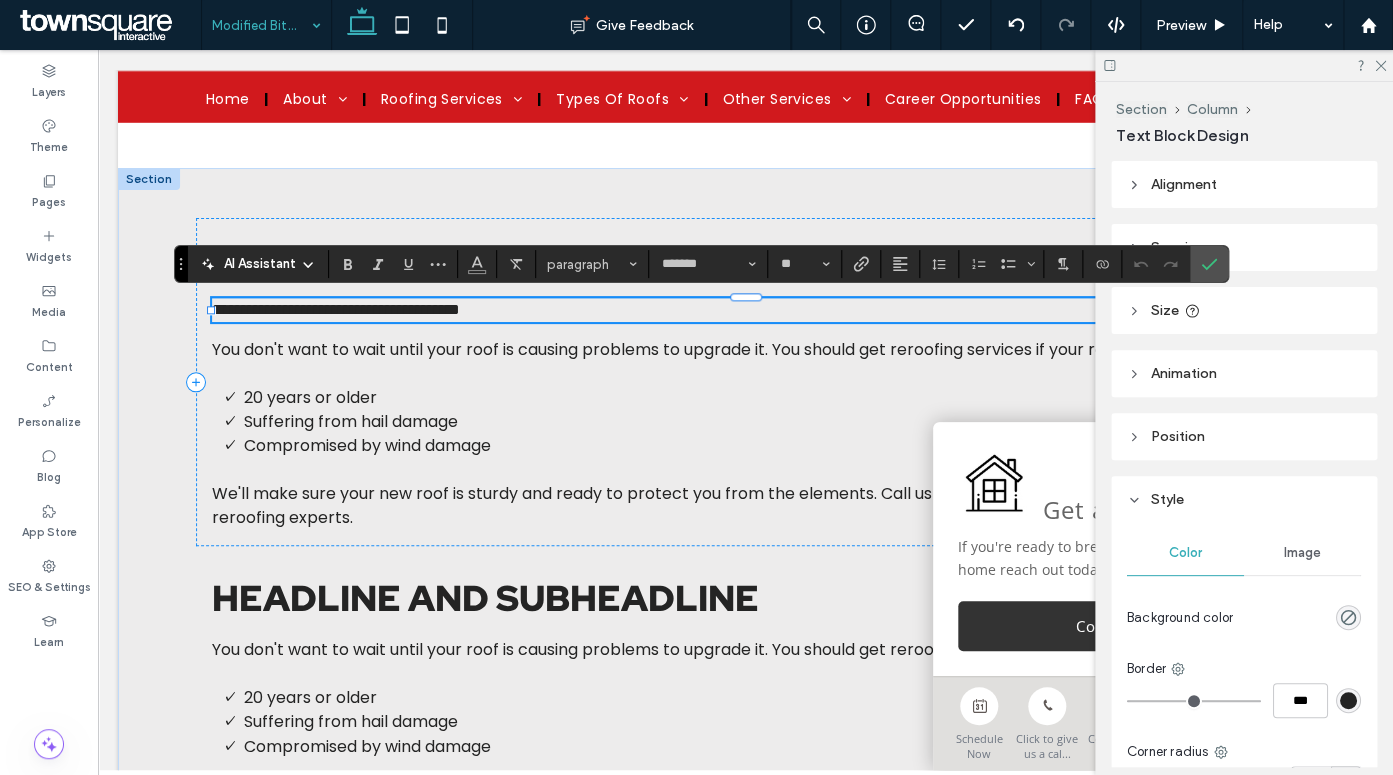 click on "**********" at bounding box center (746, 310) 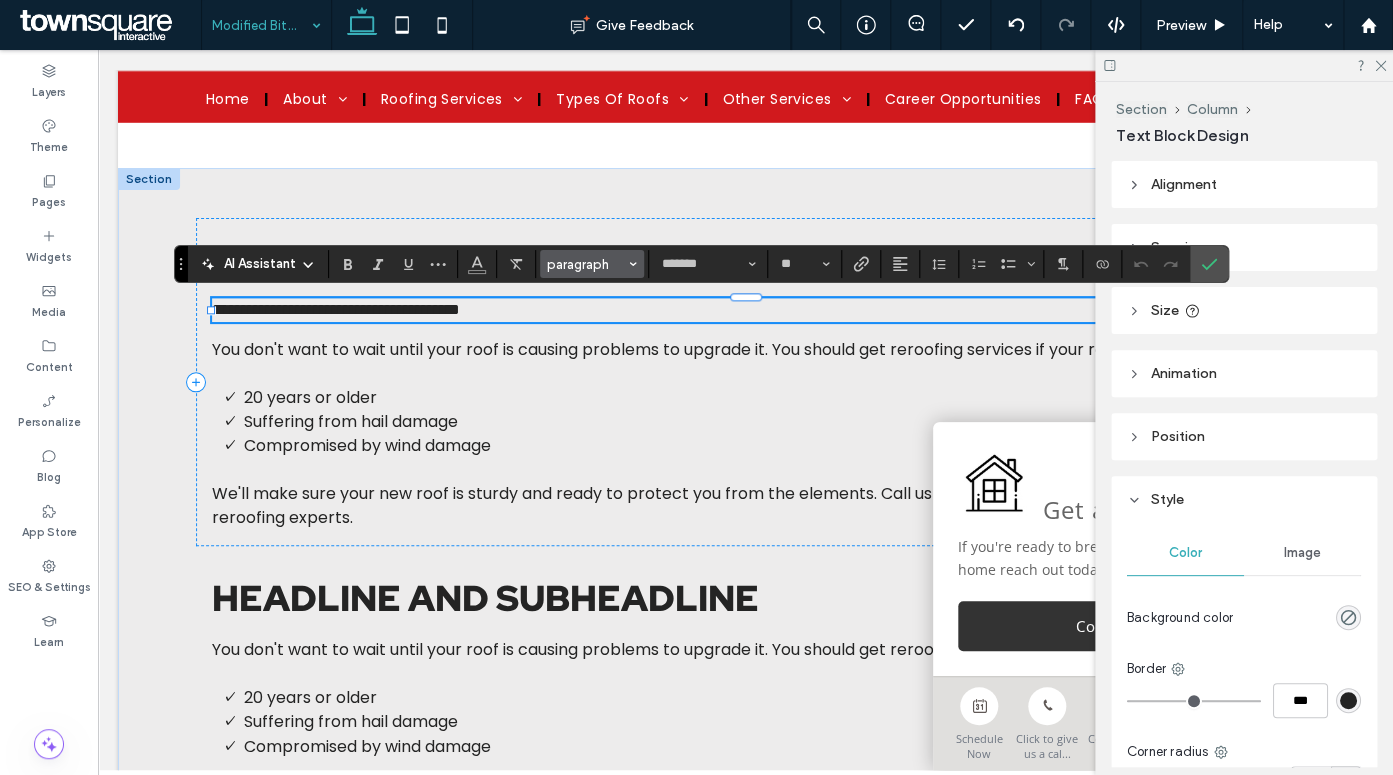 click on "paragraph" at bounding box center [586, 264] 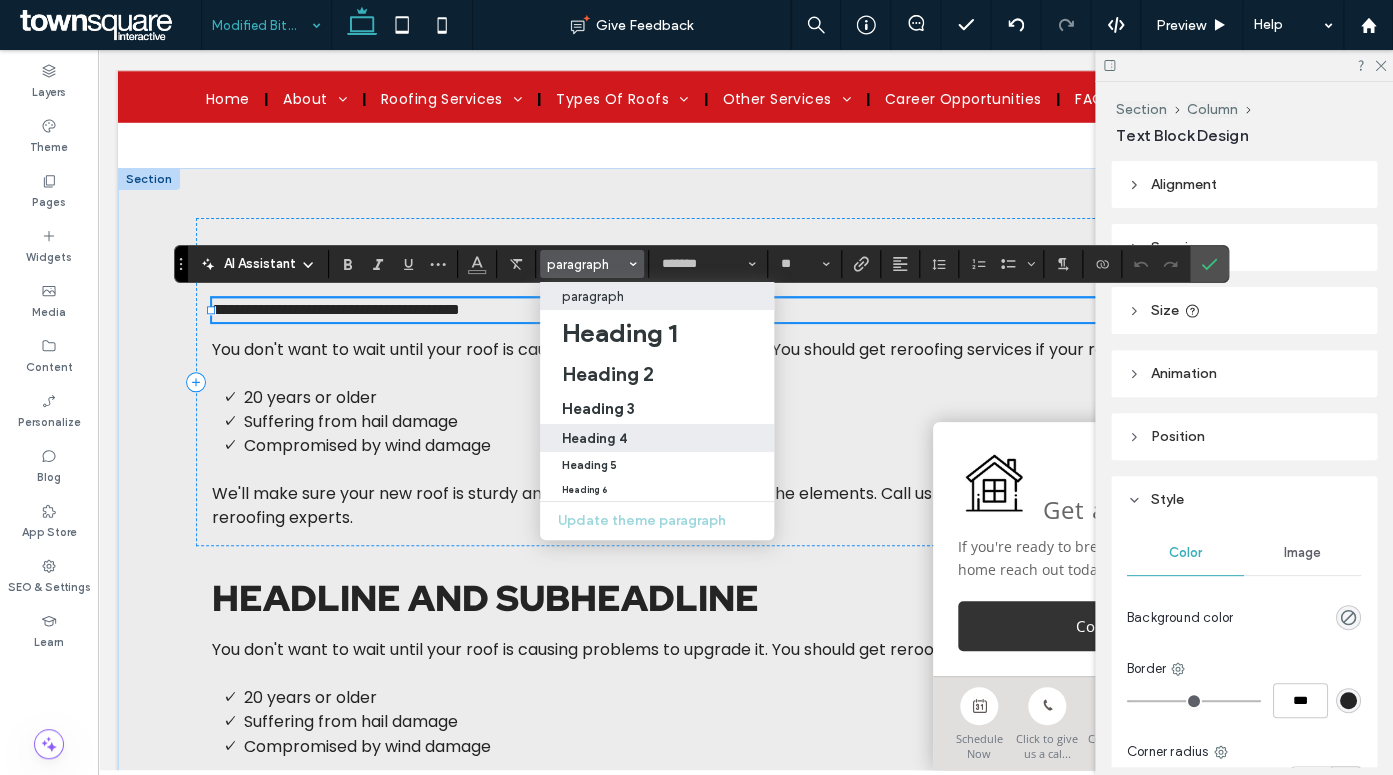 click on "Heading 4" at bounding box center (594, 438) 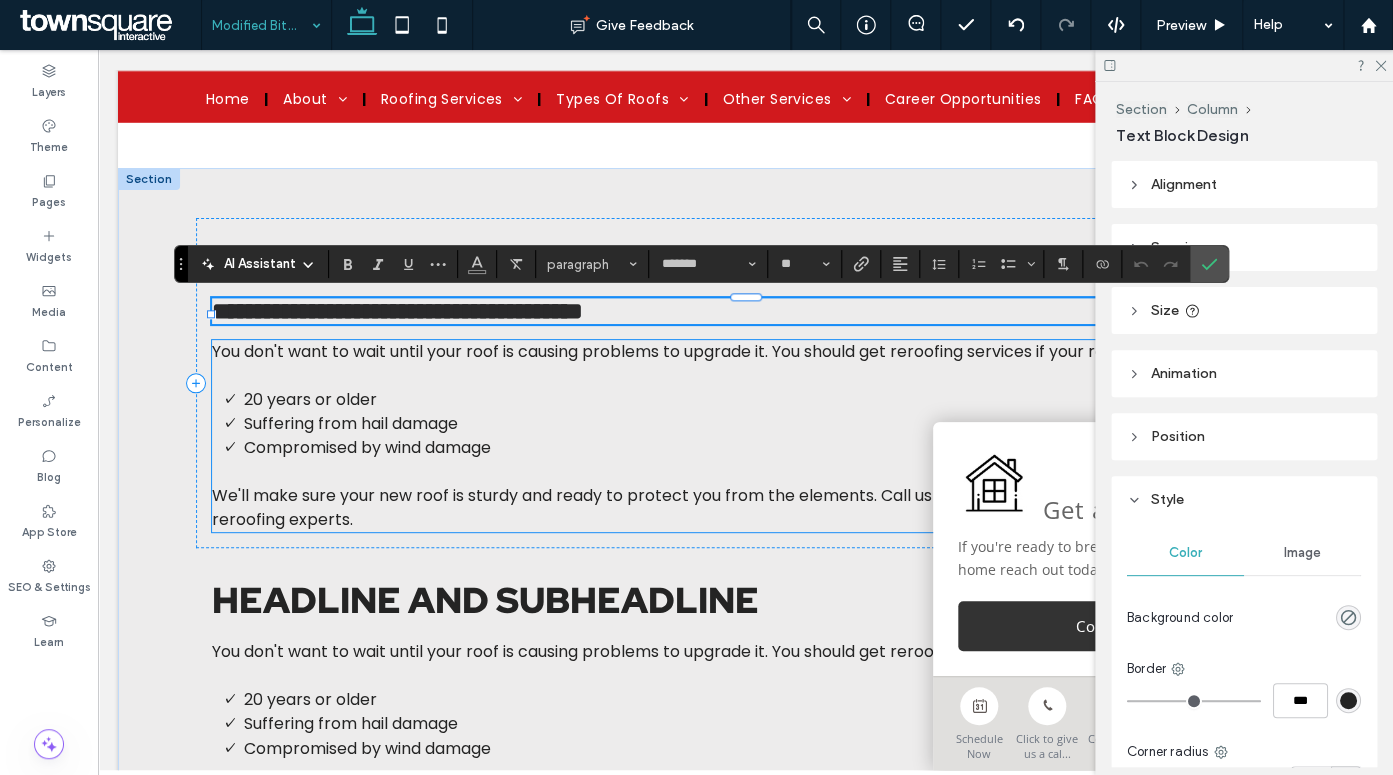 type on "**********" 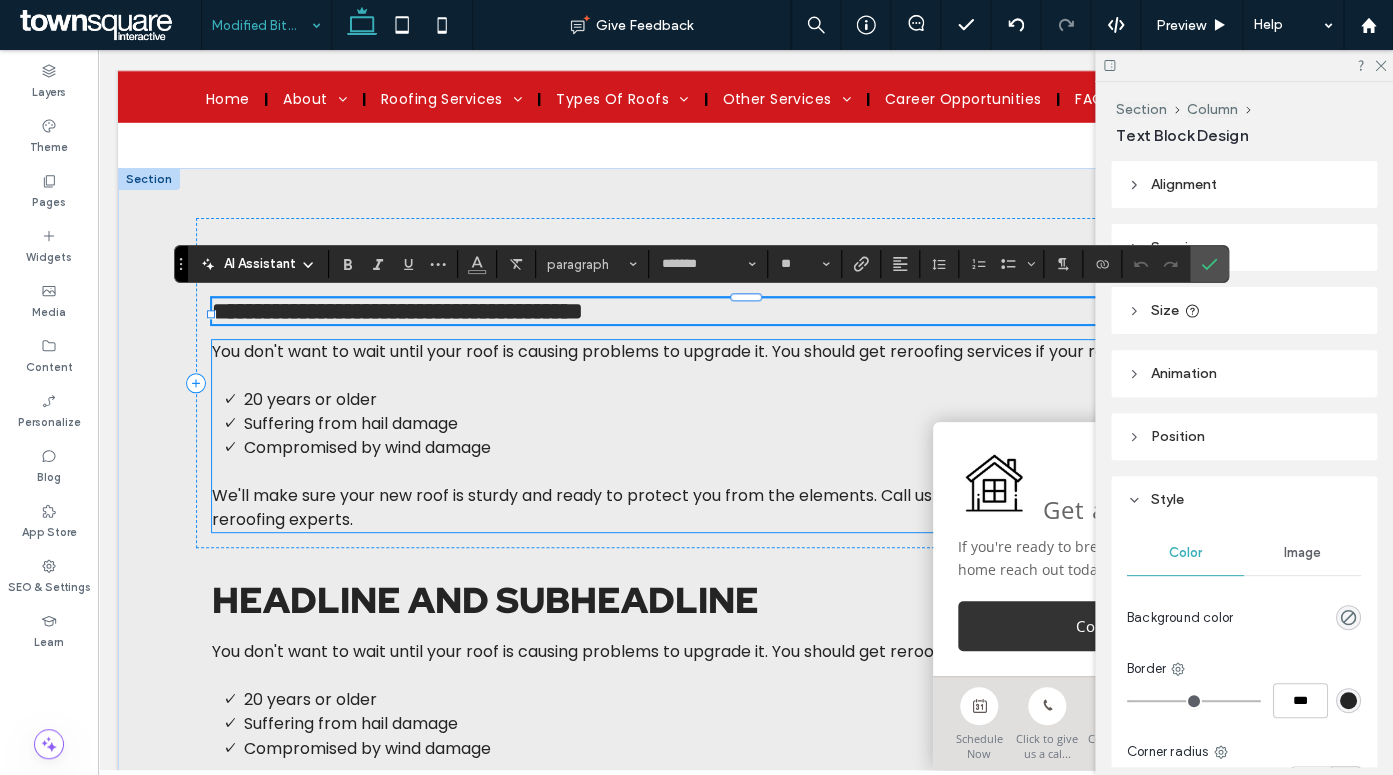 type on "**" 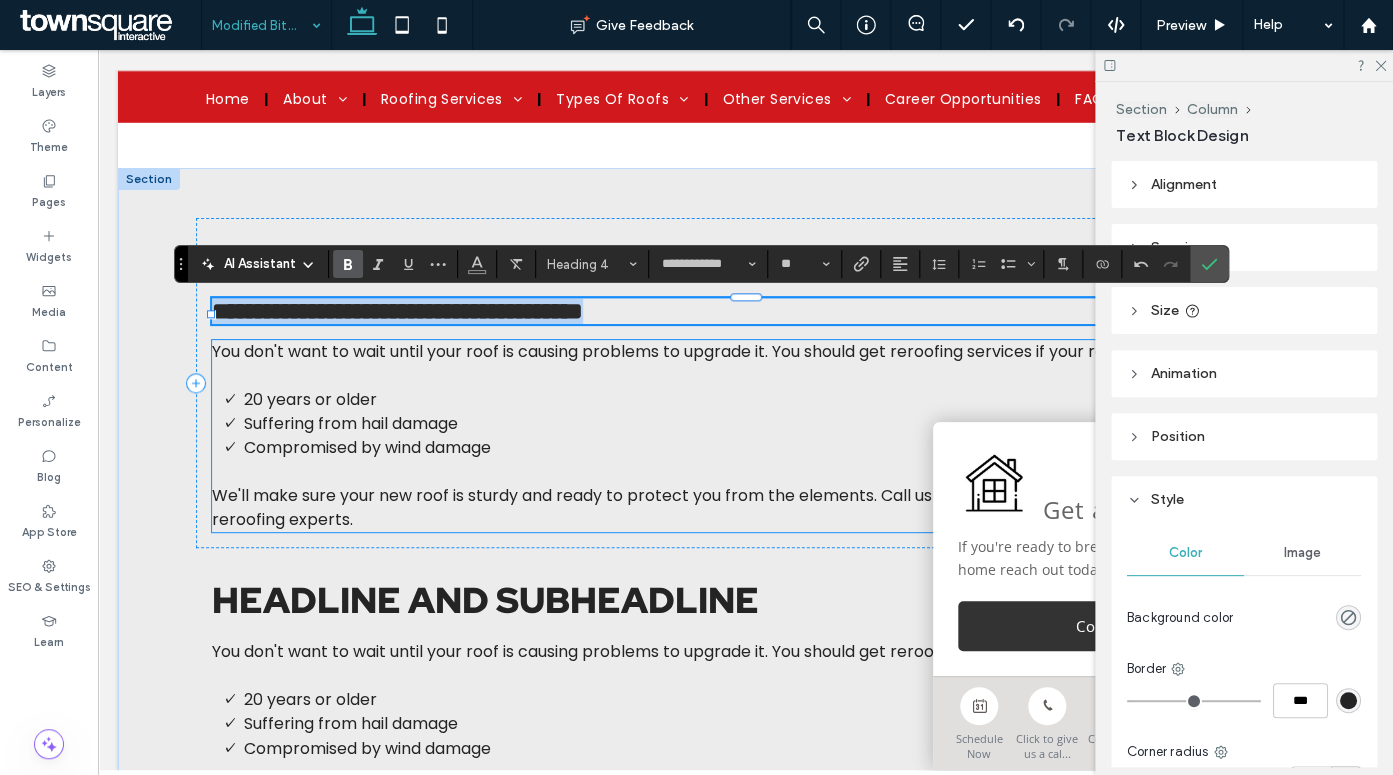 click on "20 years or older" at bounding box center [310, 399] 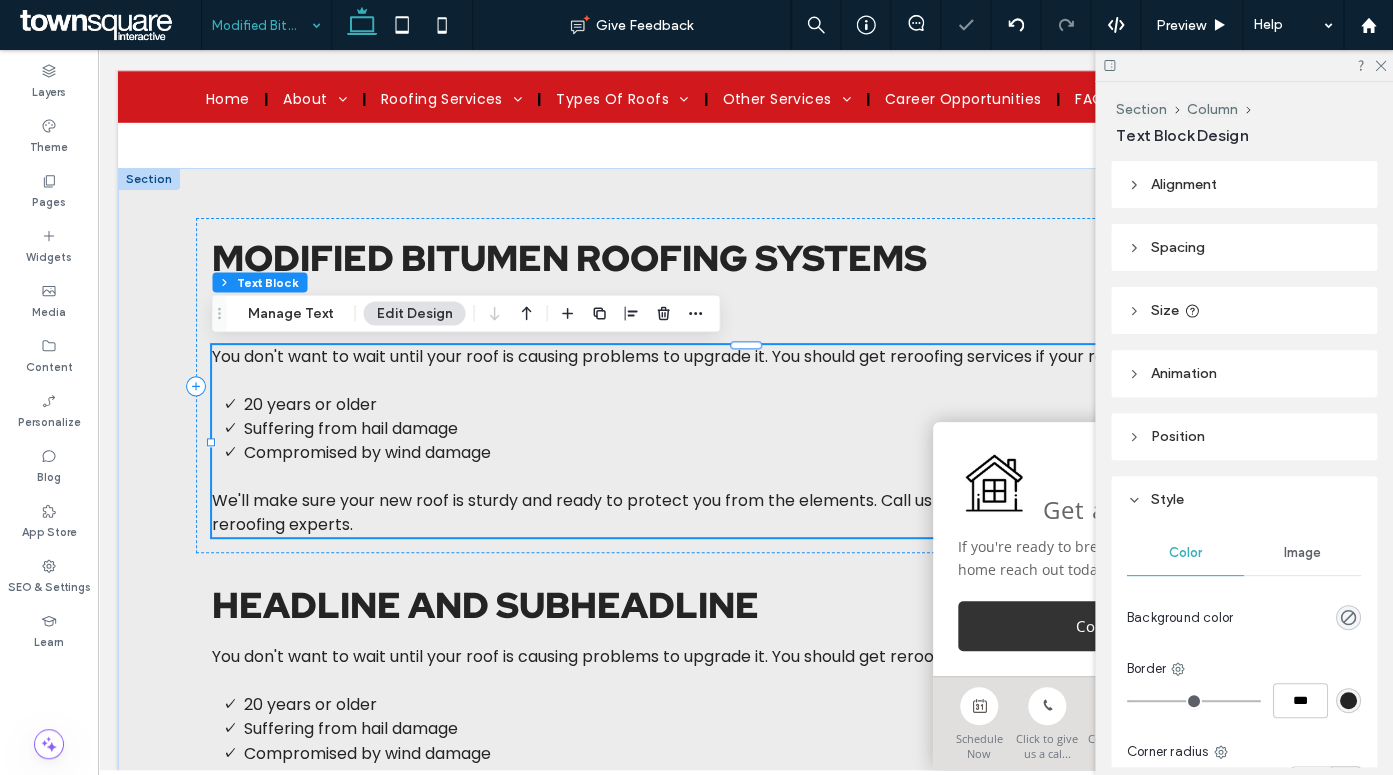 click on "20 years or older" at bounding box center [310, 404] 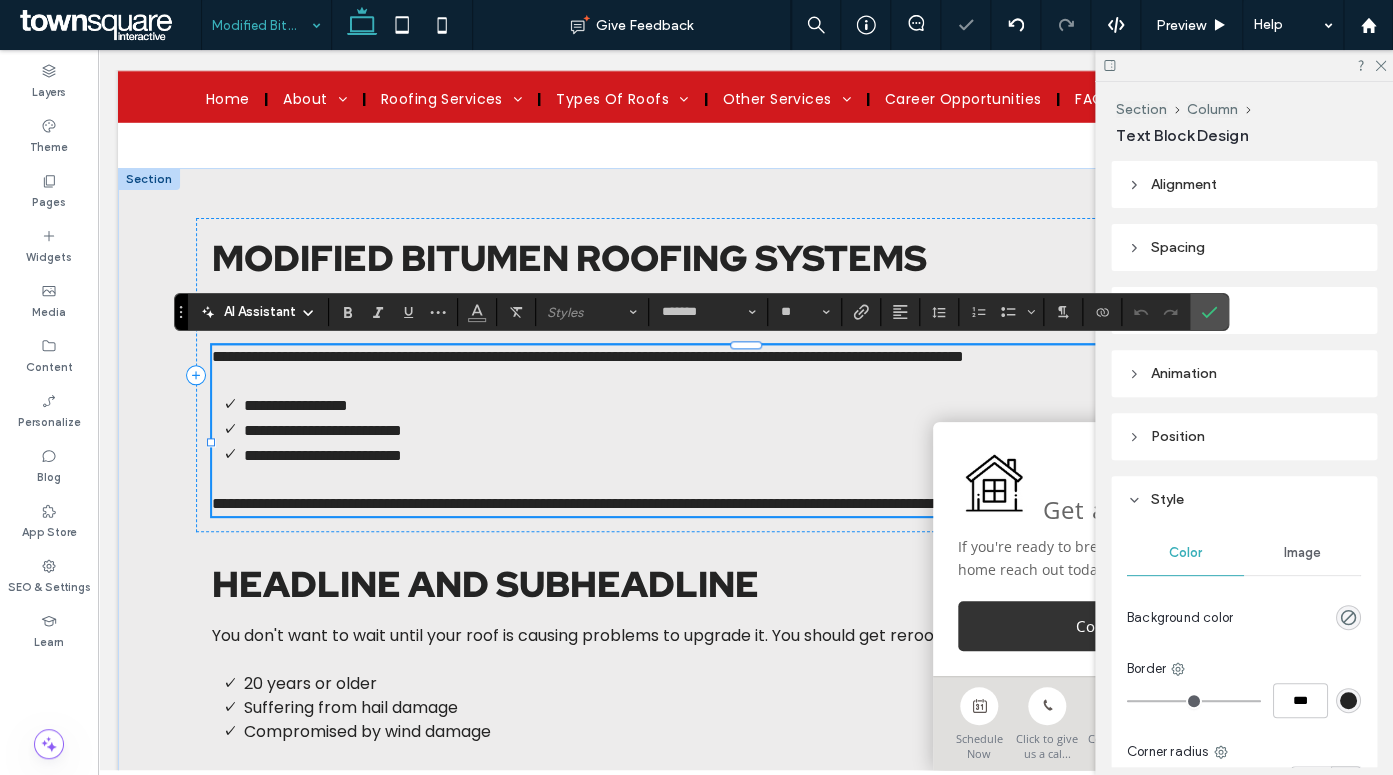 type 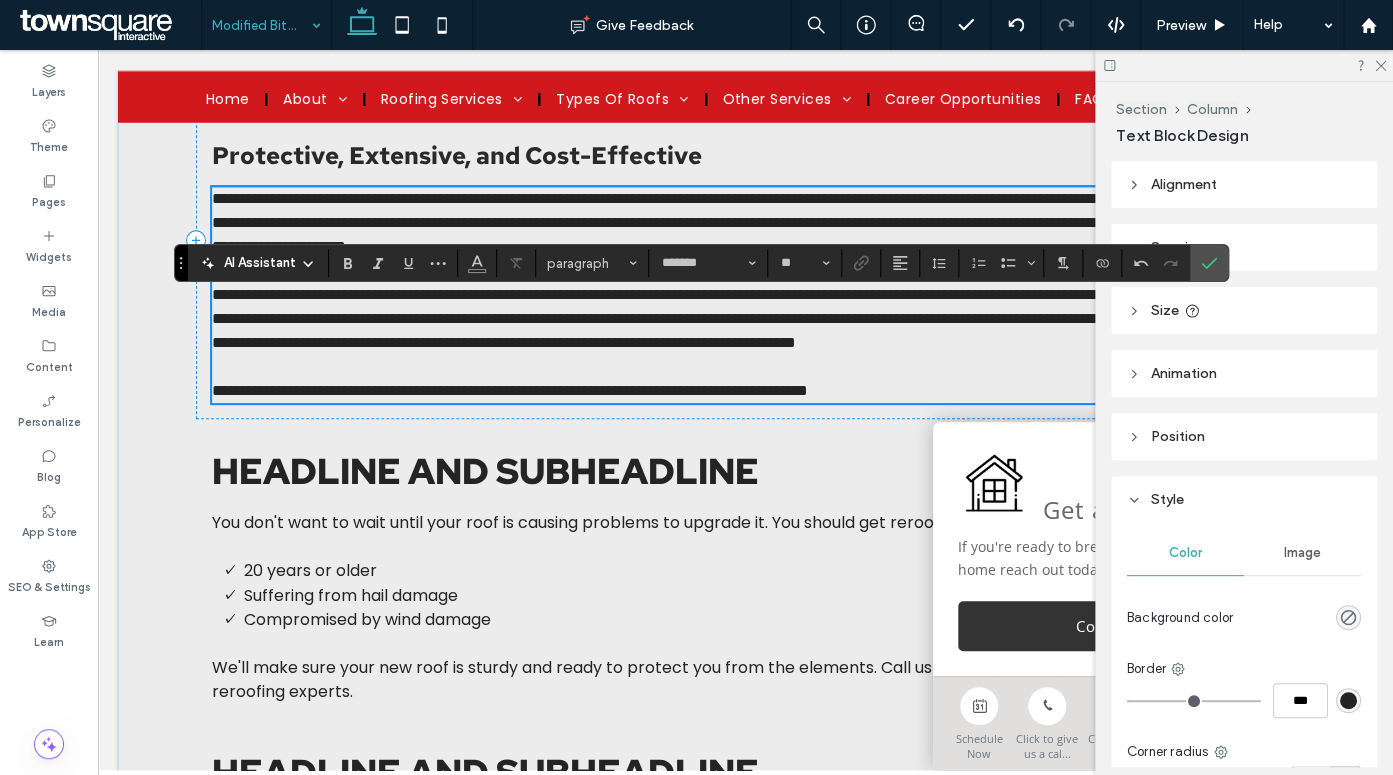 scroll, scrollTop: 898, scrollLeft: 0, axis: vertical 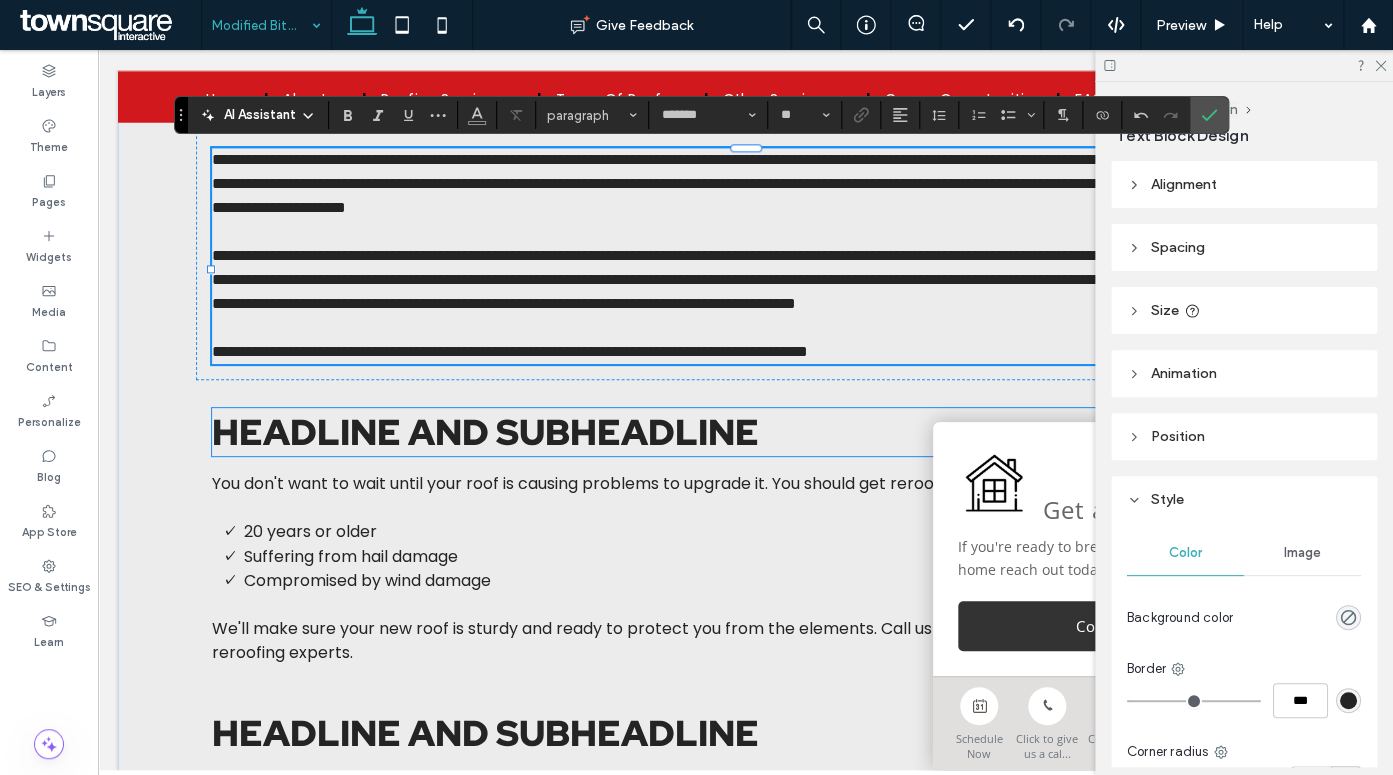 click on "Headline and subheadline" at bounding box center [485, 432] 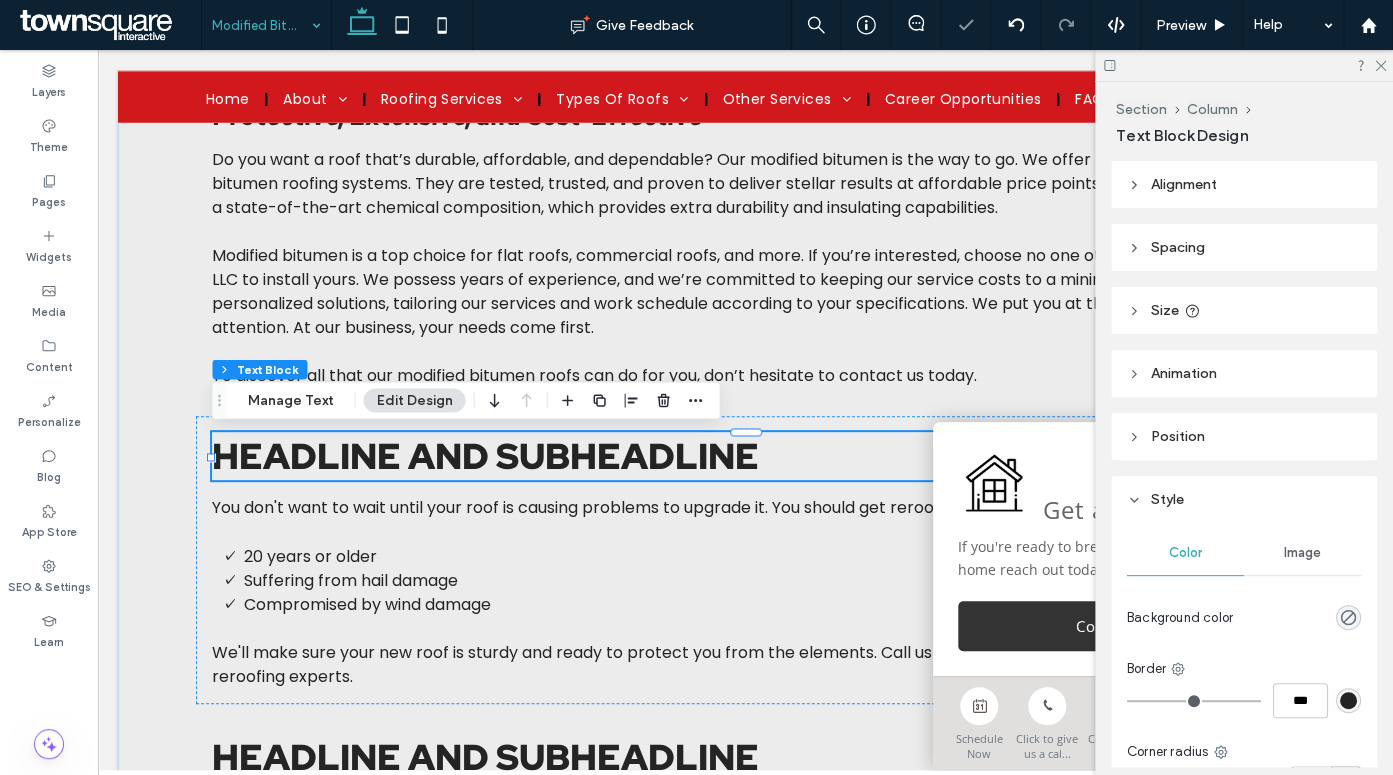 click on "Headline and subheadline" at bounding box center (485, 456) 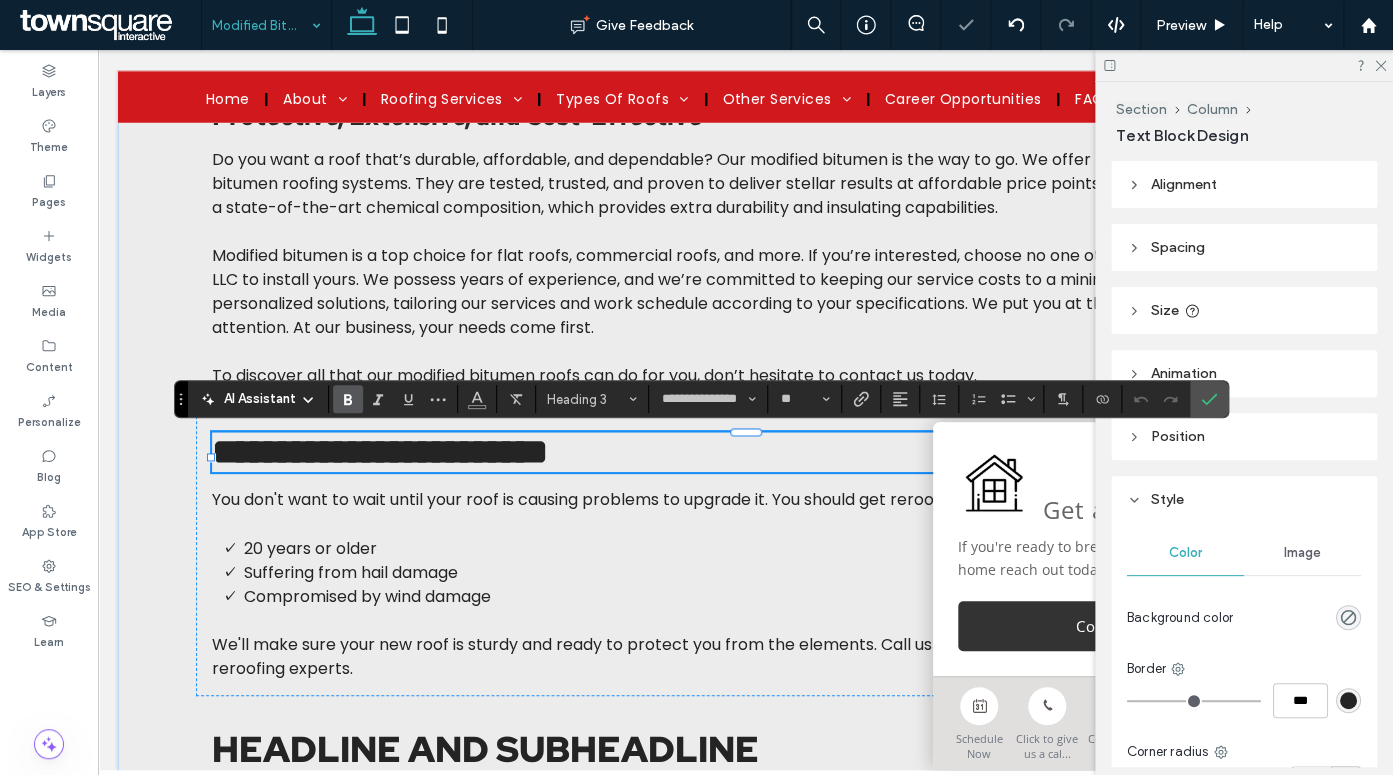 type 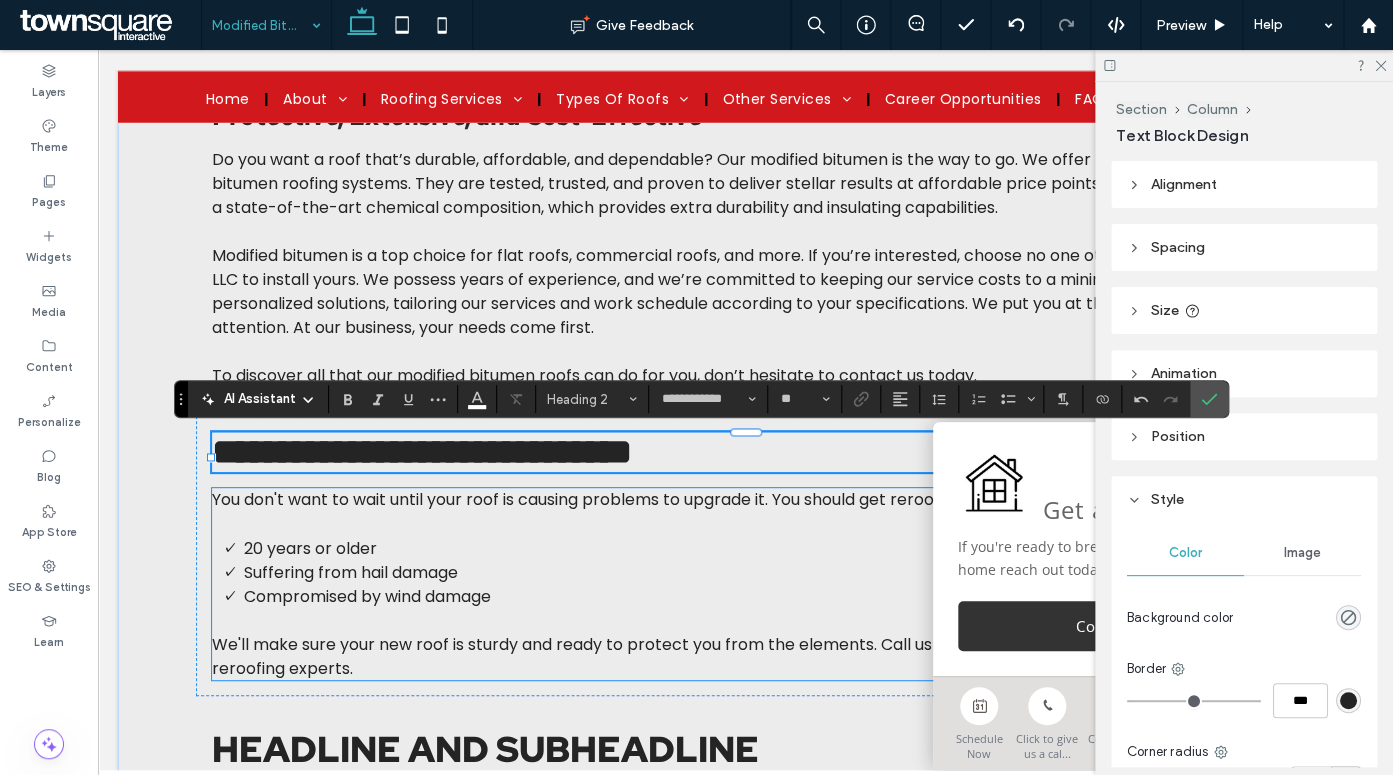 click on "Compromised by wind damage" at bounding box center (367, 595) 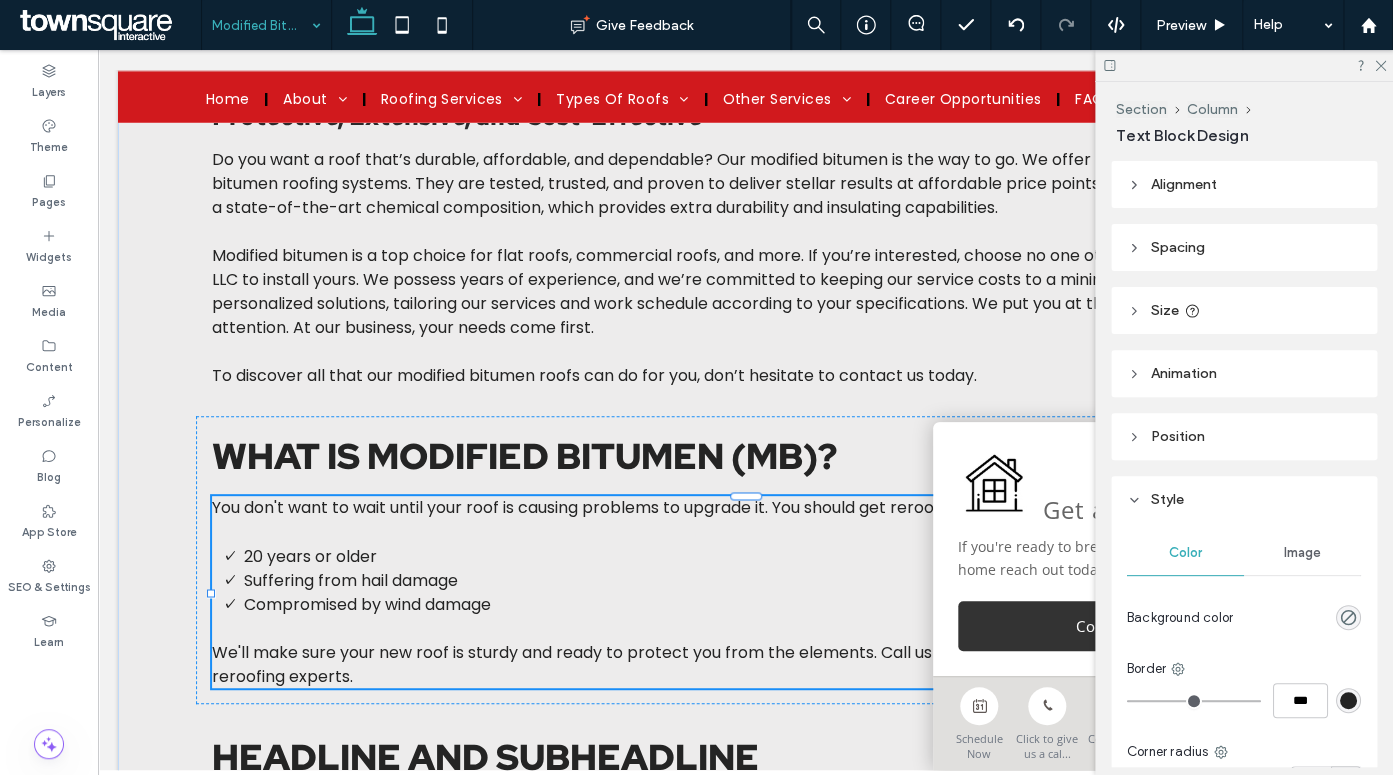 click on "Compromised by wind damage" at bounding box center (367, 603) 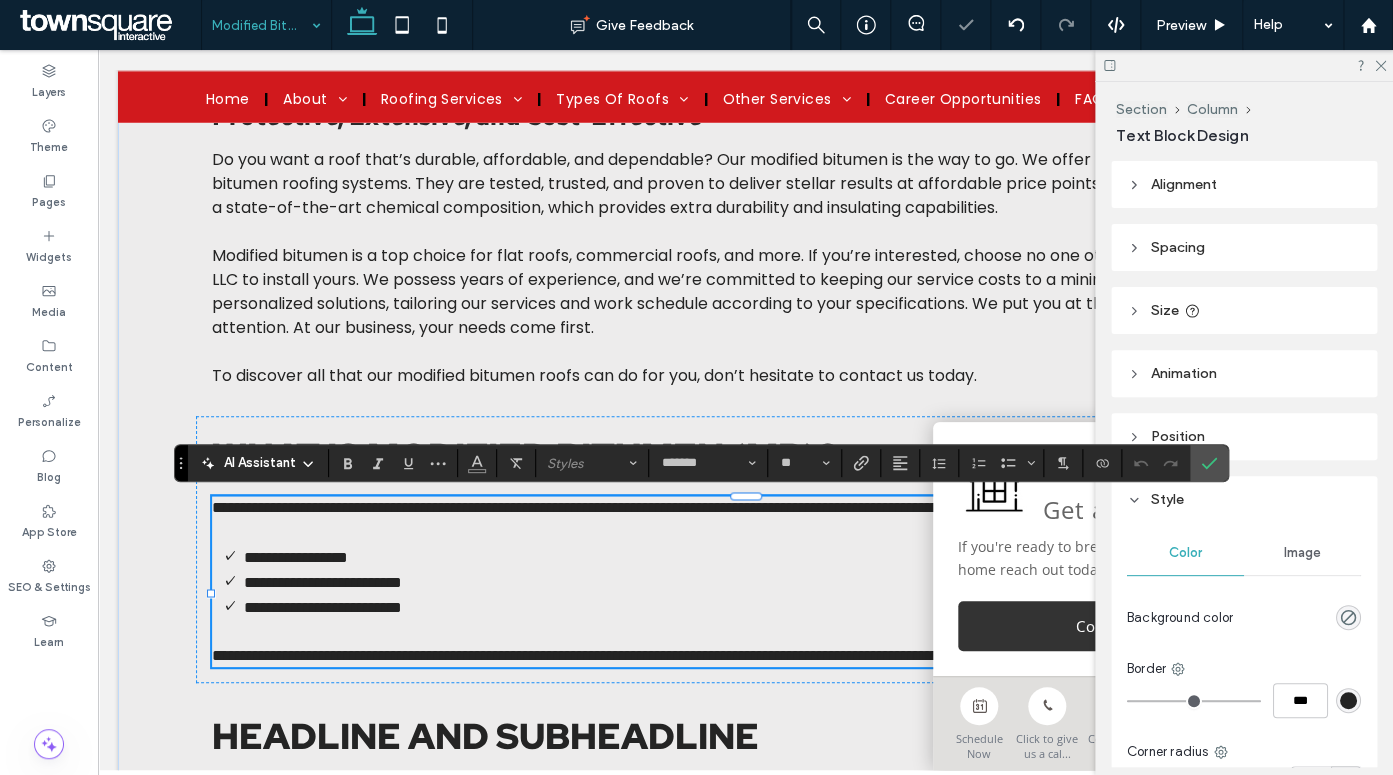 type 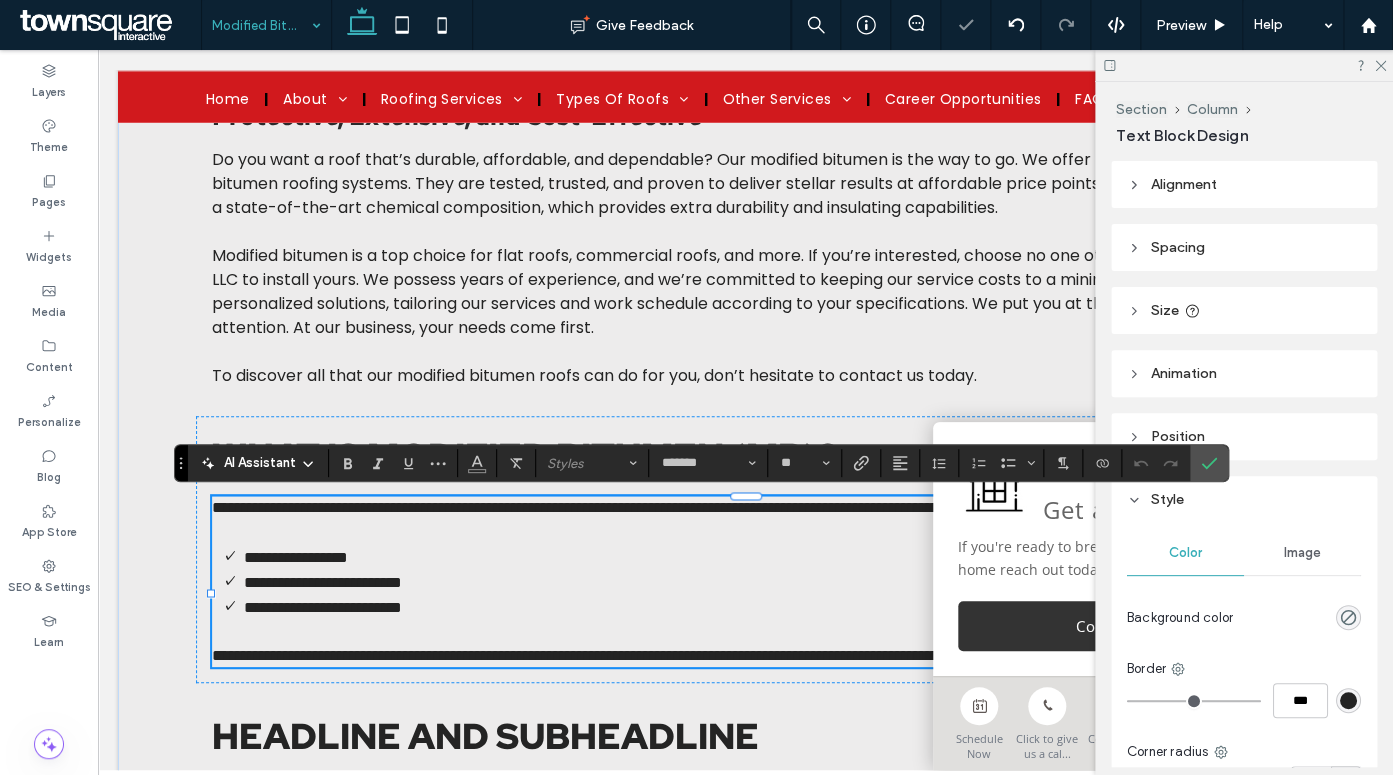 scroll, scrollTop: 48, scrollLeft: 0, axis: vertical 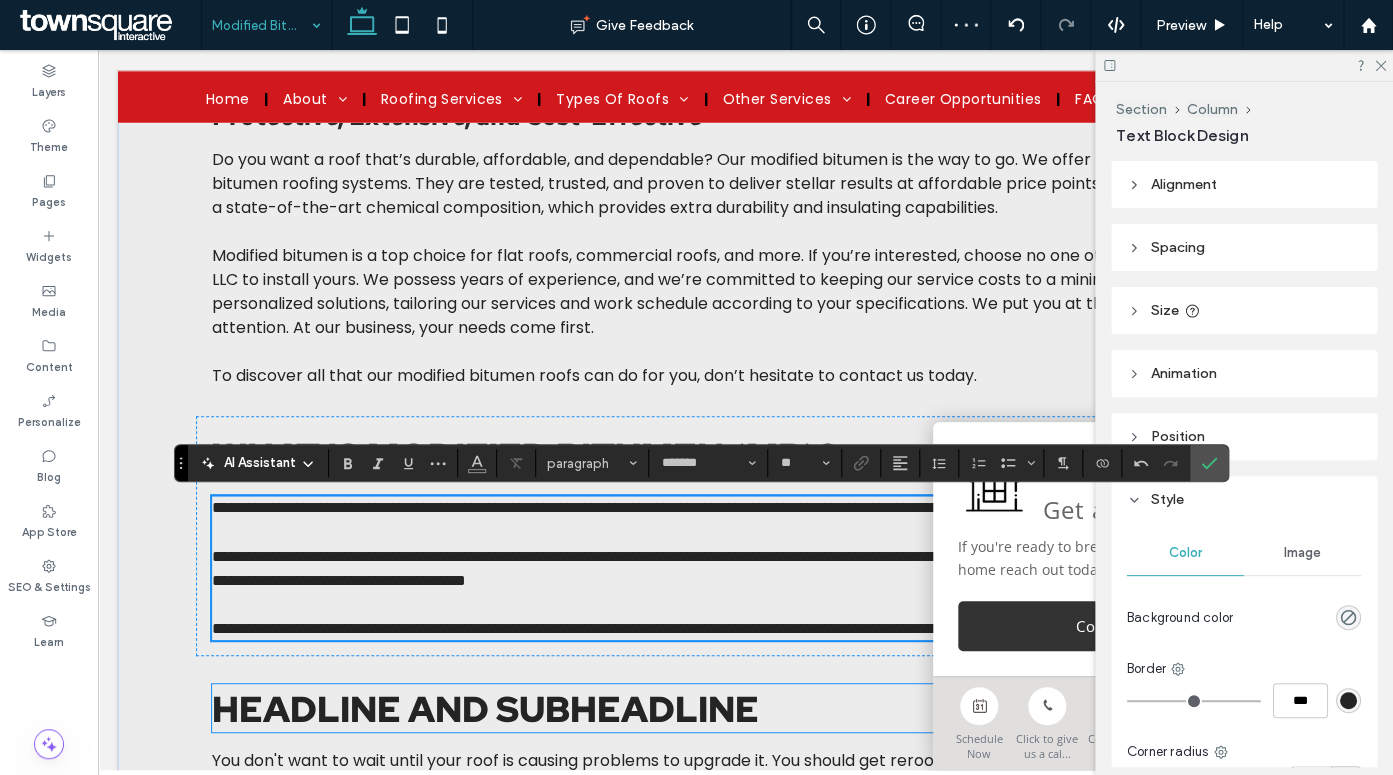 click on "Headline and subheadline" at bounding box center [485, 708] 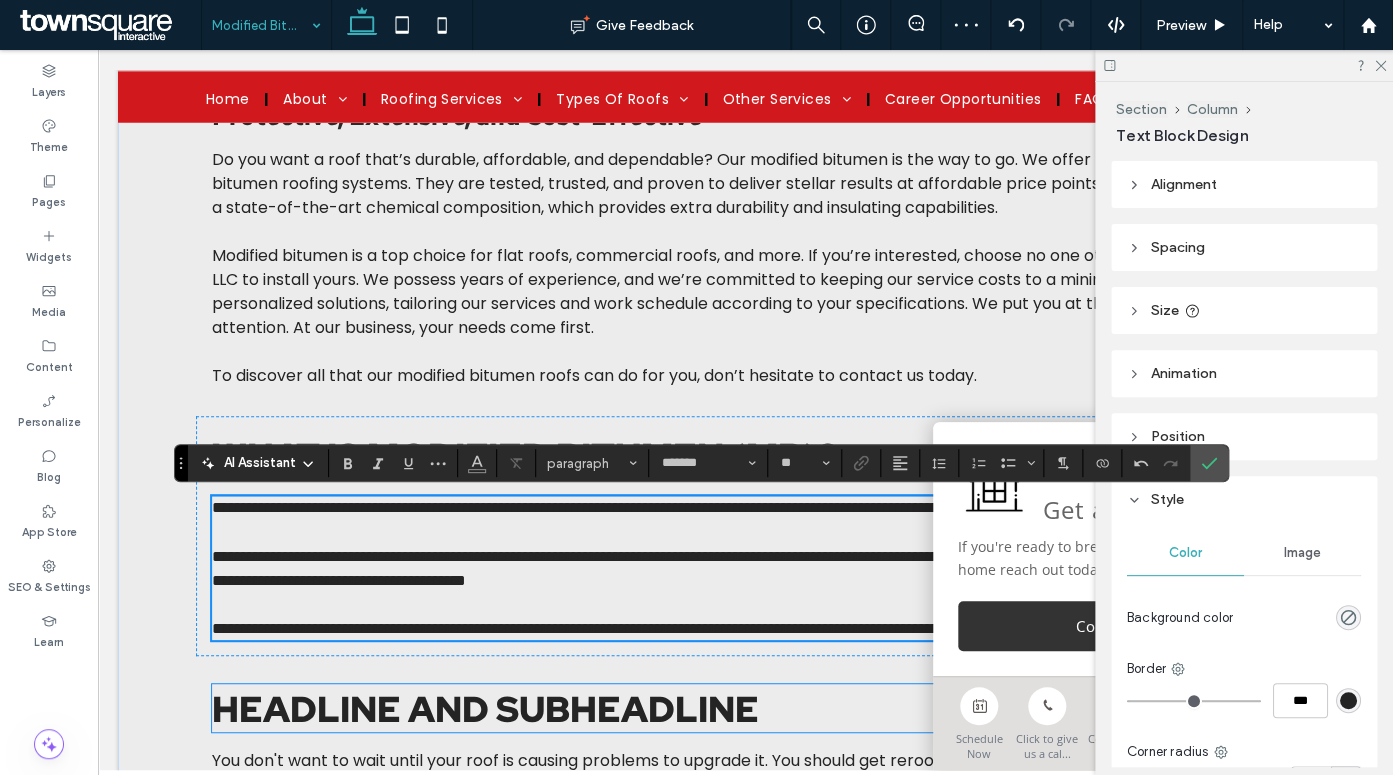 click on "Headline and subheadline" at bounding box center (485, 708) 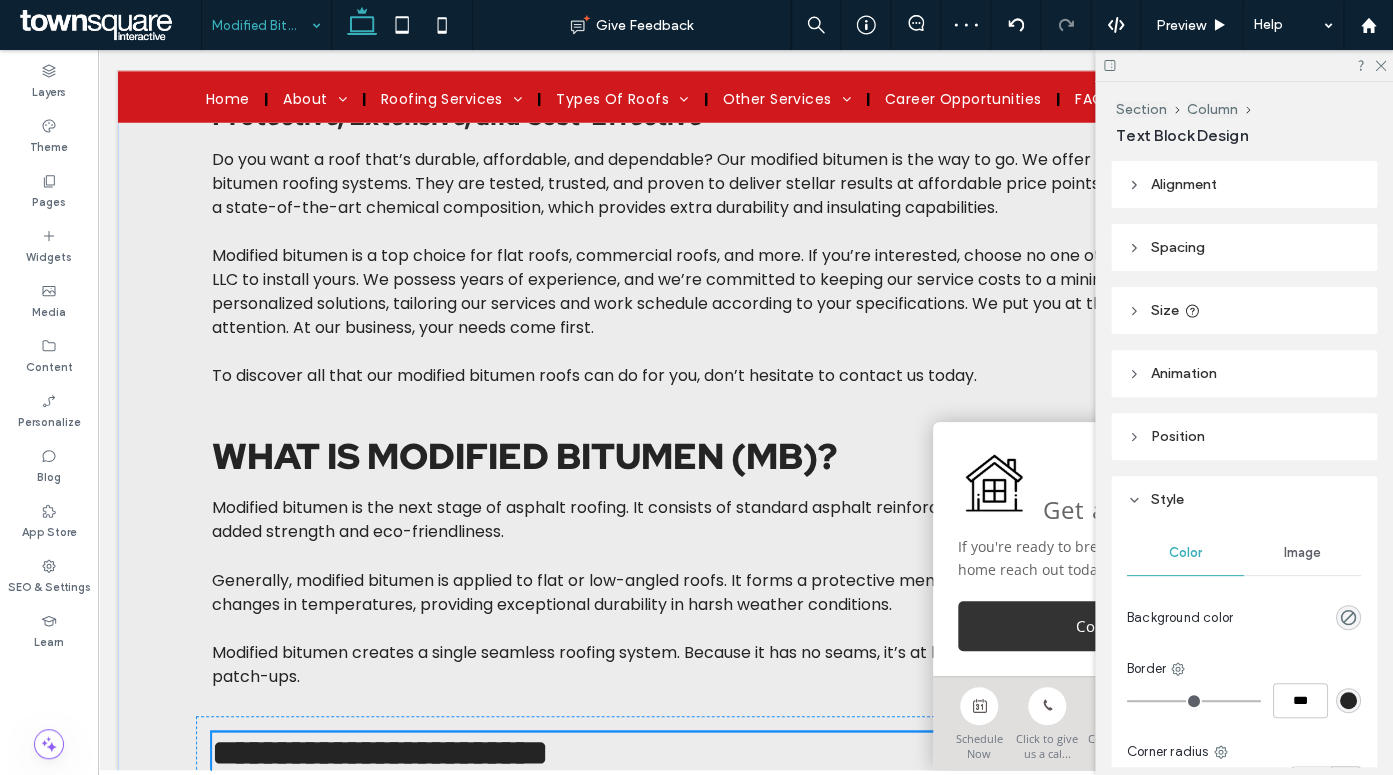 scroll, scrollTop: 1053, scrollLeft: 0, axis: vertical 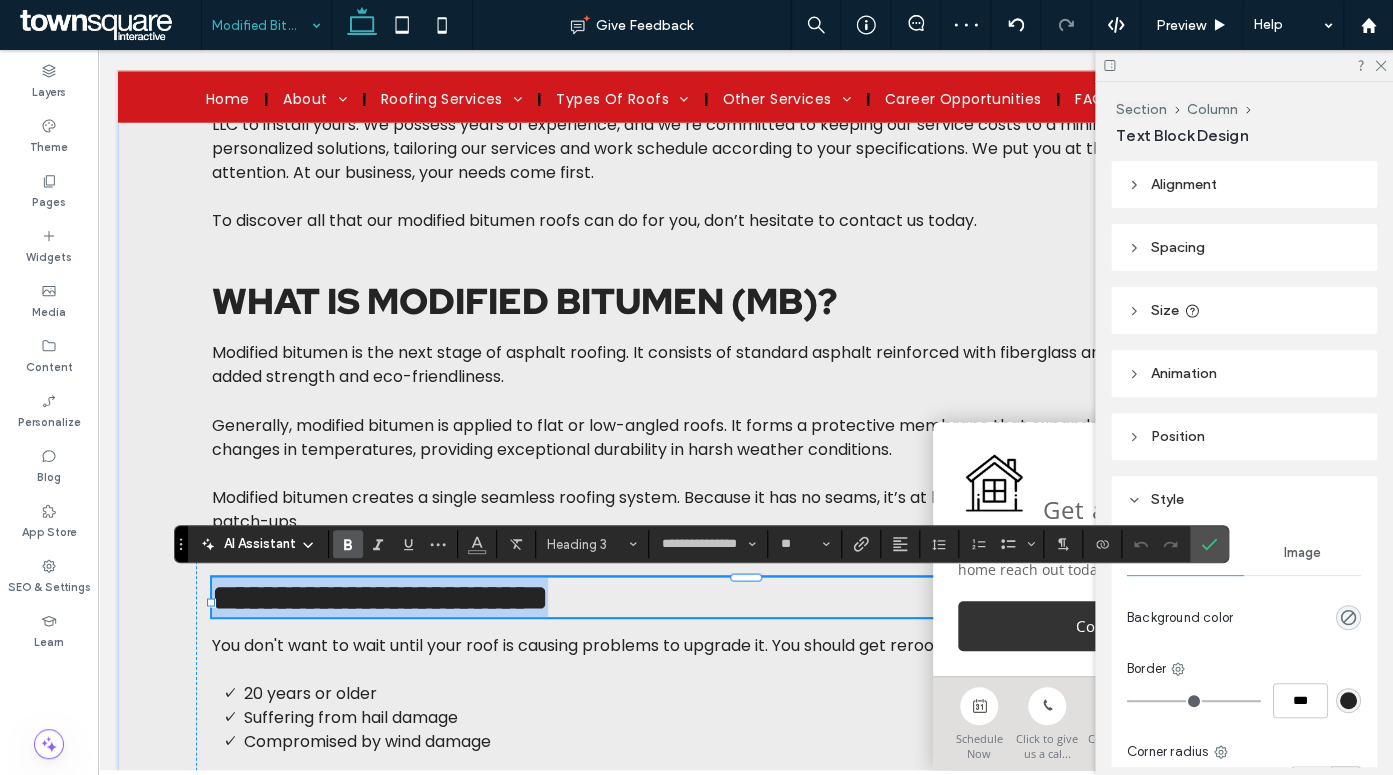type 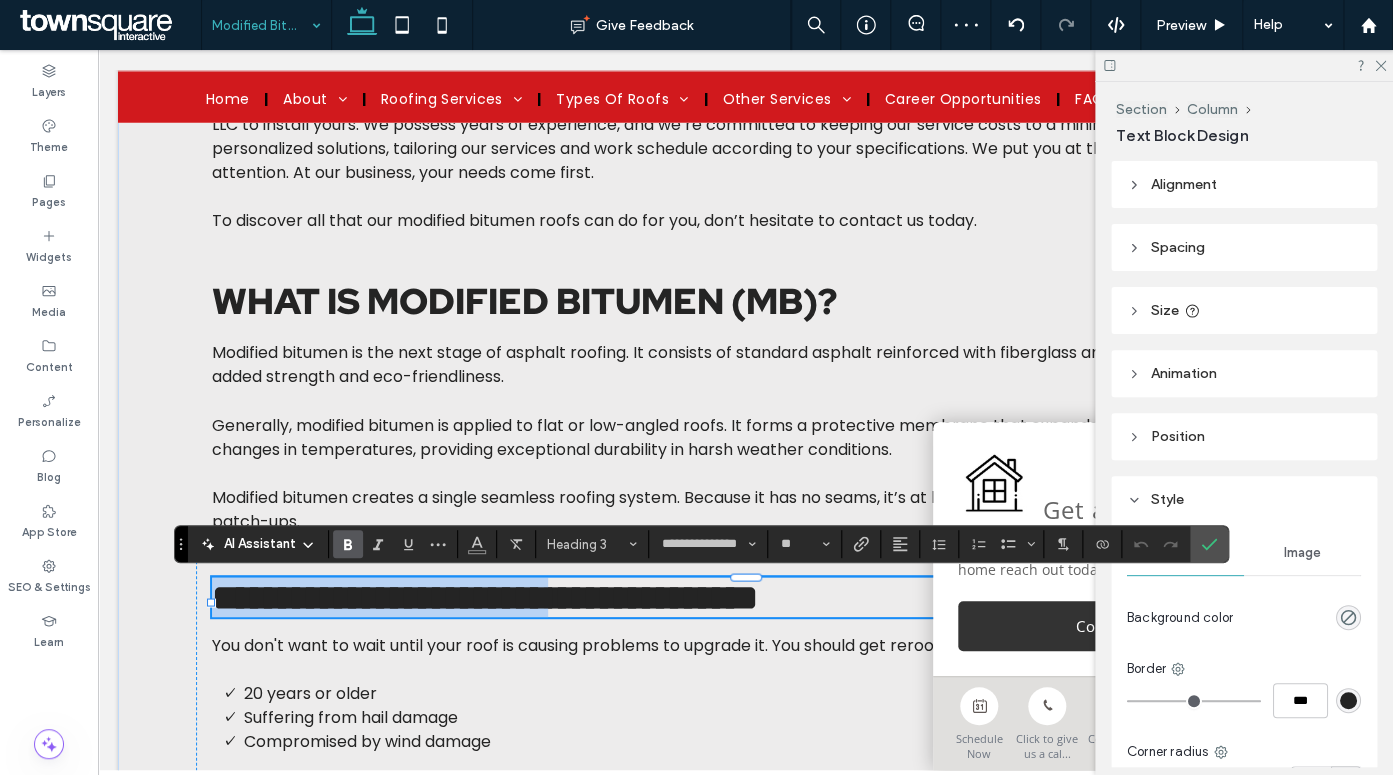 type on "**********" 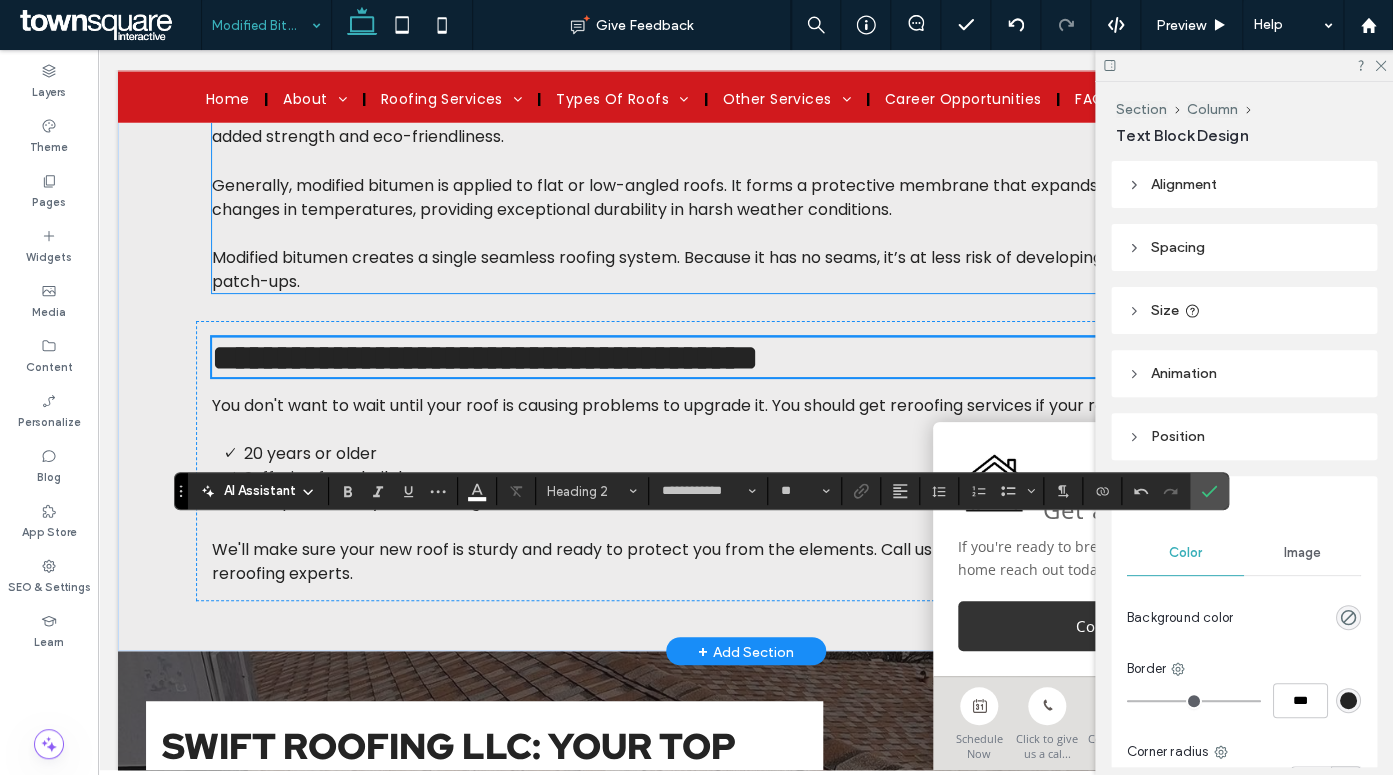 scroll, scrollTop: 1315, scrollLeft: 0, axis: vertical 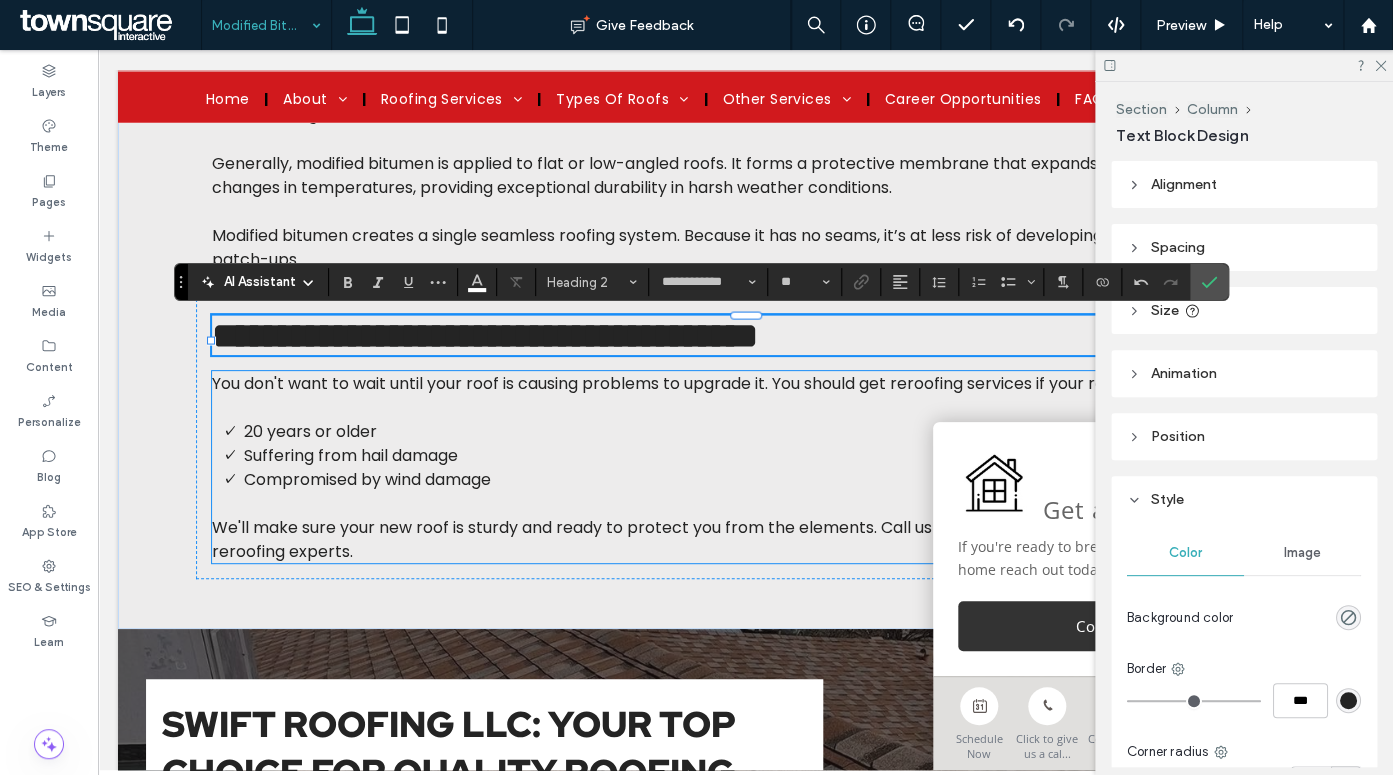 click on "20 years or older" at bounding box center (762, 431) 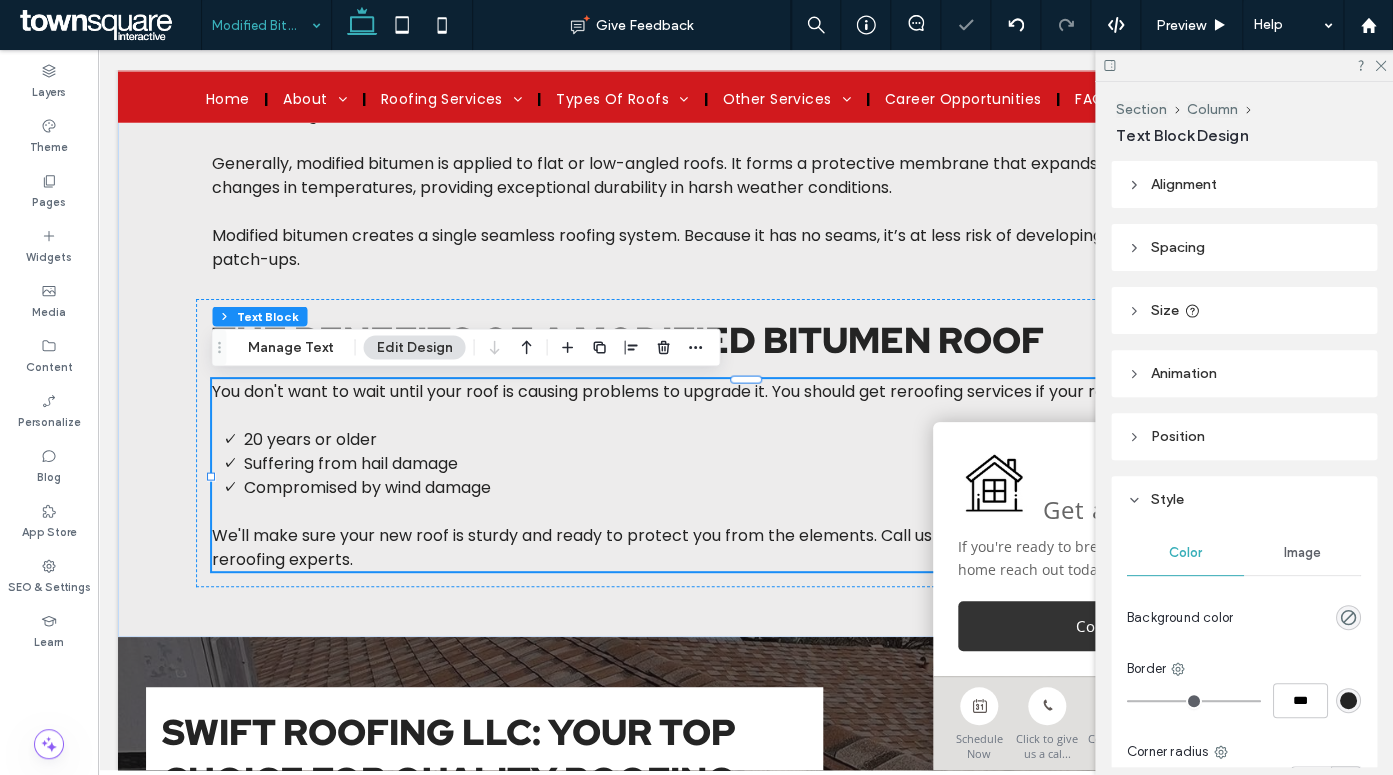 click on "20 years or older" at bounding box center (762, 439) 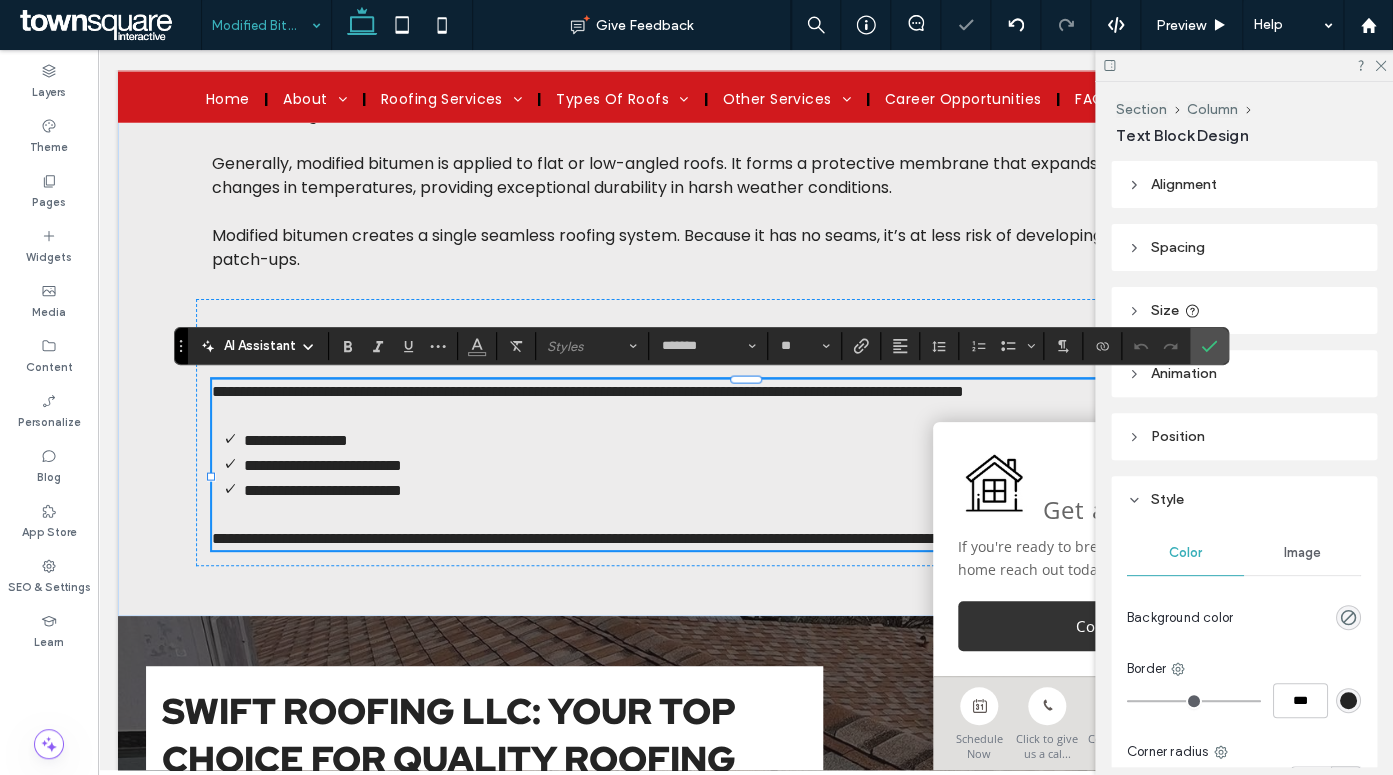 type 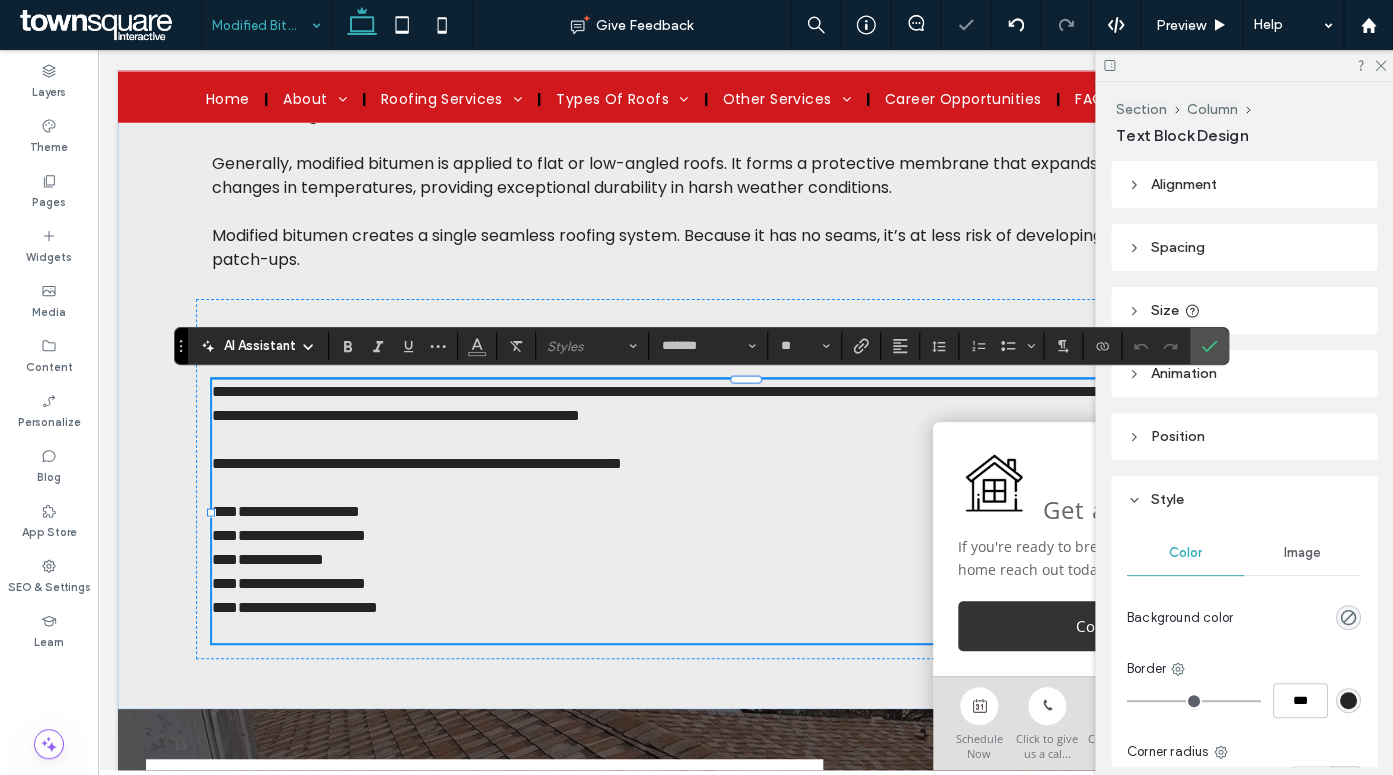 scroll, scrollTop: 169, scrollLeft: 0, axis: vertical 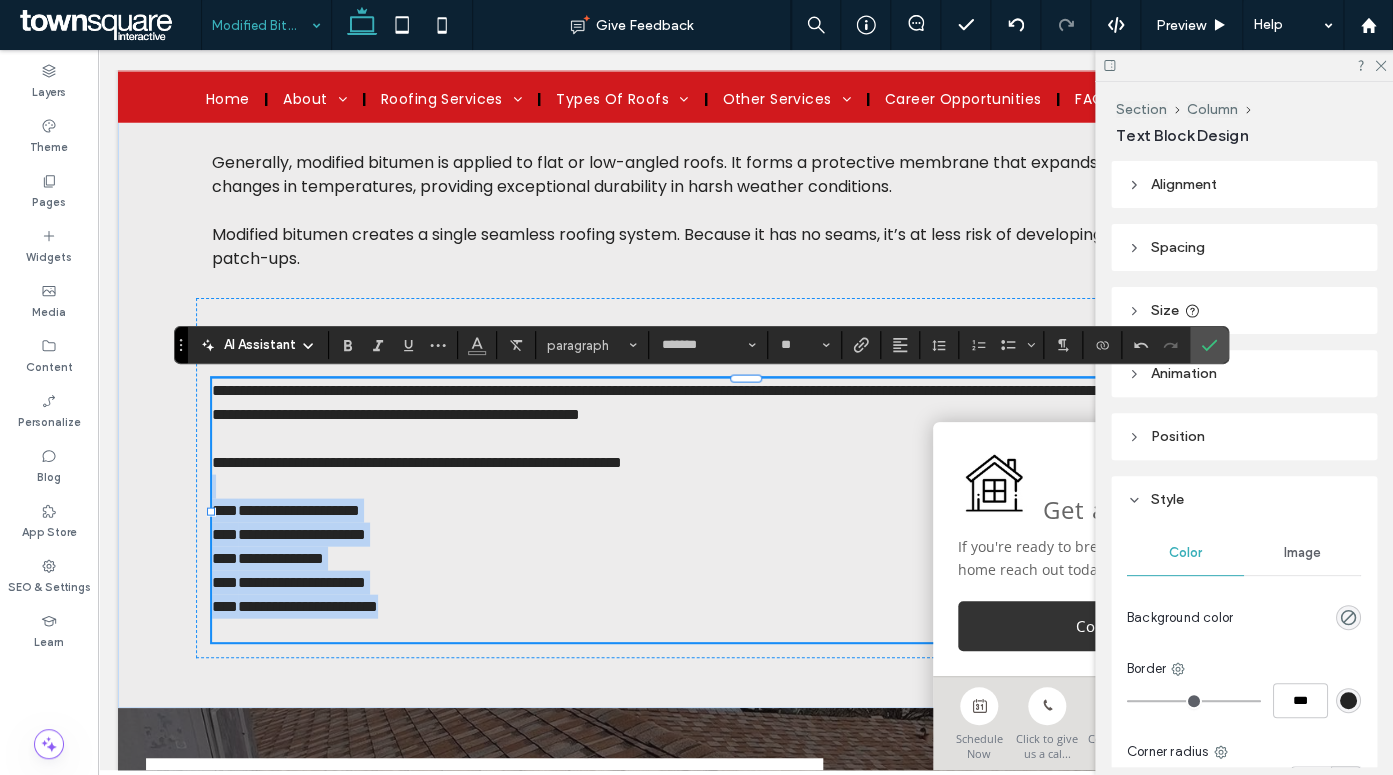 drag, startPoint x: 444, startPoint y: 607, endPoint x: 145, endPoint y: 498, distance: 318.24832 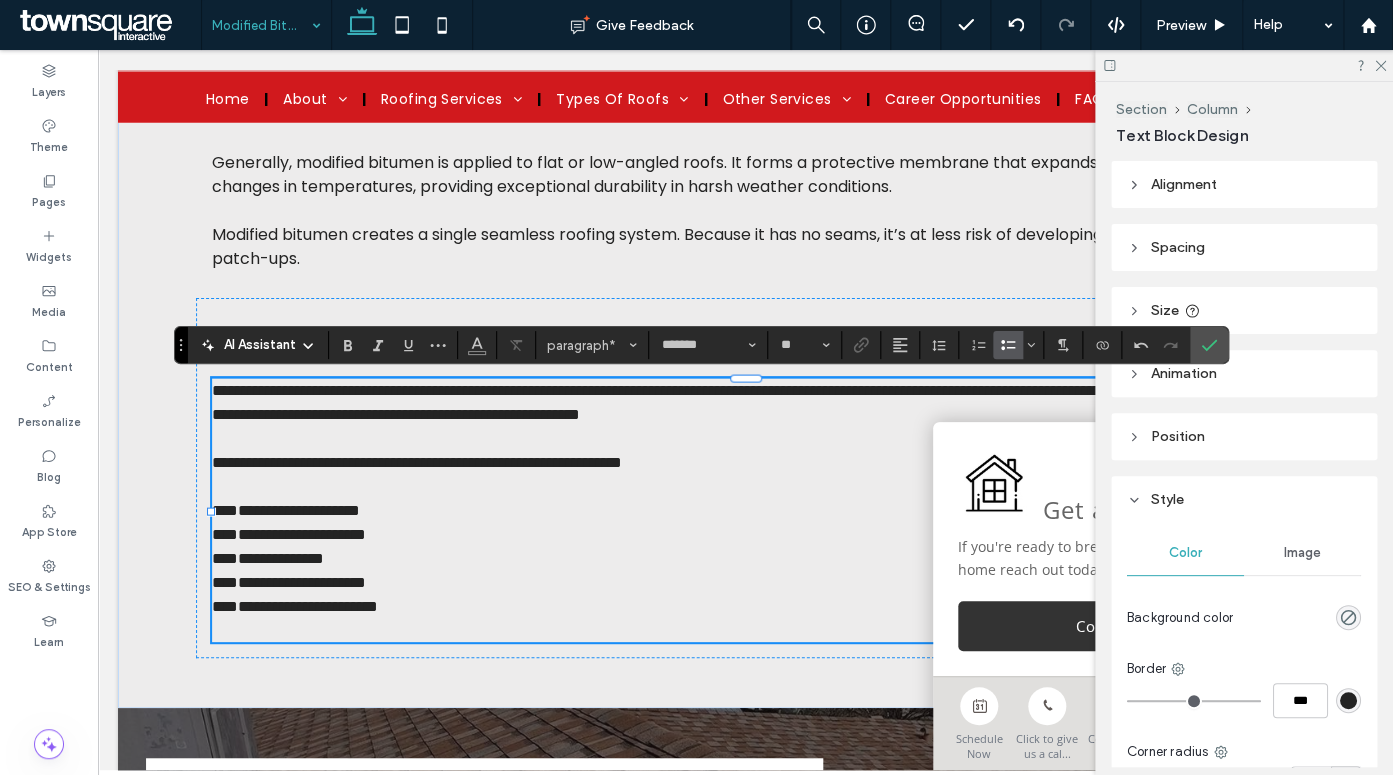 click 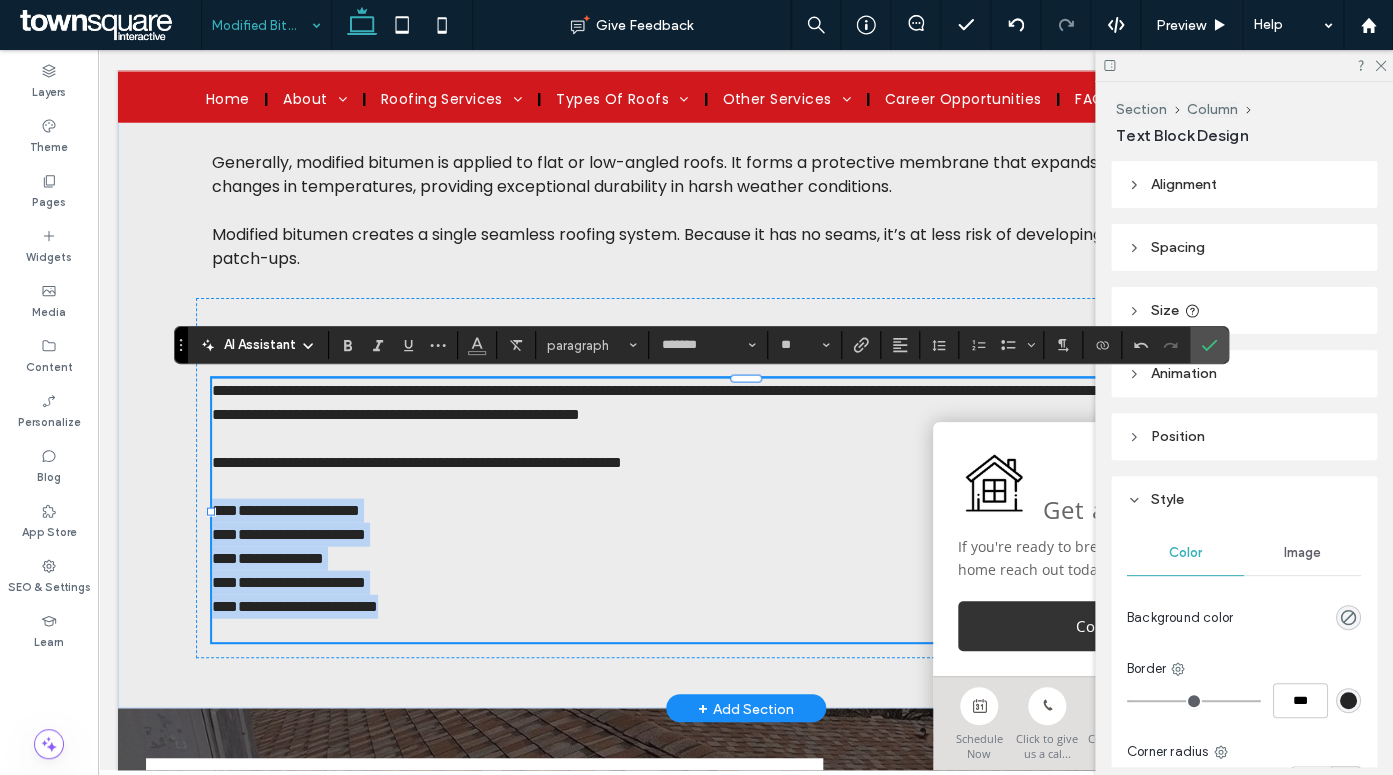 drag, startPoint x: 450, startPoint y: 606, endPoint x: 183, endPoint y: 508, distance: 284.41696 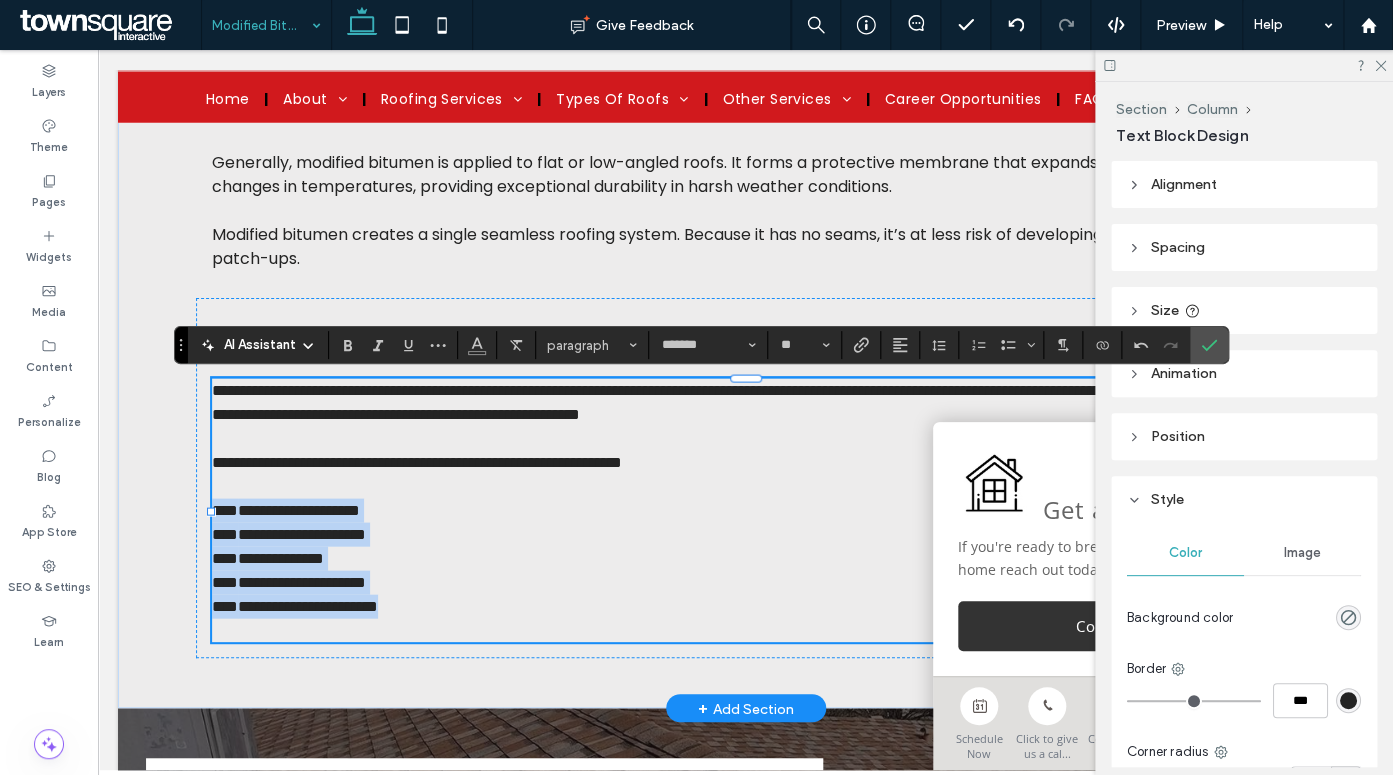 click on "**********" at bounding box center (746, 510) 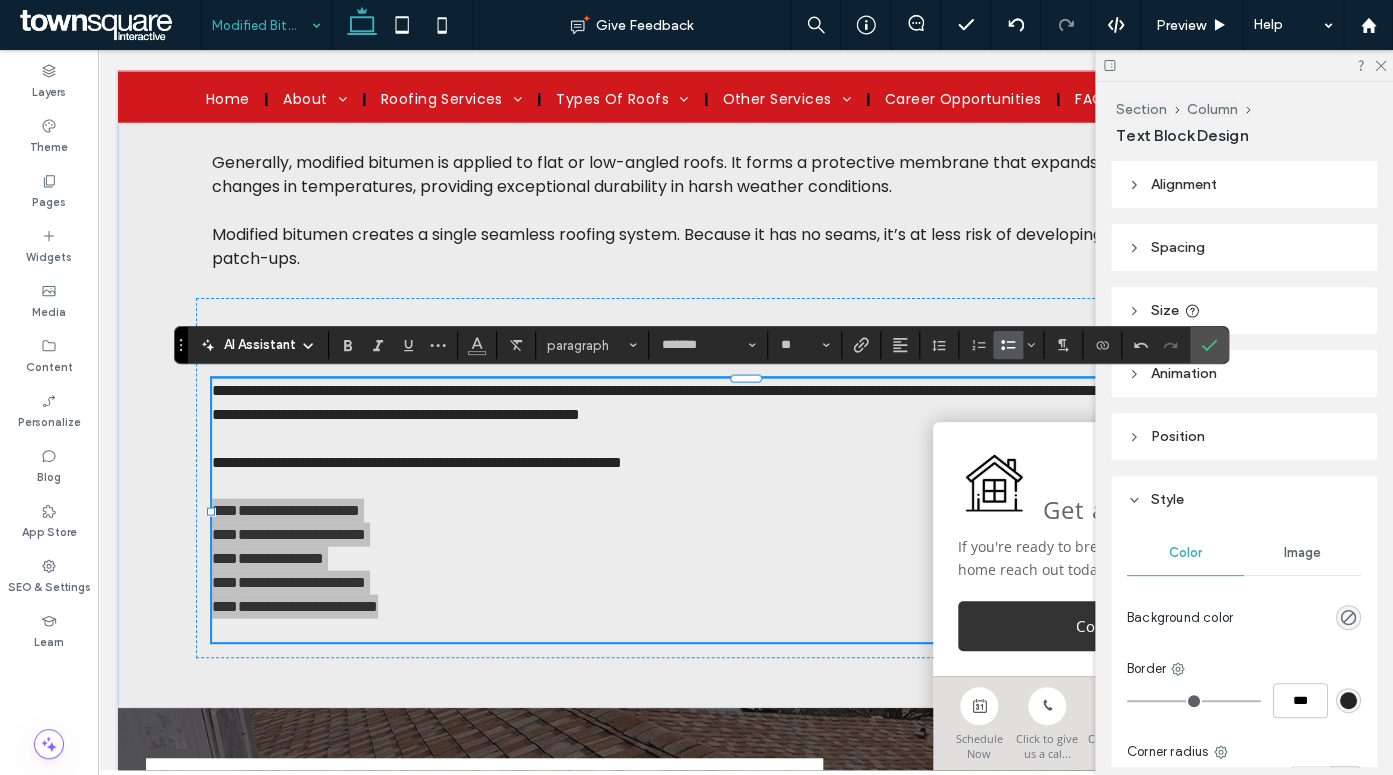 click 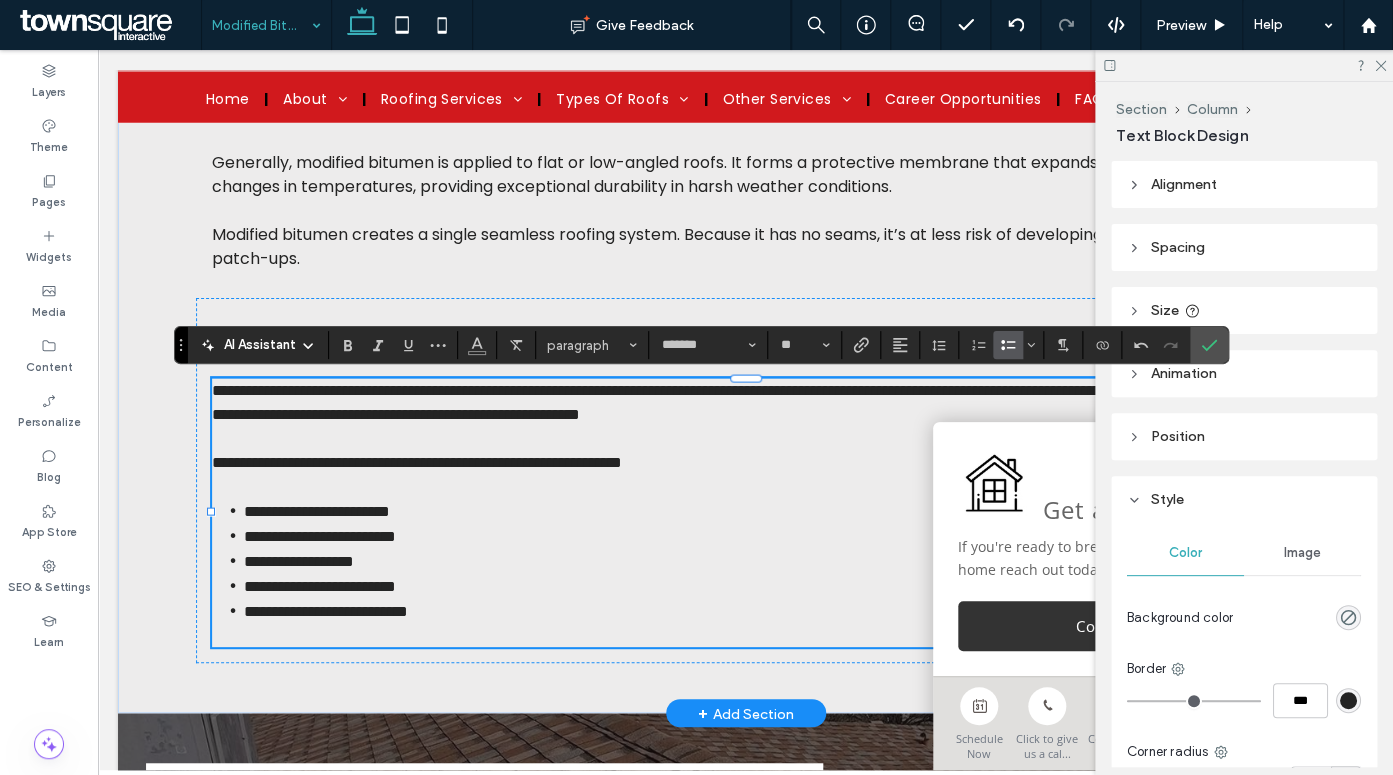 click on "**********" at bounding box center (417, 461) 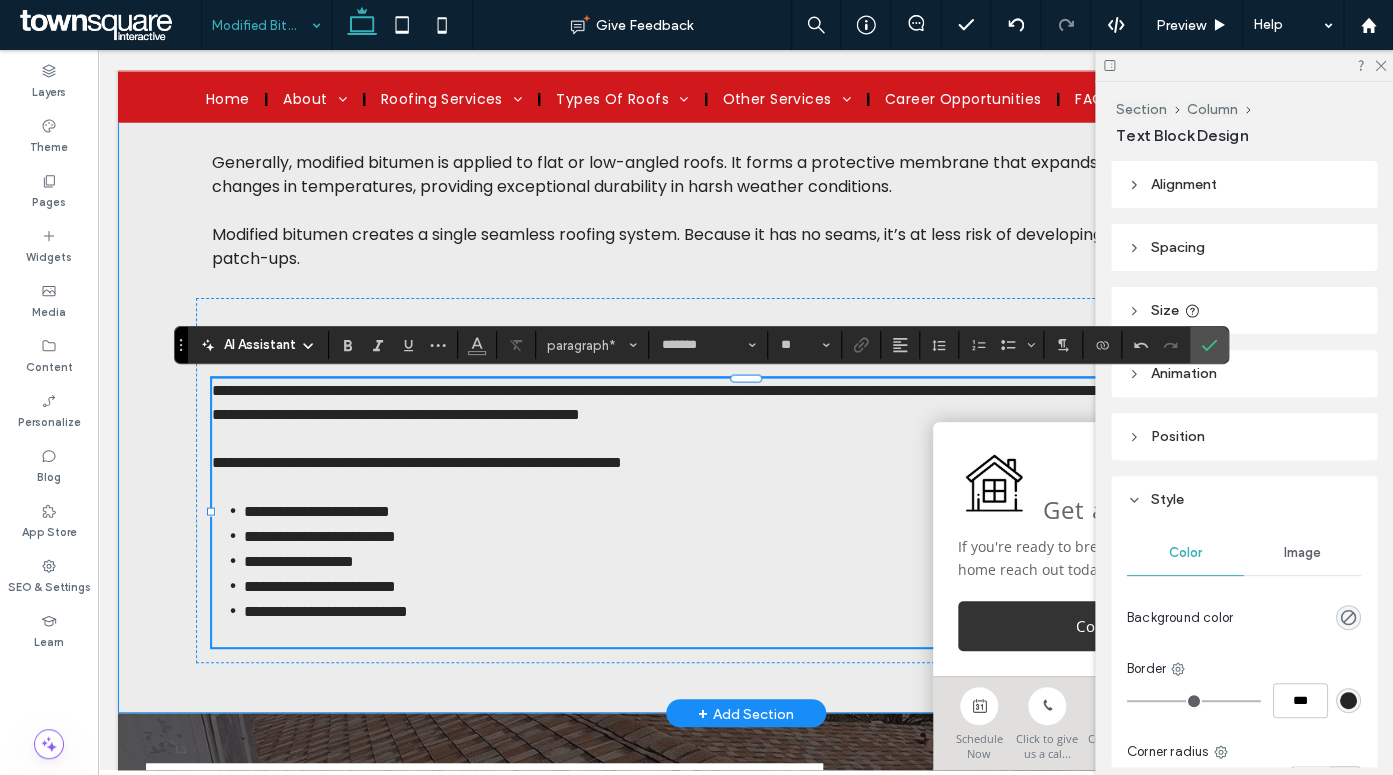 click on "Modified Bitumen Roofing Systems
Protective, Extensive, and Cost-Effective   Do you want a roof that’s durable, affordable, and dependable? Our modified bitumen is the way to go. We offer the latest in modified bitumen roofing systems. They are tested, trusted, and proven to deliver stellar results at affordable price points. Each of them boasts a state-of-the-art chemical composition, which provides extra durability and insulating capabilities. Modified bitumen is a top choice for flat roofs, commercial roofs, and more. If you’re interested, choose no one other than Swift Roofing LLC to install yours. We possess years of experience, and we’re committed to keeping our service costs to a minimum. We provide personalized solutions, tailoring our services and work schedule according to your specifications. We put you at the center of our attention. At our business, your needs come first. To discover all that our modified bitumen roofs can do for you, don’t hesitate to contact us today." at bounding box center (746, 133) 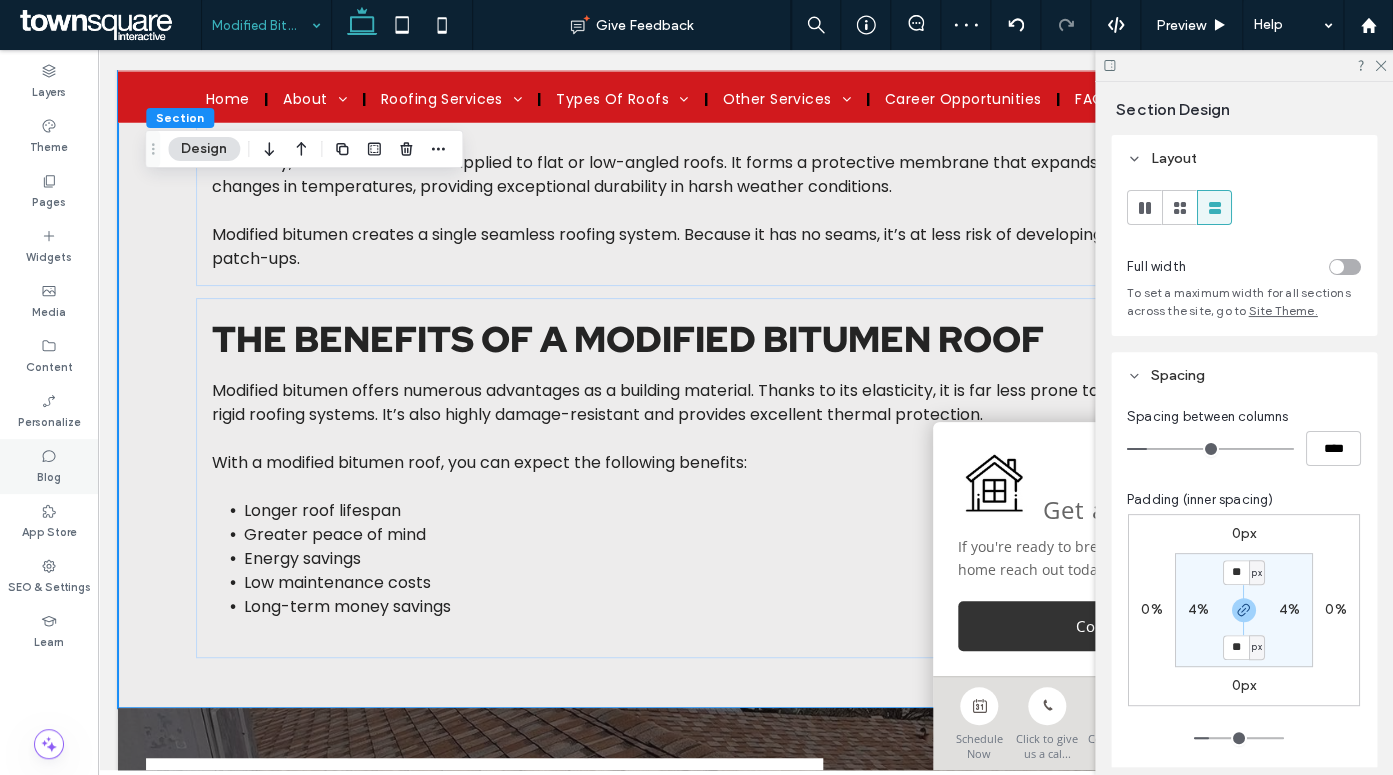 scroll, scrollTop: 1726, scrollLeft: 0, axis: vertical 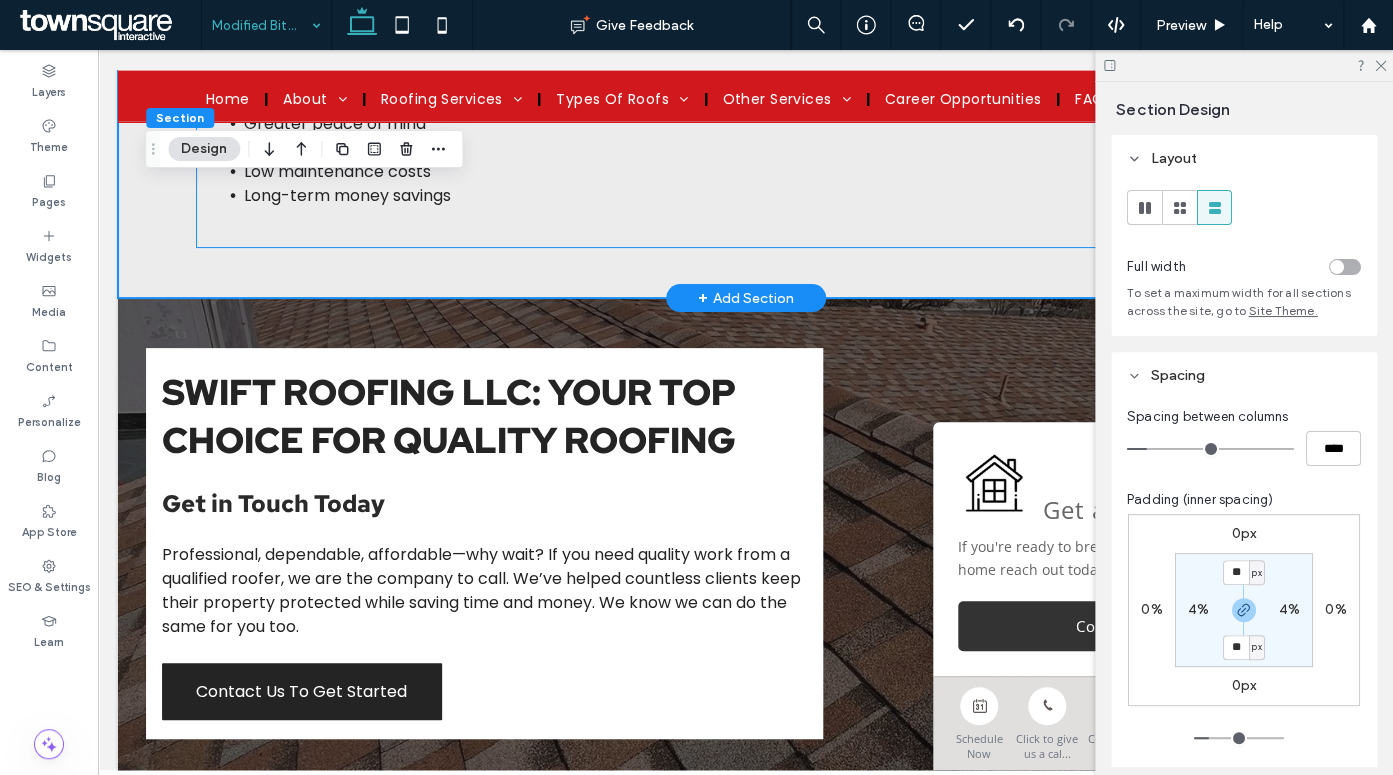 click on "The Benefits of a Modified Bitumen Roof
Modified bitumen offers numerous advantages as a building material. Thanks to its elasticity, it is far less prone to cracking than more rigid roofing systems. It’s also highly damage-resistant and provides excellent thermal protection. With a modified bitumen roof, you can expect the following benefits:     Longer roof lifespan     Greater peace of mind     Energy savings     Low maintenance costs     Long-term money savings" at bounding box center [746, 68] 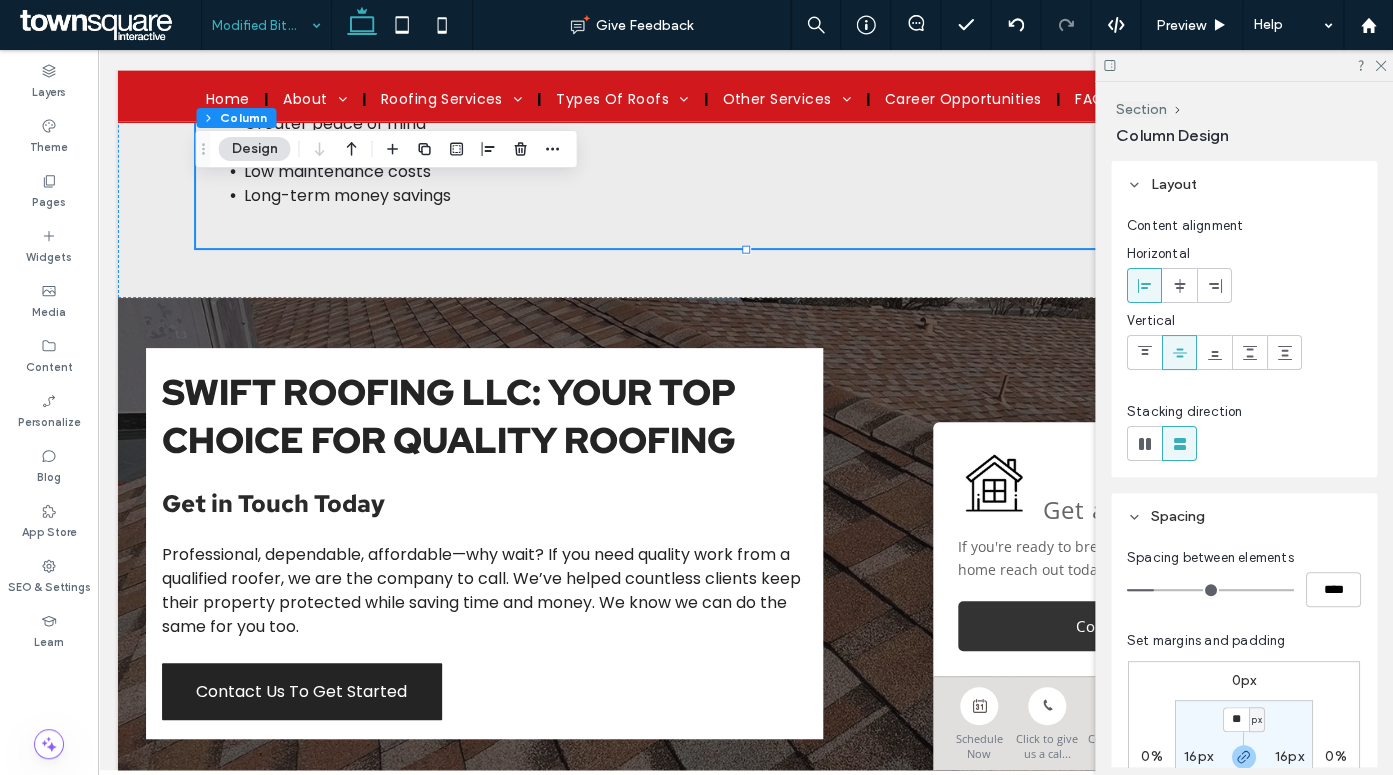 click 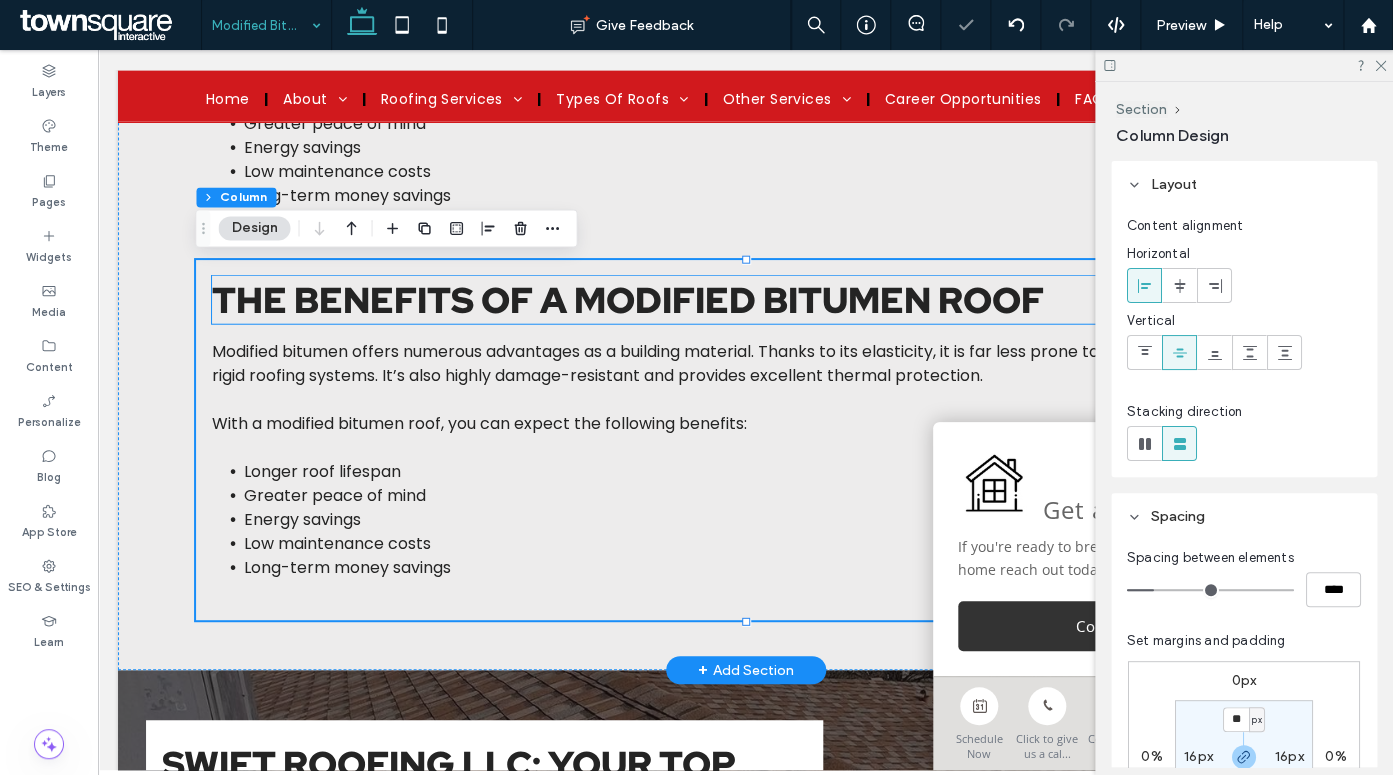 click on "The Benefits of a Modified Bitumen Roof" at bounding box center [628, 300] 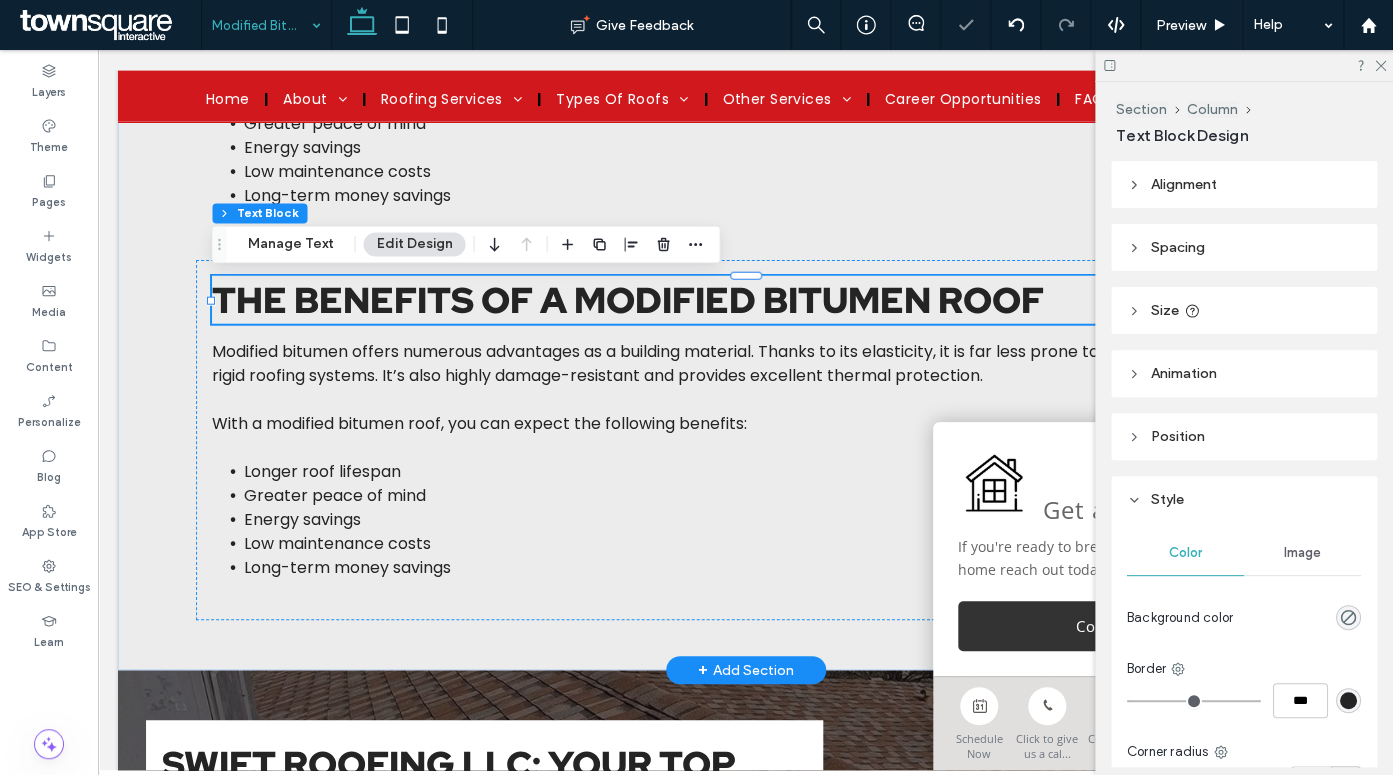 click on "The Benefits of a Modified Bitumen Roof" at bounding box center (628, 300) 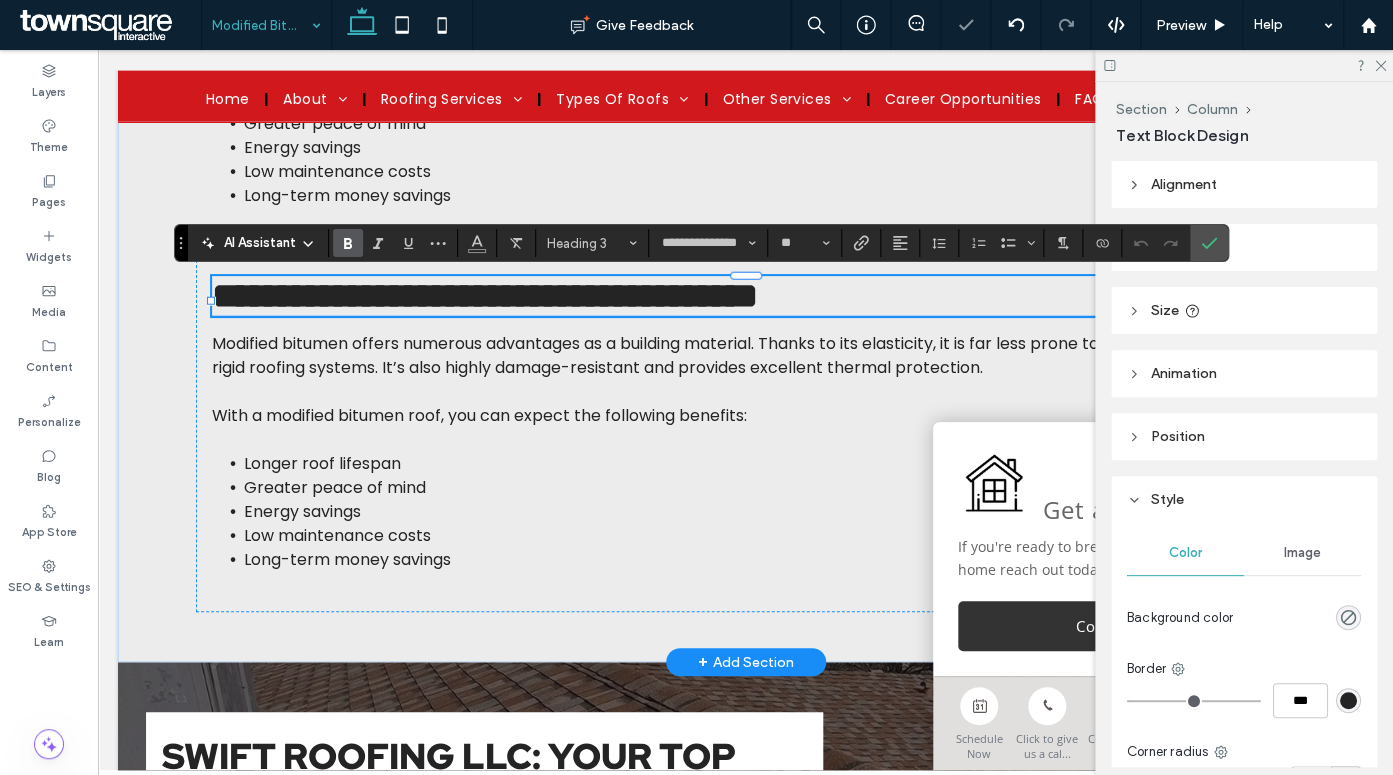 type 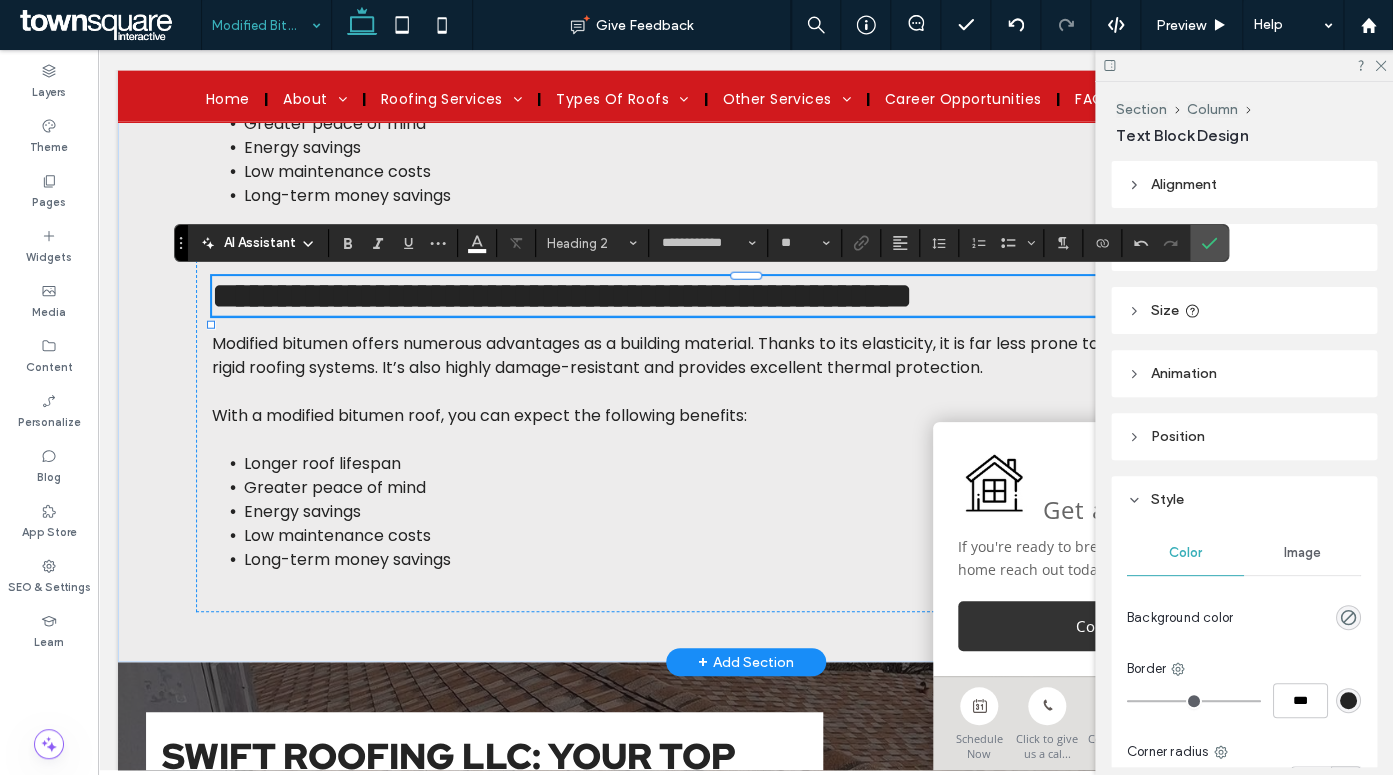 click at bounding box center [746, 392] 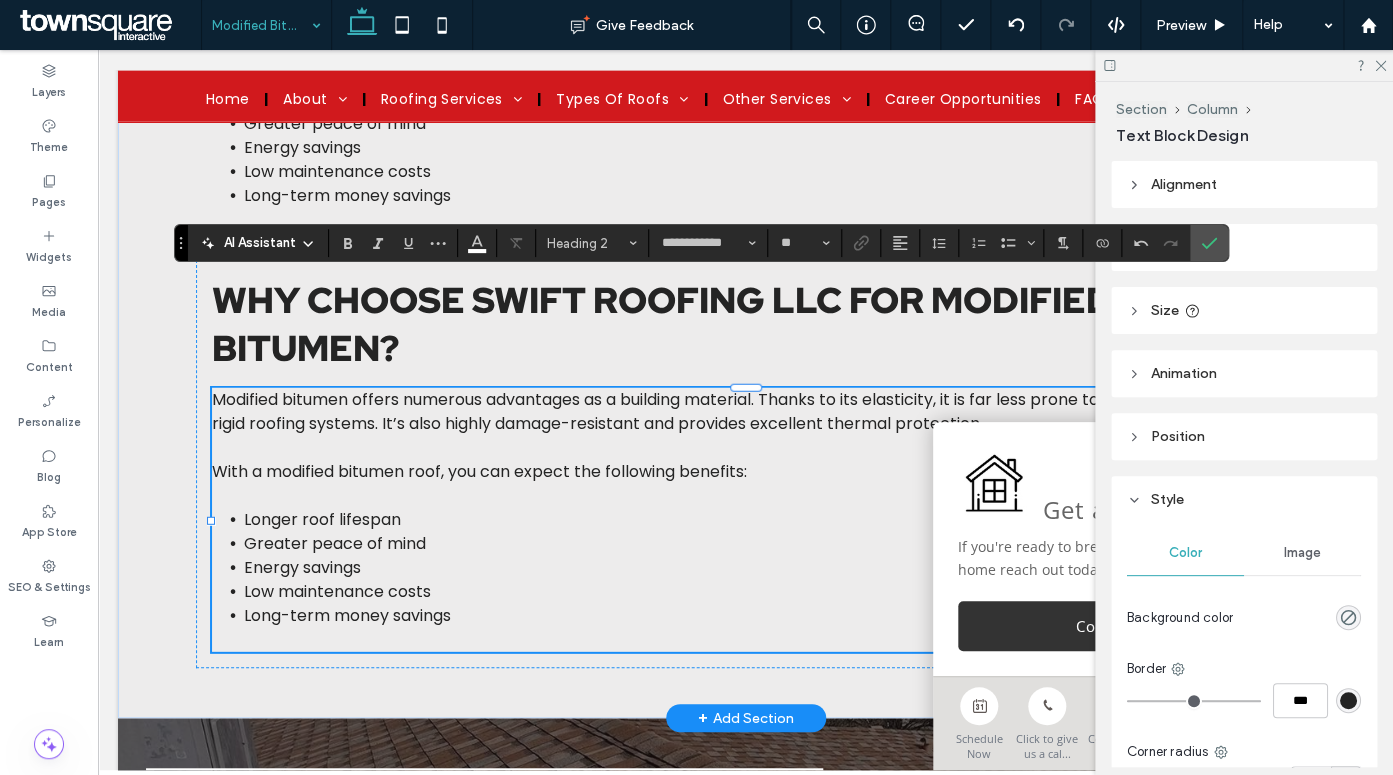 click at bounding box center [746, 448] 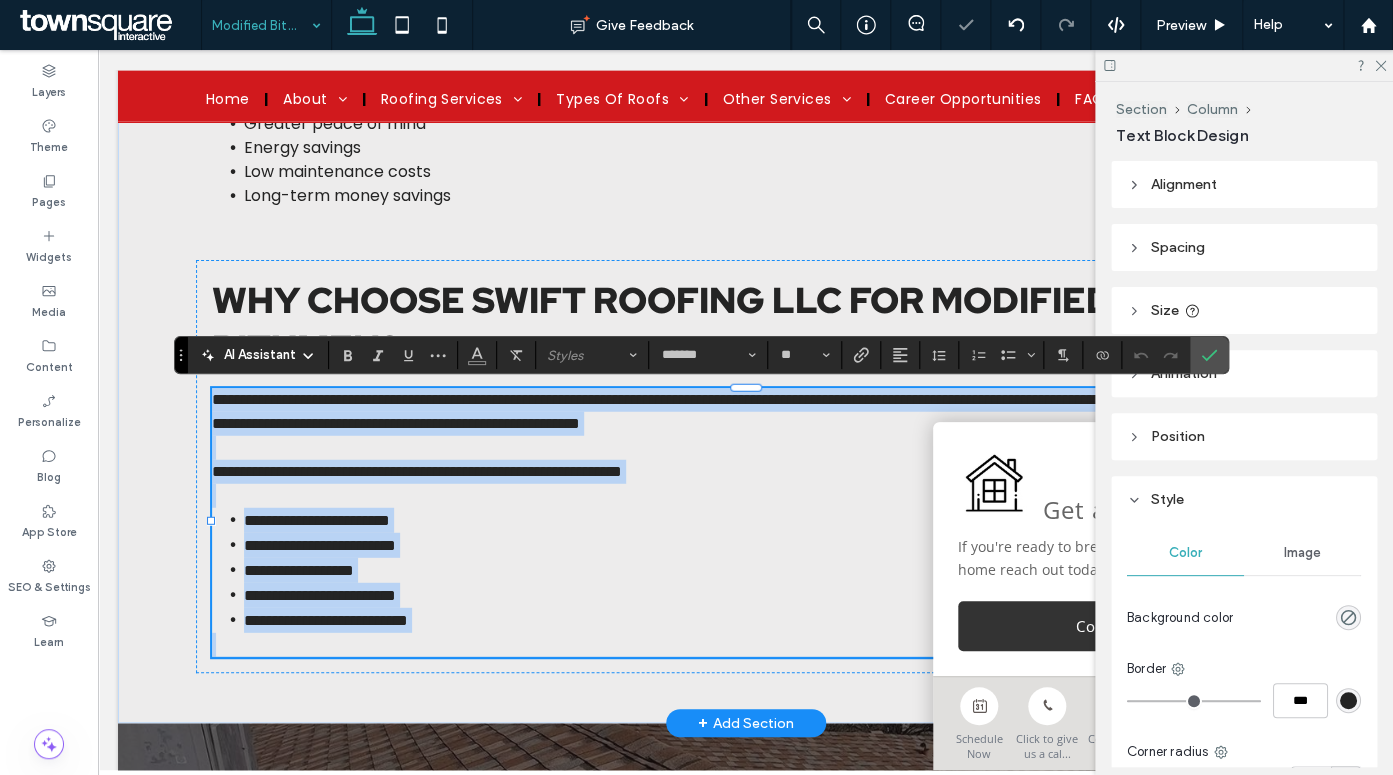 type 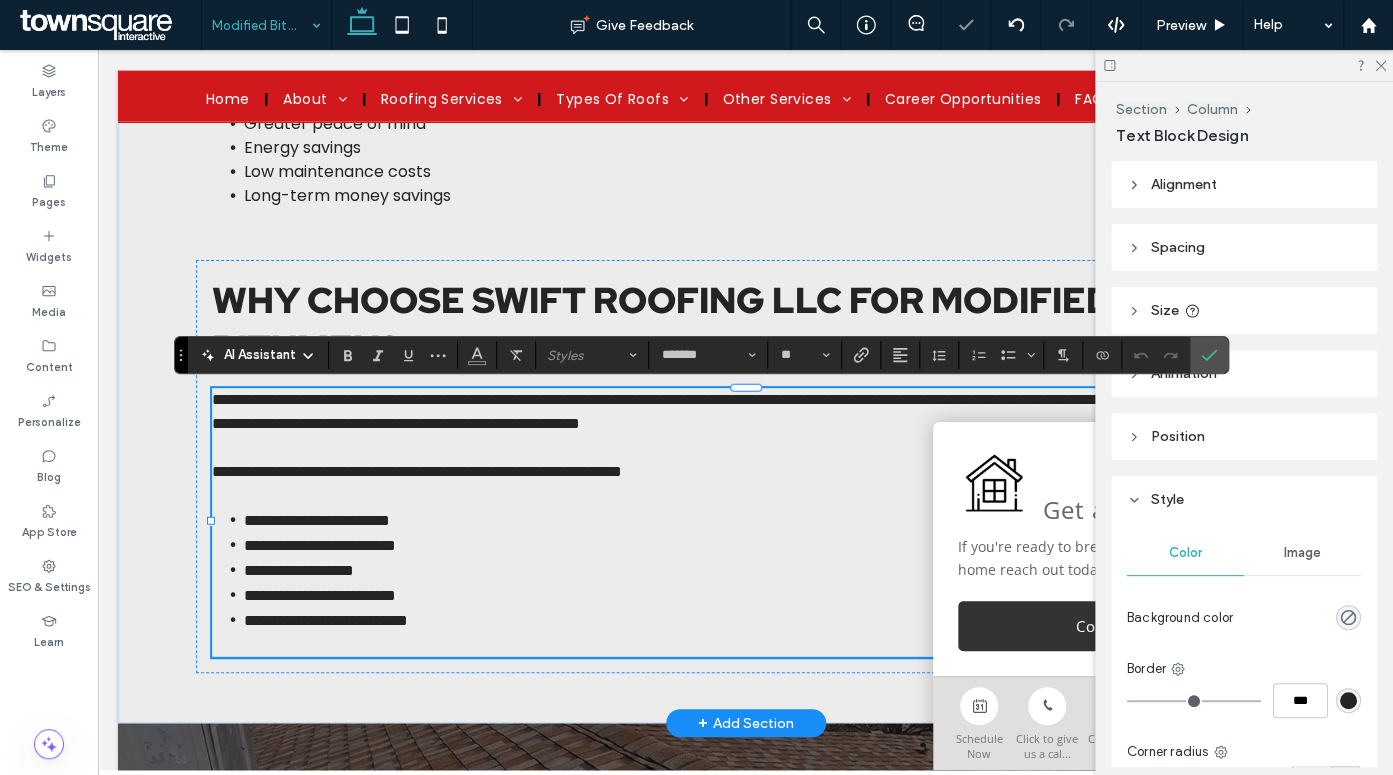 scroll, scrollTop: 193, scrollLeft: 0, axis: vertical 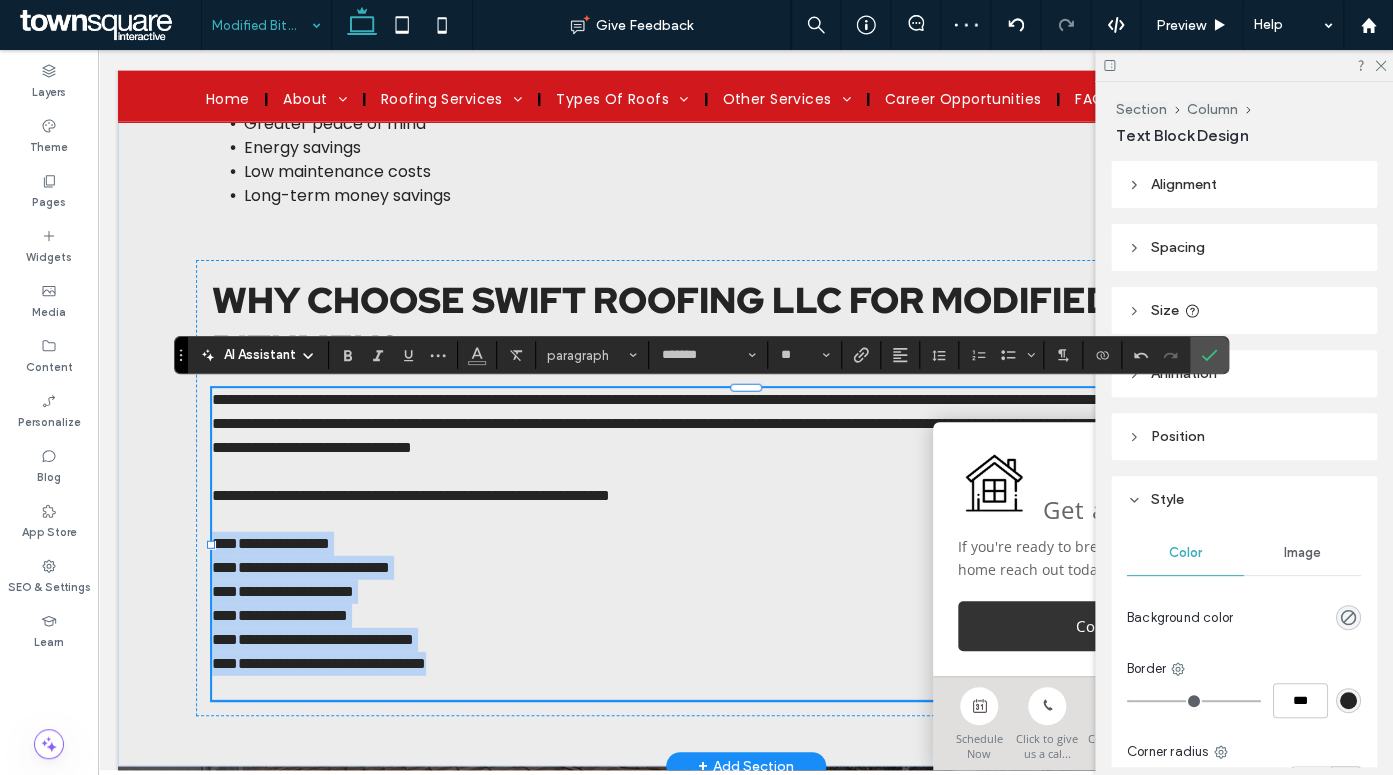 drag, startPoint x: 536, startPoint y: 668, endPoint x: 207, endPoint y: 543, distance: 351.946 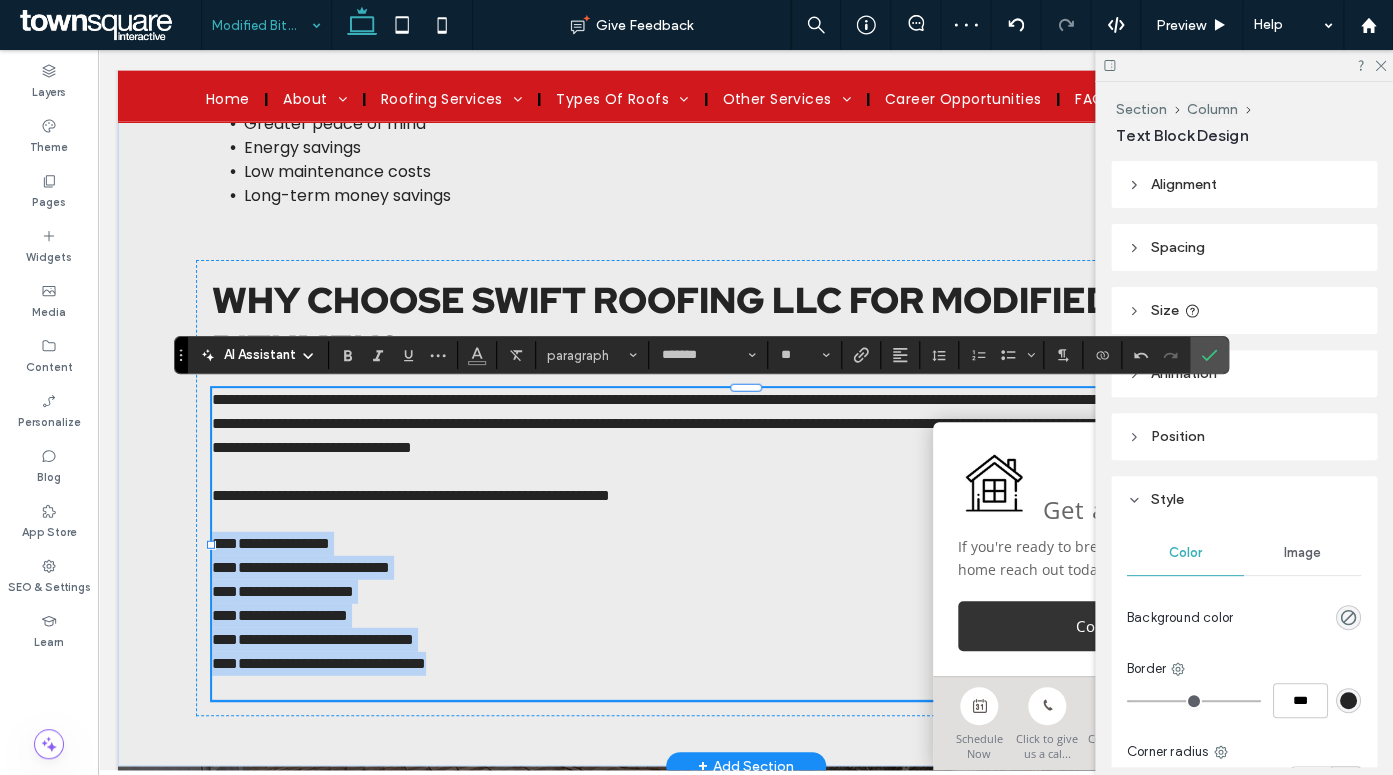 click on "**********" at bounding box center [746, 544] 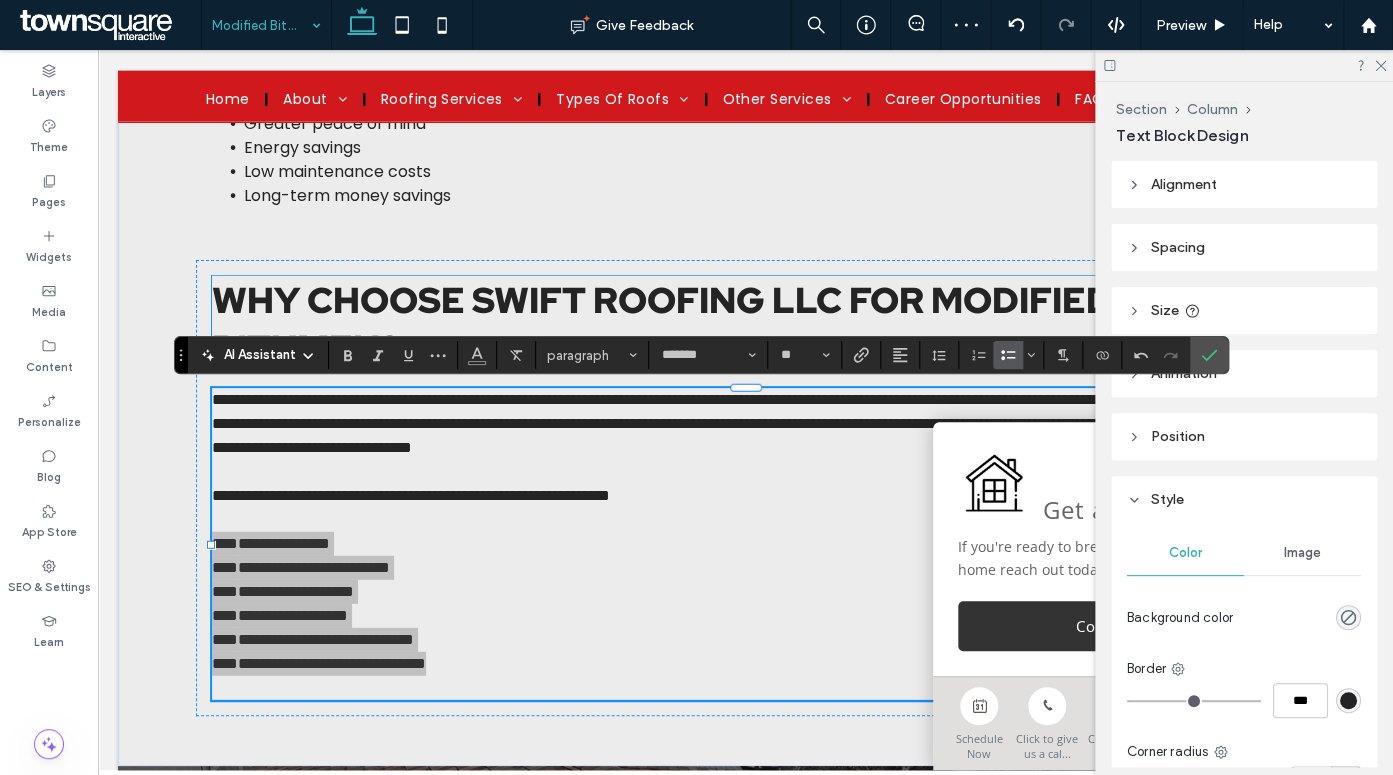 click 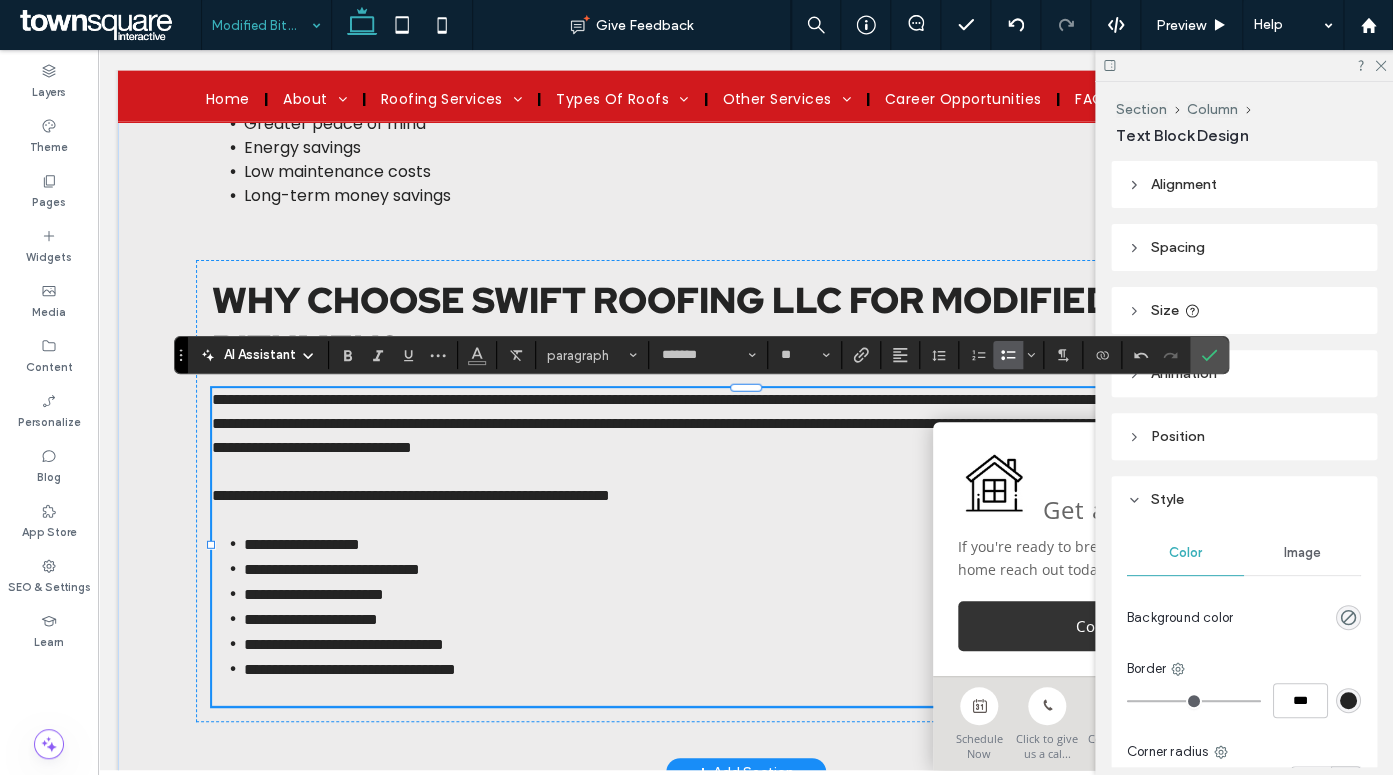click at bounding box center (746, 472) 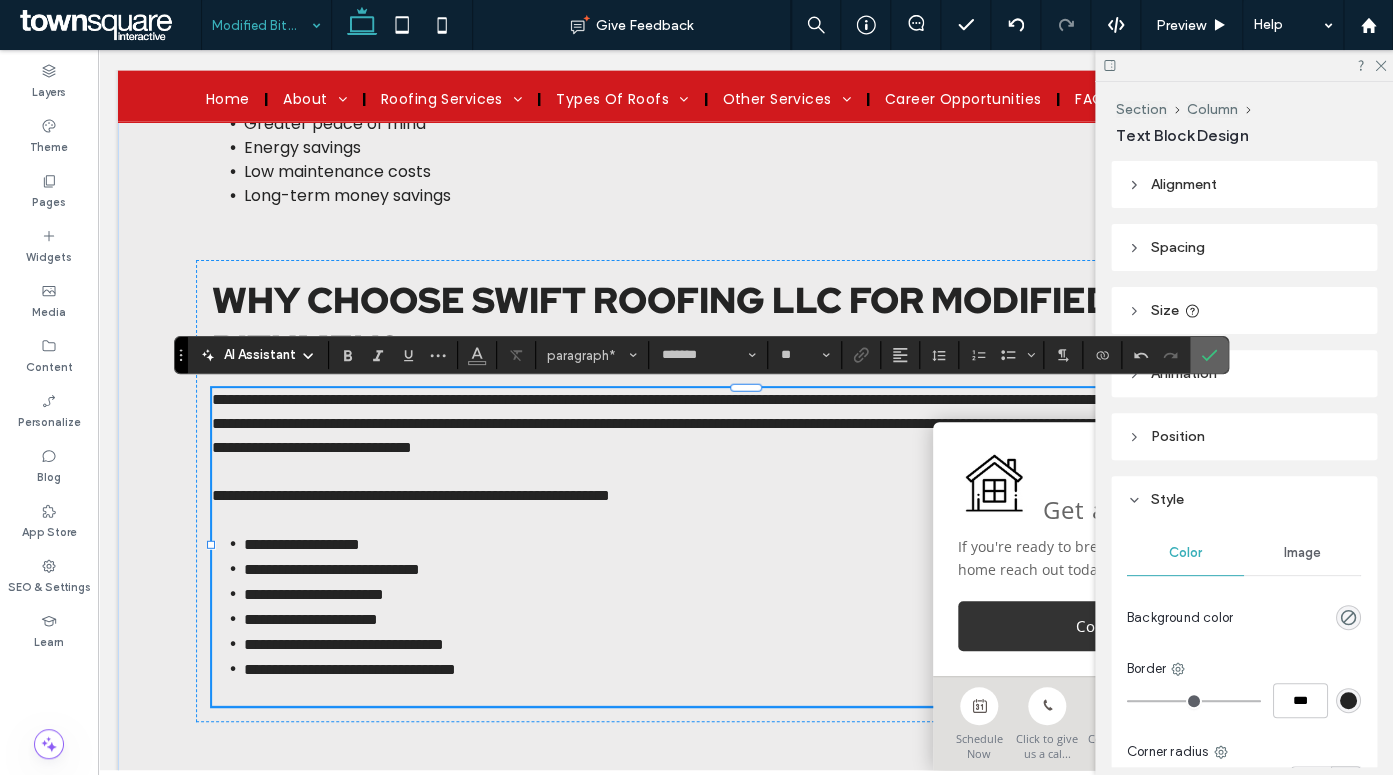 click 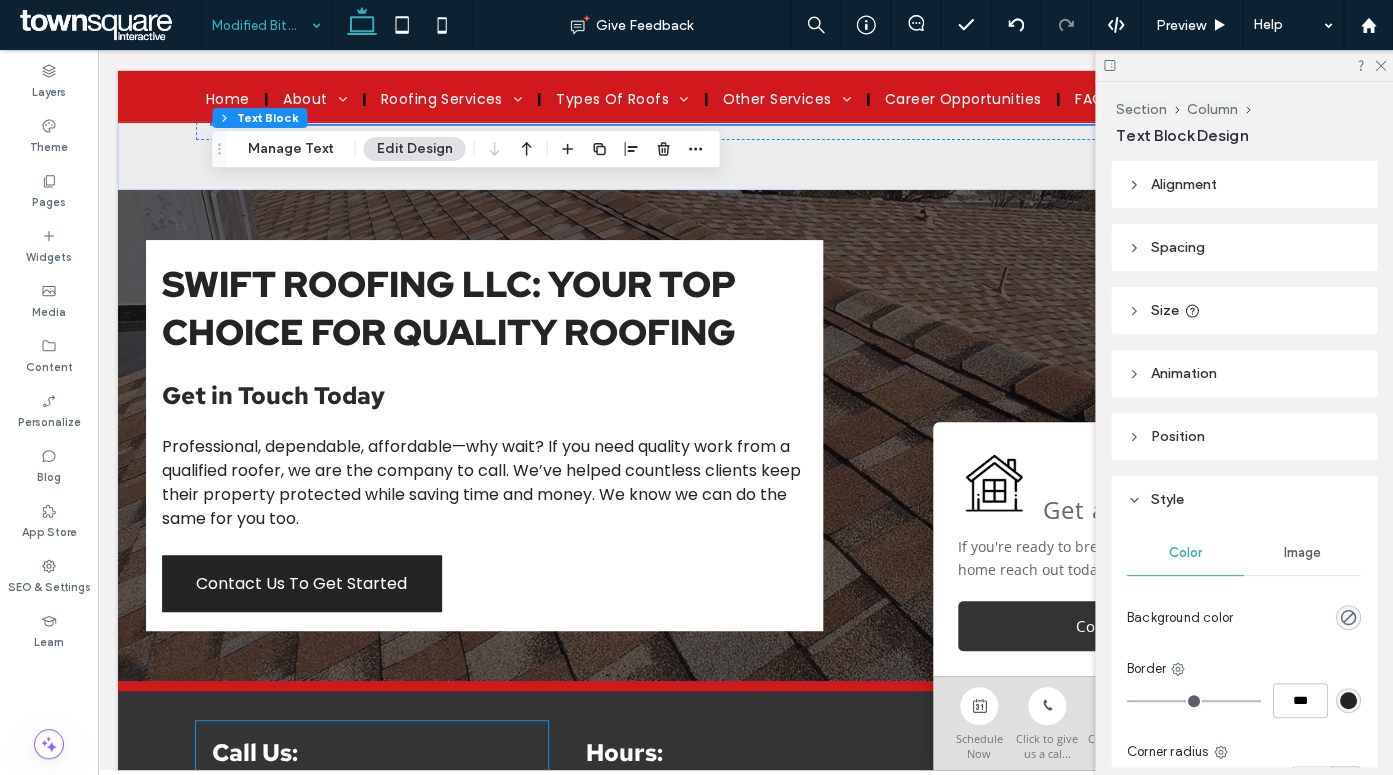 scroll, scrollTop: 2109, scrollLeft: 0, axis: vertical 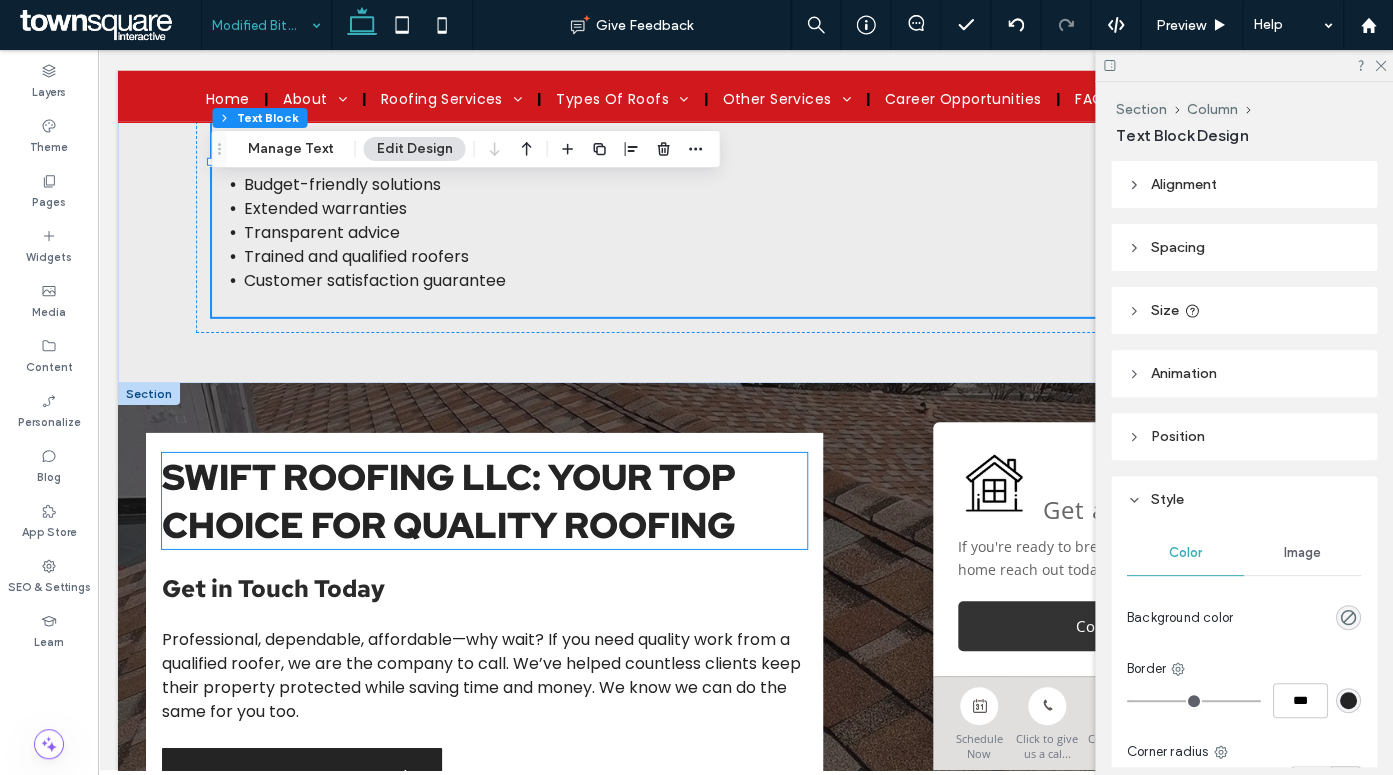 click on "Swift Roofing LLC: Your Top Choice for Quality Roofing" at bounding box center (449, 501) 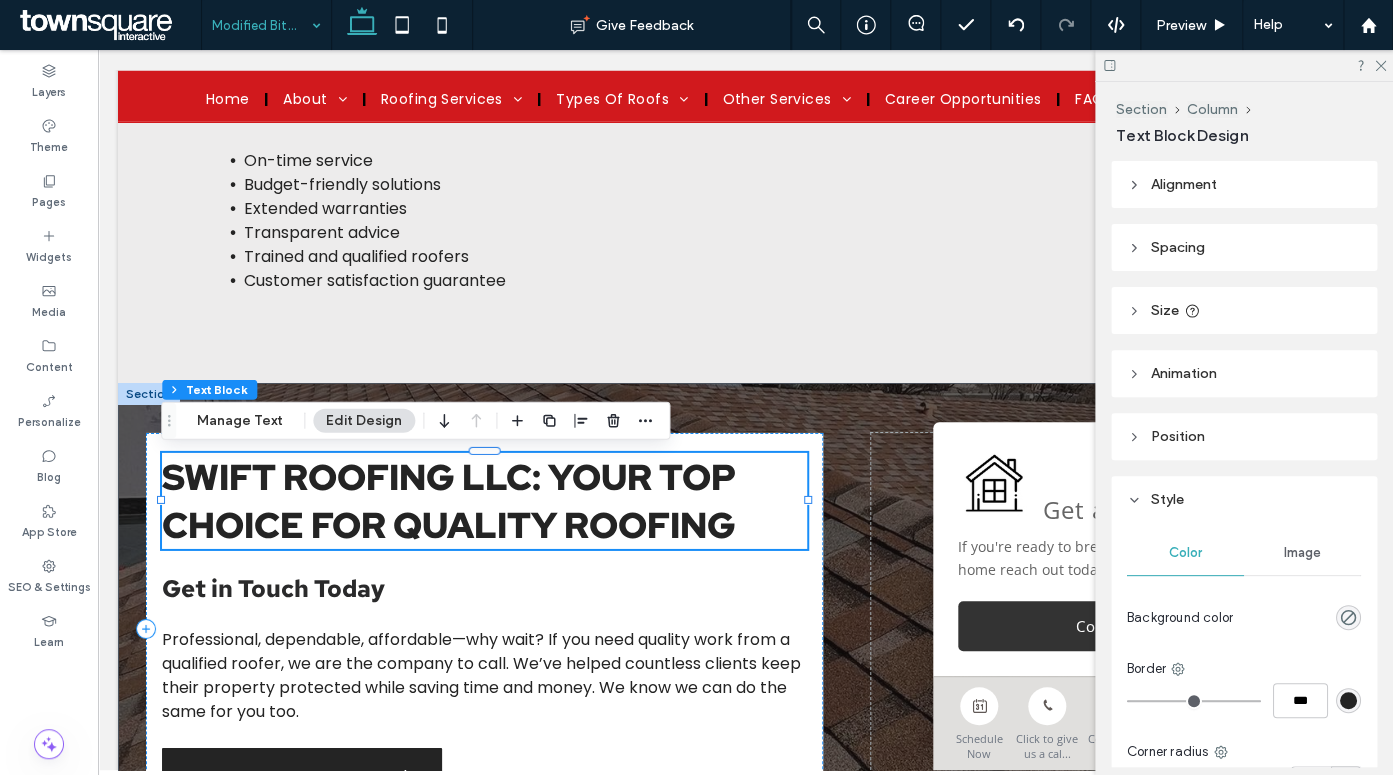 click on "Swift Roofing LLC: Your Top Choice for Quality Roofing" at bounding box center (484, 501) 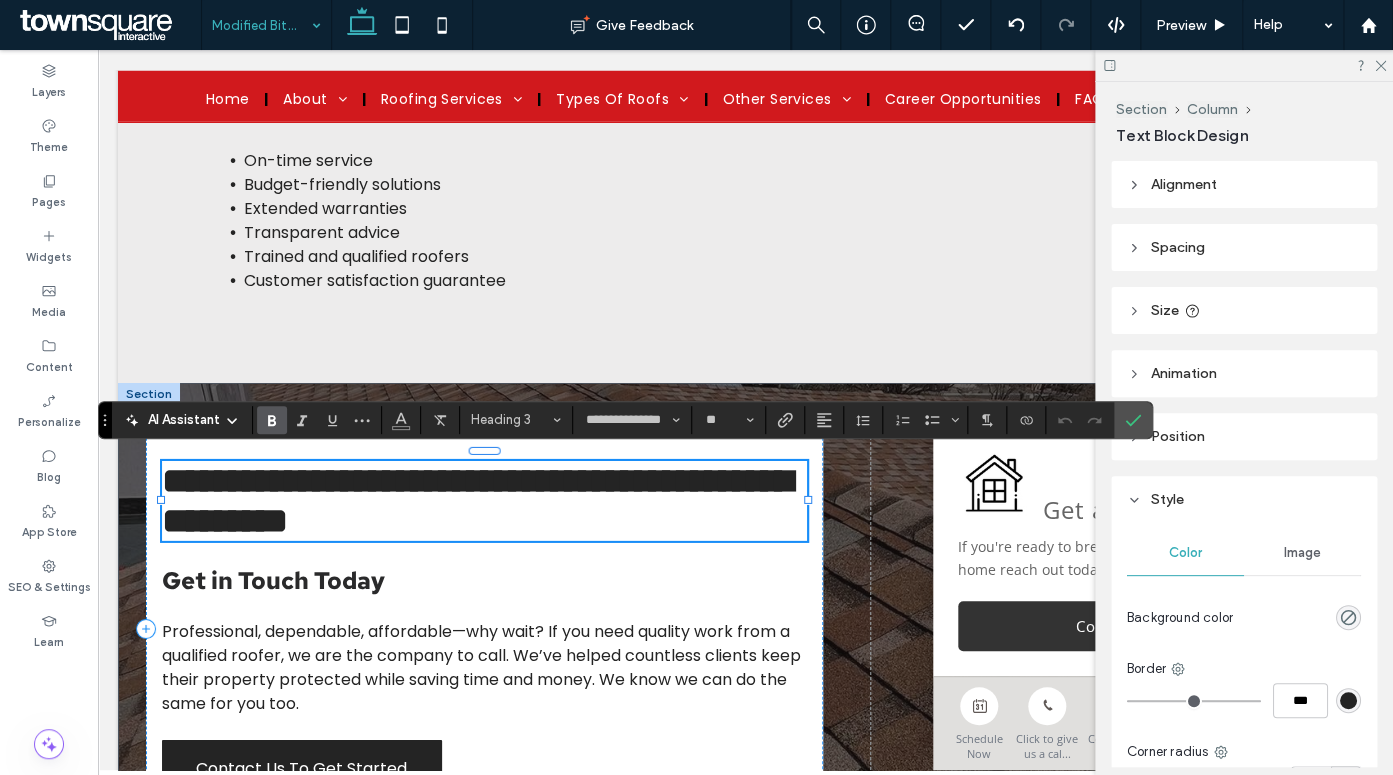 type 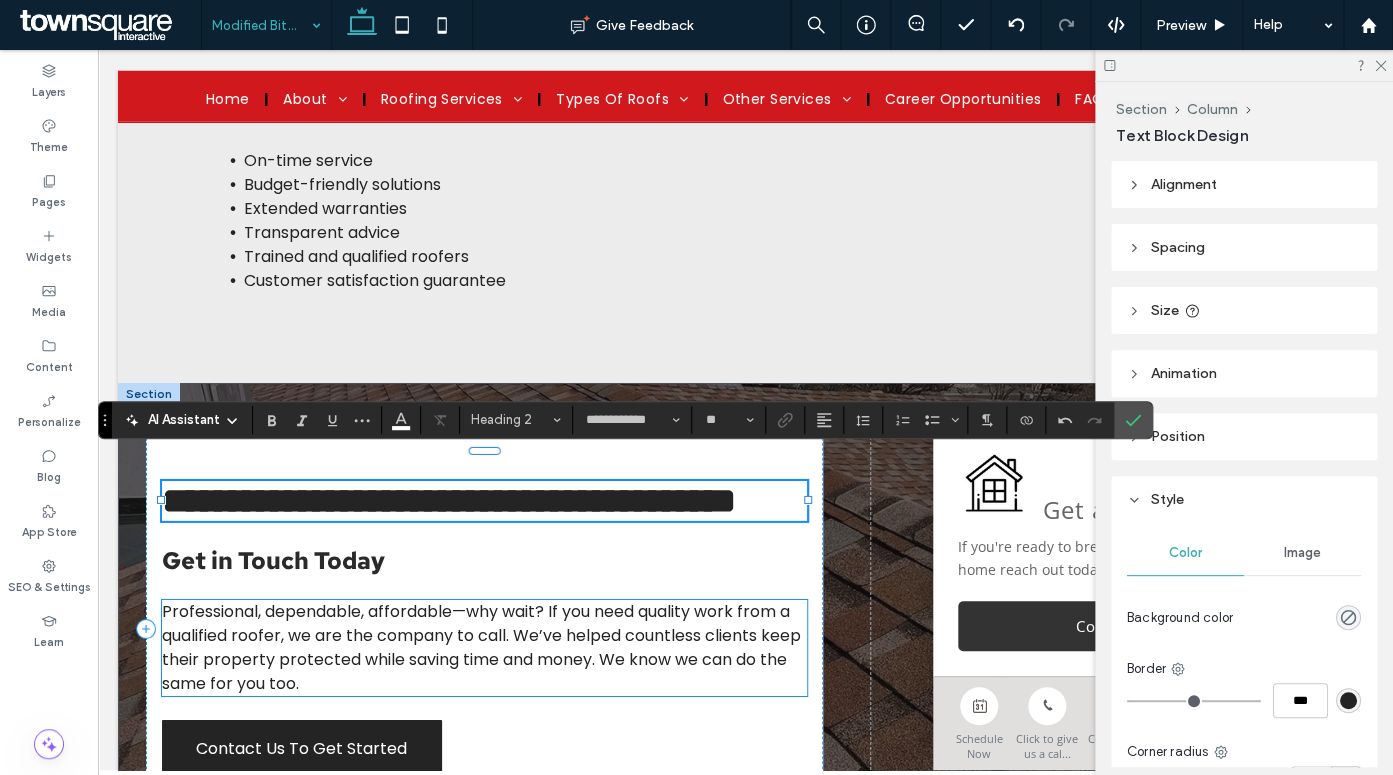 click on "Professional, dependable, affordable—why wait? If you need quality work from a qualified roofer, we are the company to call. We’ve helped countless clients keep their property protected while saving time and money. We know we can do the same for you too." at bounding box center (481, 647) 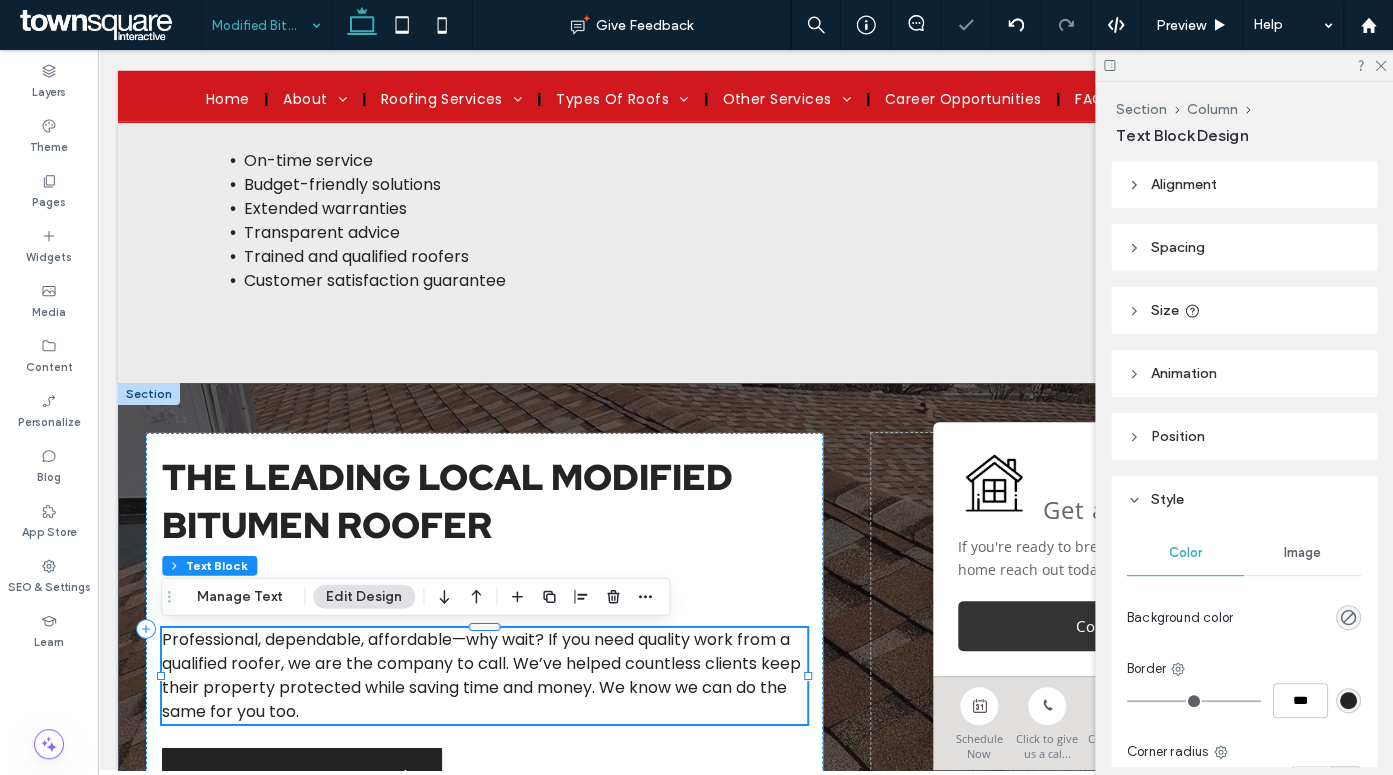 click on "Professional, dependable, affordable—why wait? If you need quality work from a qualified roofer, we are the company to call. We’ve helped countless clients keep their property protected while saving time and money. We know we can do the same for you too." at bounding box center (481, 675) 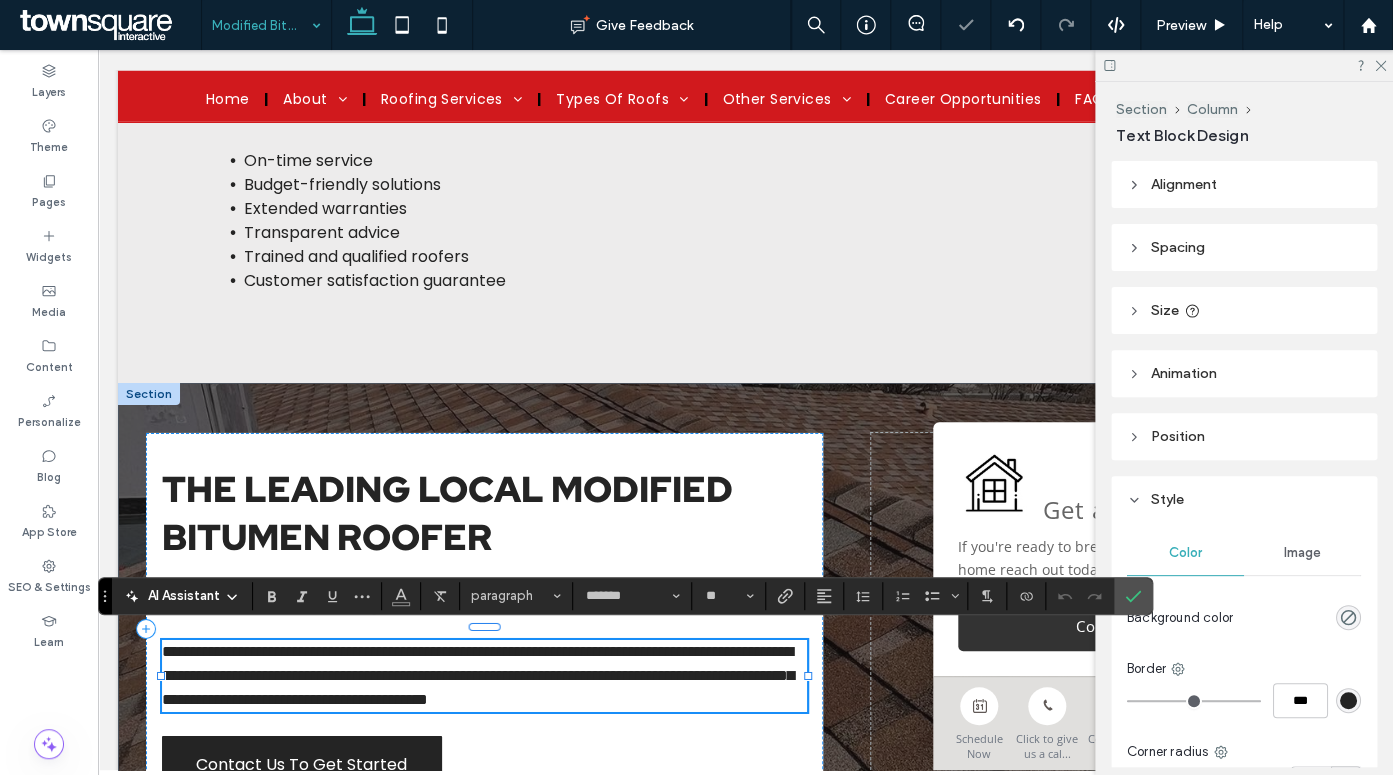 type 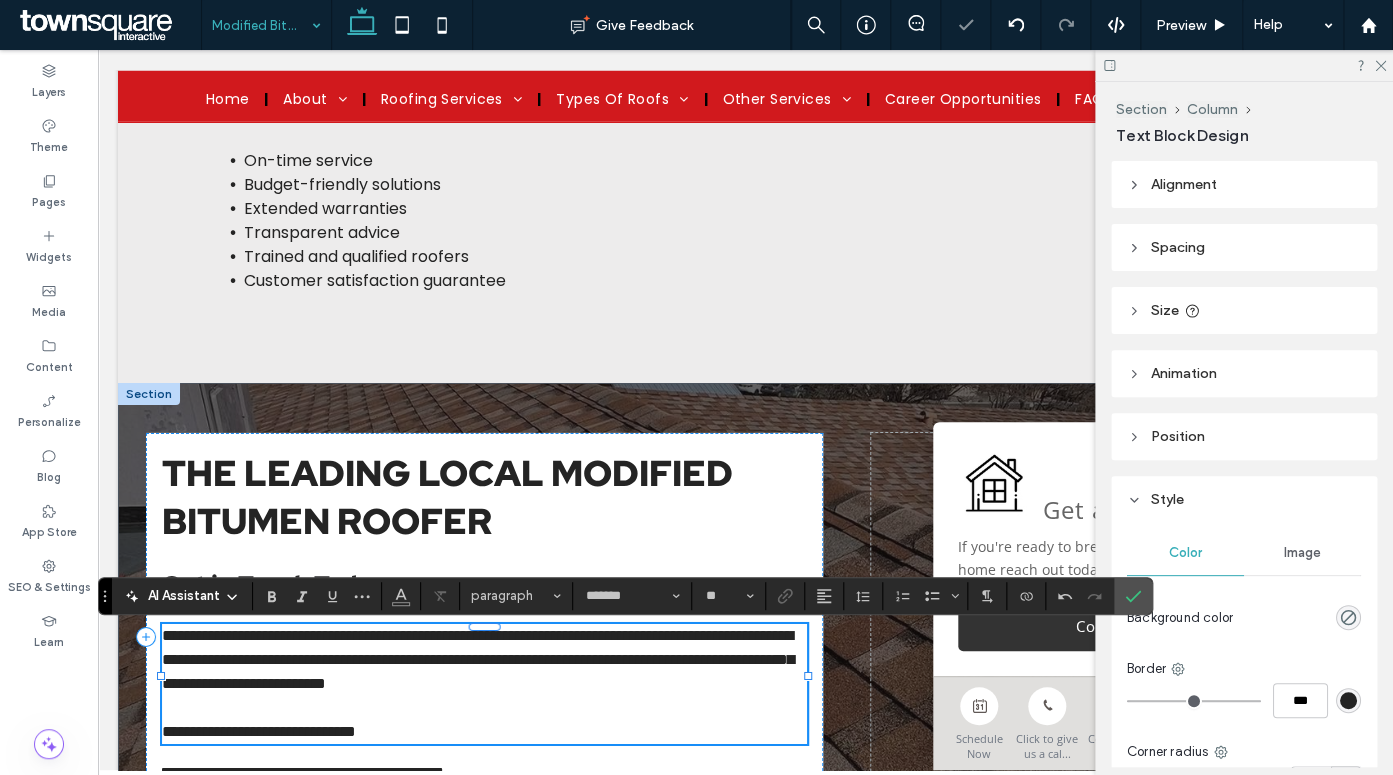 scroll, scrollTop: 24, scrollLeft: 0, axis: vertical 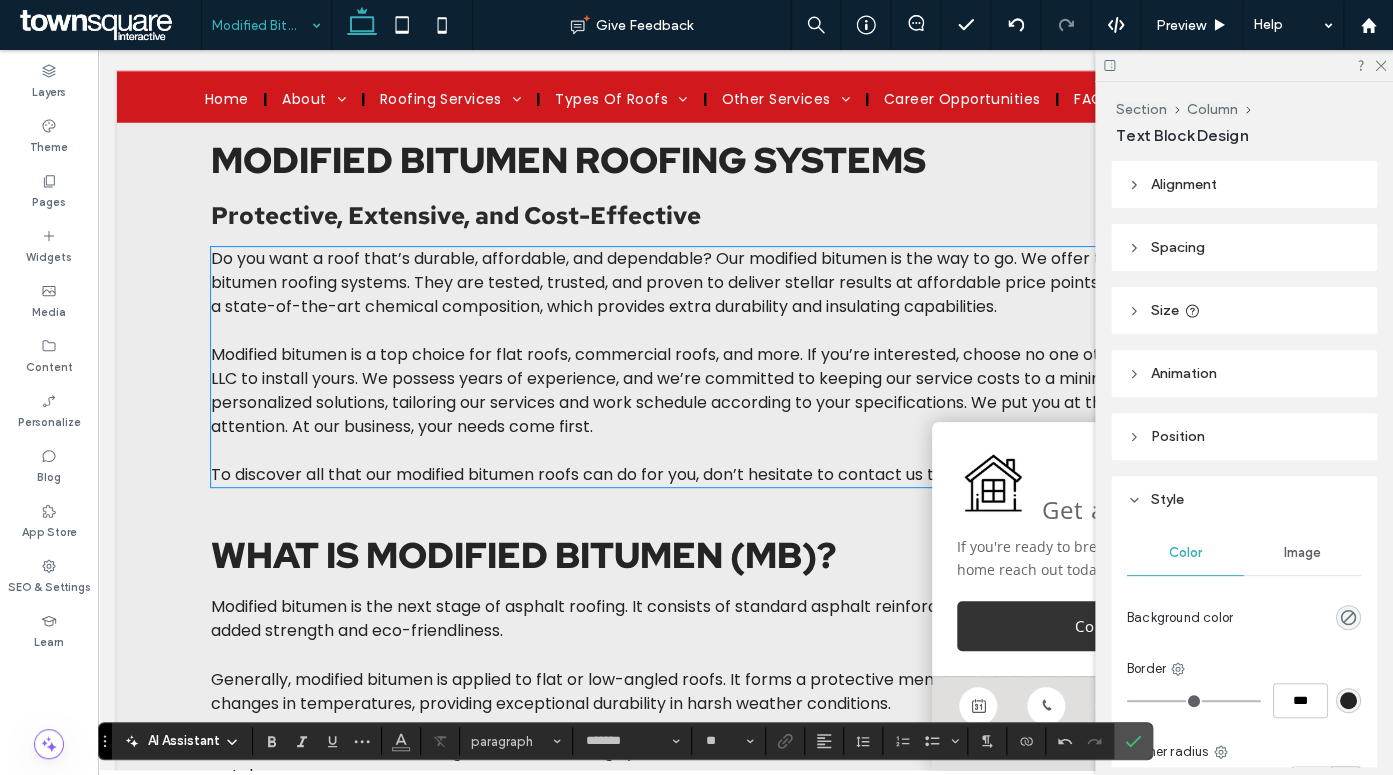 click on "Modified bitumen is a top choice for flat roofs, commercial roofs, and more. If you’re interested, choose no one other than Swift Roofing LLC to install yours. We possess years of experience, and we’re committed to keeping our service costs to a minimum. We provide personalized solutions, tailoring our services and work schedule according to your specifications. We put you at the center of our attention. At our business, your needs come first." at bounding box center [742, 390] 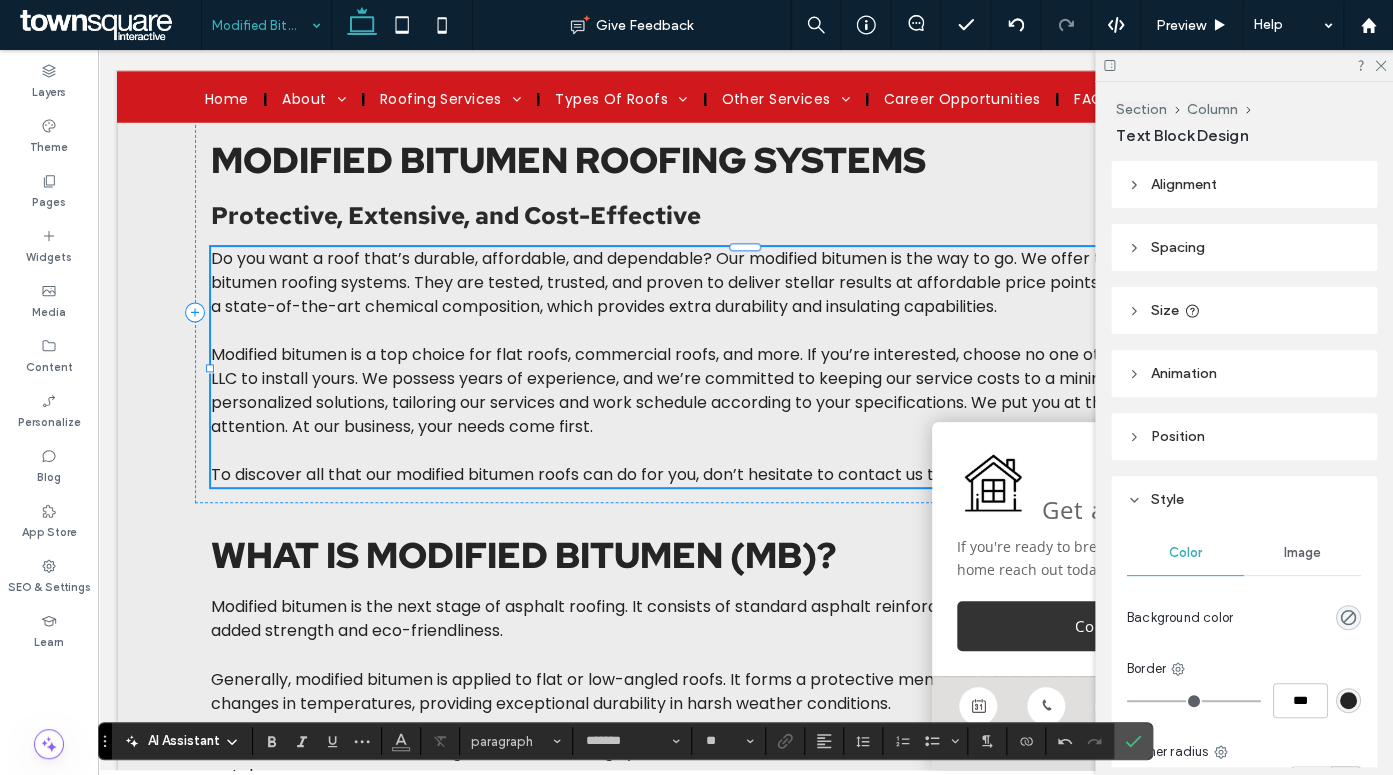 click on "Do you want a roof that’s durable, affordable, and dependable? Our modified bitumen is the way to go. We offer the latest in modified bitumen roofing systems. They are tested, trusted, and proven to deliver stellar results at affordable price points. Each of them boasts a state-of-the-art chemical composition, which provides extra durability and insulating capabilities. Modified bitumen is a top choice for flat roofs, commercial roofs, and more. If you’re interested, choose no one other than Swift Roofing LLC to install yours. We possess years of experience, and we’re committed to keeping our service costs to a minimum. We provide personalized solutions, tailoring our services and work schedule according to your specifications. We put you at the center of our attention. At our business, your needs come first. To discover all that our modified bitumen roofs can do for you, don’t hesitate to contact us today." at bounding box center [745, 367] 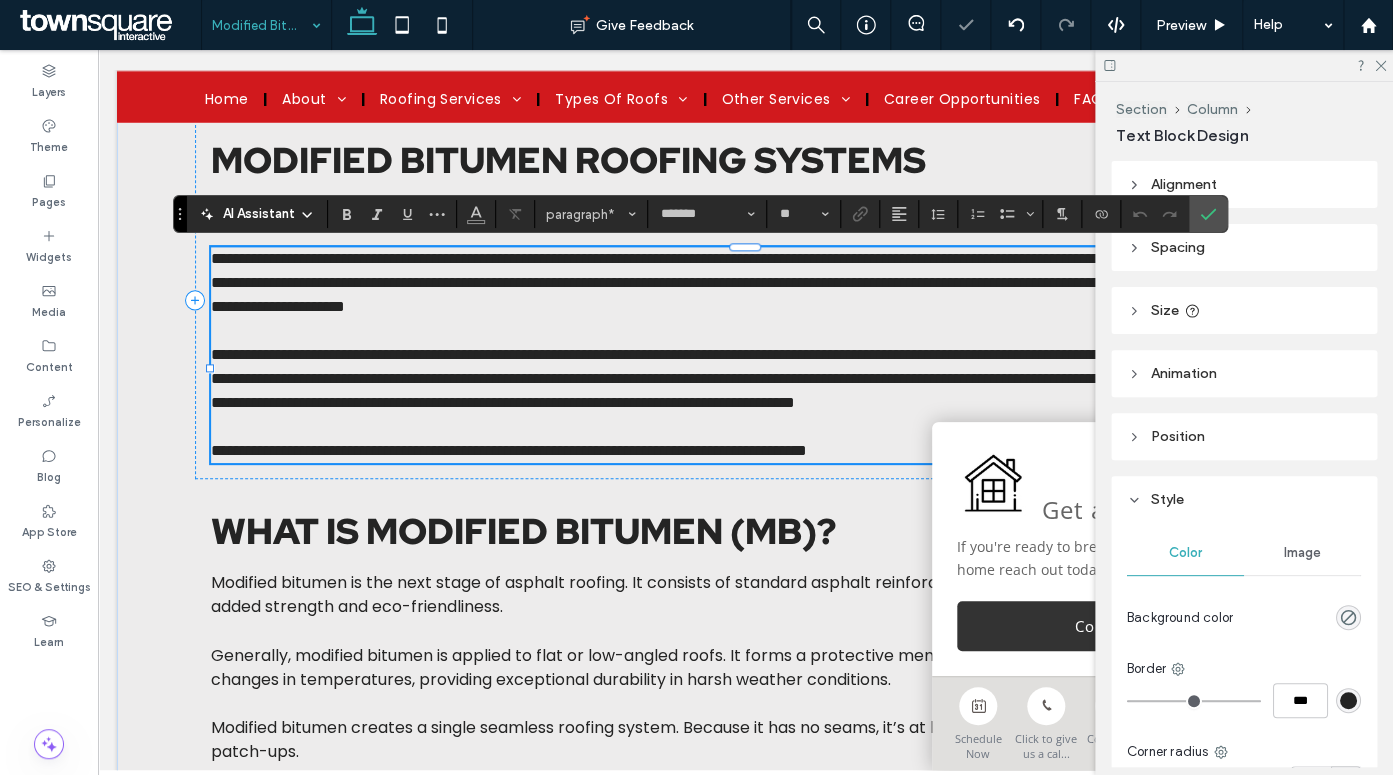 click on "**********" at bounding box center [737, 378] 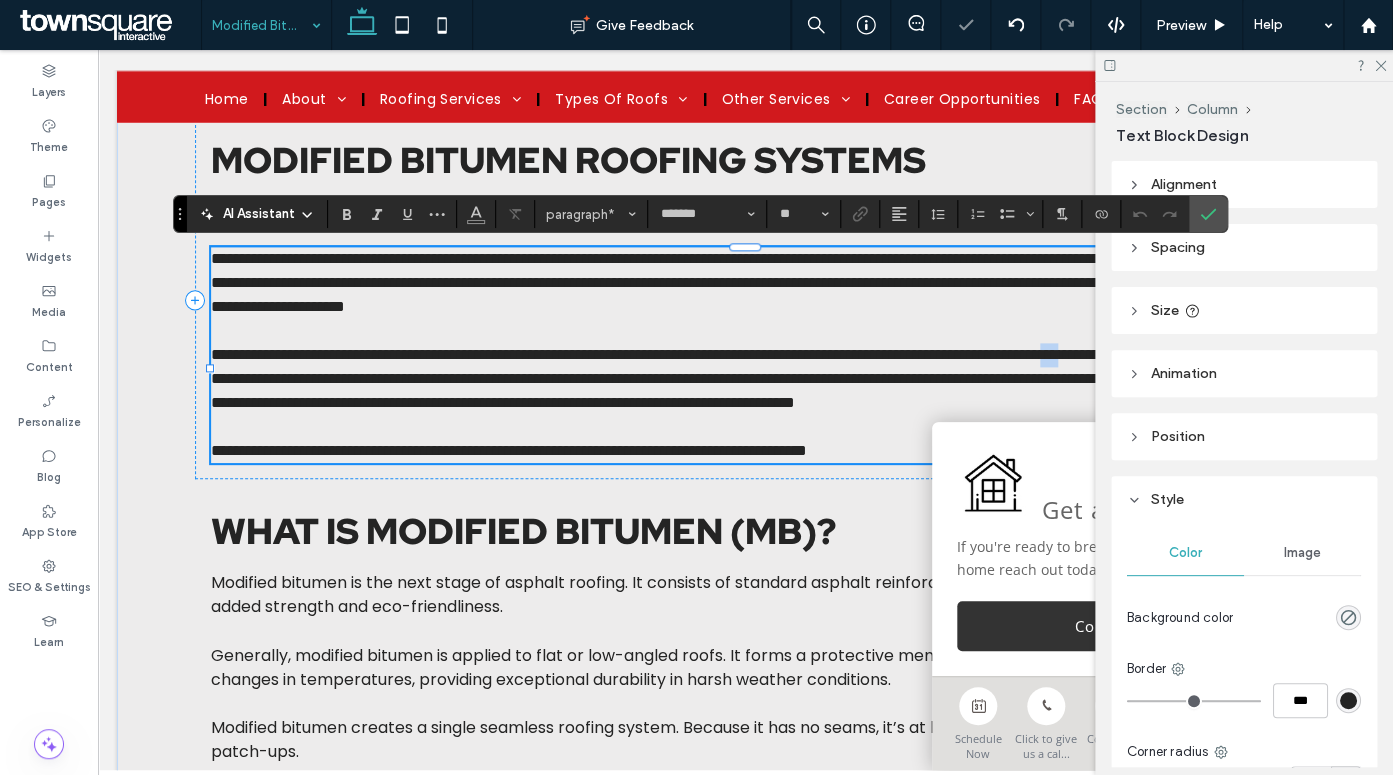 click on "**********" at bounding box center (737, 378) 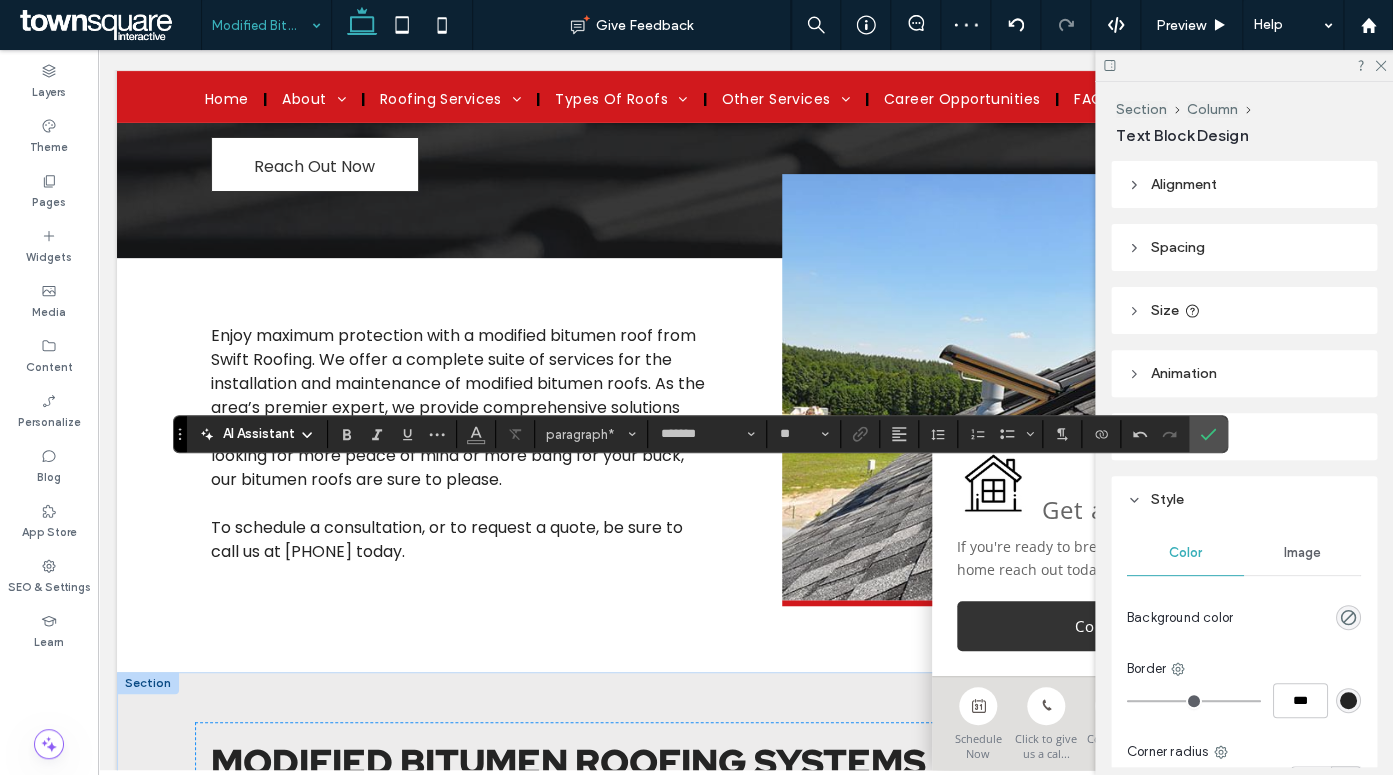 scroll, scrollTop: 0, scrollLeft: 0, axis: both 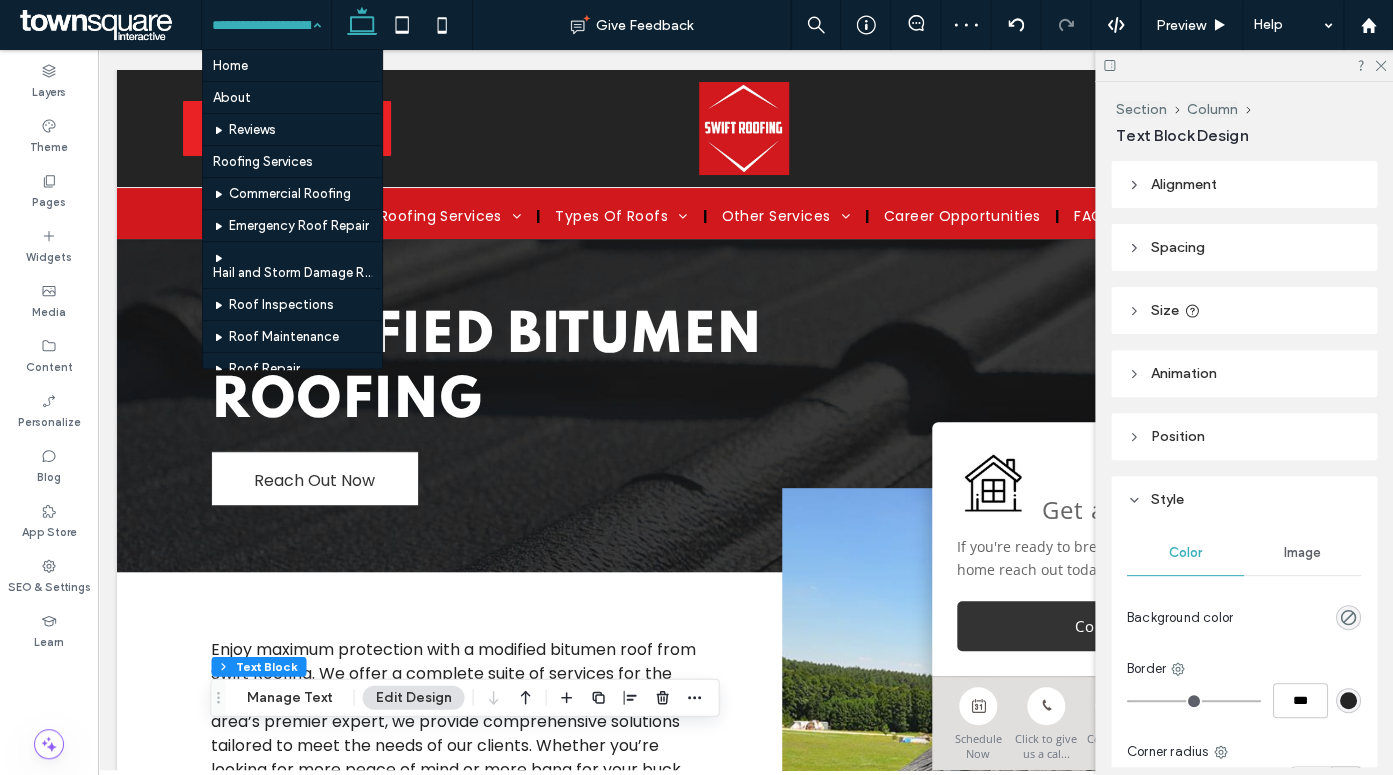 click at bounding box center [261, 25] 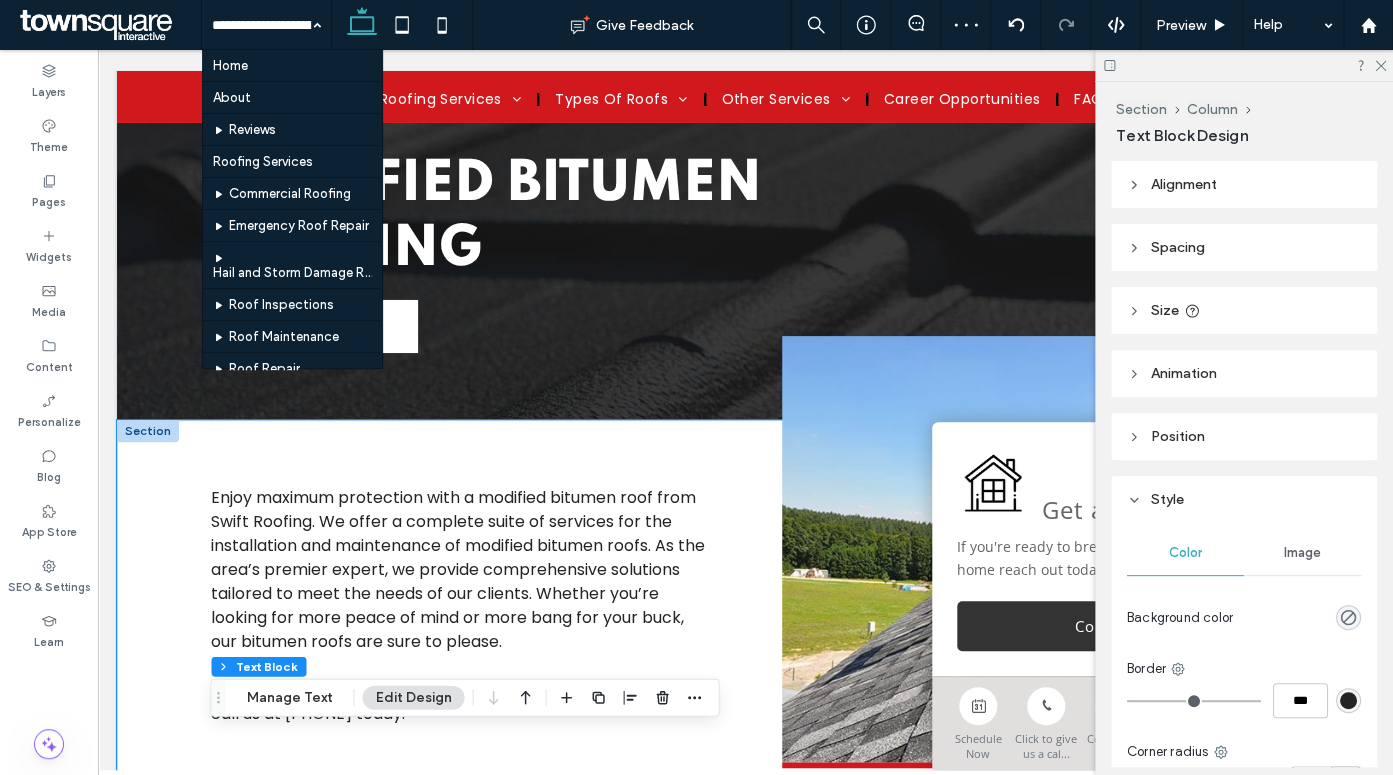 scroll, scrollTop: 70, scrollLeft: 0, axis: vertical 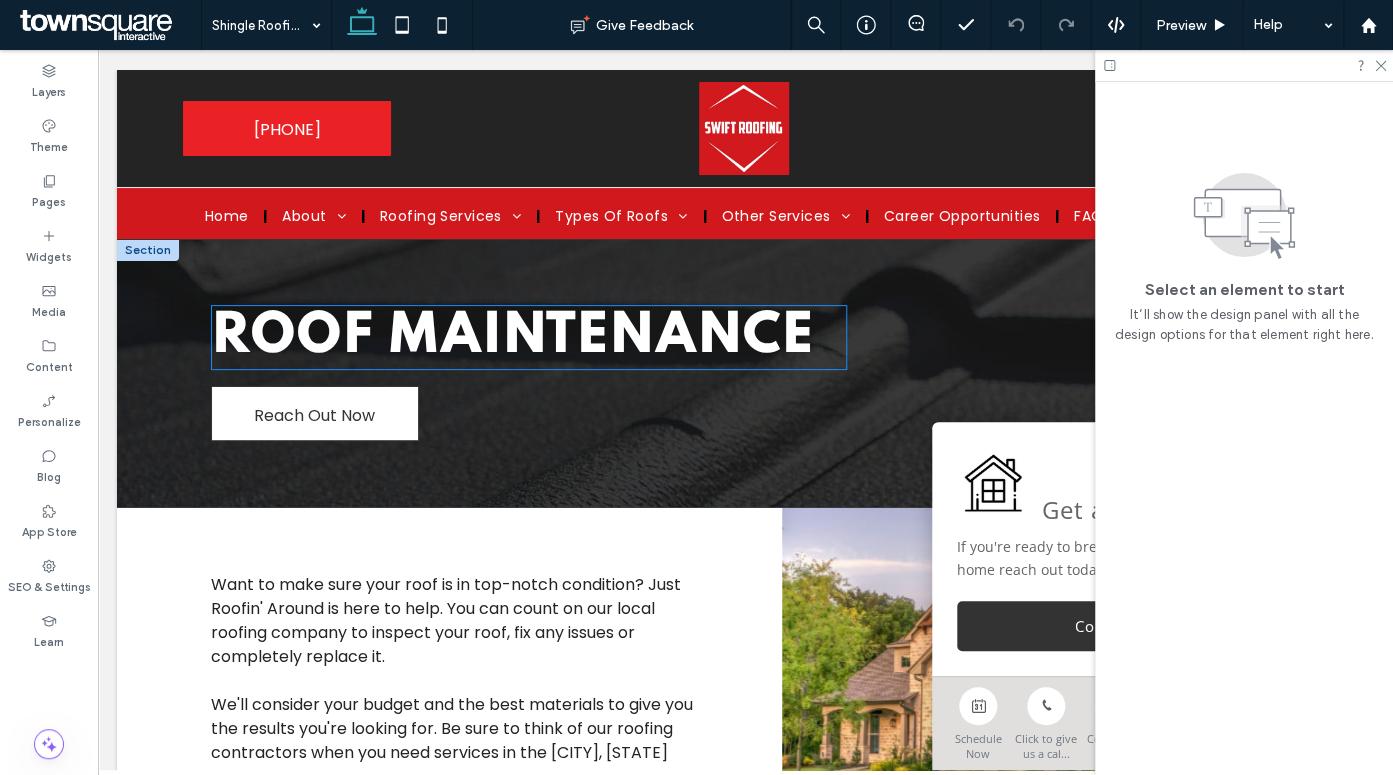 click on "Roof Maintenance" at bounding box center [512, 337] 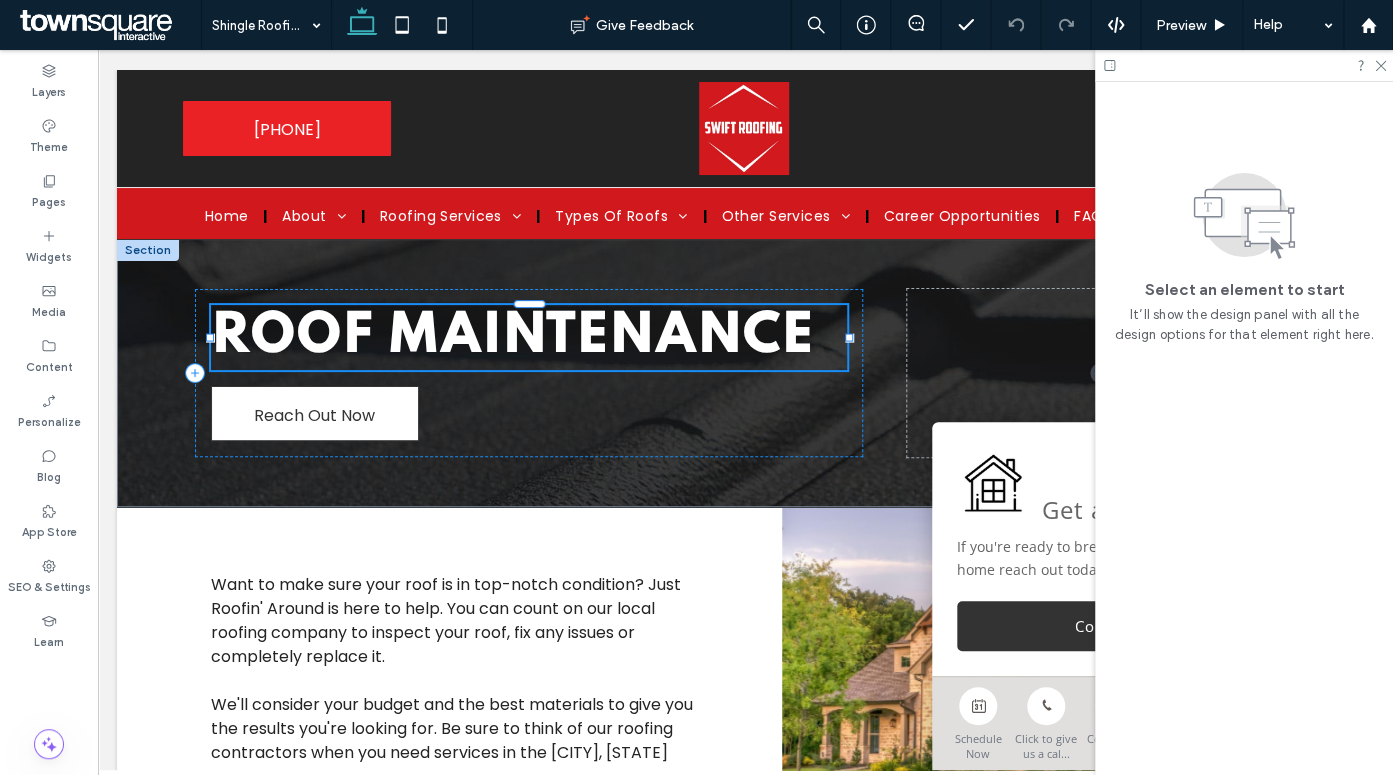 click on "Roof Maintenance" at bounding box center [512, 337] 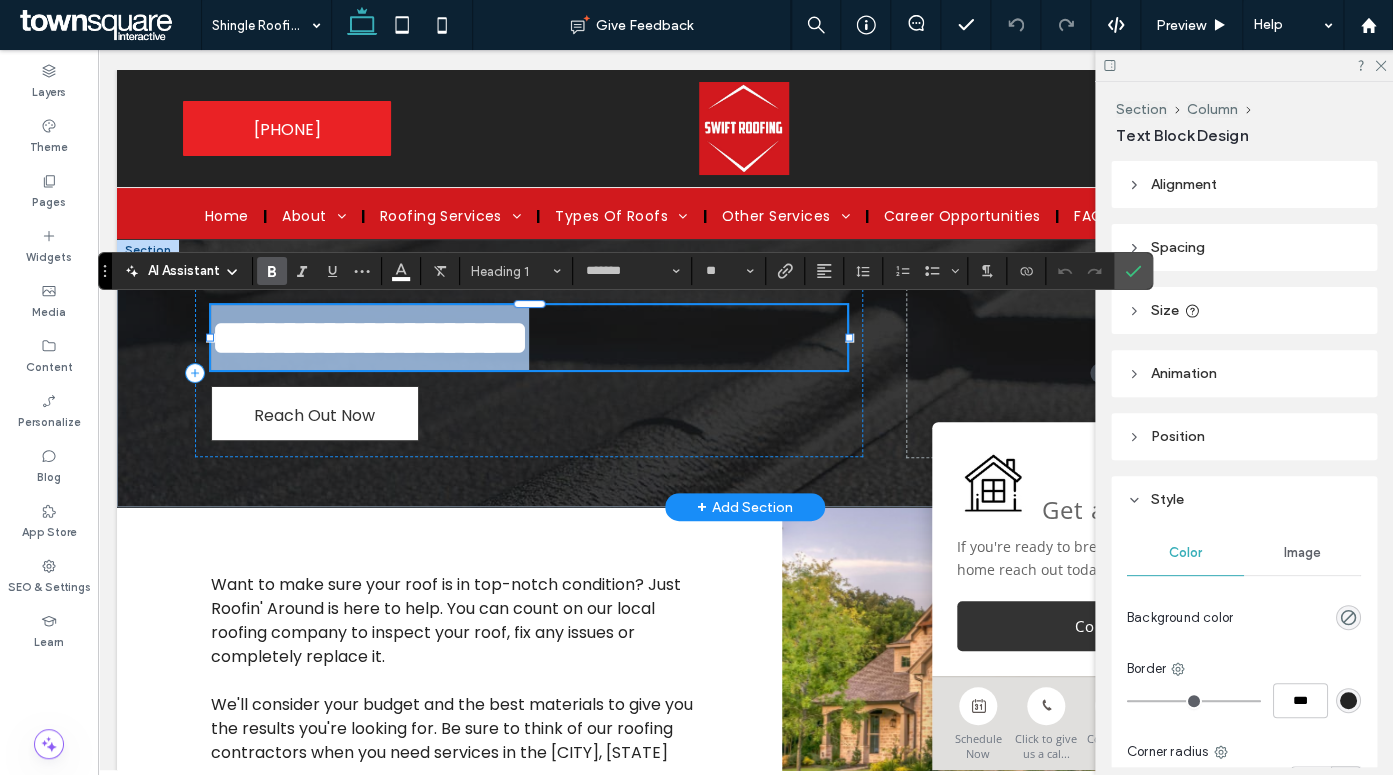 type 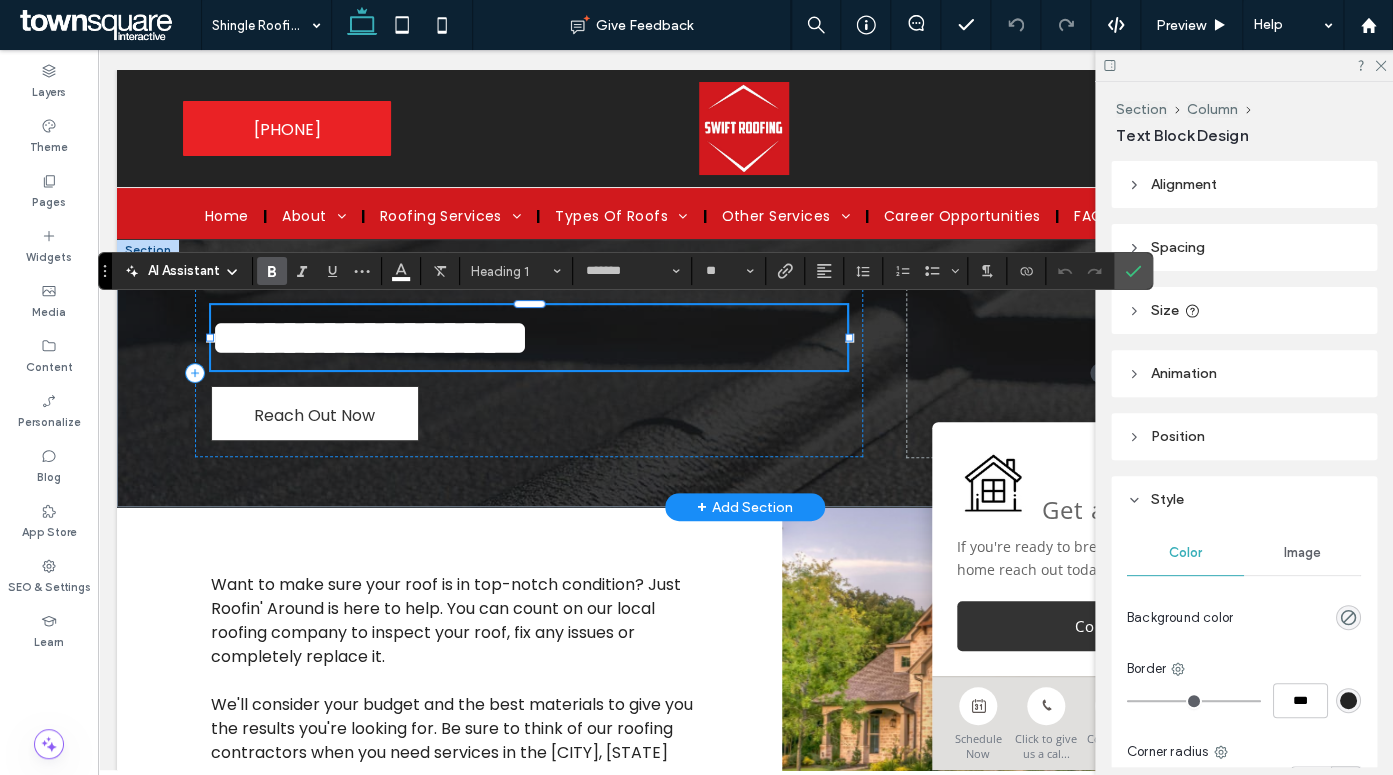 scroll, scrollTop: 0, scrollLeft: 0, axis: both 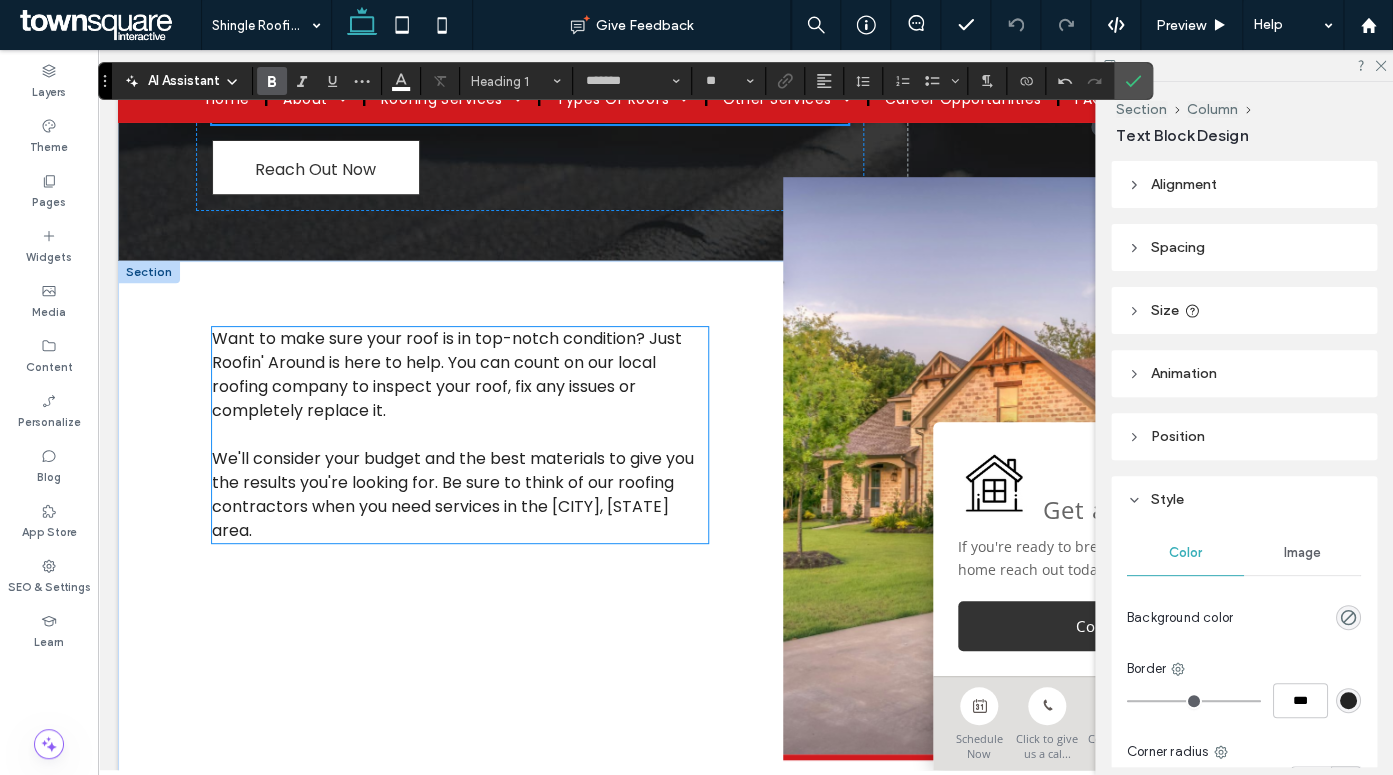 click on "We'll consider your budget and the best materials to give you the results you're looking for. Be sure to think of our roofing contractors when you need services in the Charlotte, NC area." at bounding box center [453, 494] 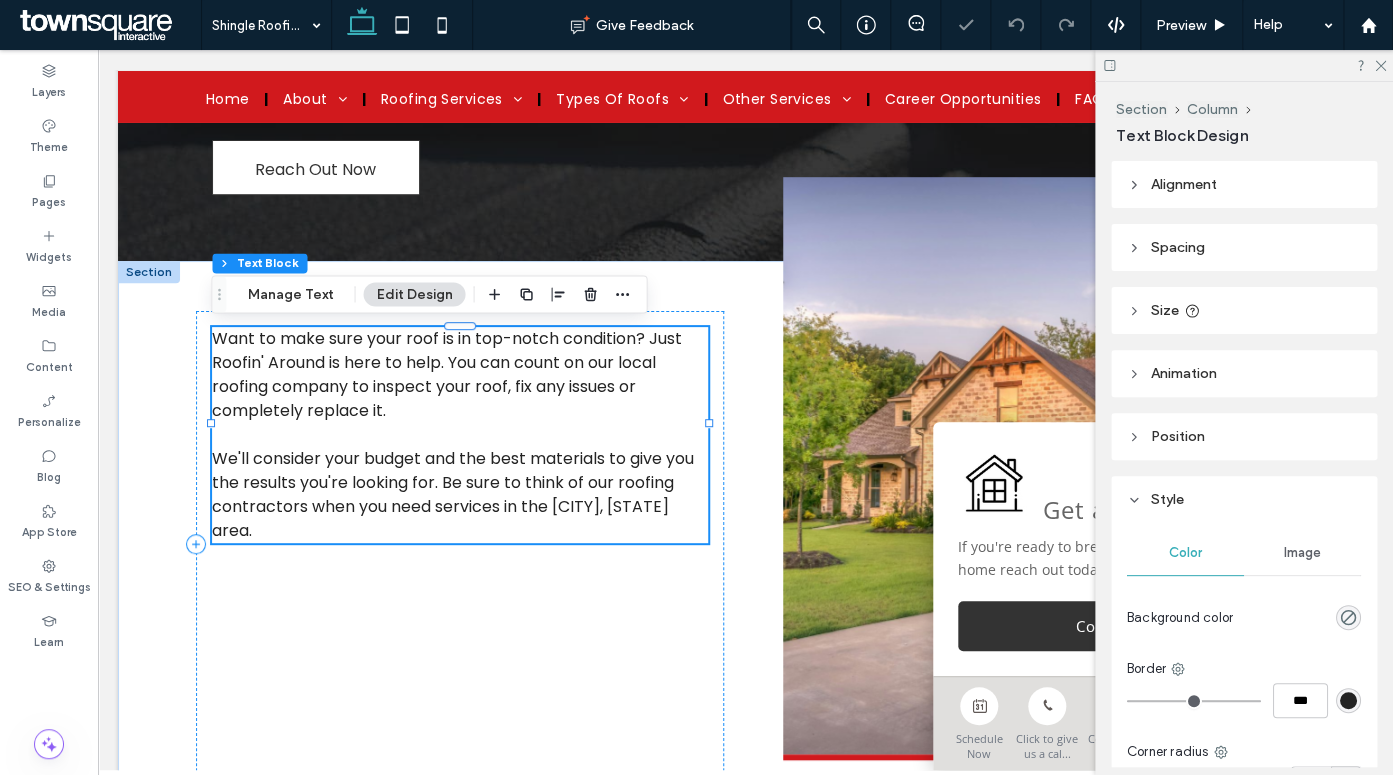 click on "We'll consider your budget and the best materials to give you the results you're looking for. Be sure to think of our roofing contractors when you need services in the Charlotte, NC area." at bounding box center [453, 494] 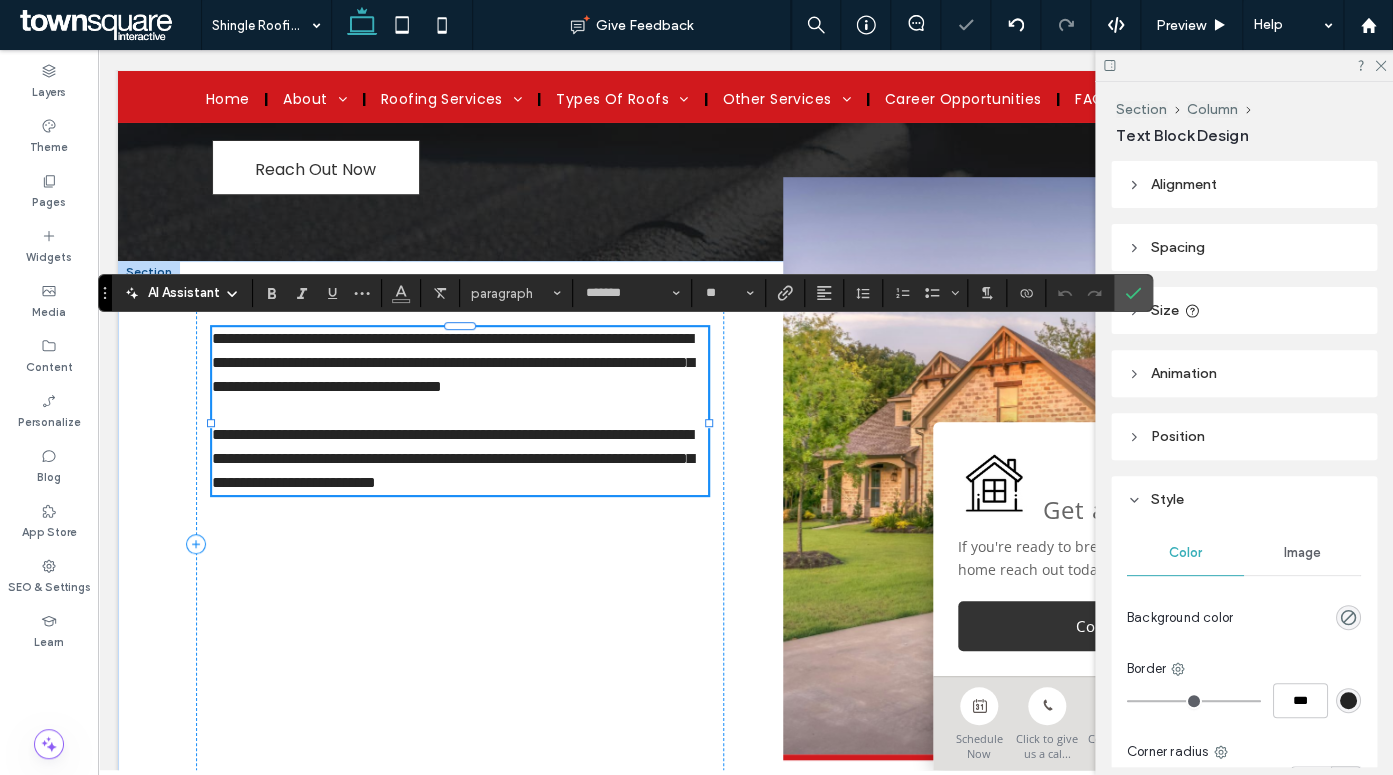 type 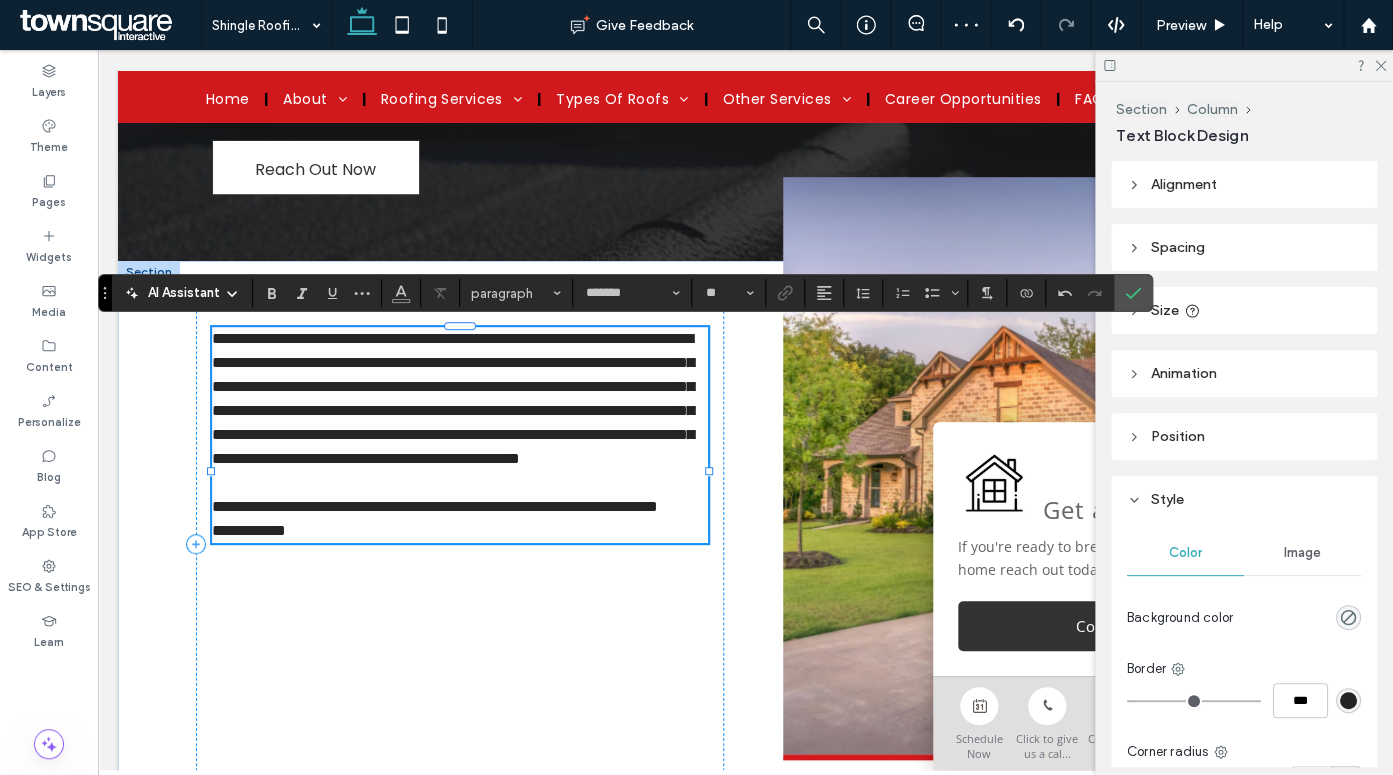 click on "**********" at bounding box center [453, 398] 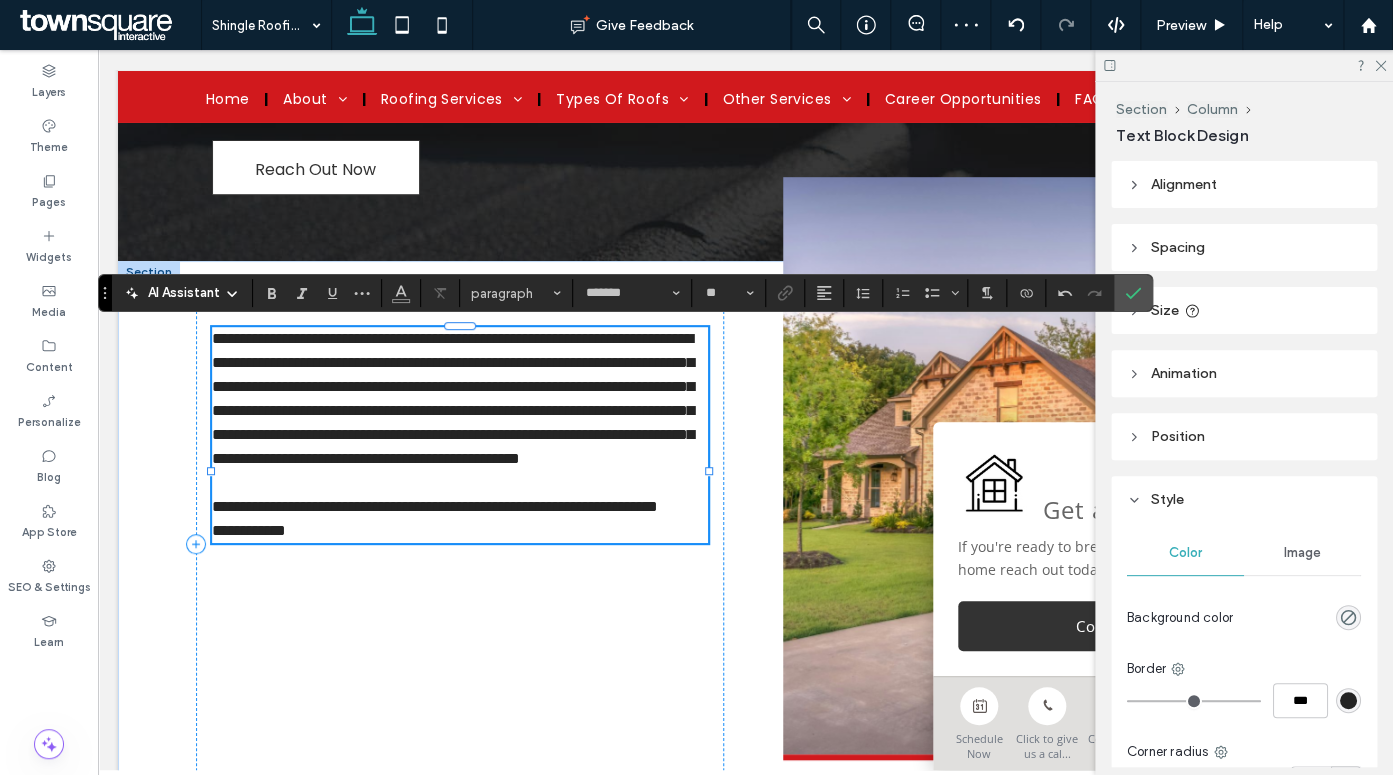 click on "**********" at bounding box center (453, 398) 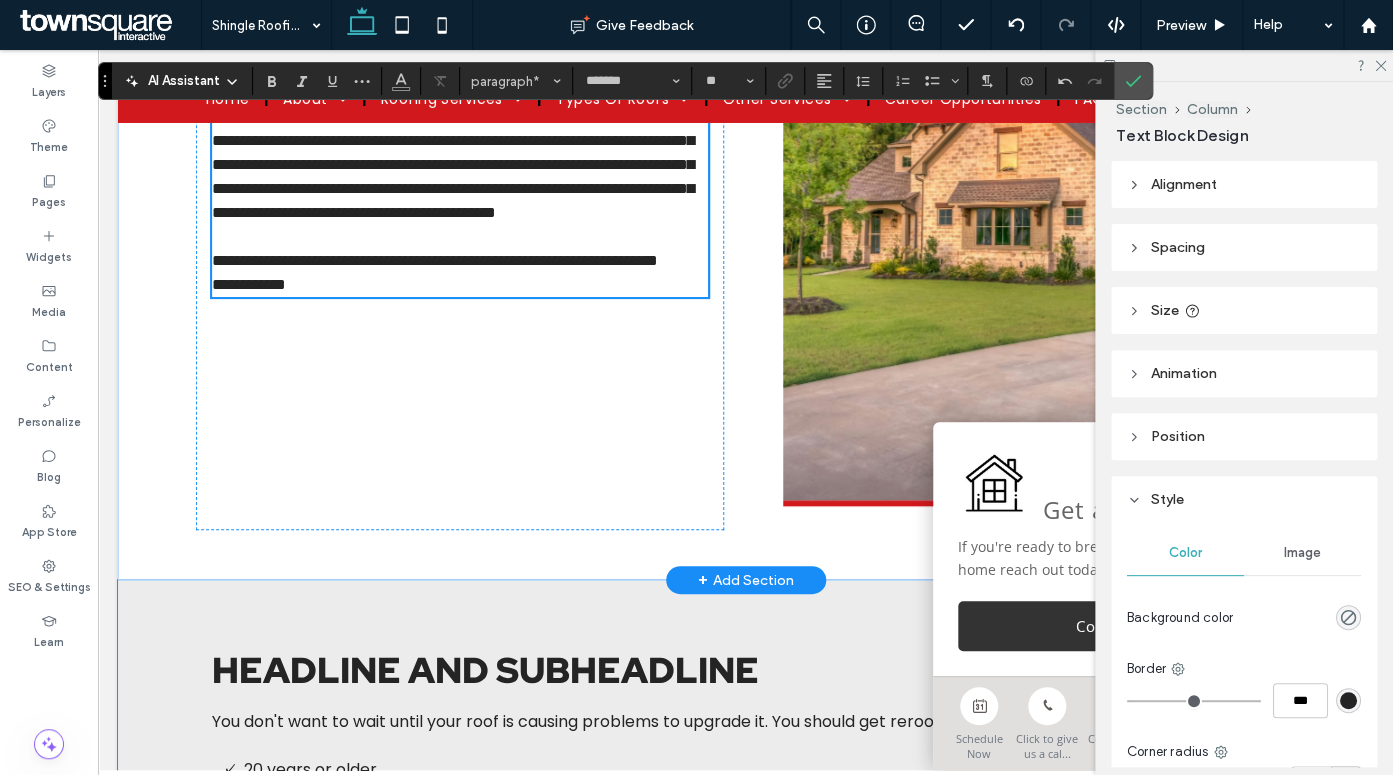 scroll, scrollTop: 568, scrollLeft: 0, axis: vertical 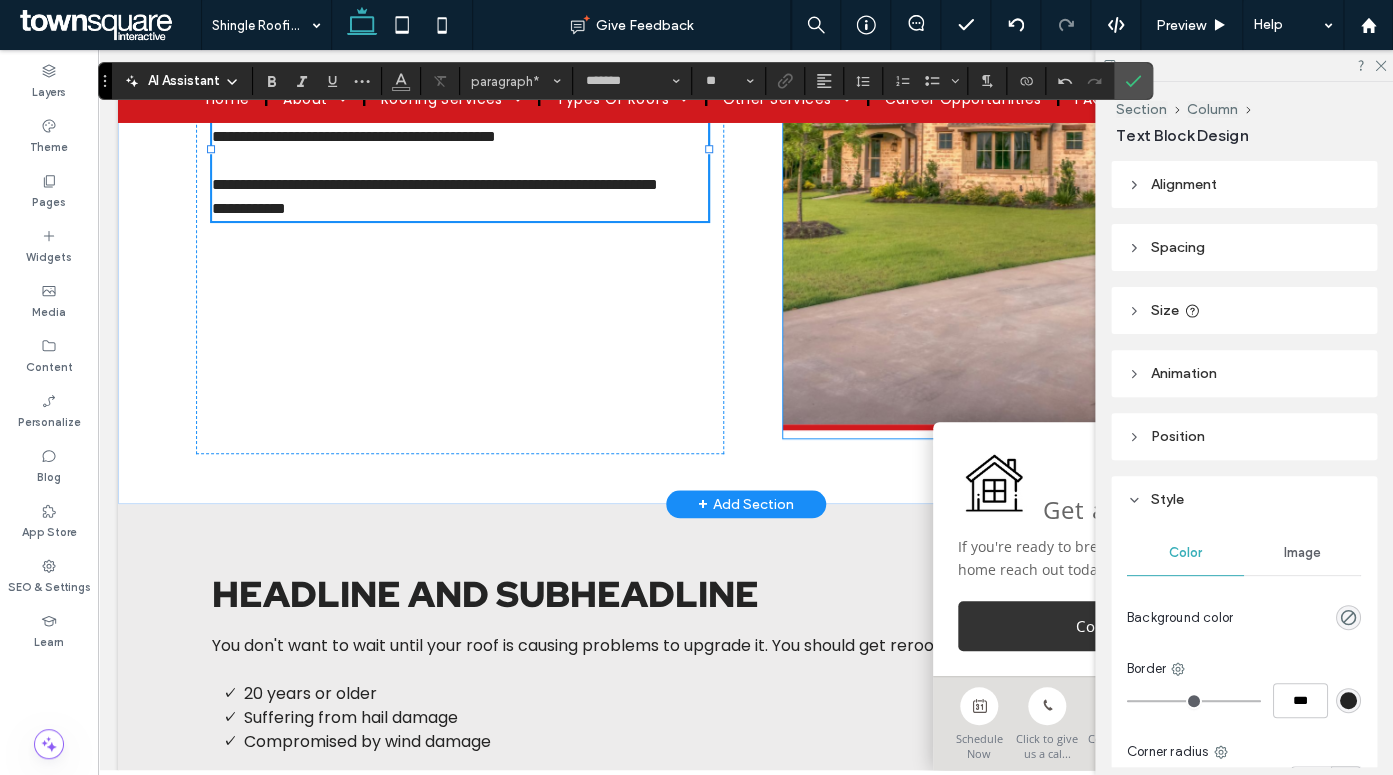 click at bounding box center [1031, 138] 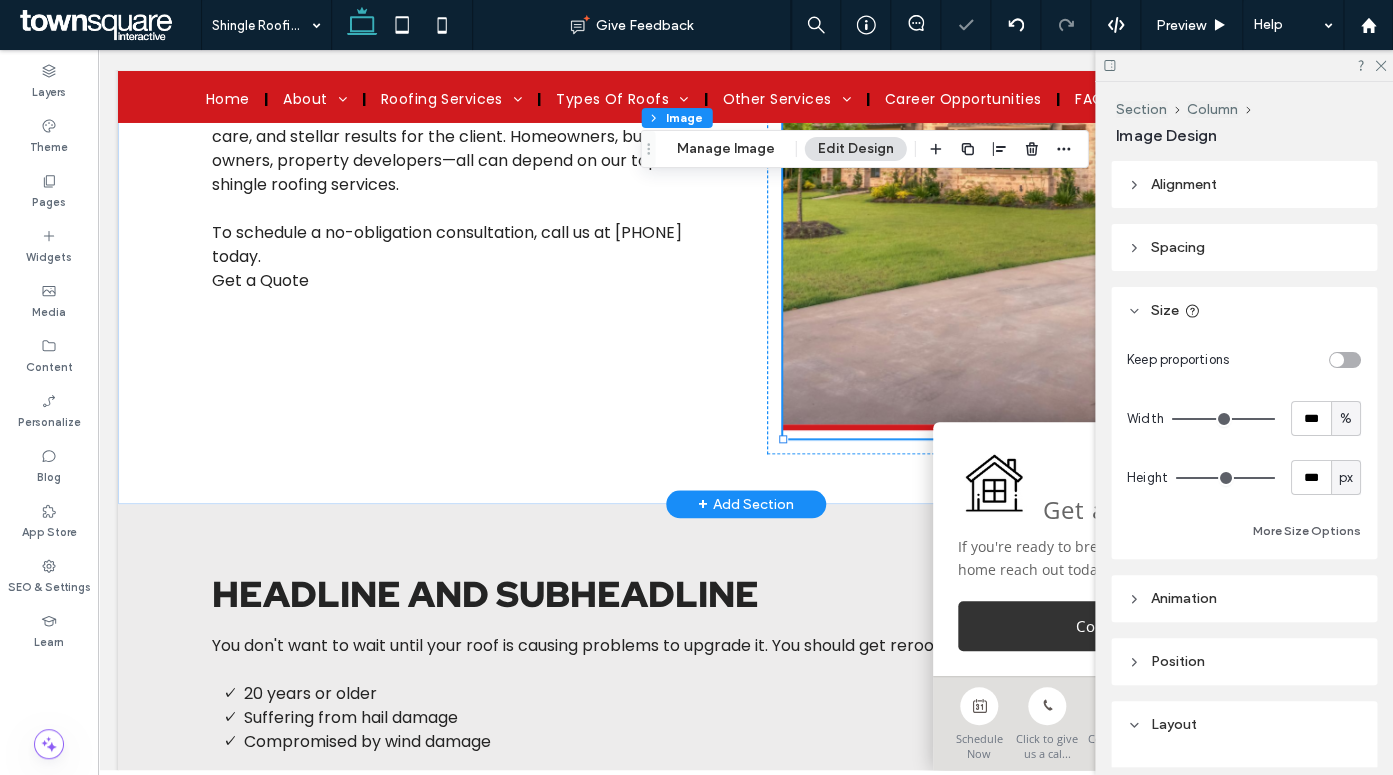 click at bounding box center (1031, 138) 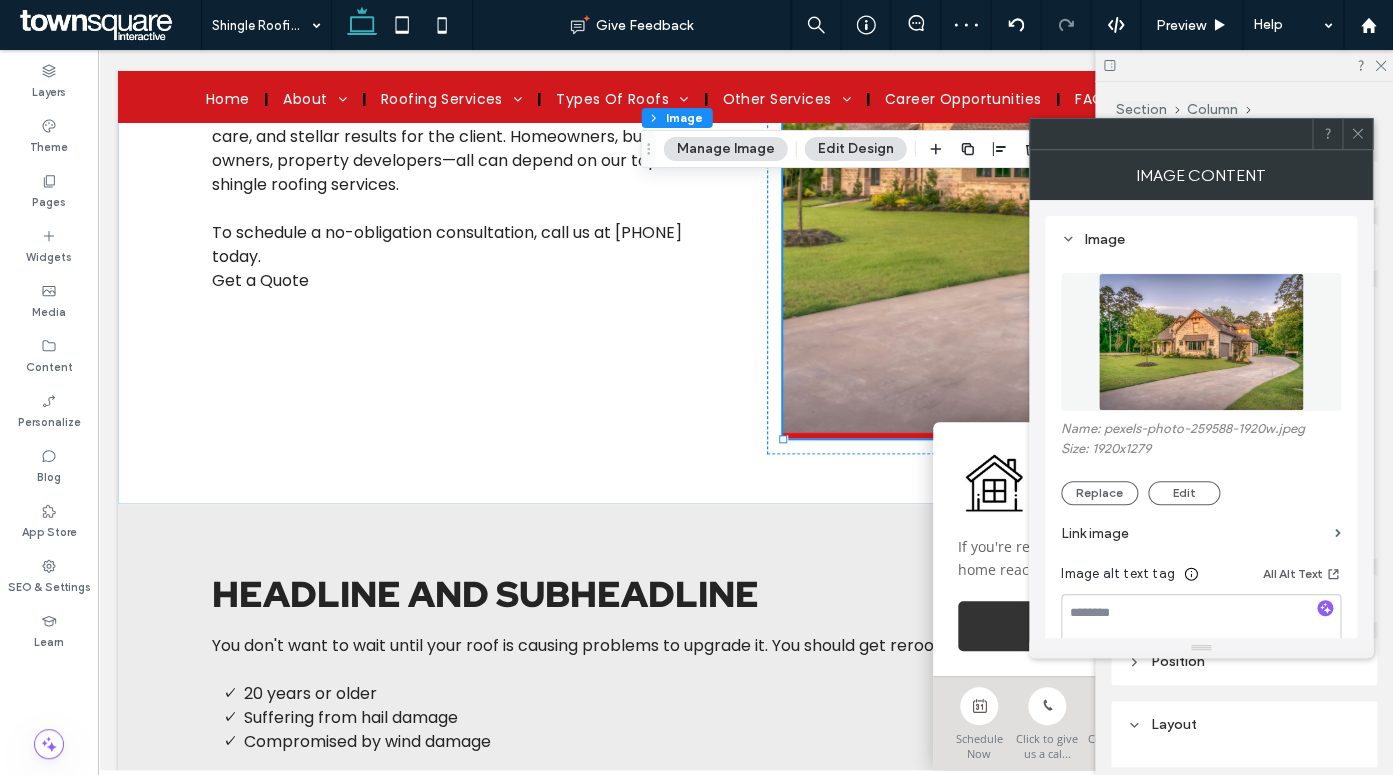 click at bounding box center [1201, 342] 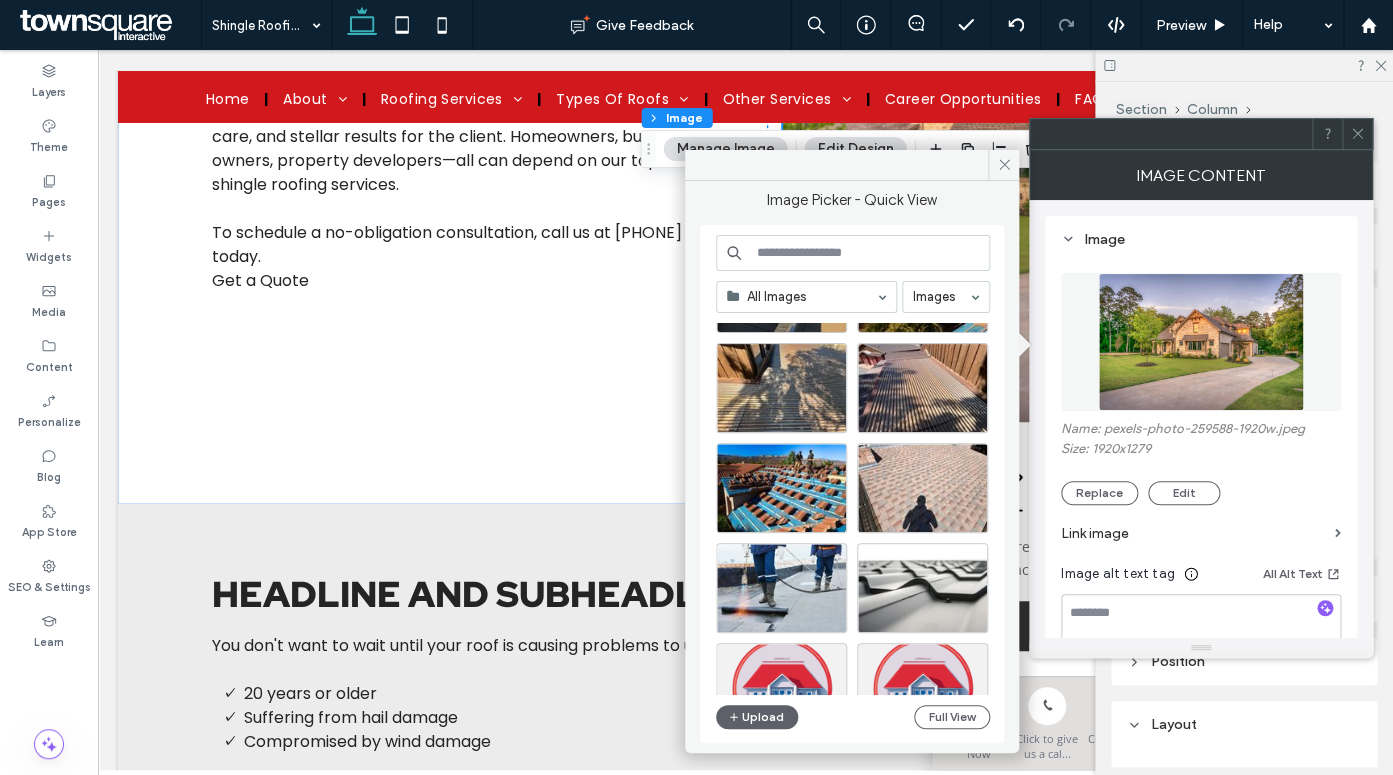 scroll, scrollTop: 835, scrollLeft: 0, axis: vertical 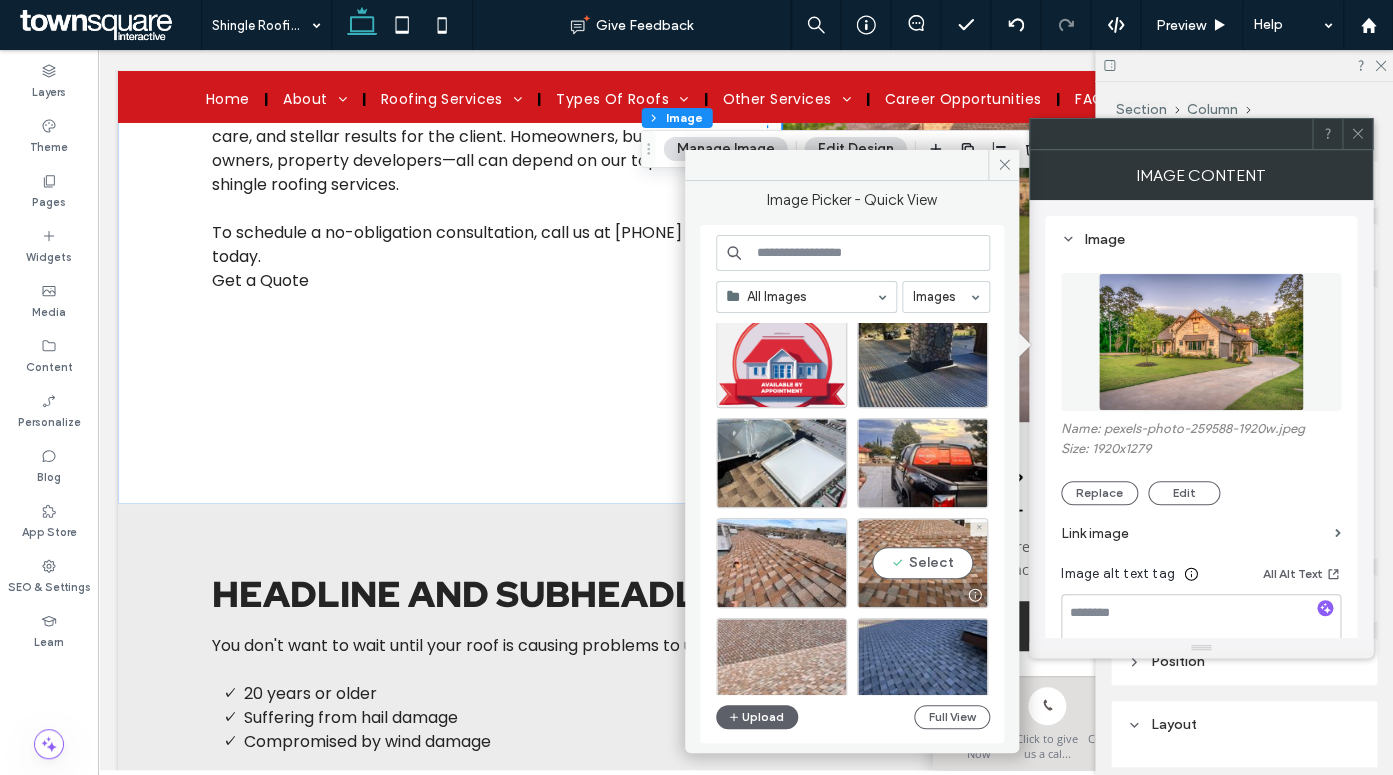 click on "Select" at bounding box center (922, 563) 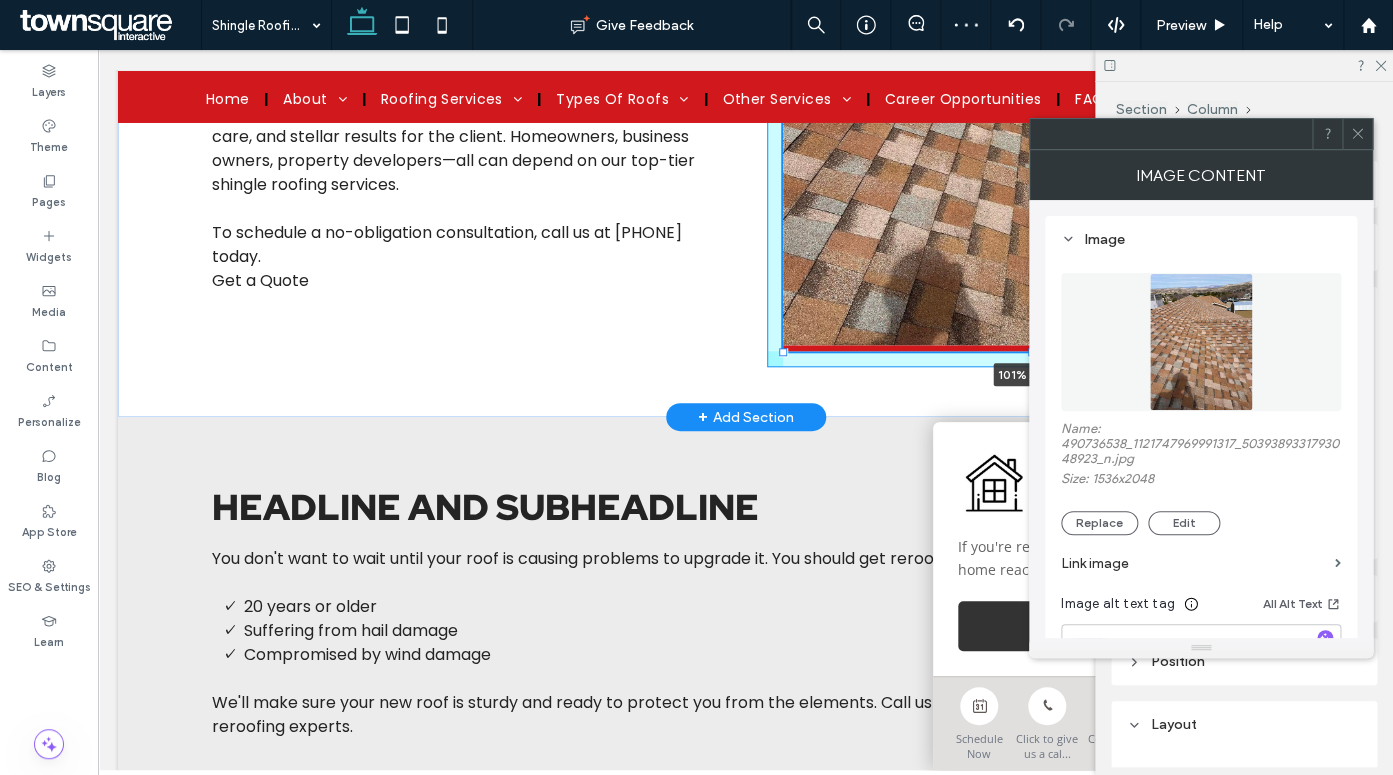 drag, startPoint x: 785, startPoint y: 441, endPoint x: 789, endPoint y: 332, distance: 109.07337 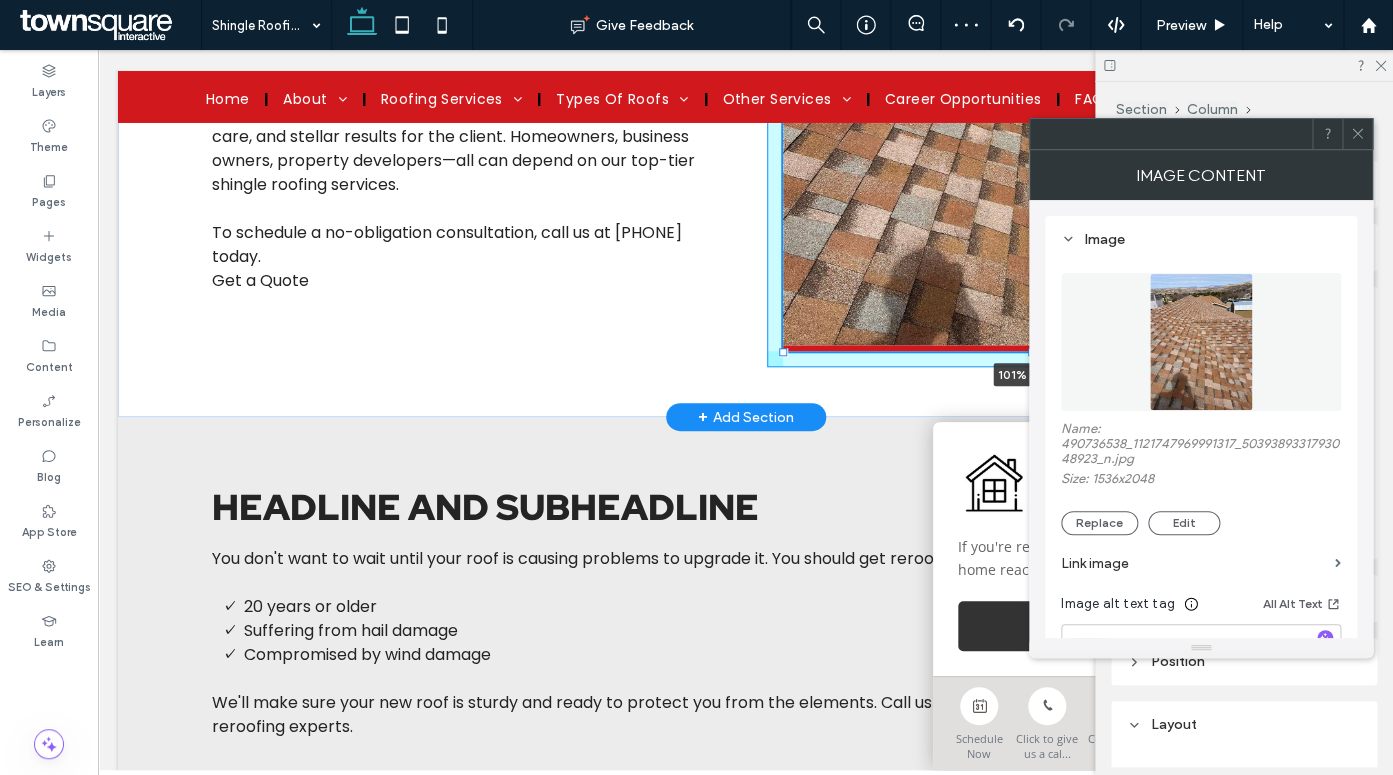 click on "Enjoy more beauty, more value, and more protection with a shingle roof from Swift Roofing. We are the area’s leading local shingle roofing company. We provide a complete range of services to build, repair, and care for your shingle roof. On every job, we promise a quick turnaround, quality customer care, and stellar results for the client. Homeowners, business owners, property developers—all can depend on our top-tier shingle roofing services. To schedule a no-obligation consultation, call us at (928) 862-2528 today. Get a Quote
101% , 496px" at bounding box center [746, 178] 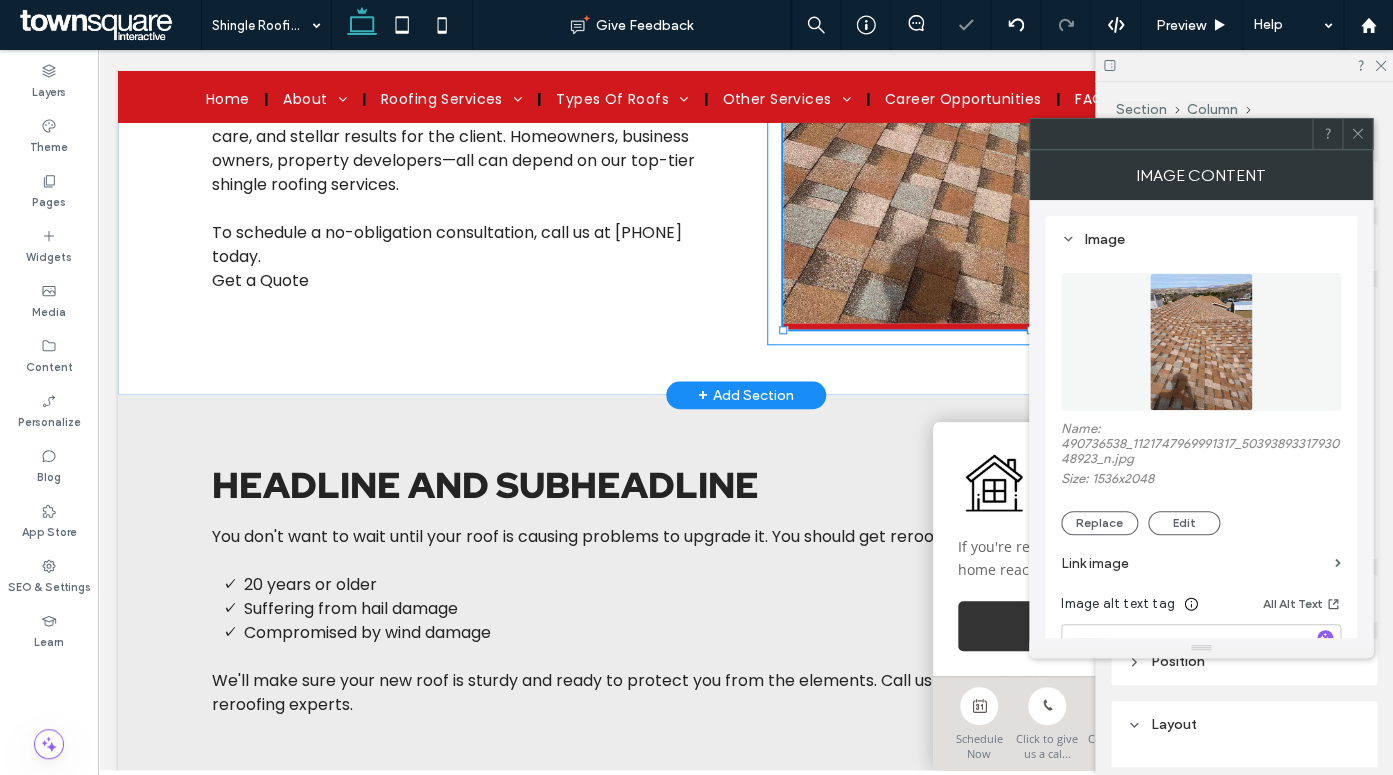 type on "**" 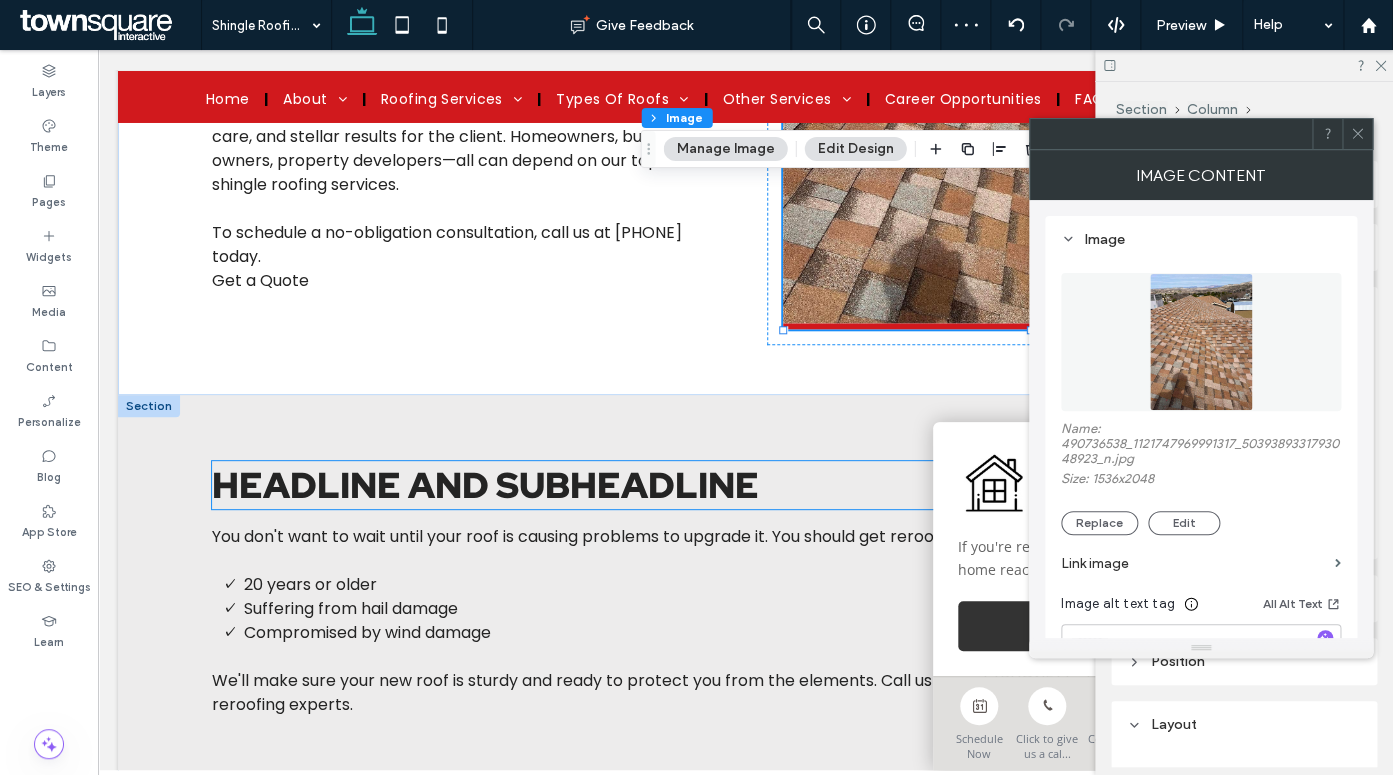 click on "Headline and subheadline" at bounding box center (485, 485) 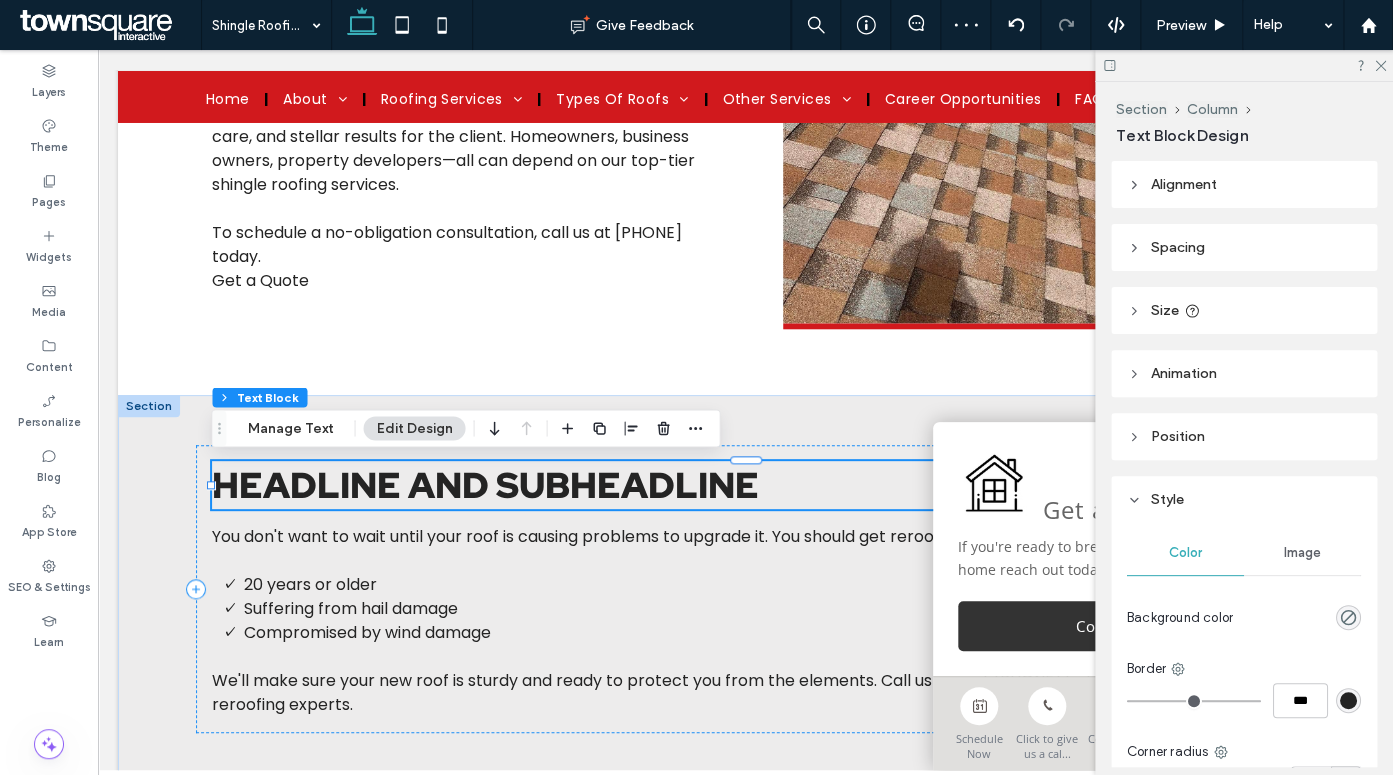 click on "Headline and subheadline" at bounding box center [485, 485] 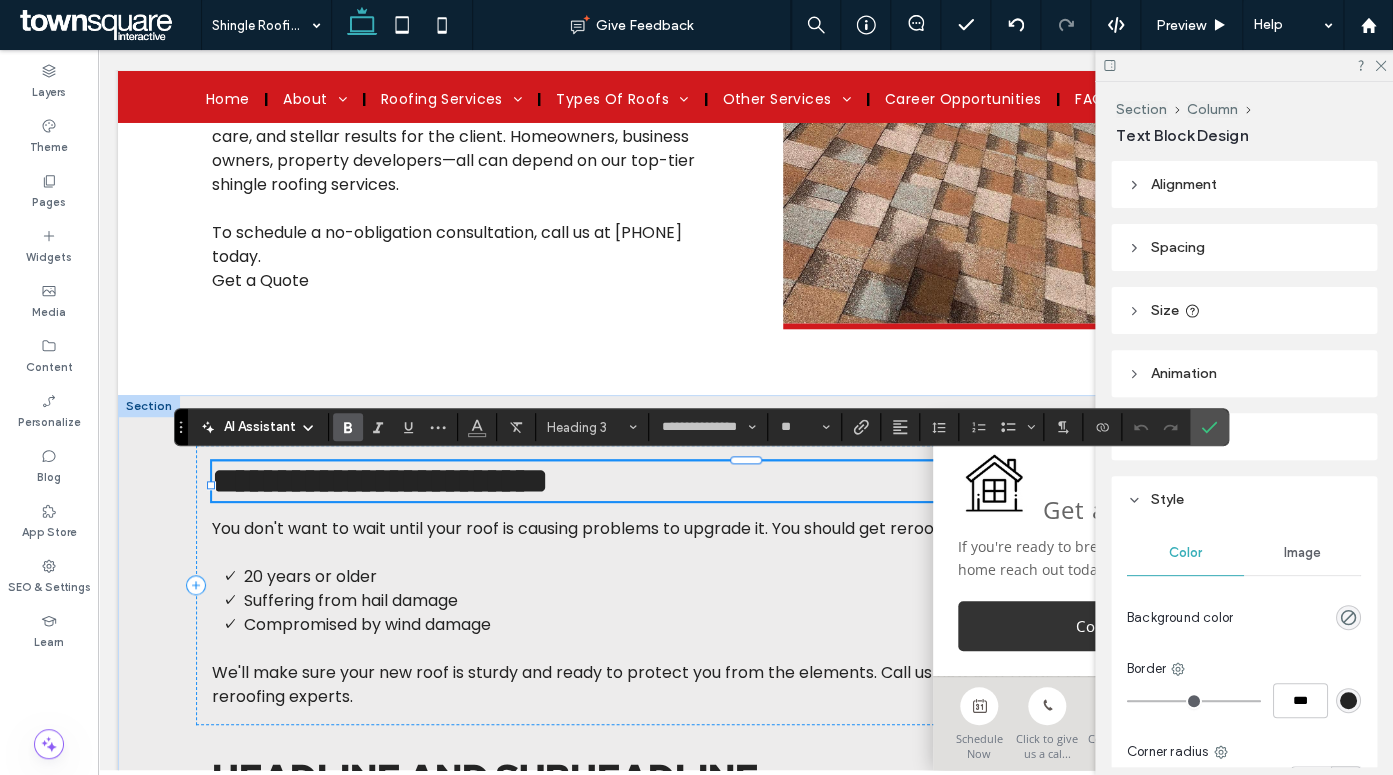type 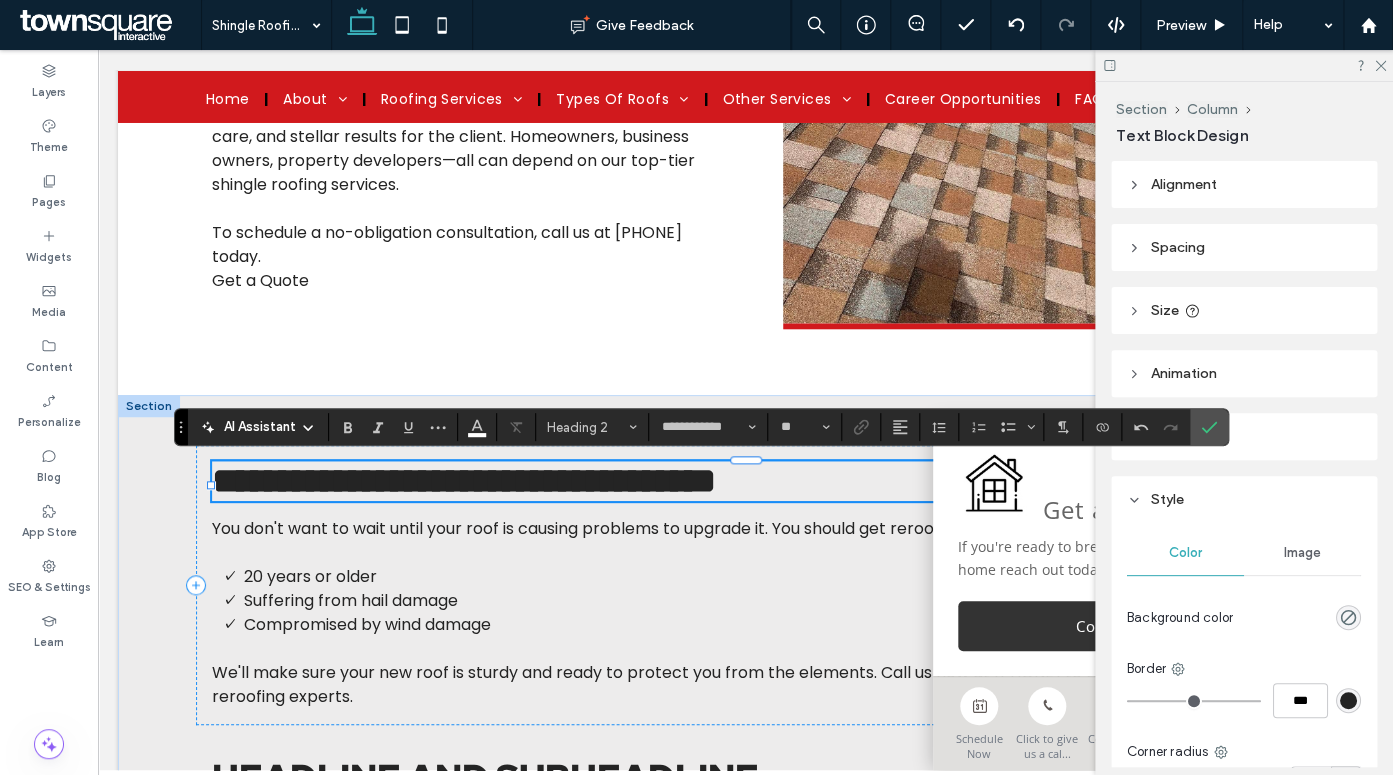 click on "**********" at bounding box center (464, 481) 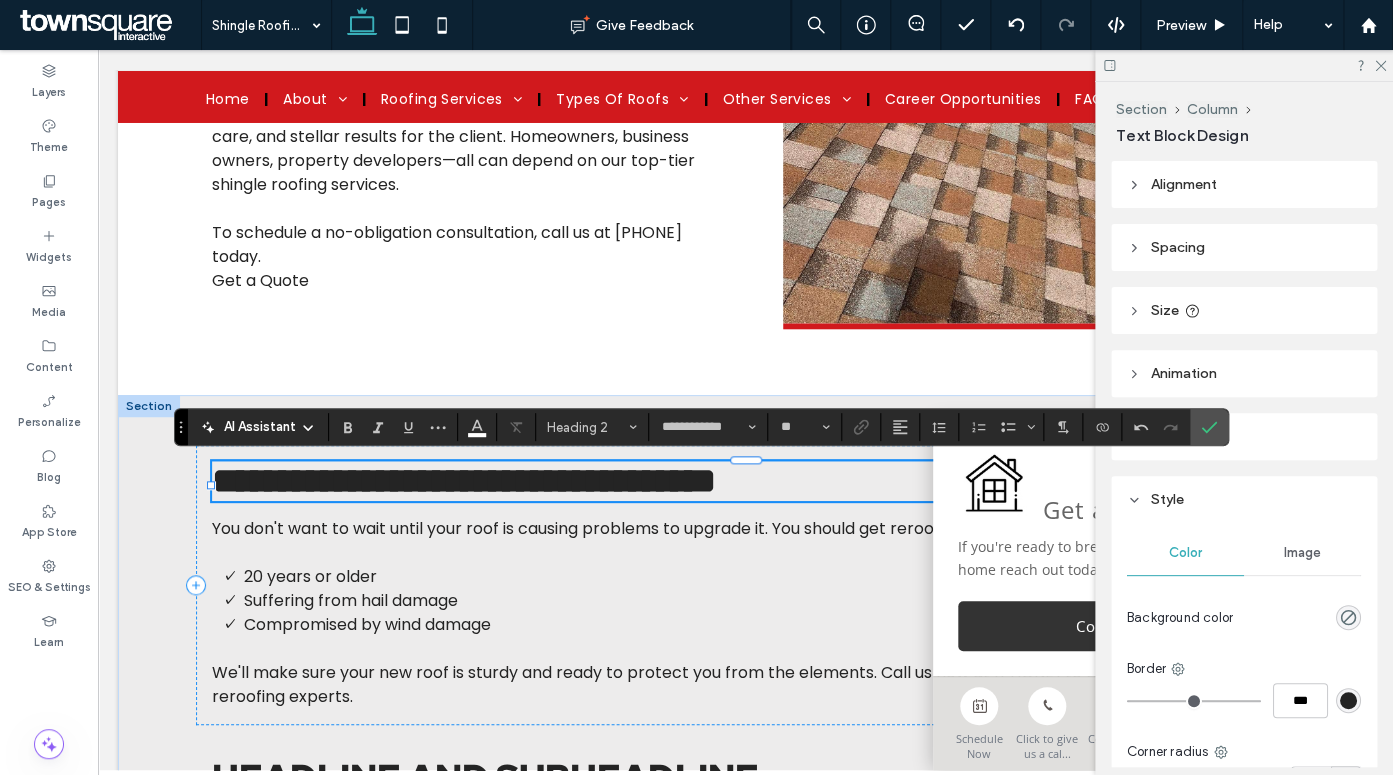 click on "**********" at bounding box center (464, 481) 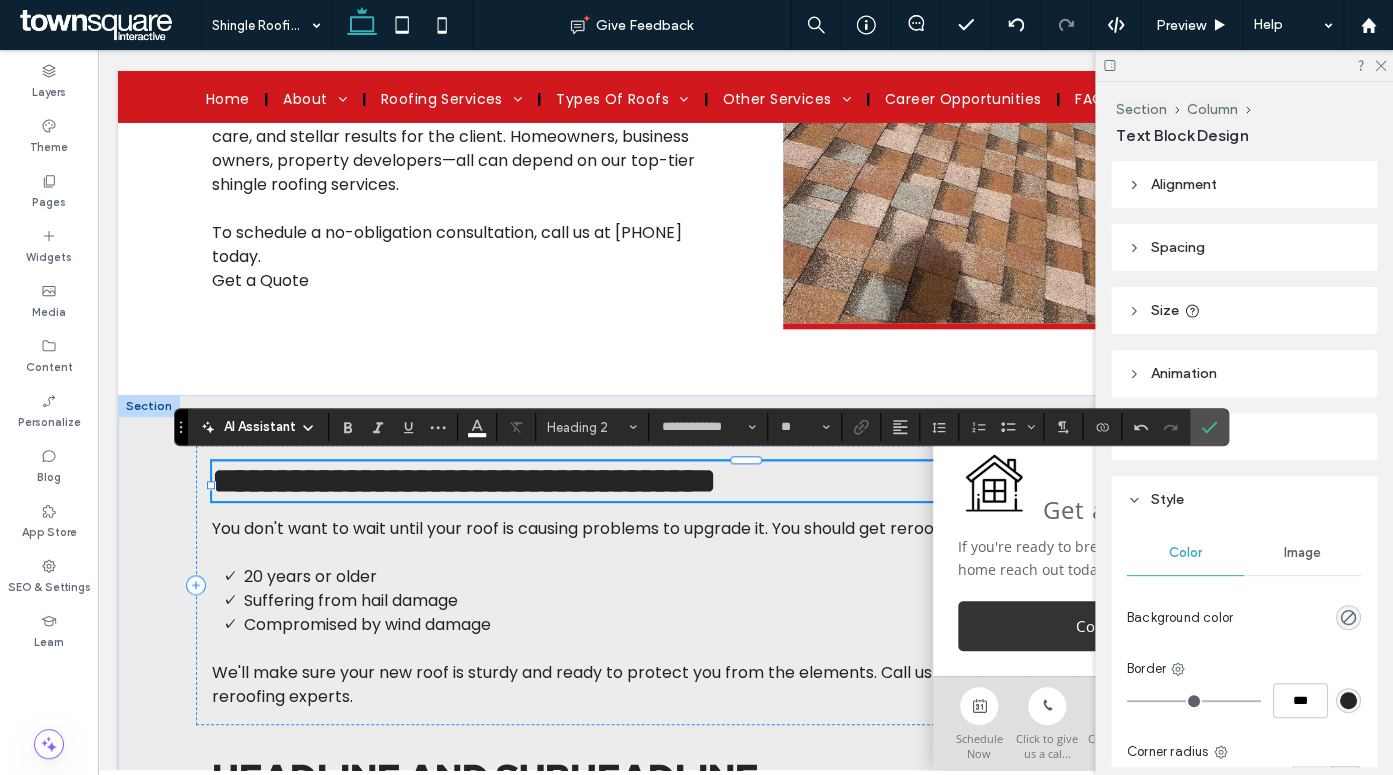 type on "**********" 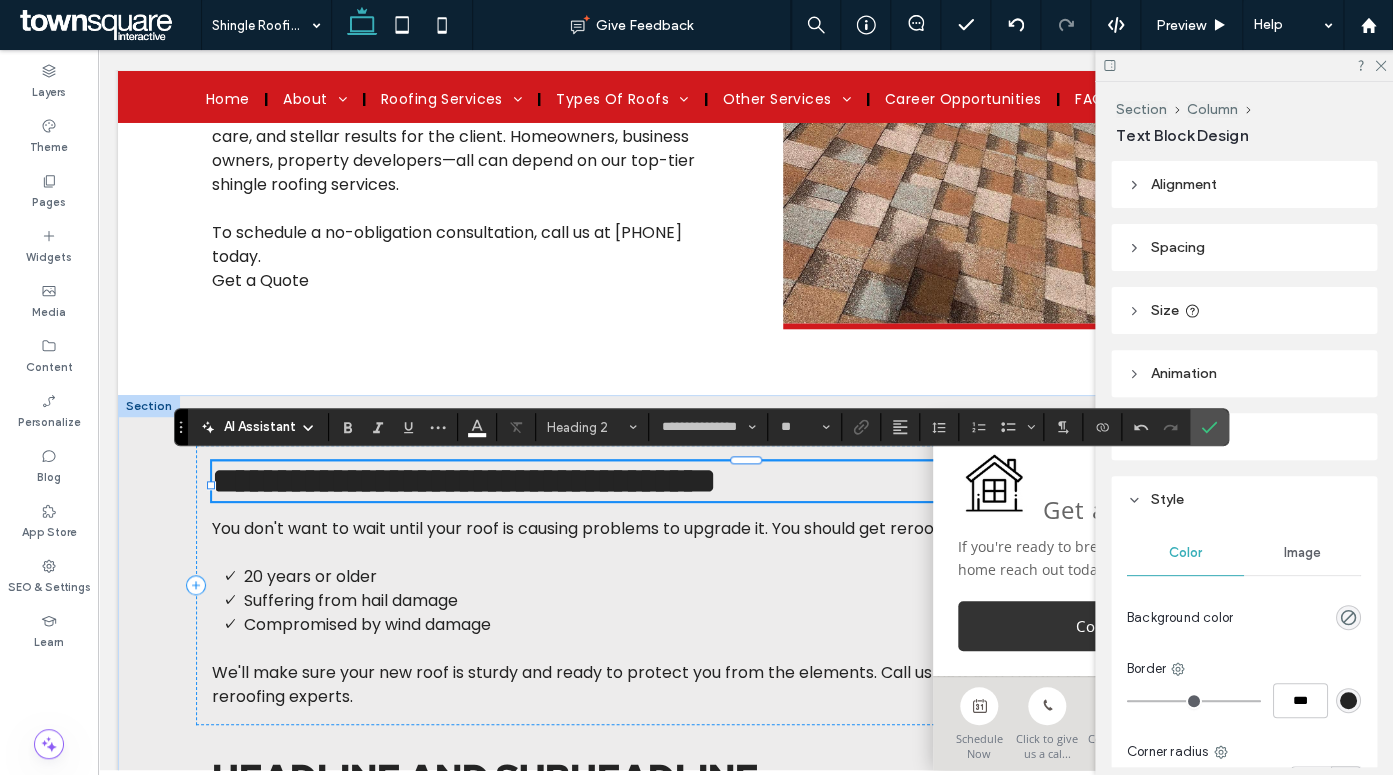 type on "**" 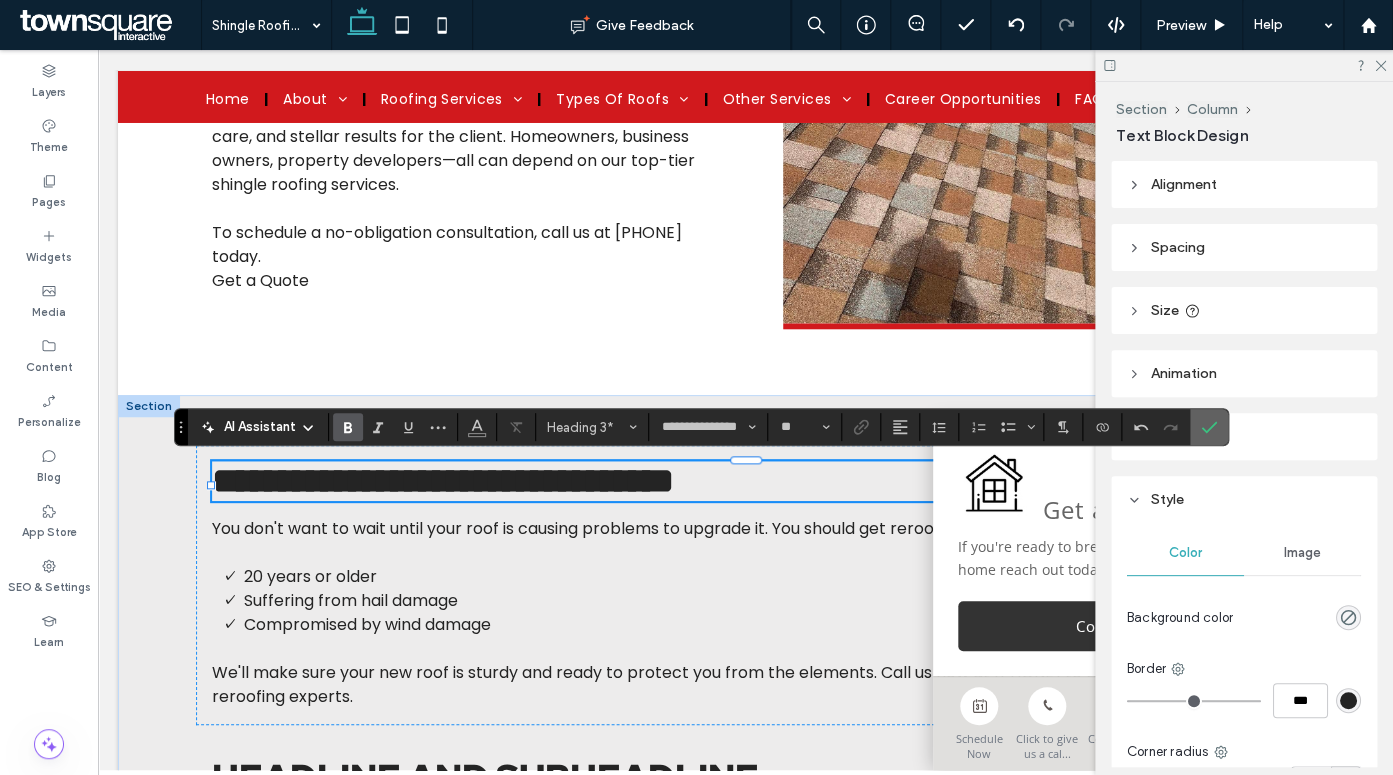 click 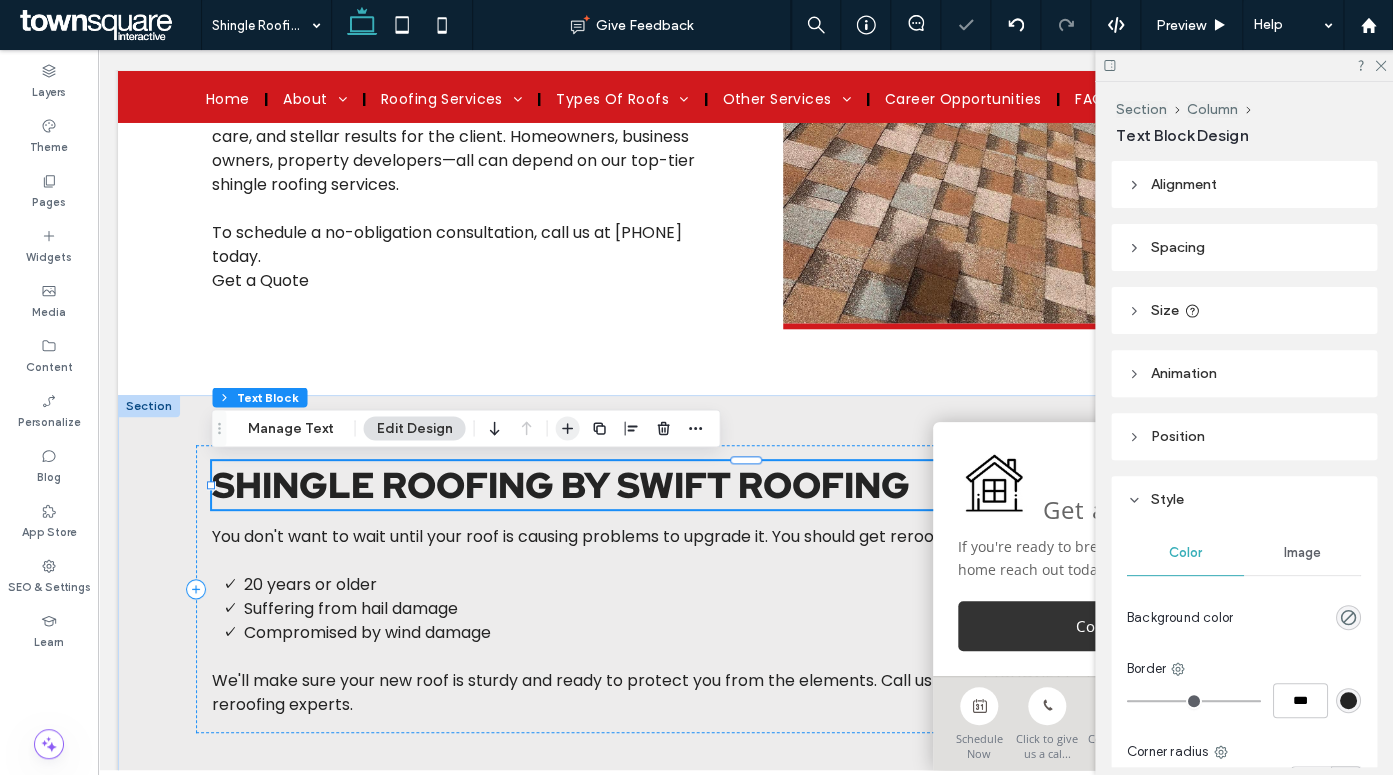 click 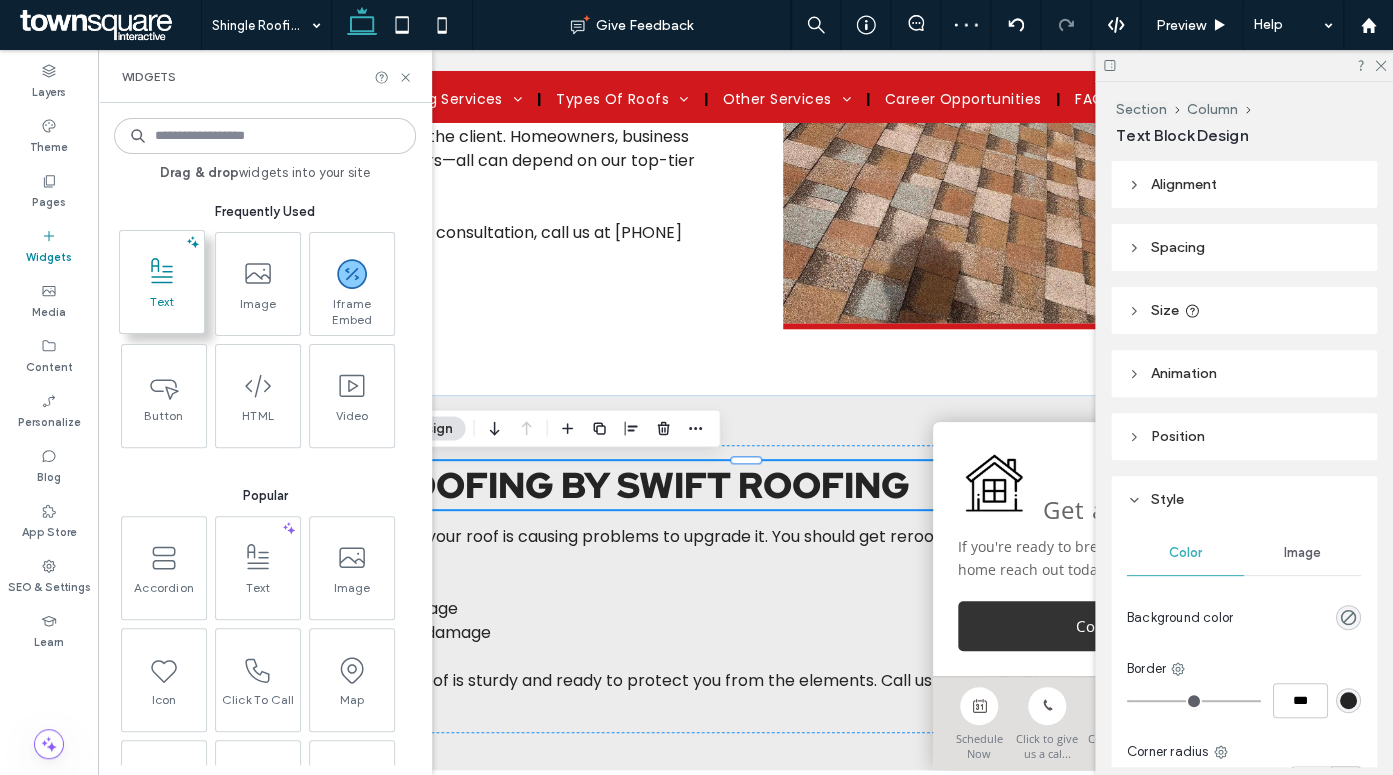 click at bounding box center (162, 271) 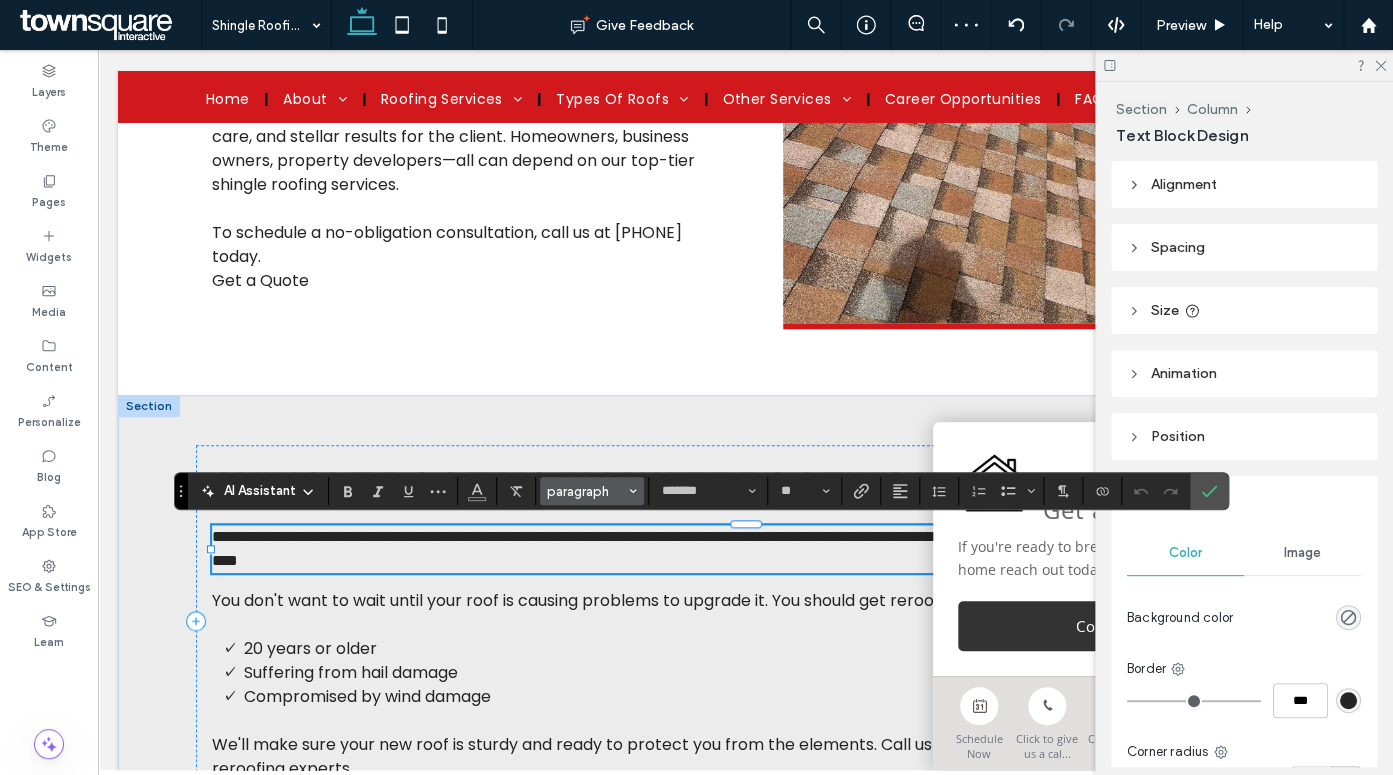 type 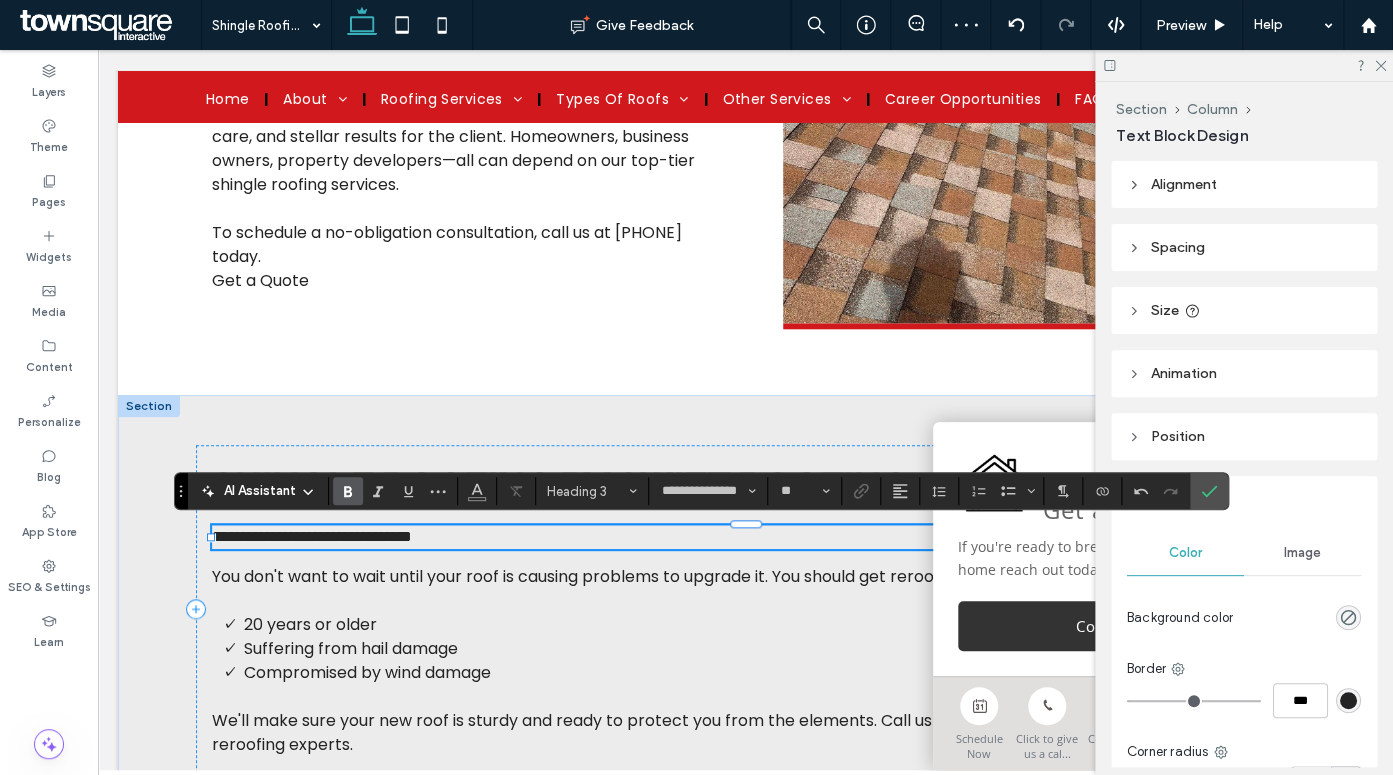 click on "**********" at bounding box center [746, 537] 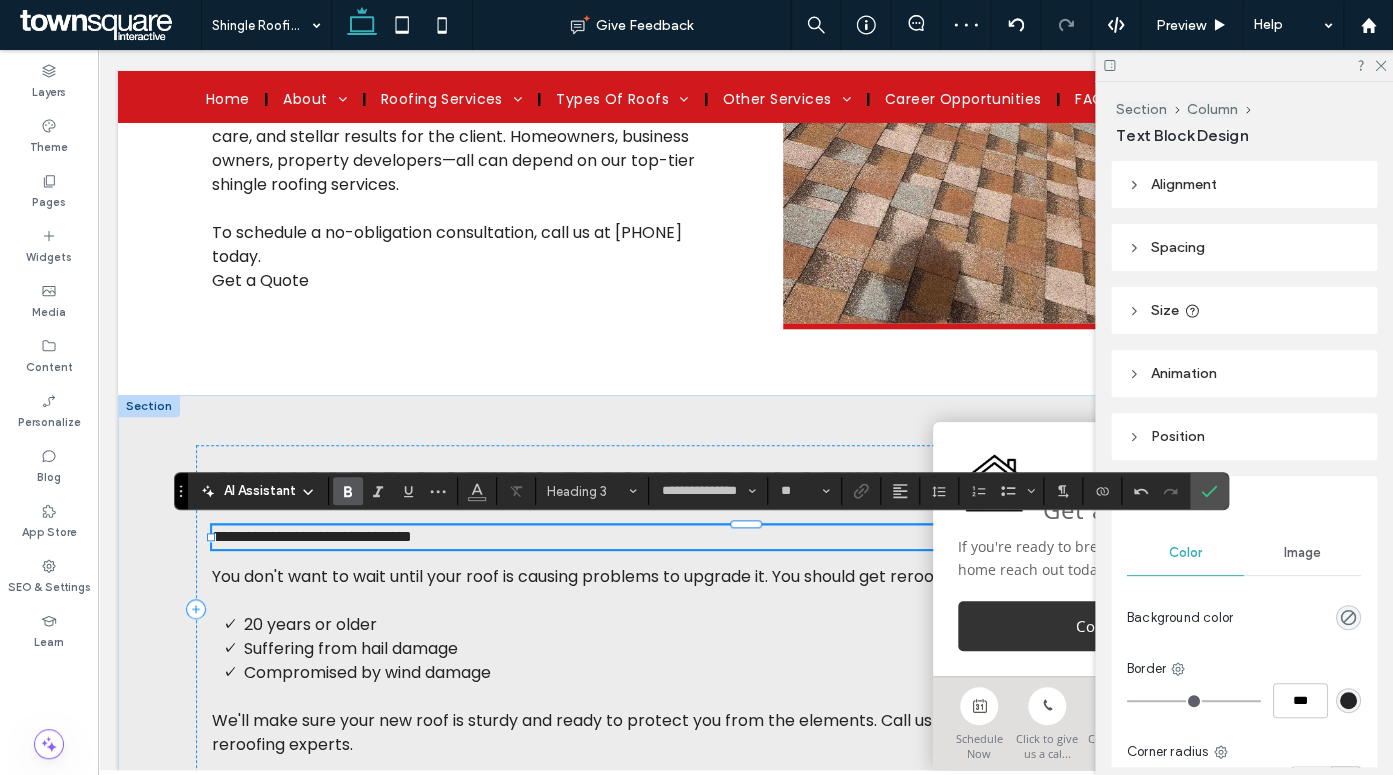 type on "*******" 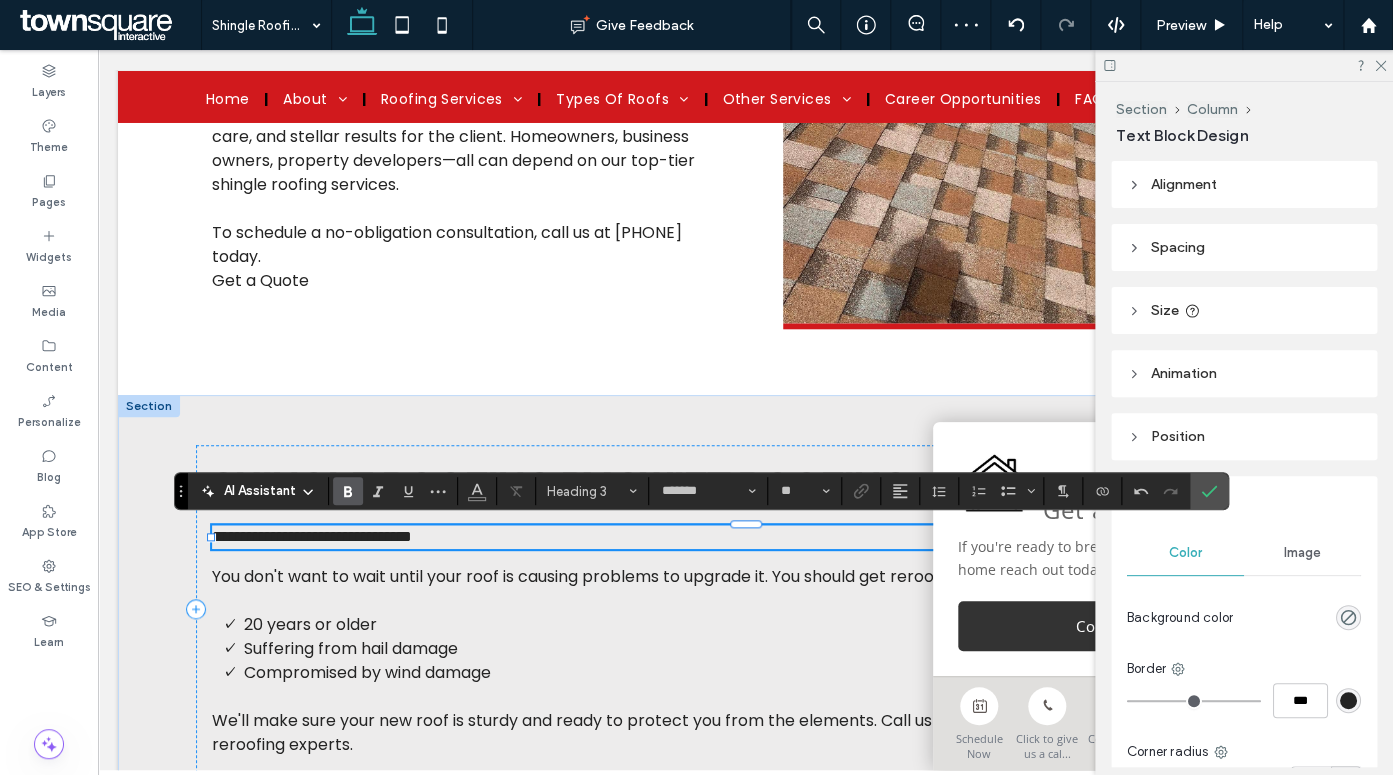 click on "**********" at bounding box center (746, 537) 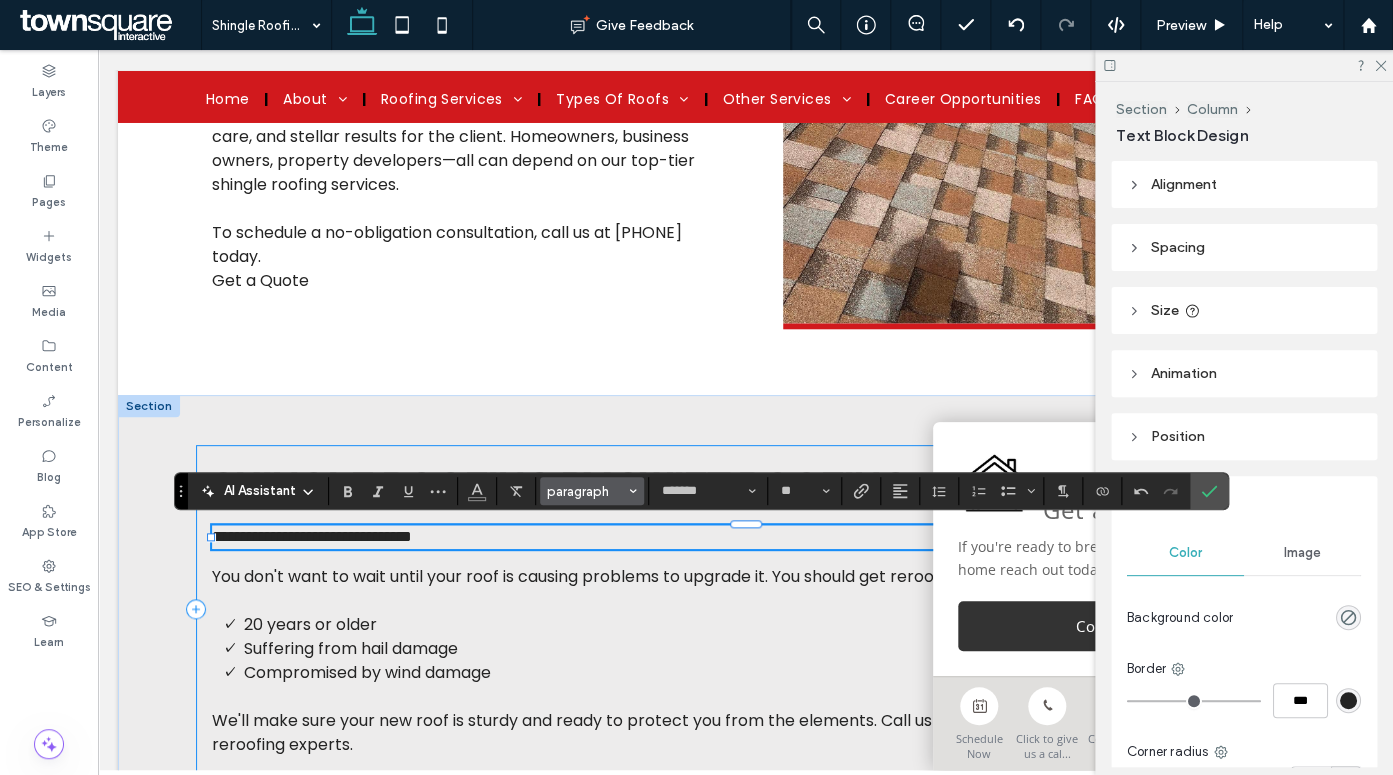 click on "paragraph" at bounding box center [586, 491] 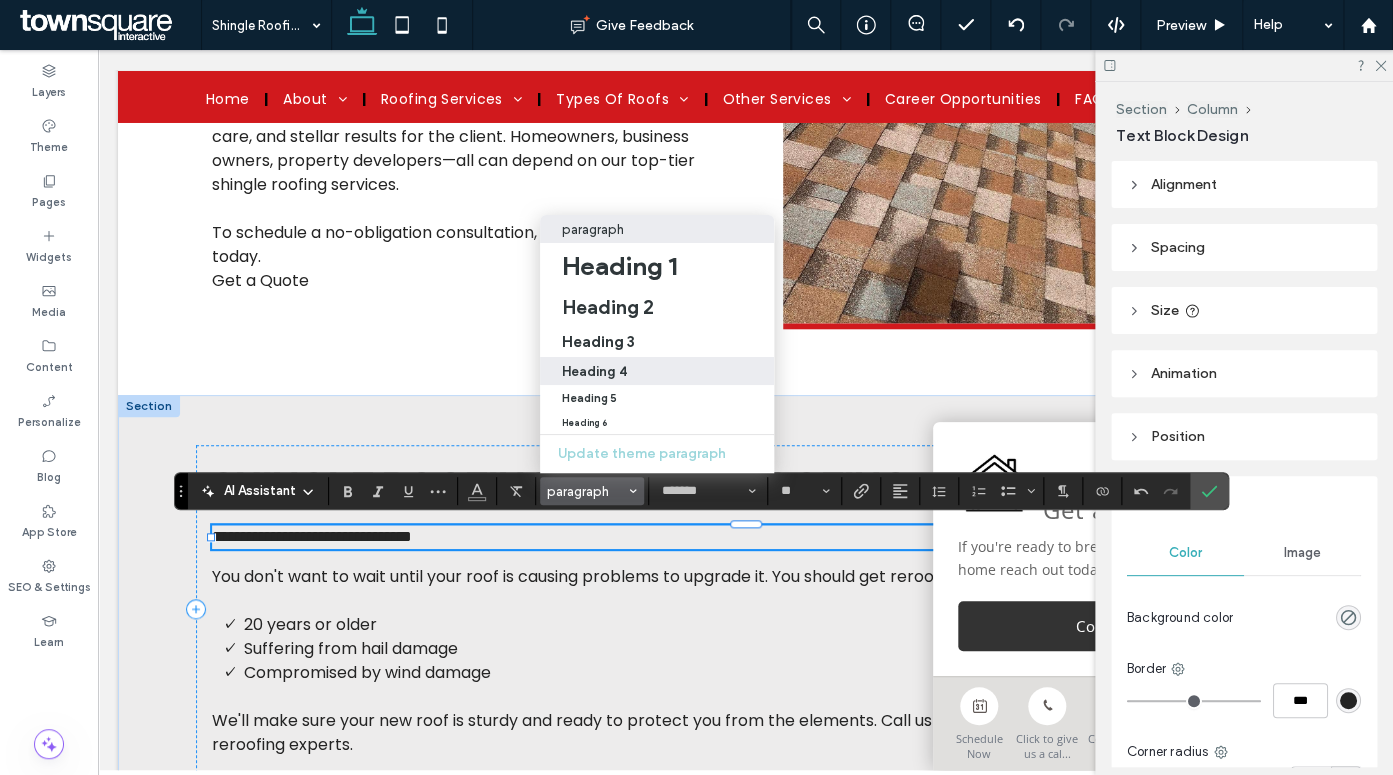 click on "Heading 4" at bounding box center (657, 371) 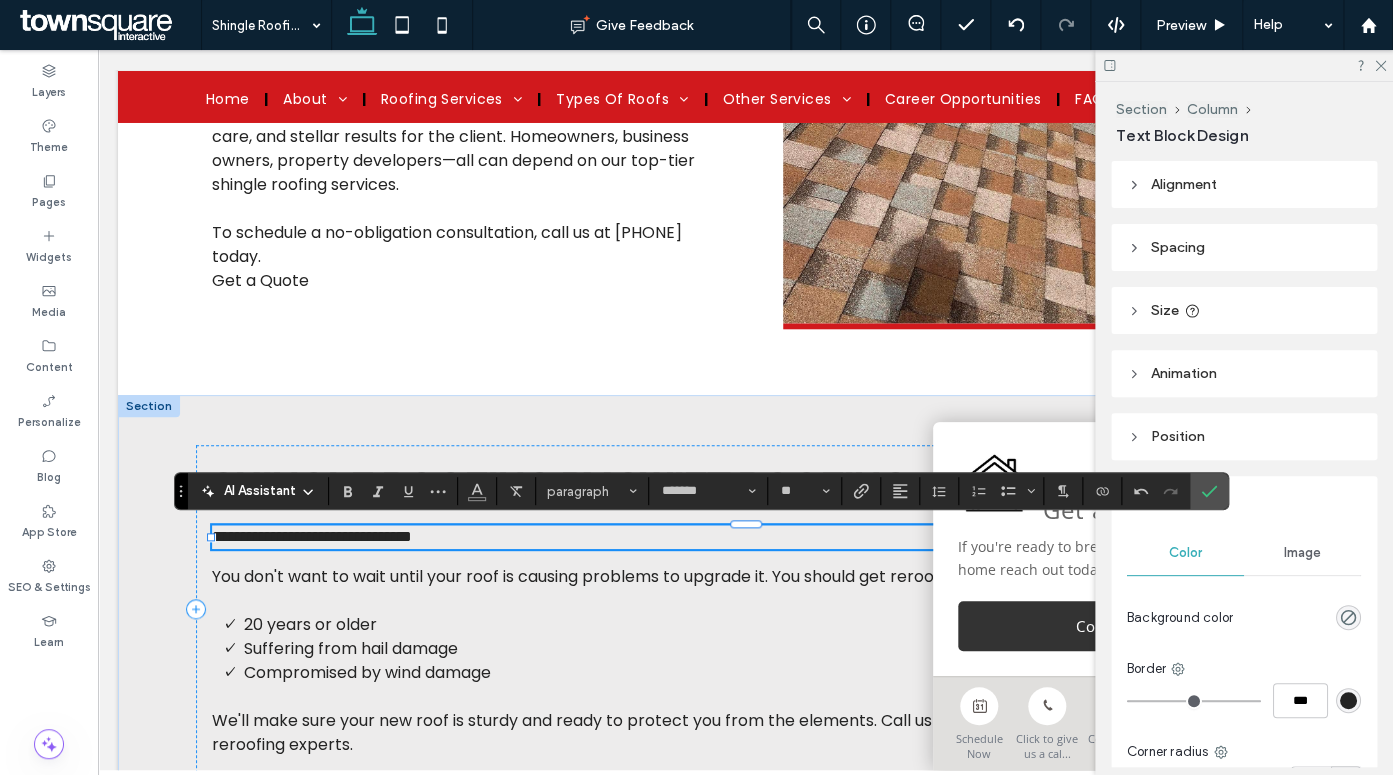 type on "**********" 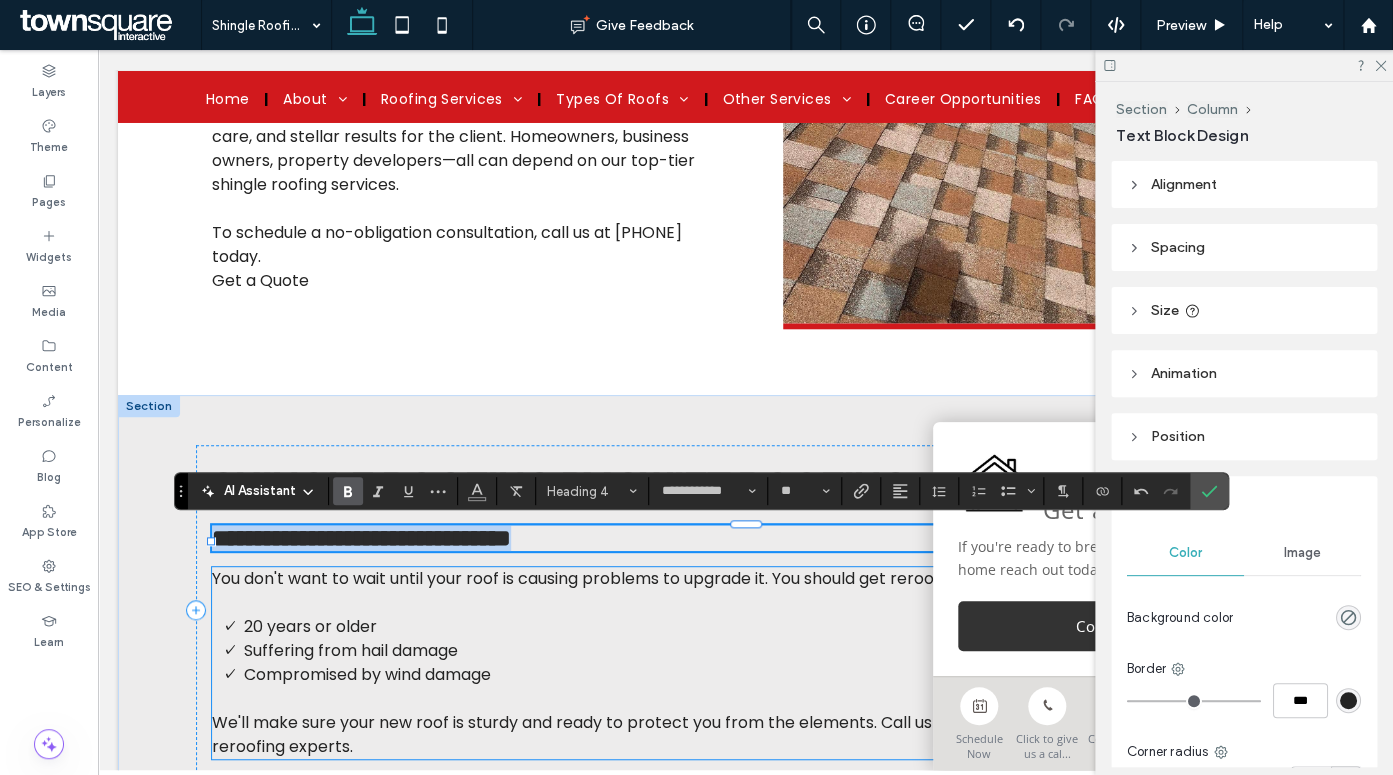 click on "20 years or older" at bounding box center (762, 627) 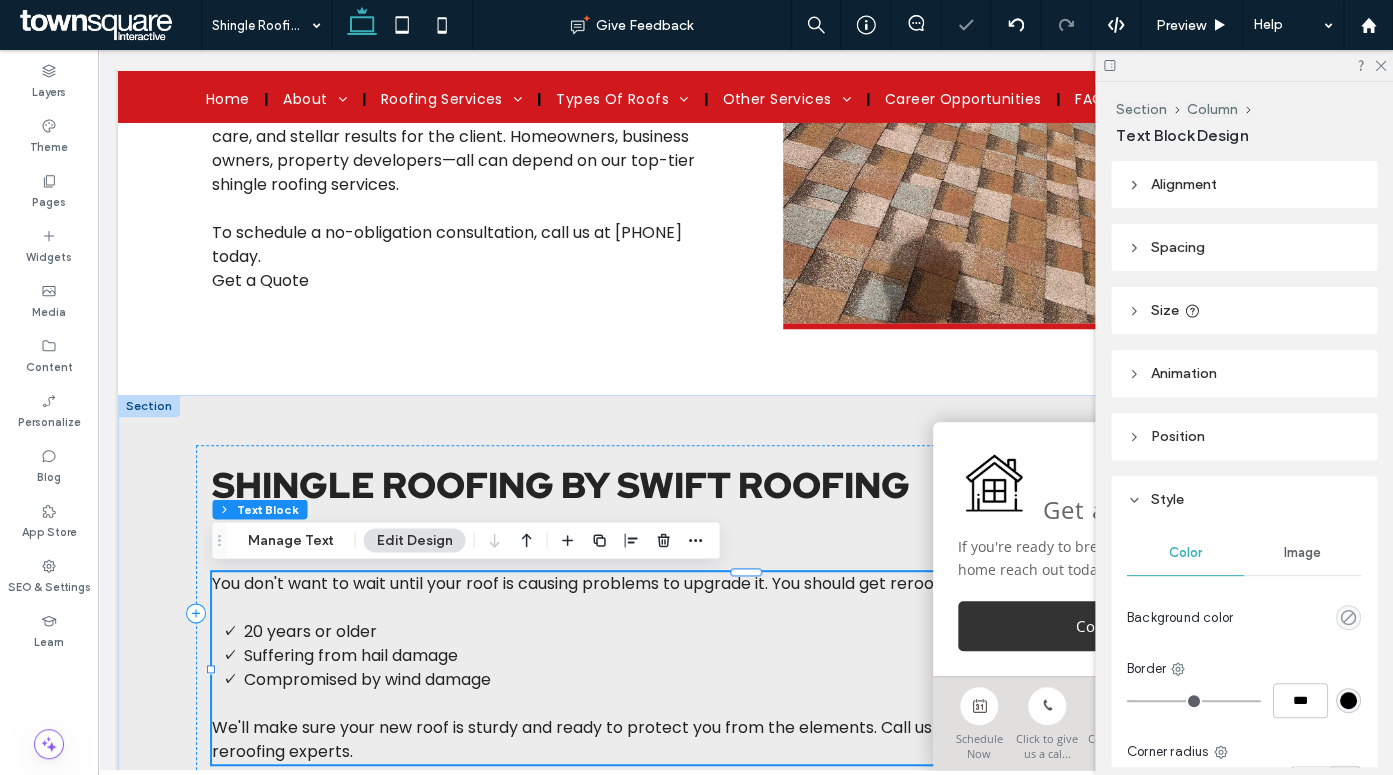 click on "You don't want to wait until your roof is causing problems to upgrade it. You should get reroofing services if your roof is:
20 years or older Suffering from hail damage Compromised by wind damage
We'll make sure your new roof is sturdy and ready to protect you from the elements. Call us now at 855-463-5490 to team up with residential reroofing experts." at bounding box center (746, 668) 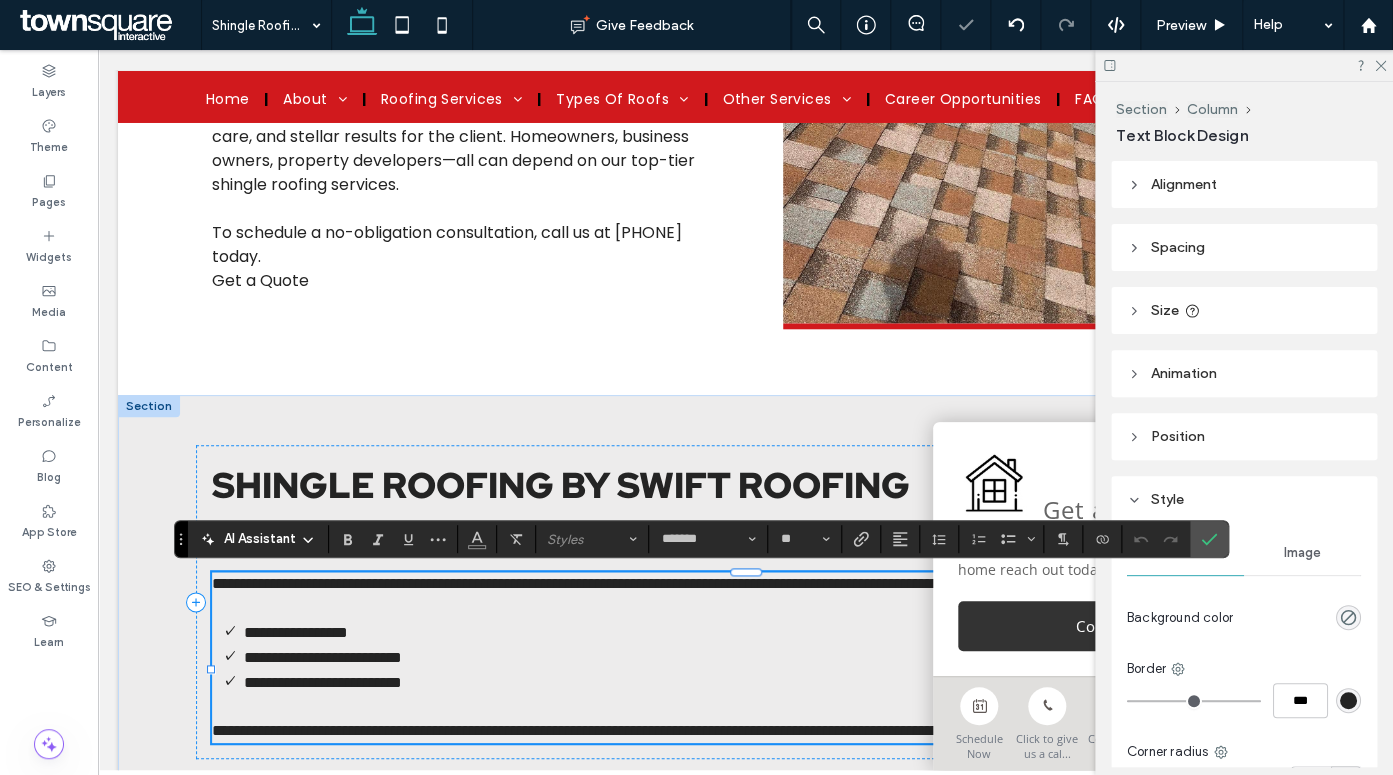 type 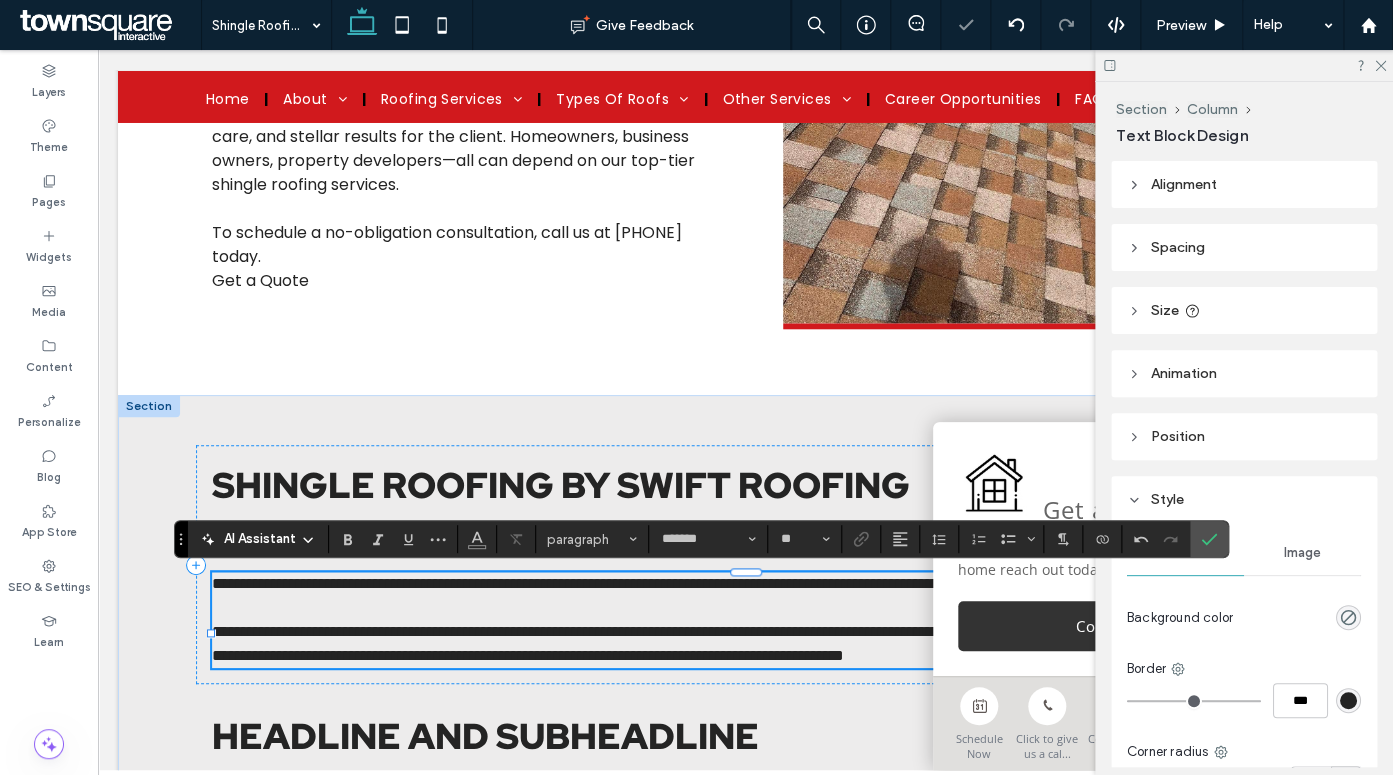 scroll, scrollTop: 24, scrollLeft: 0, axis: vertical 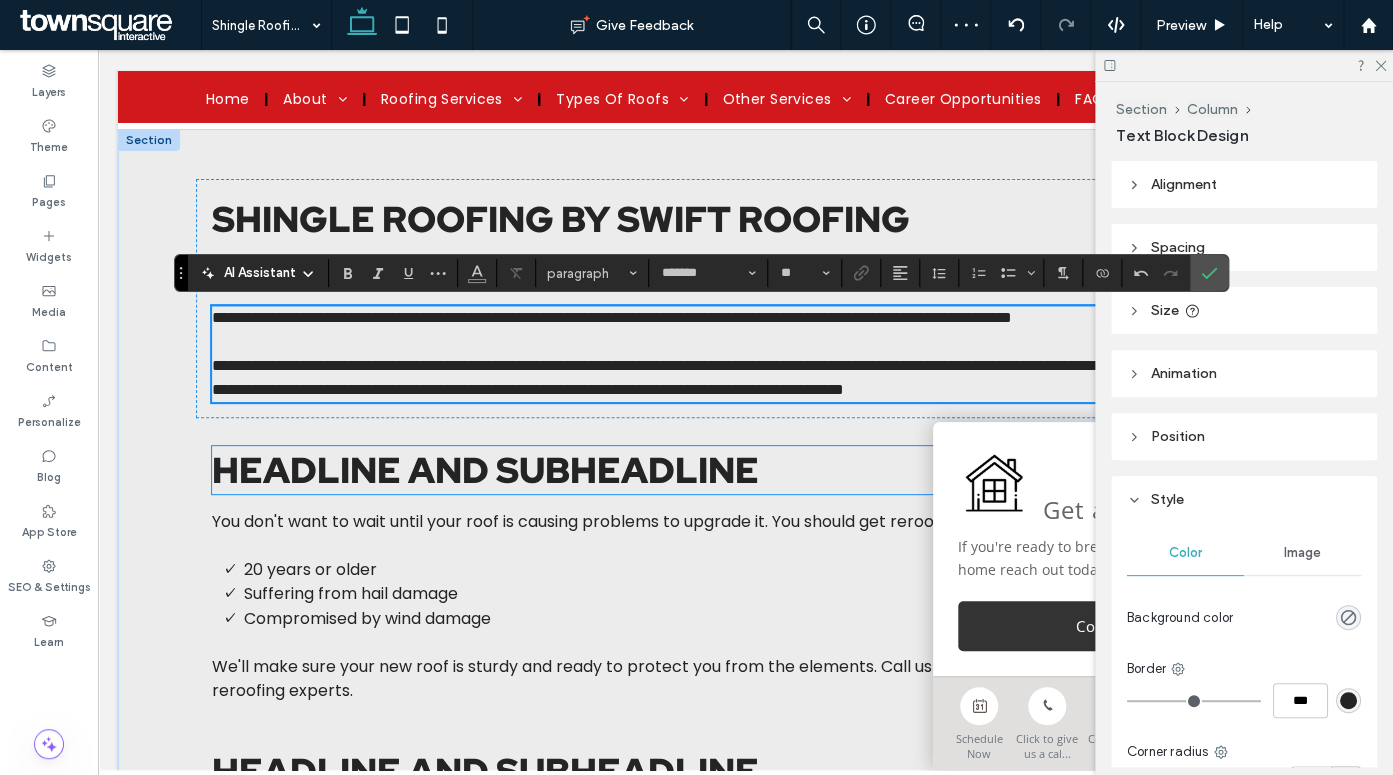 click on "Headline and subheadline" at bounding box center (485, 470) 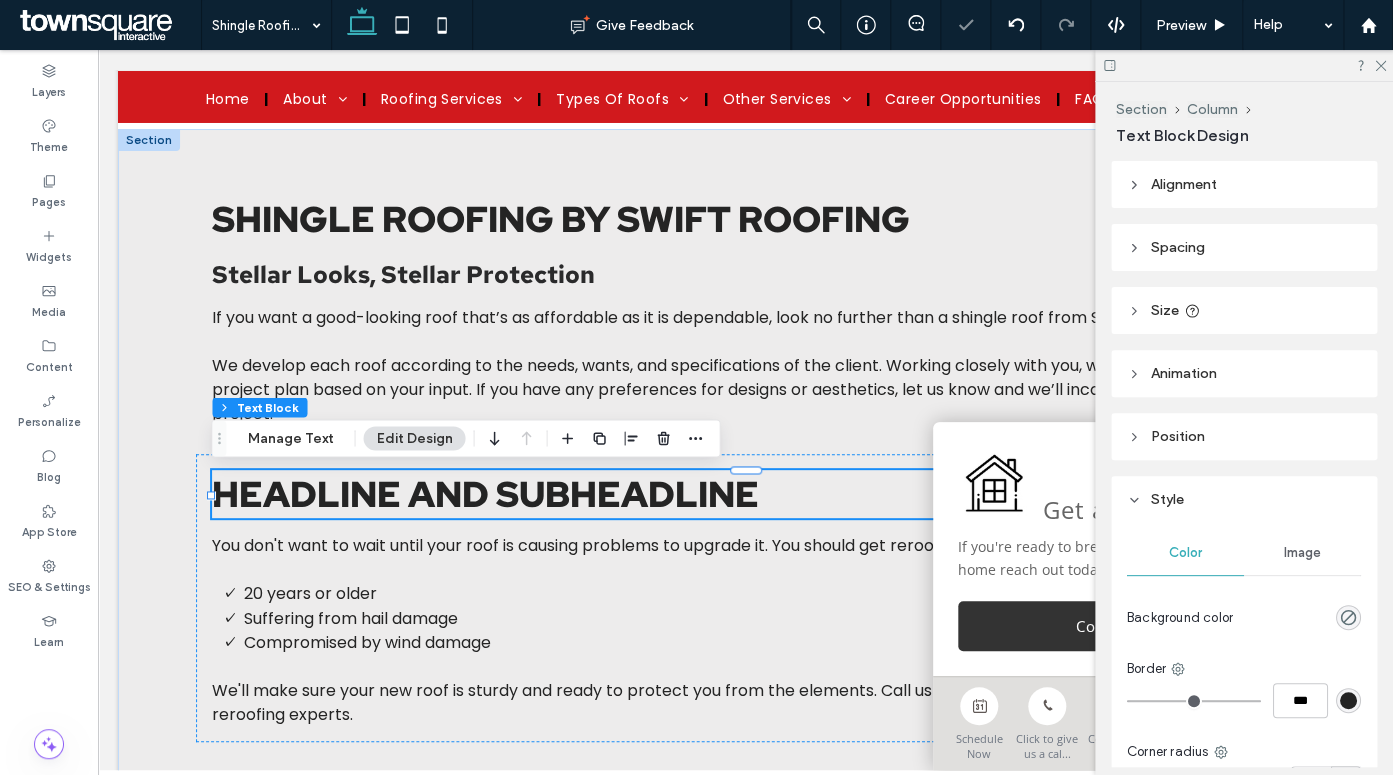 click on "Headline and subheadline" at bounding box center [485, 494] 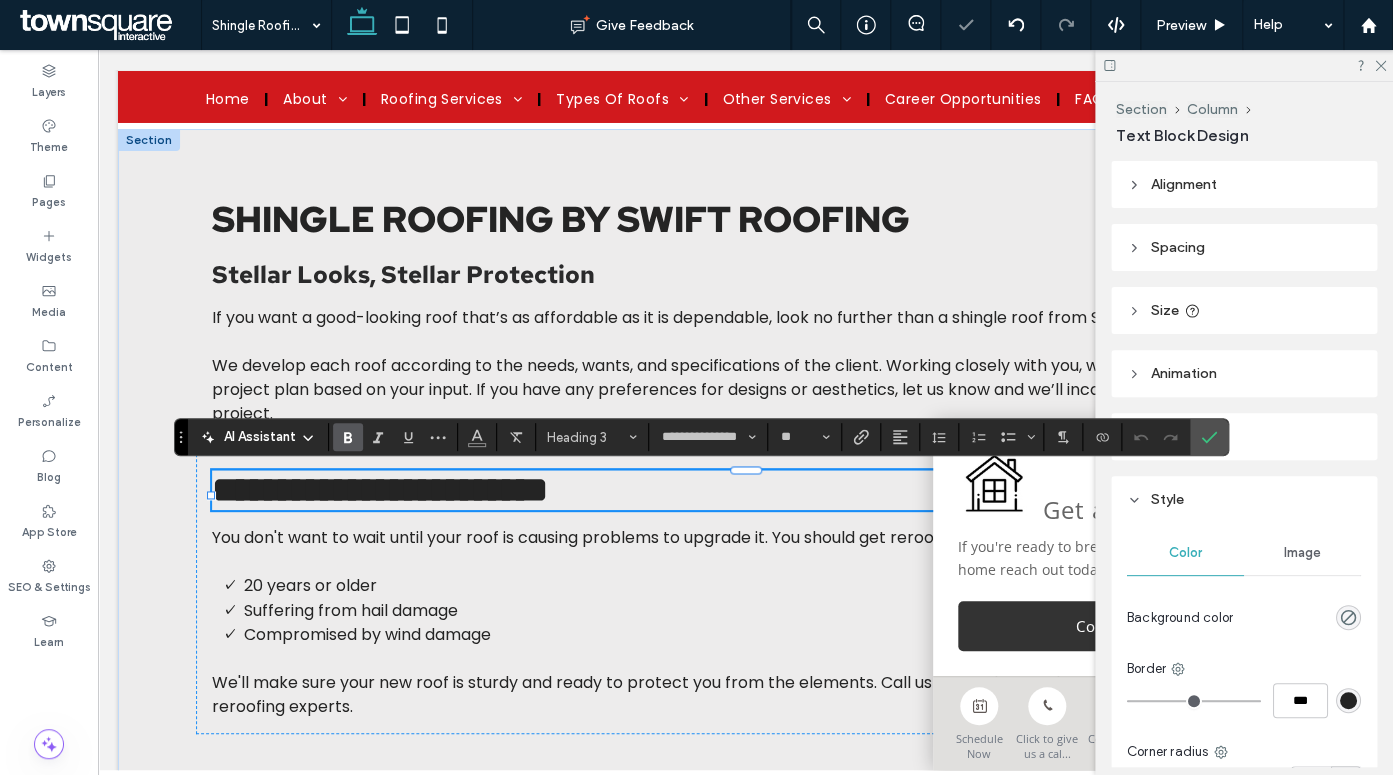 type 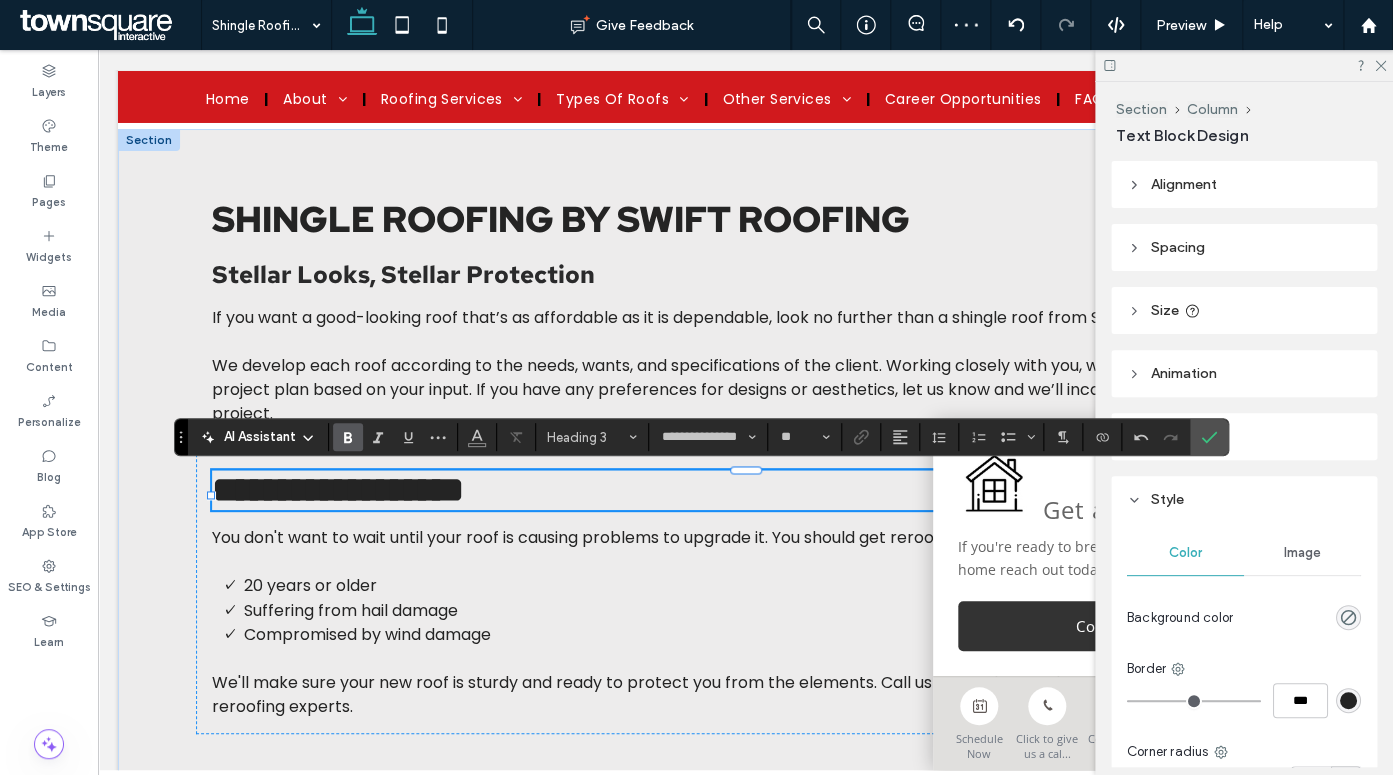 click on "Compromised by wind damage" at bounding box center (367, 633) 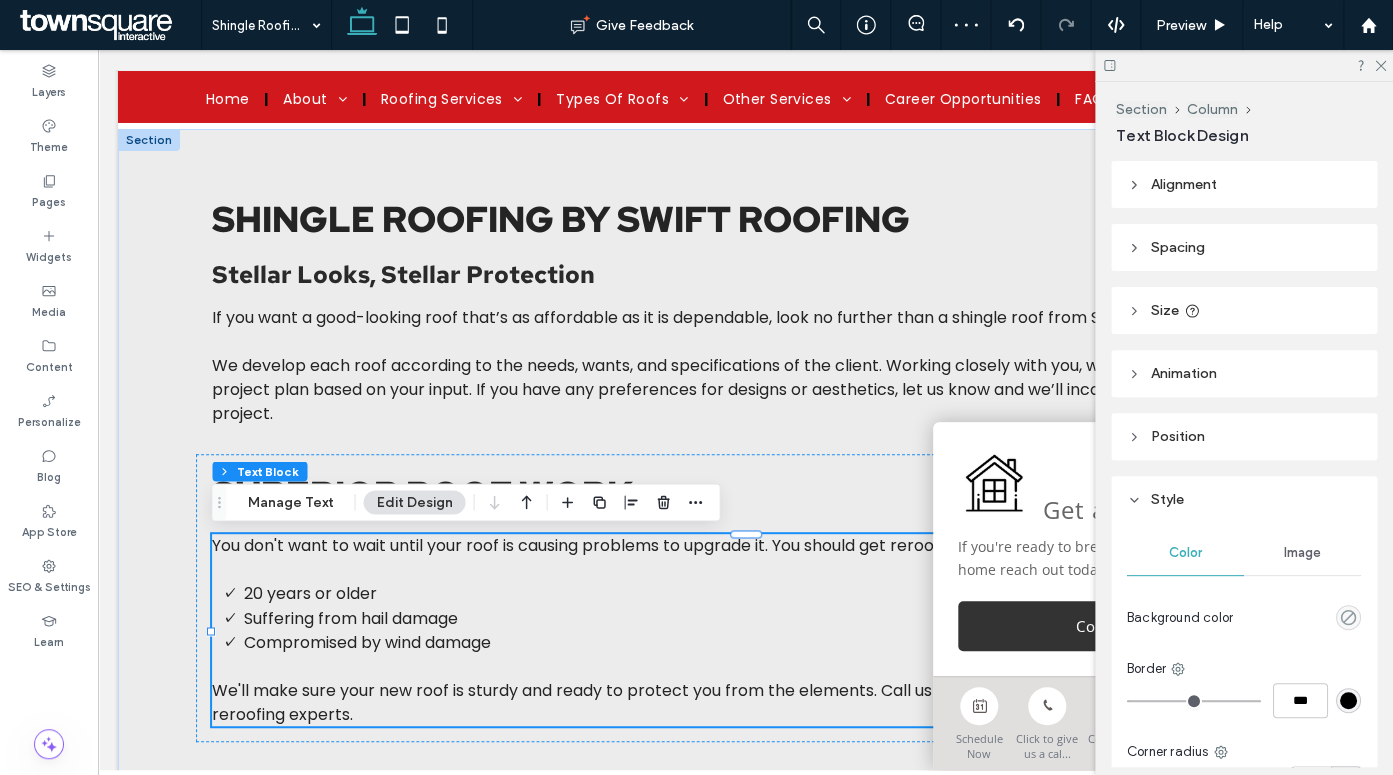 click on "Compromised by wind damage" at bounding box center (367, 641) 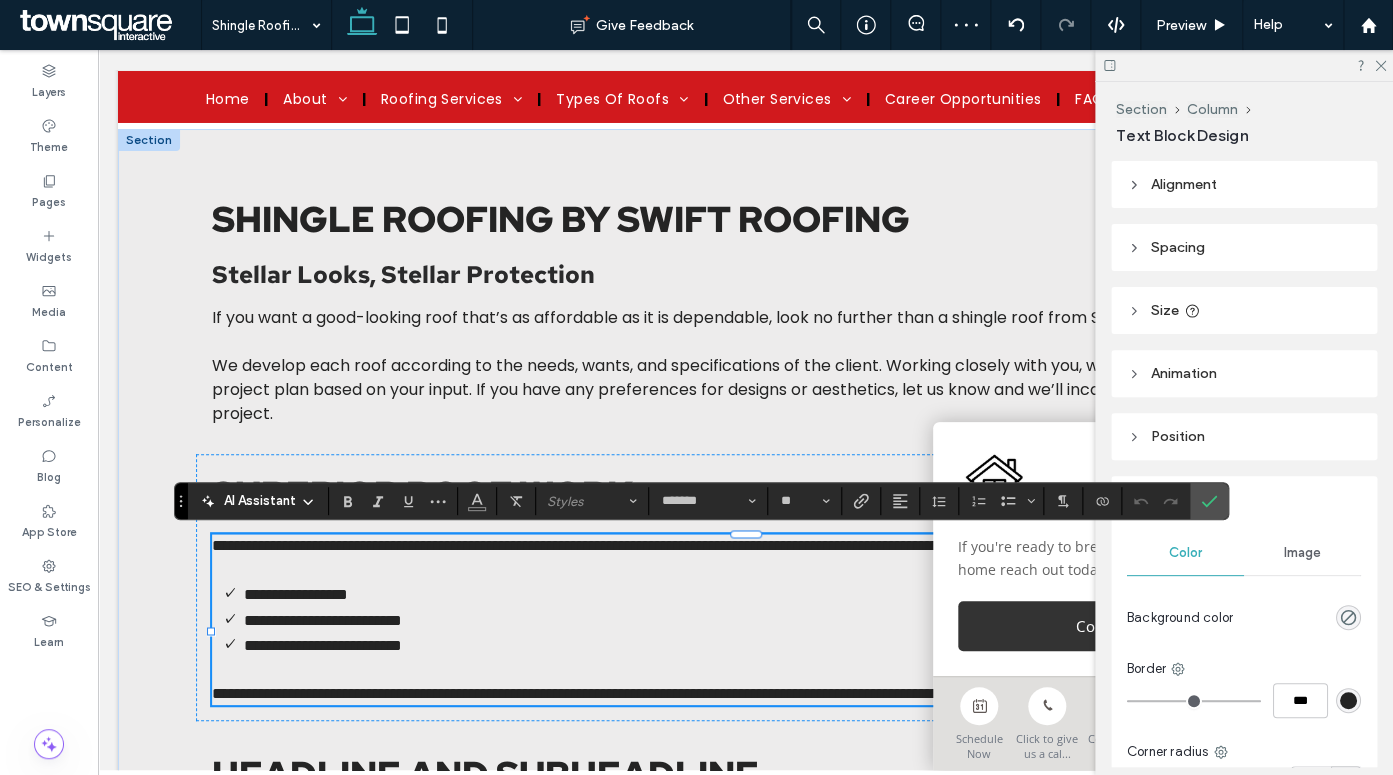 type 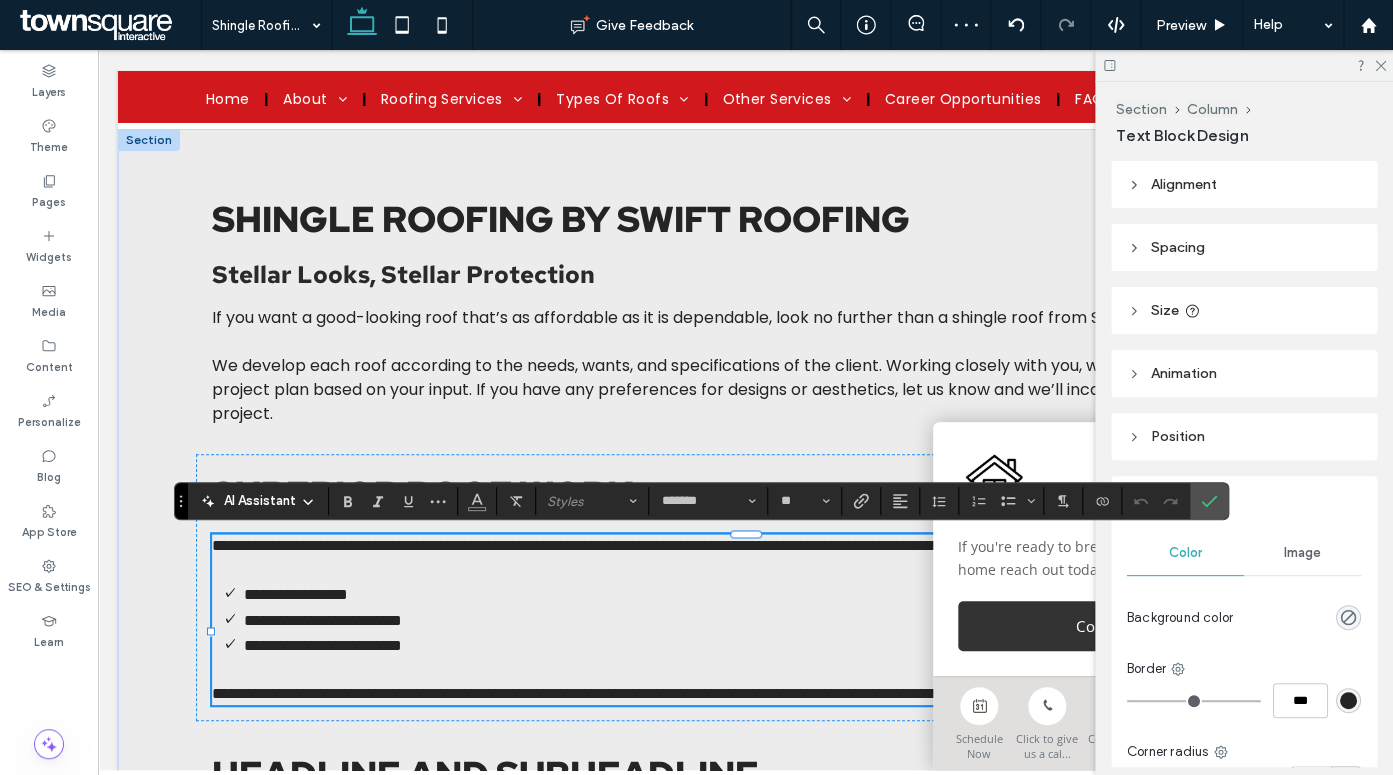 scroll, scrollTop: 0, scrollLeft: 0, axis: both 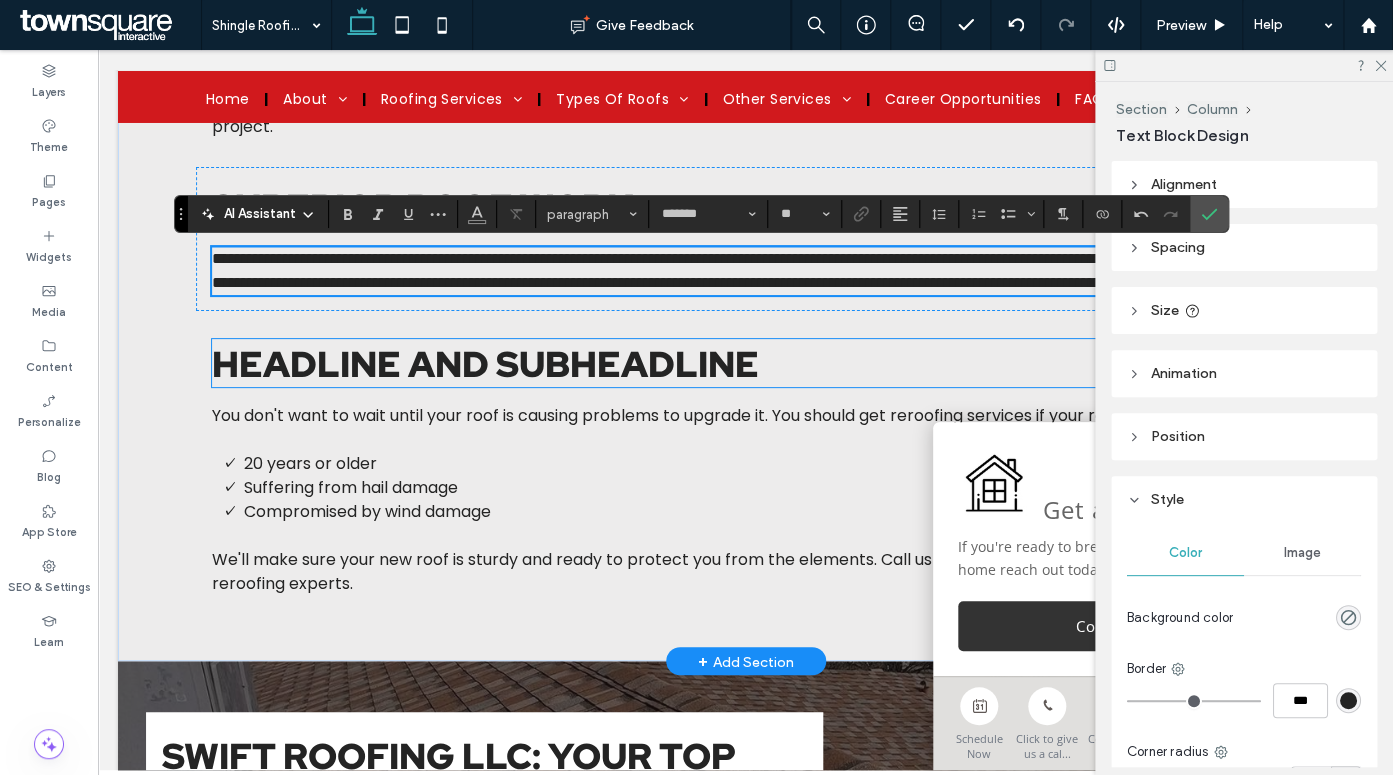 click on "Headline and subheadline
You don't want to wait until your roof is causing problems to upgrade it. You should get reroofing services if your roof is:
20 years or older Suffering from hail damage Compromised by wind damage
We'll make sure your new roof is sturdy and ready to protect you from the elements. Call us now at 855-463-5490 to team up with residential reroofing experts." at bounding box center [746, 467] 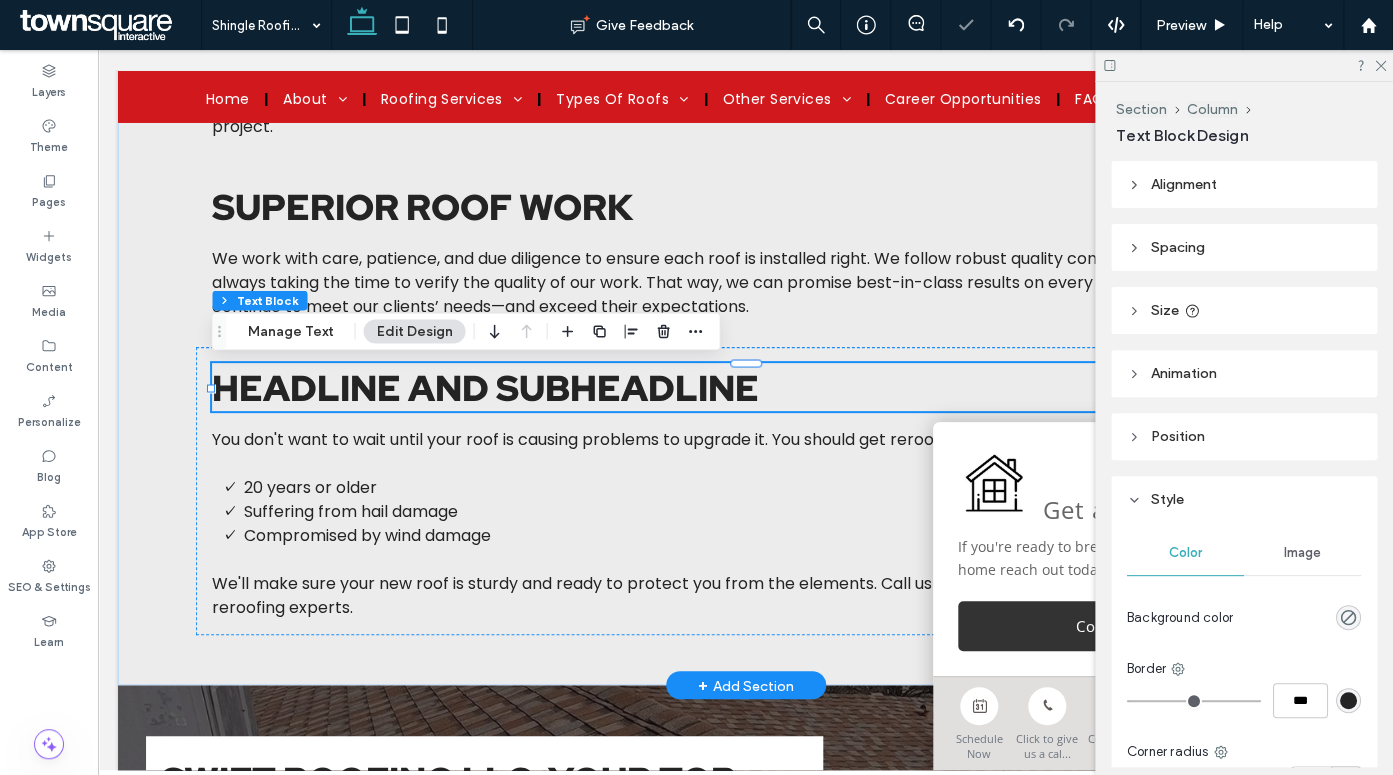 click on "Headline and subheadline" at bounding box center (485, 387) 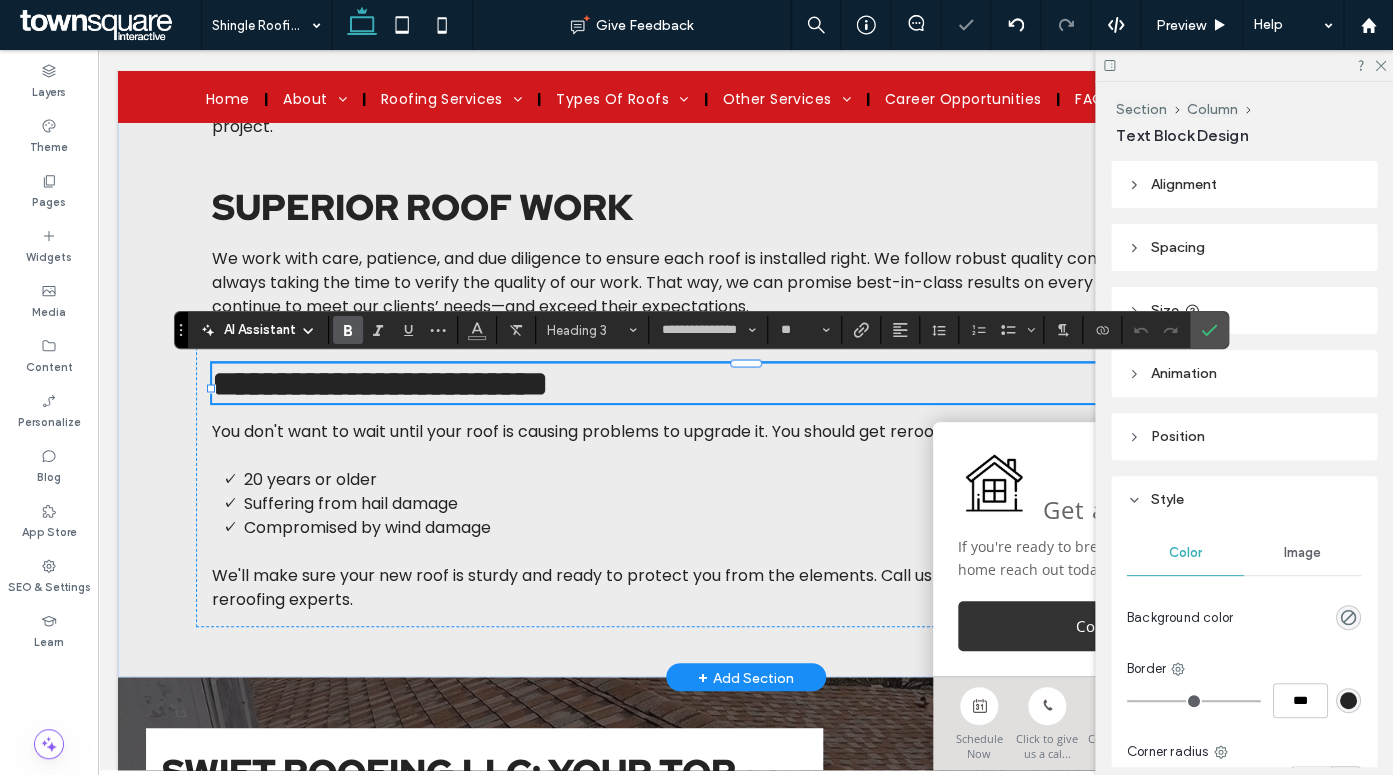 type 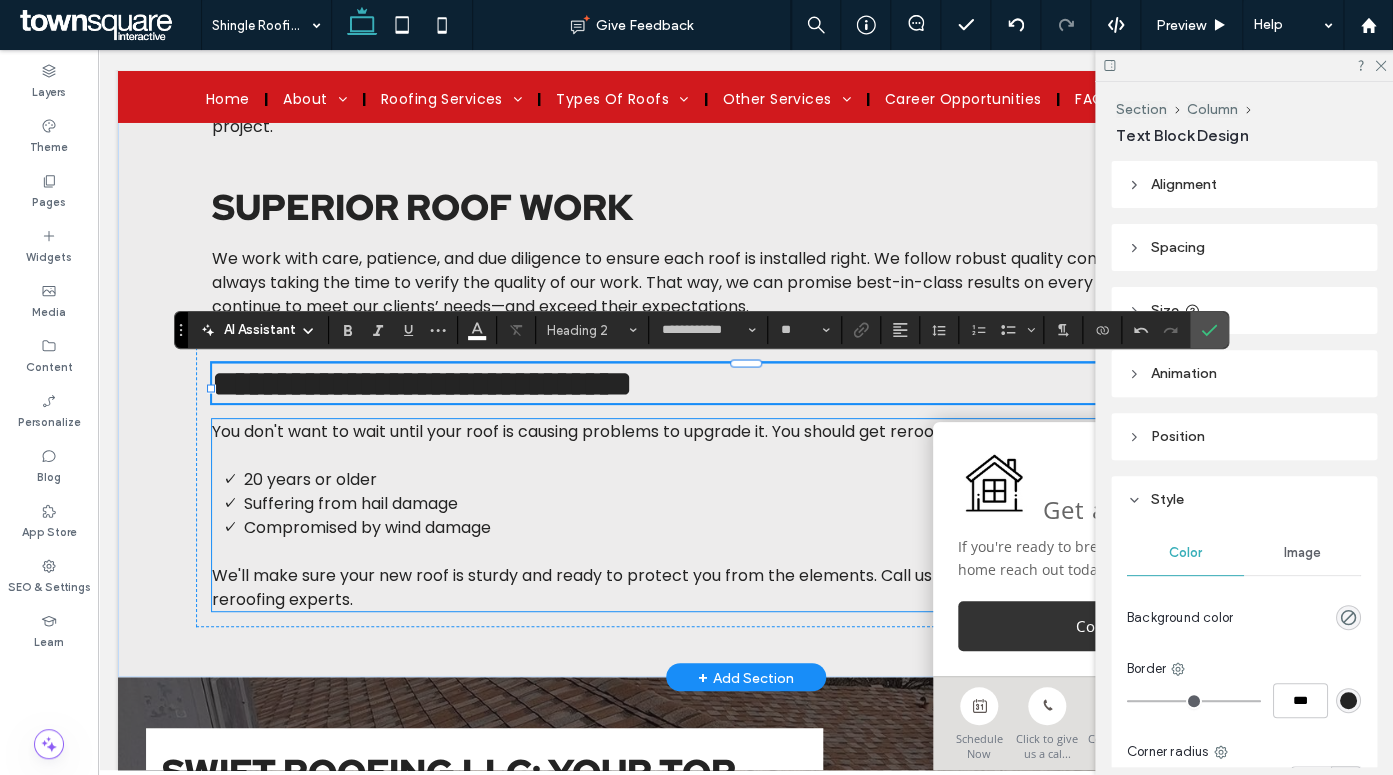 click on "Suffering from hail damage" at bounding box center (351, 502) 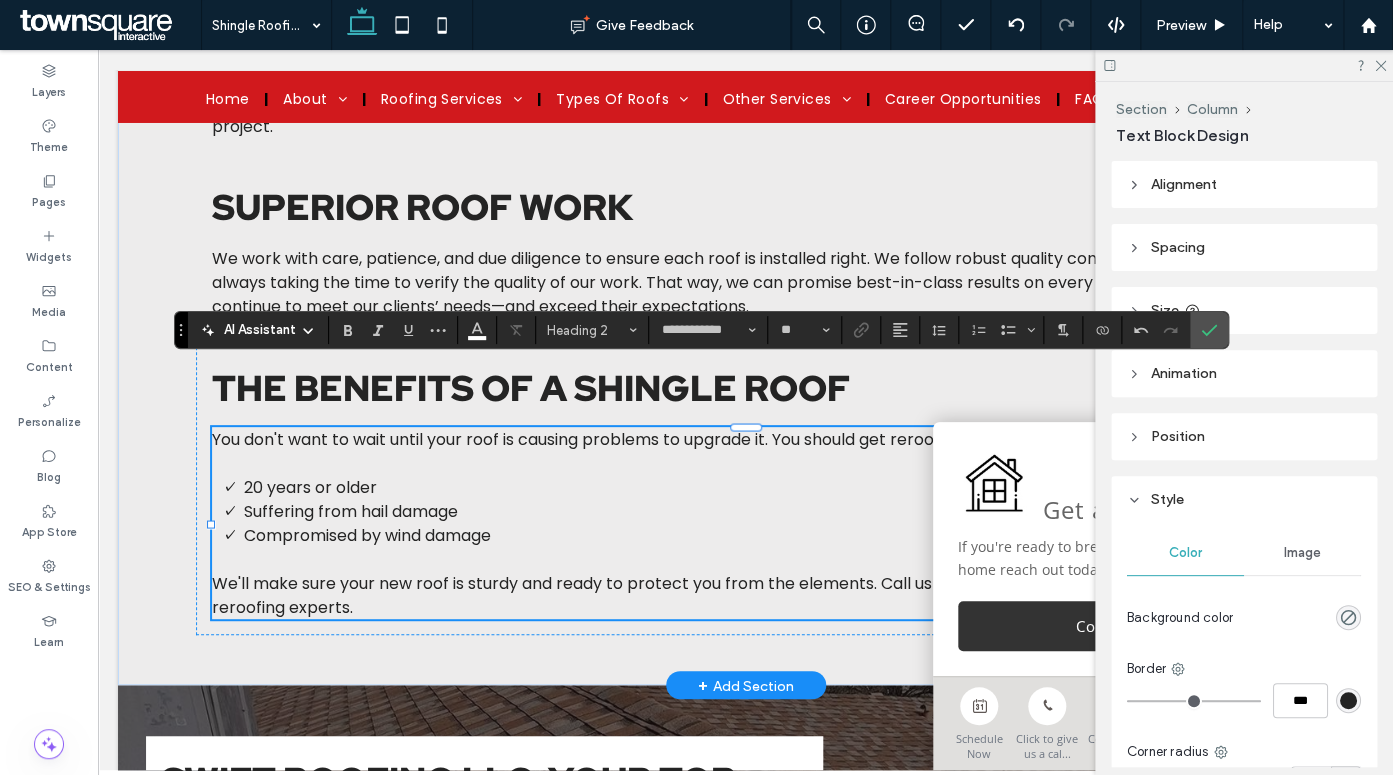 click on "Suffering from hail damage" at bounding box center [351, 510] 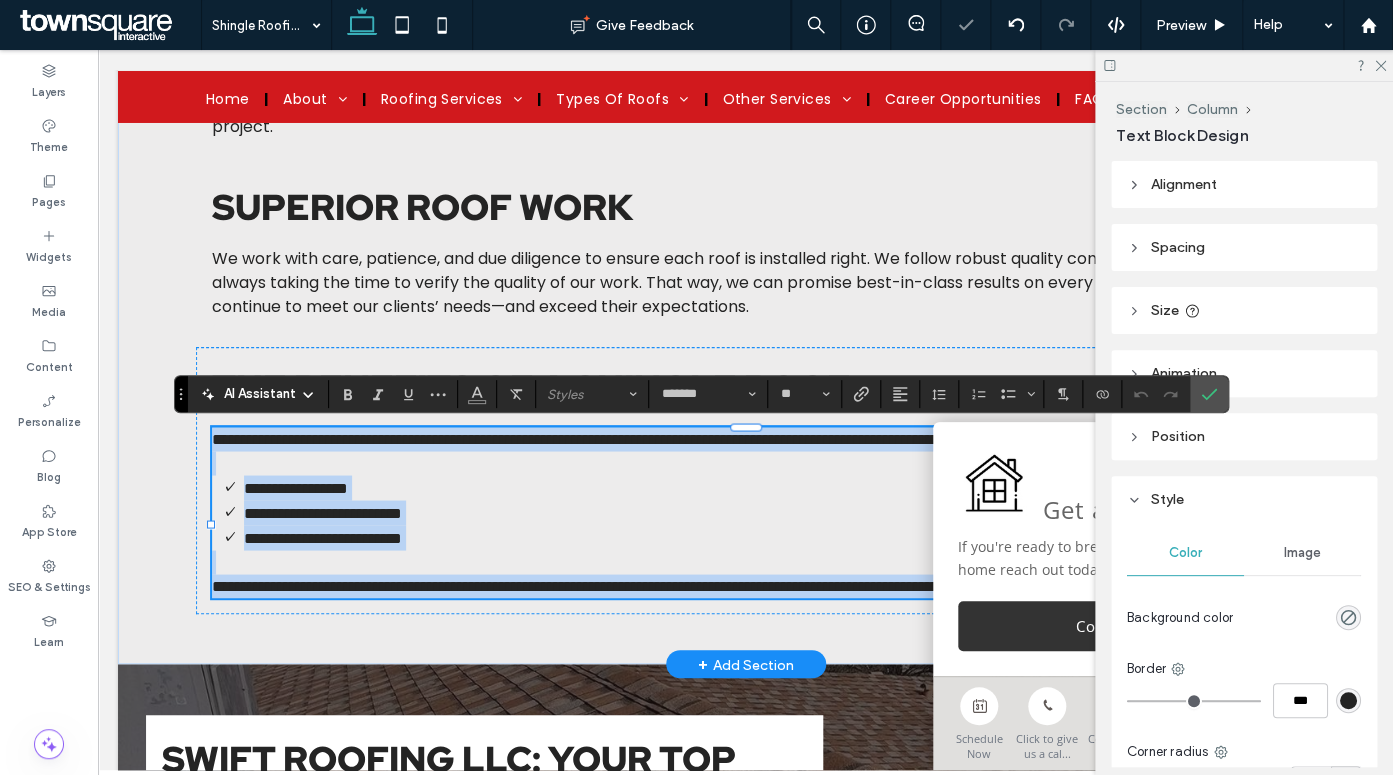 type 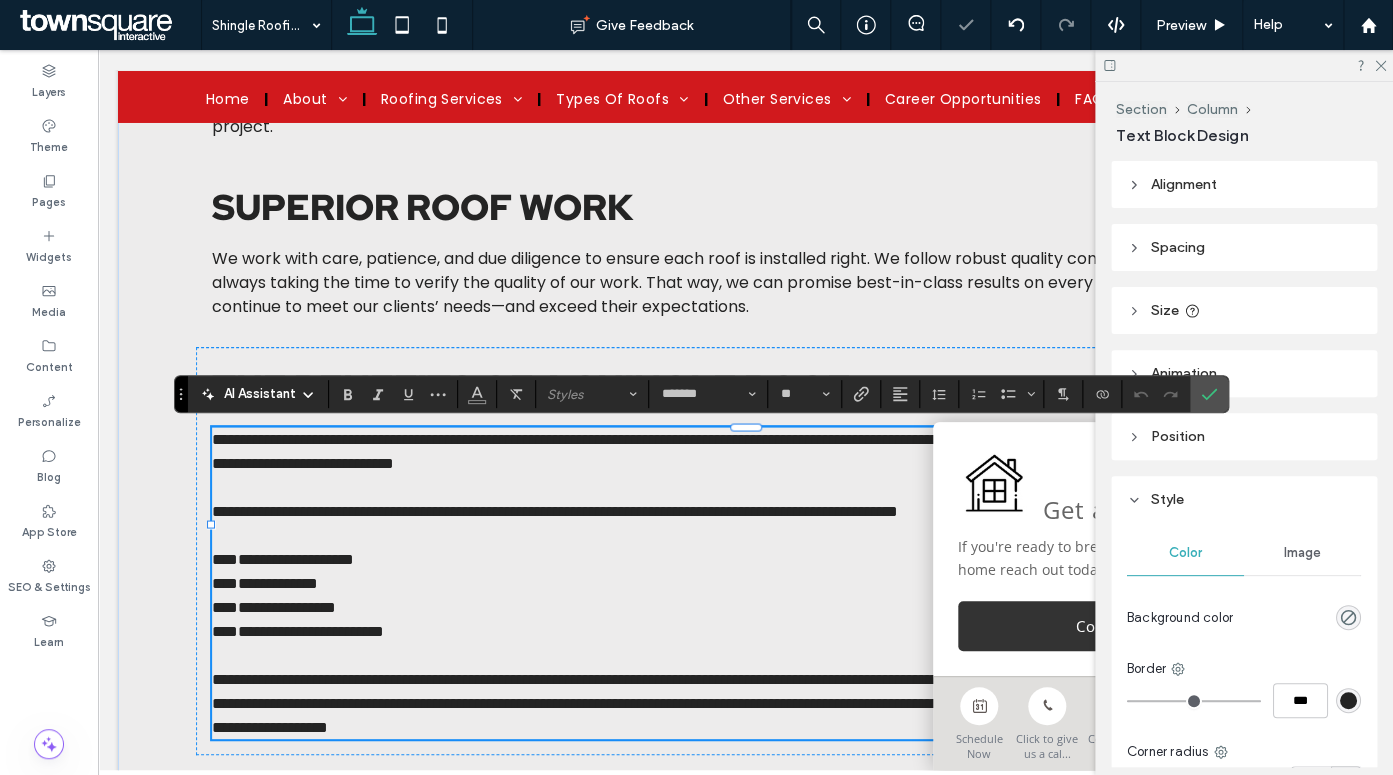 scroll, scrollTop: 169, scrollLeft: 0, axis: vertical 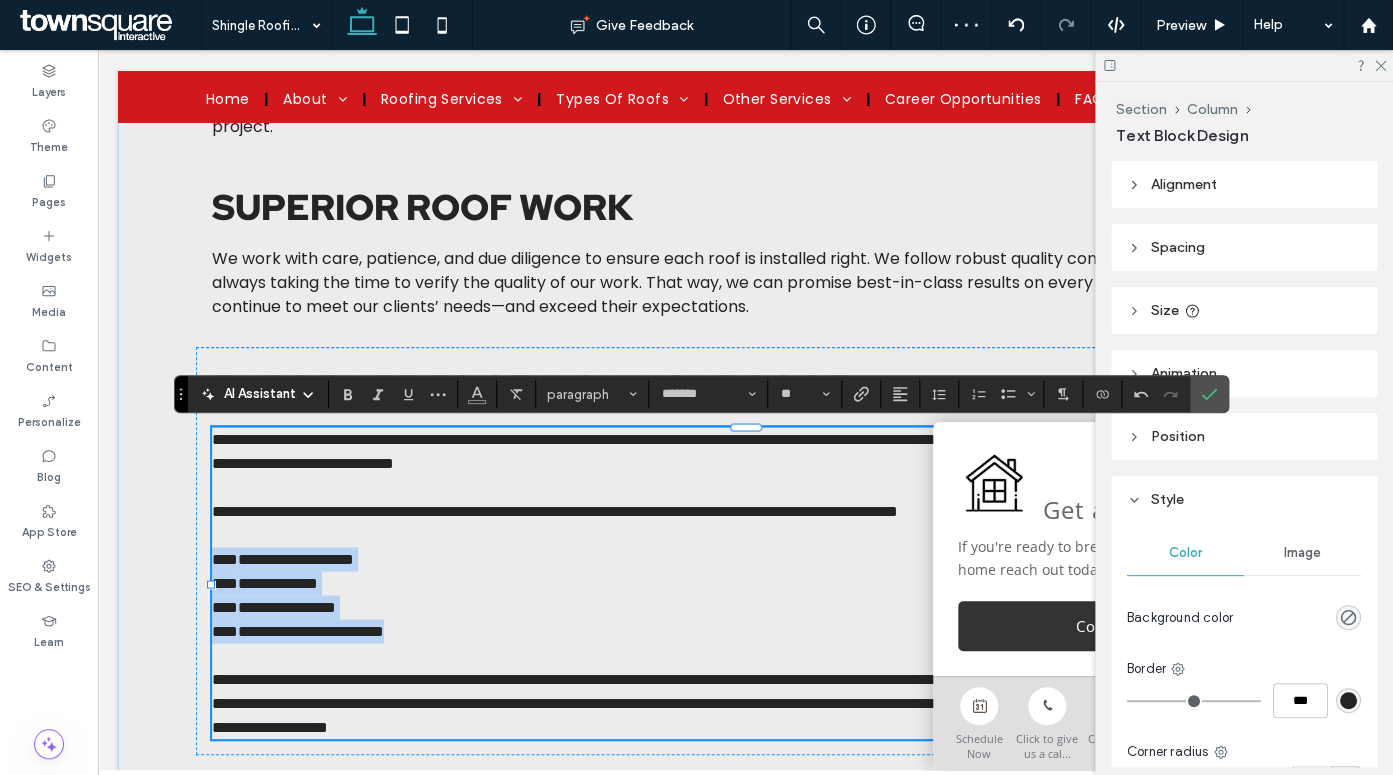 drag, startPoint x: 431, startPoint y: 641, endPoint x: 197, endPoint y: 568, distance: 245.12242 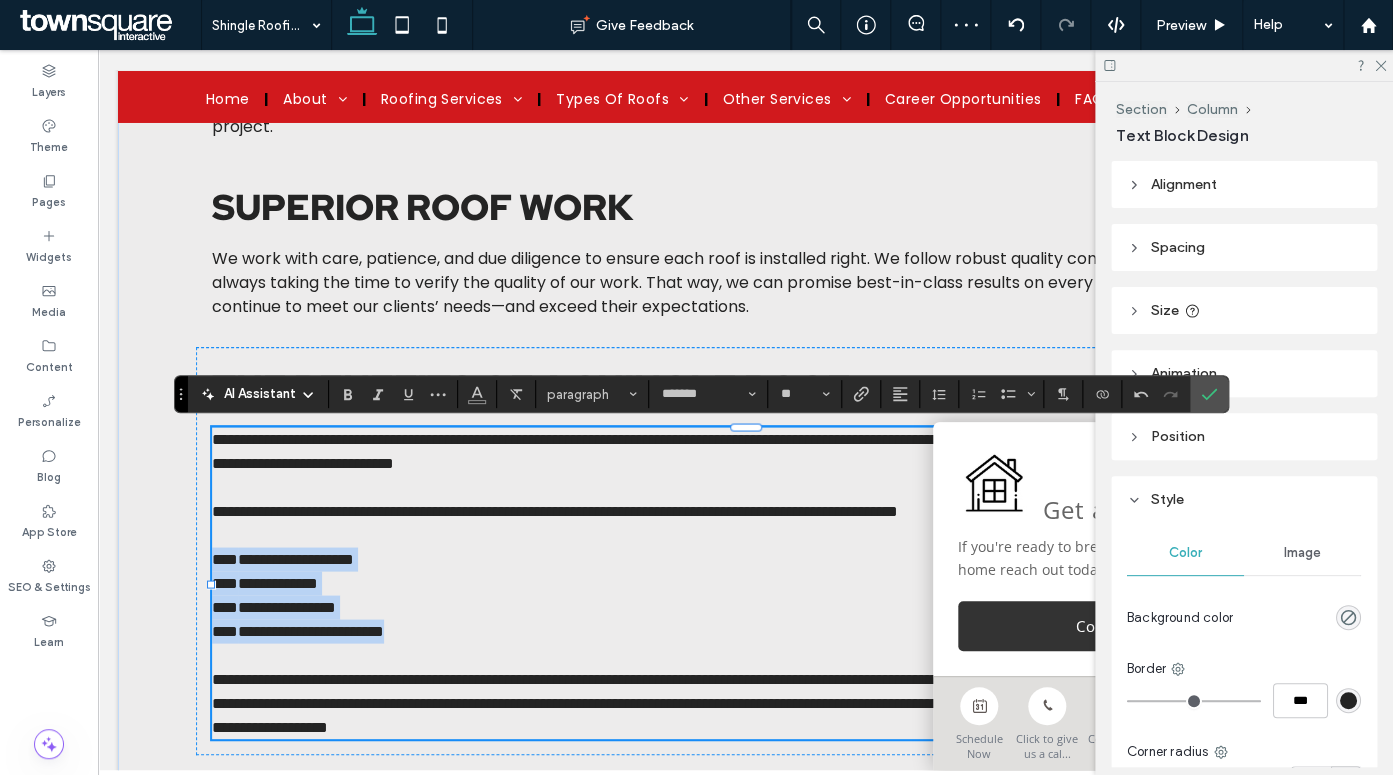 click on "**********" at bounding box center (746, 583) 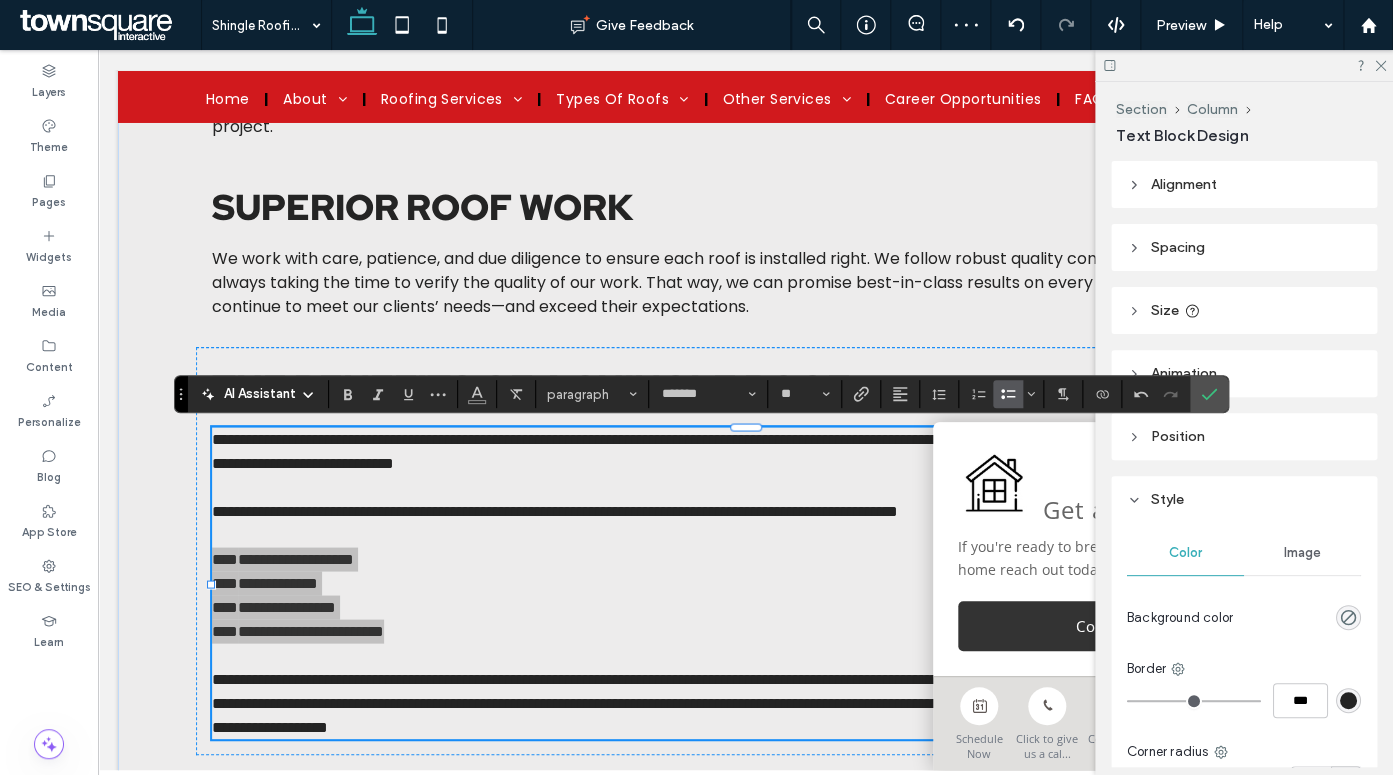 click 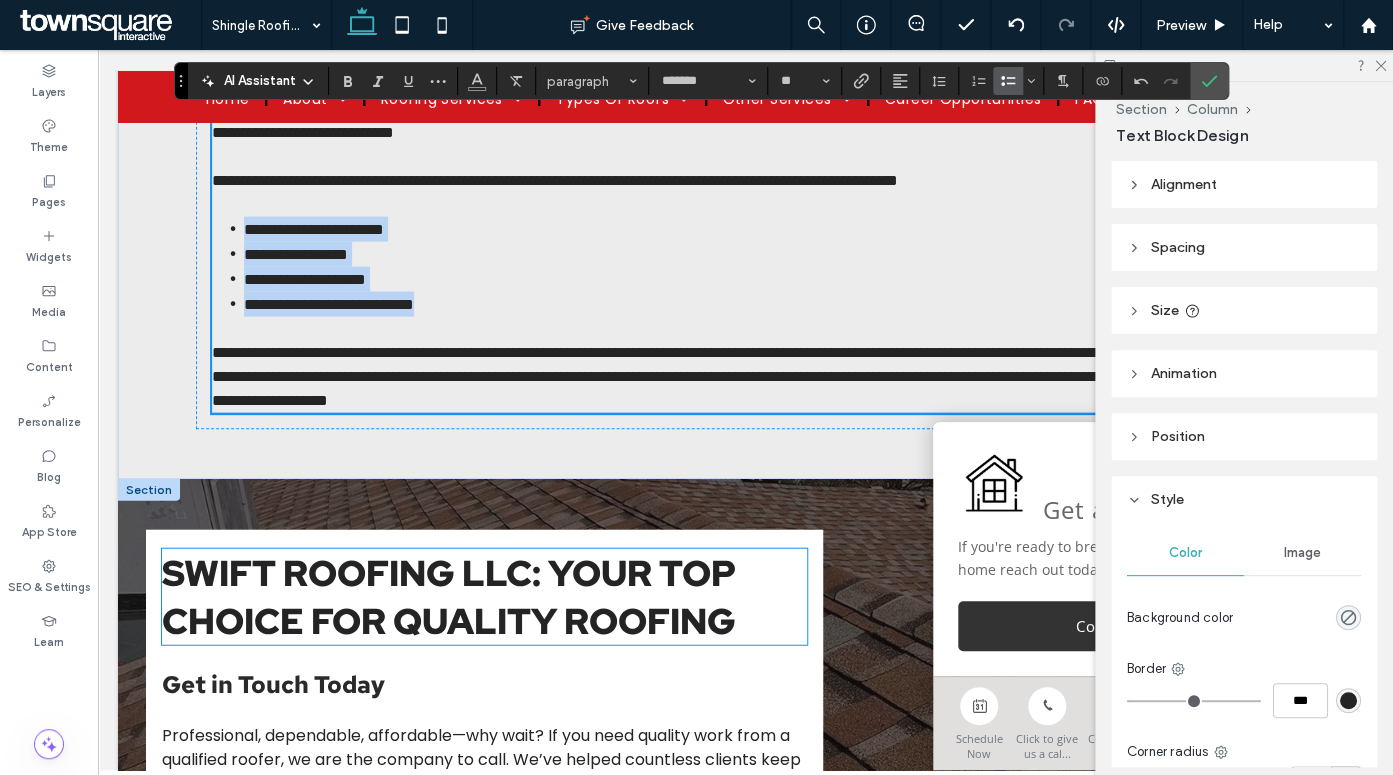 scroll, scrollTop: 1496, scrollLeft: 0, axis: vertical 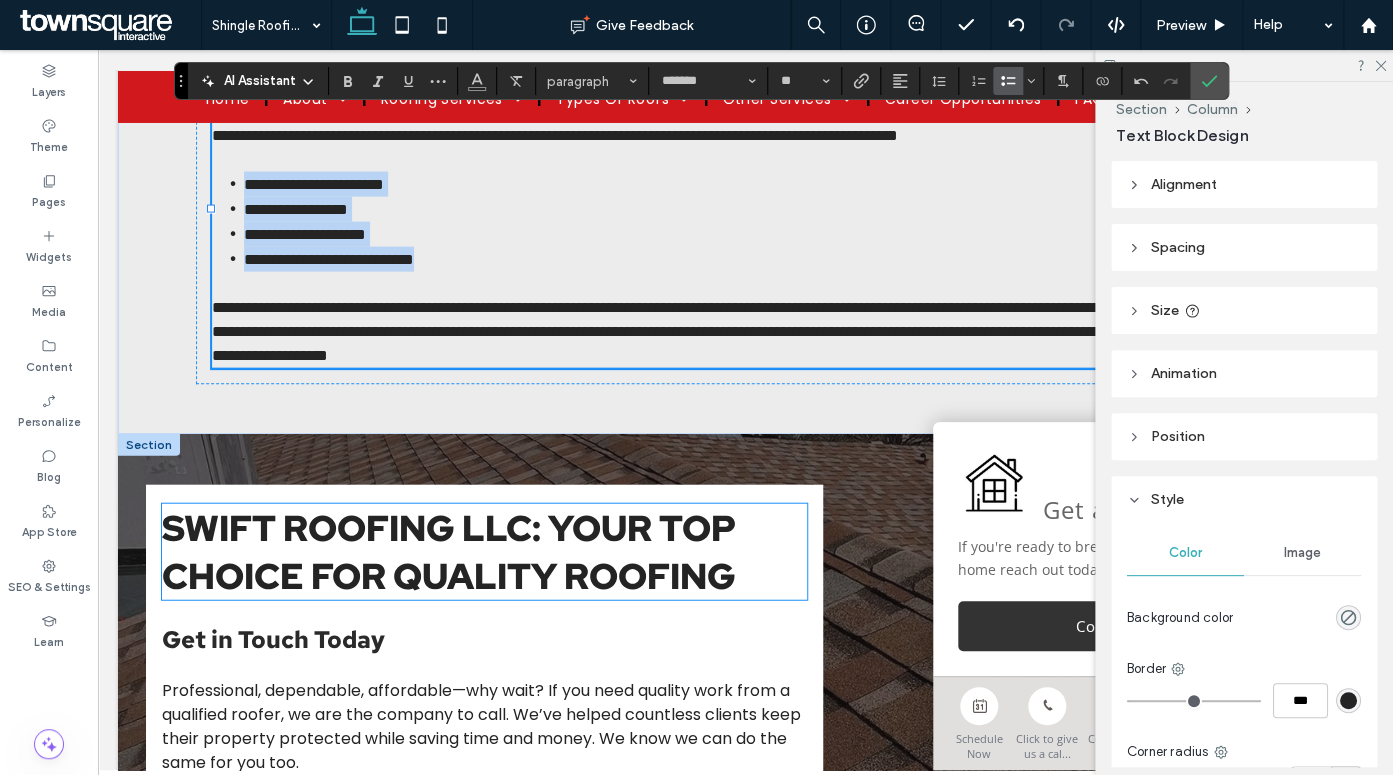 click on "Swift Roofing LLC: Your Top Choice for Quality Roofing" at bounding box center (449, 552) 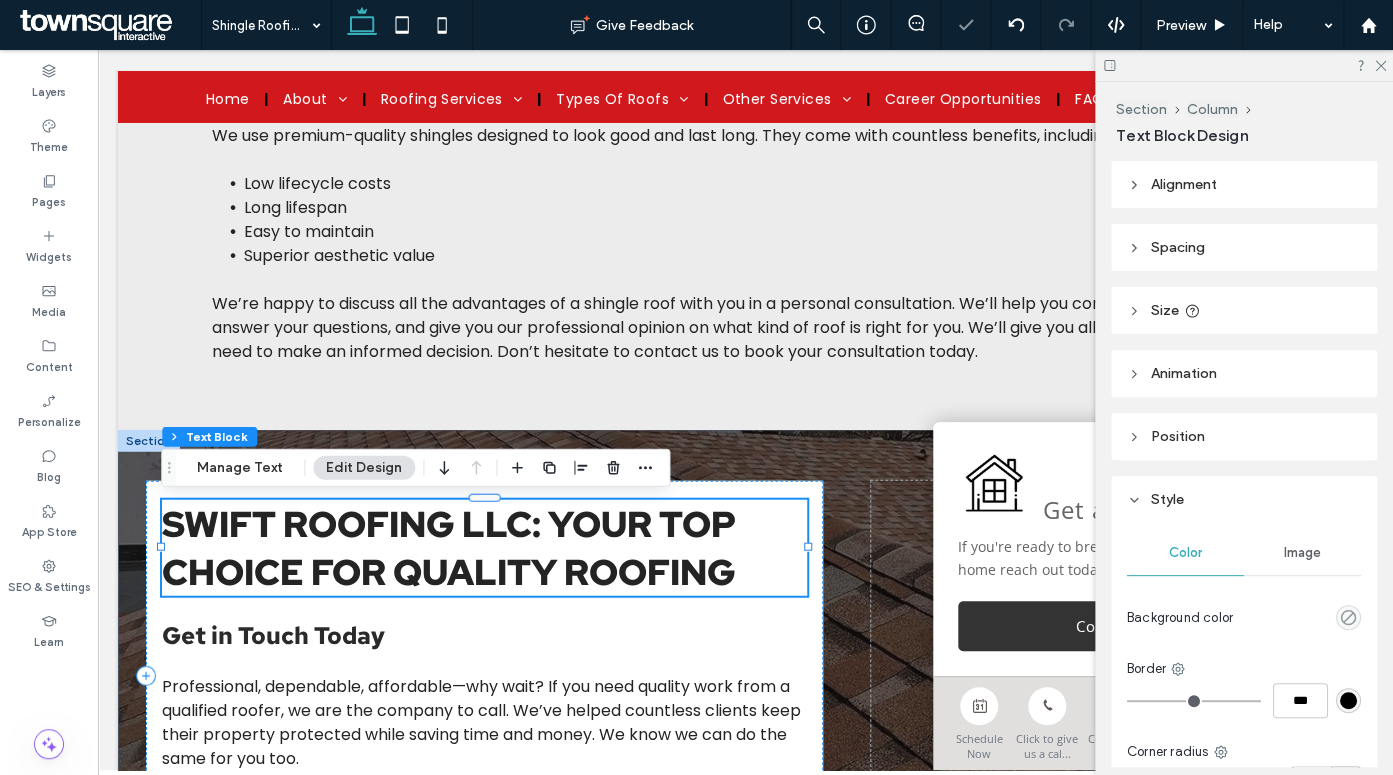click on "Swift Roofing LLC: Your Top Choice for Quality Roofing" at bounding box center (484, 548) 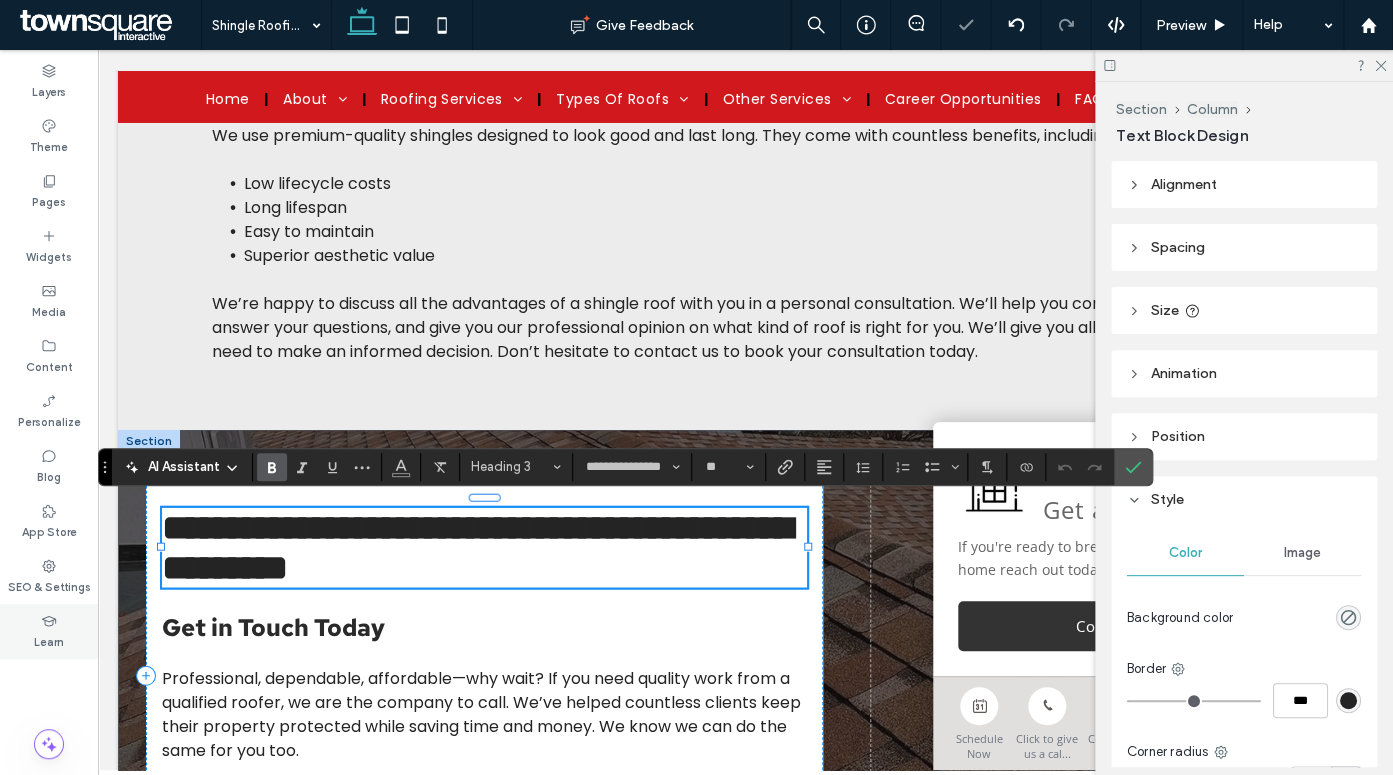 type 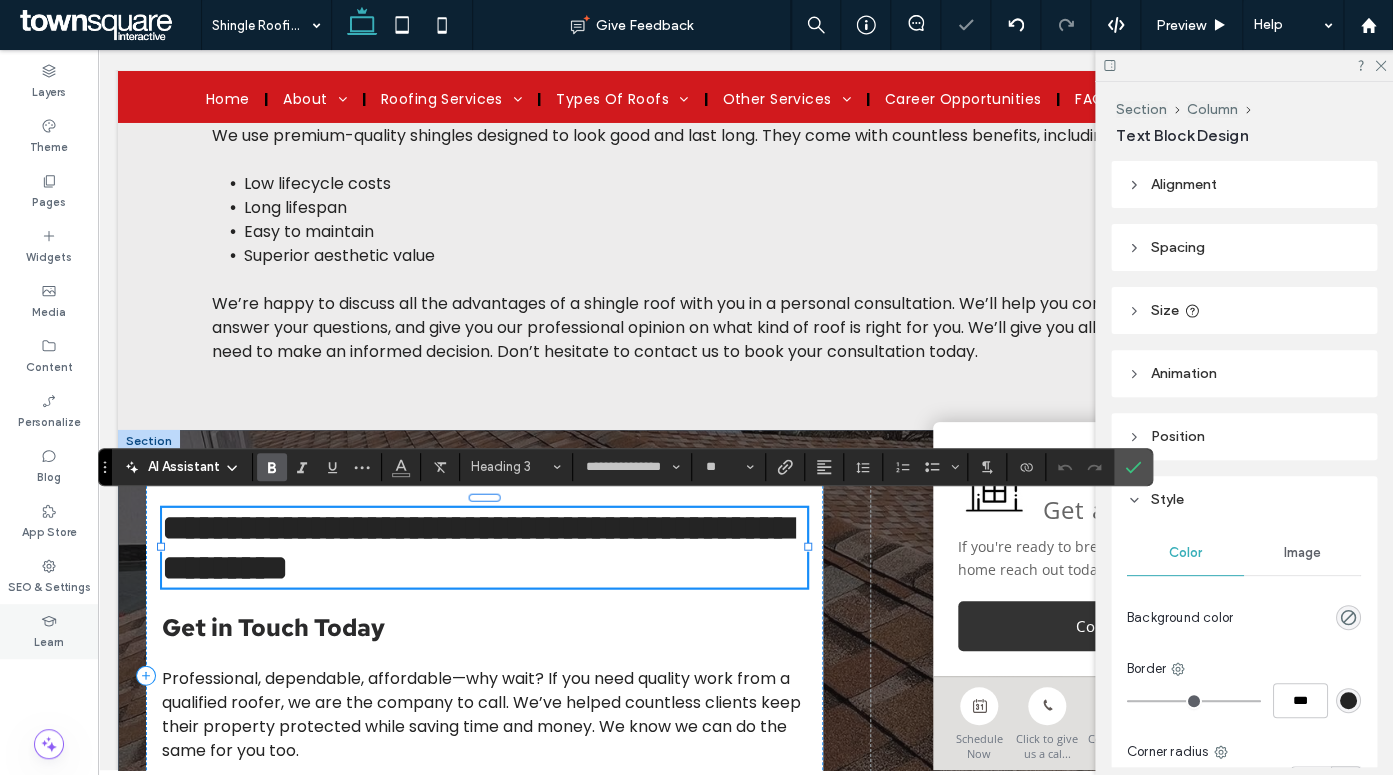 type on "**********" 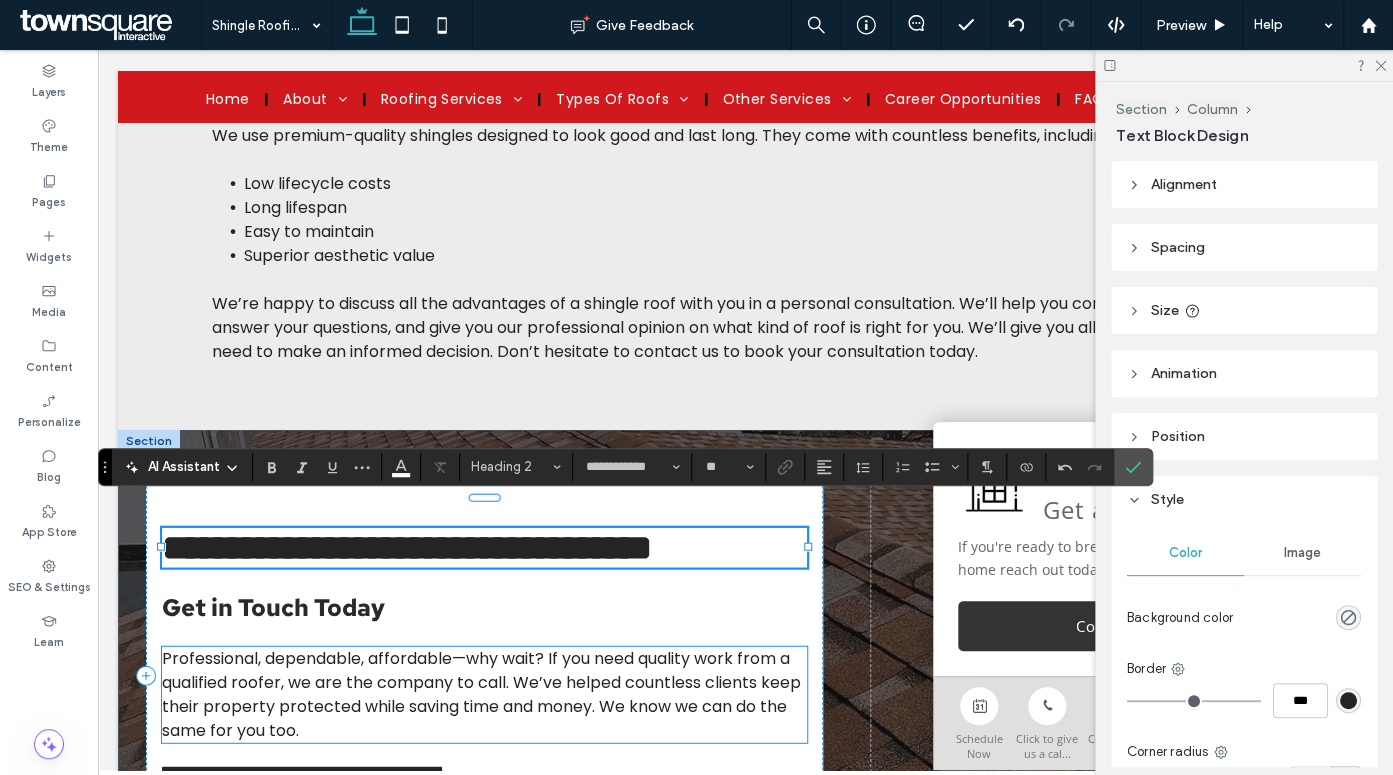 click on "Professional, dependable, affordable—why wait? If you need quality work from a qualified roofer, we are the company to call. We’ve helped countless clients keep their property protected while saving time and money. We know we can do the same for you too." at bounding box center [481, 694] 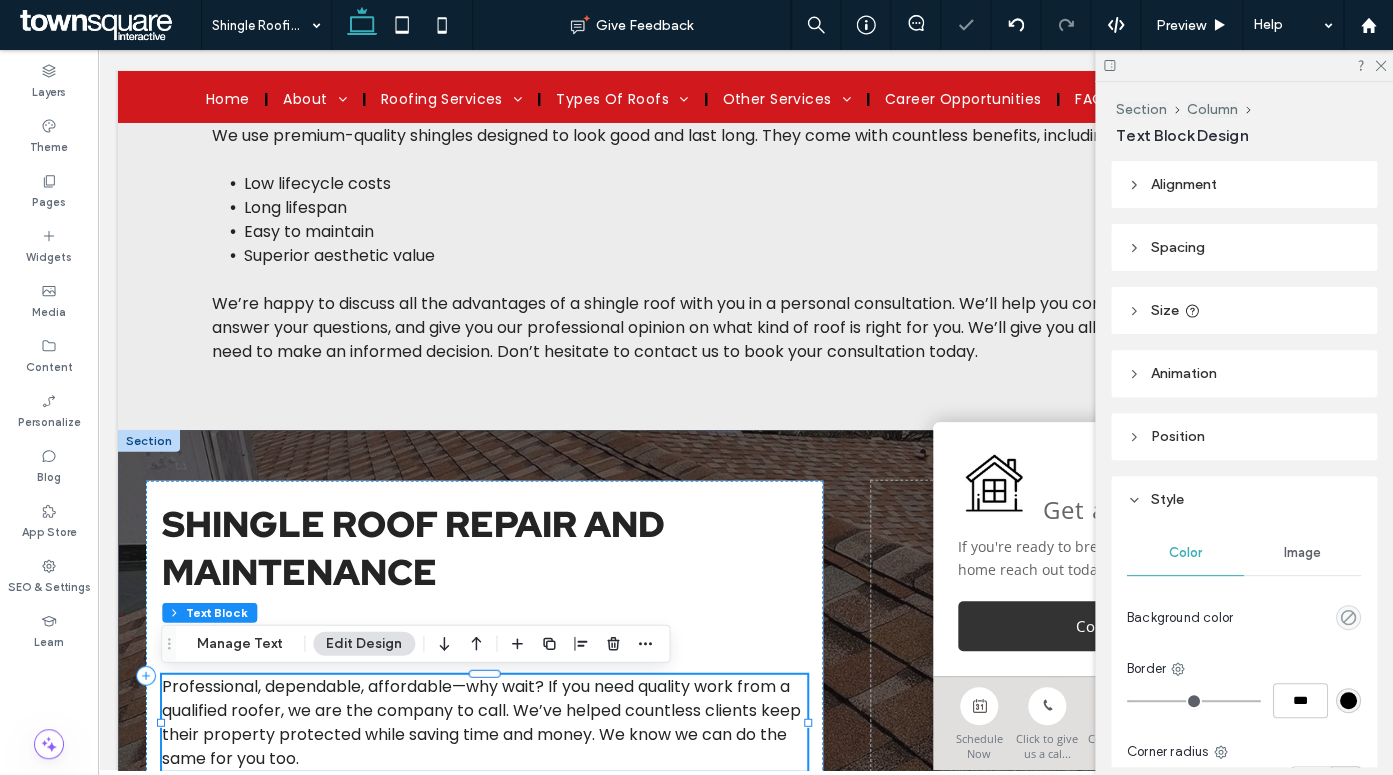 click on "Professional, dependable, affordable—why wait? If you need quality work from a qualified roofer, we are the company to call. We’ve helped countless clients keep their property protected while saving time and money. We know we can do the same for you too." at bounding box center (481, 722) 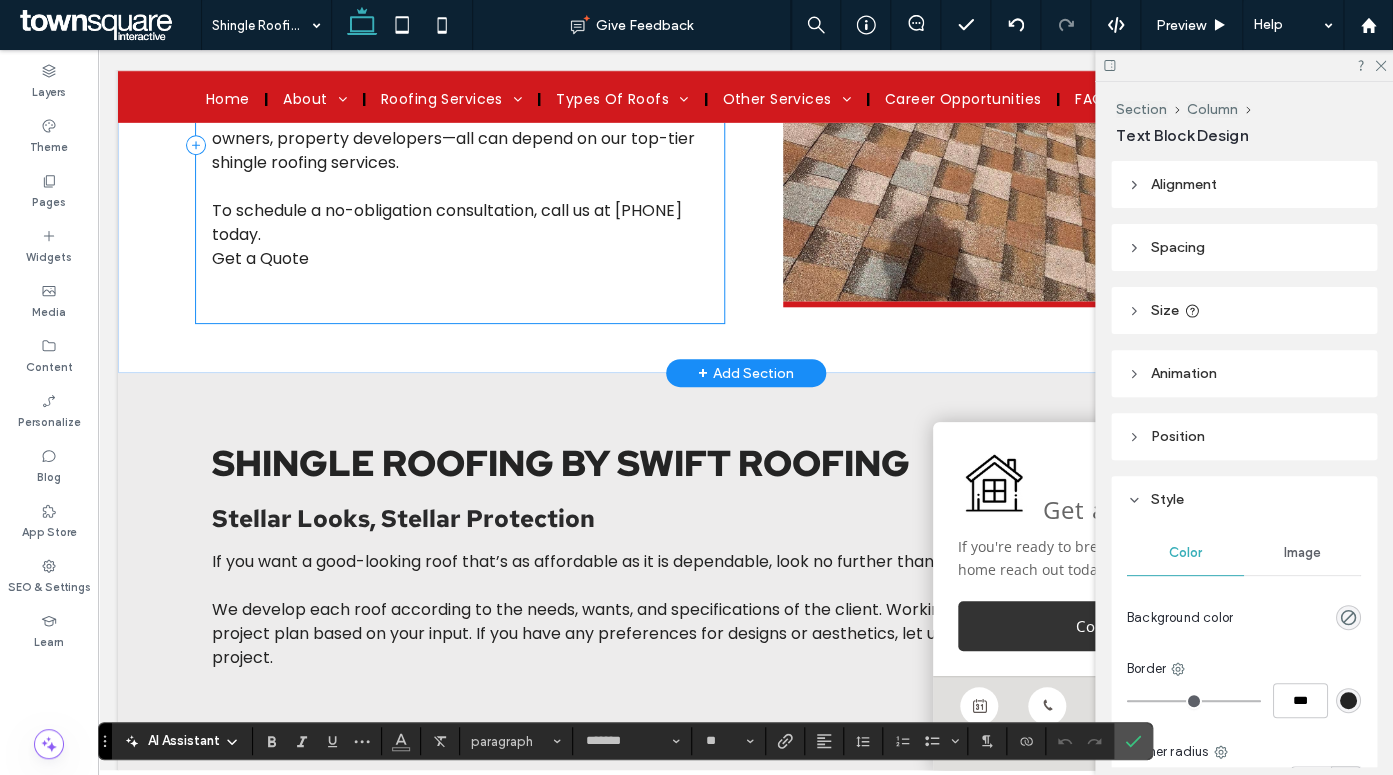 scroll, scrollTop: 483, scrollLeft: 0, axis: vertical 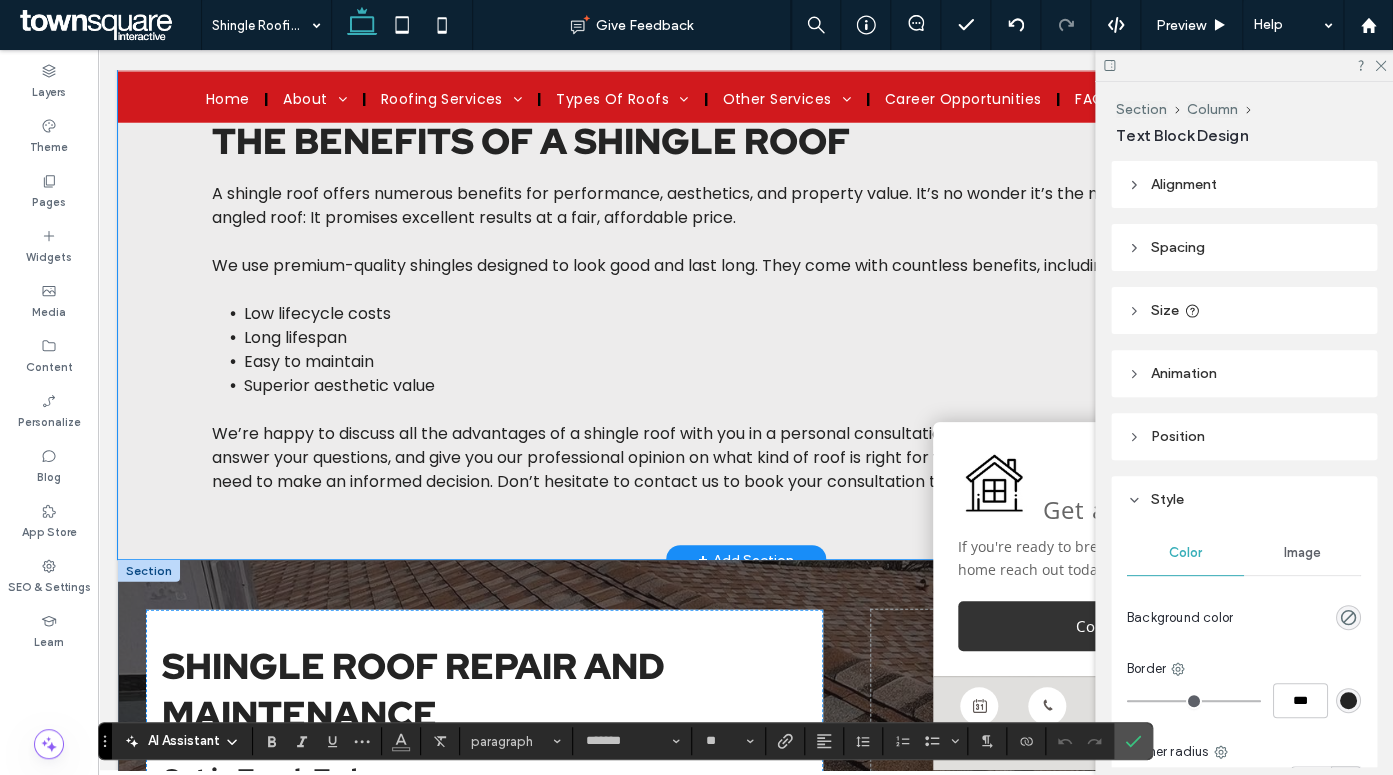 click on "Shingle Roofing by Swift Roofing
Stellar Looks, Stellar Protection   If you want a good-looking roof that’s as affordable as it is dependable, look no further than a shingle roof from Swift Roofing LLC. We develop each roof according to the needs, wants, and specifications of the client. Working closely with you, we’ll draft a detailed project plan based on your input. If you have any preferences for designs or aesthetics, let us know and we’ll incorporate them into the project.
Superior Roof Work
We work with care, patience, and due diligence to ensure each roof is installed right. We follow robust quality control procedures, always taking the time to verify the quality of our work. That way, we can promise best-in-class results on every job. It’s how we continue to meet our clients’ needs—and exceed their expectations.
The Benefits of a Shingle Roof
Low lifecycle costs     Long lifespan     Easy to maintain" at bounding box center (746, 77) 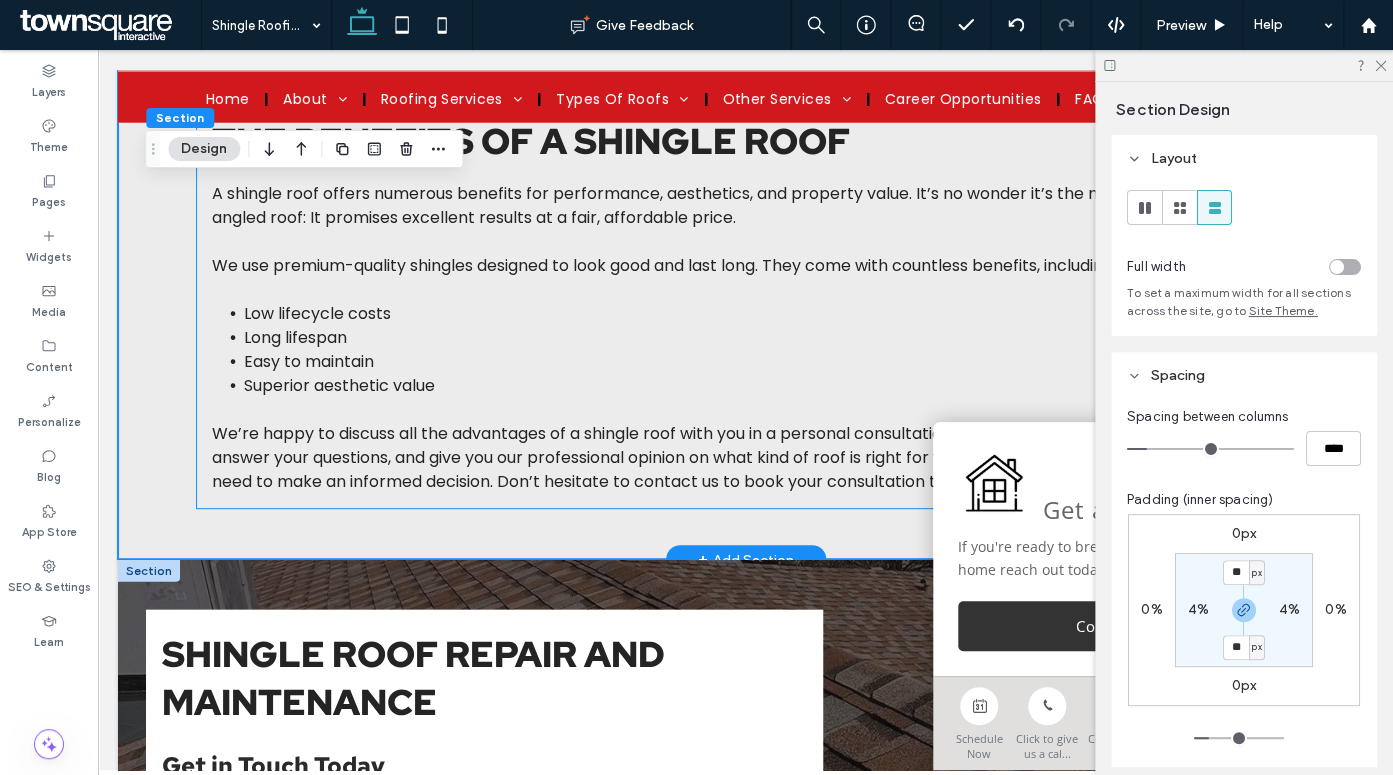 click on "The Benefits of a Shingle Roof
A shingle roof offers numerous benefits for performance, aesthetics, and property value. It’s no wonder it’s the most popular type of angled roof: It promises excellent results at a fair, affordable price. We use premium-quality shingles designed to look good and last long. They come with countless benefits, including:     Low lifecycle costs     Long lifespan     Easy to maintain     Superior aesthetic value We’re happy to discuss all the advantages of a shingle roof with you in a personal consultation. We’ll help you compare your options, answer your questions, and give you our professional opinion on what kind of roof is right for you. We’ll give you all the information you need to make an informed decision. Don’t hesitate to contact us to book your consultation today." at bounding box center [746, 305] 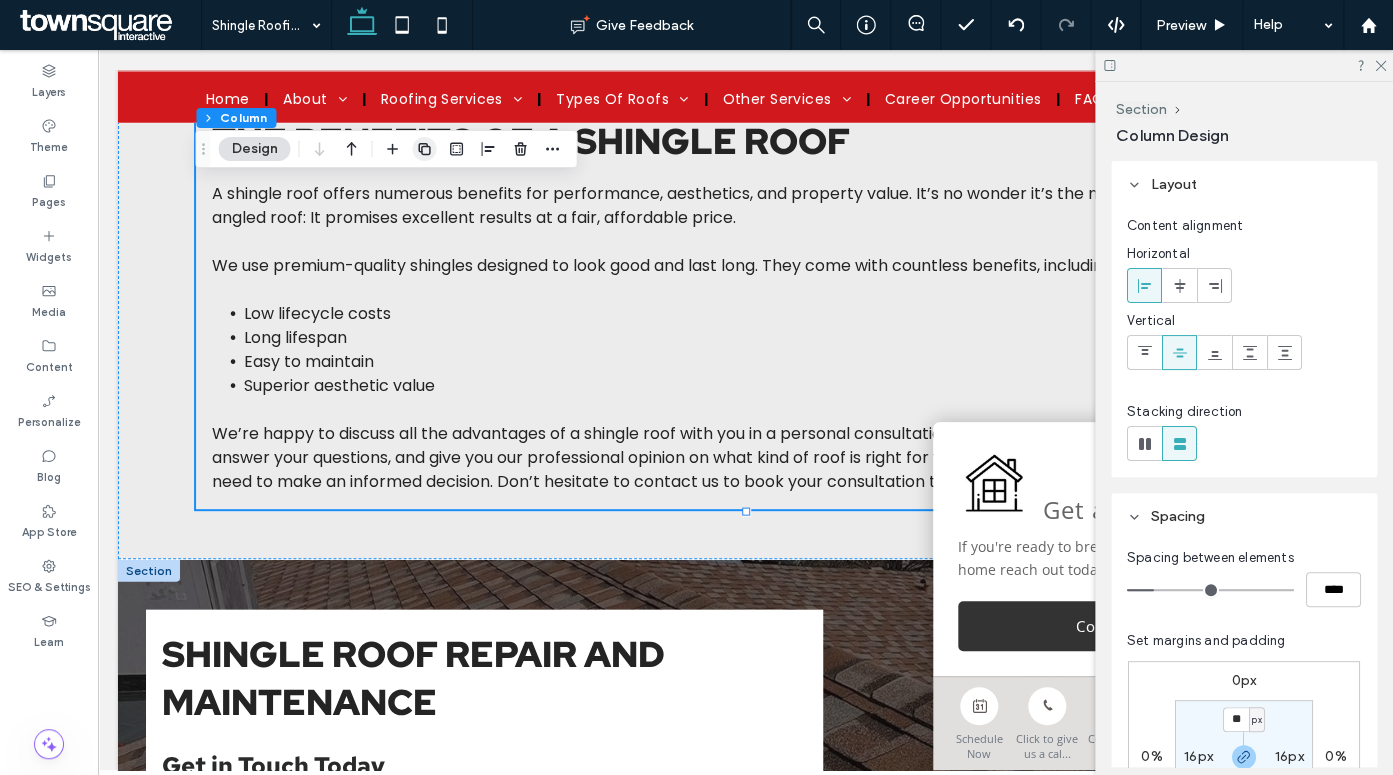 click 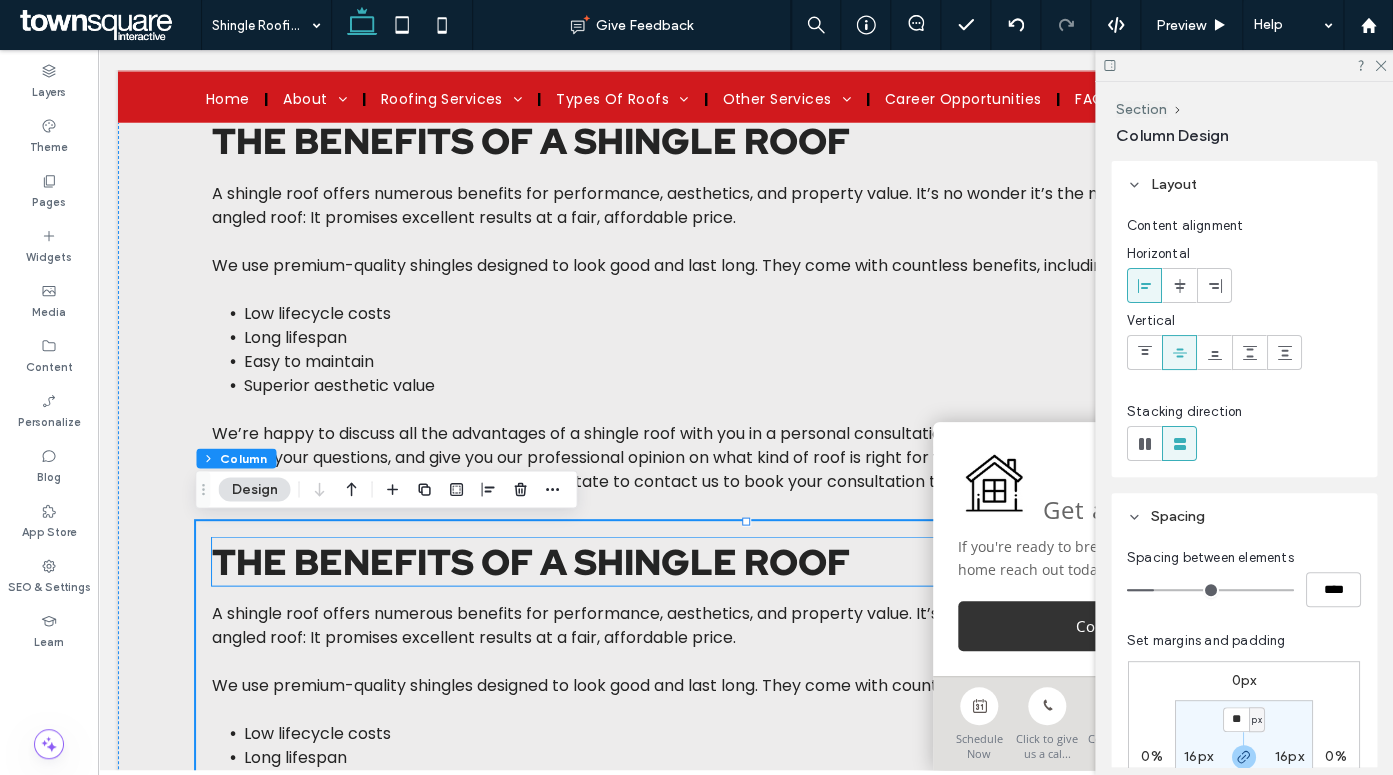 click on "The Benefits of a Shingle Roof" at bounding box center [531, 561] 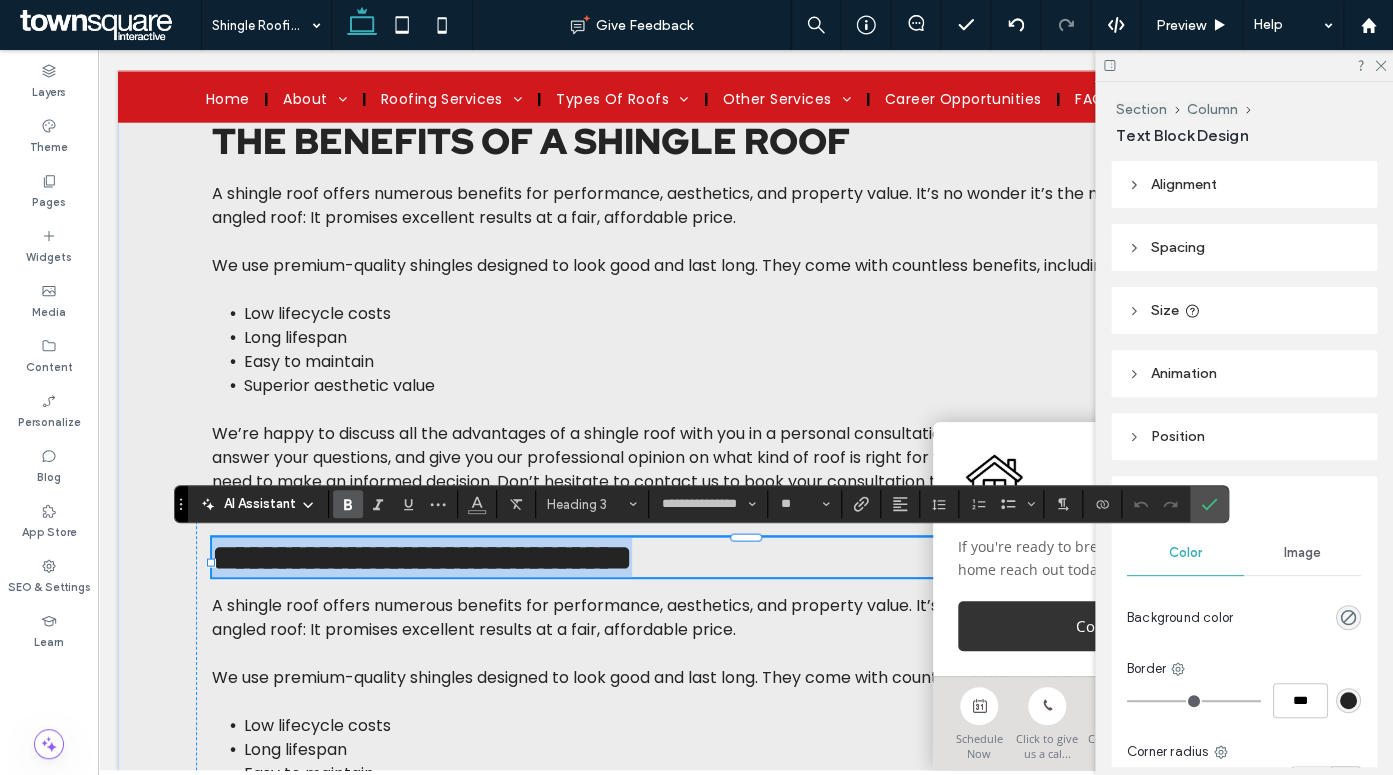 type on "*******" 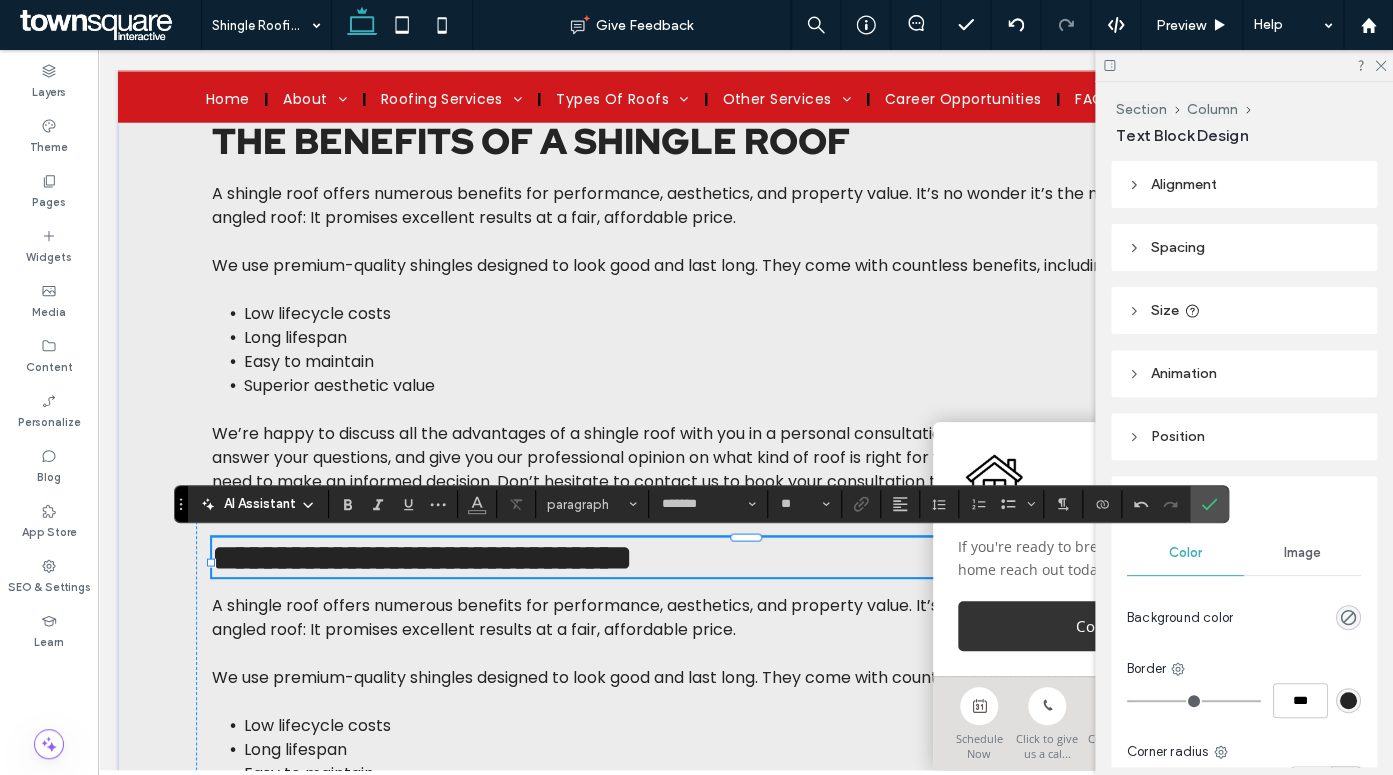 scroll, scrollTop: 1250, scrollLeft: 0, axis: vertical 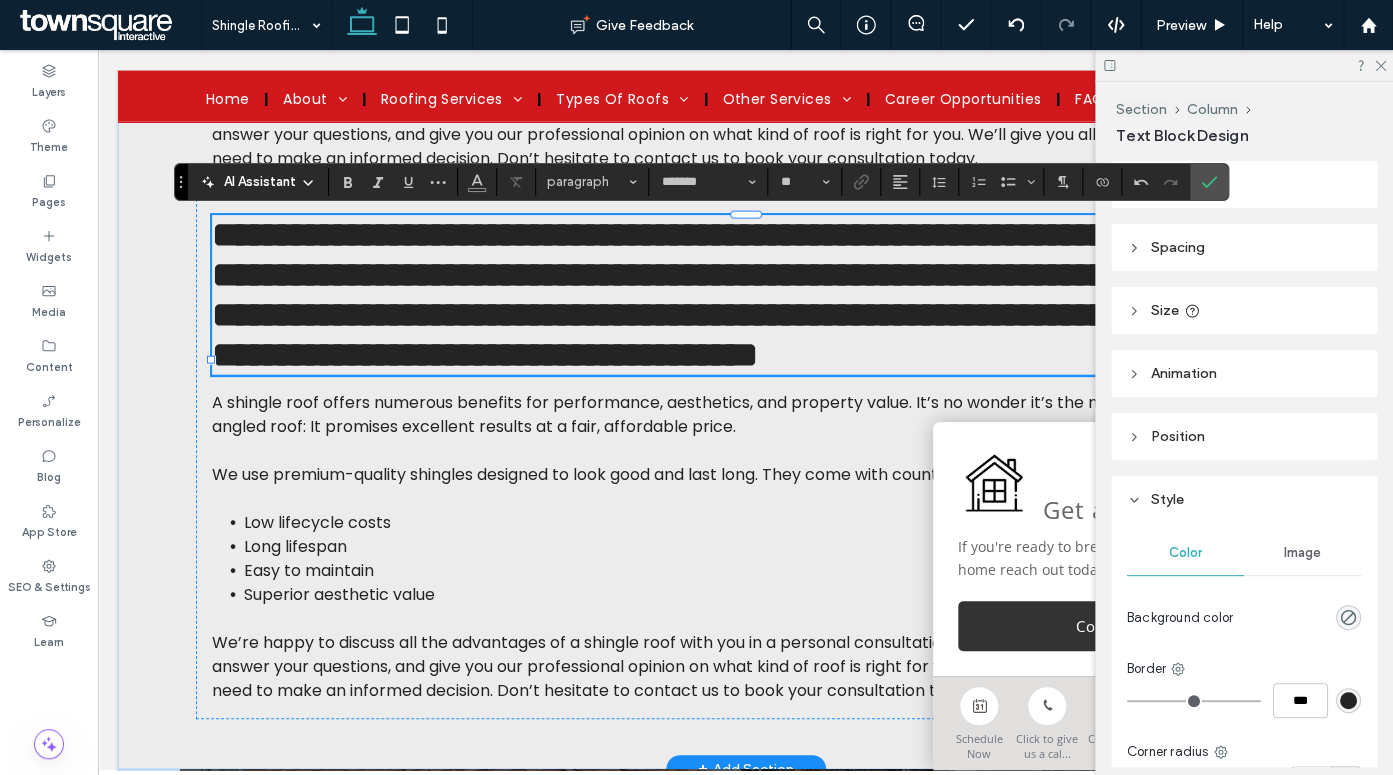 type on "**********" 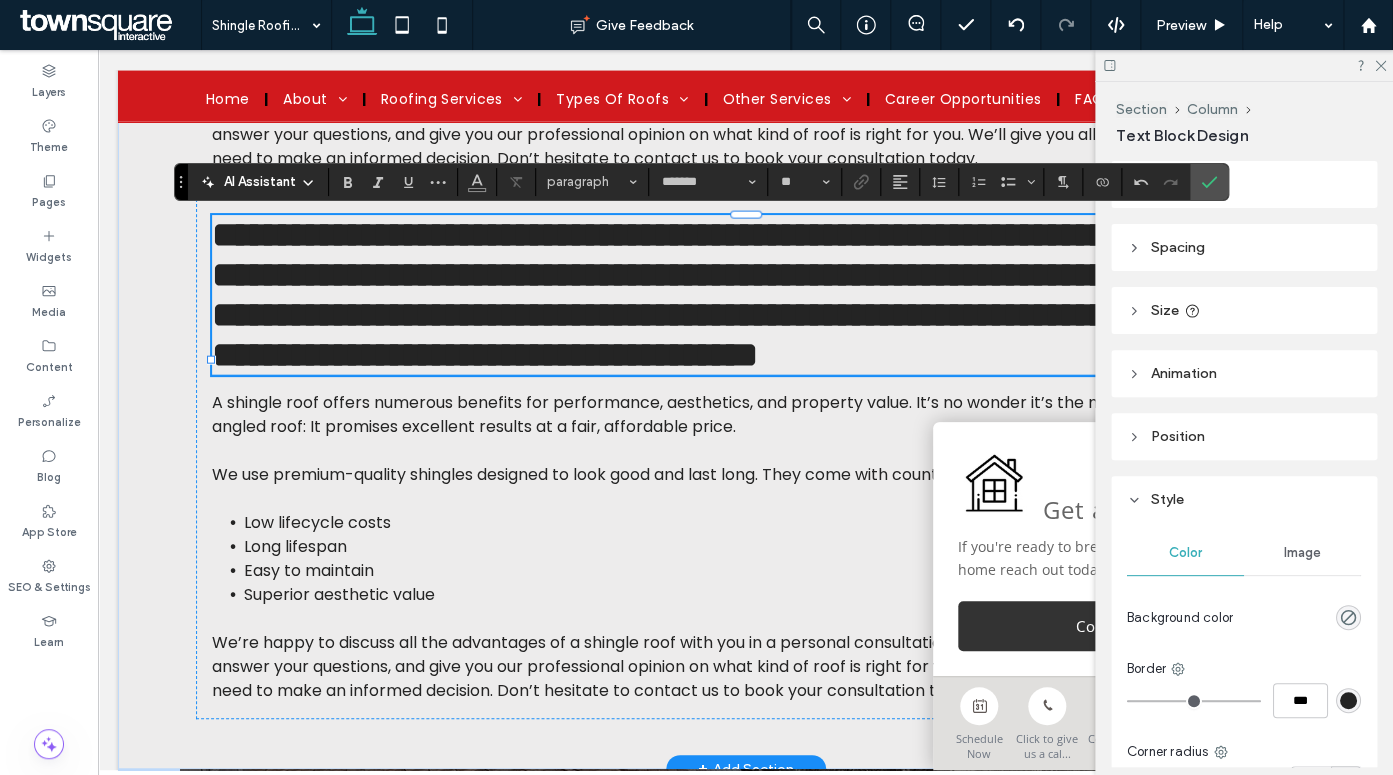 type on "**" 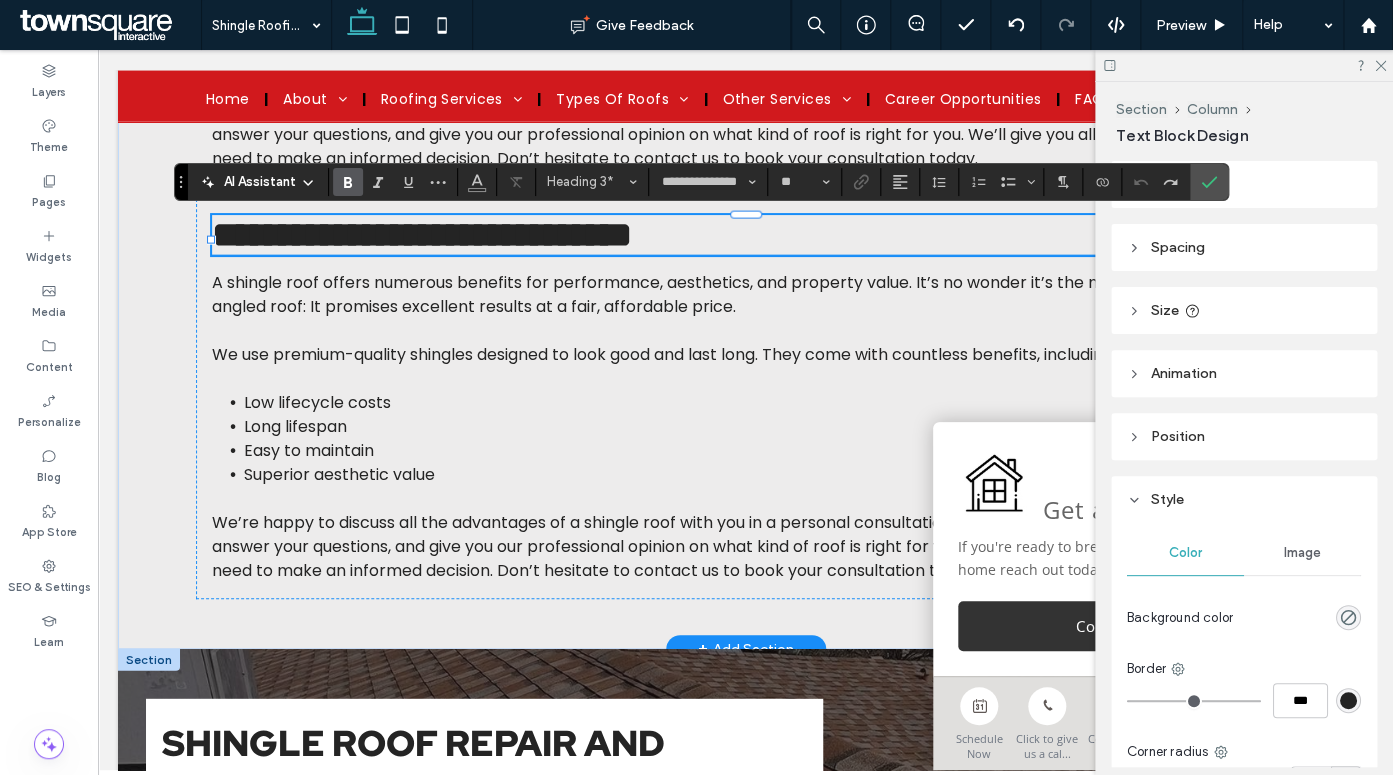 click on "**********" at bounding box center [422, 235] 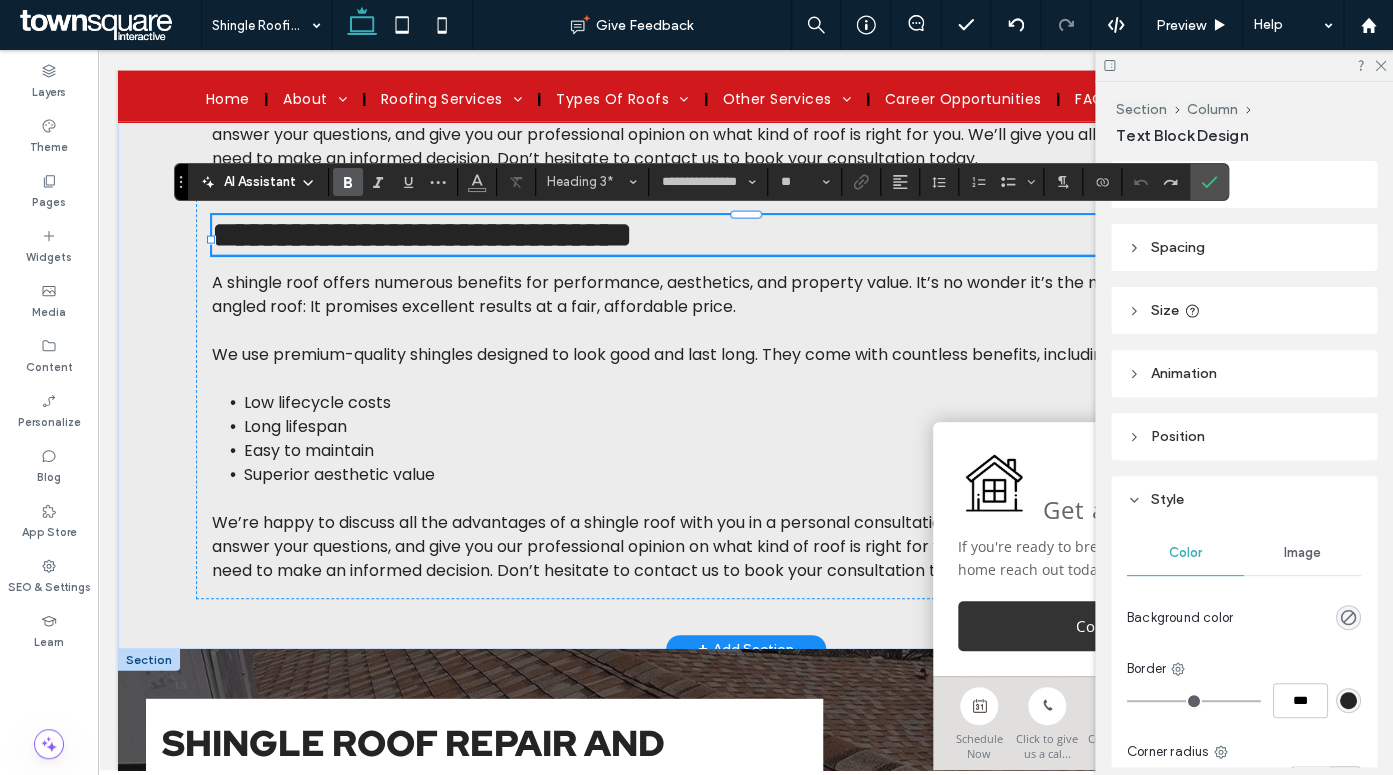 click on "**********" at bounding box center [422, 235] 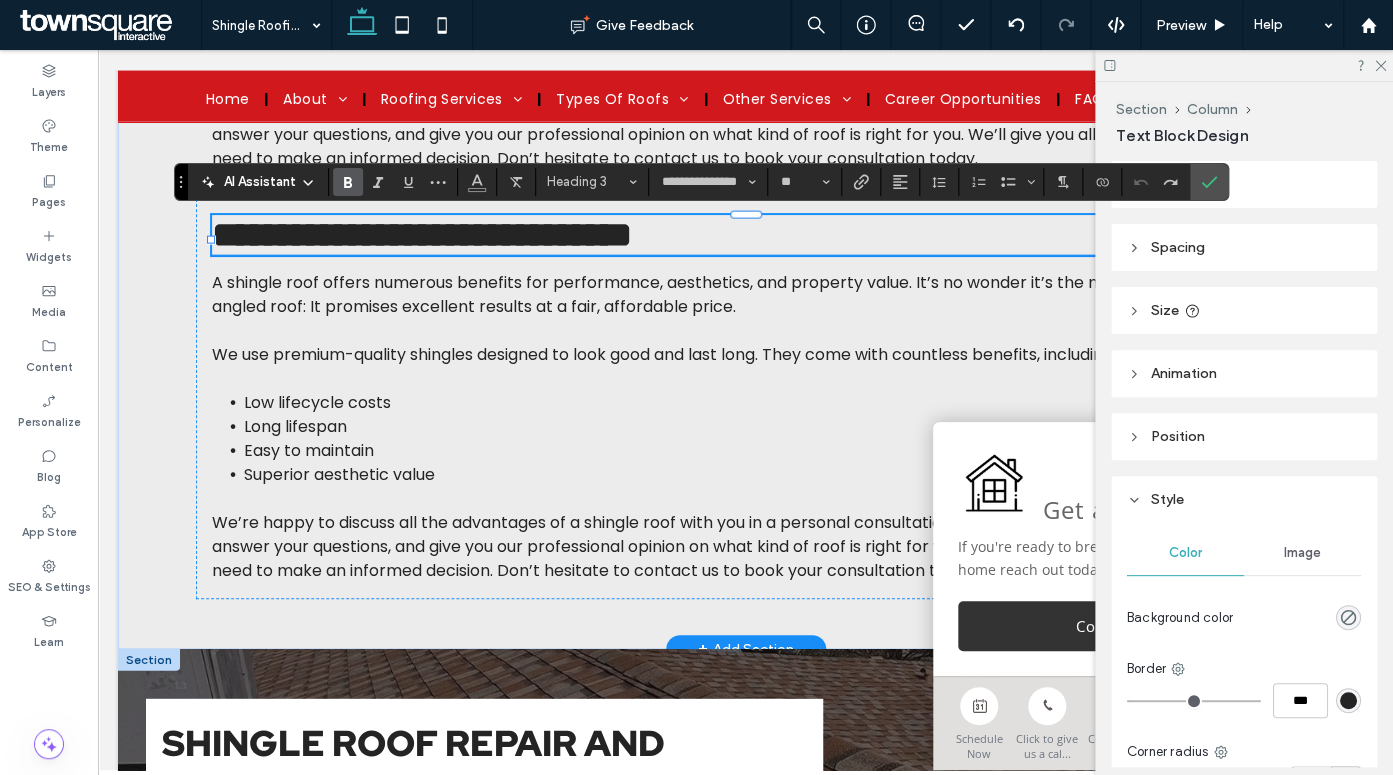 type on "**********" 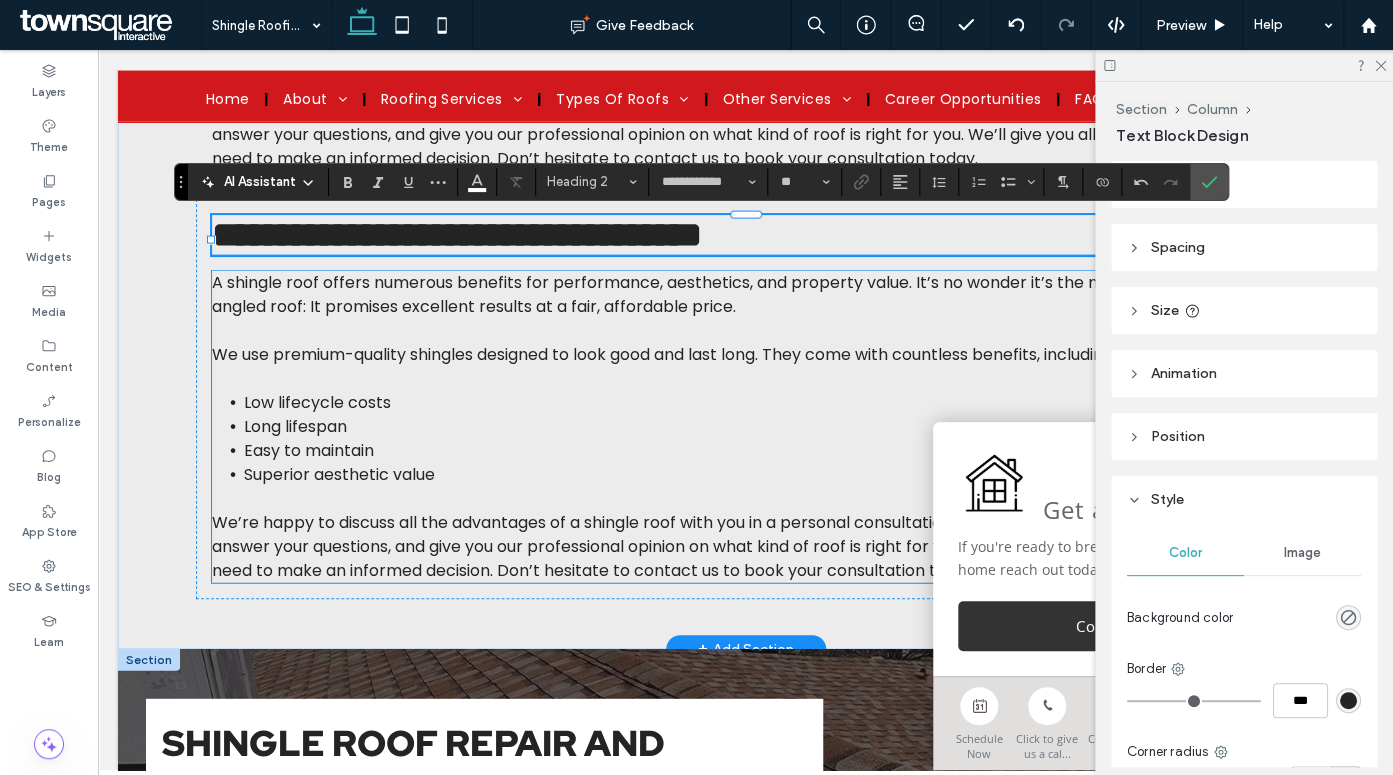 click at bounding box center [746, 379] 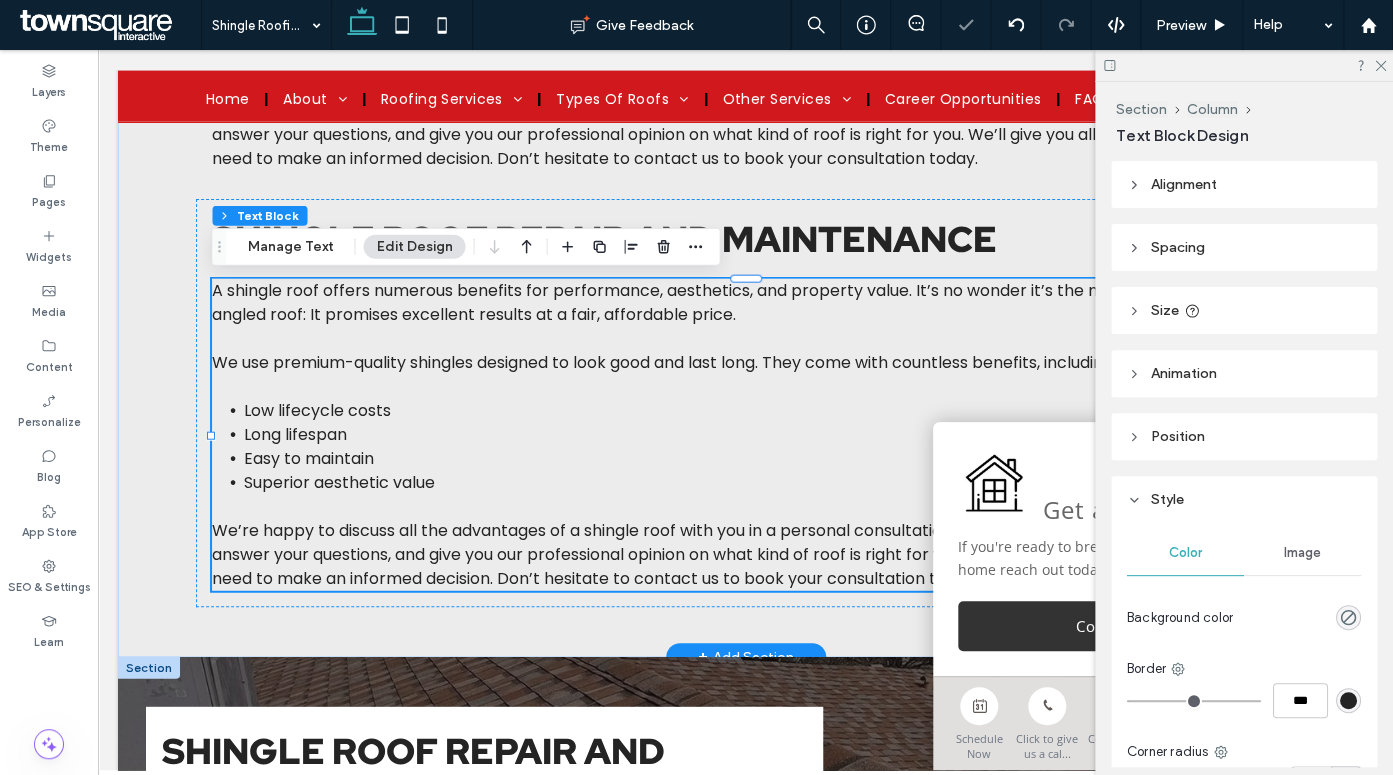 click at bounding box center [746, 387] 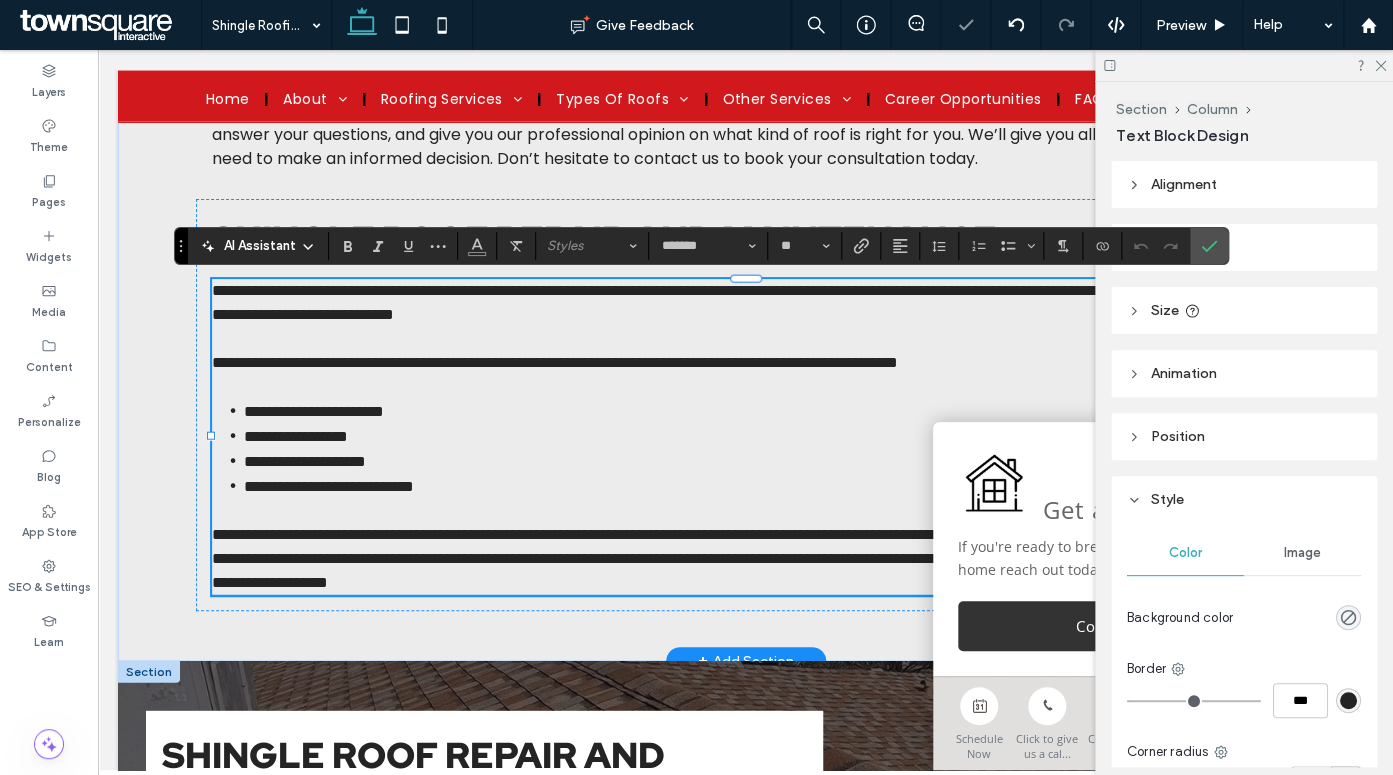 type 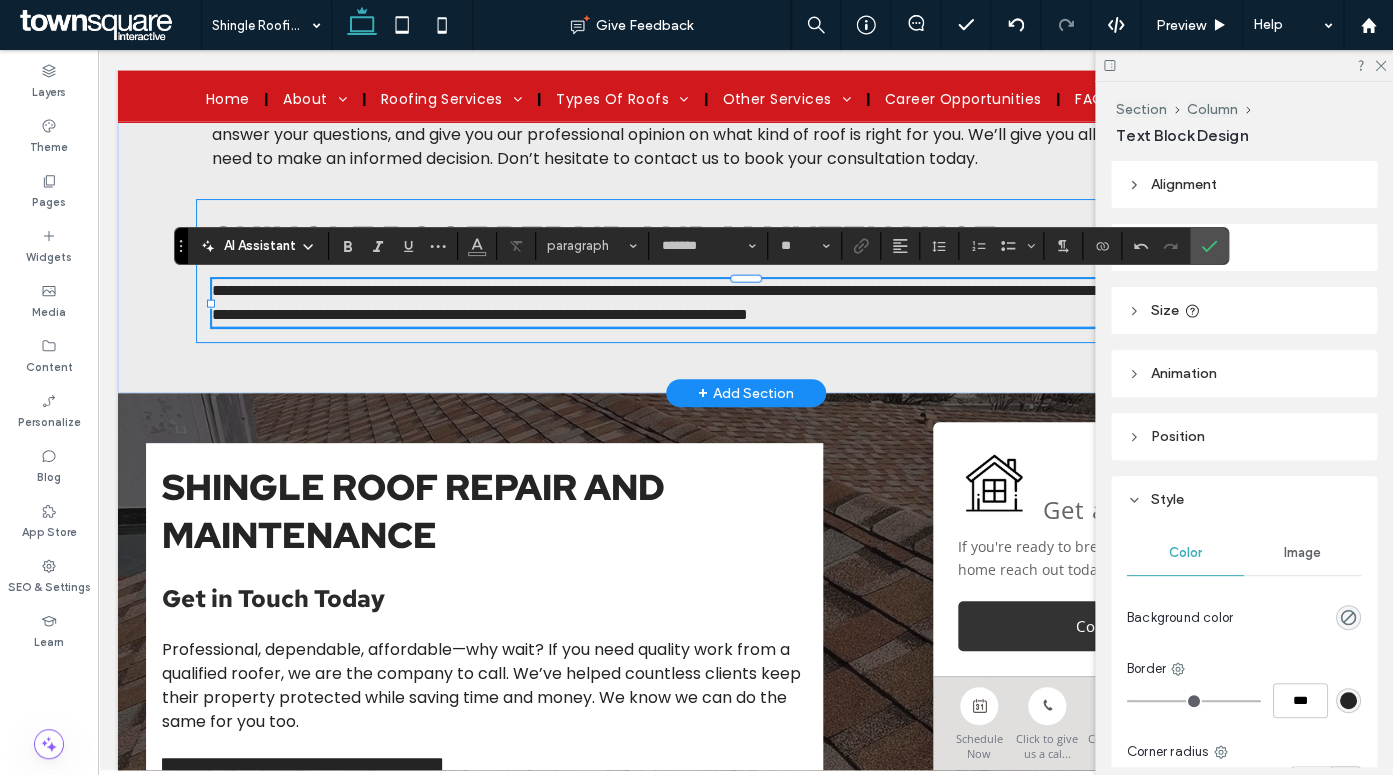 click on "**********" at bounding box center [746, 271] 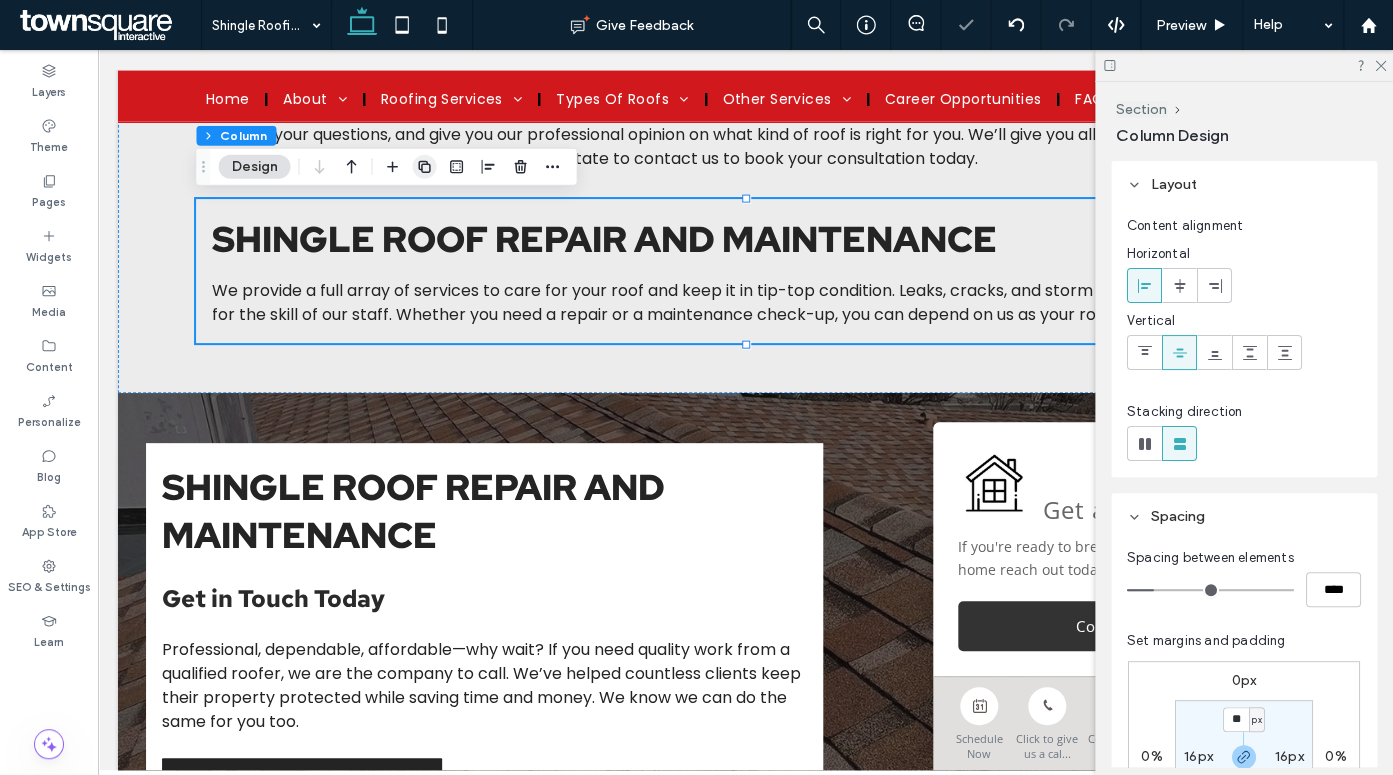 click 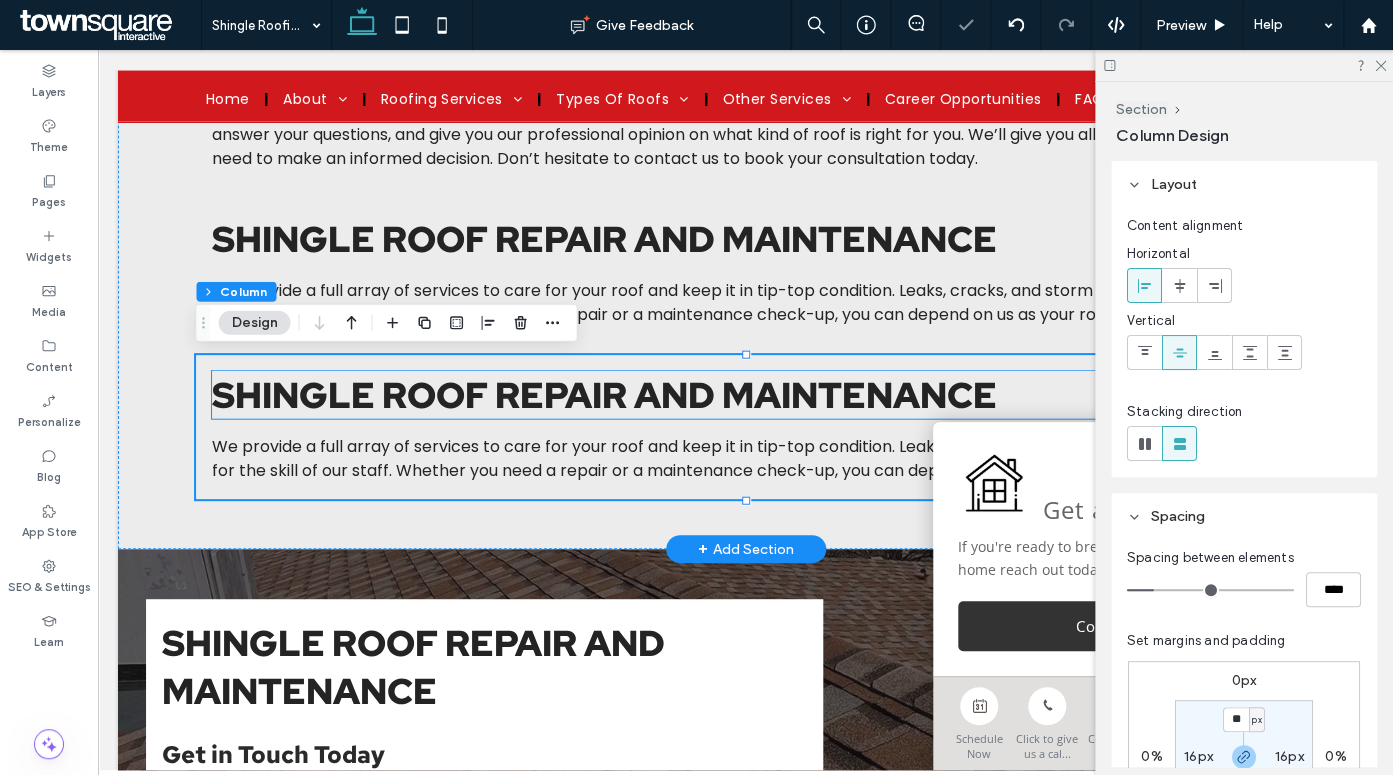 click on "Shingle Roof Repair and Maintenance" at bounding box center [604, 395] 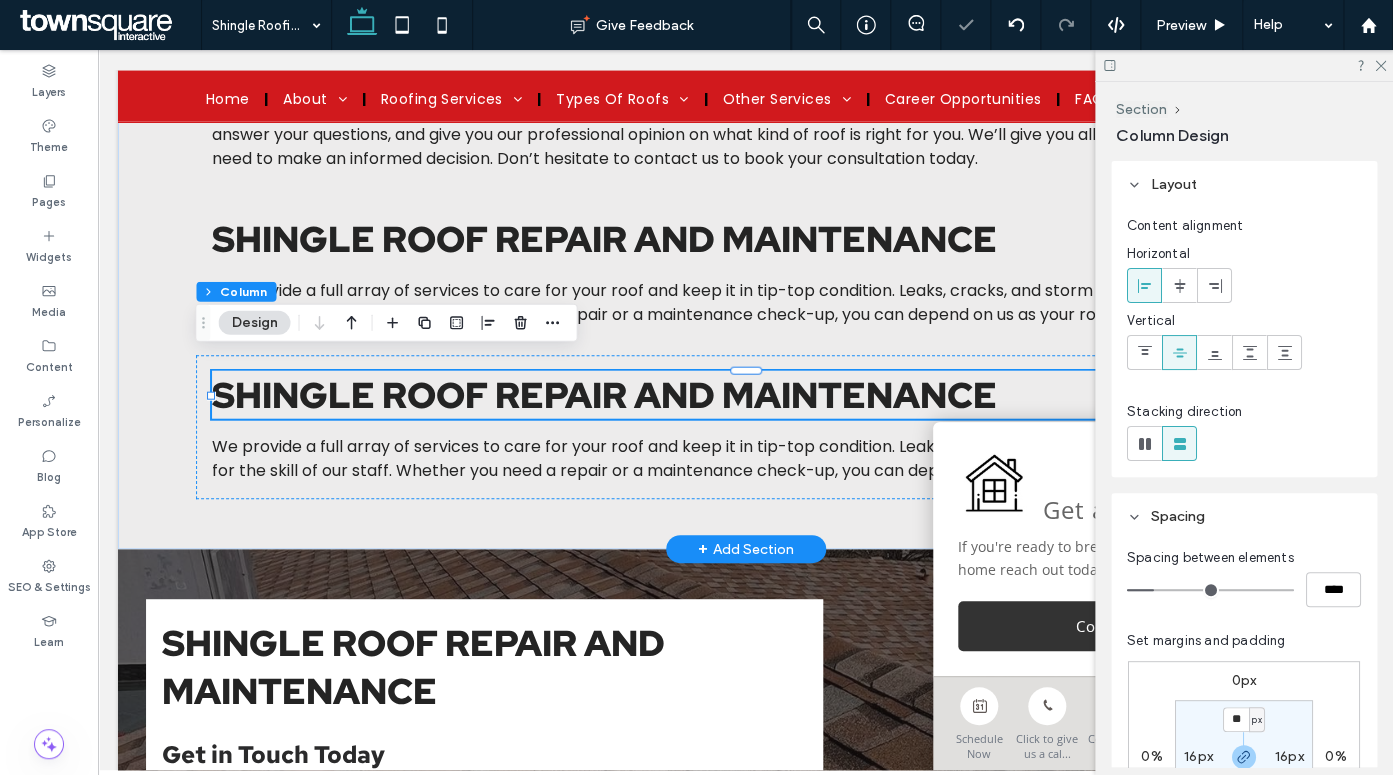 click on "Shingle Roof Repair and Maintenance" at bounding box center [604, 395] 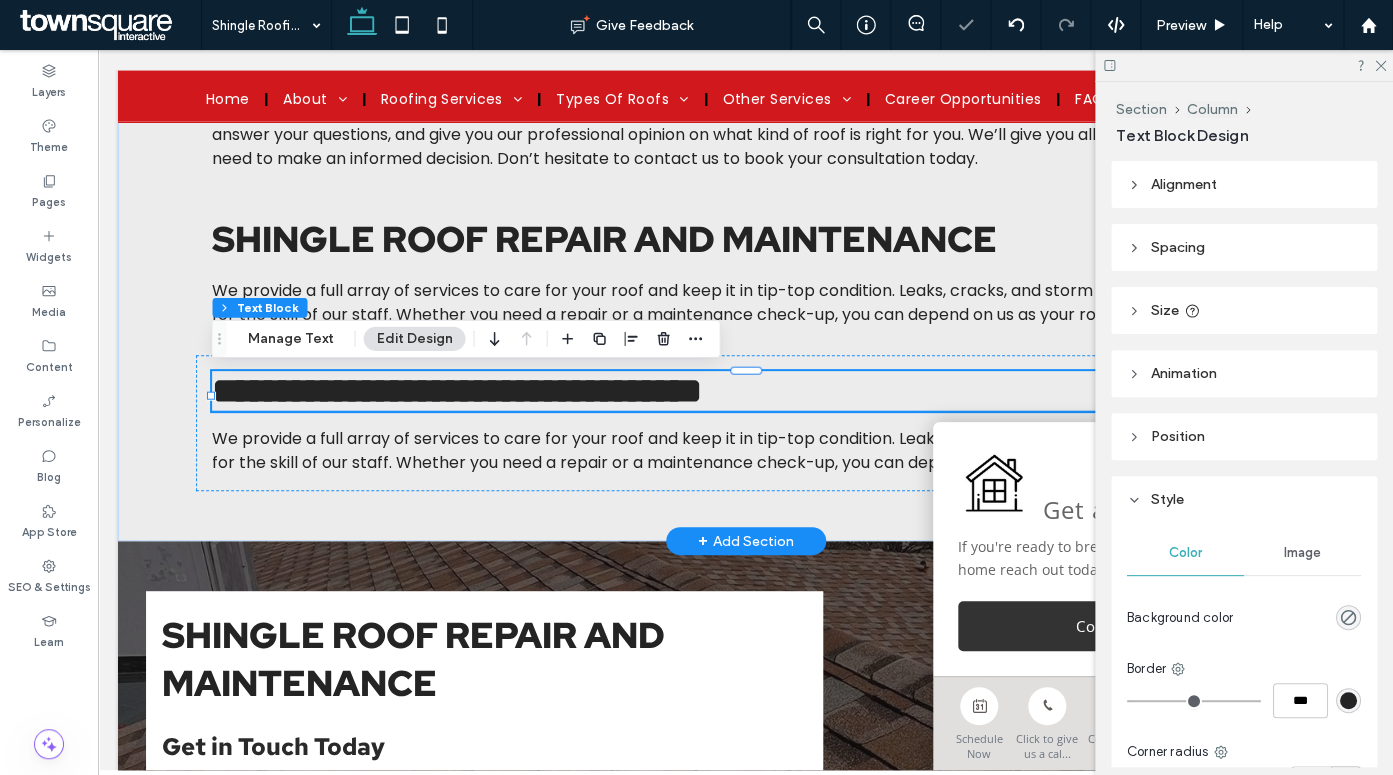 type 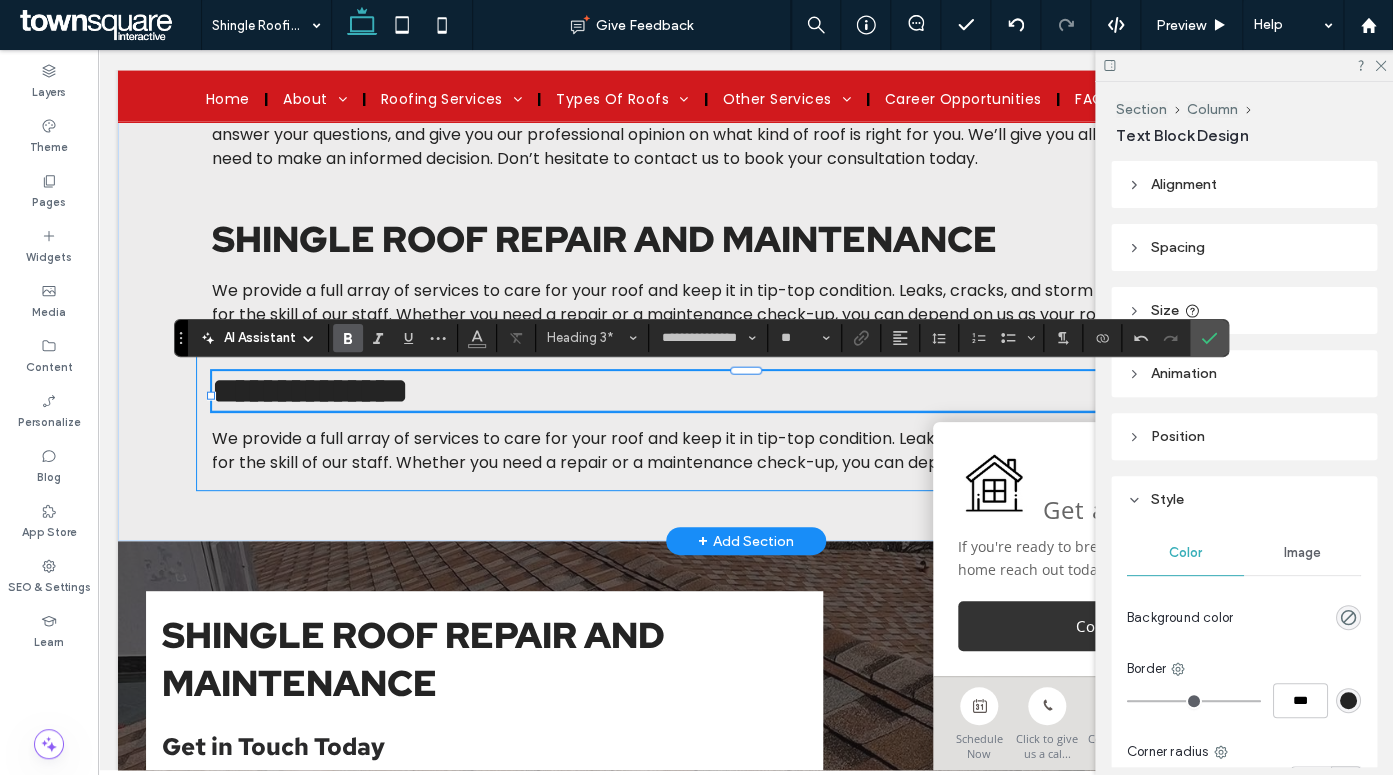 click on "**********" at bounding box center (746, 423) 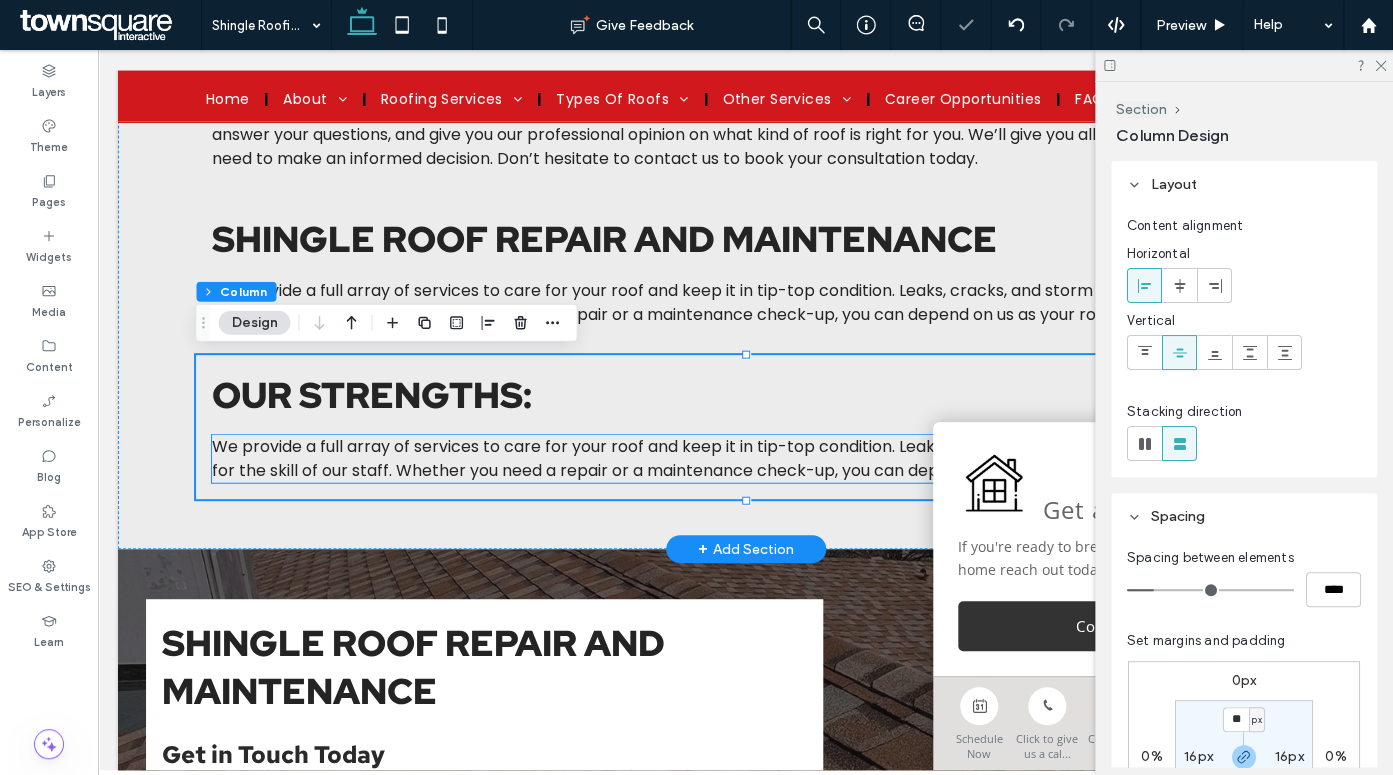 click on "We provide a full array of services to care for your roof and keep it in tip-top condition. Leaks, cracks, and storm damage are no match for the skill of our staff. Whether you need a repair or a maintenance check-up, you can depend on us as your roofer of choice." at bounding box center (743, 458) 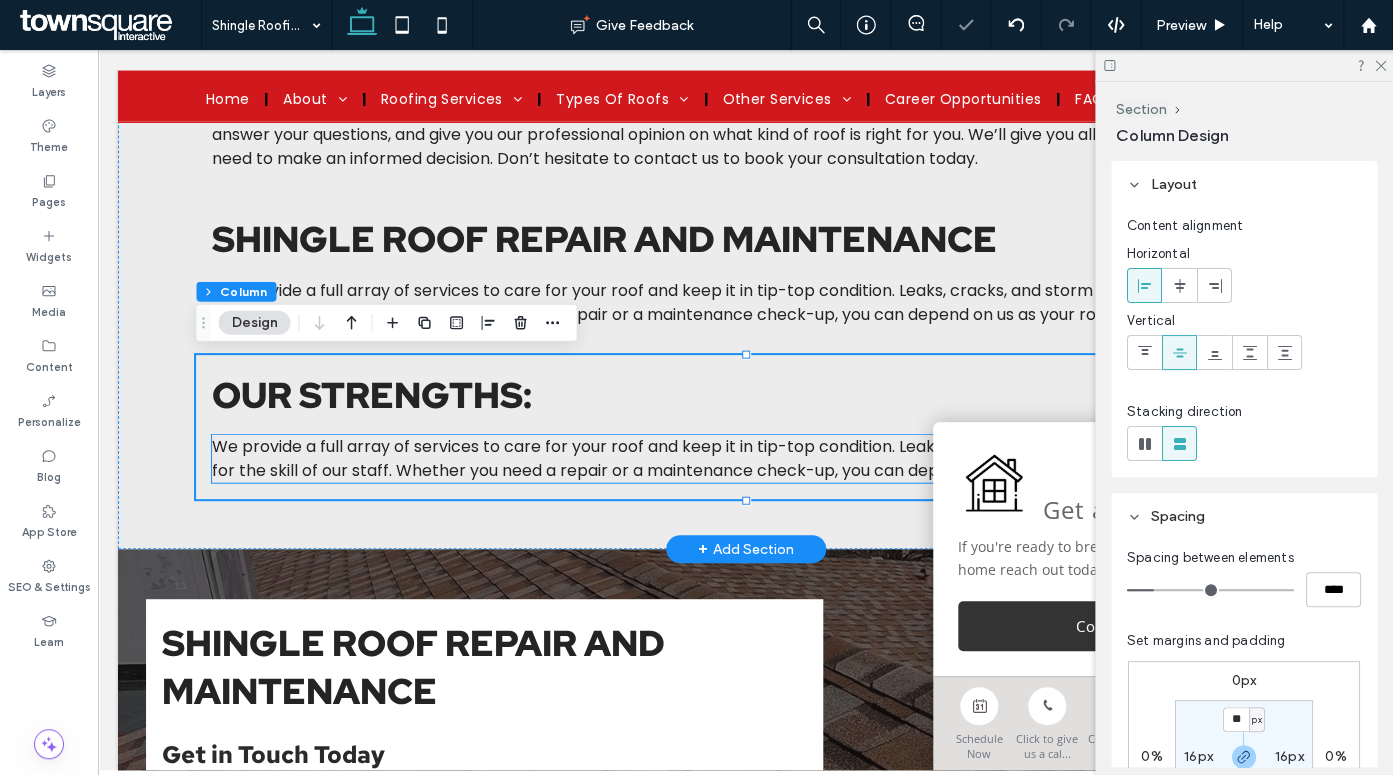 click on "We provide a full array of services to care for your roof and keep it in tip-top condition. Leaks, cracks, and storm damage are no match for the skill of our staff. Whether you need a repair or a maintenance check-up, you can depend on us as your roofer of choice." at bounding box center (743, 458) 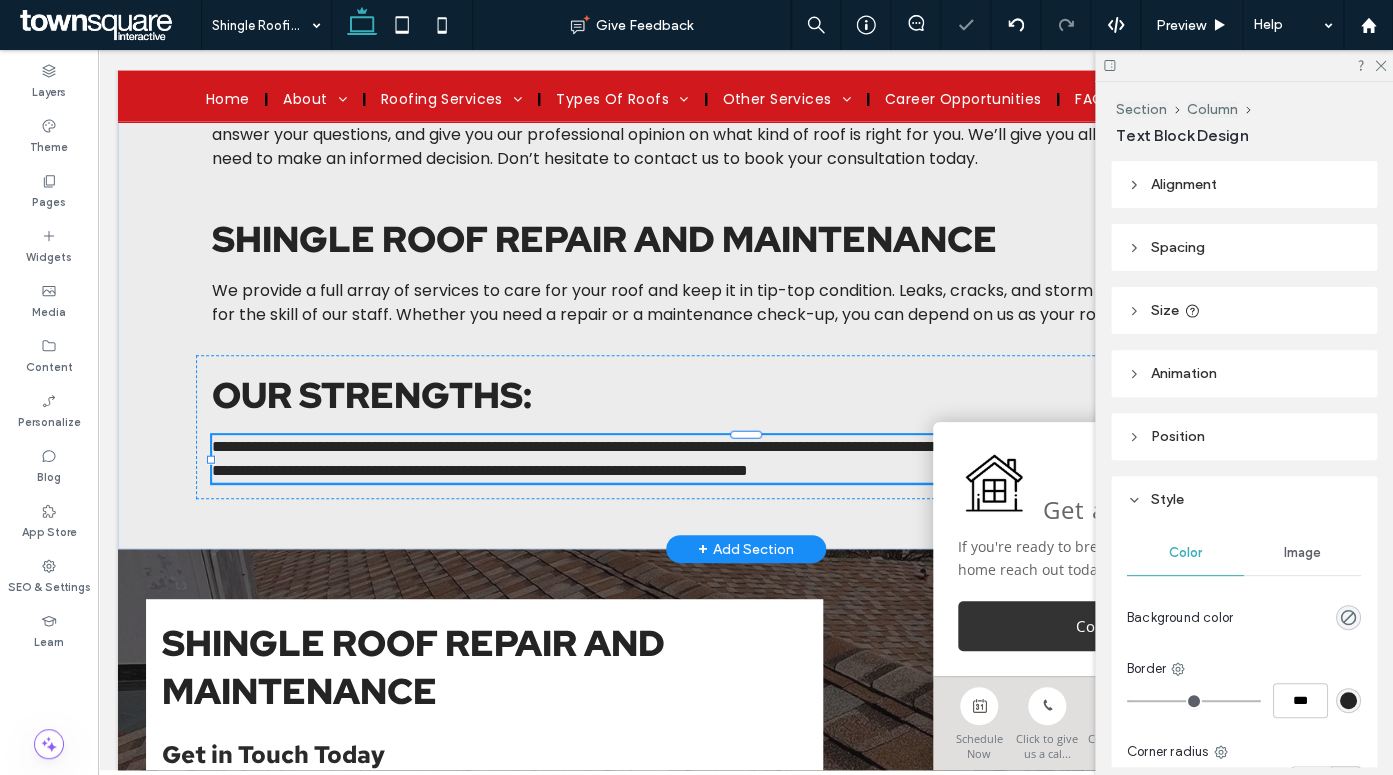 type on "*******" 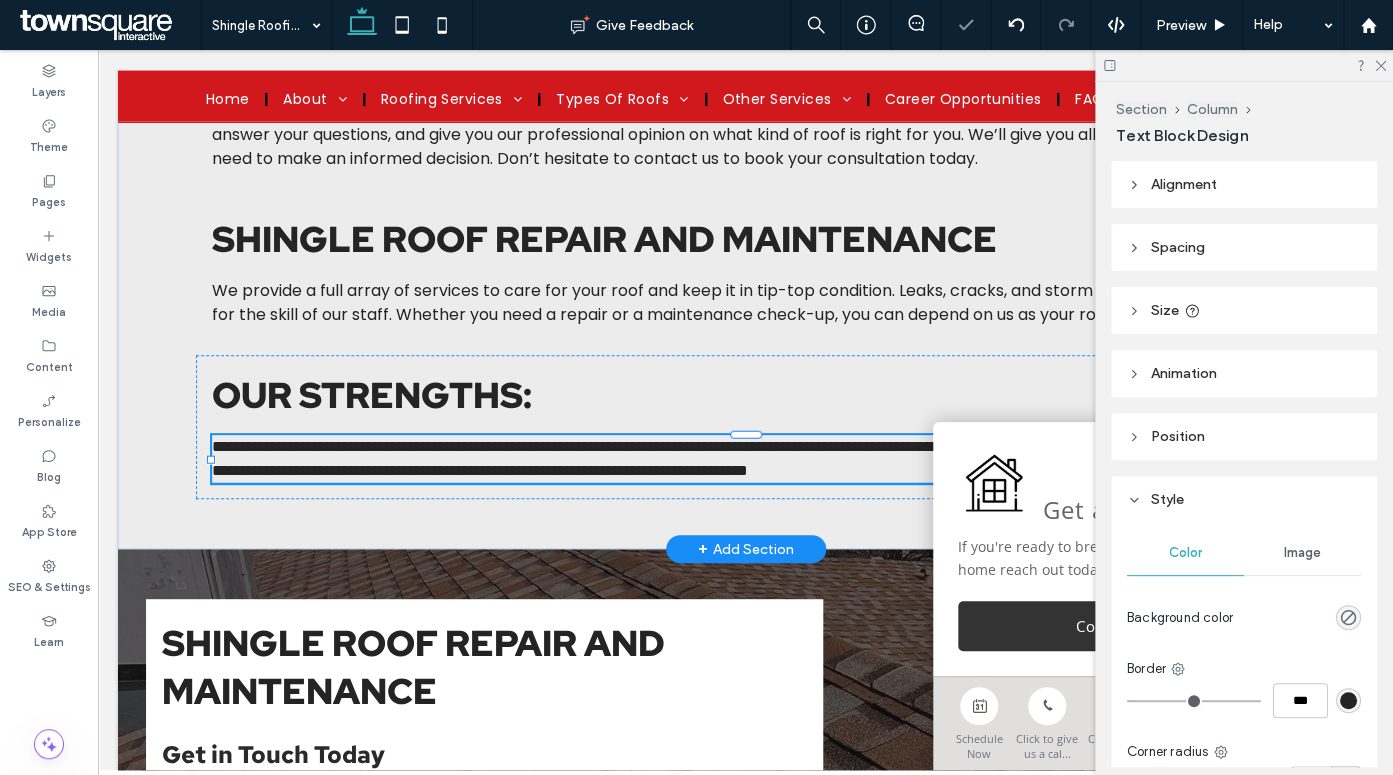 type on "**" 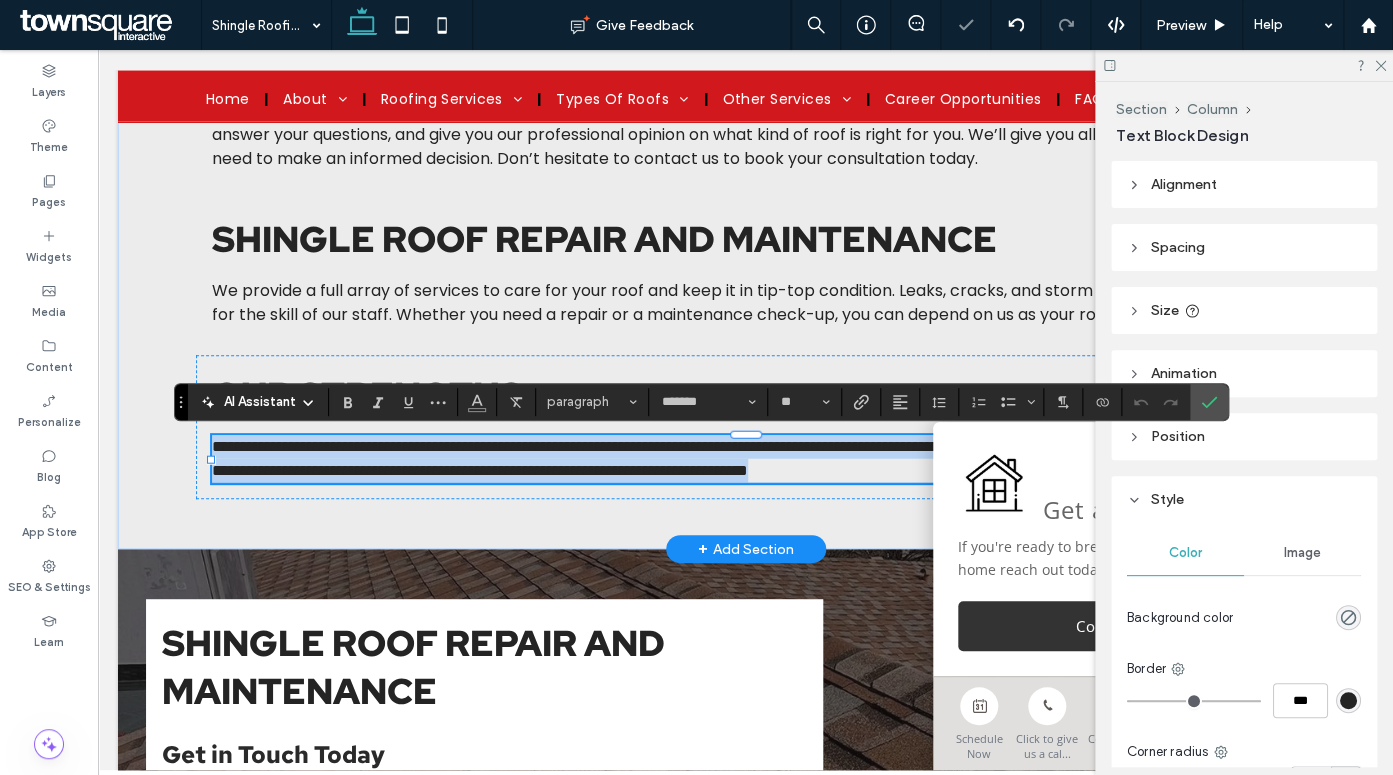 type 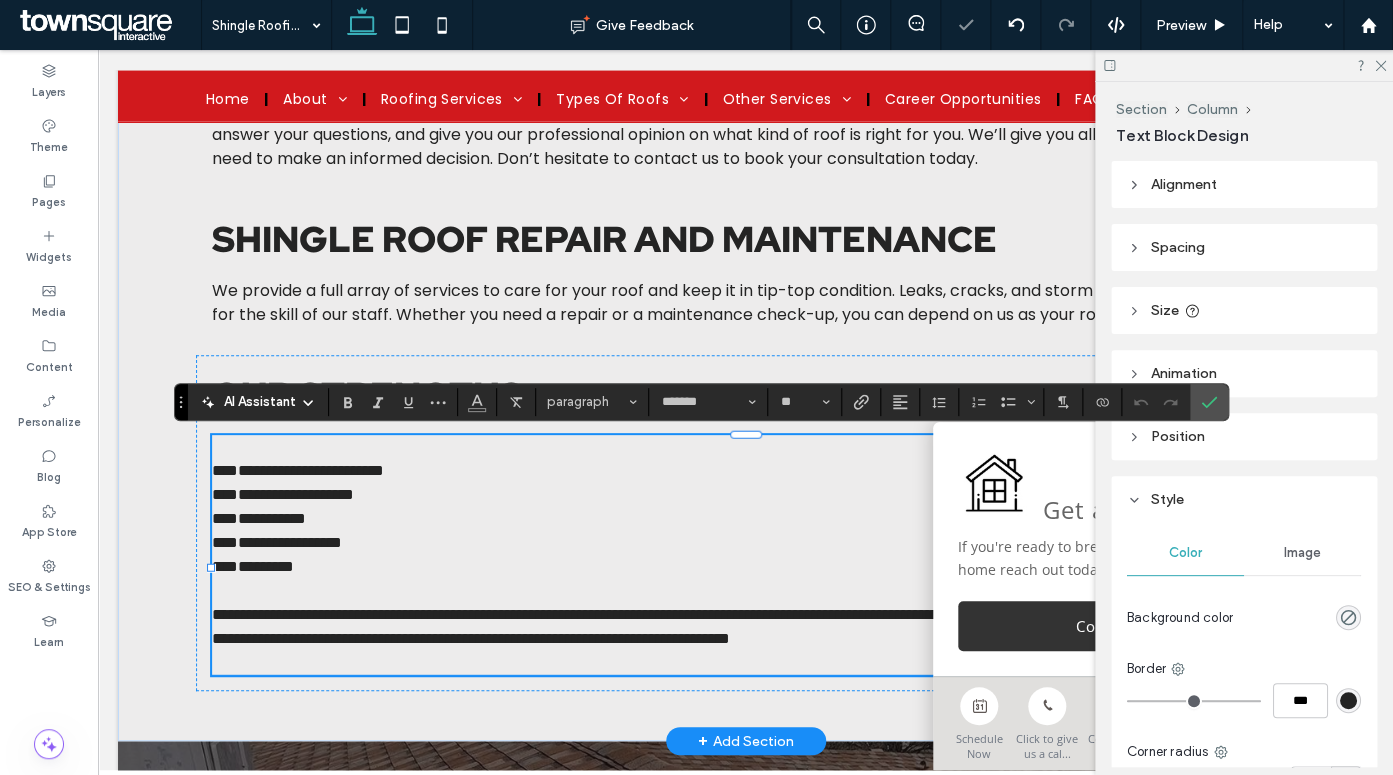 scroll, scrollTop: 167, scrollLeft: 0, axis: vertical 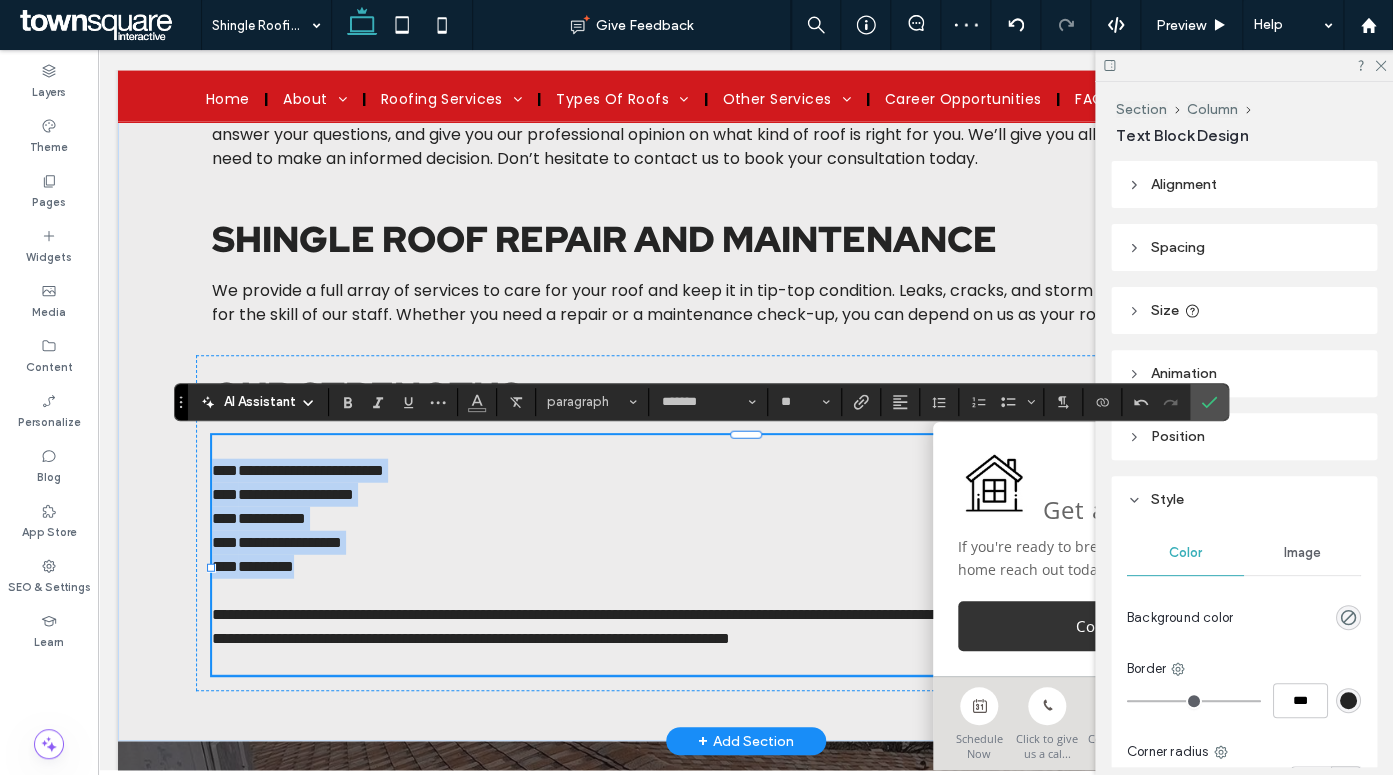 click on "**********" at bounding box center [746, 555] 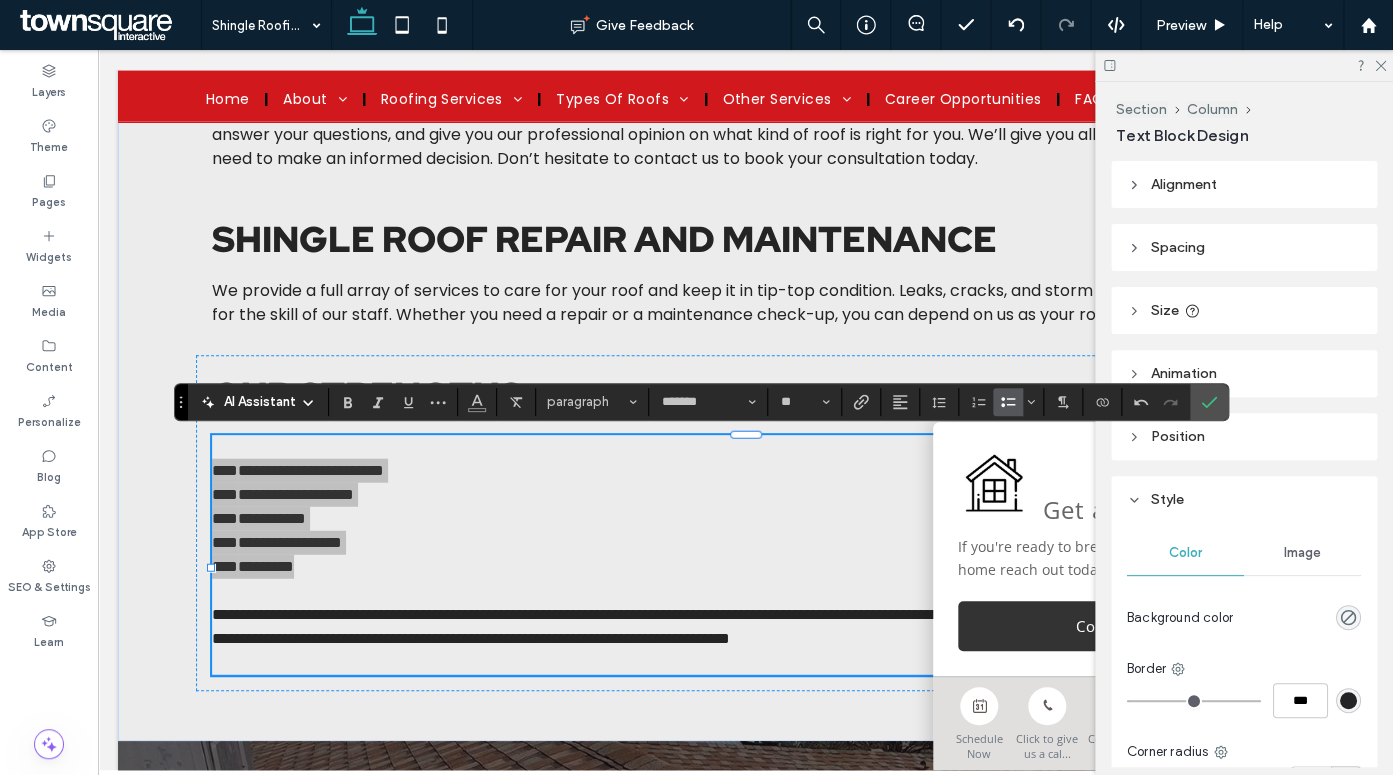 click at bounding box center [1004, 402] 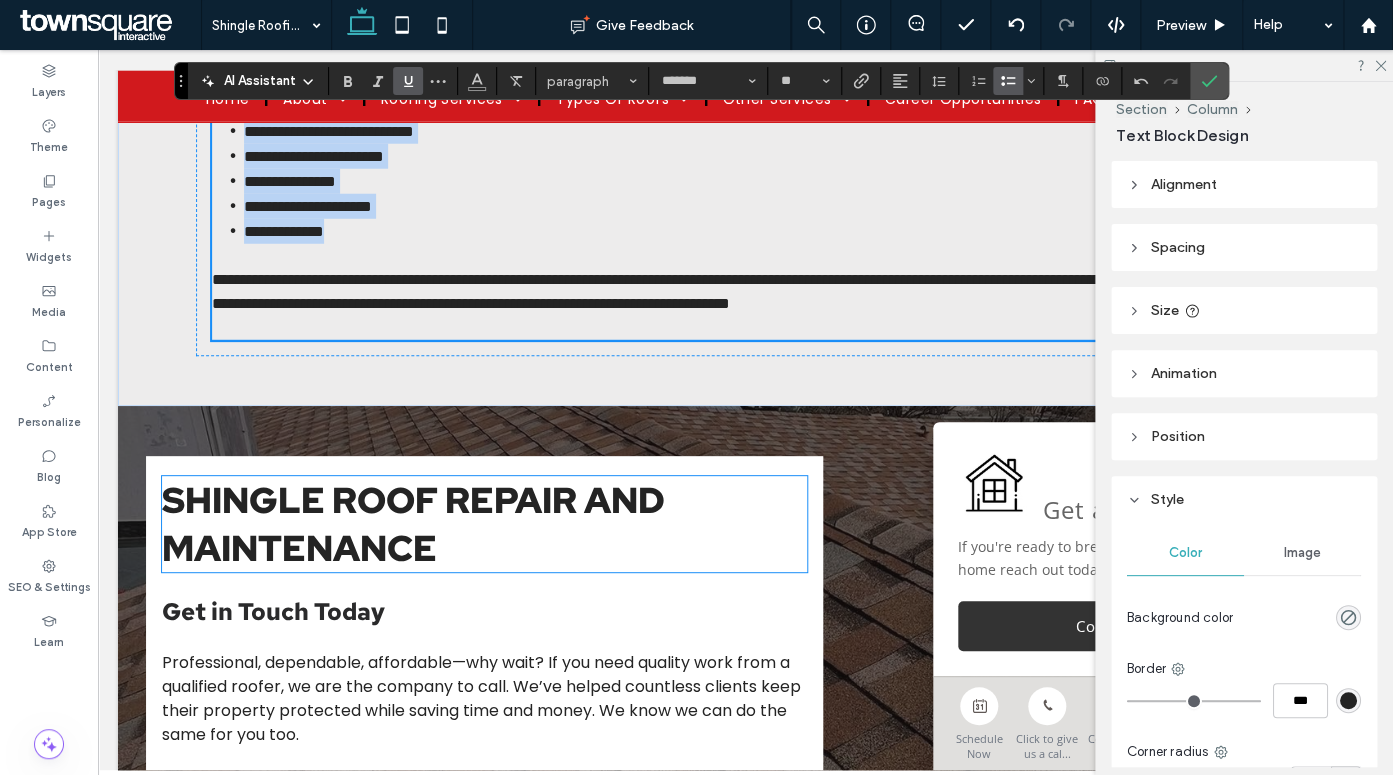 scroll, scrollTop: 2010, scrollLeft: 0, axis: vertical 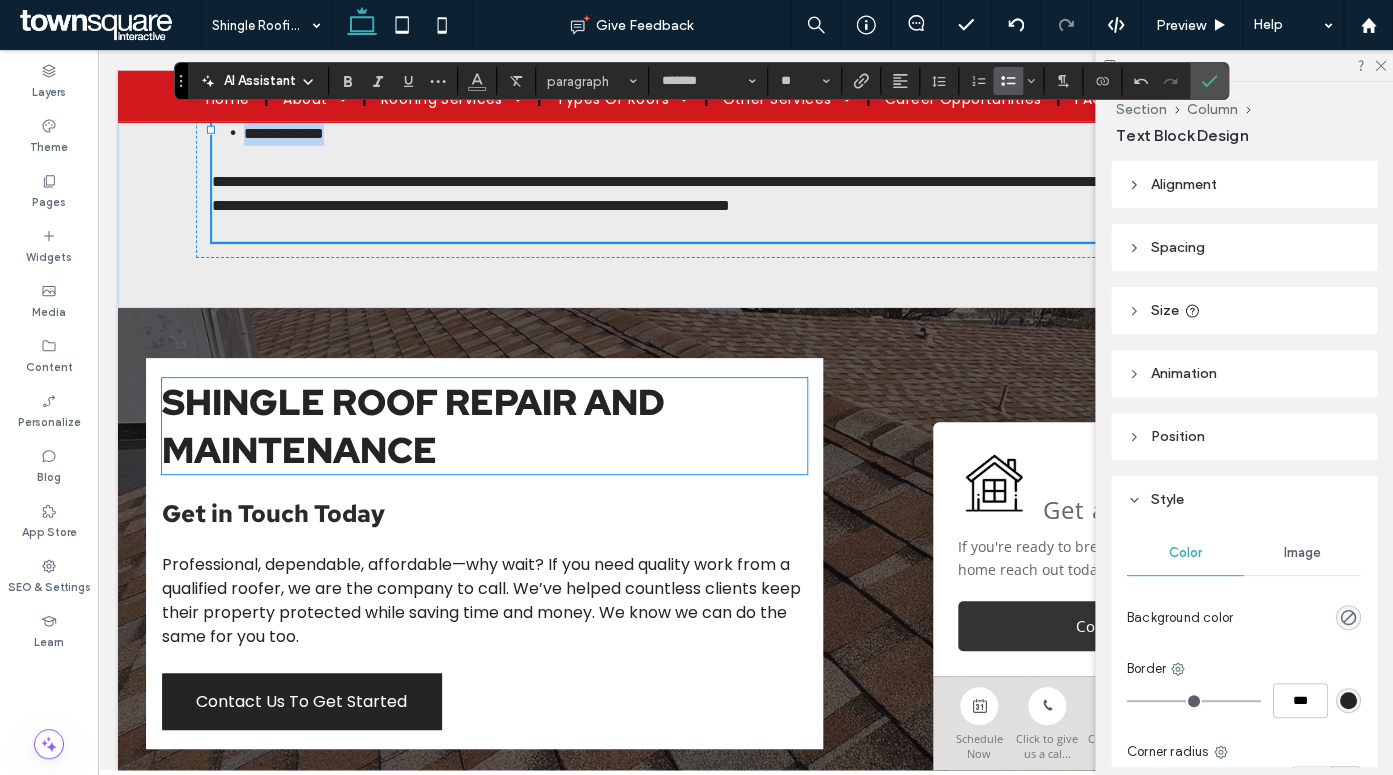 click on "Shingle Roof Repair and Maintenance" at bounding box center [413, 426] 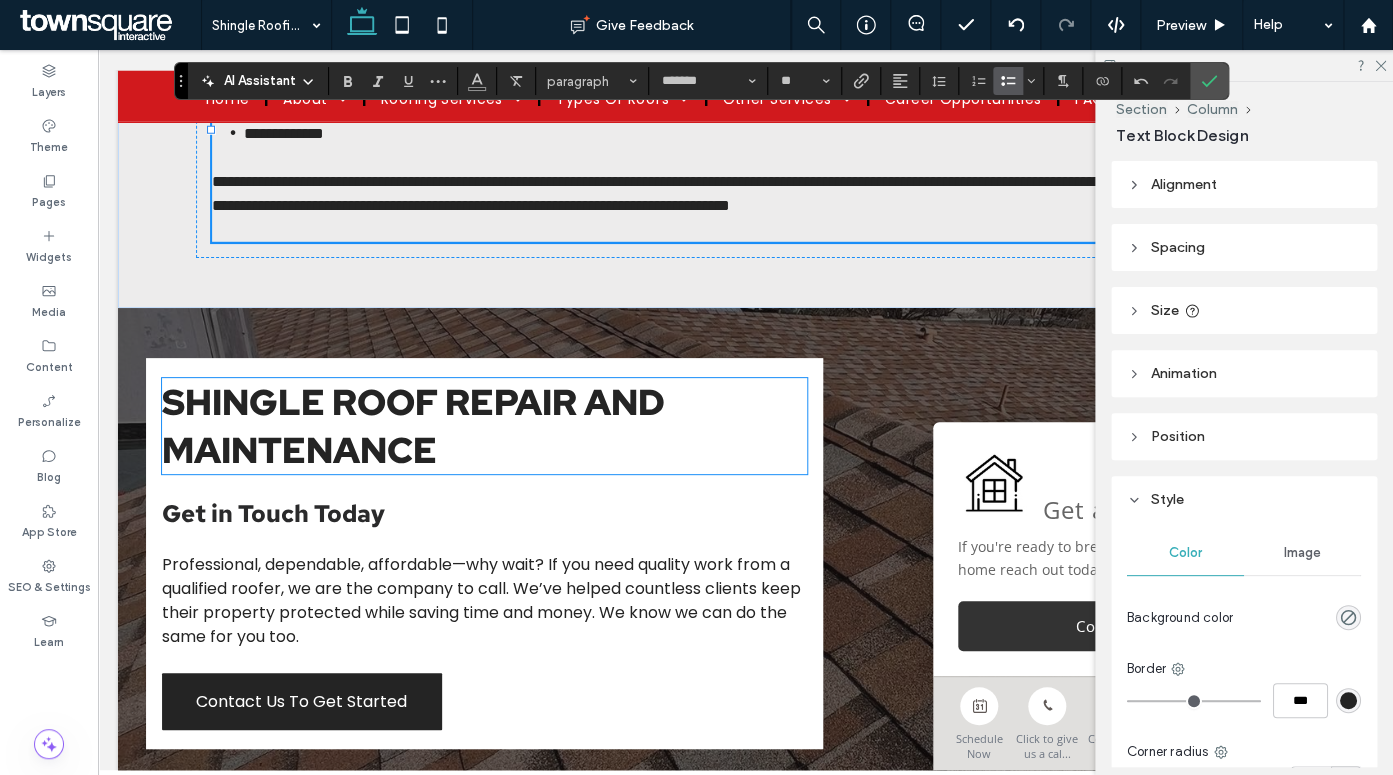 click on "Shingle Roof Repair and Maintenance" at bounding box center [413, 426] 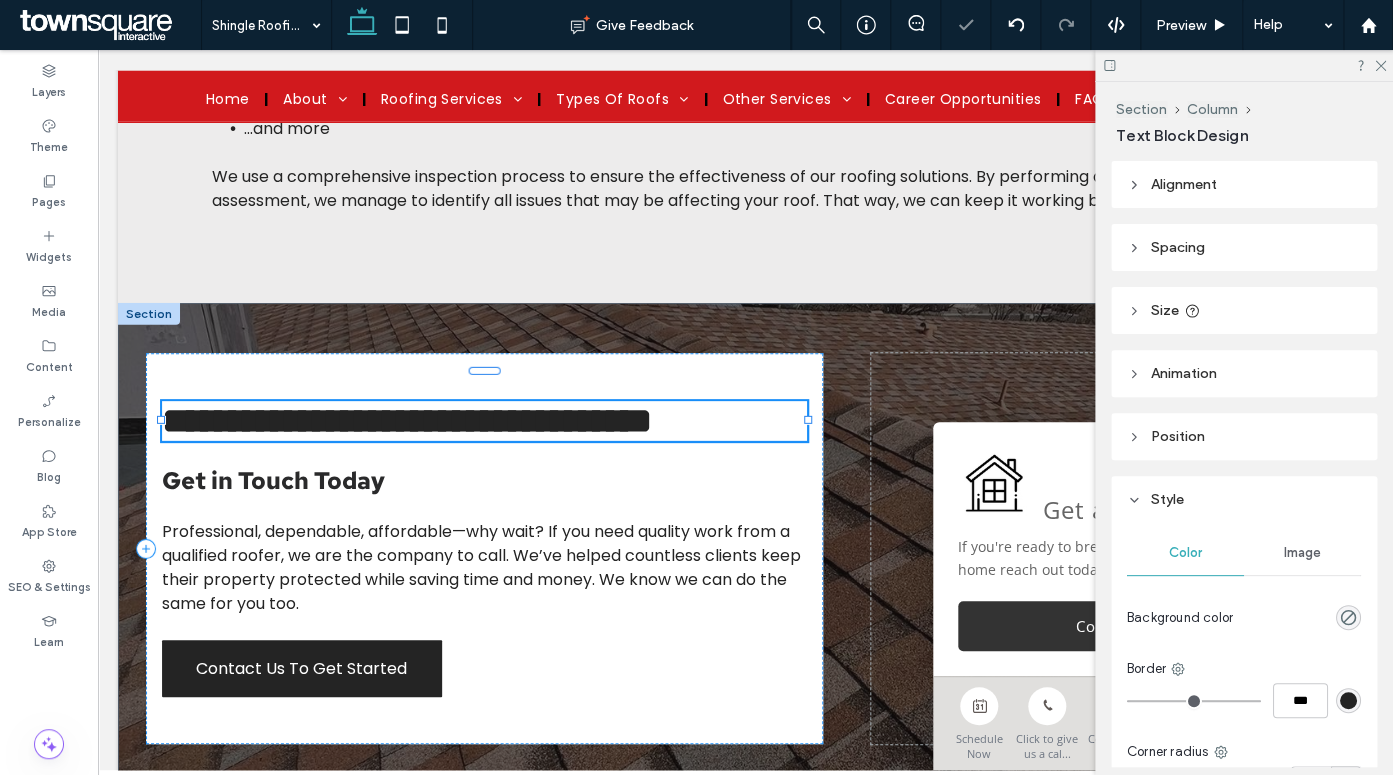 type on "**********" 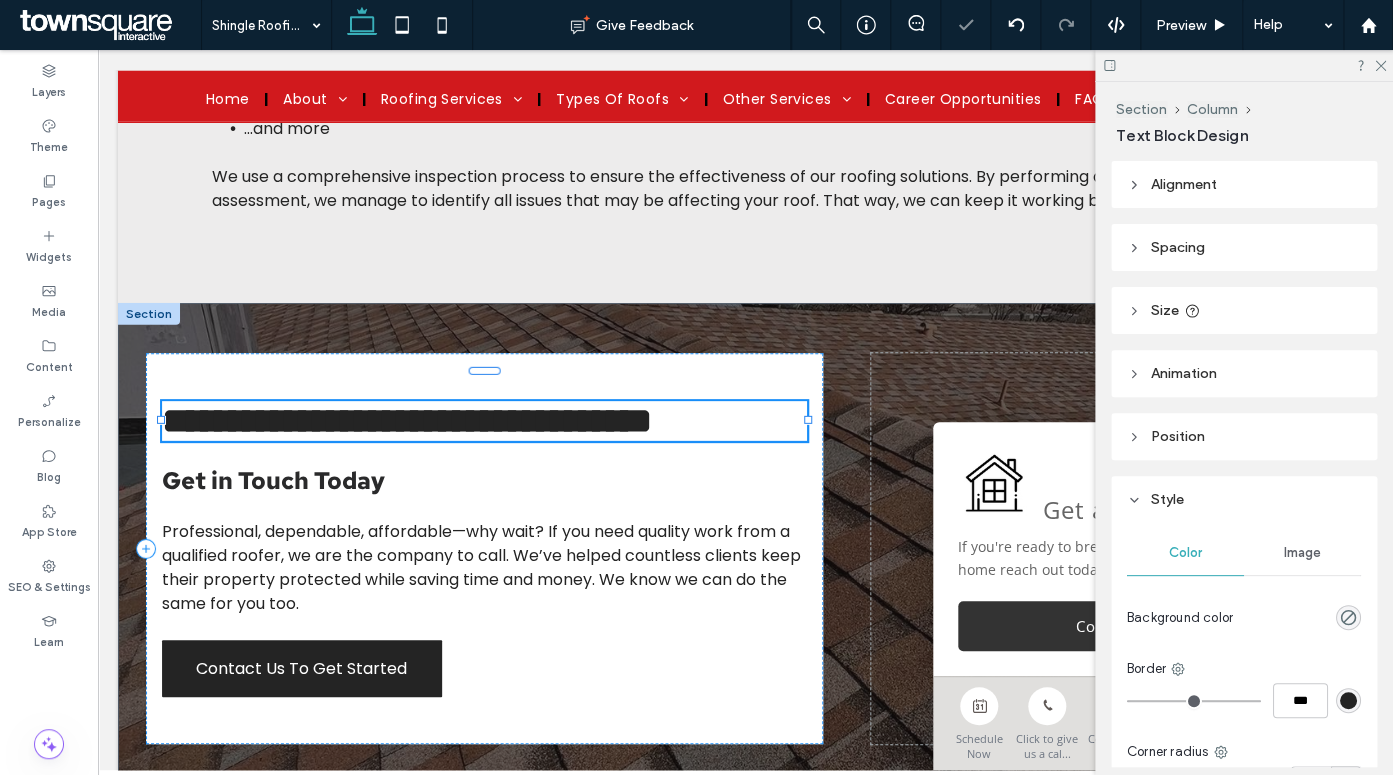 type on "**" 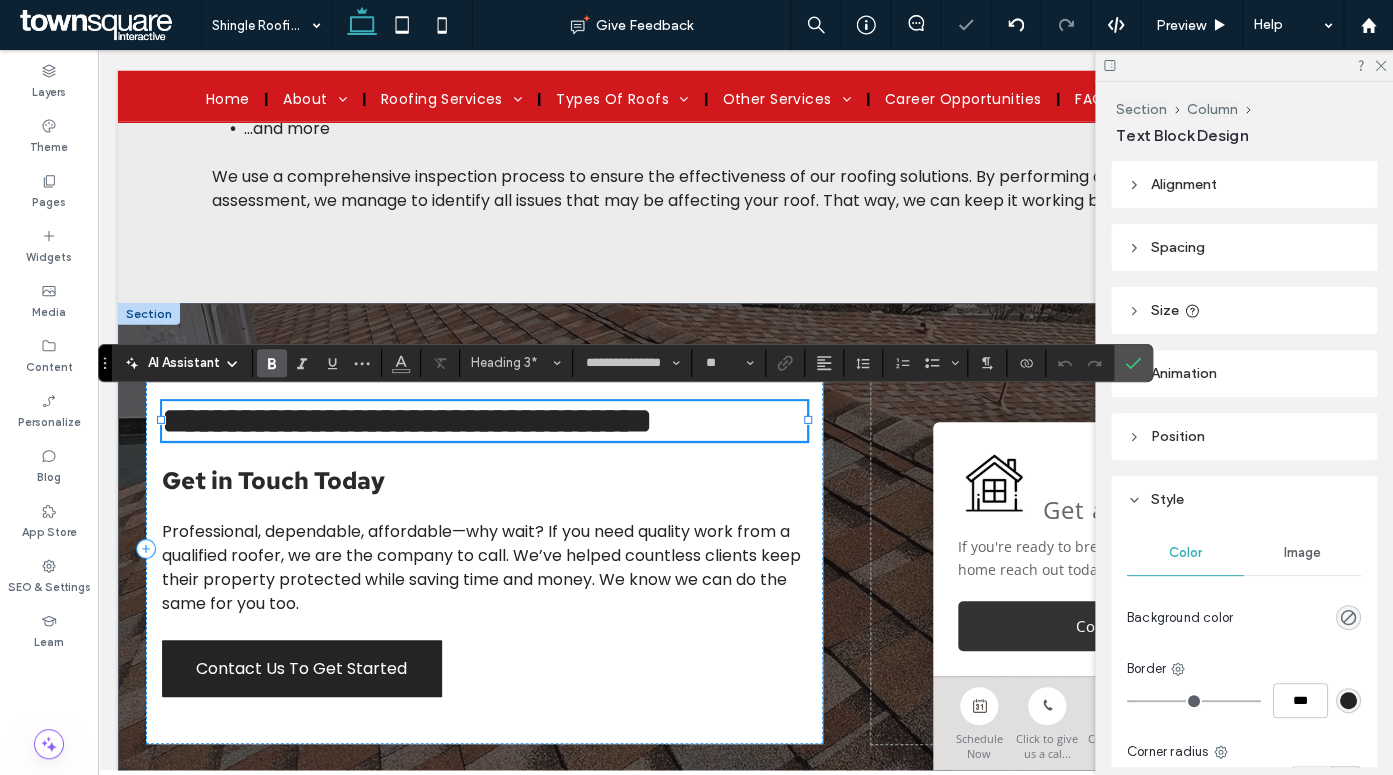 type on "*******" 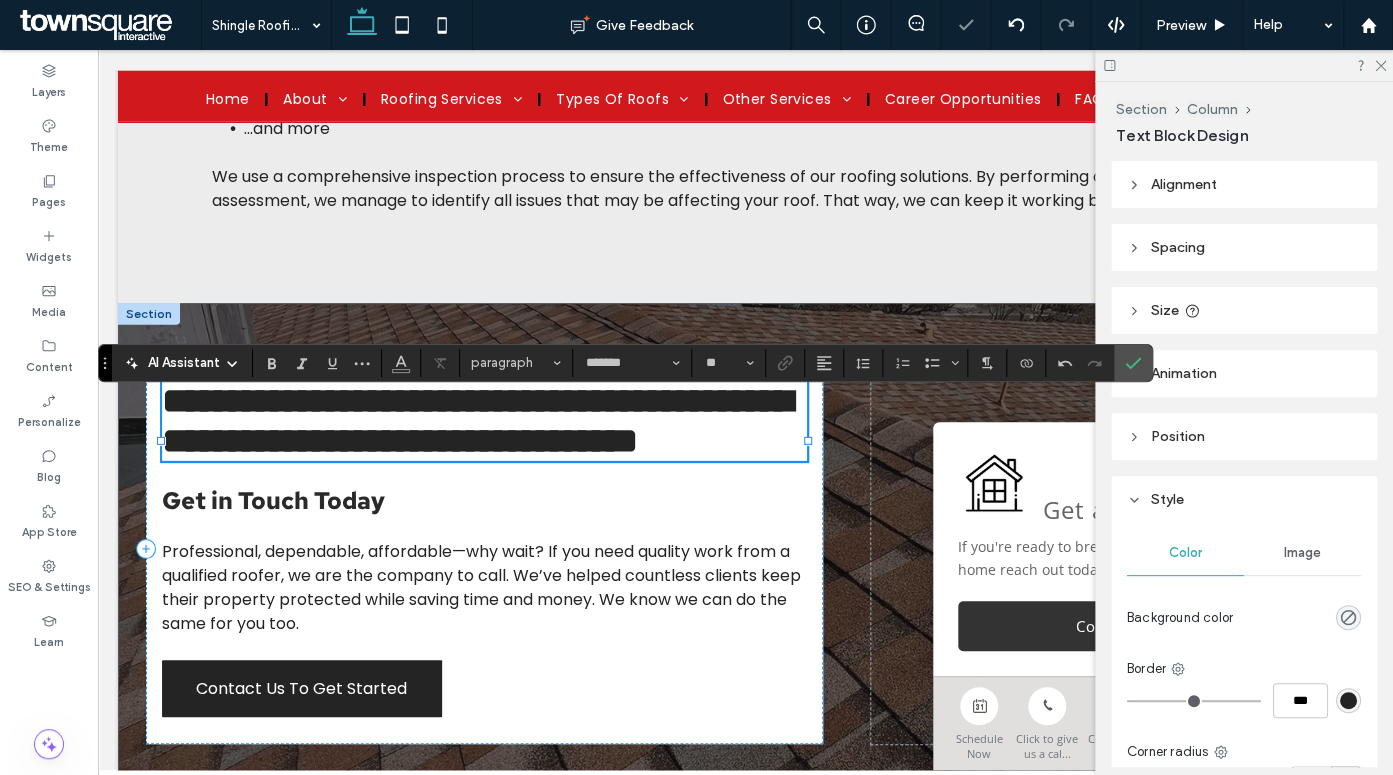 type on "**********" 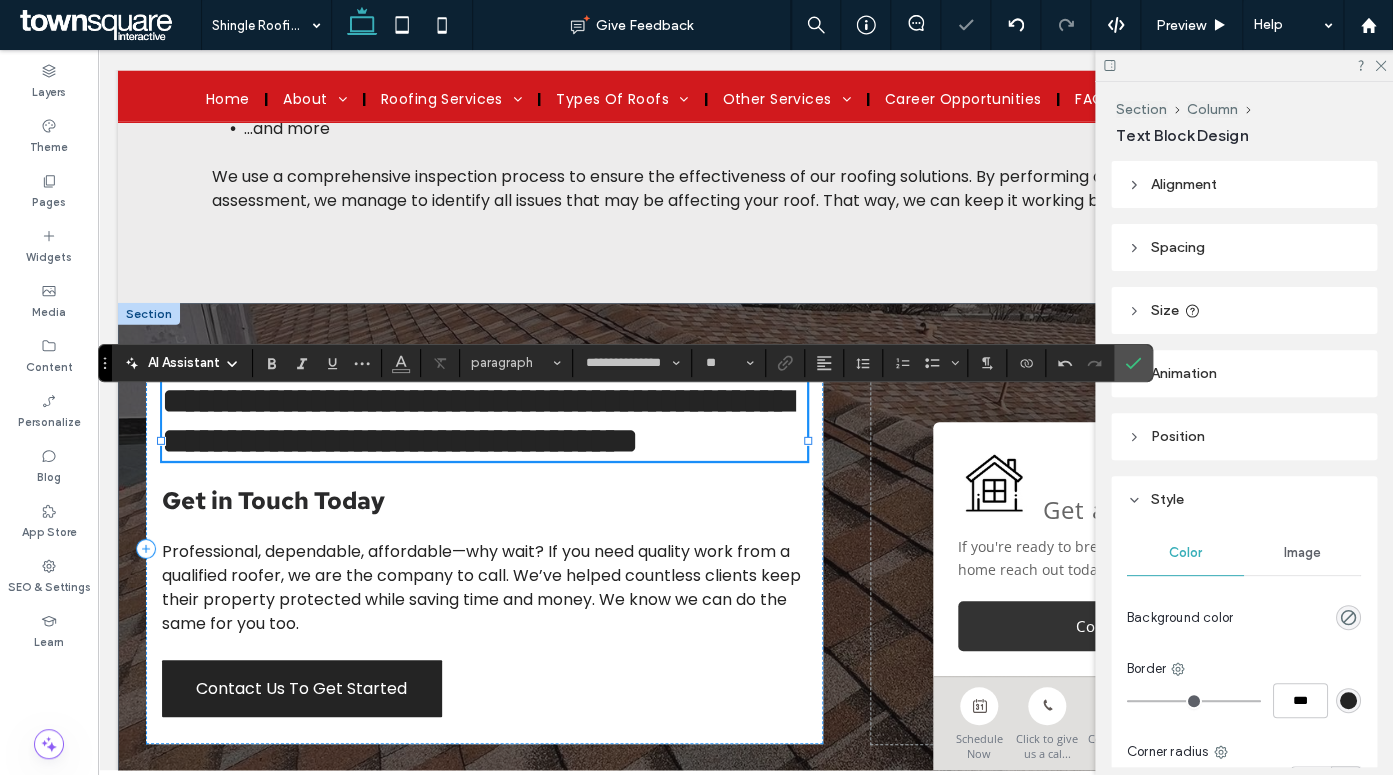 click on "**********" at bounding box center (477, 421) 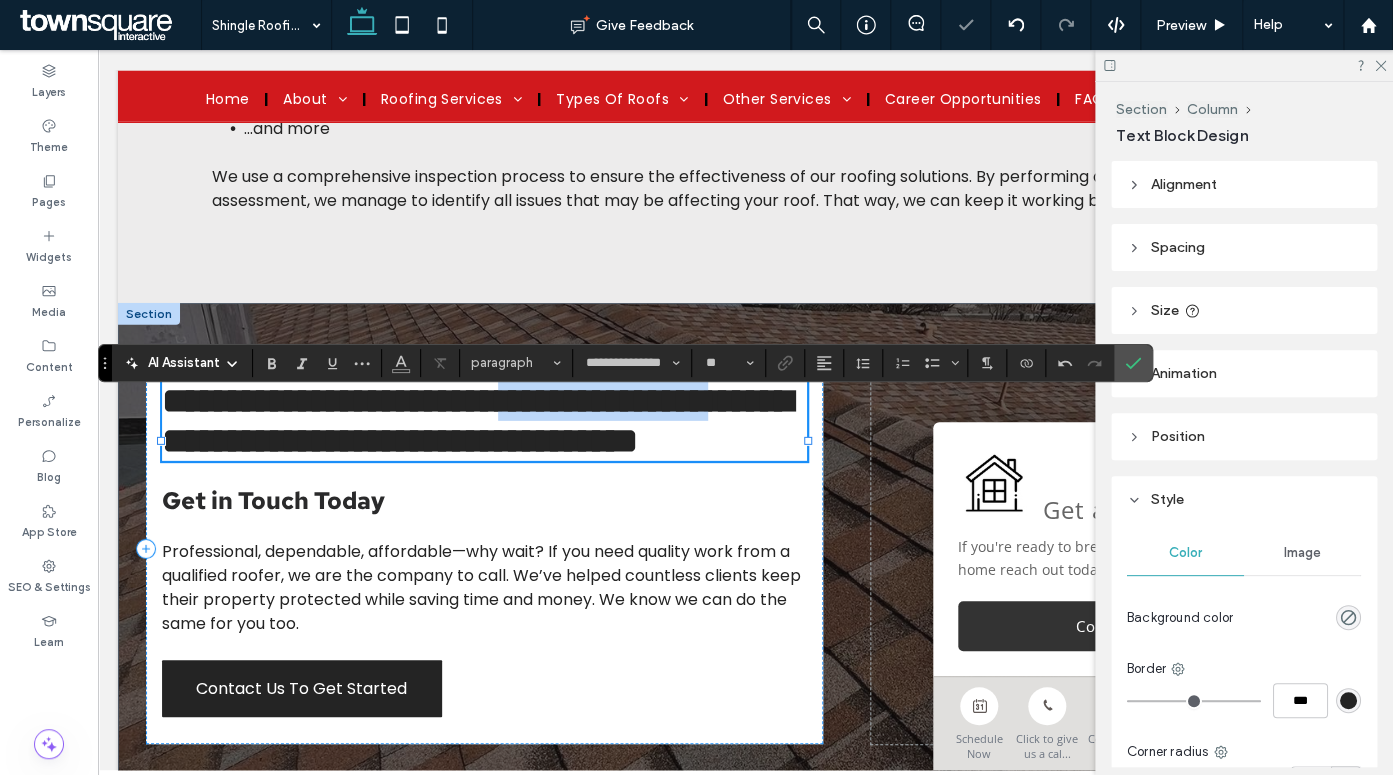 click on "**********" at bounding box center (477, 421) 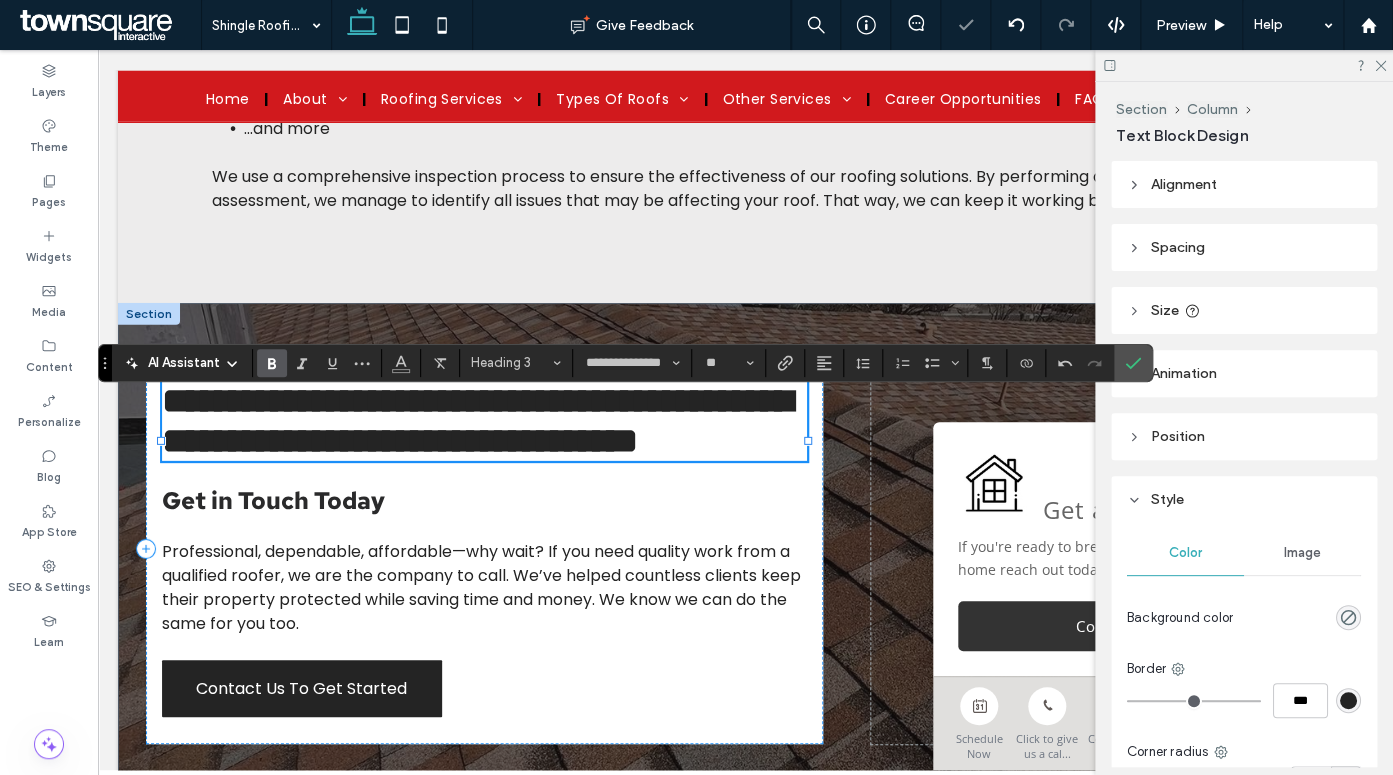 click on "**********" at bounding box center (477, 421) 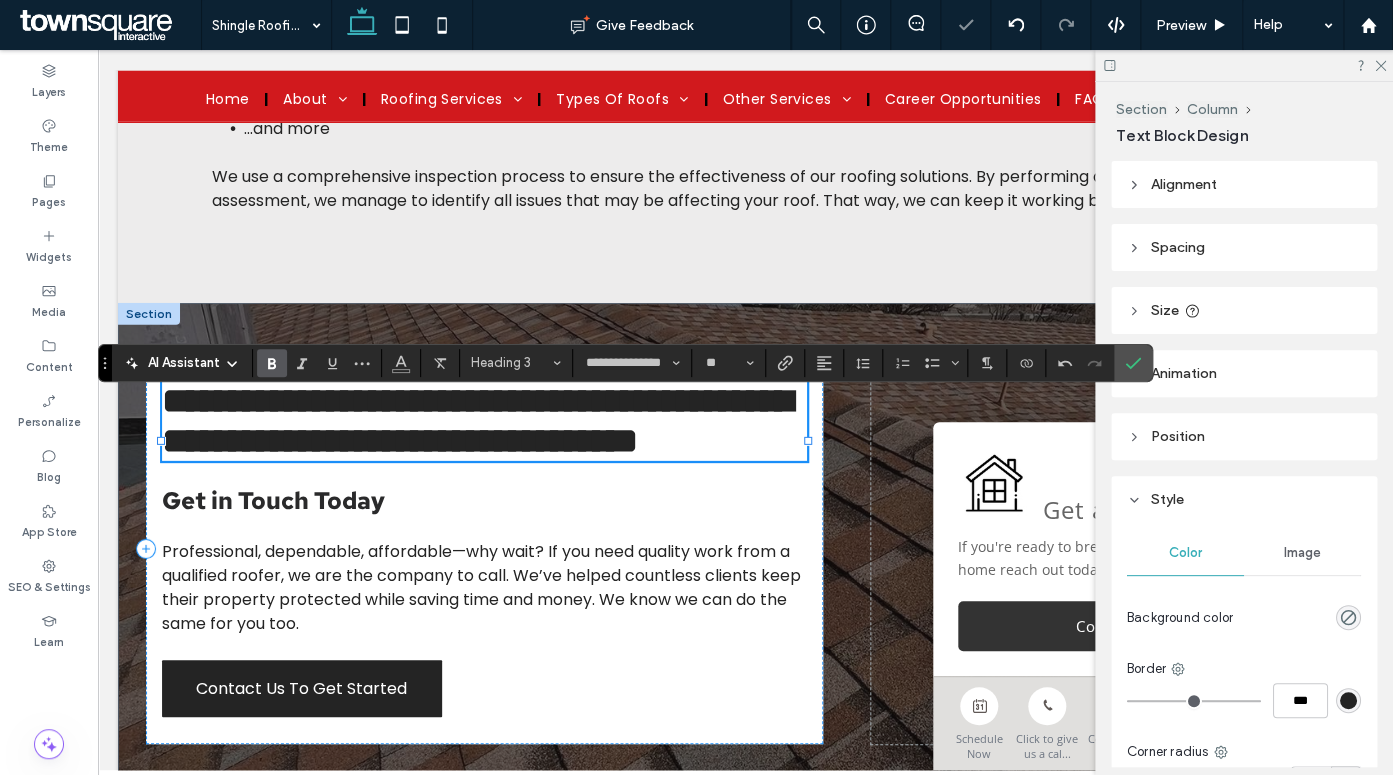 type on "**********" 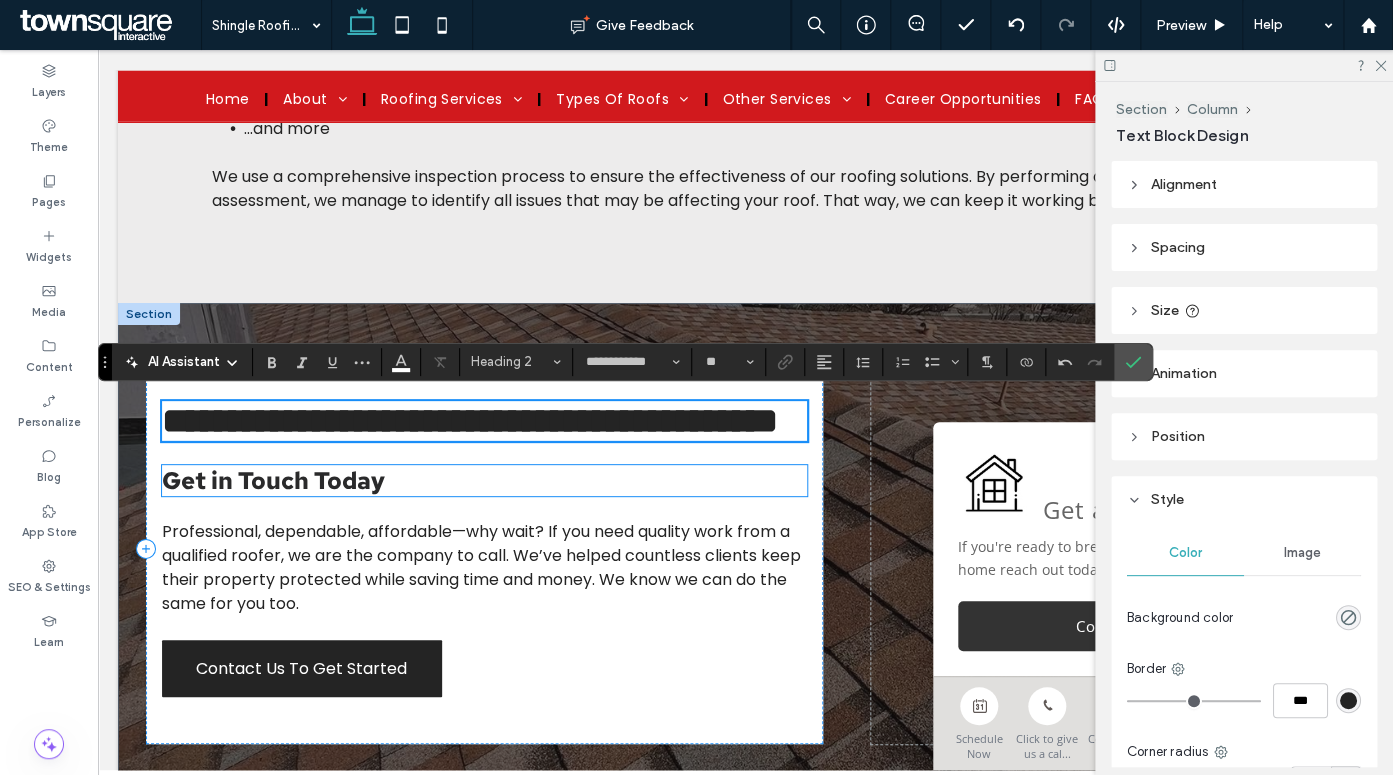 scroll, scrollTop: 2152, scrollLeft: 0, axis: vertical 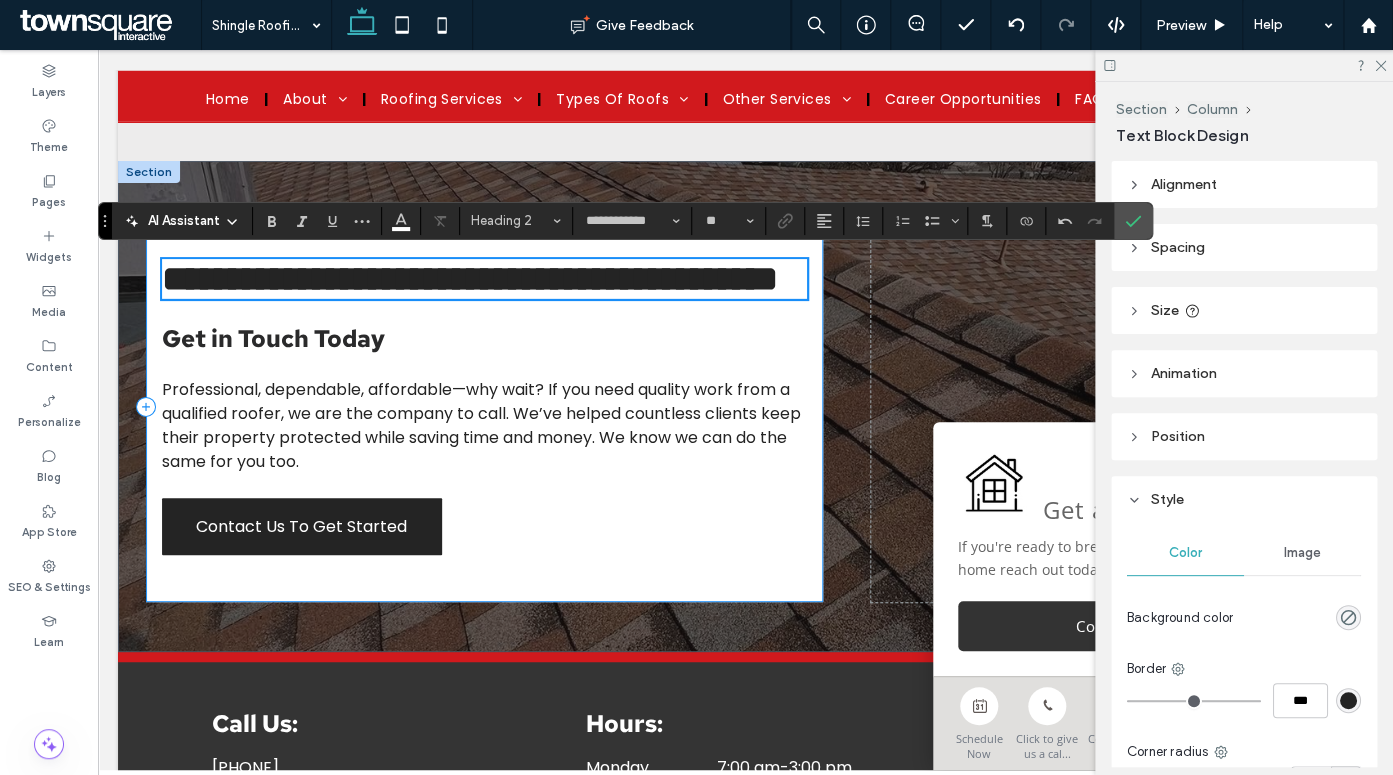 click on "**********" at bounding box center [484, 406] 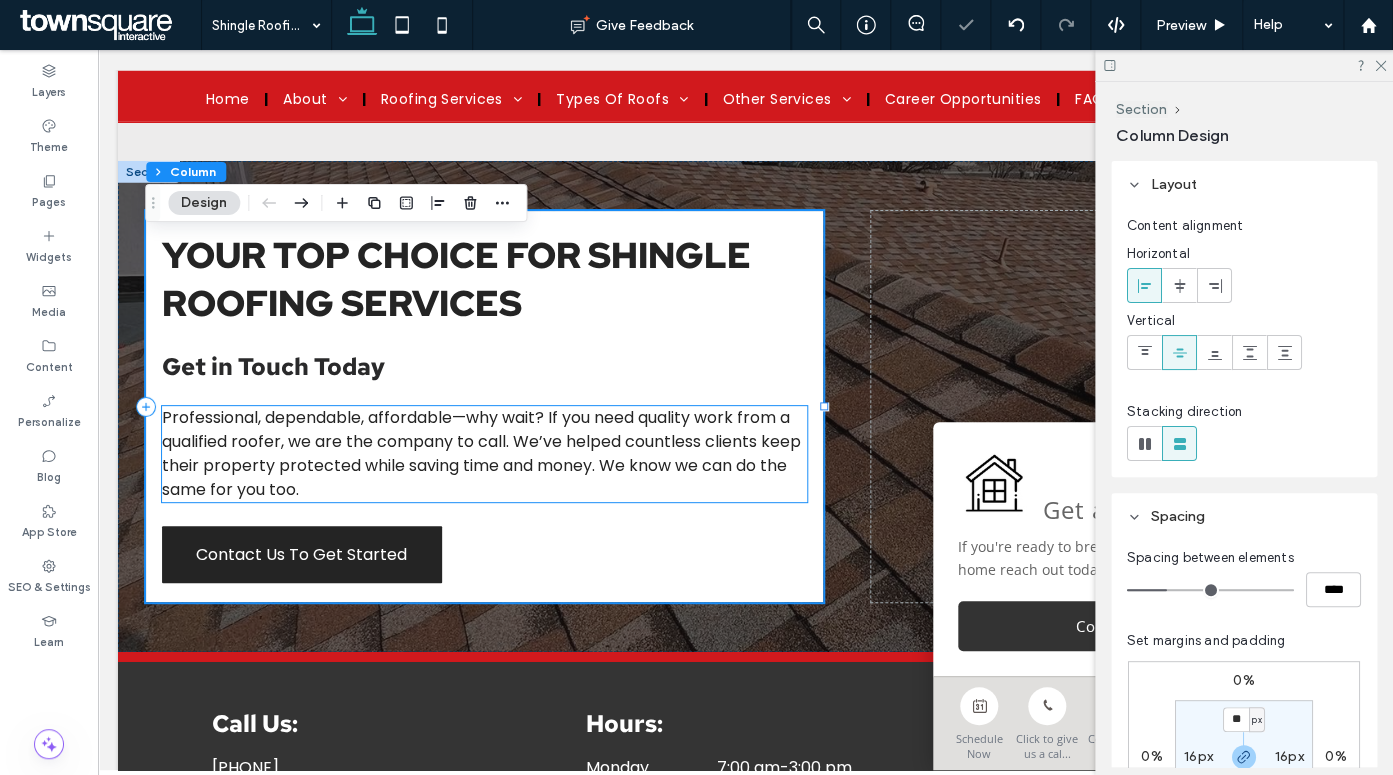 click on "Professional, dependable, affordable—why wait? If you need quality work from a qualified roofer, we are the company to call. We’ve helped countless clients keep their property protected while saving time and money. We know we can do the same for you too." at bounding box center (481, 453) 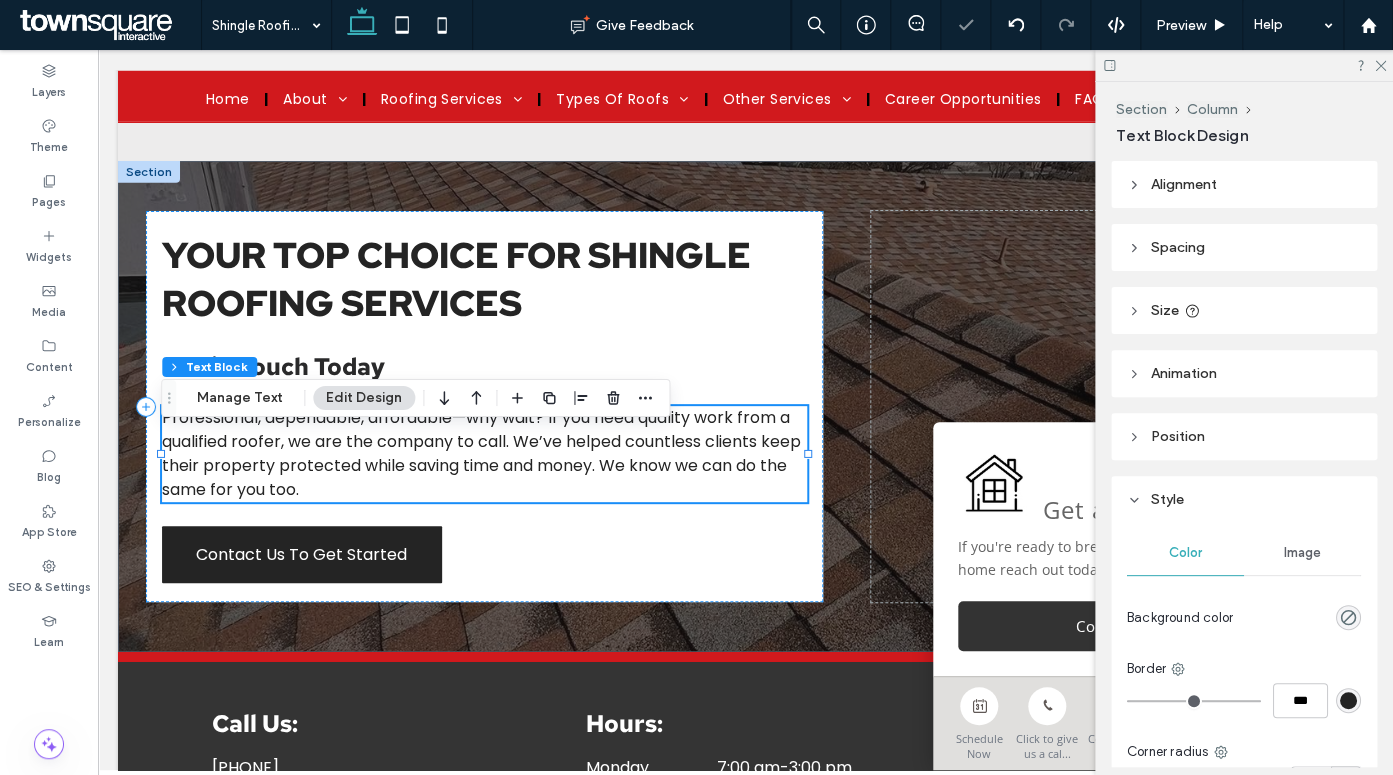 click on "Professional, dependable, affordable—why wait? If you need quality work from a qualified roofer, we are the company to call. We’ve helped countless clients keep their property protected while saving time and money. We know we can do the same for you too." at bounding box center (481, 453) 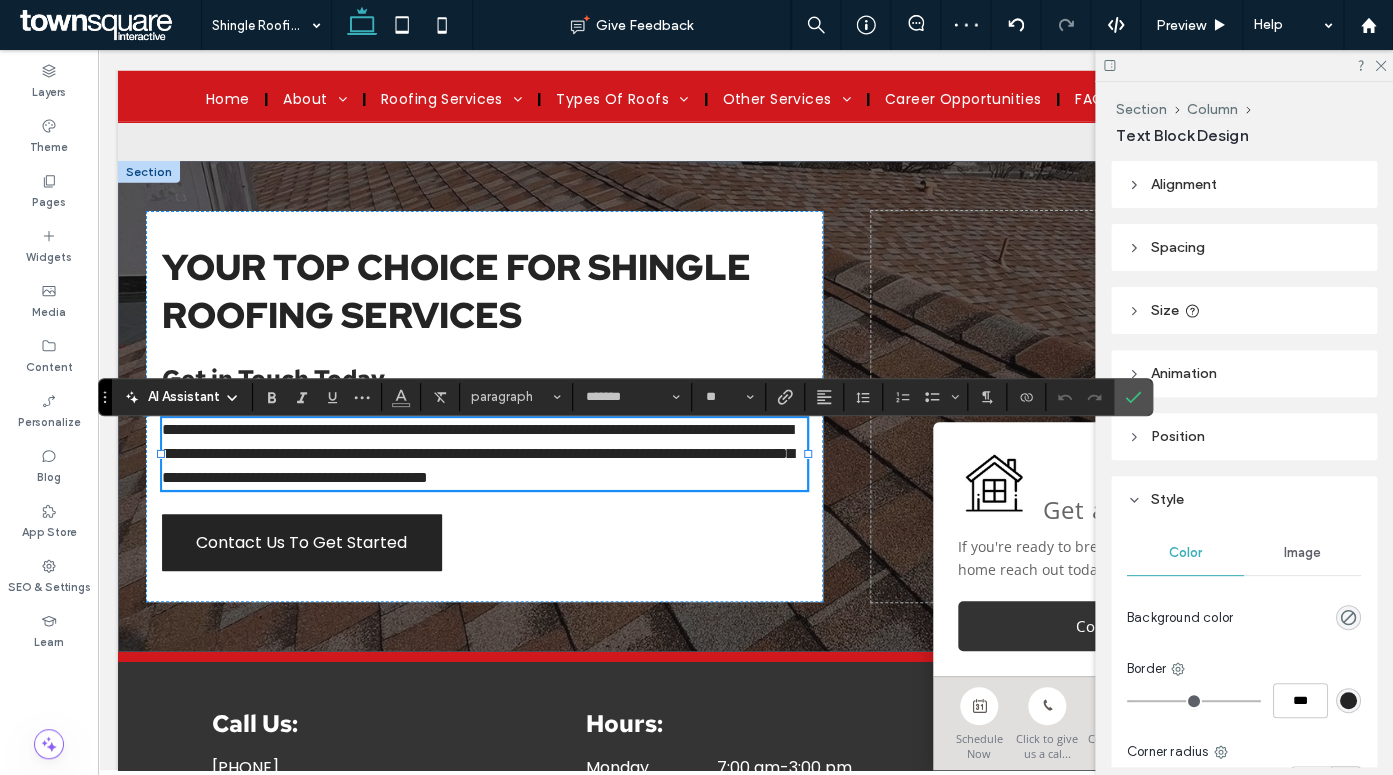 type 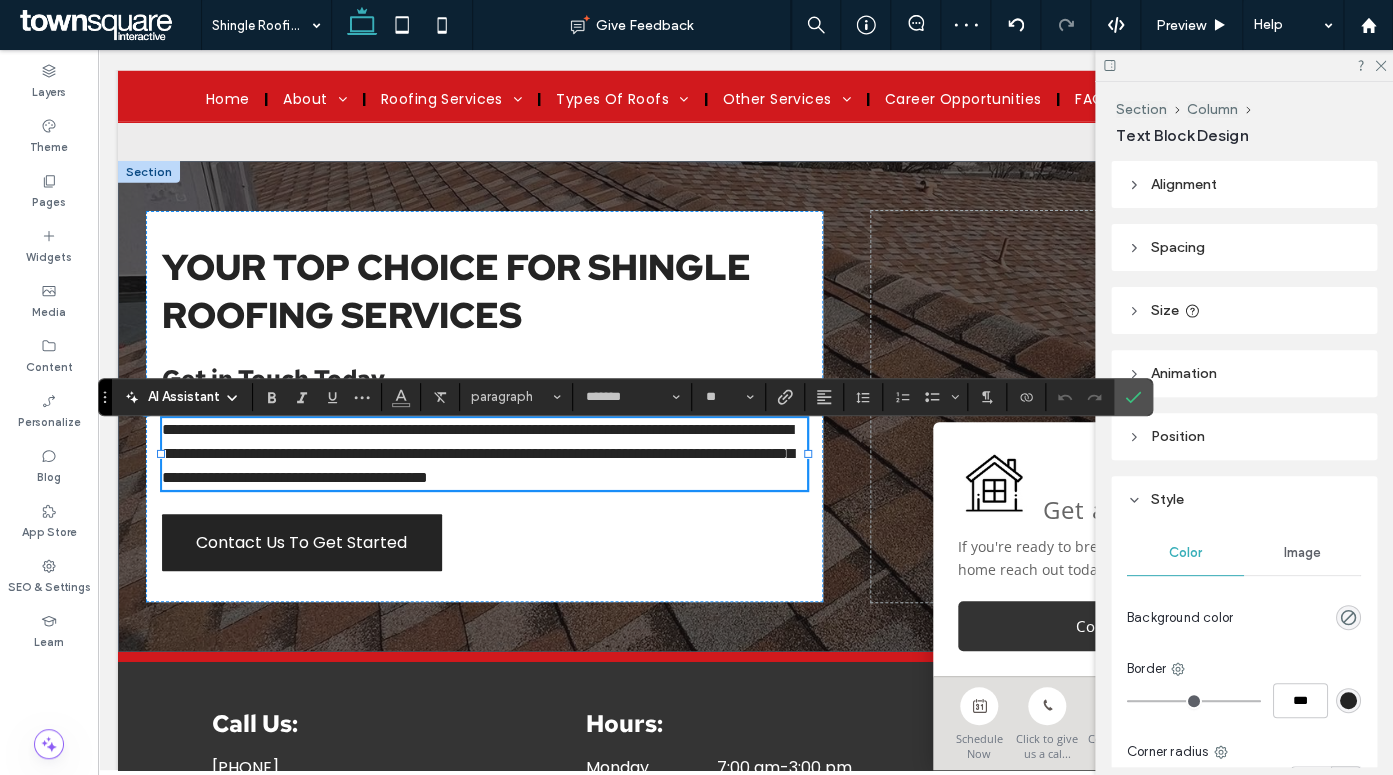 scroll, scrollTop: 24, scrollLeft: 0, axis: vertical 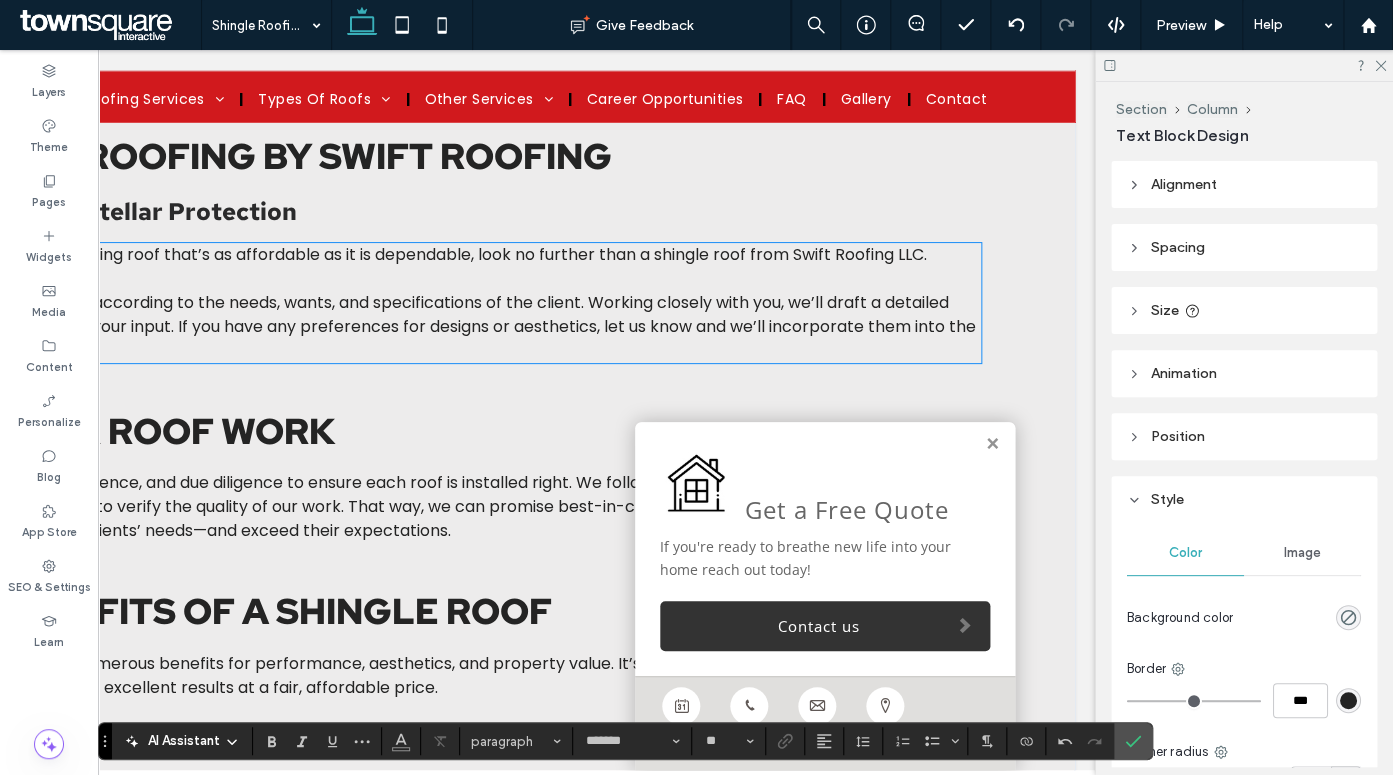 click at bounding box center (448, 279) 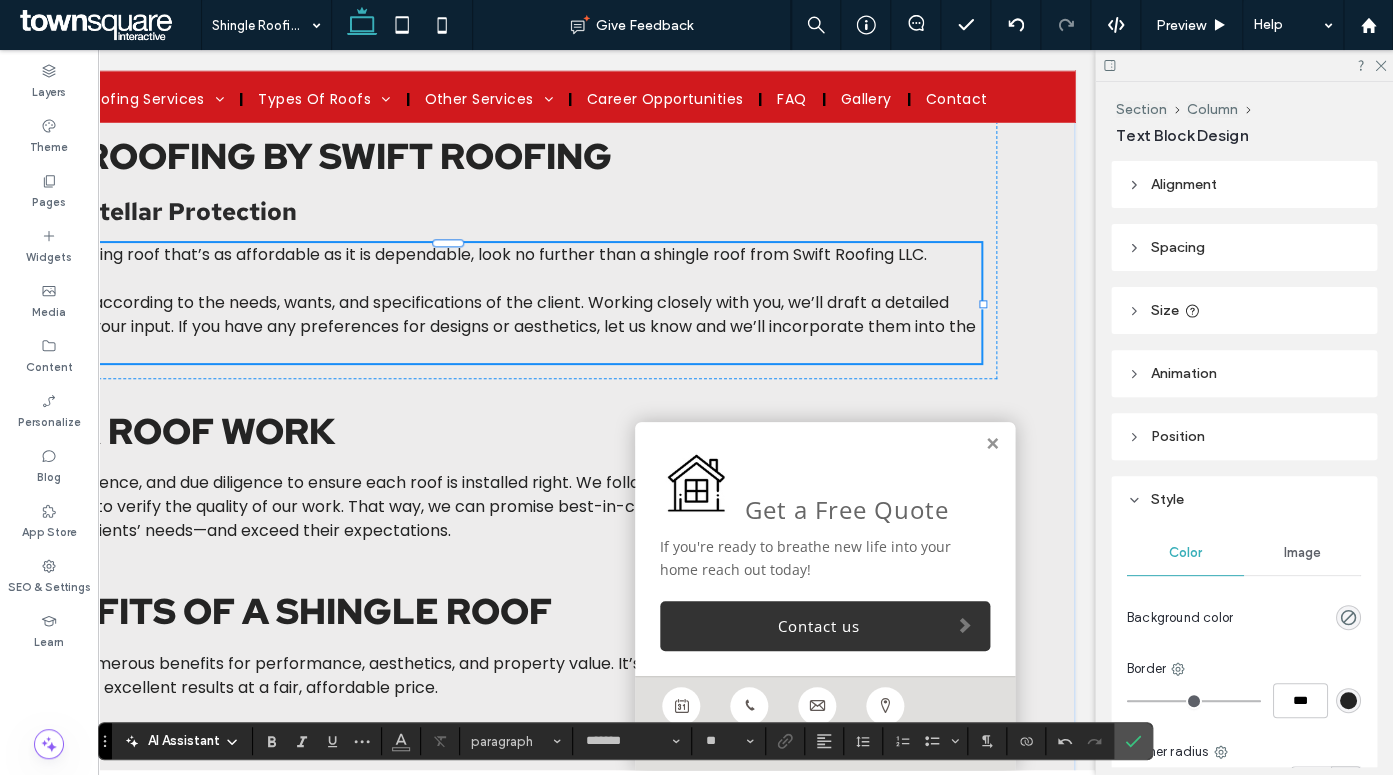 click on "If you want a good-looking roof that’s as affordable as it is dependable, look no further than a shingle roof from Swift Roofing LLC." at bounding box center [420, 254] 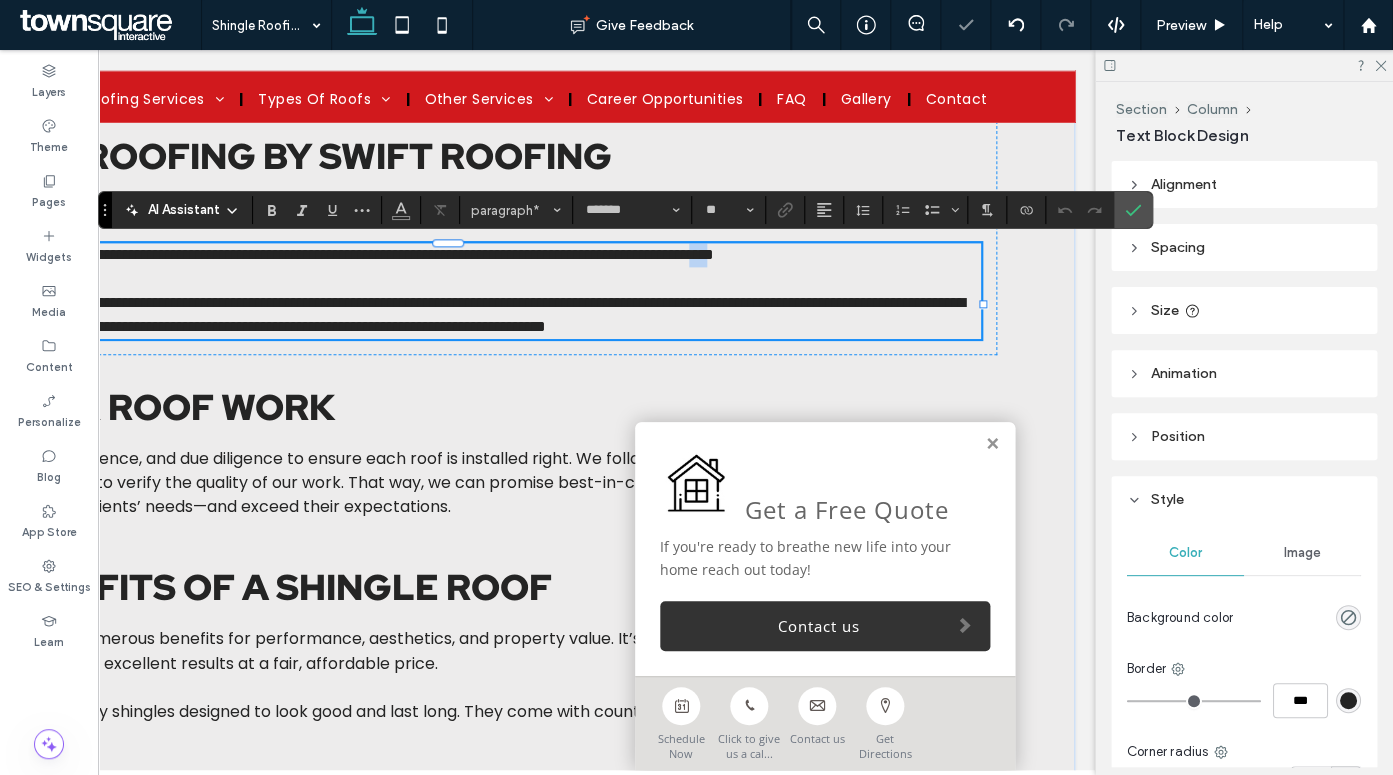 click on "**********" at bounding box center [314, 254] 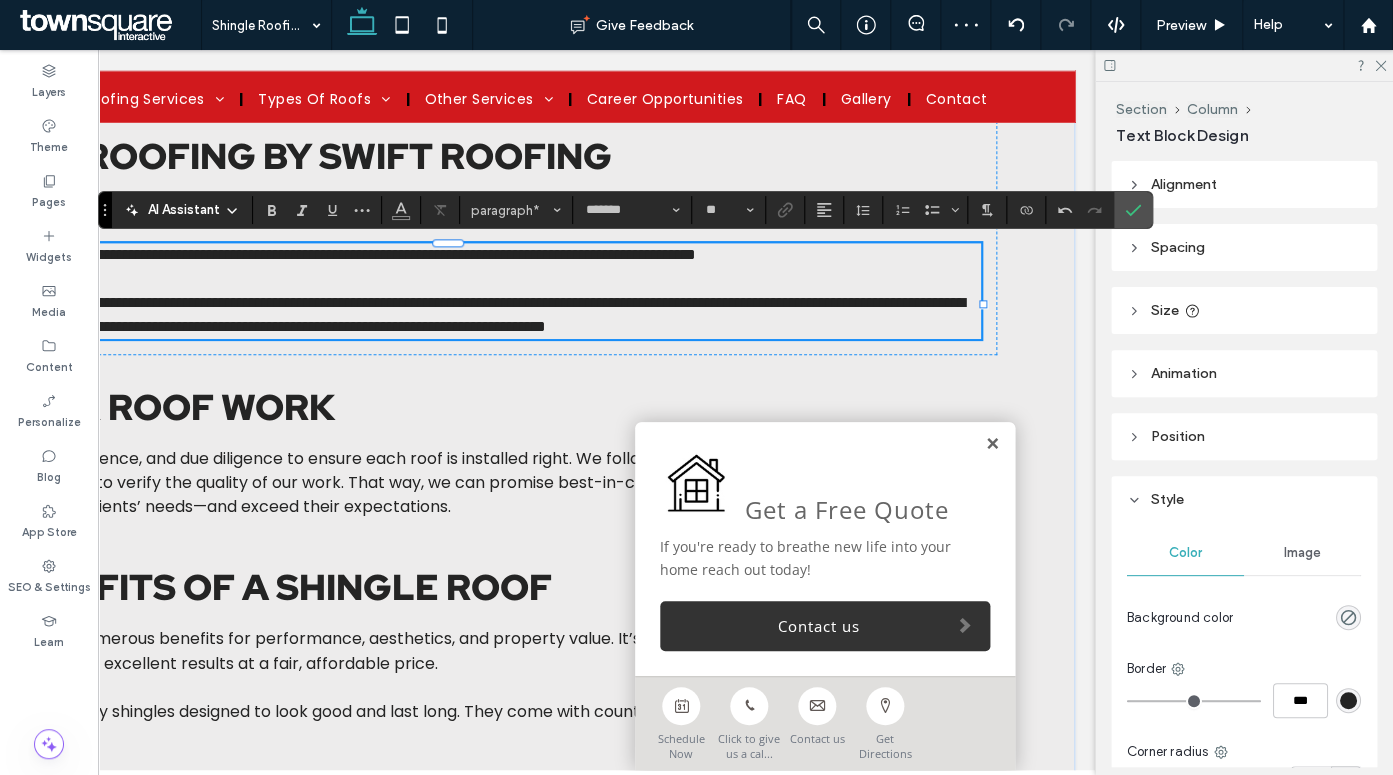 click at bounding box center [992, 444] 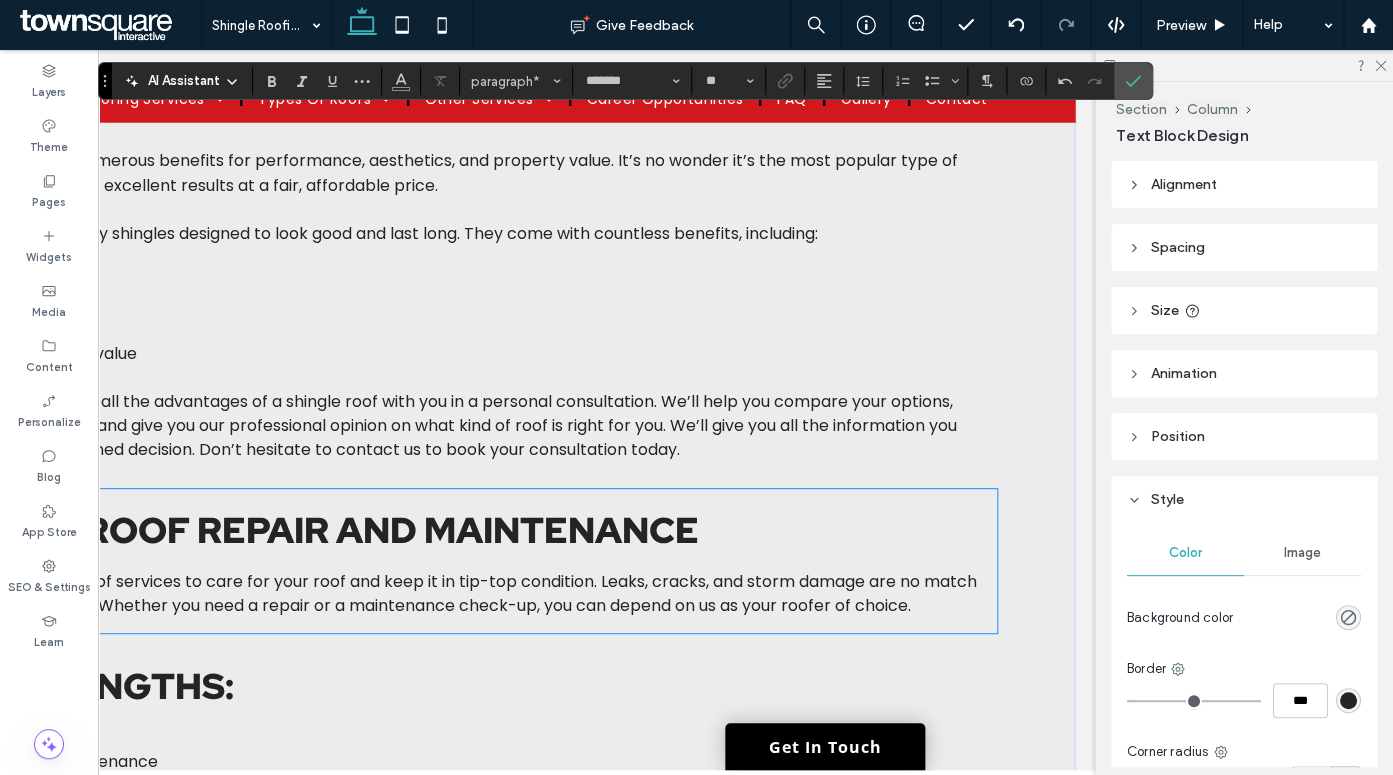 scroll, scrollTop: 1253, scrollLeft: 0, axis: vertical 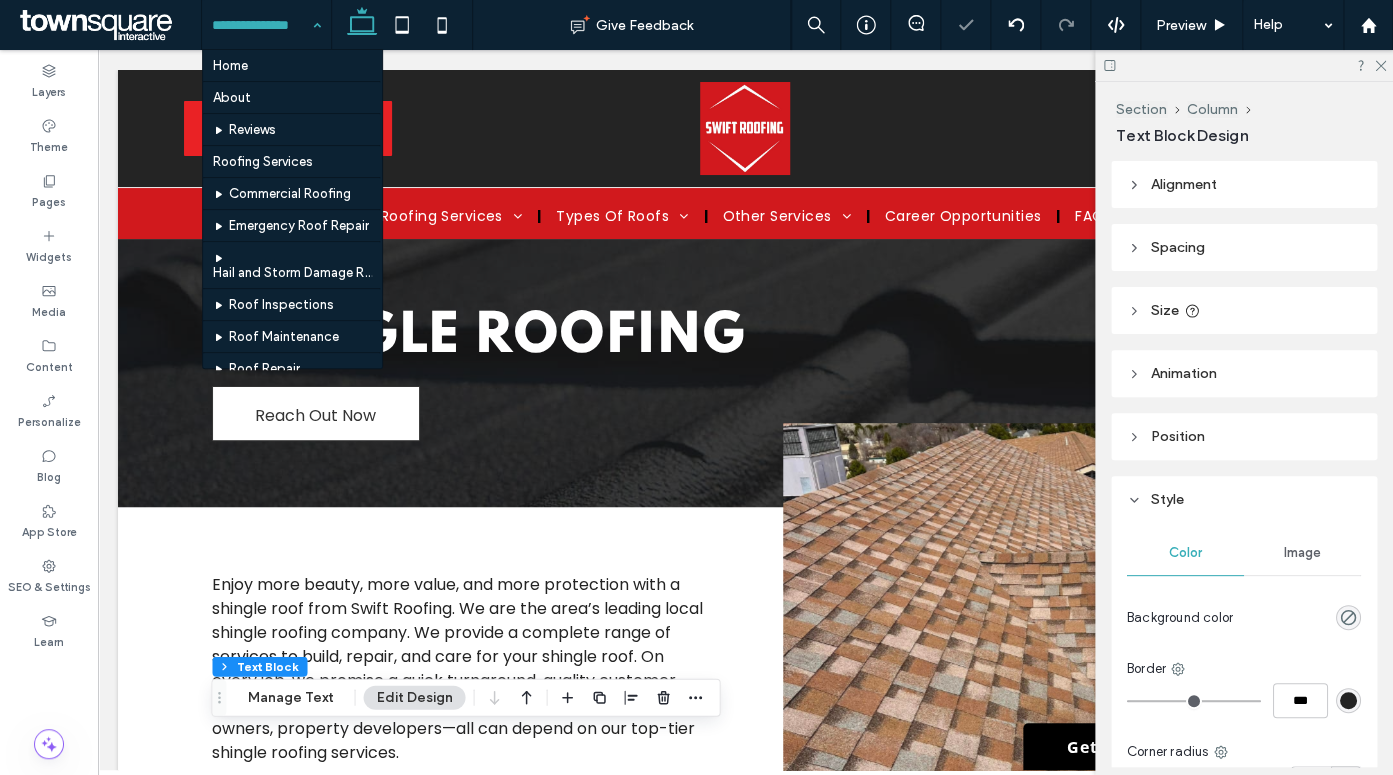 click at bounding box center (261, 25) 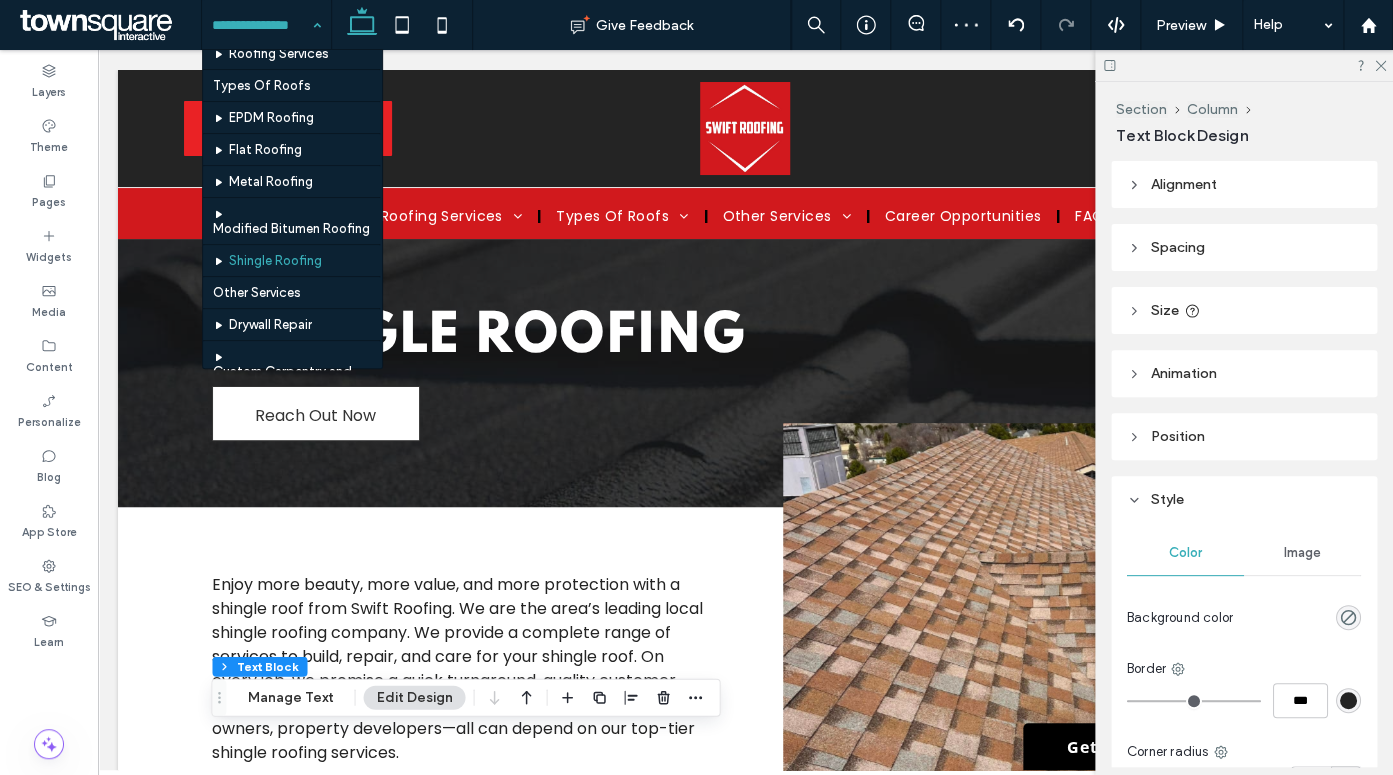 scroll, scrollTop: 475, scrollLeft: 0, axis: vertical 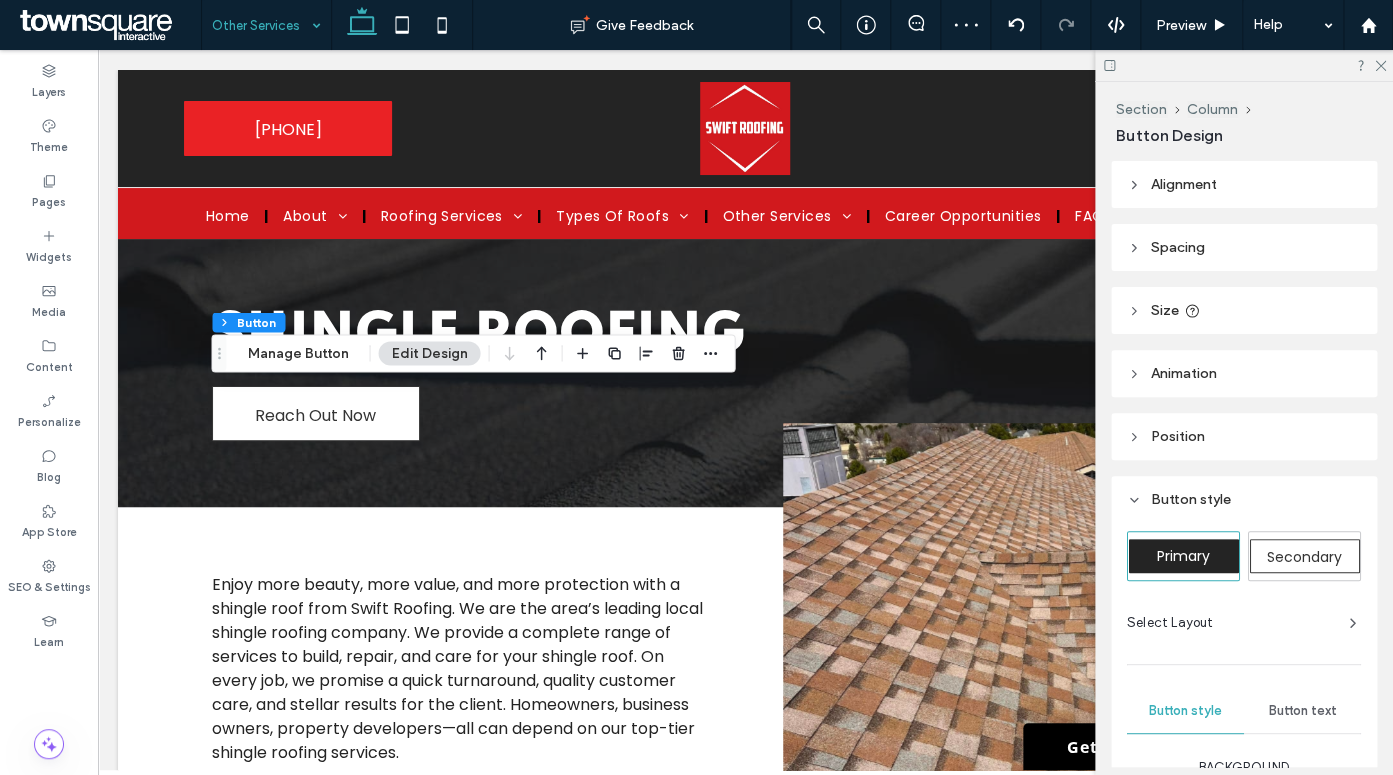 click on "Secondary" at bounding box center (1304, 557) 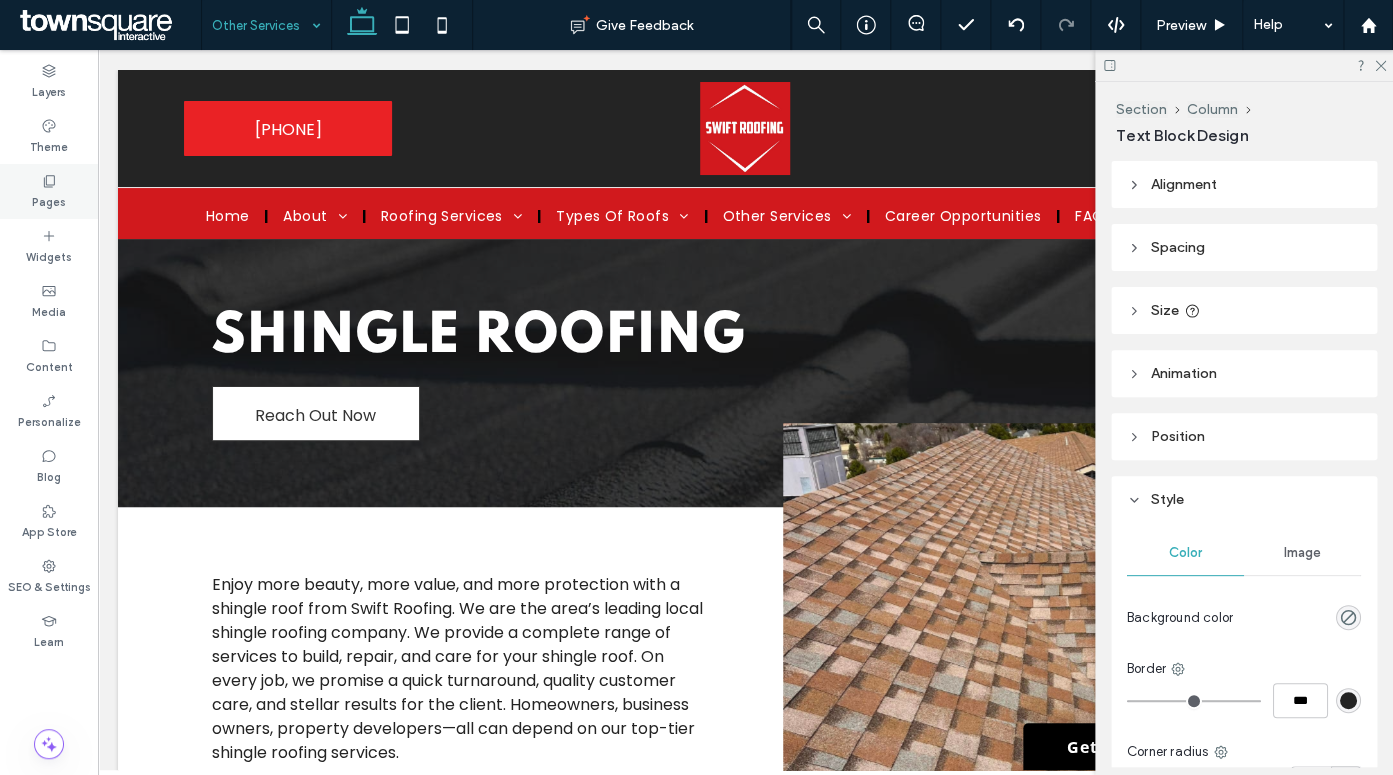 type on "**********" 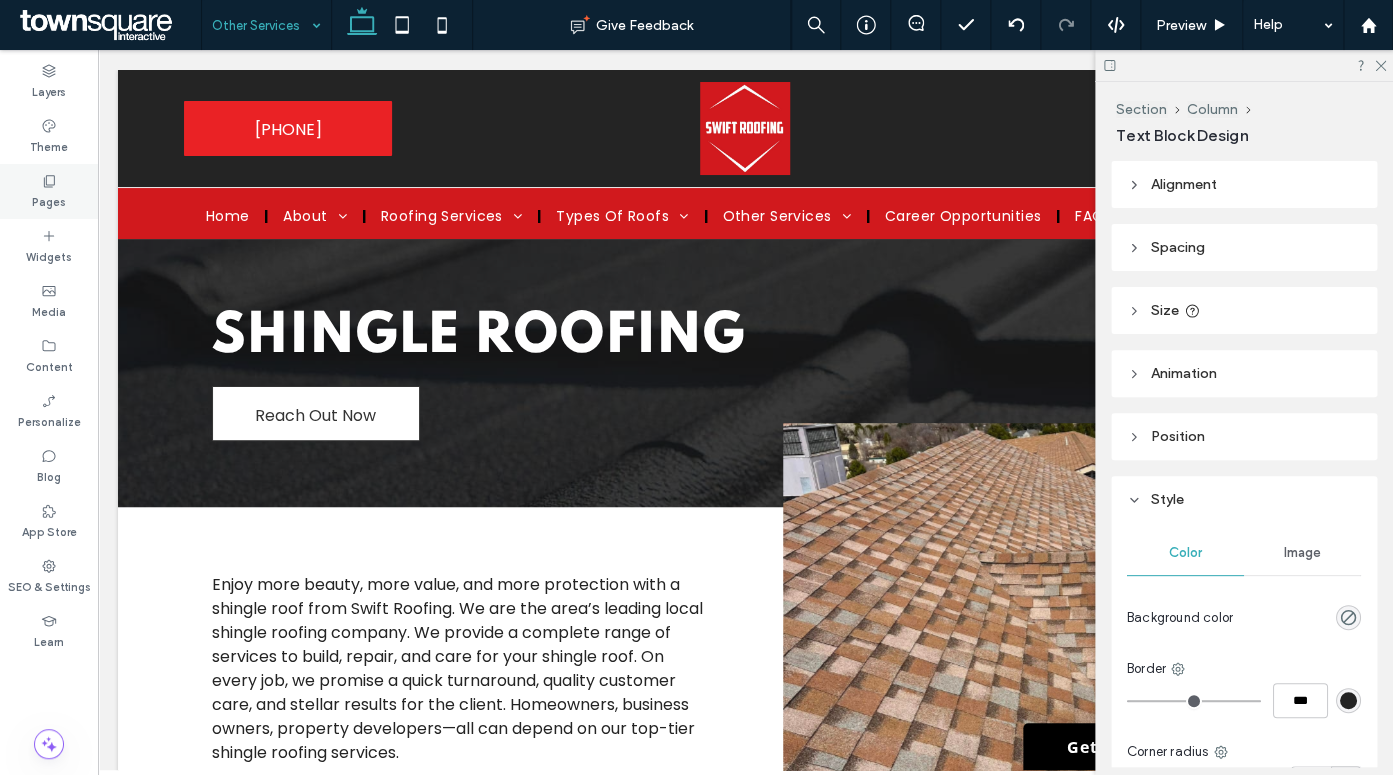 type on "**" 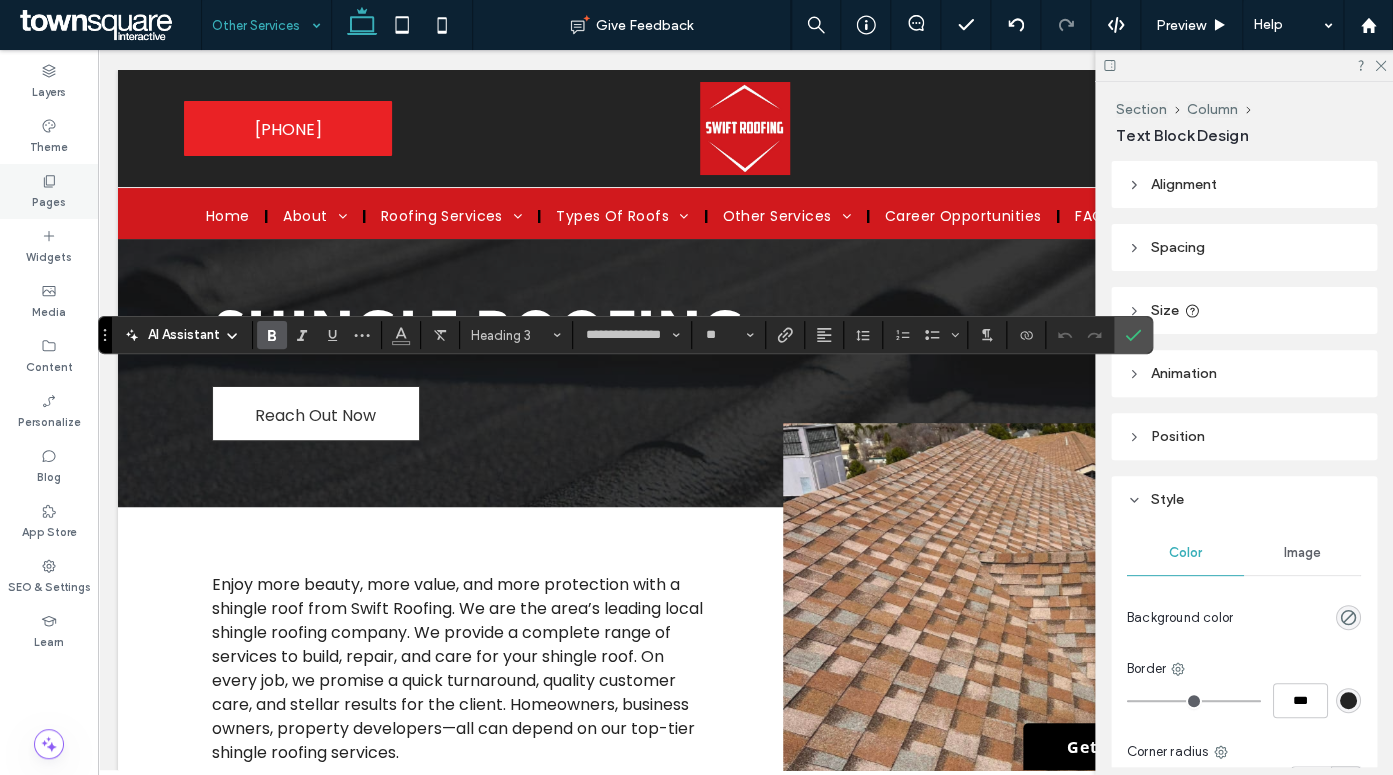 type on "**********" 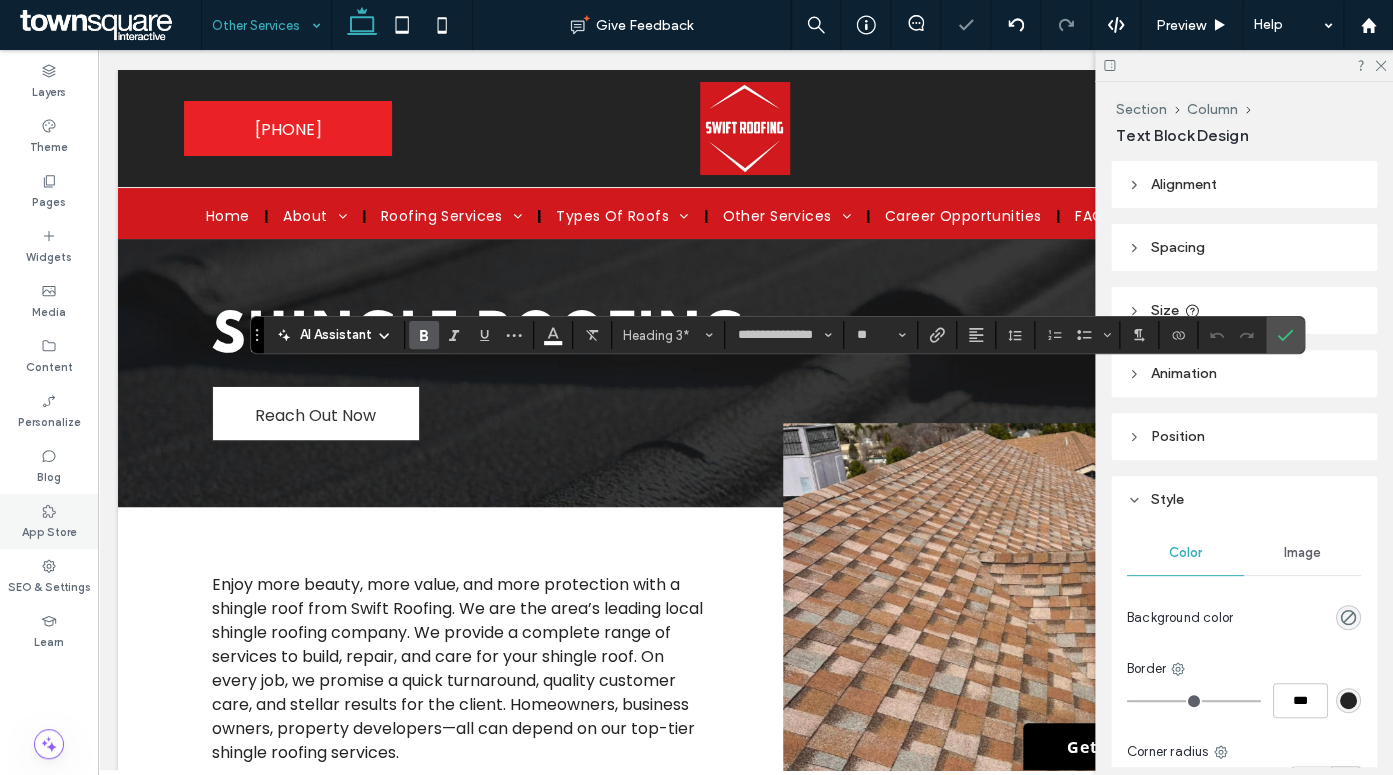type on "**********" 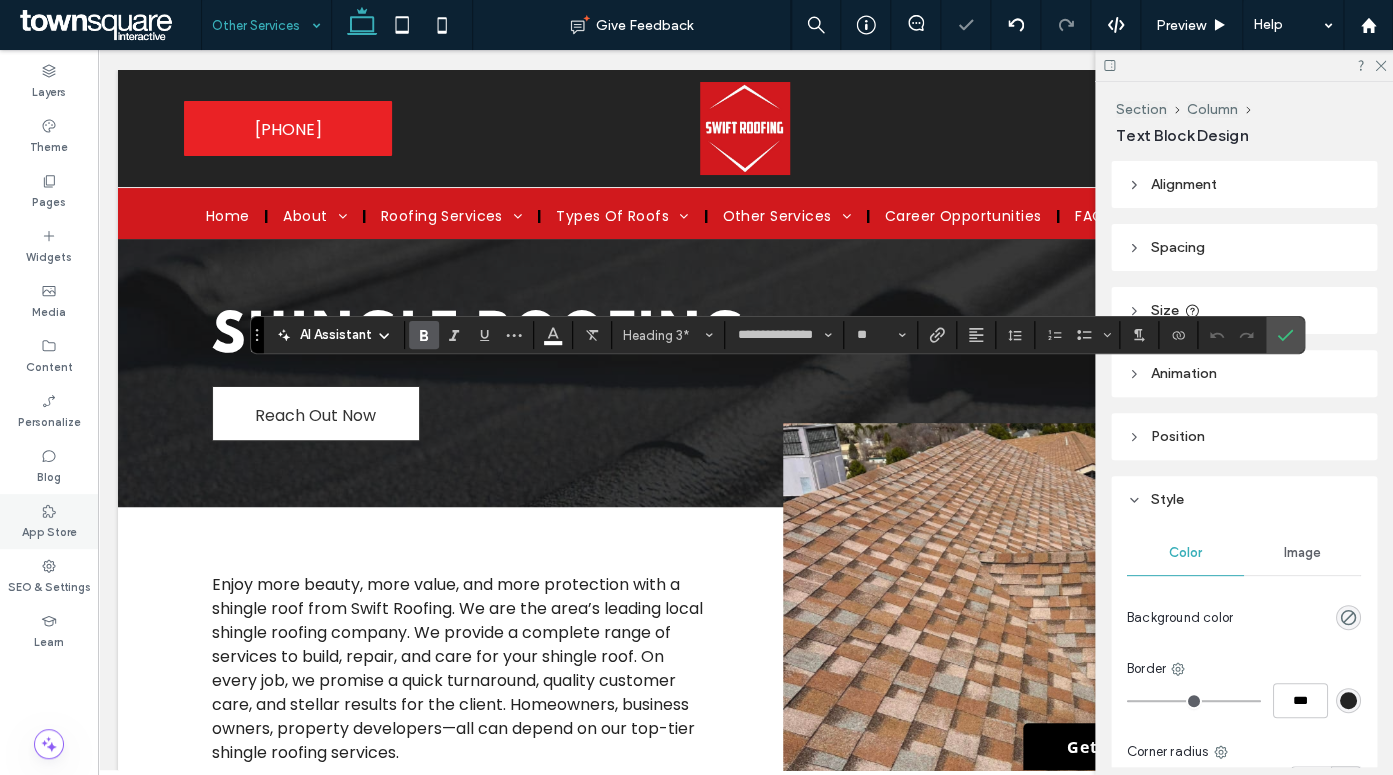 type on "**" 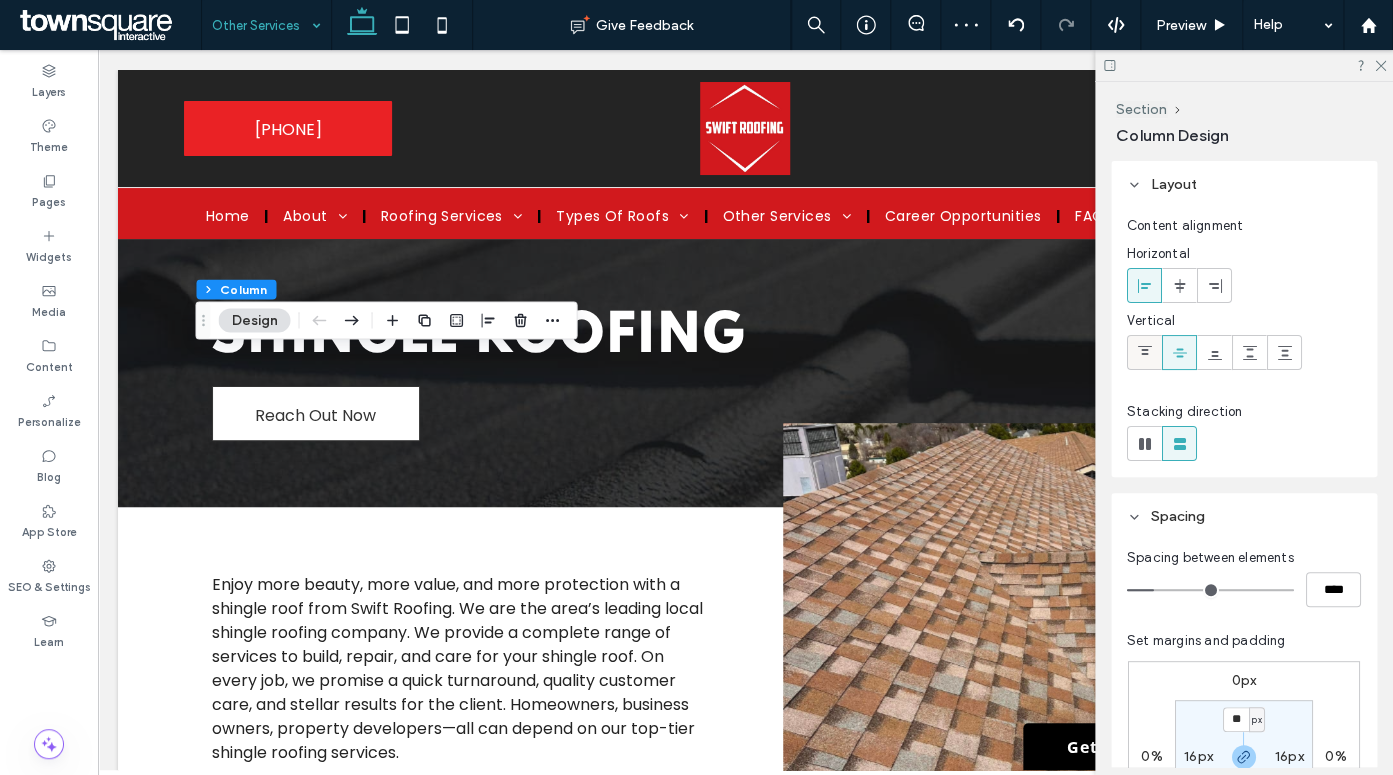 click 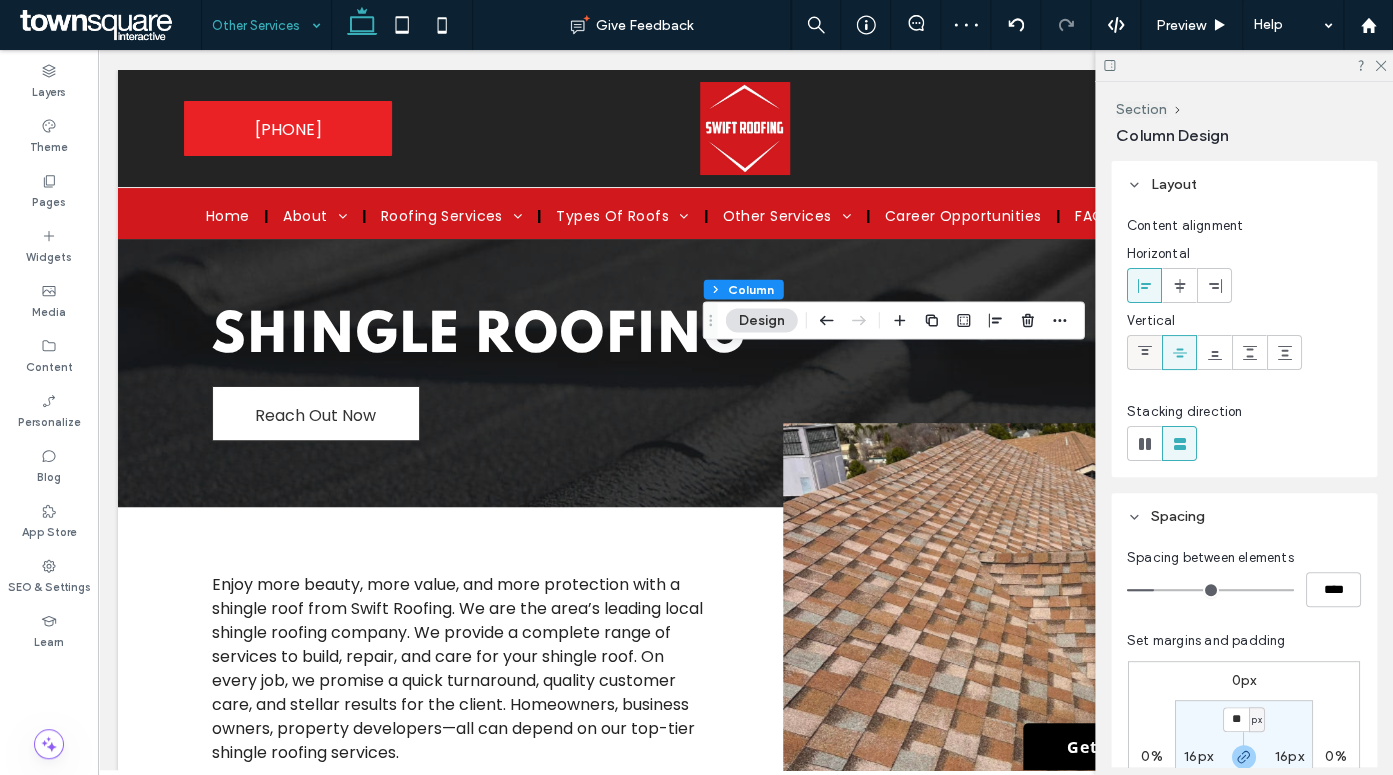 click 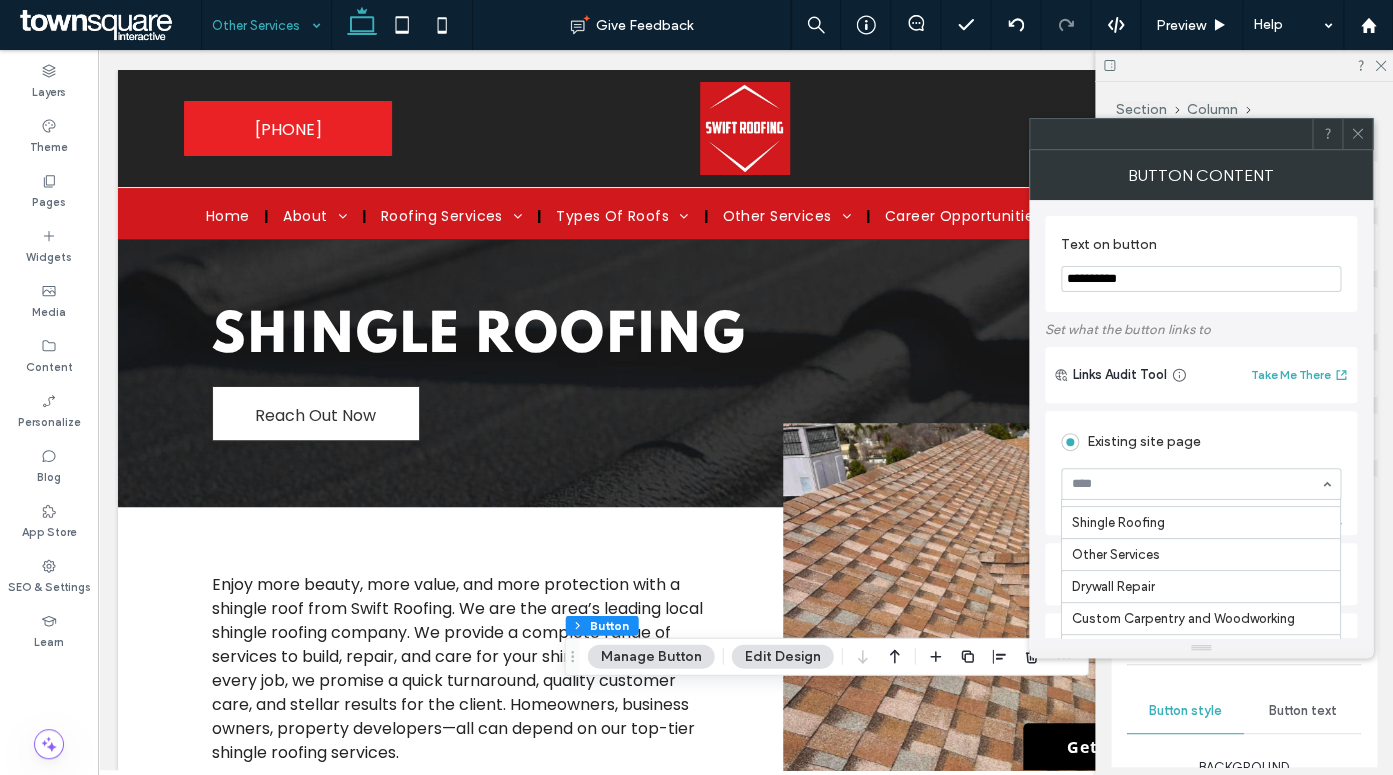 scroll, scrollTop: 597, scrollLeft: 0, axis: vertical 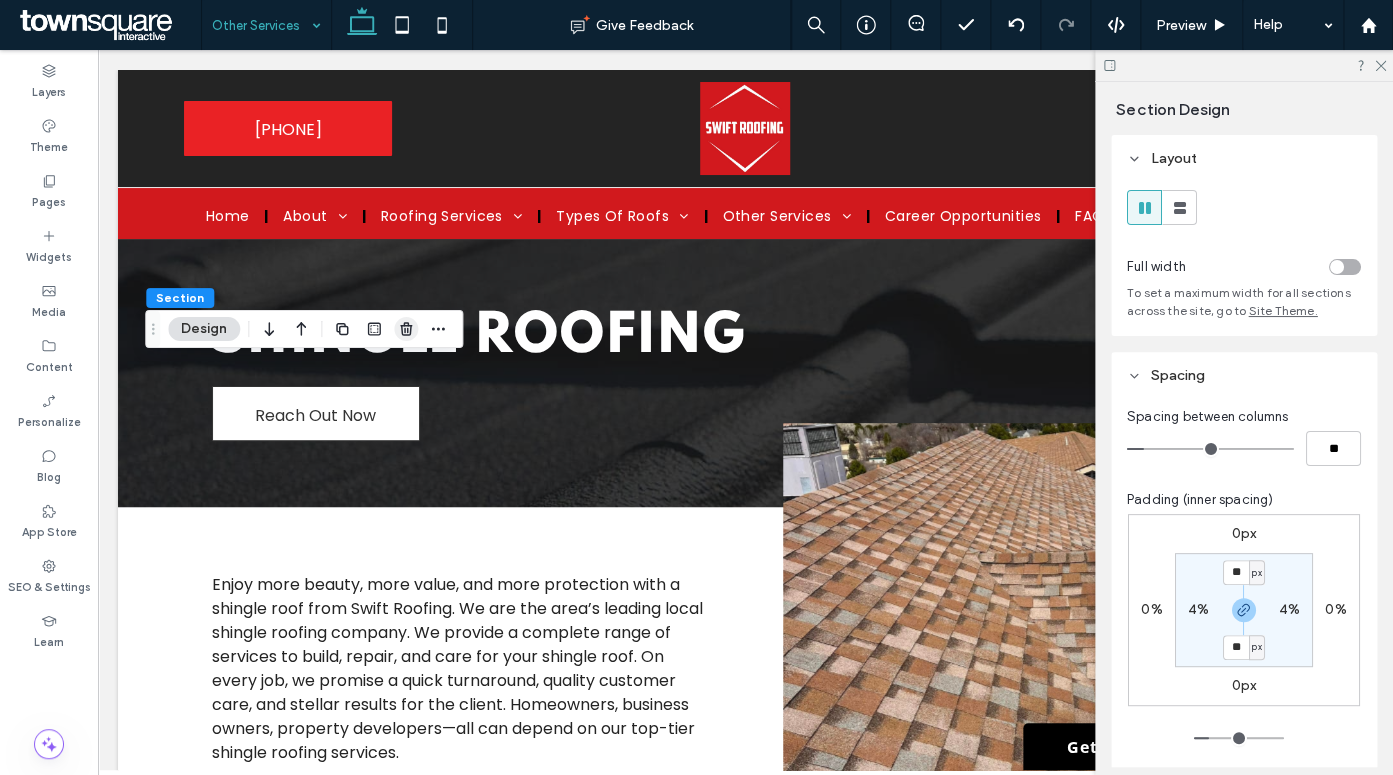 click 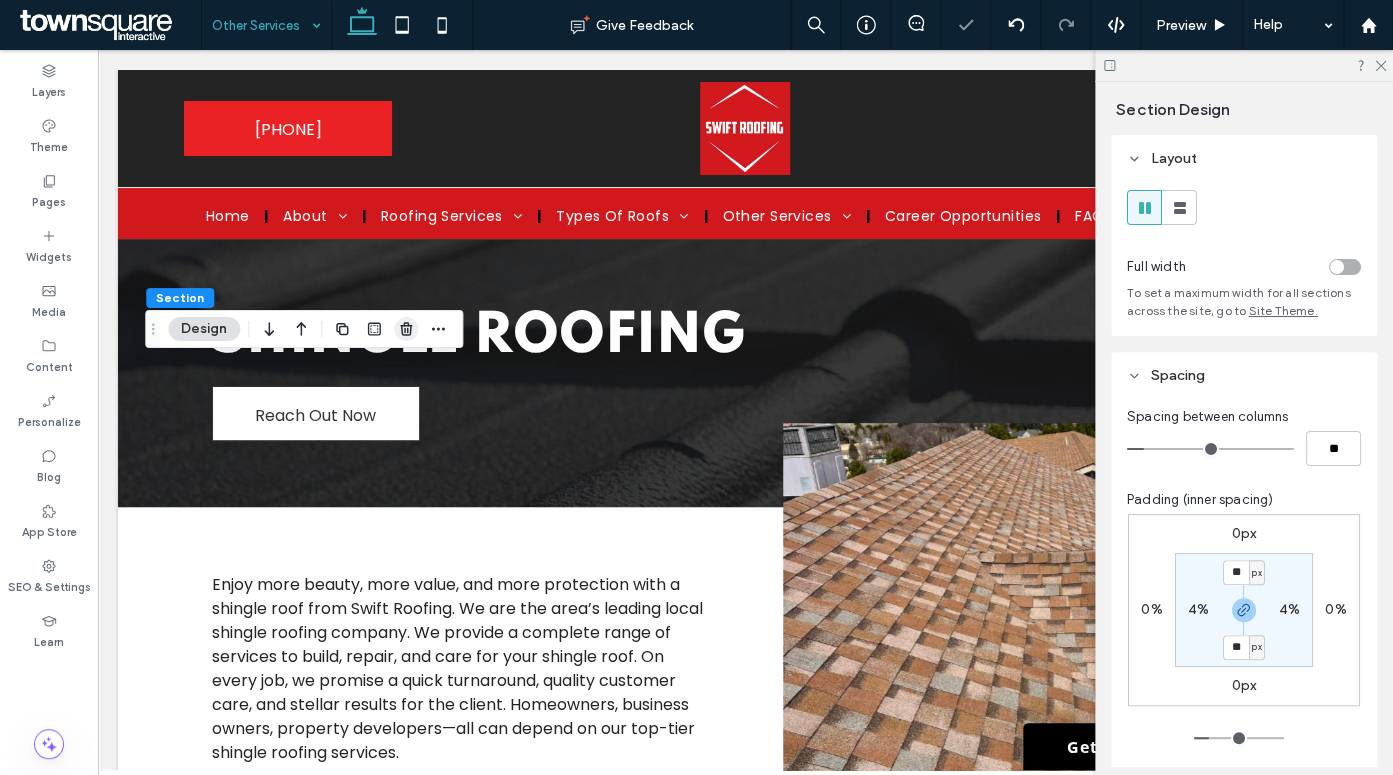 click 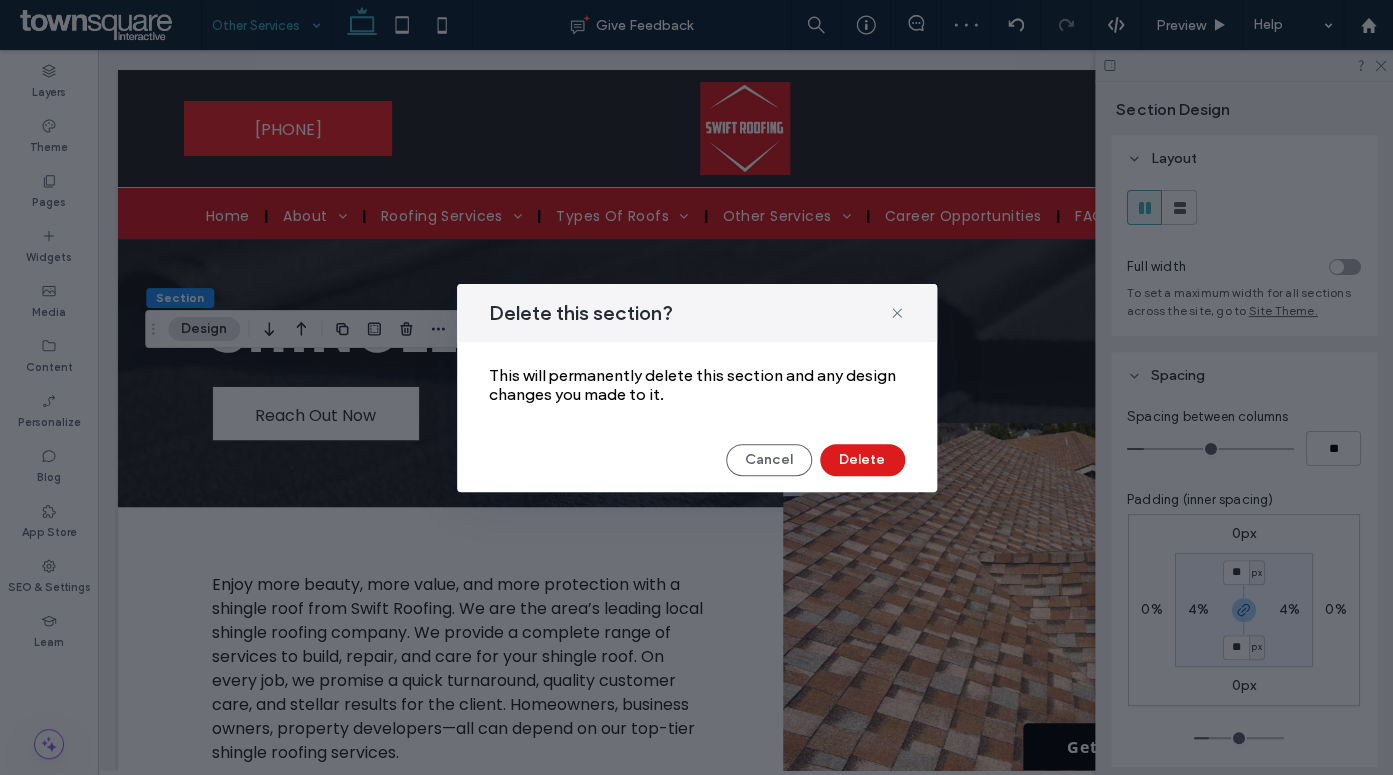 click on "Delete this section? This will permanently delete this section and any design changes you made to it. Cancel Delete" at bounding box center (697, 388) 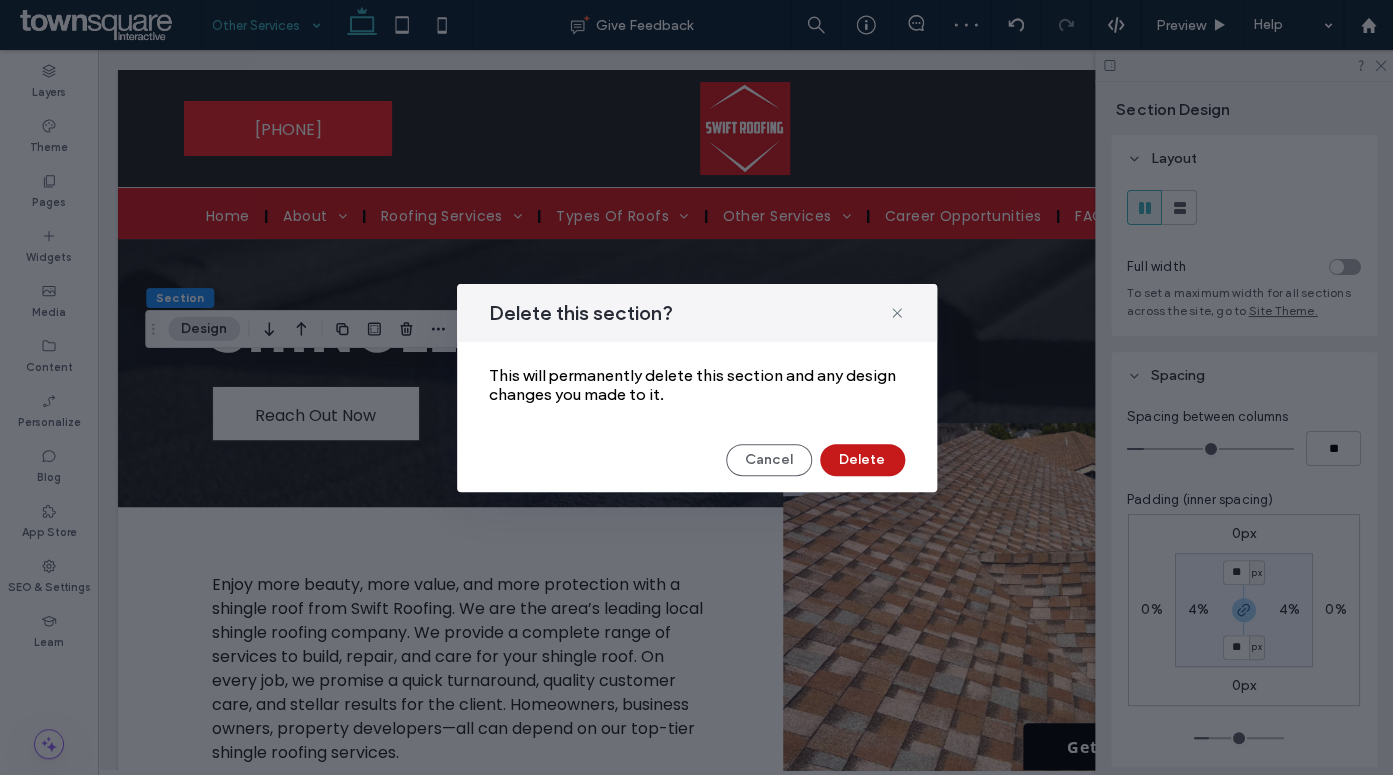 click on "Delete" at bounding box center (862, 460) 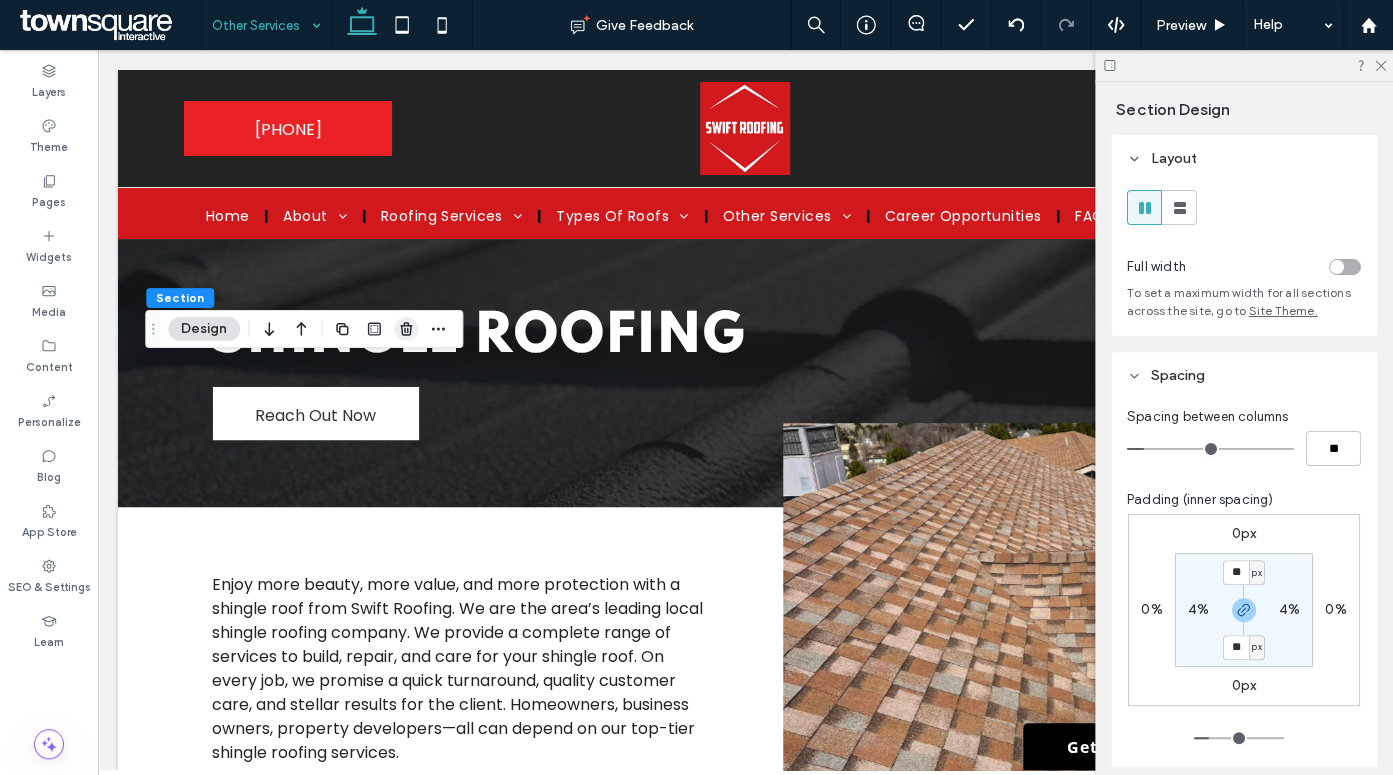 click 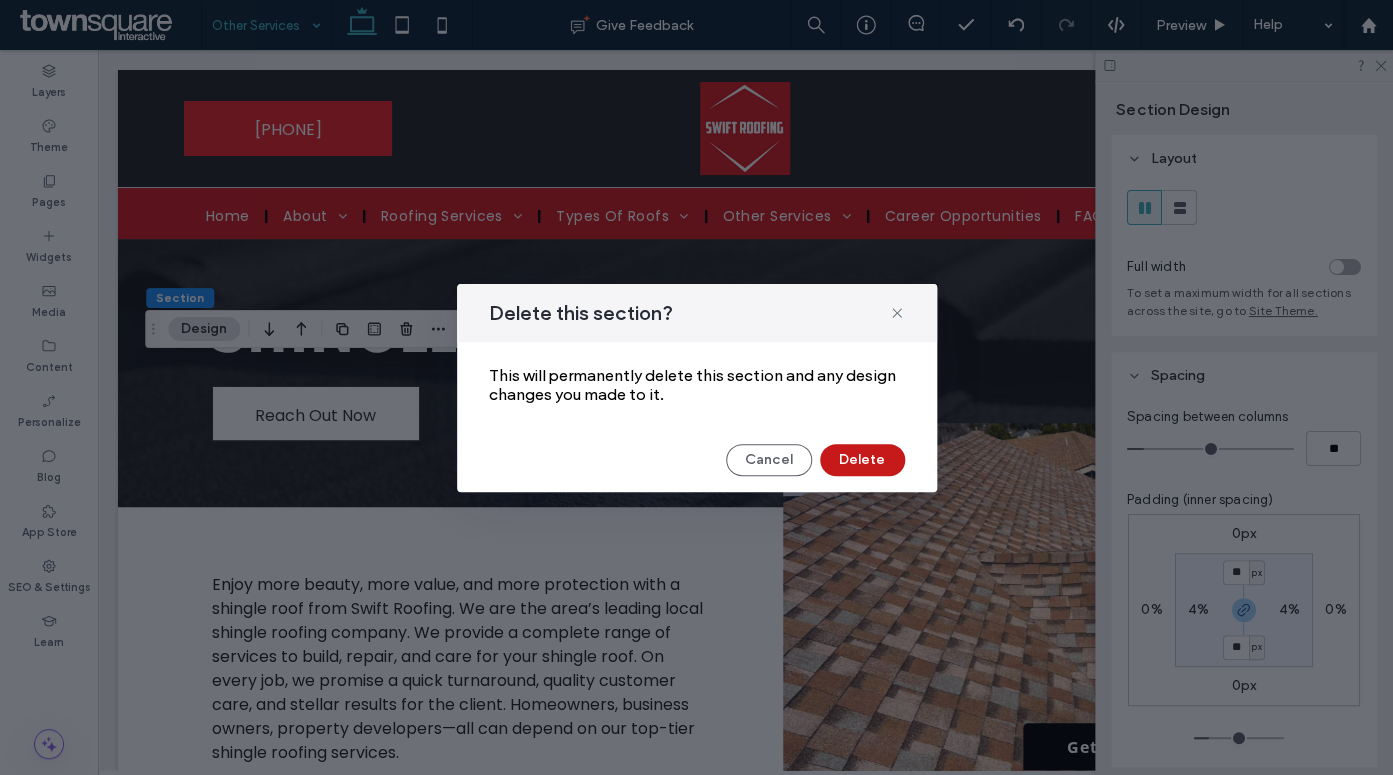 click on "Delete" at bounding box center (862, 460) 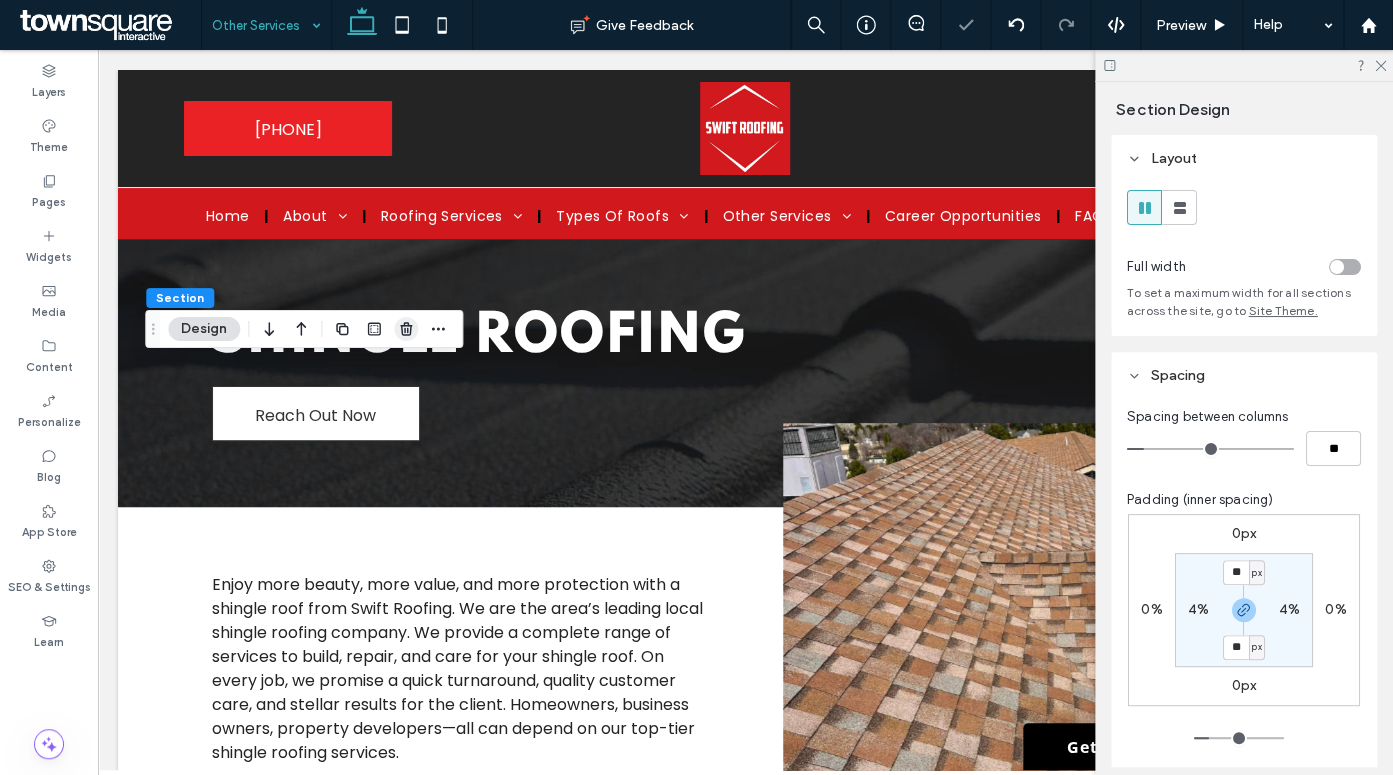 click 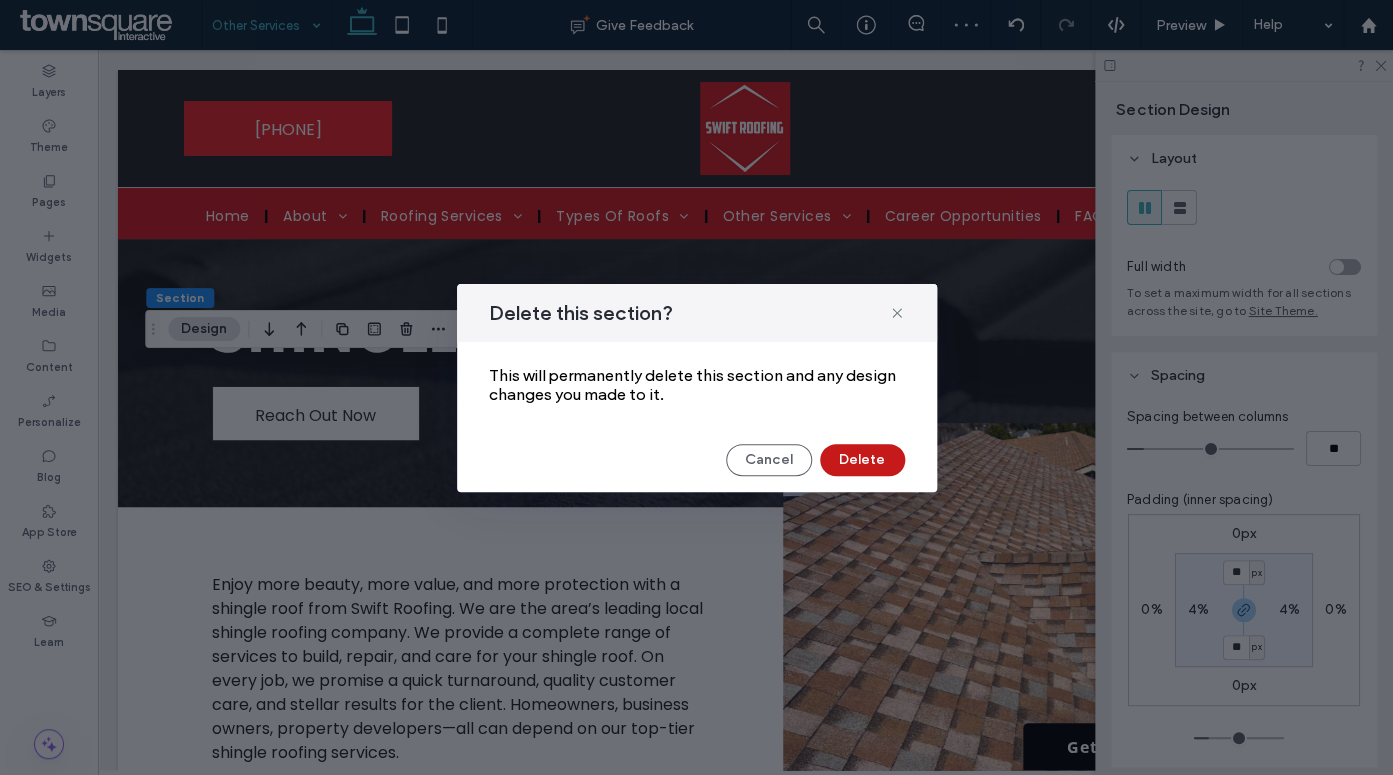 click on "Delete" at bounding box center (862, 460) 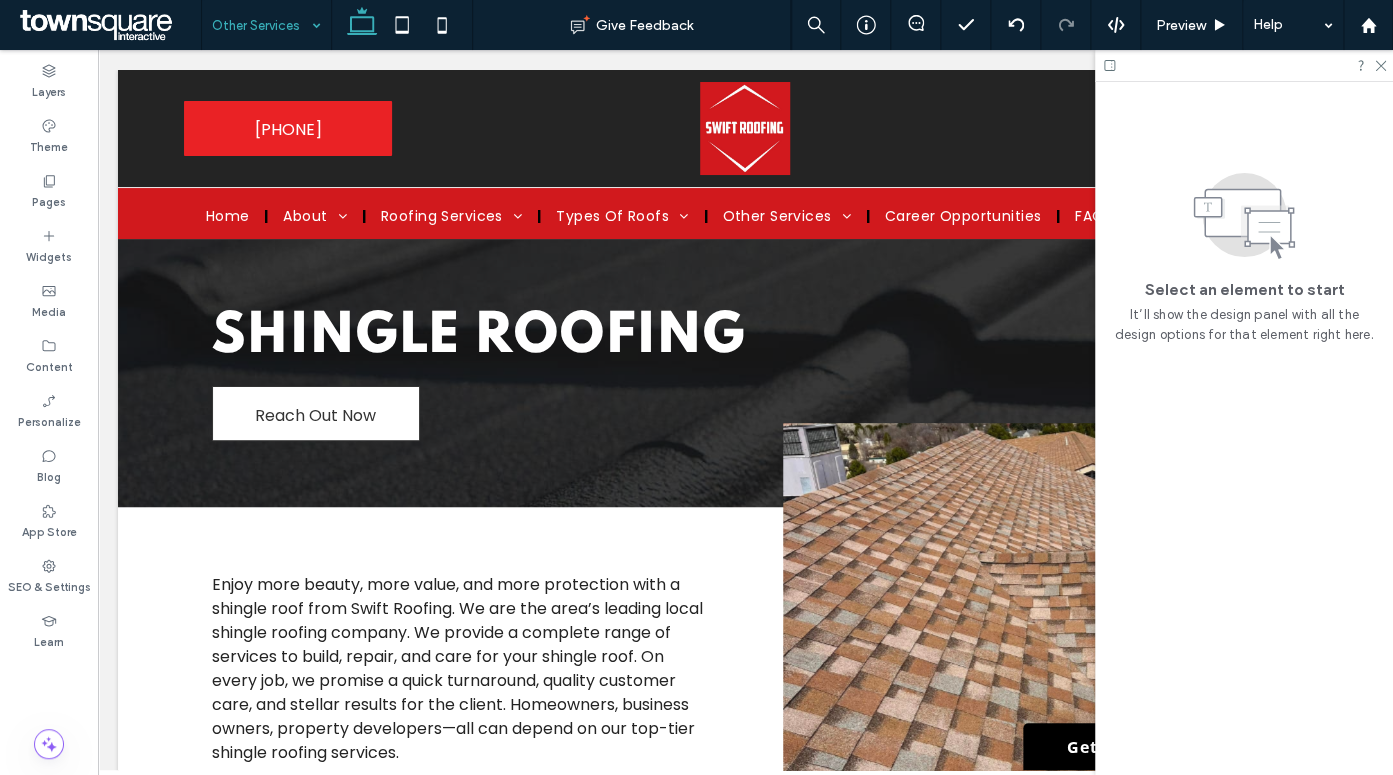 click at bounding box center [261, 25] 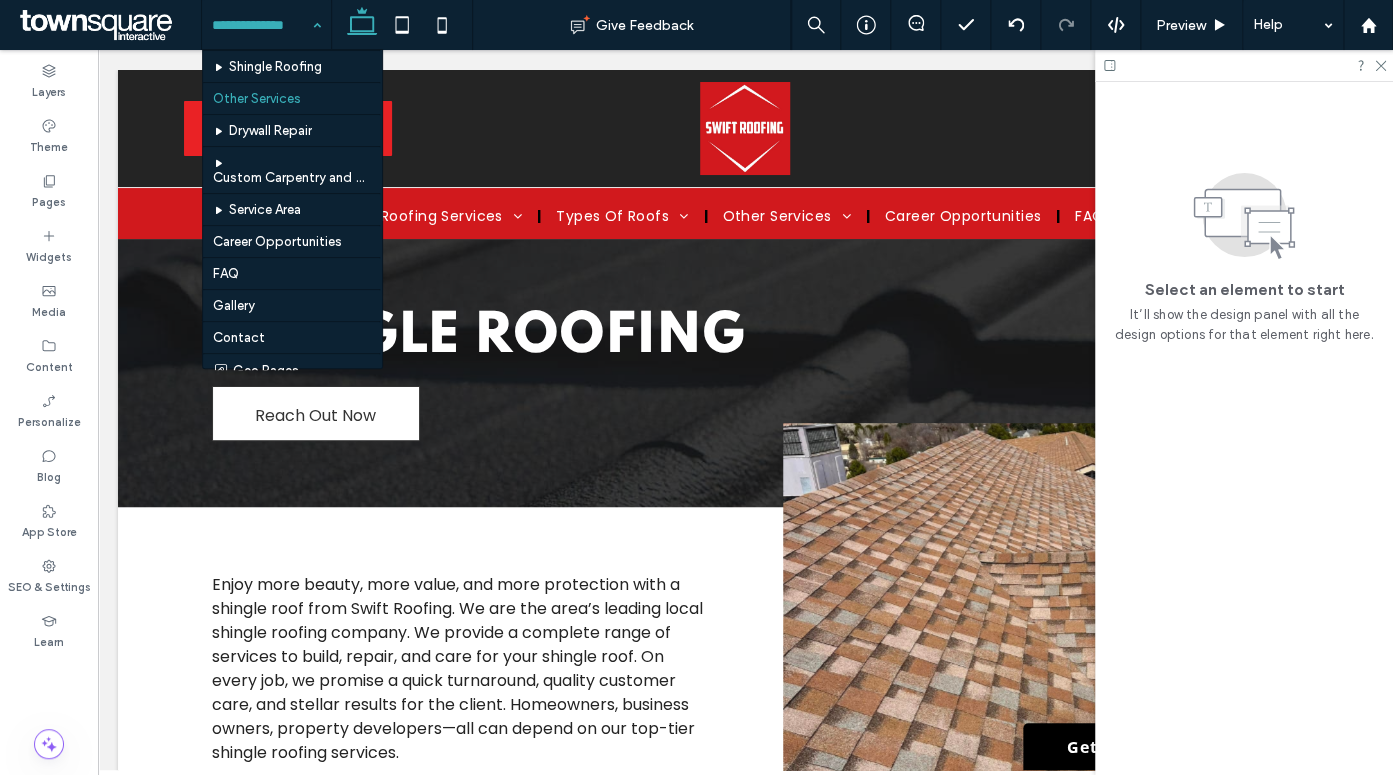 scroll, scrollTop: 687, scrollLeft: 0, axis: vertical 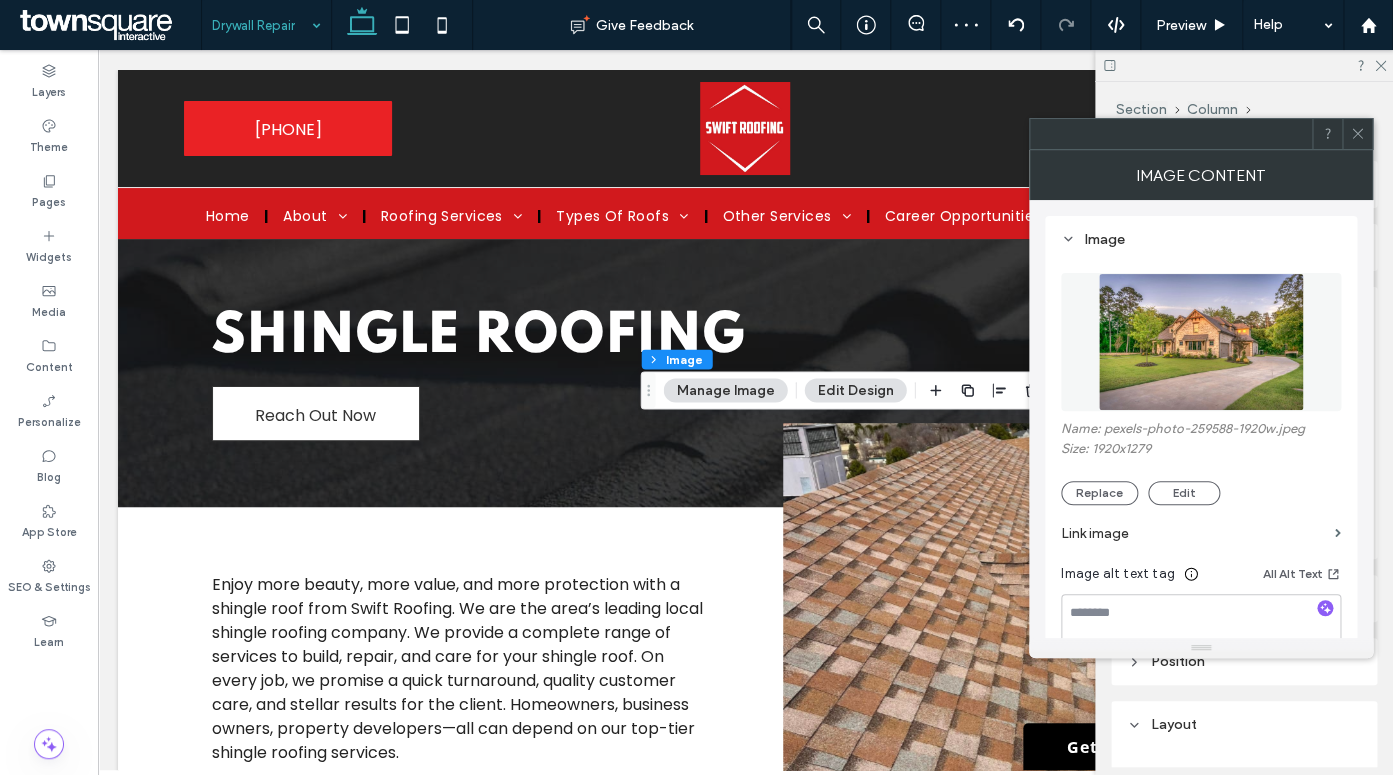 click at bounding box center (1201, 342) 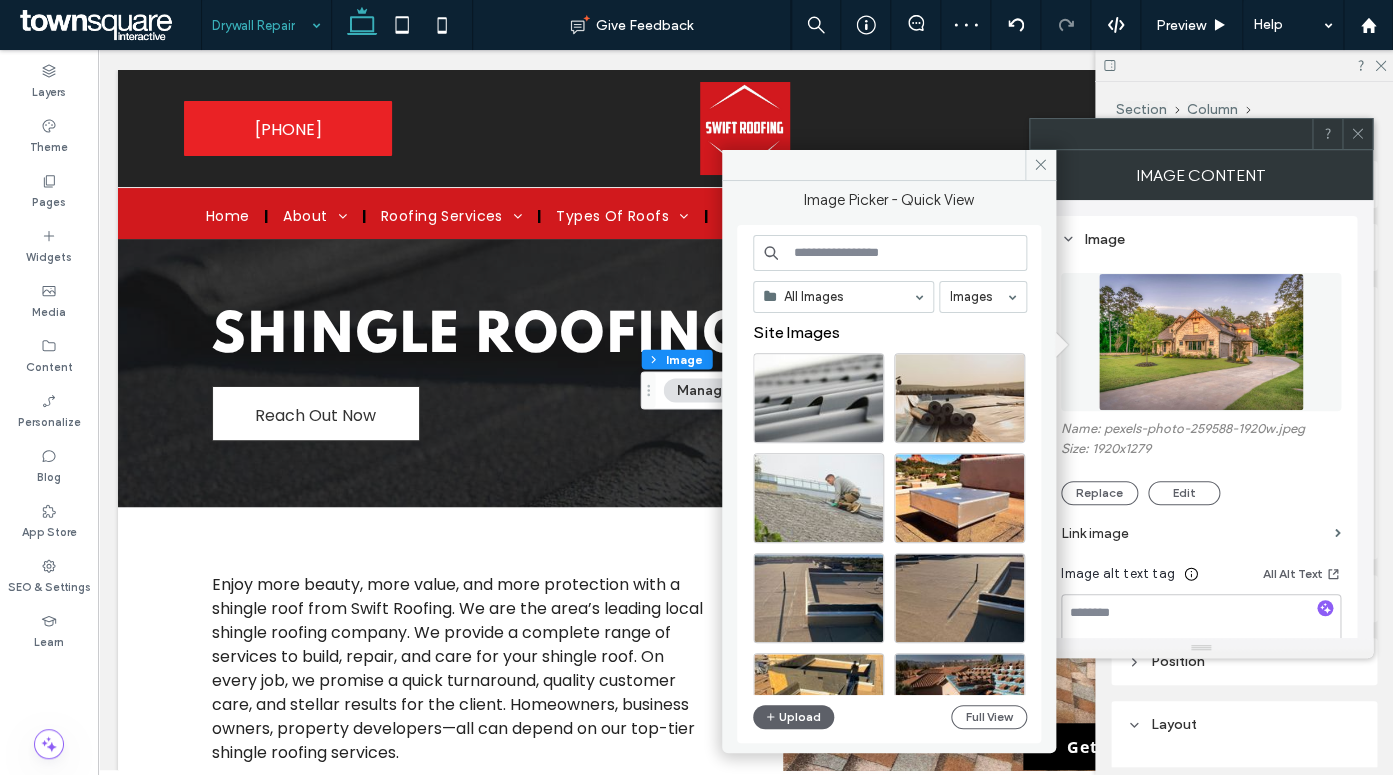 click at bounding box center (890, 253) 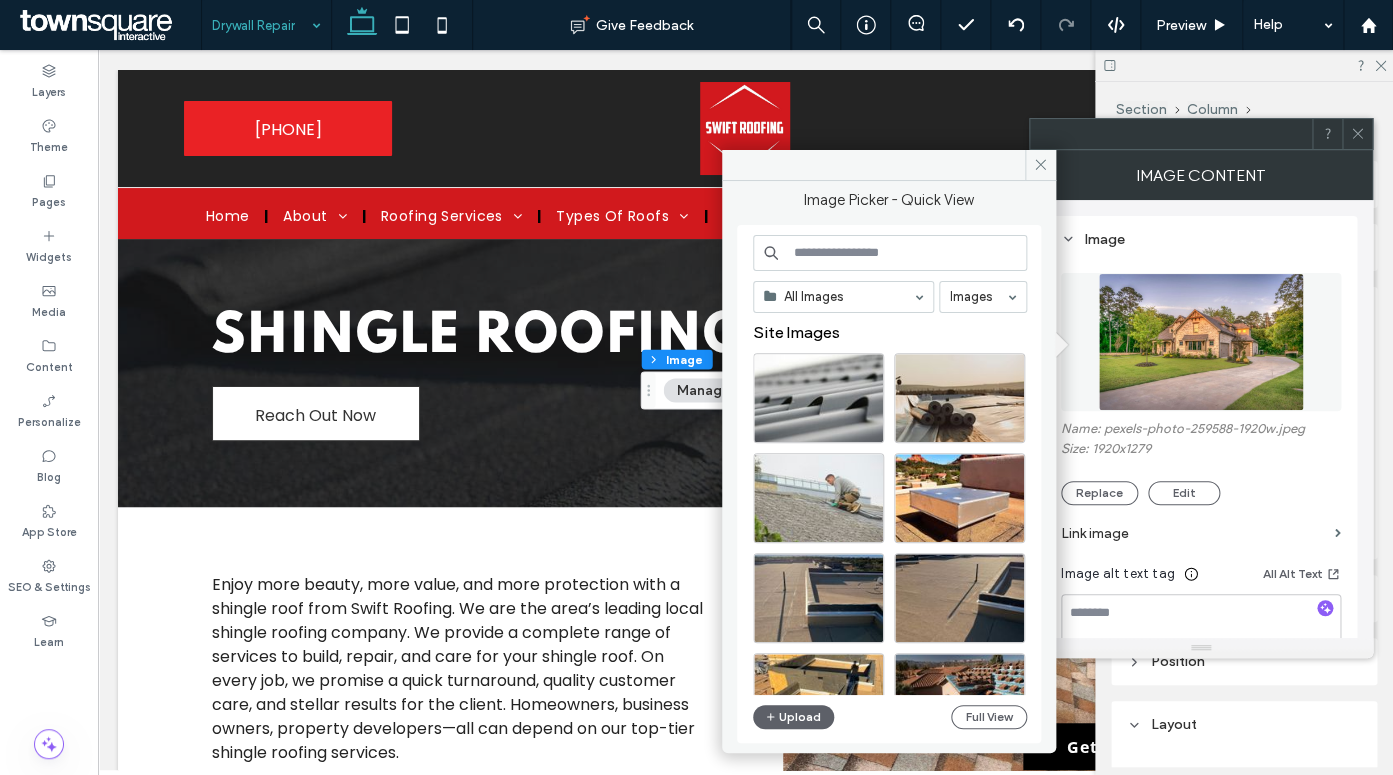 type on "*" 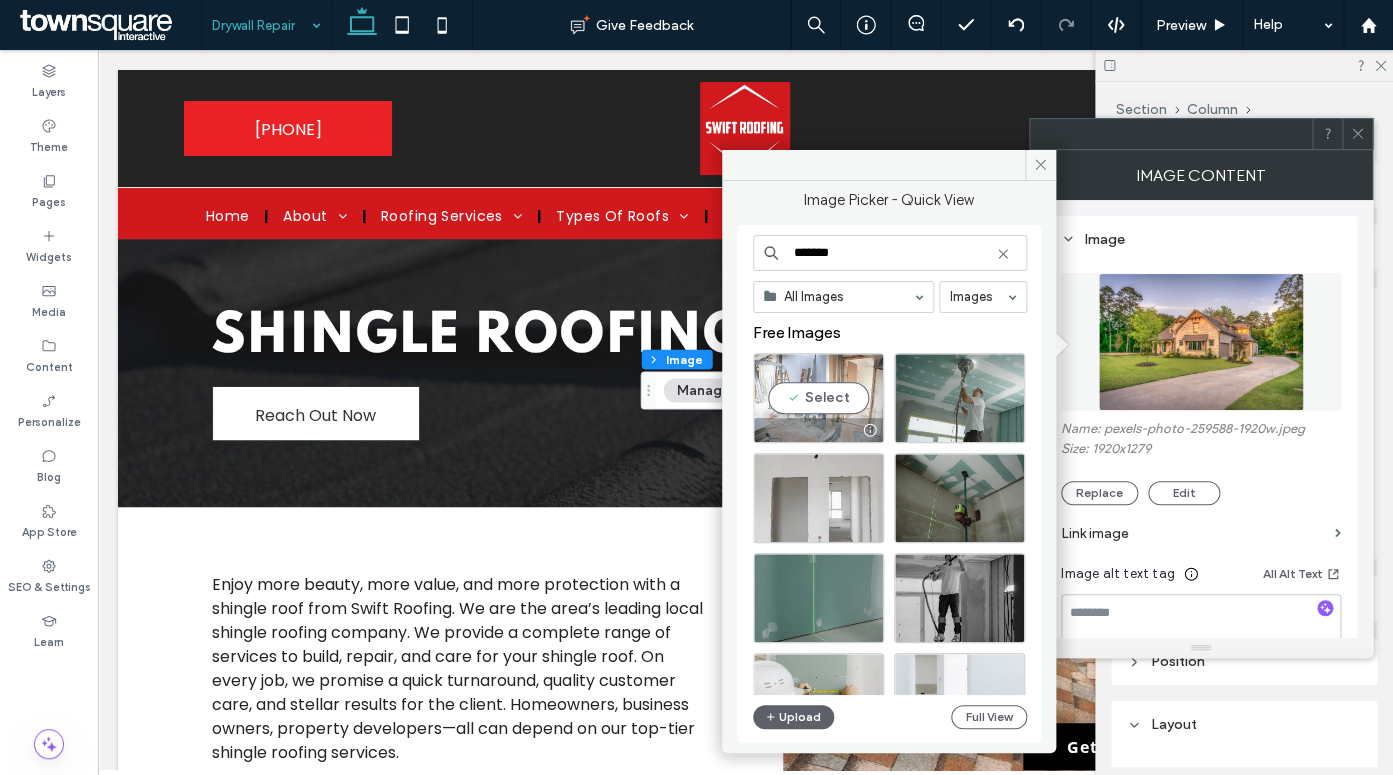 type on "*******" 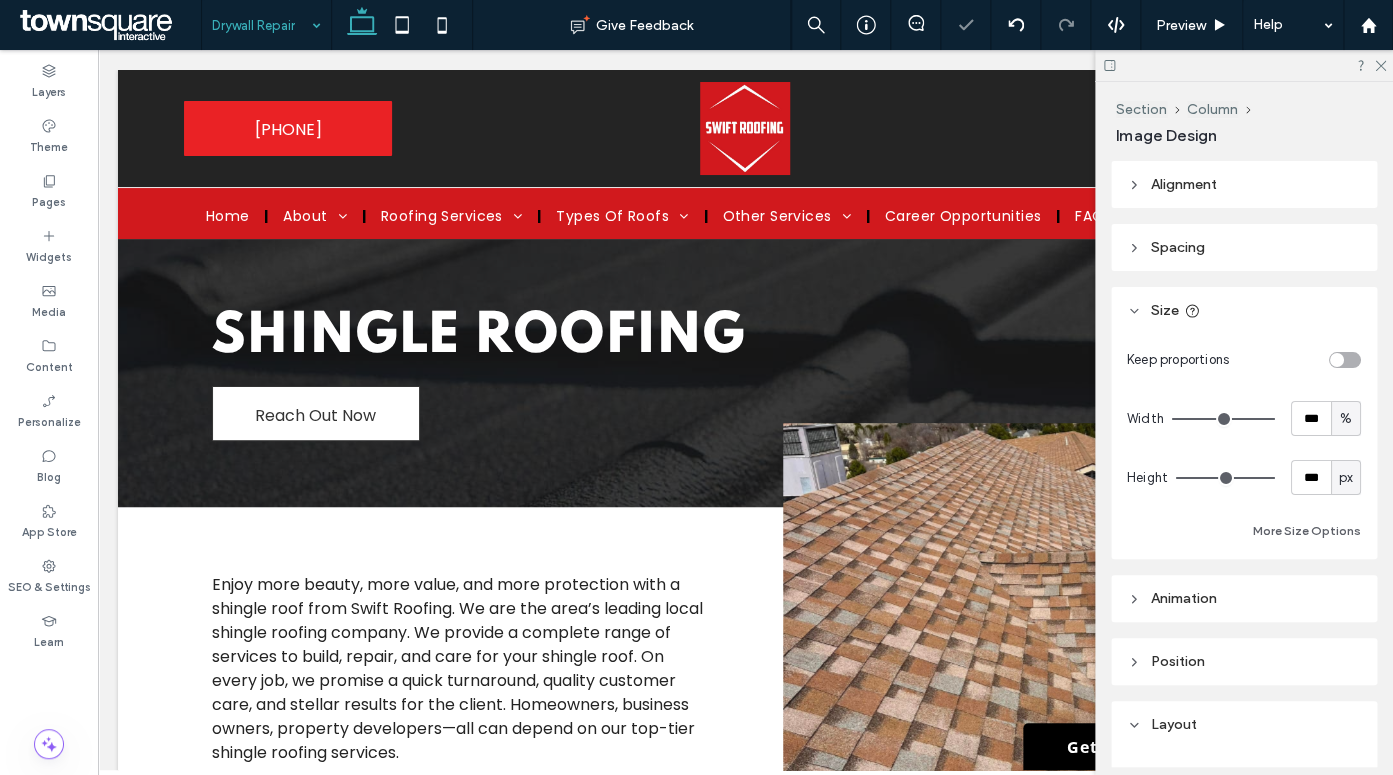 type on "**" 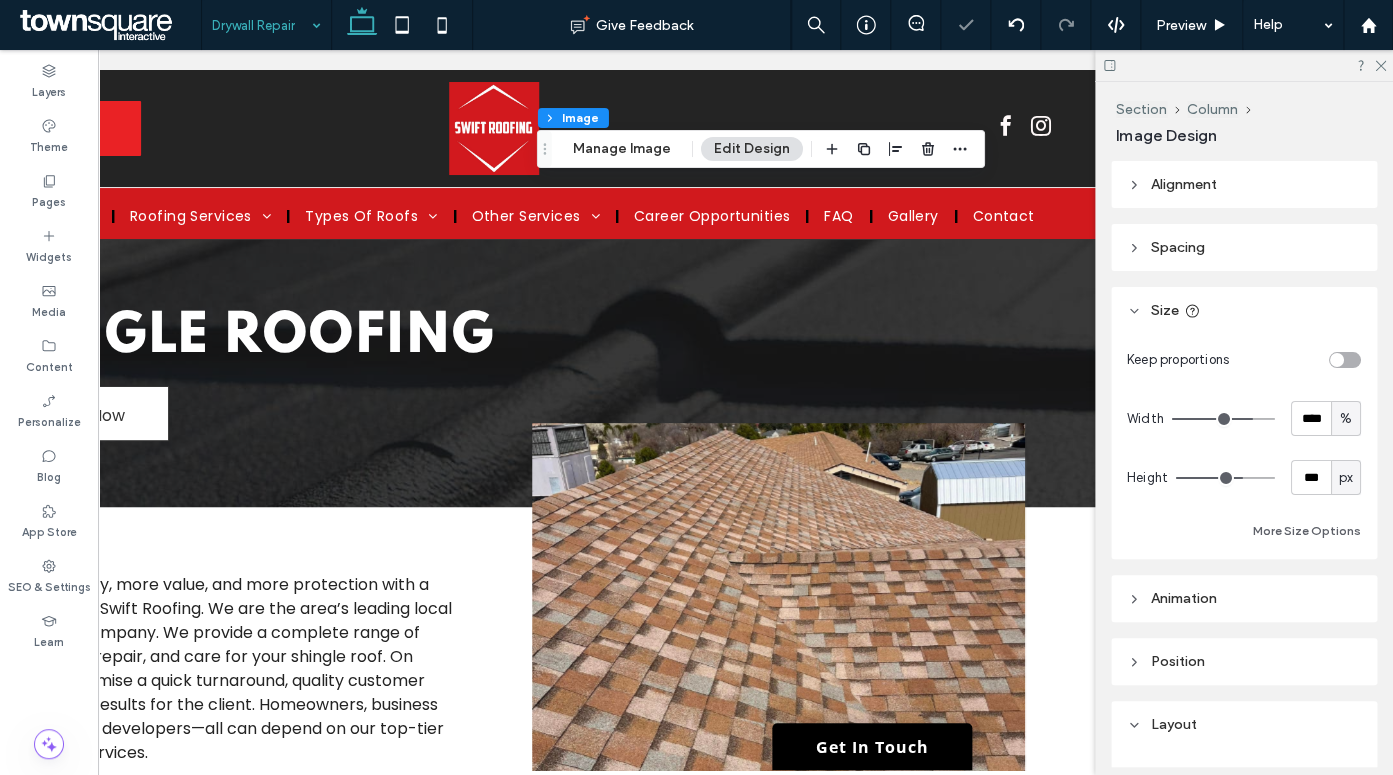 scroll, scrollTop: 0, scrollLeft: 226, axis: horizontal 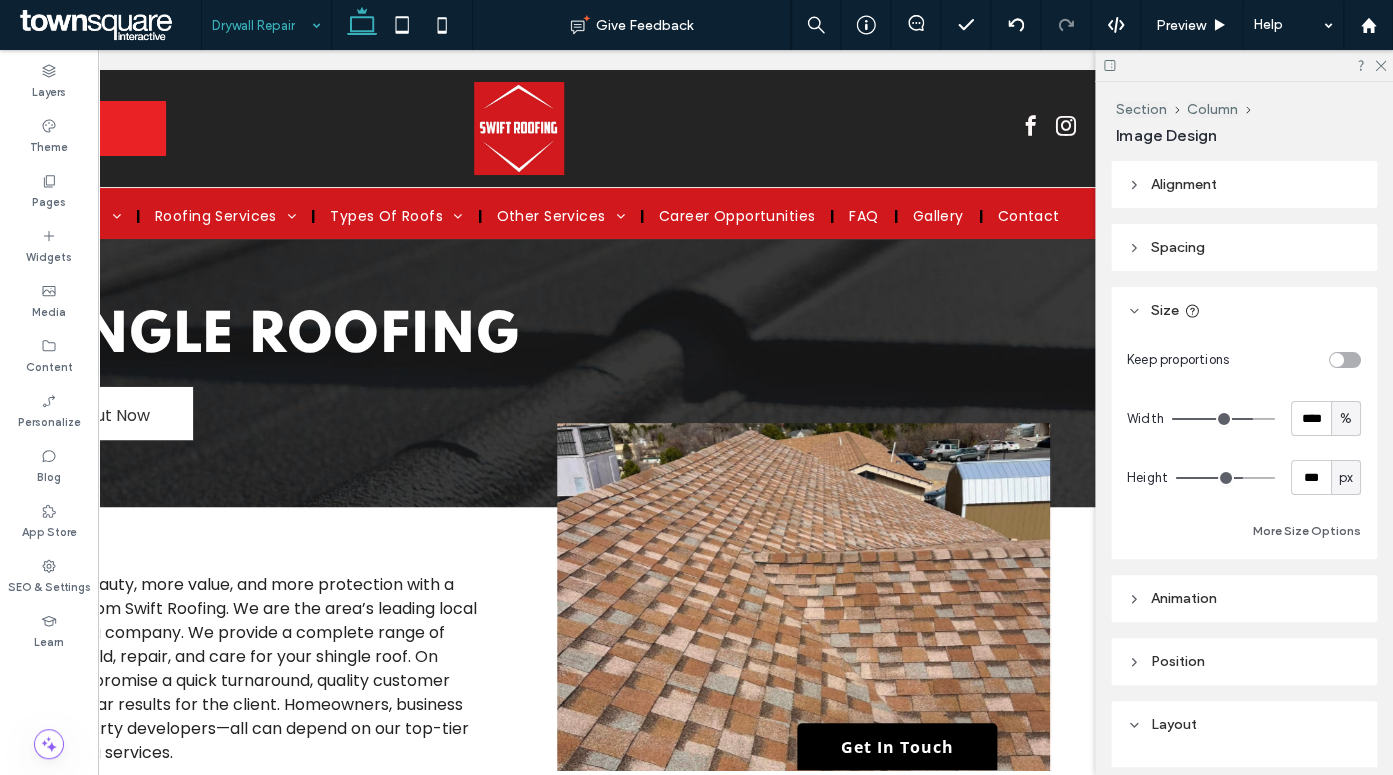 type on "***" 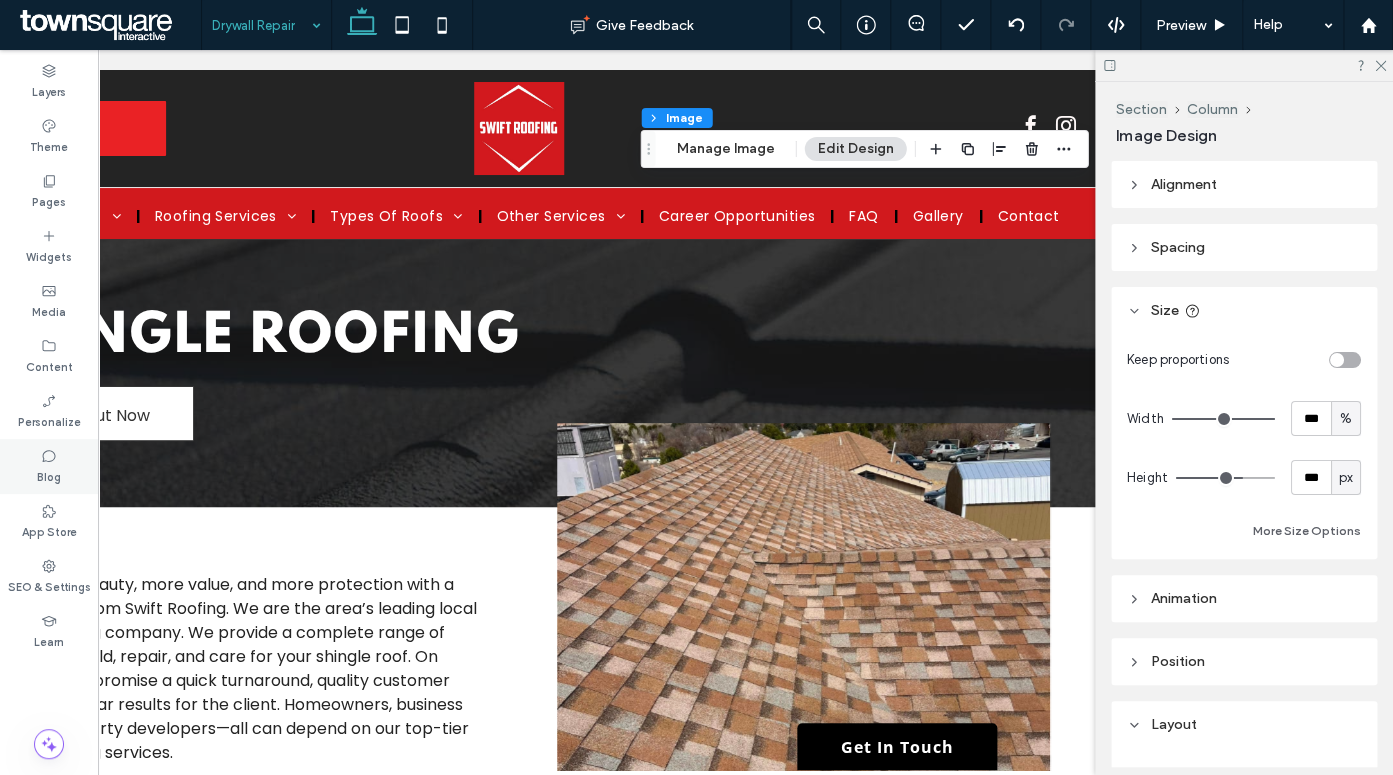 scroll, scrollTop: 0, scrollLeft: 0, axis: both 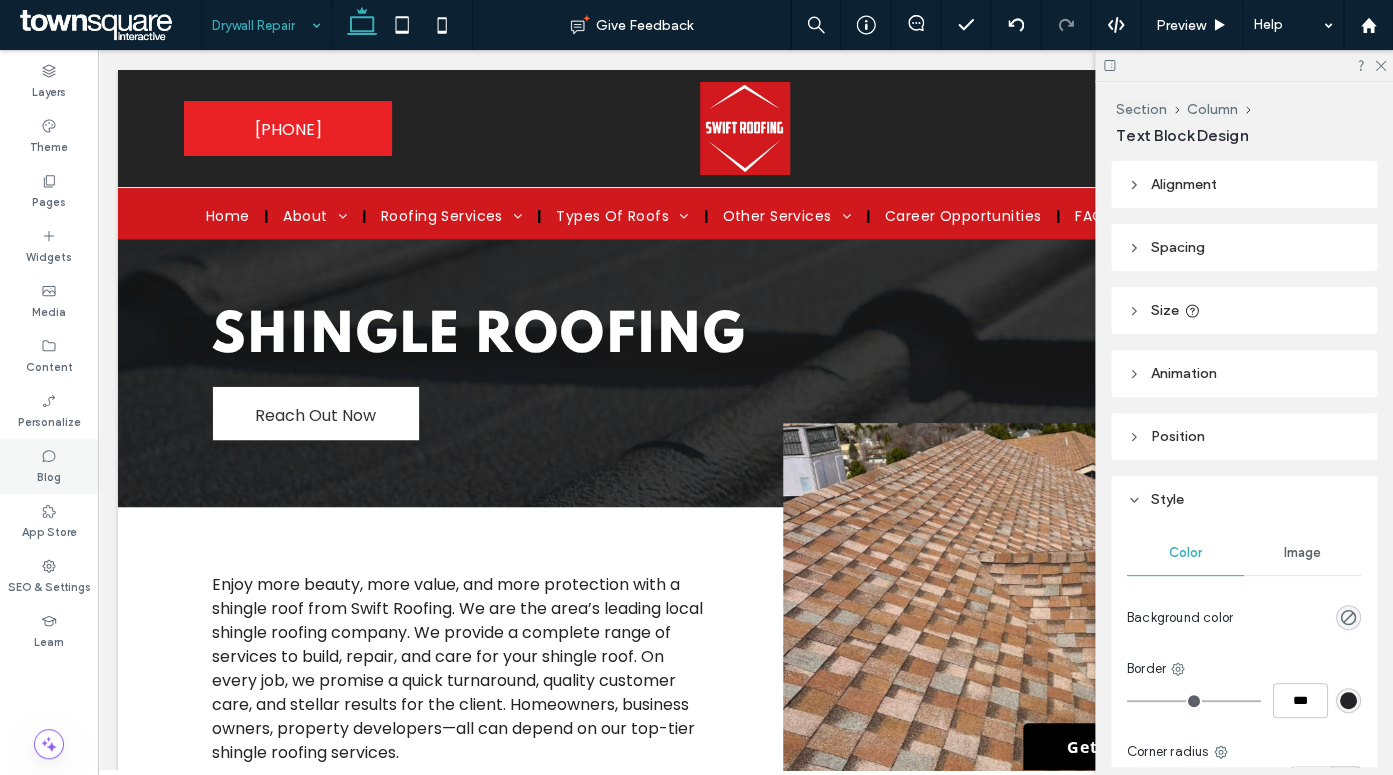 type on "**********" 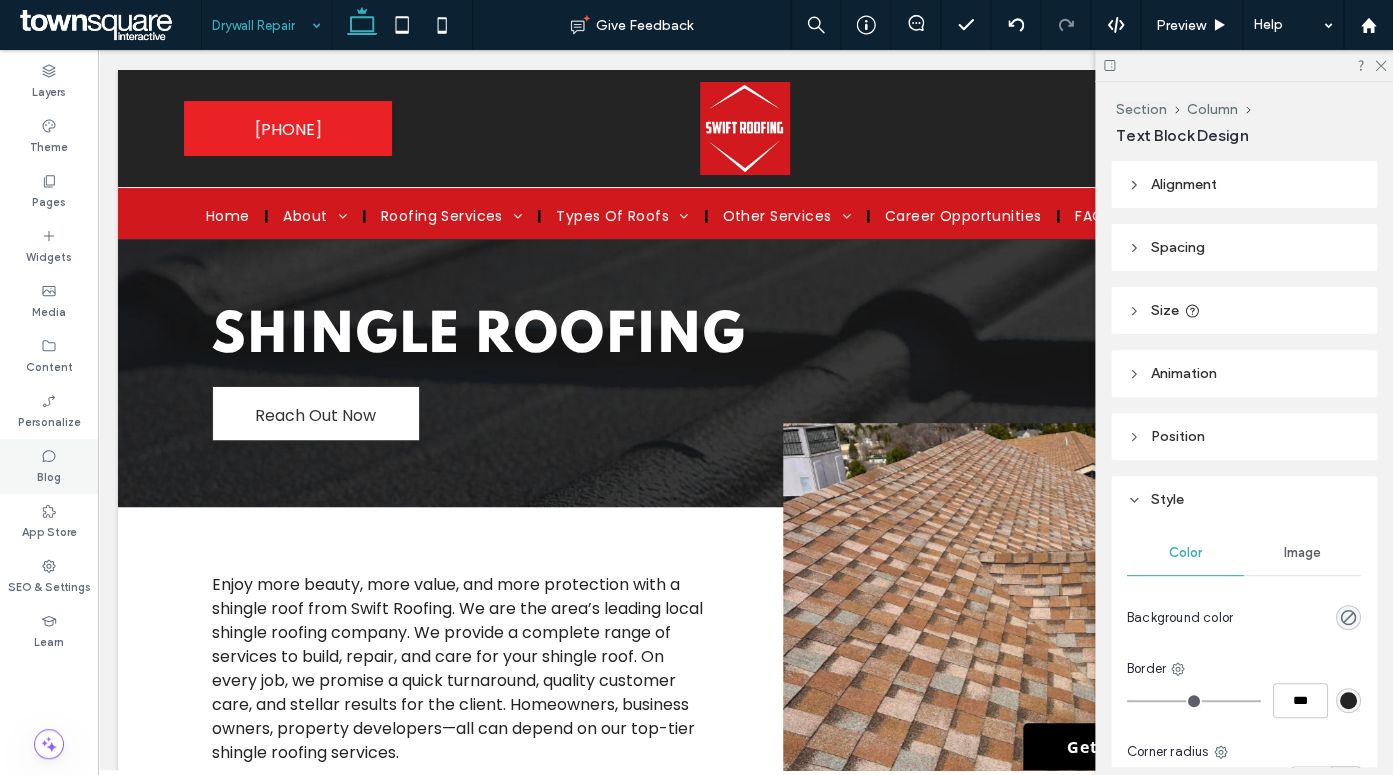 type on "**" 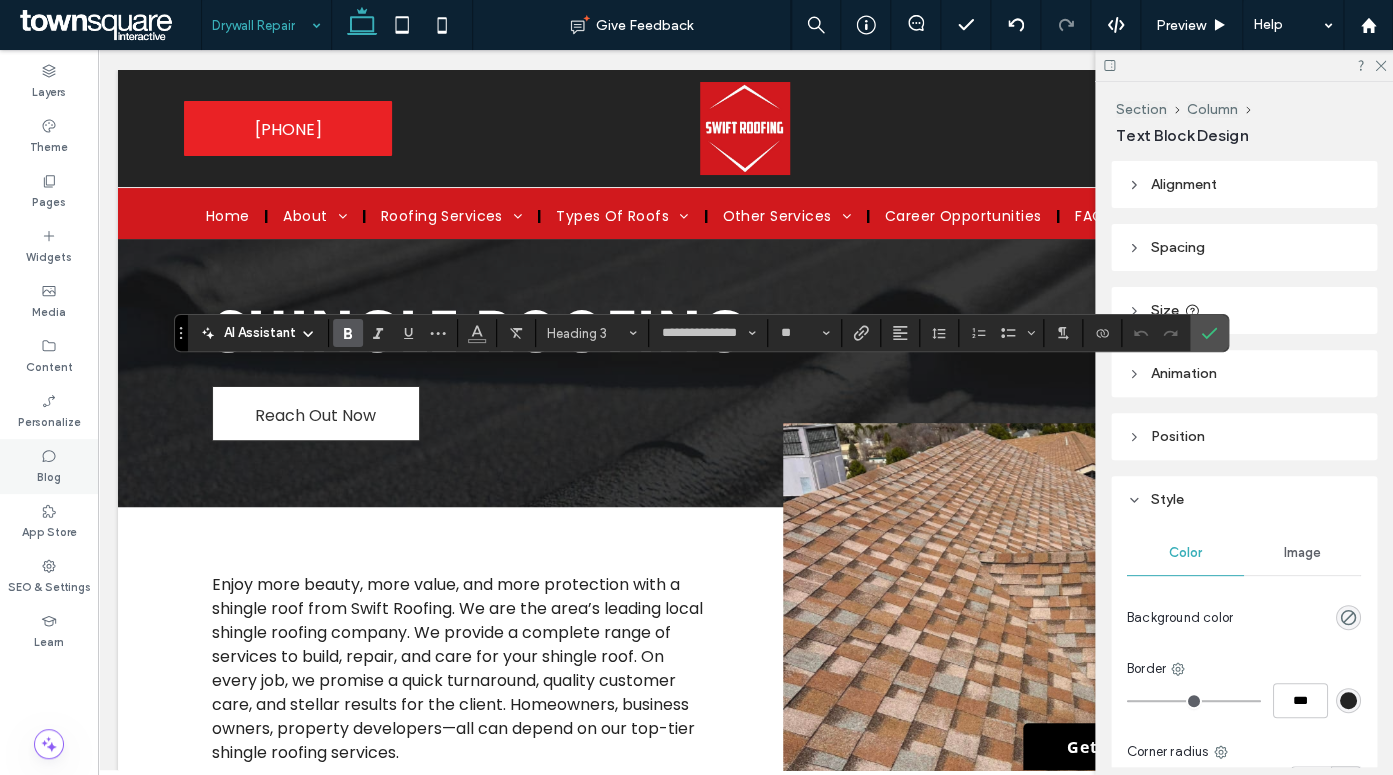 type on "**********" 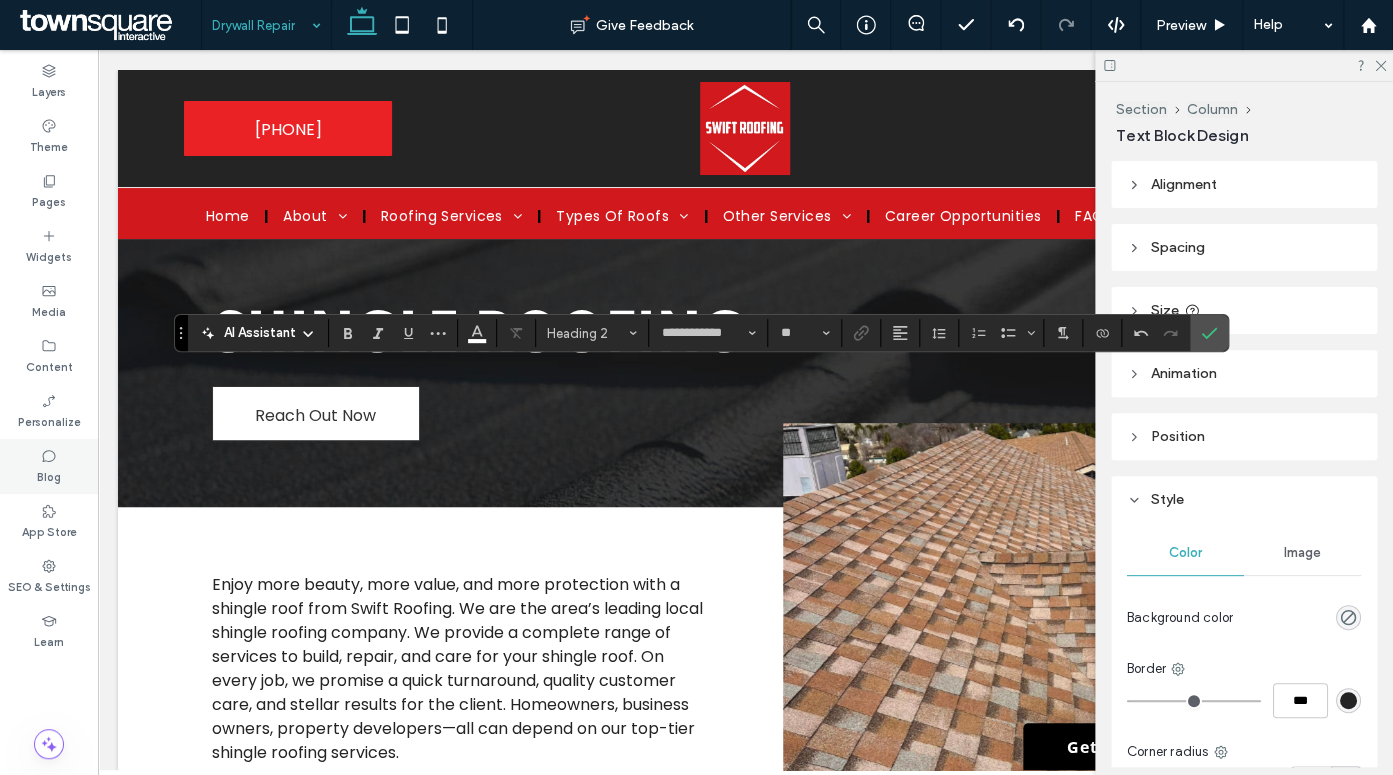 type on "**********" 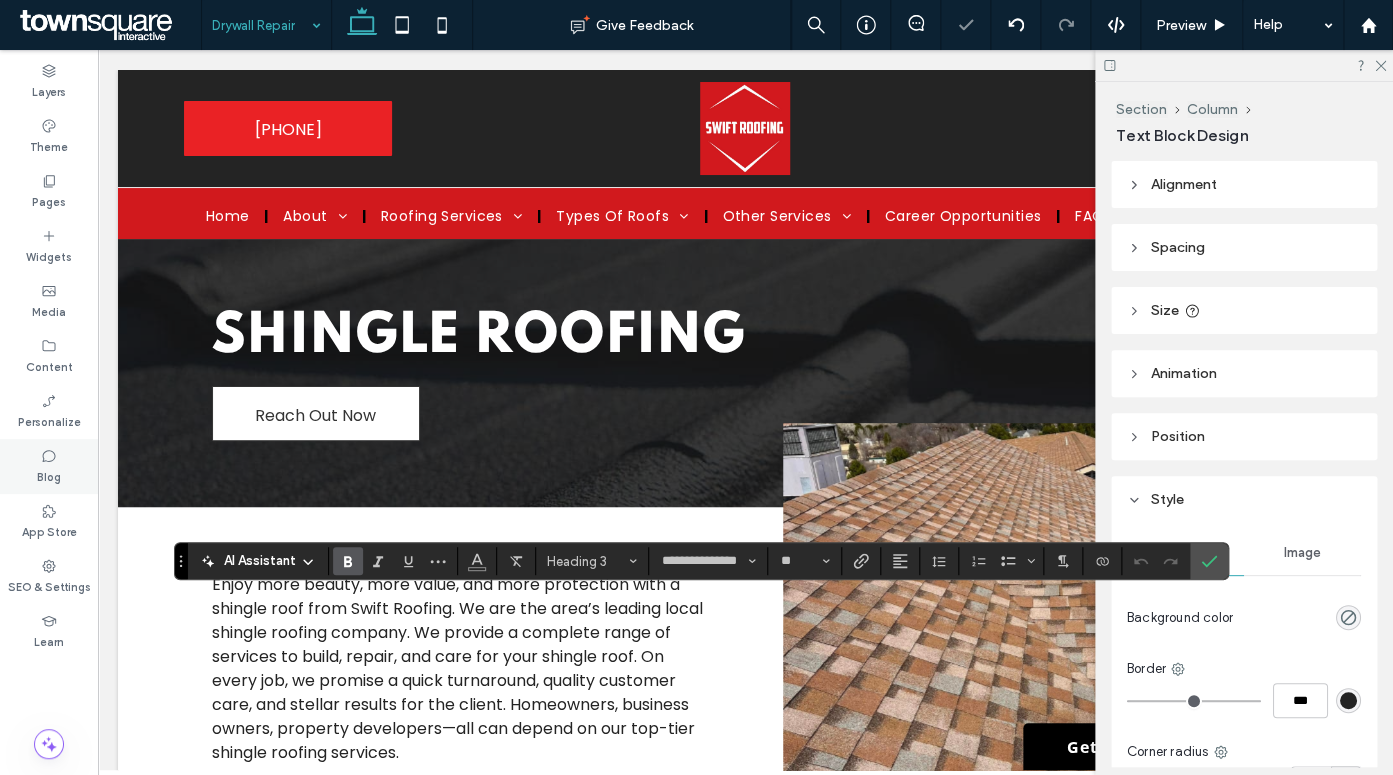 type on "**********" 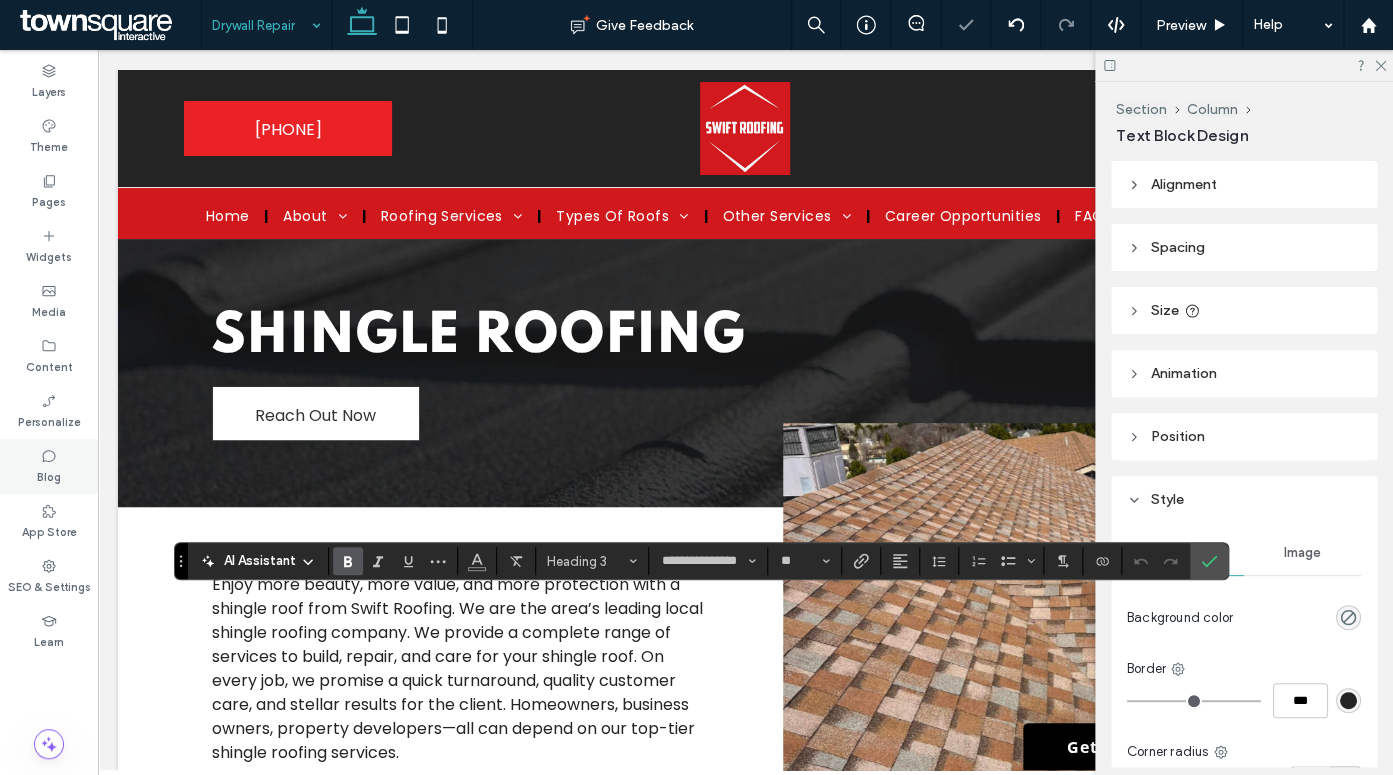 type on "**" 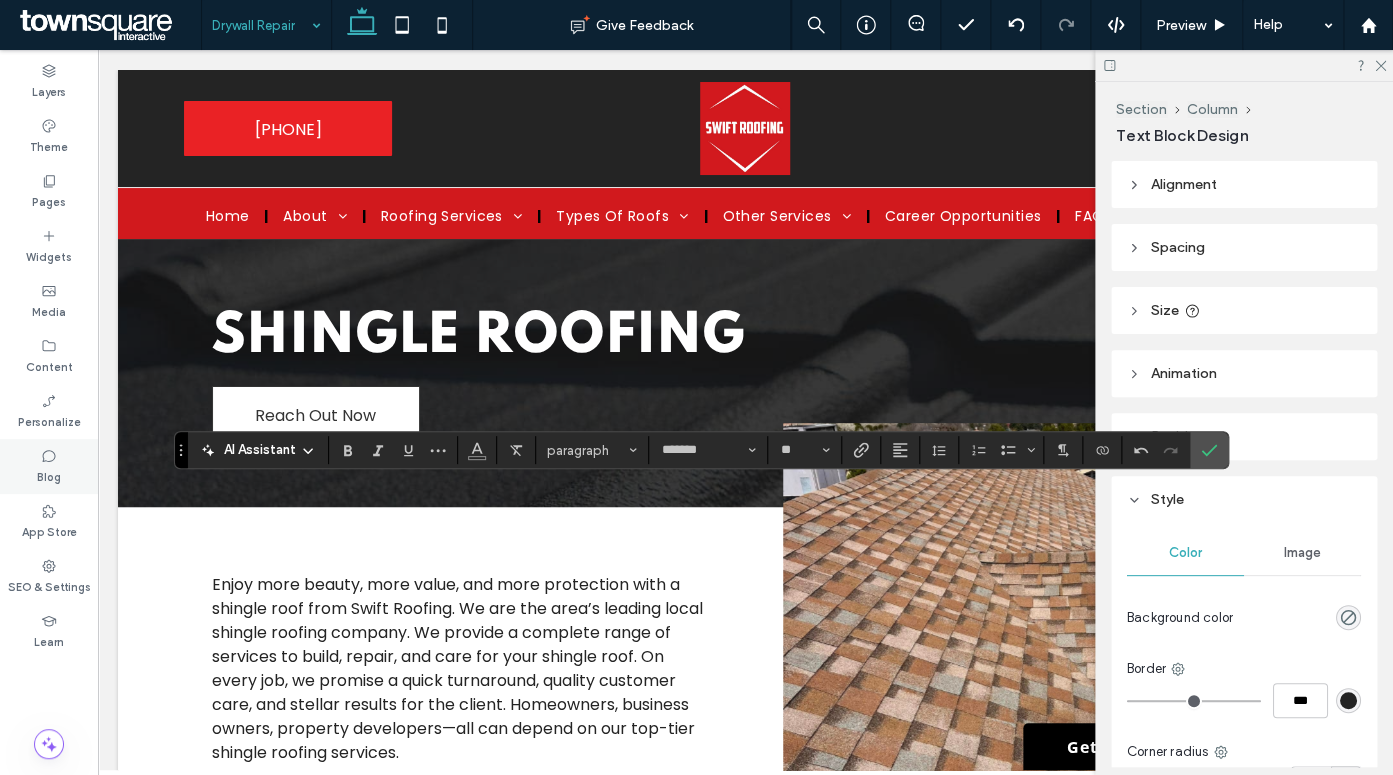 click 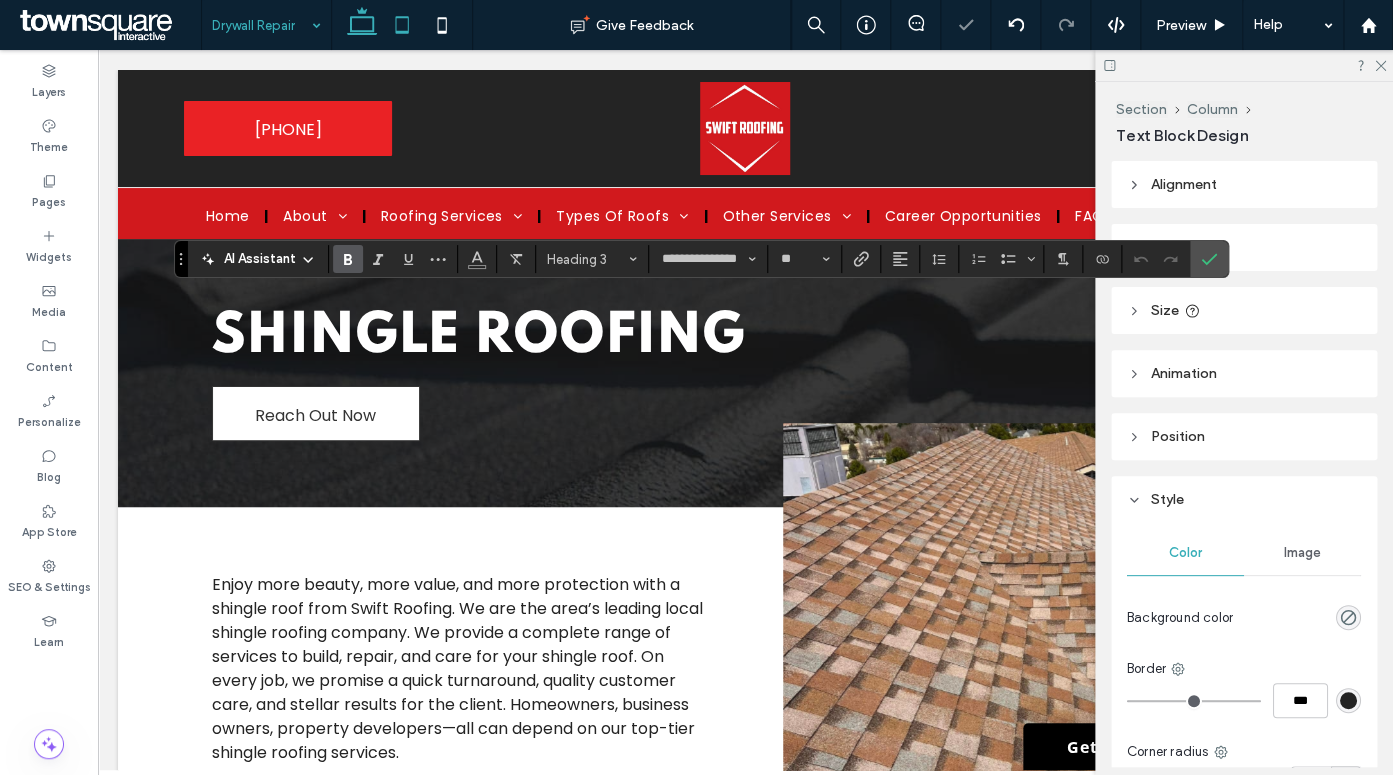 type on "**********" 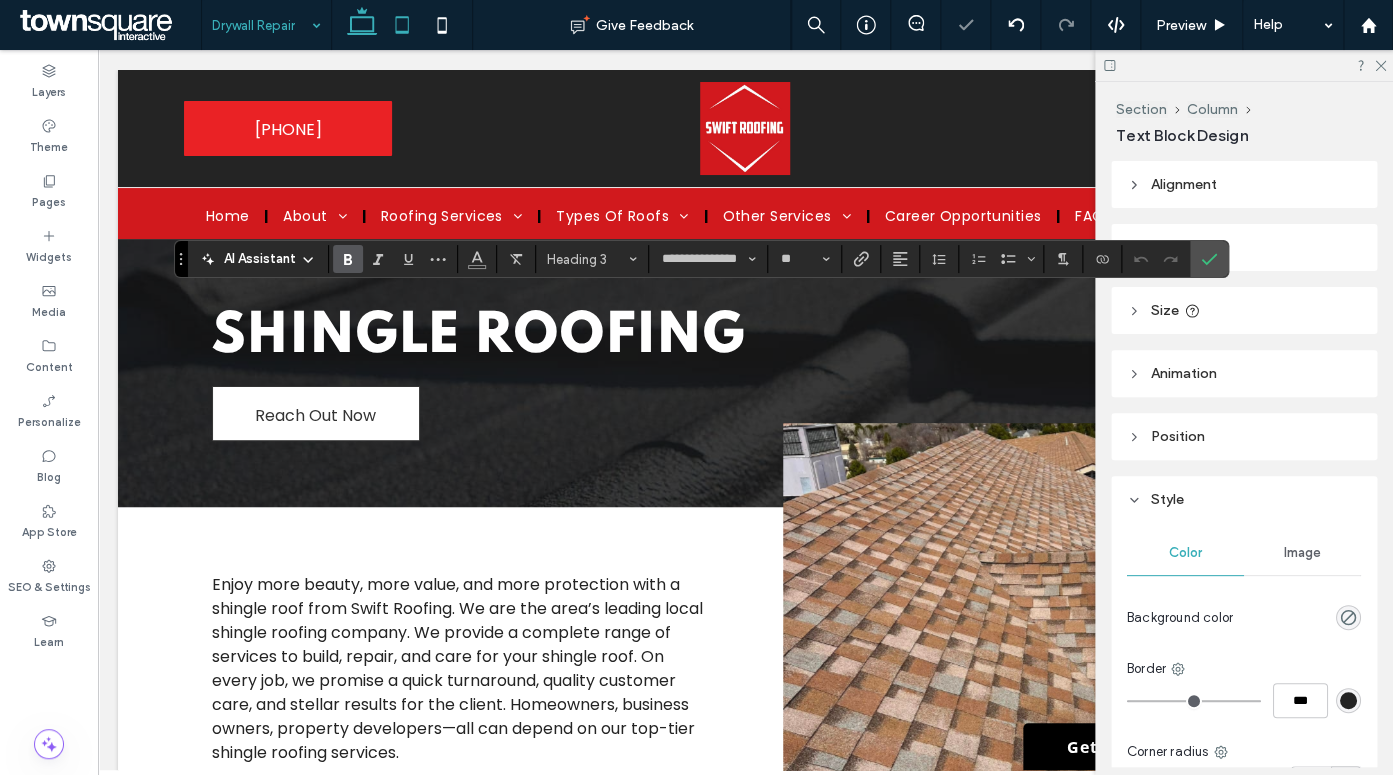 type on "**" 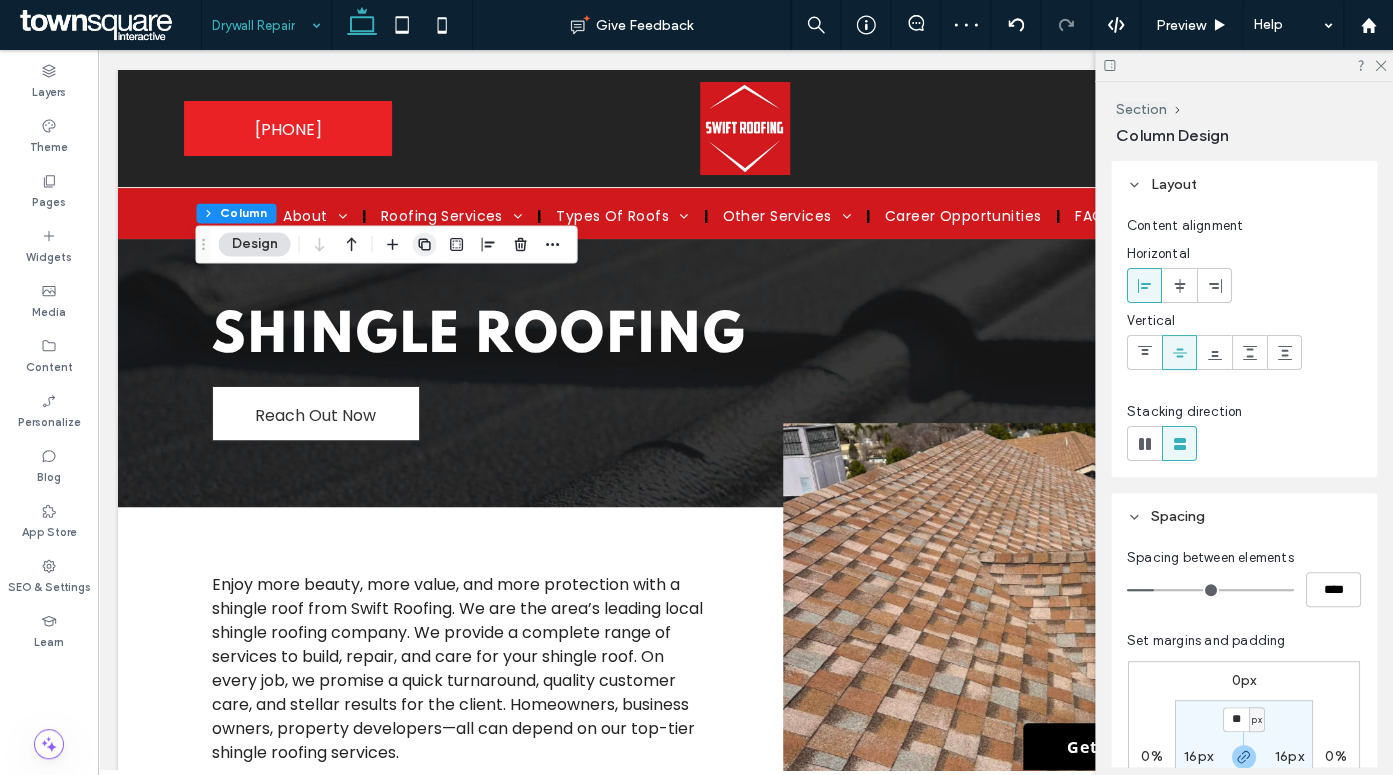 click 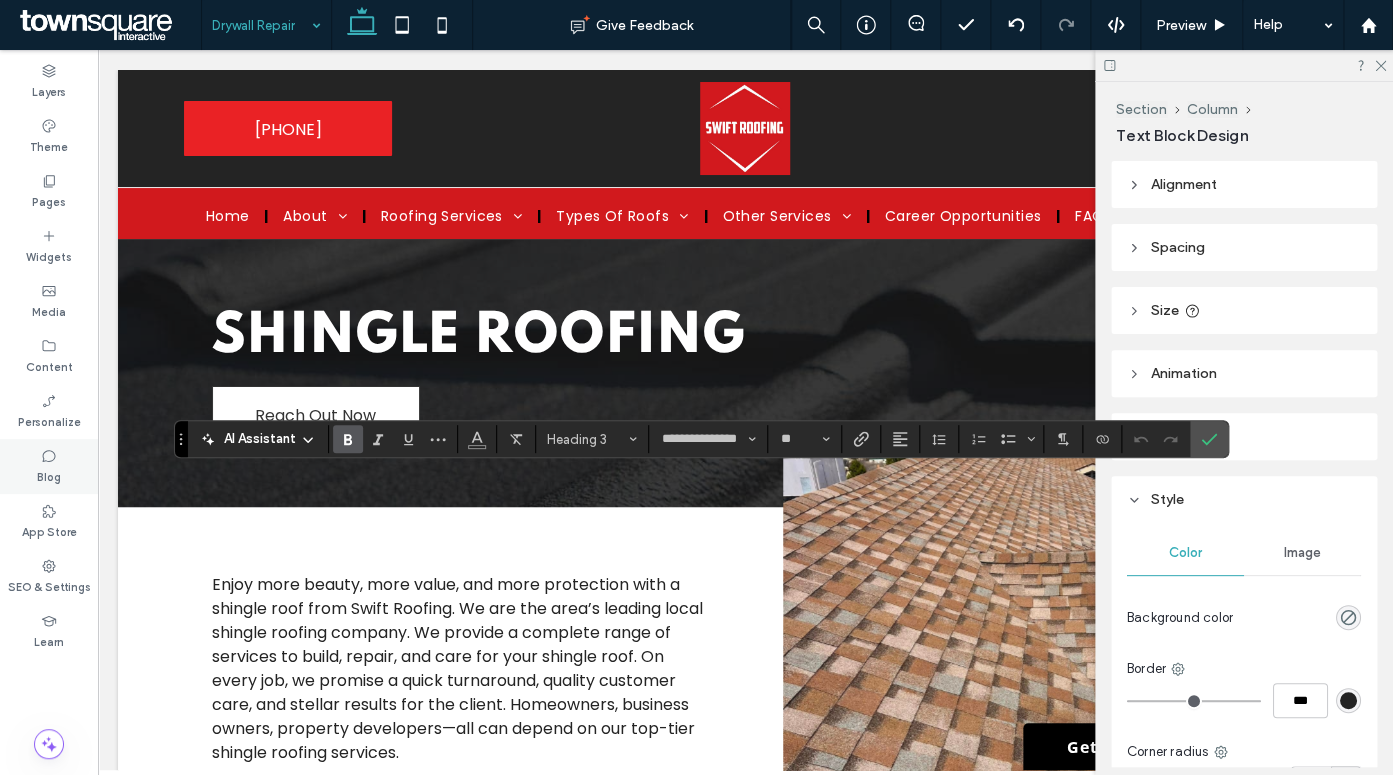 type on "**********" 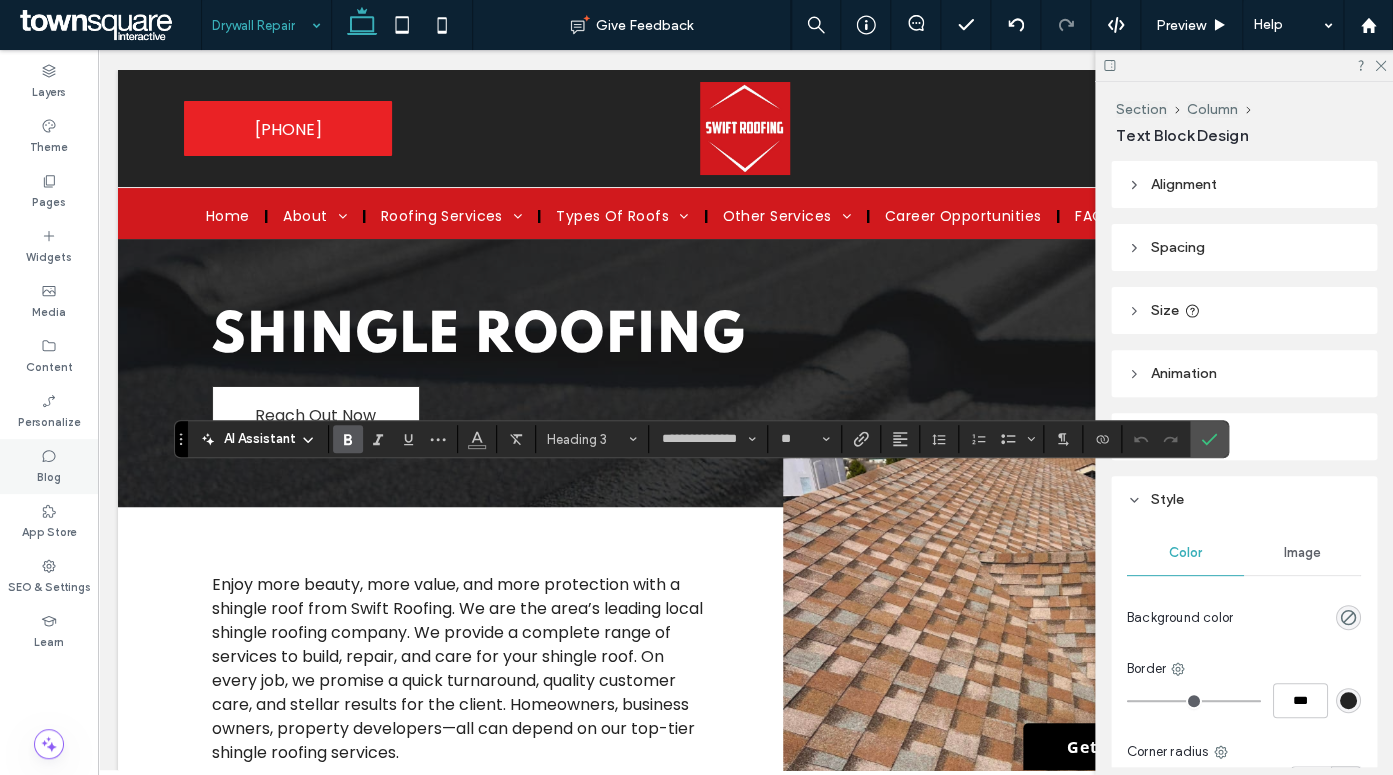 type on "**" 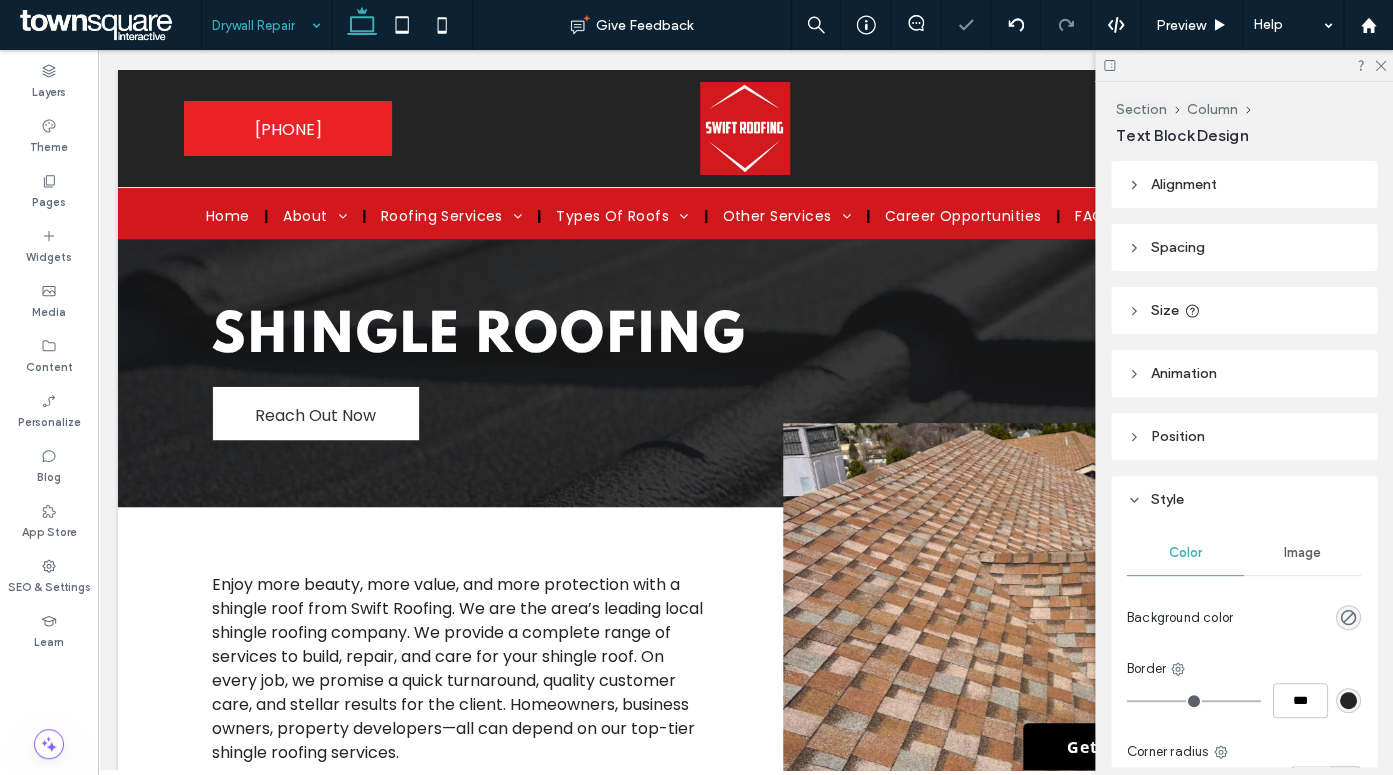 type on "*******" 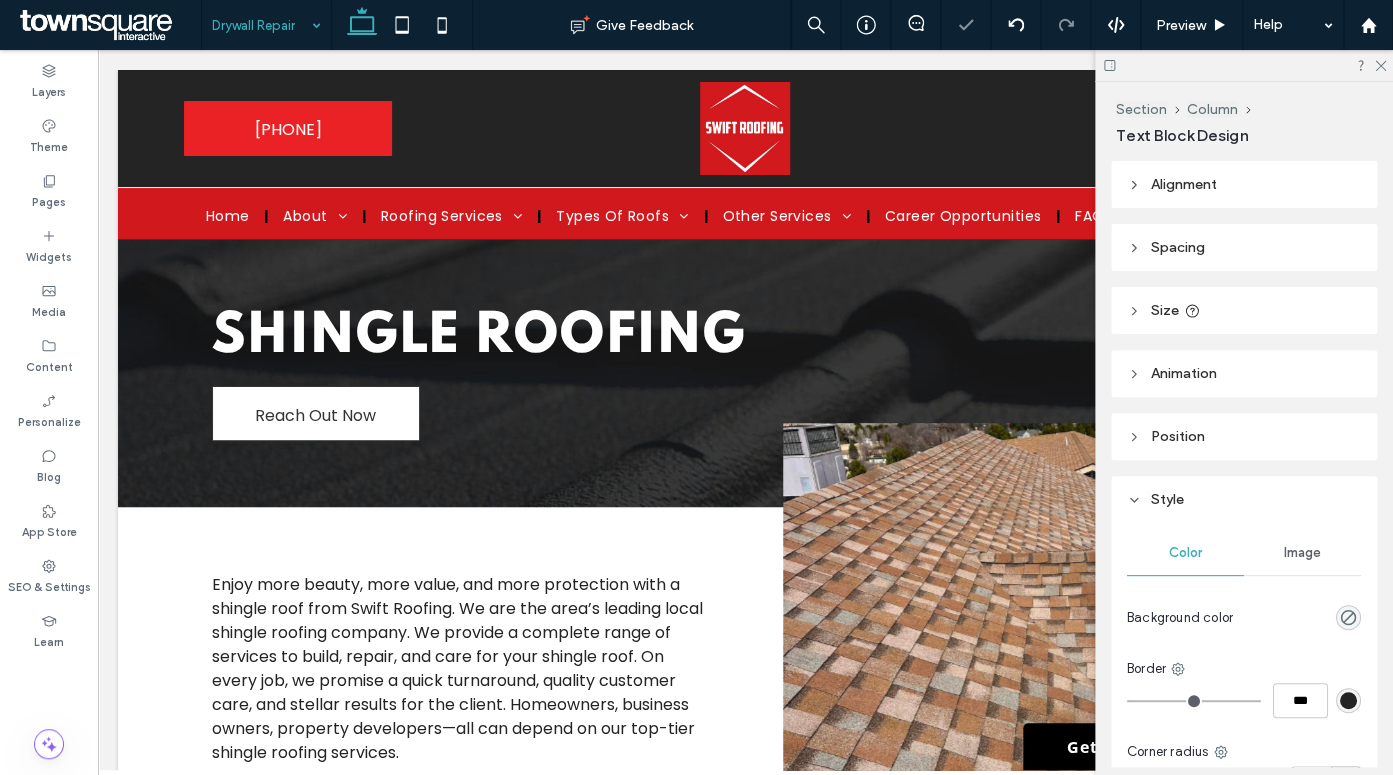 type on "**" 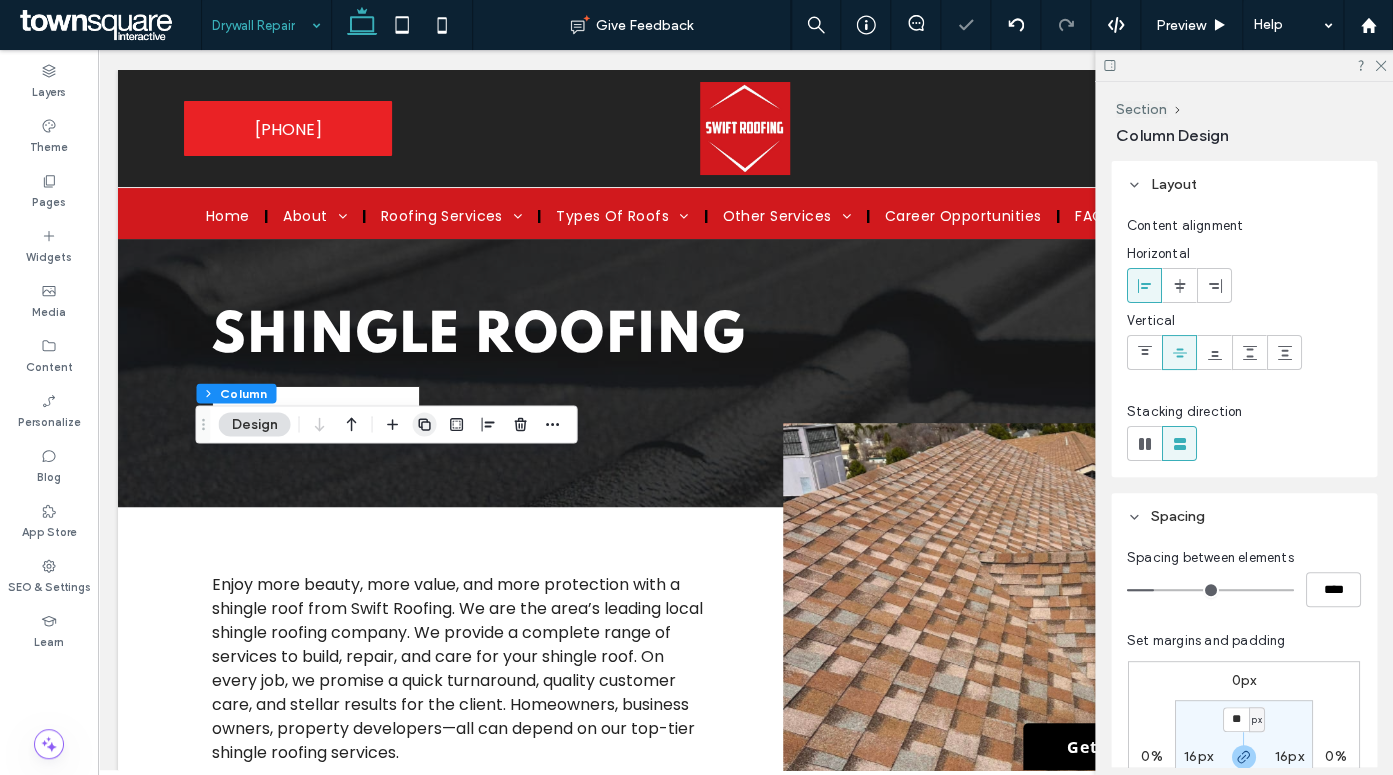 click 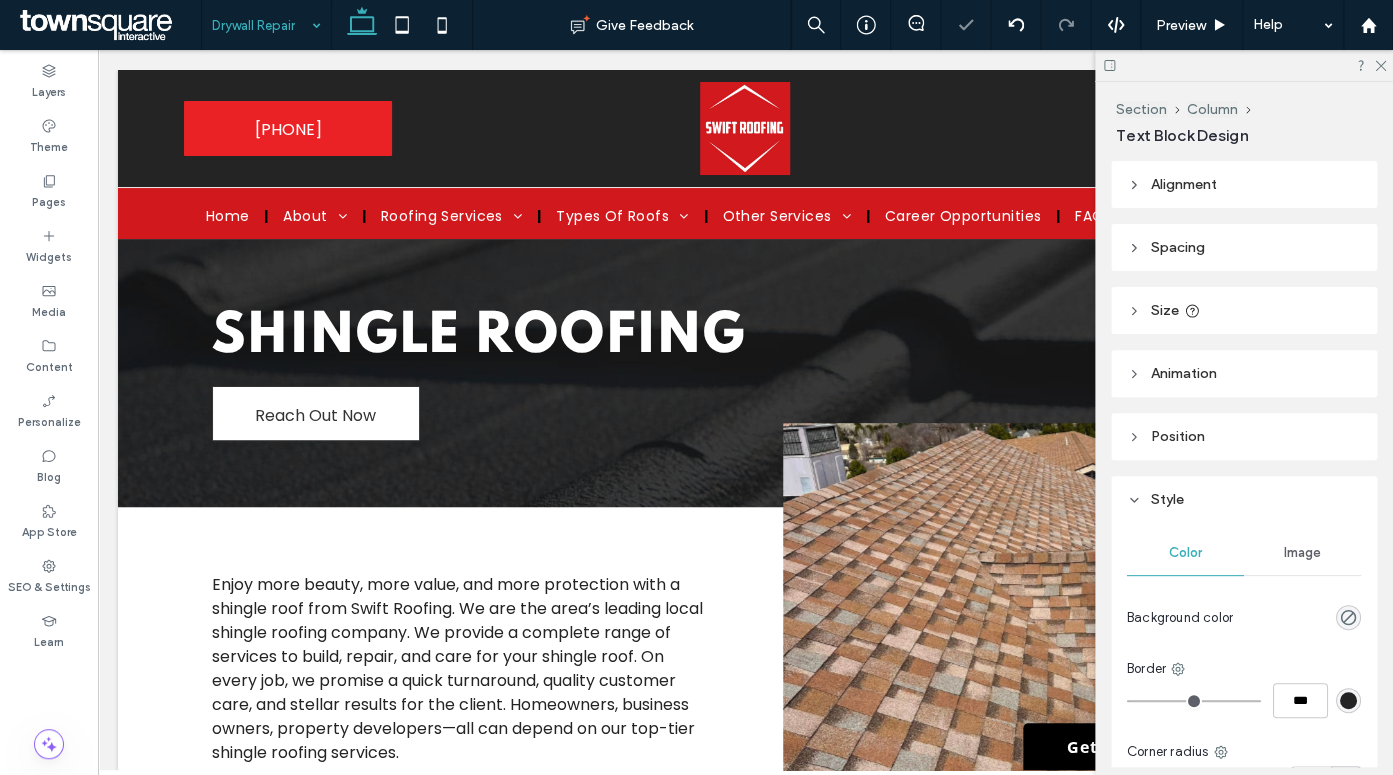type on "**********" 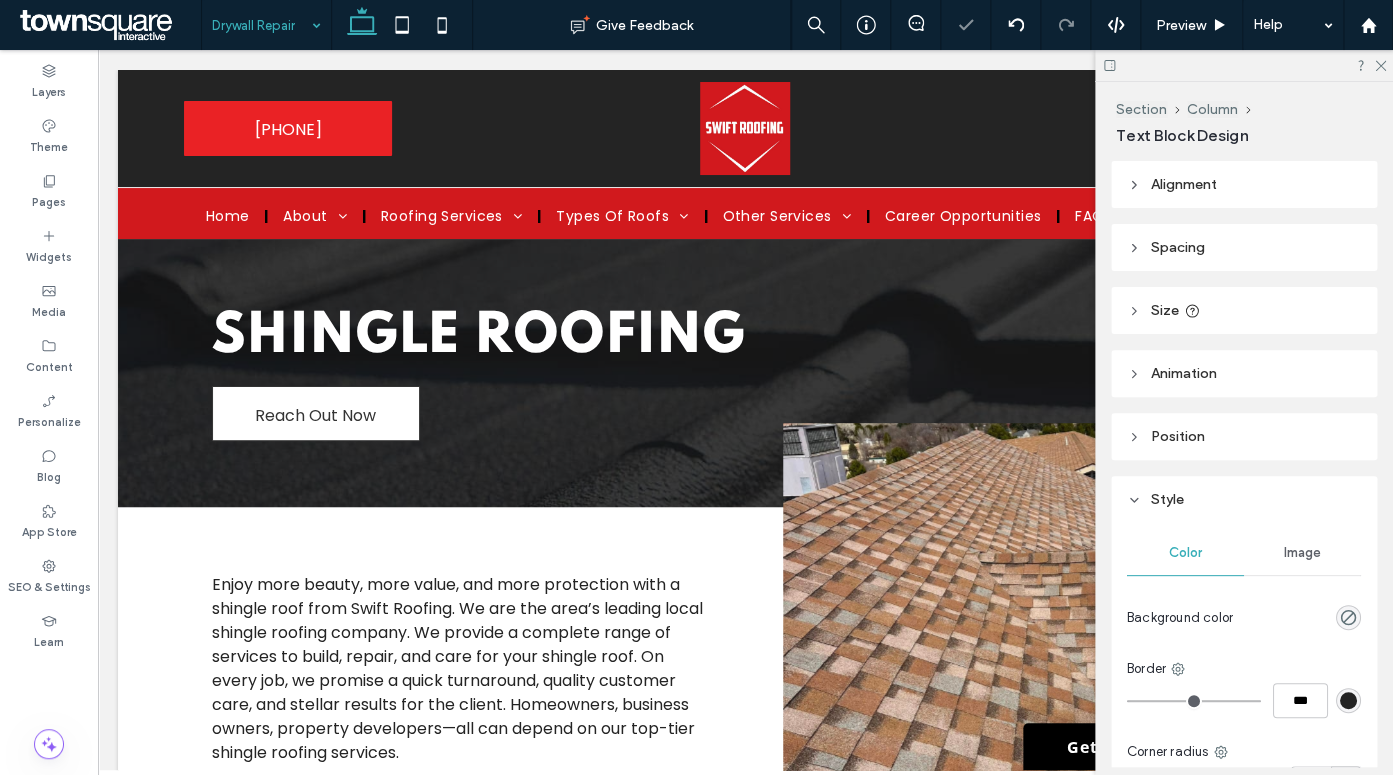 type on "**" 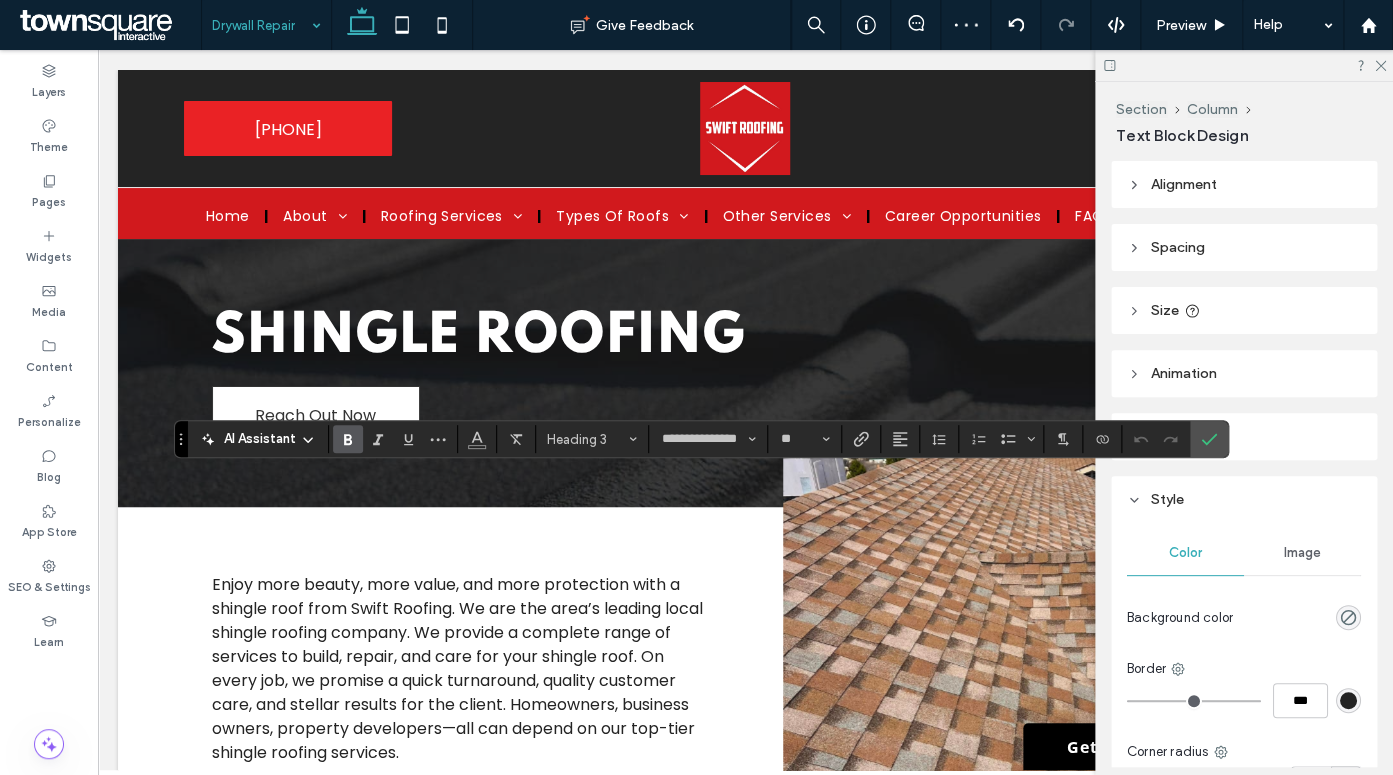 type on "**********" 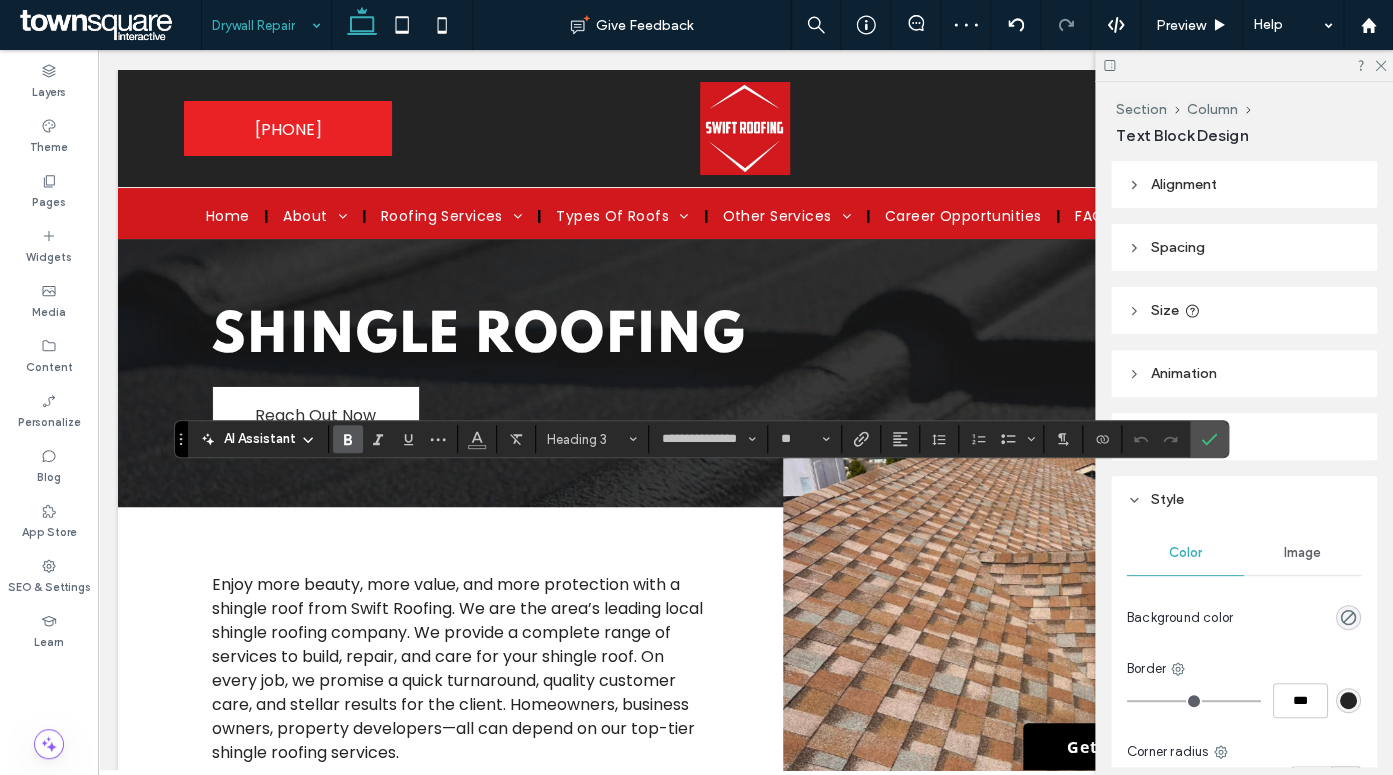 type on "**" 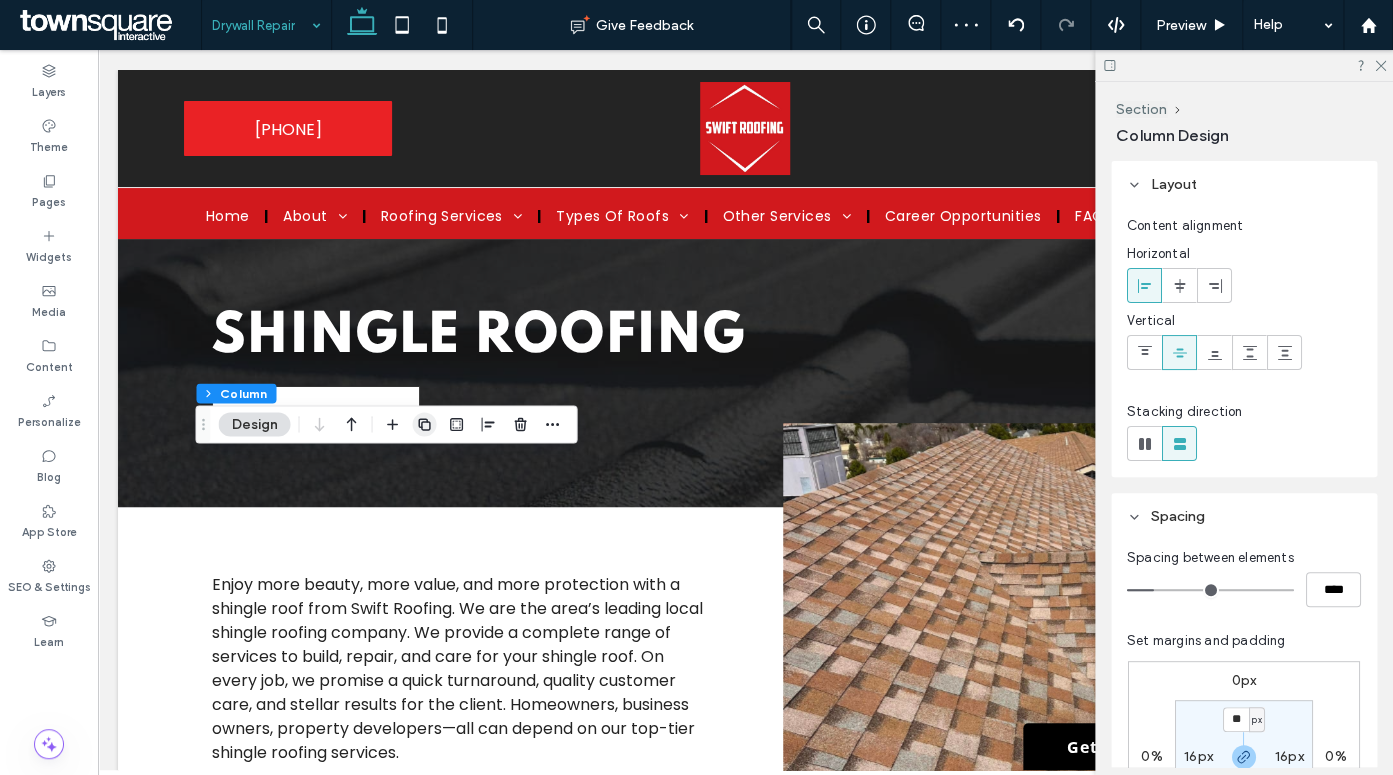 click at bounding box center [424, 424] 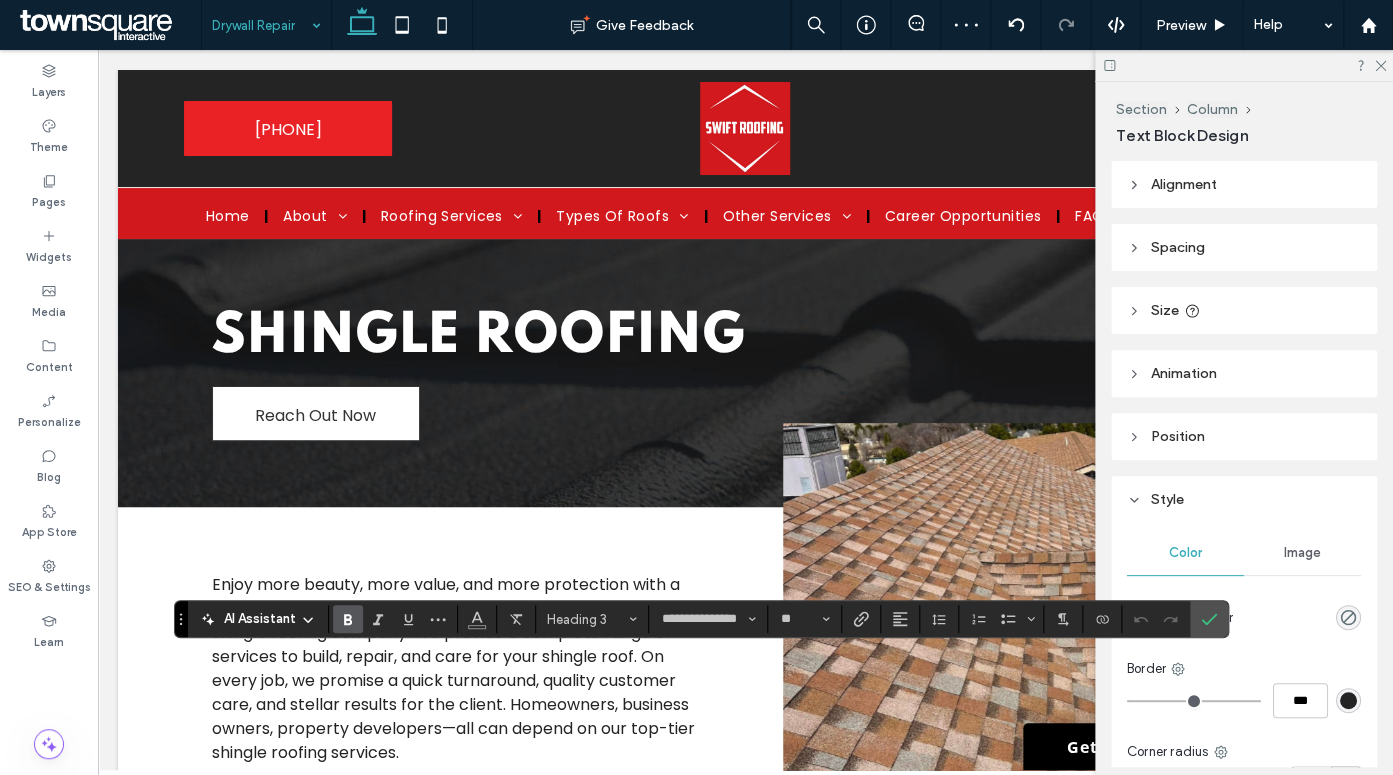 type on "**********" 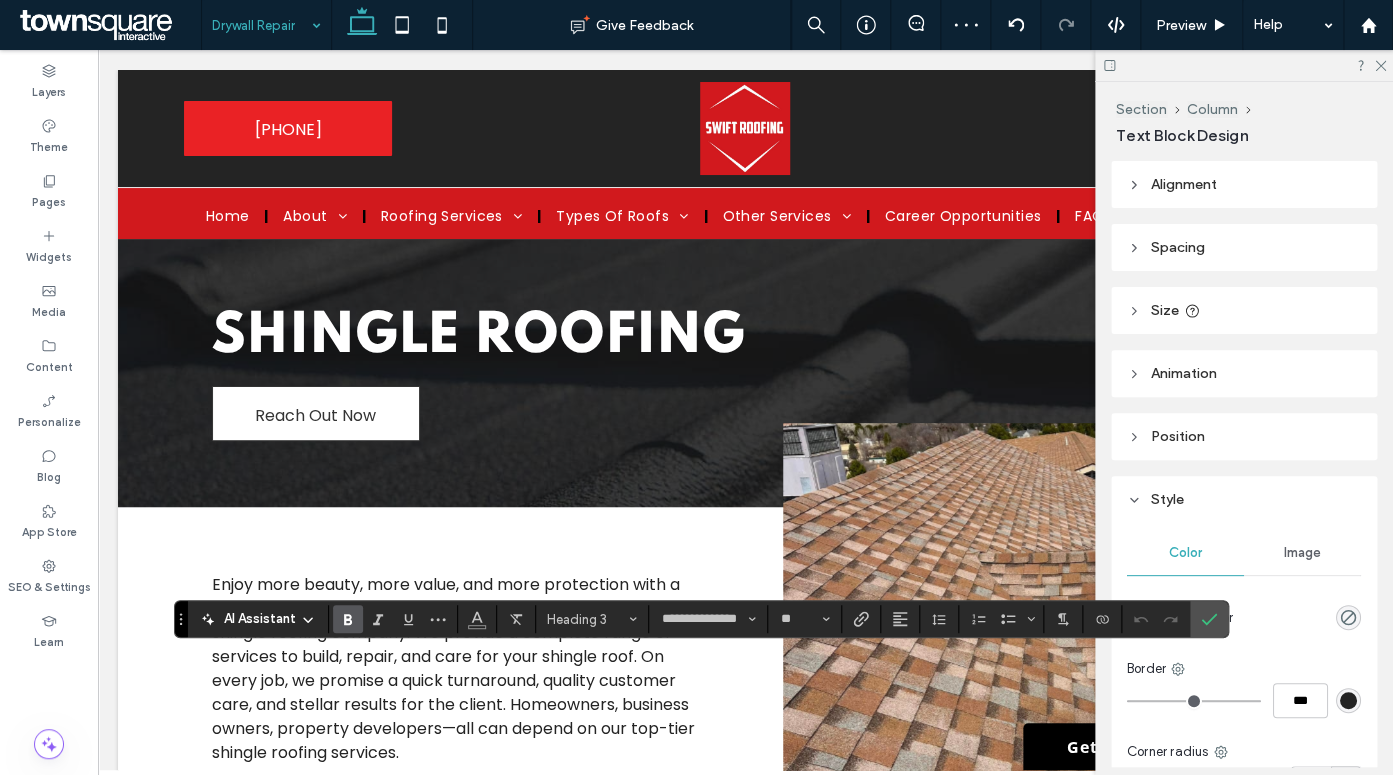 type on "**" 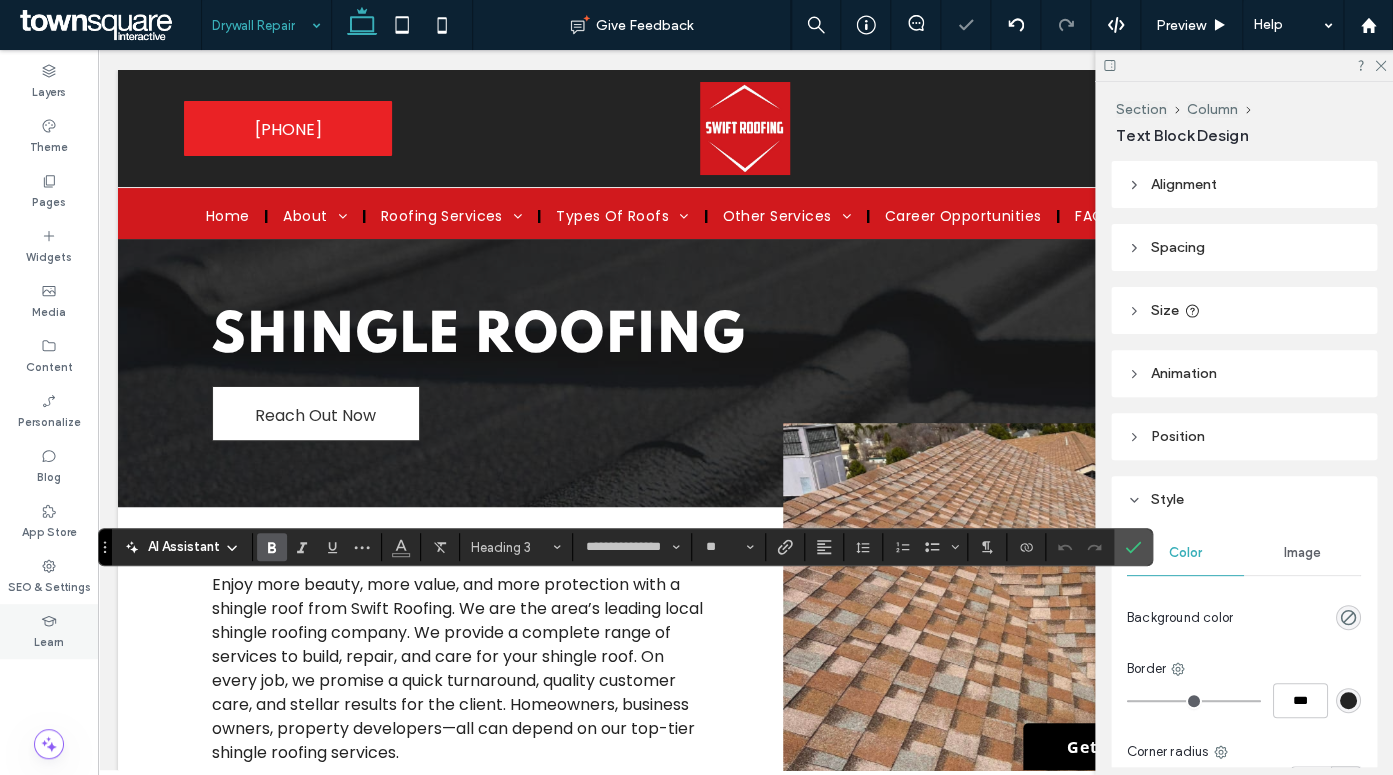 type on "**********" 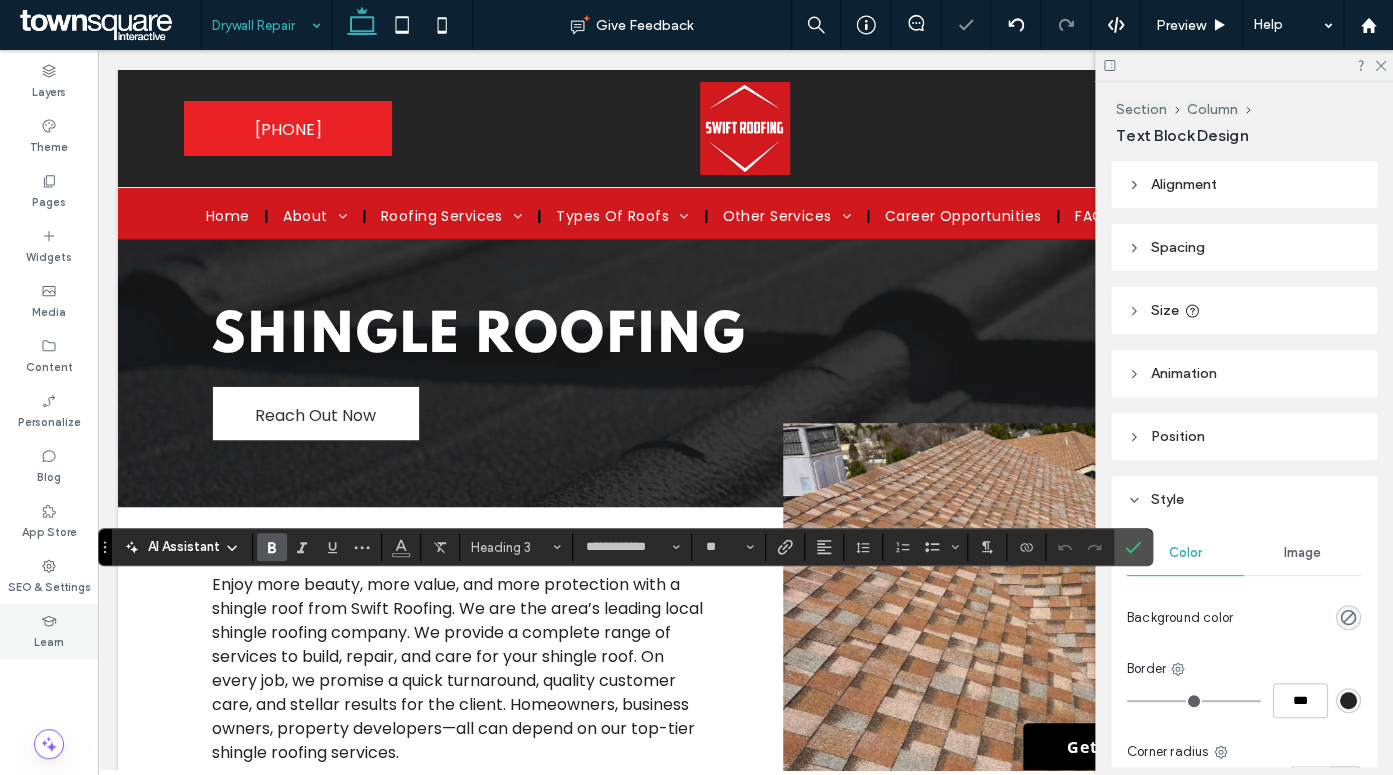 type on "**" 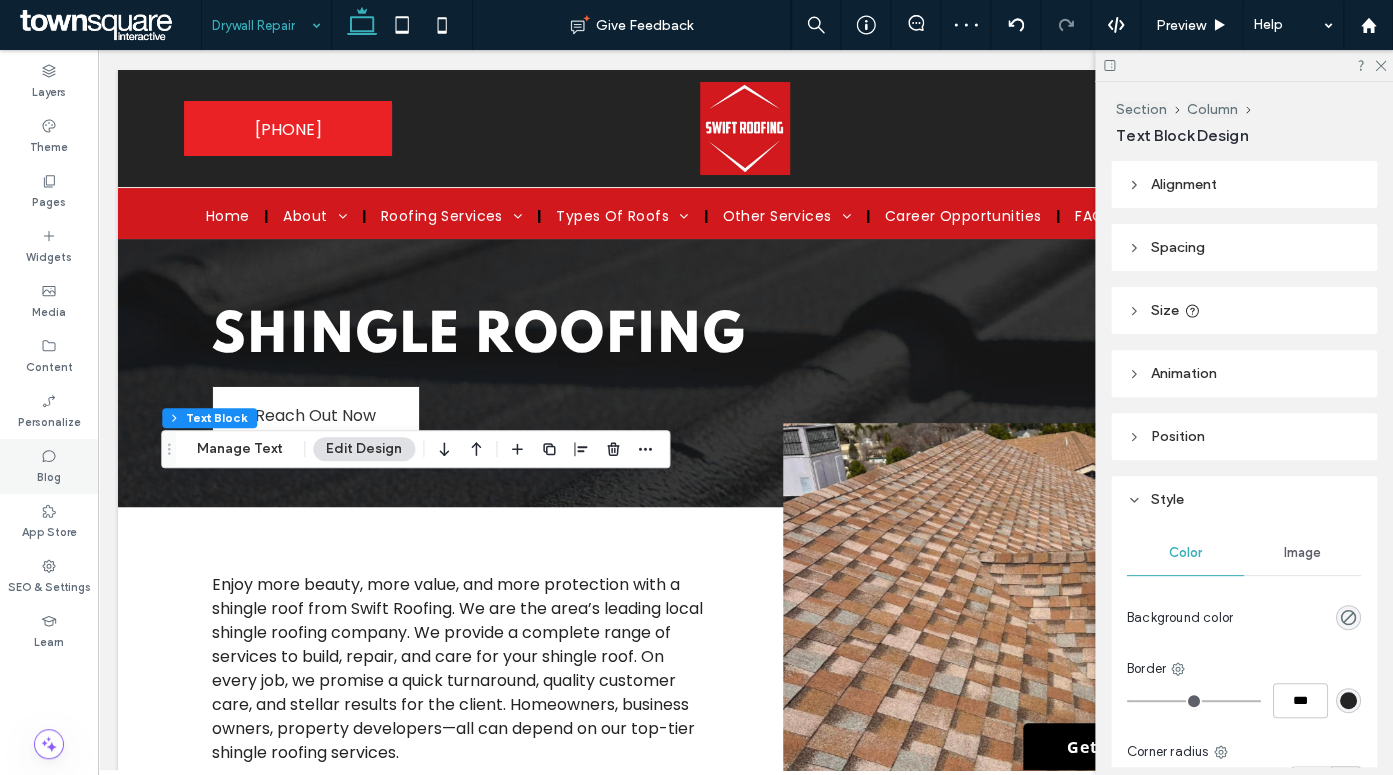 click 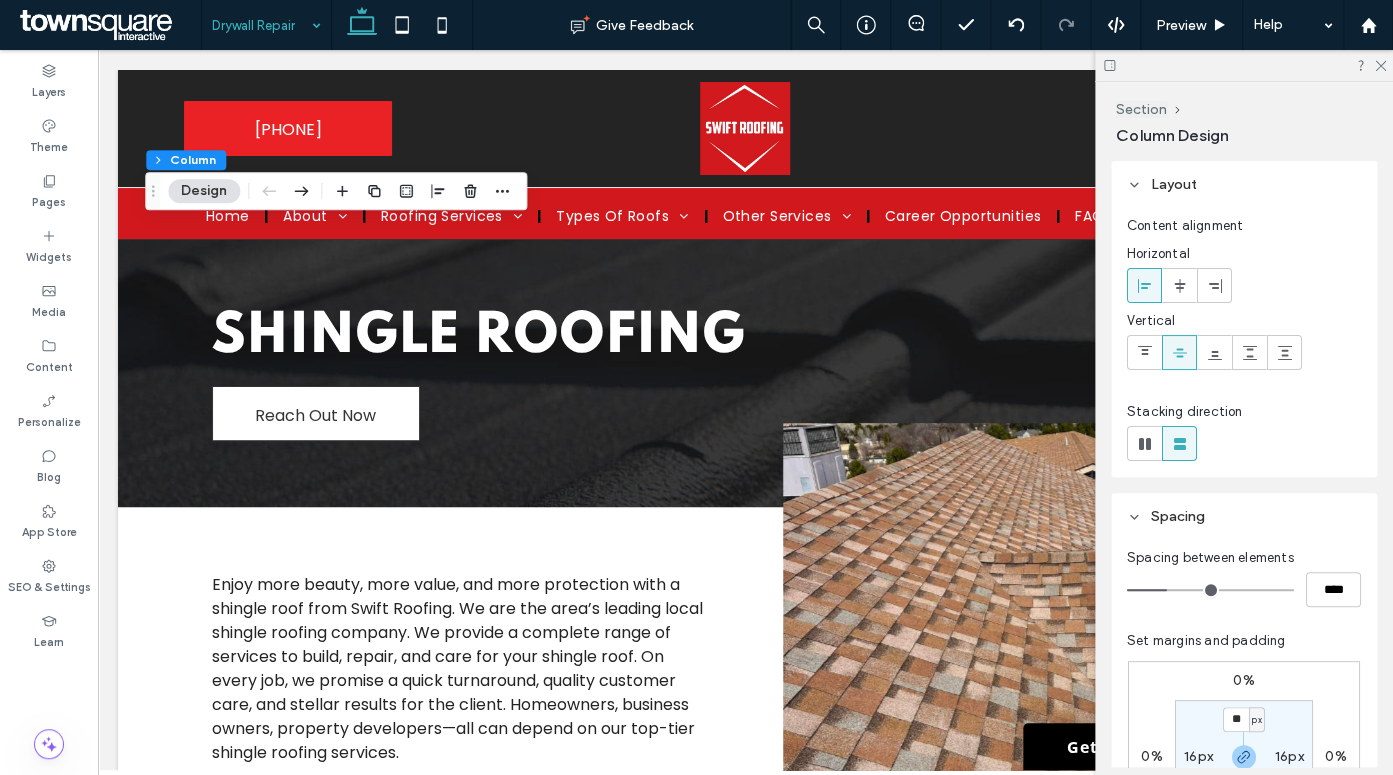 click at bounding box center [261, 25] 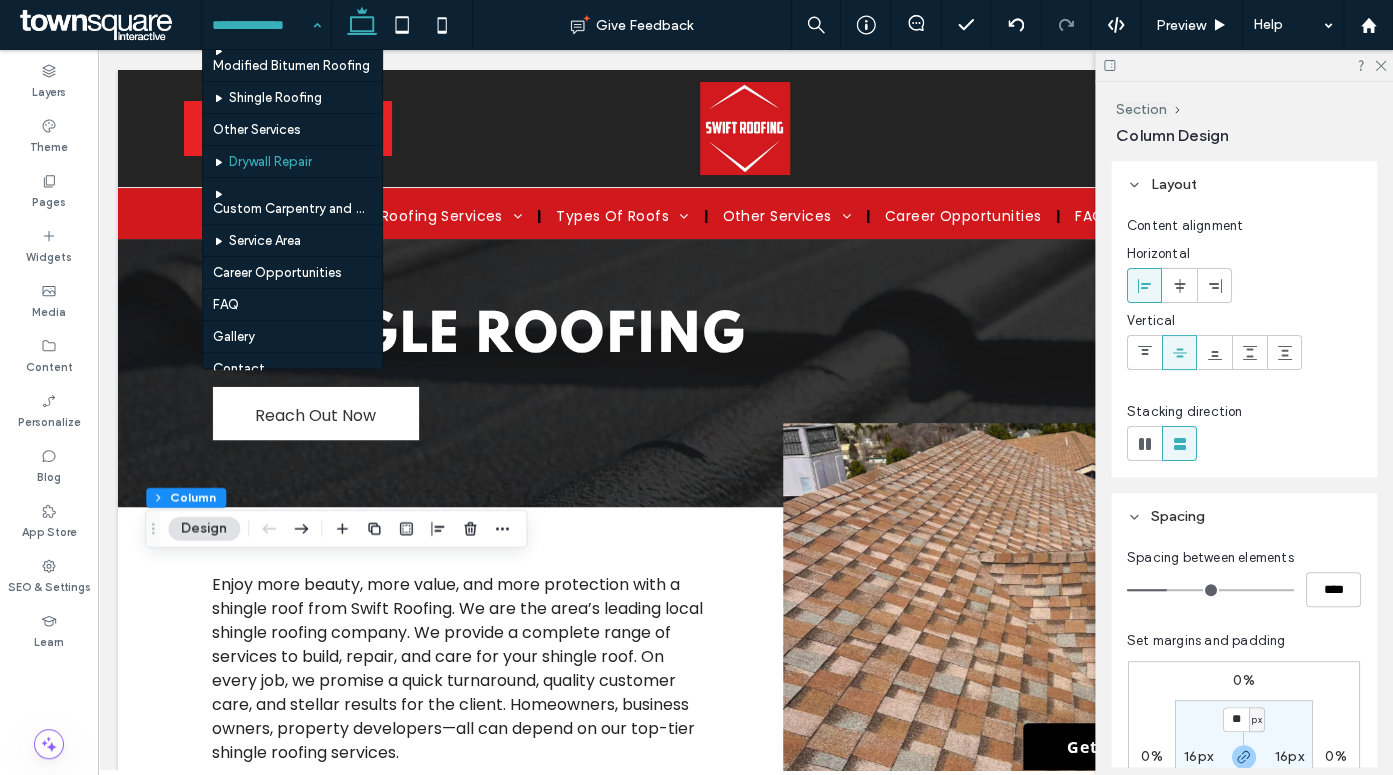 scroll, scrollTop: 687, scrollLeft: 0, axis: vertical 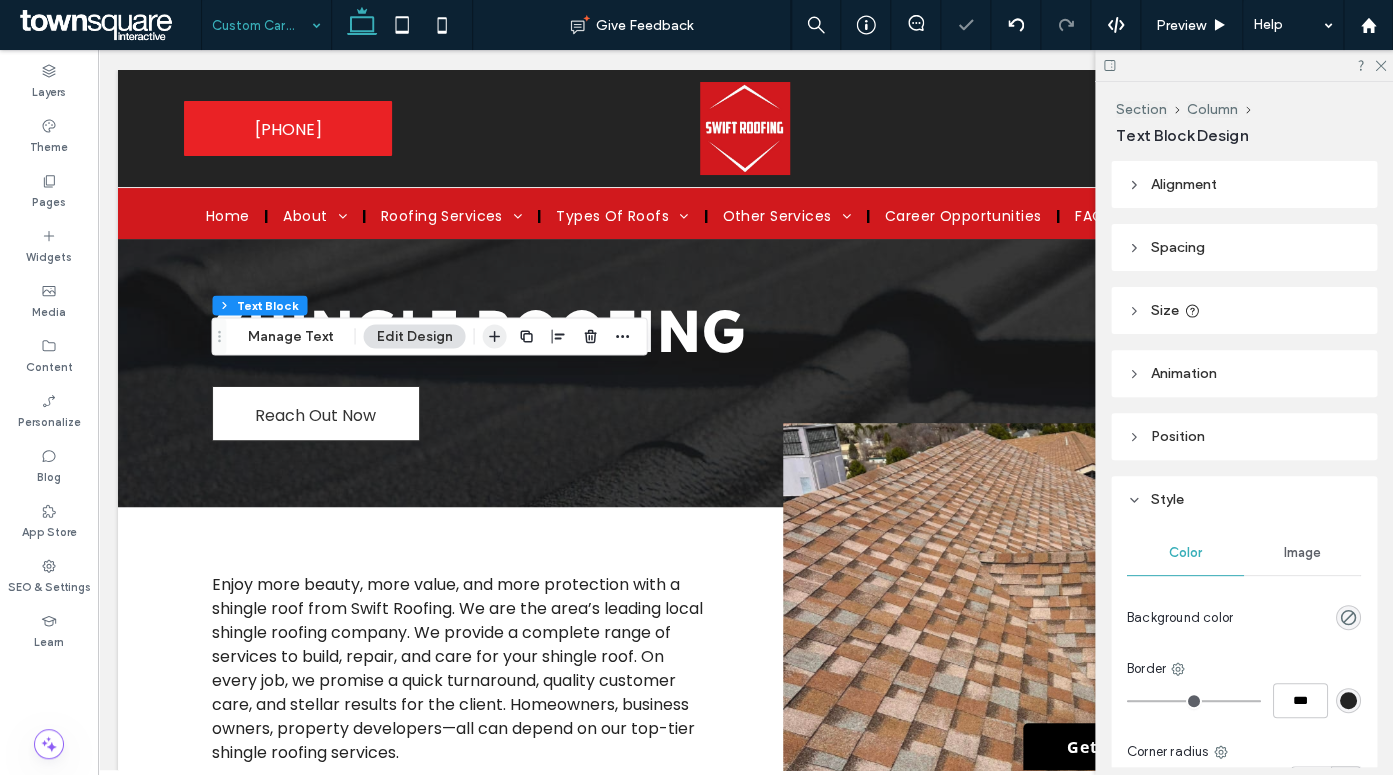 click at bounding box center (494, 336) 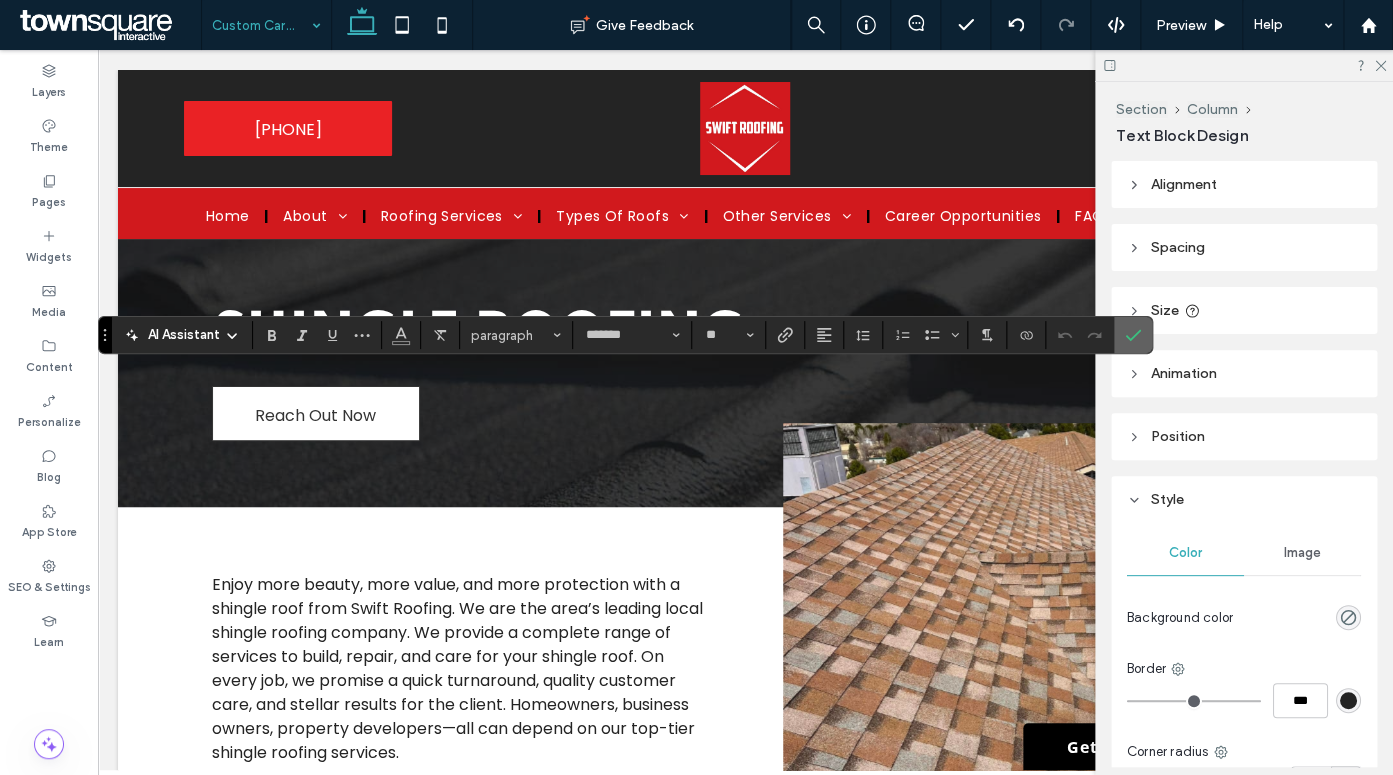 click 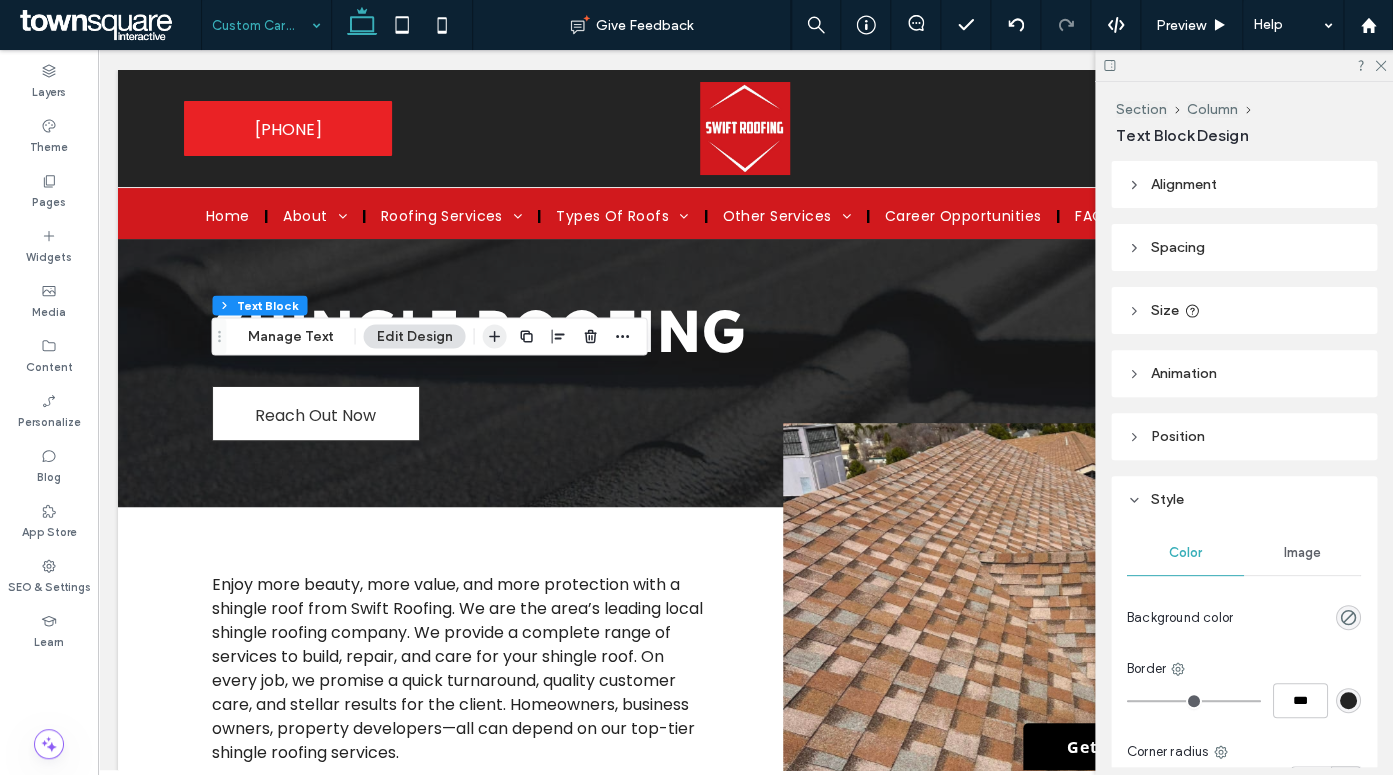 click 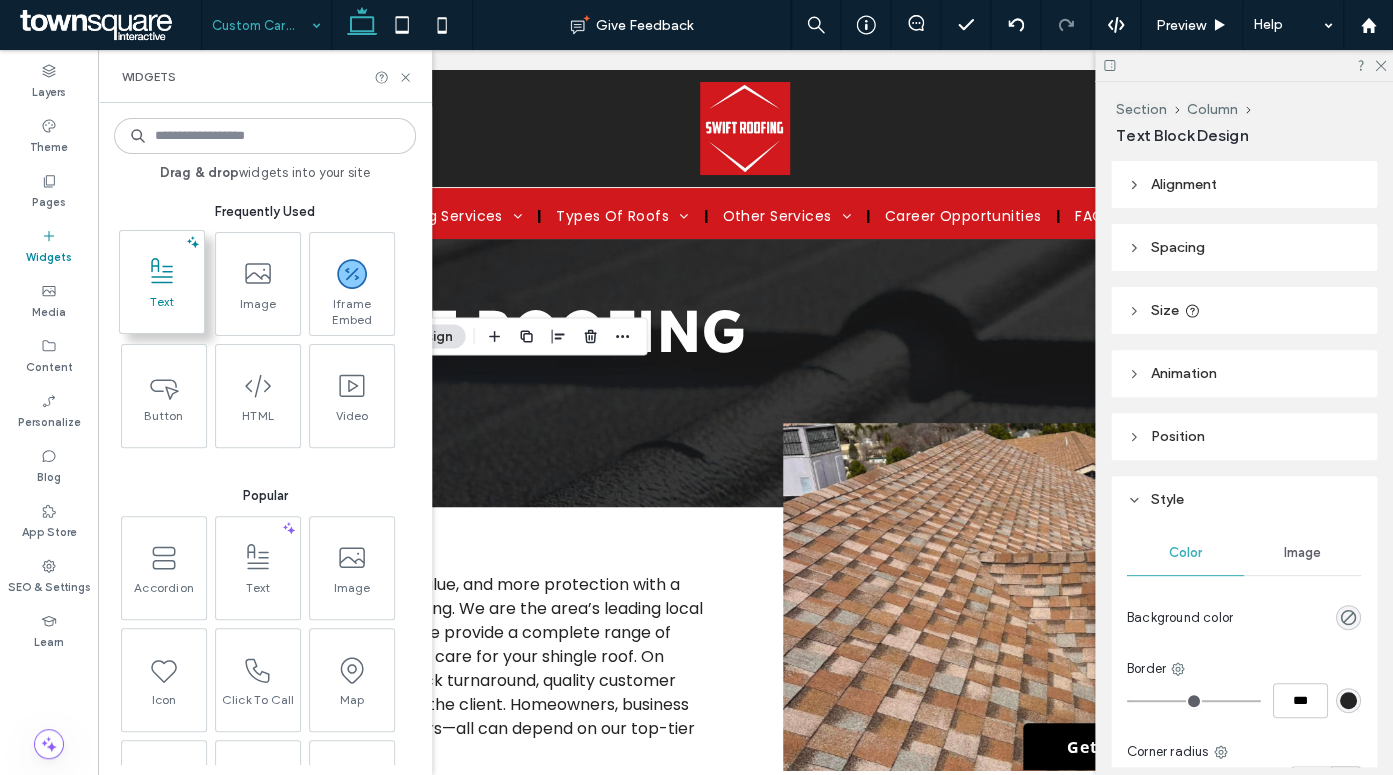 click 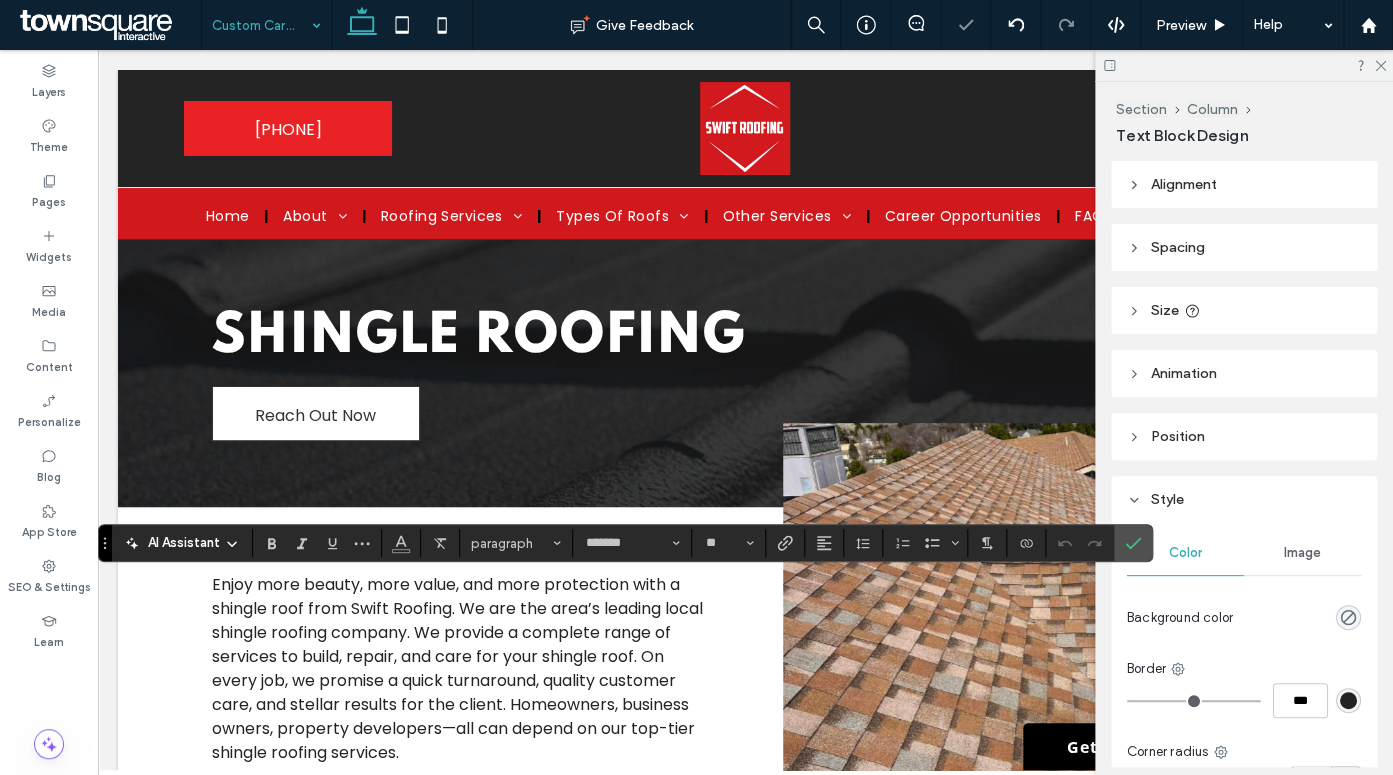 type on "**********" 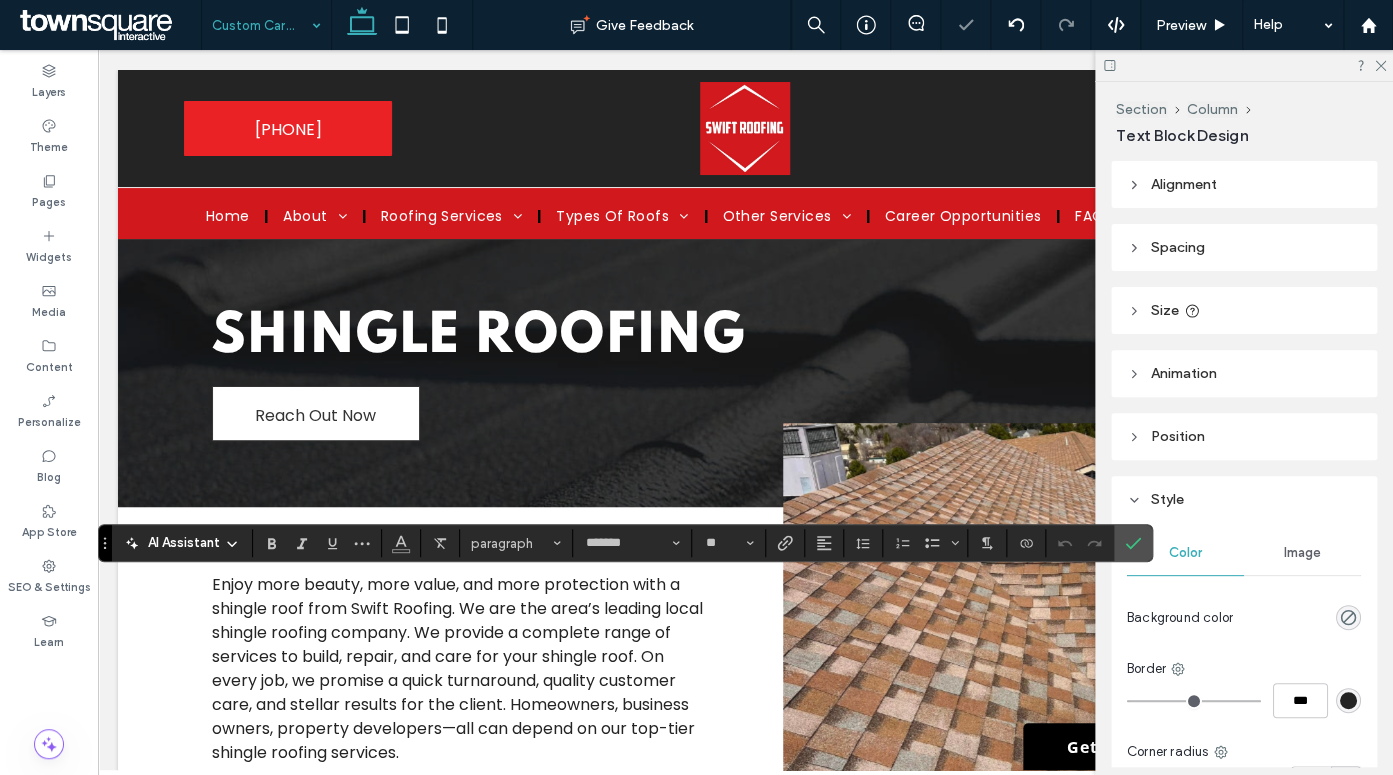 type on "**" 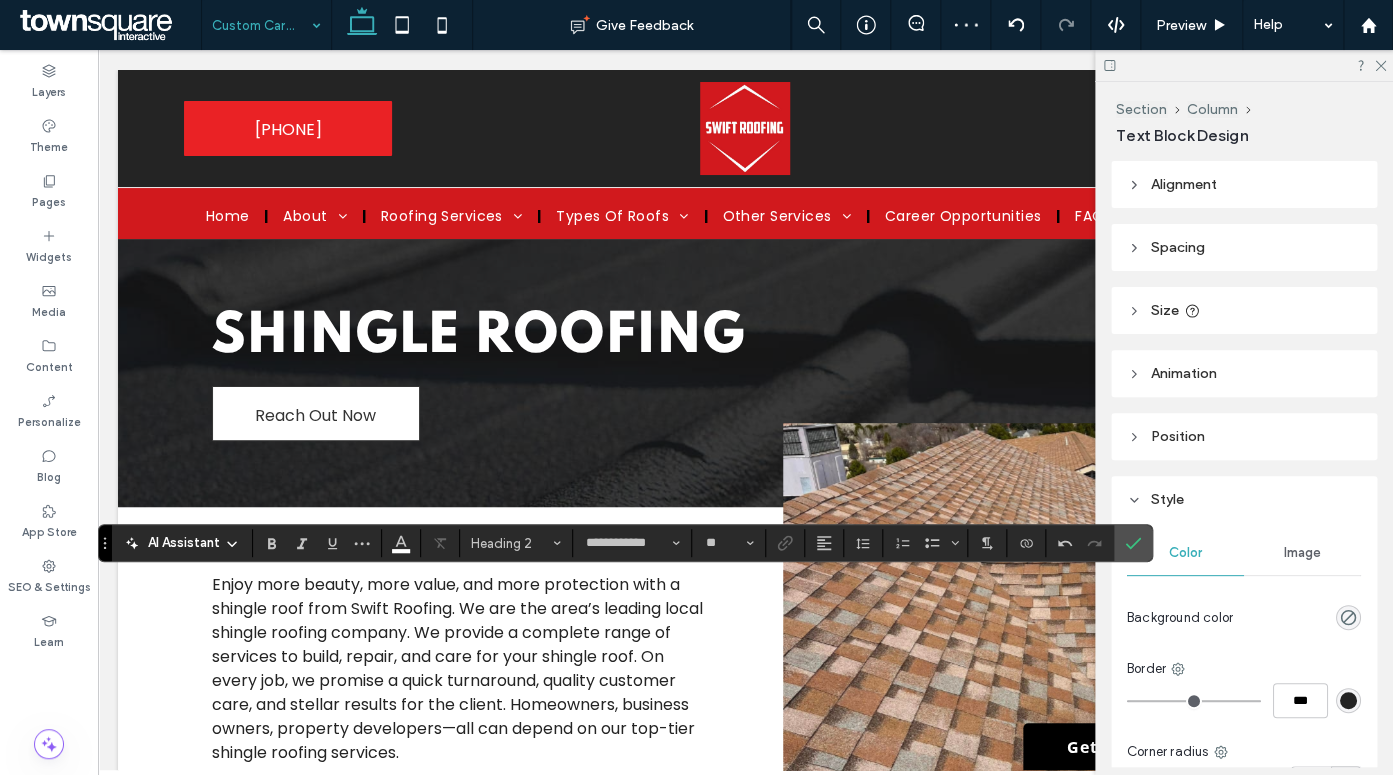 type on "*******" 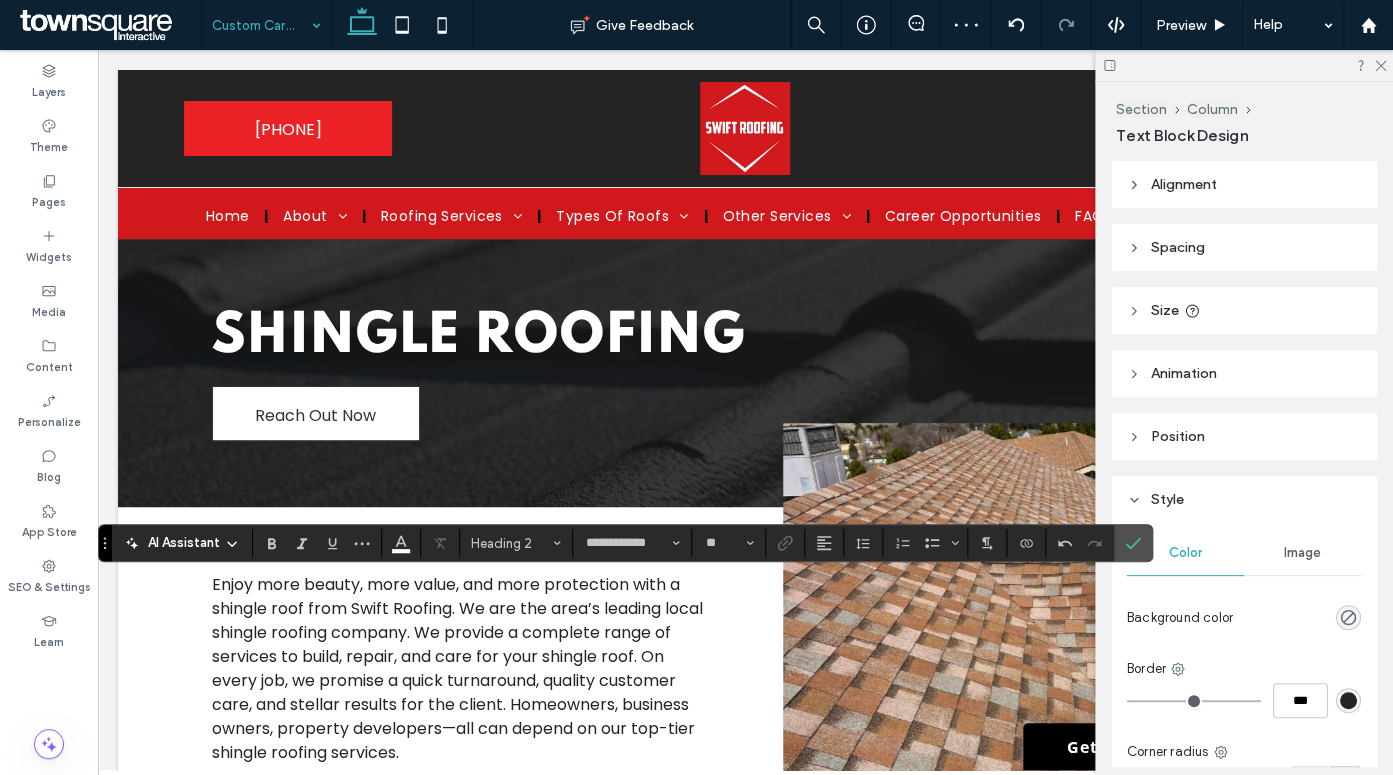type on "**" 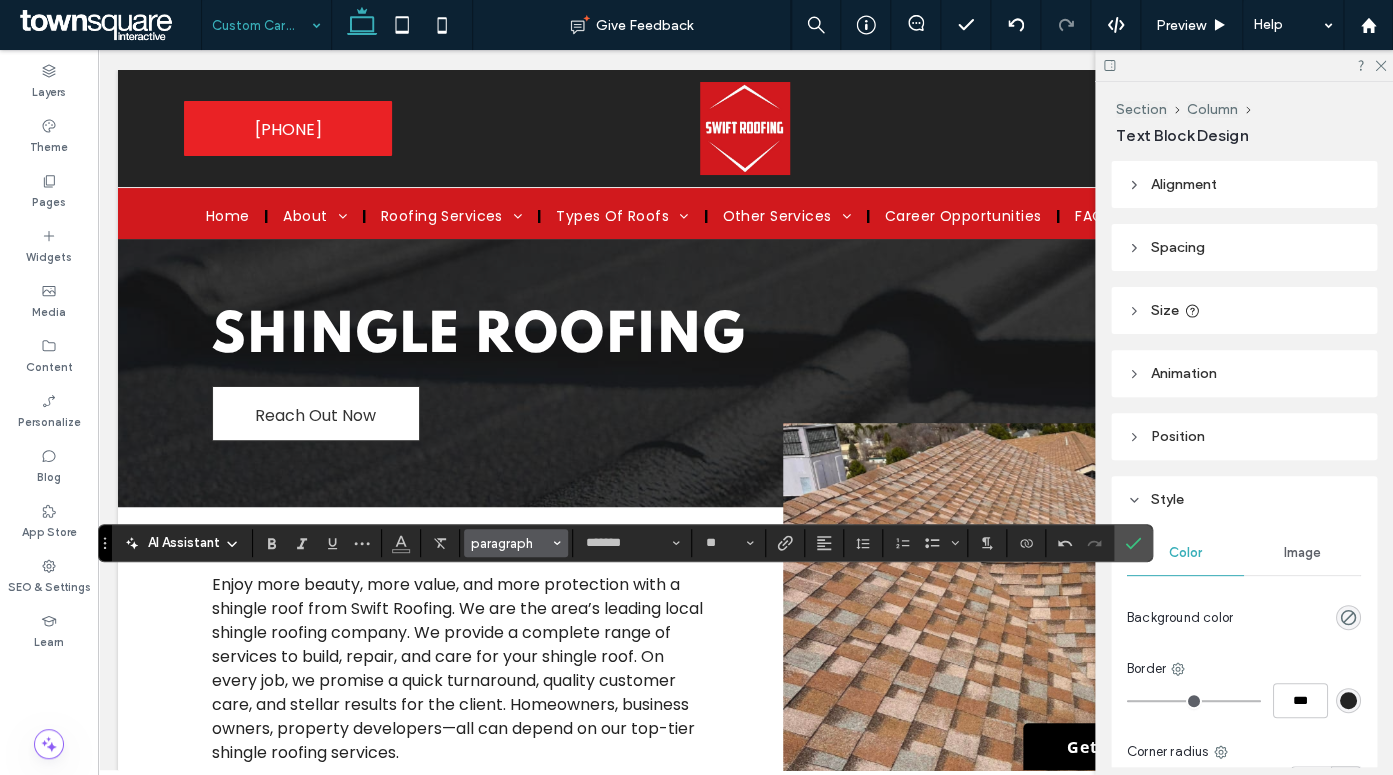 click on "paragraph" at bounding box center [510, 543] 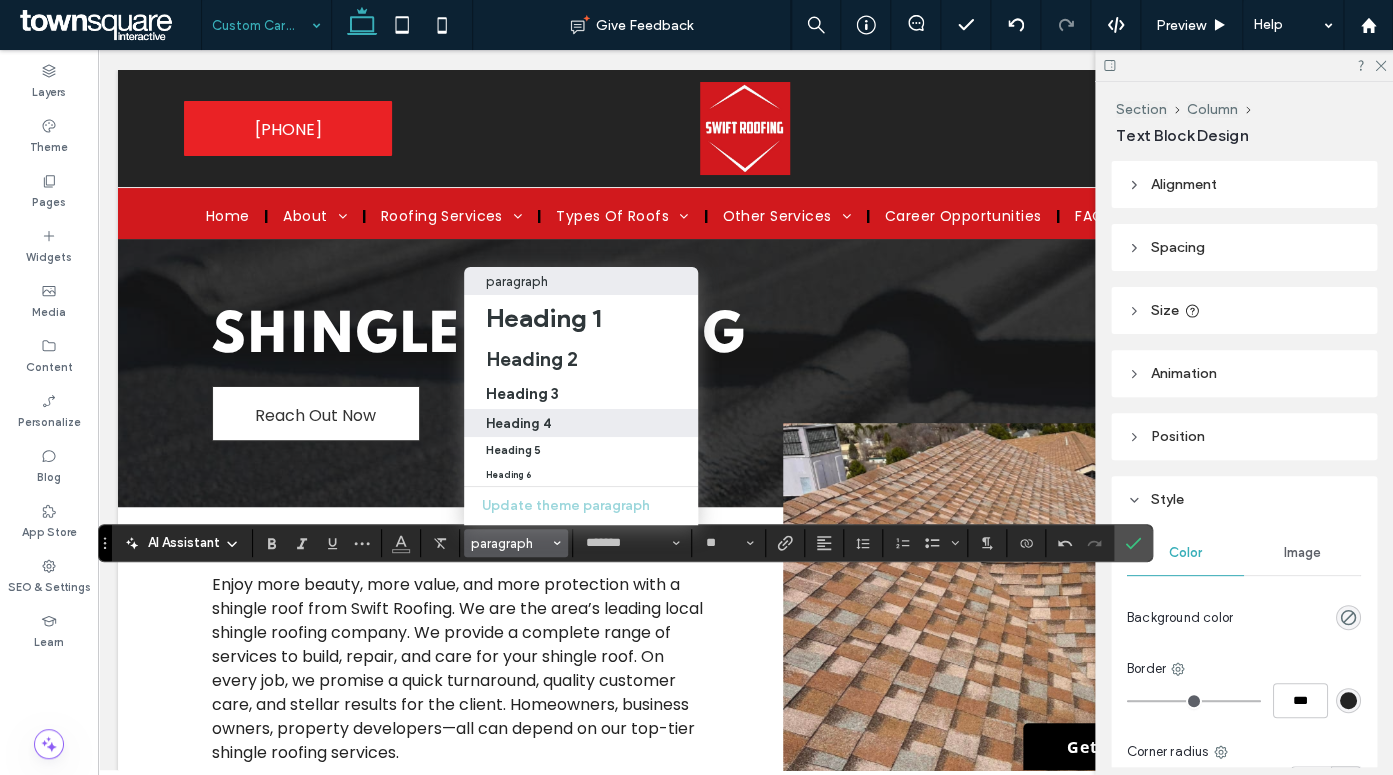 click on "Heading 4" at bounding box center (518, 423) 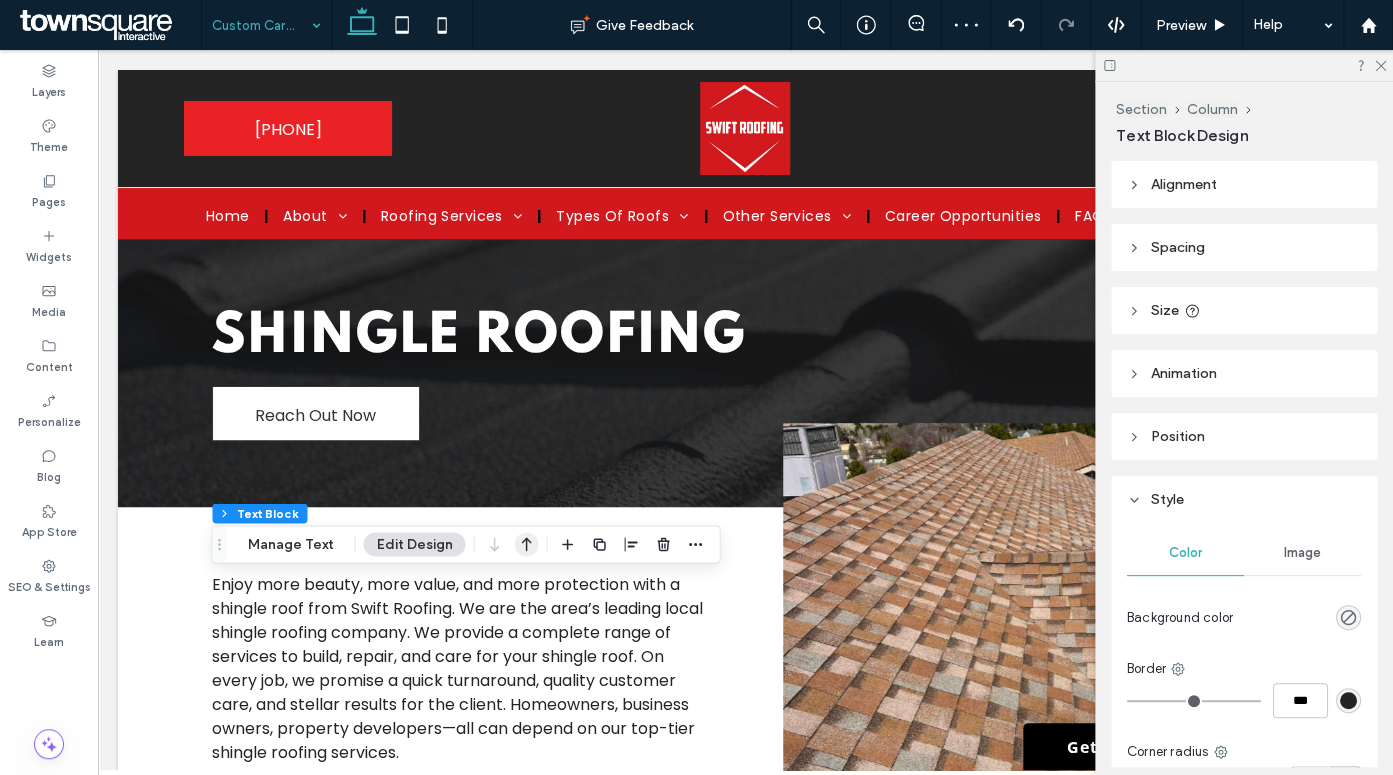 click 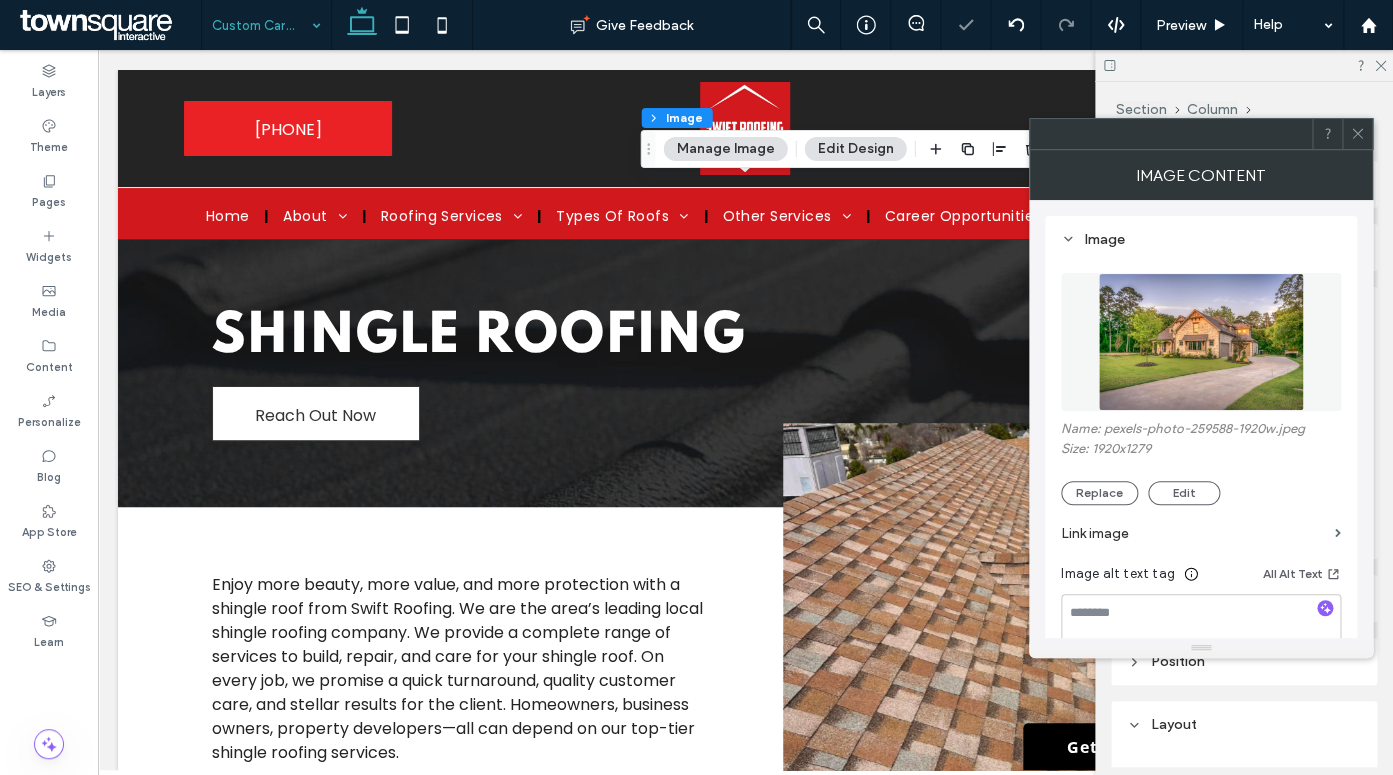 click at bounding box center (1201, 342) 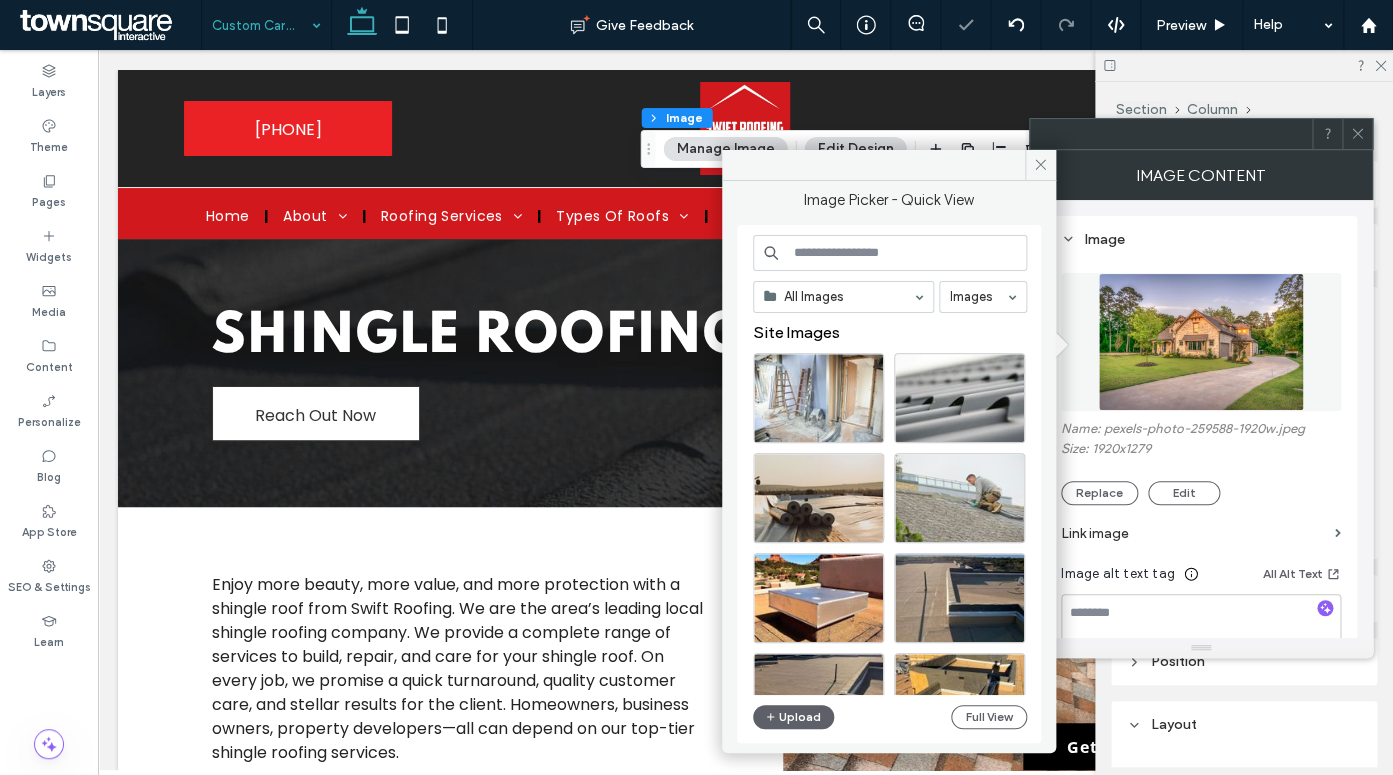 click at bounding box center (890, 253) 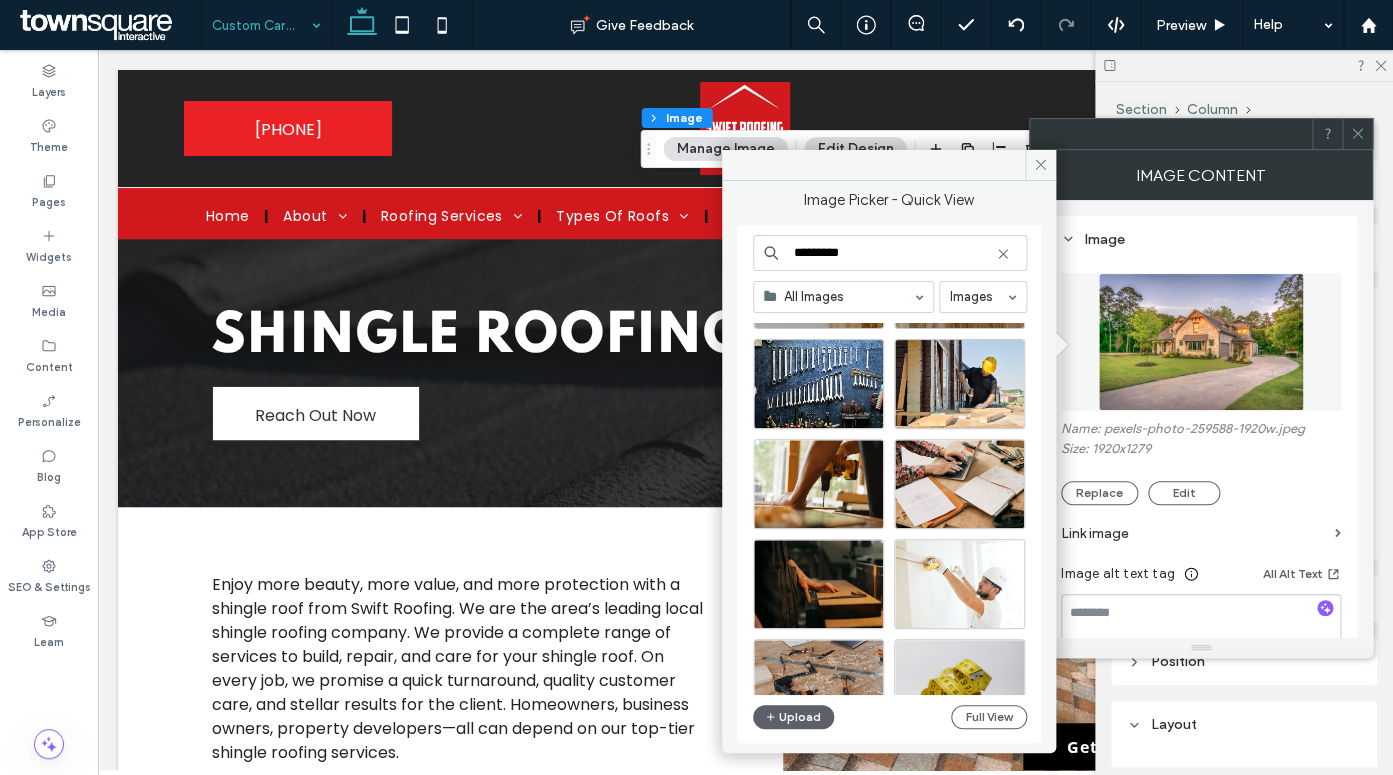 scroll, scrollTop: 1764, scrollLeft: 0, axis: vertical 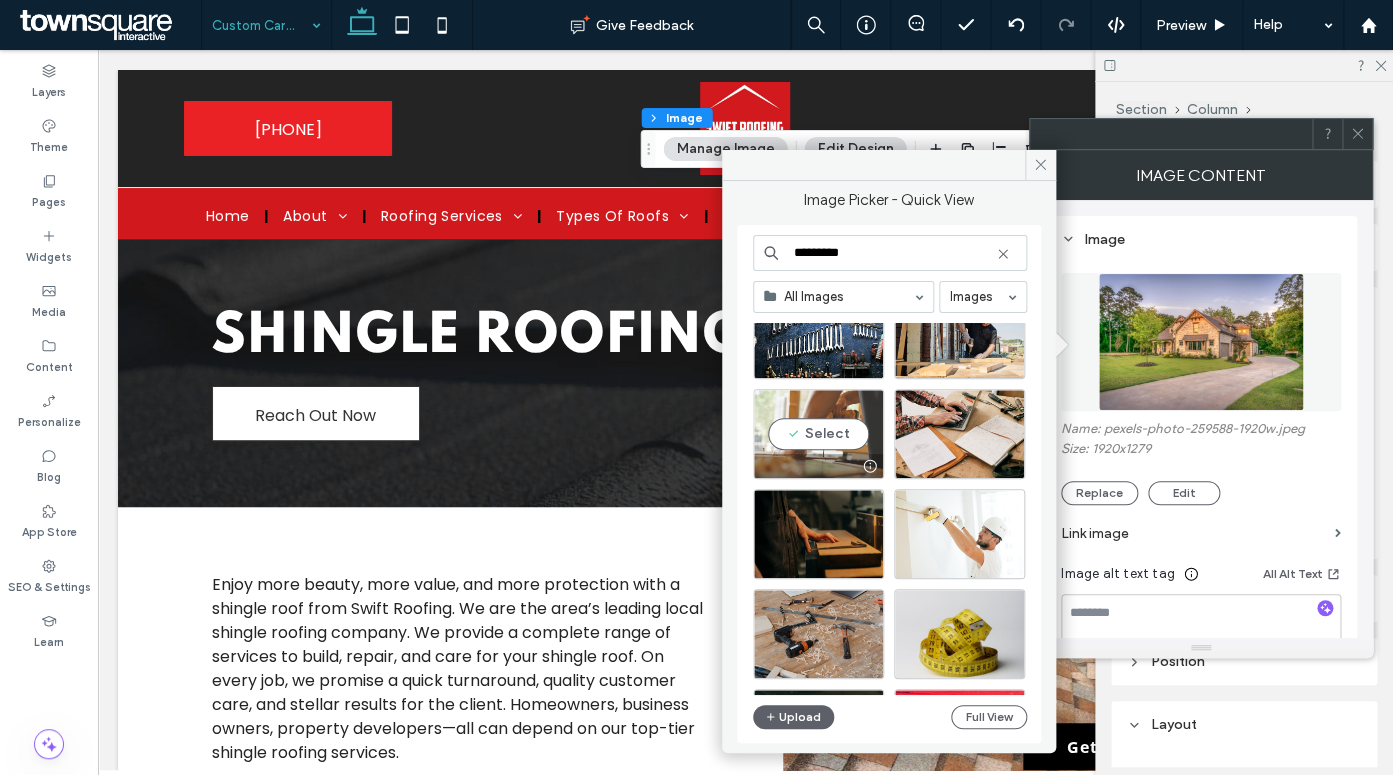 type on "*********" 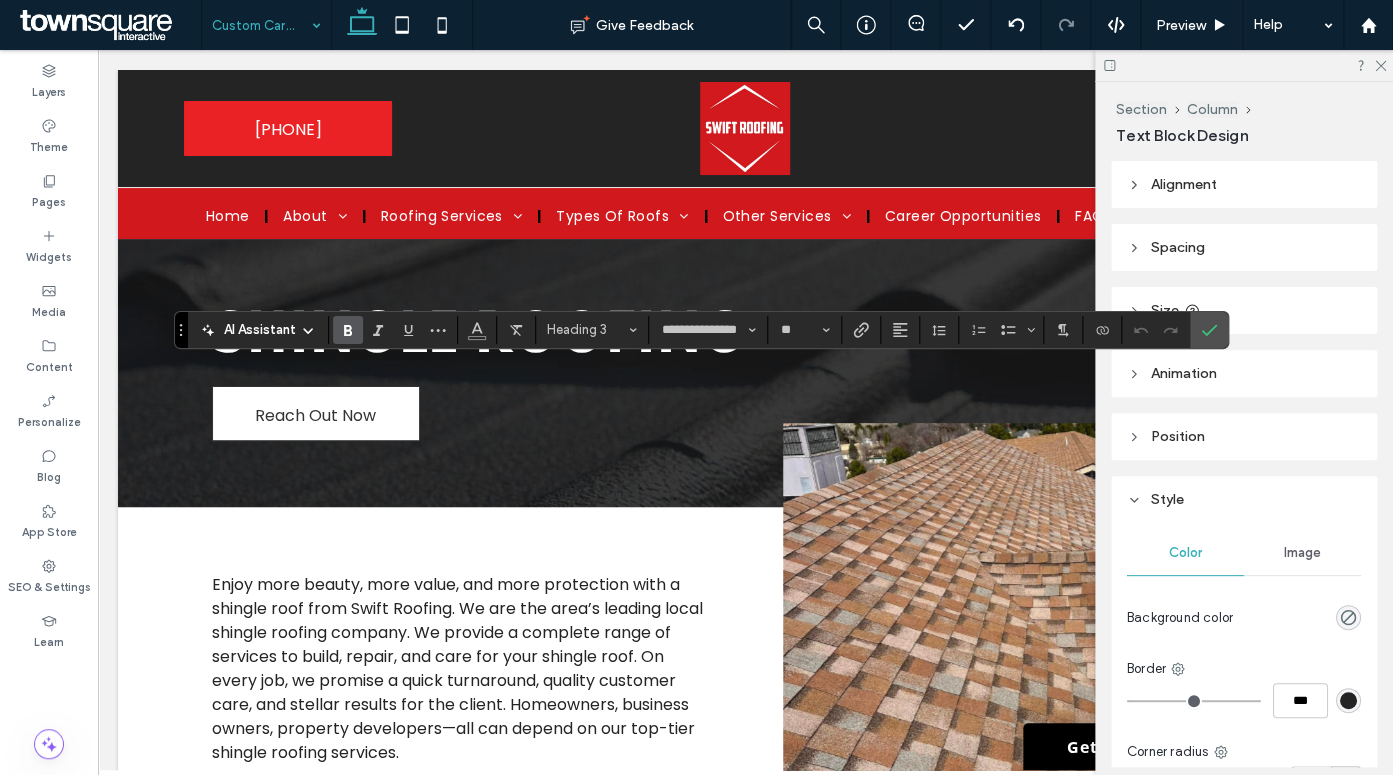 type on "**********" 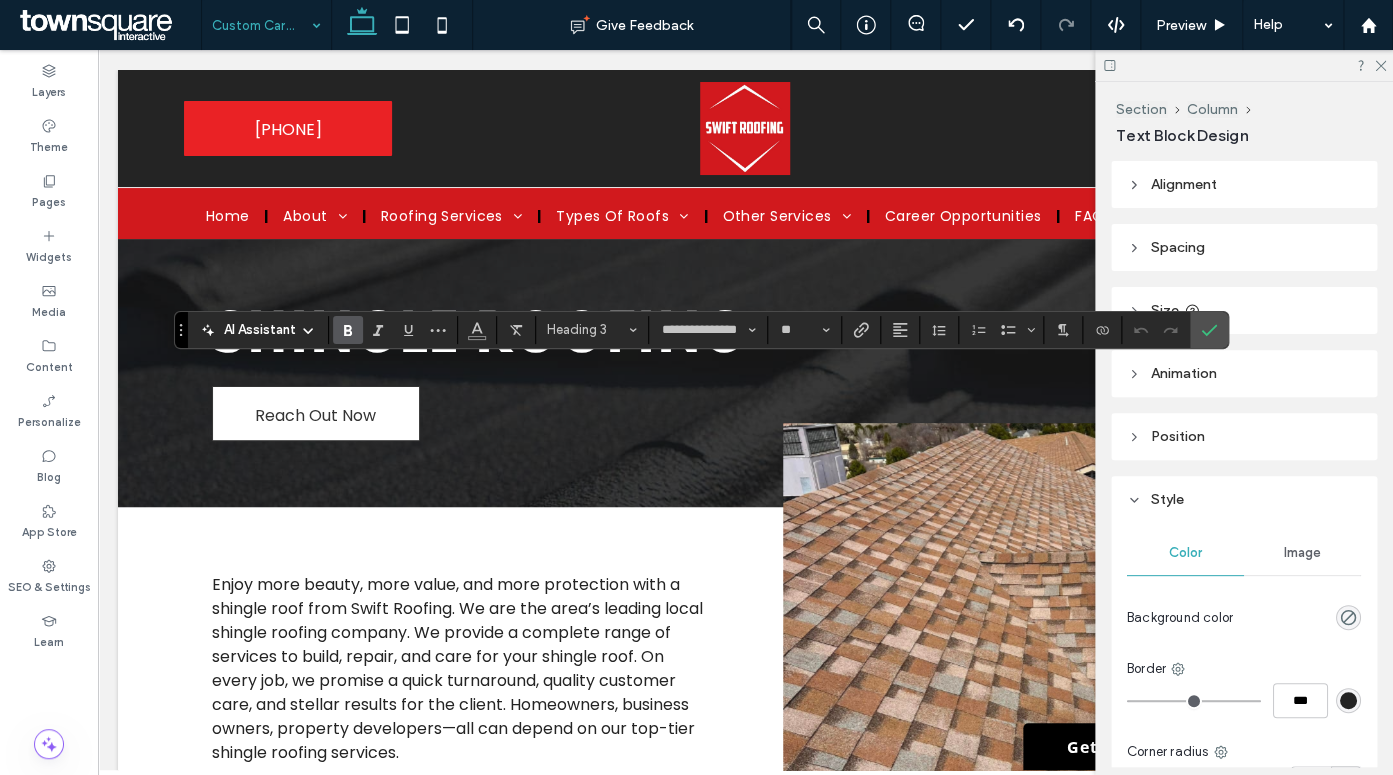type on "**" 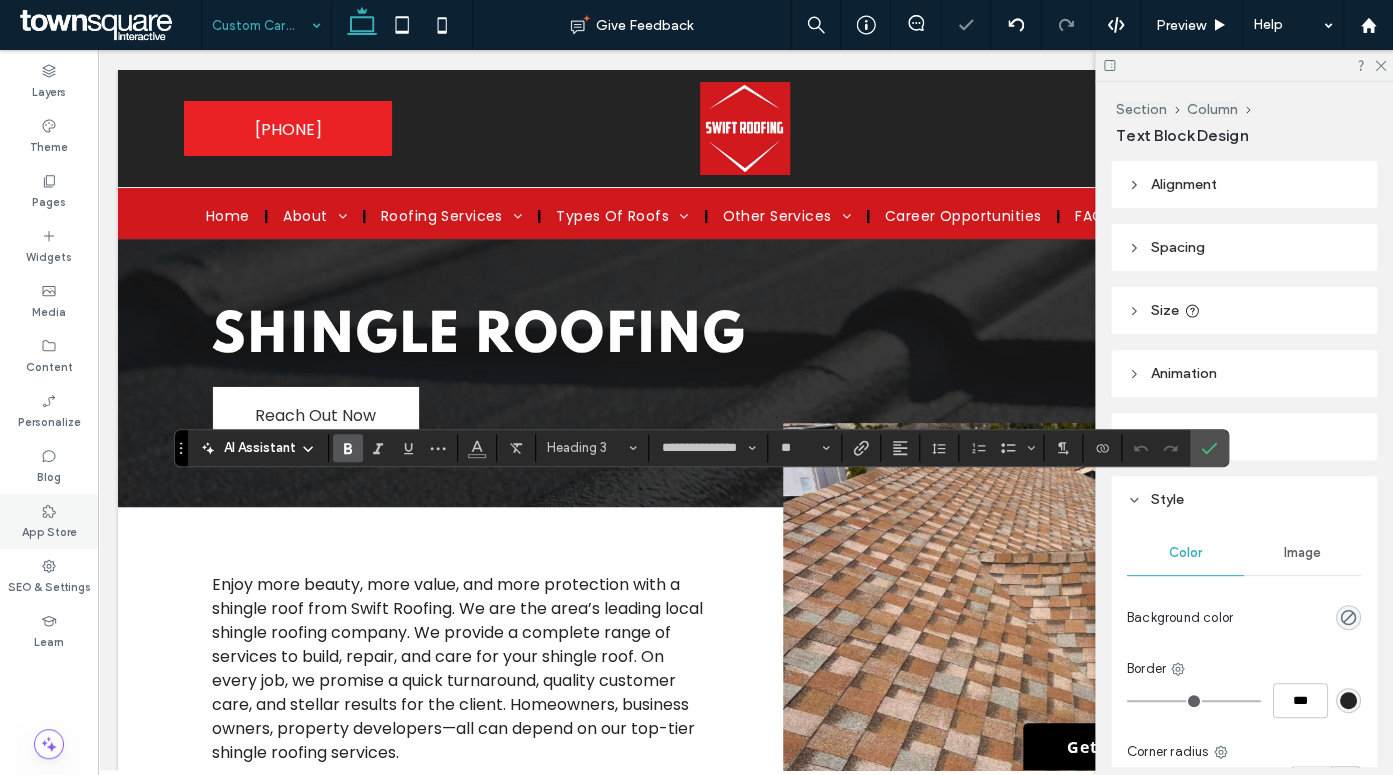 type on "**********" 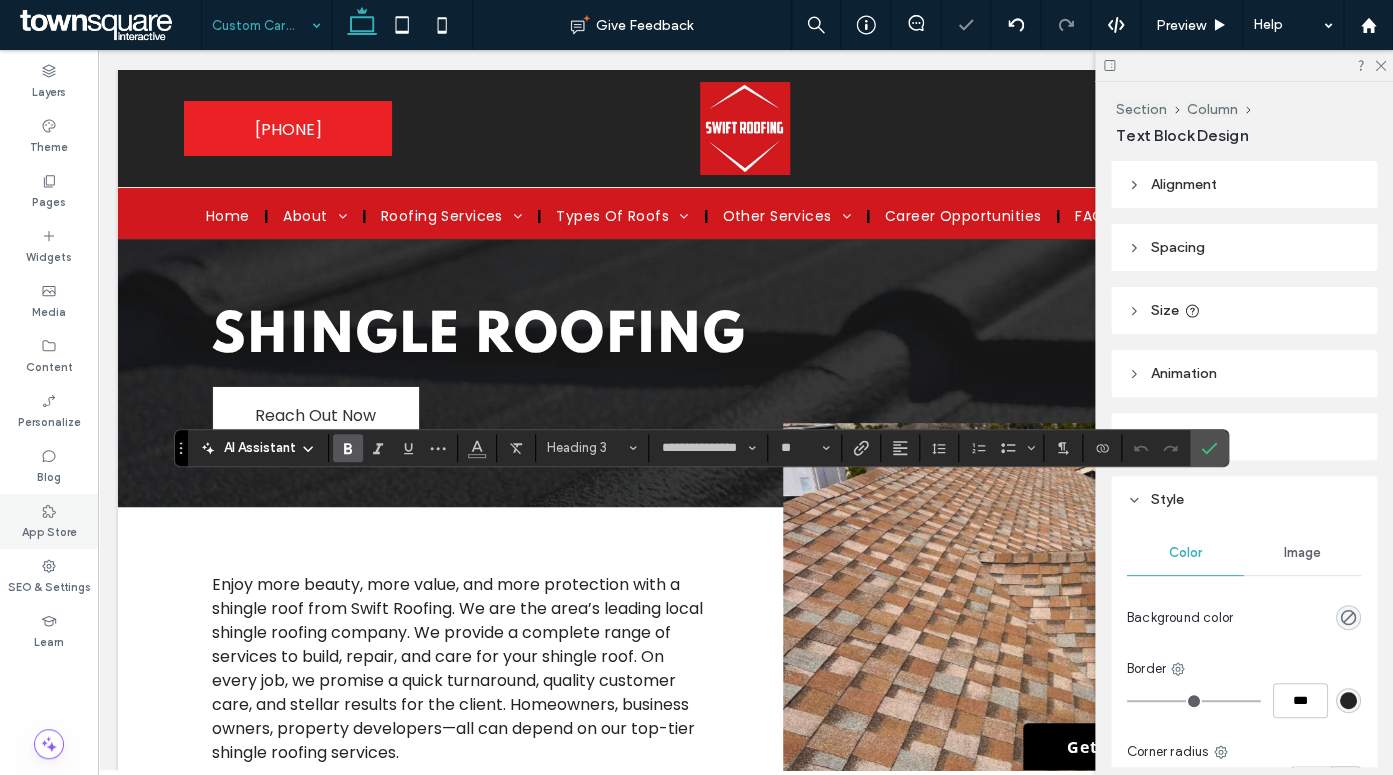 type on "**" 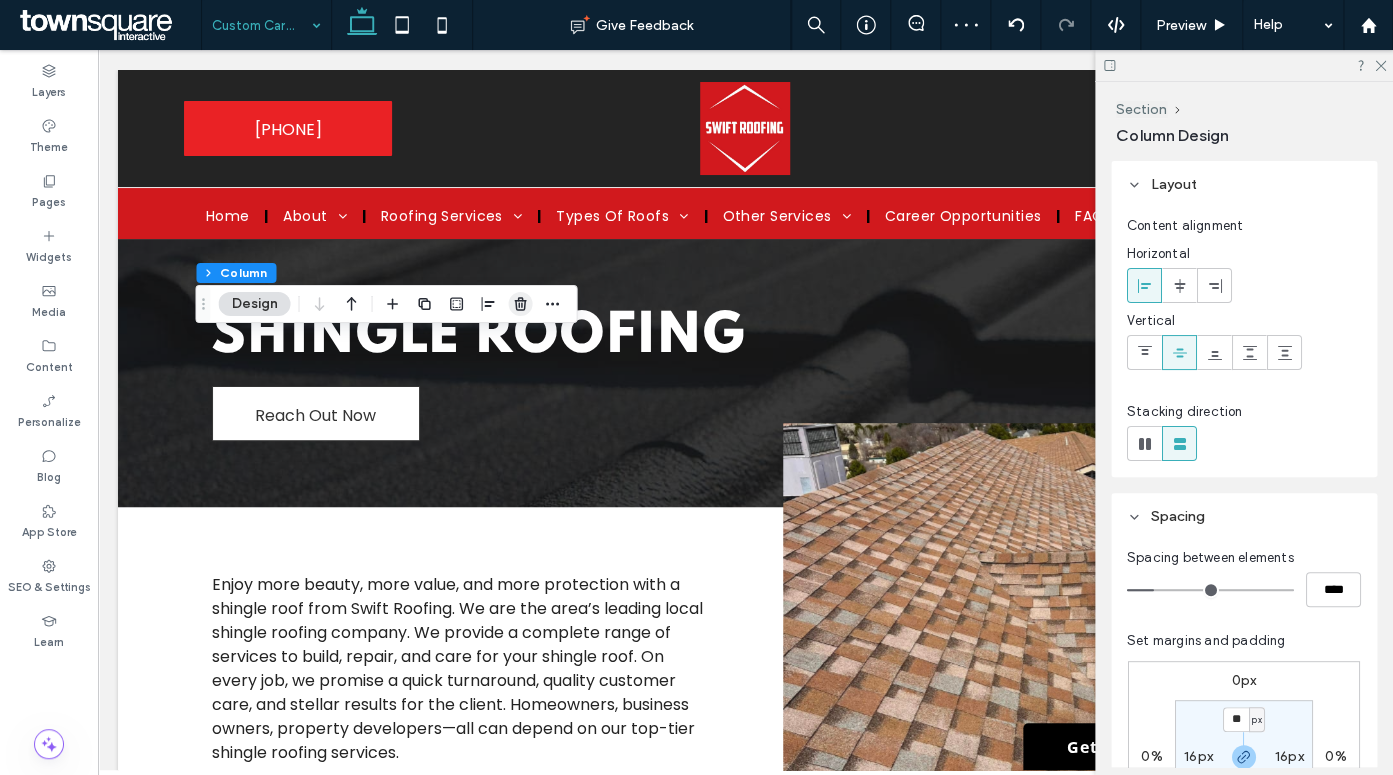 click 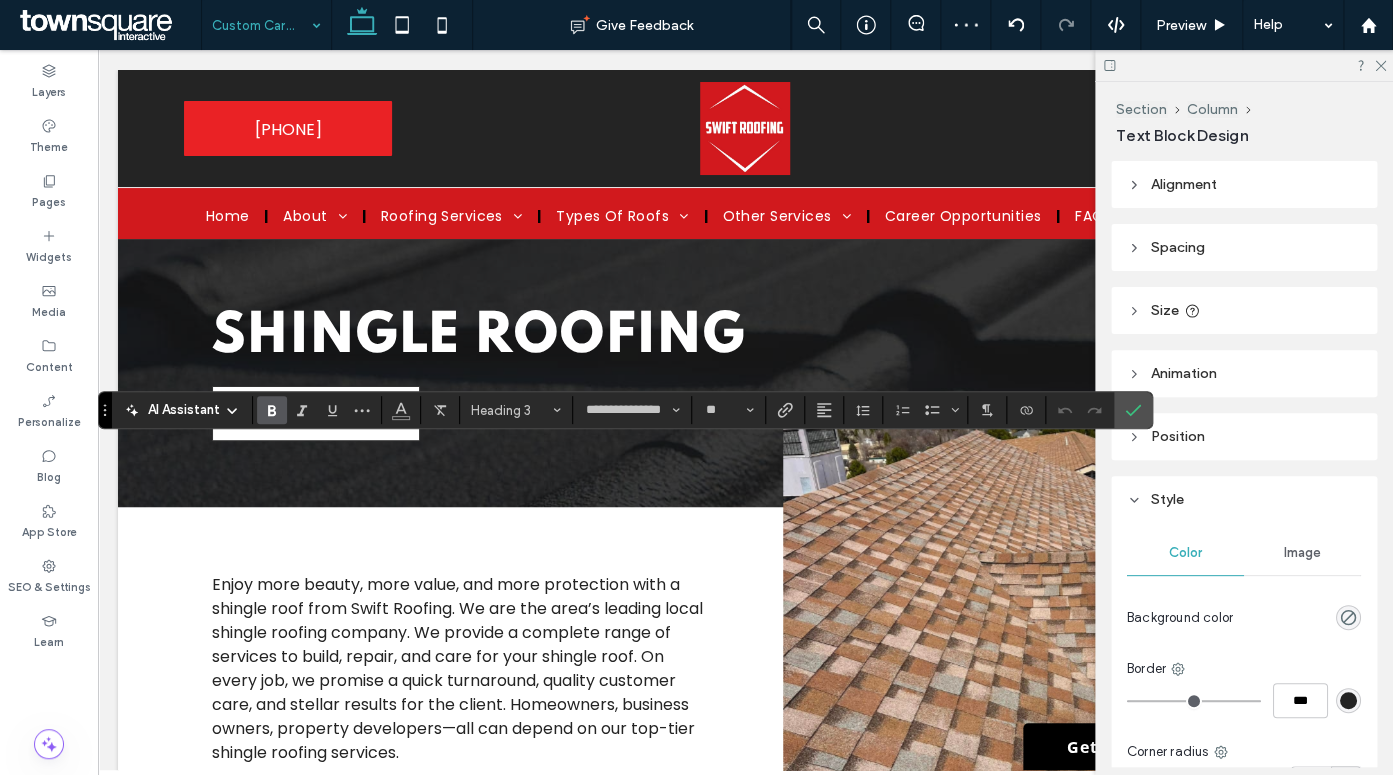 type on "**********" 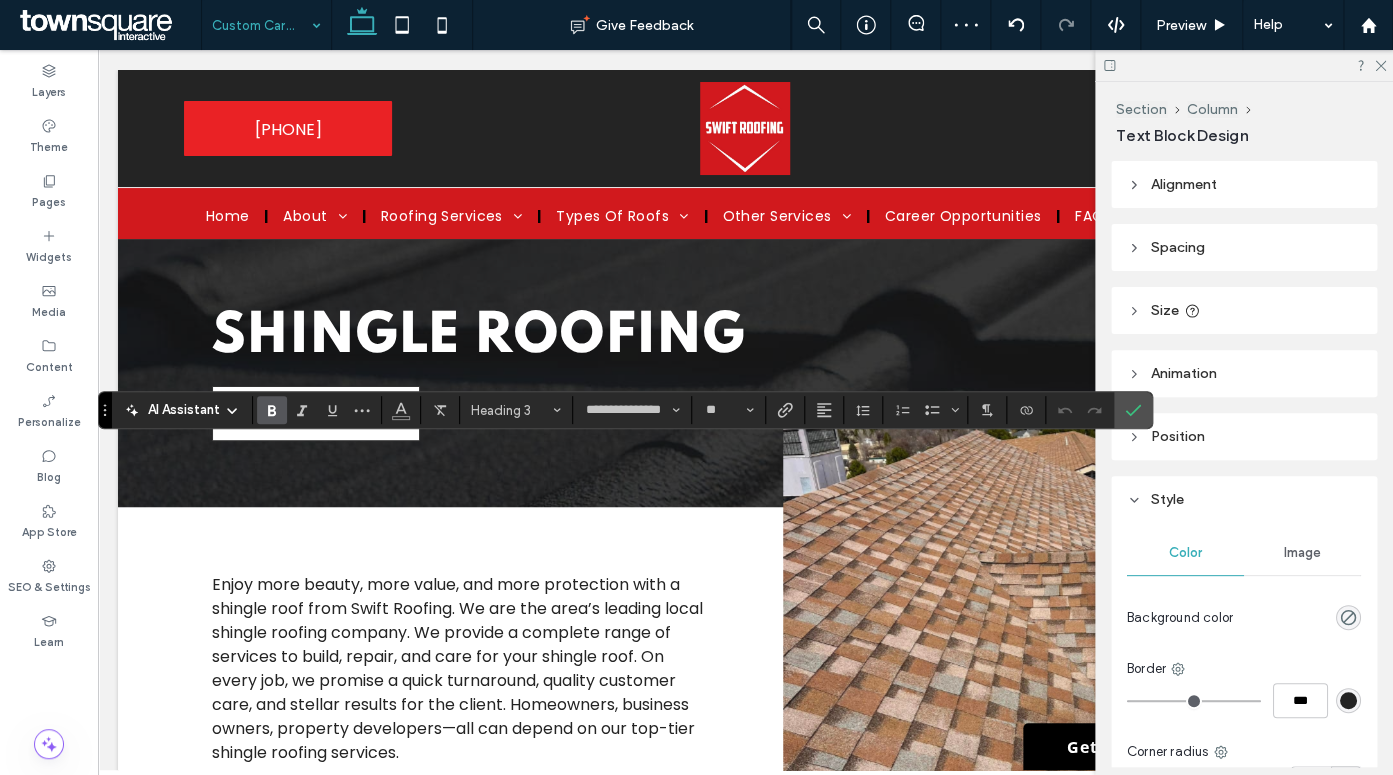 type on "**" 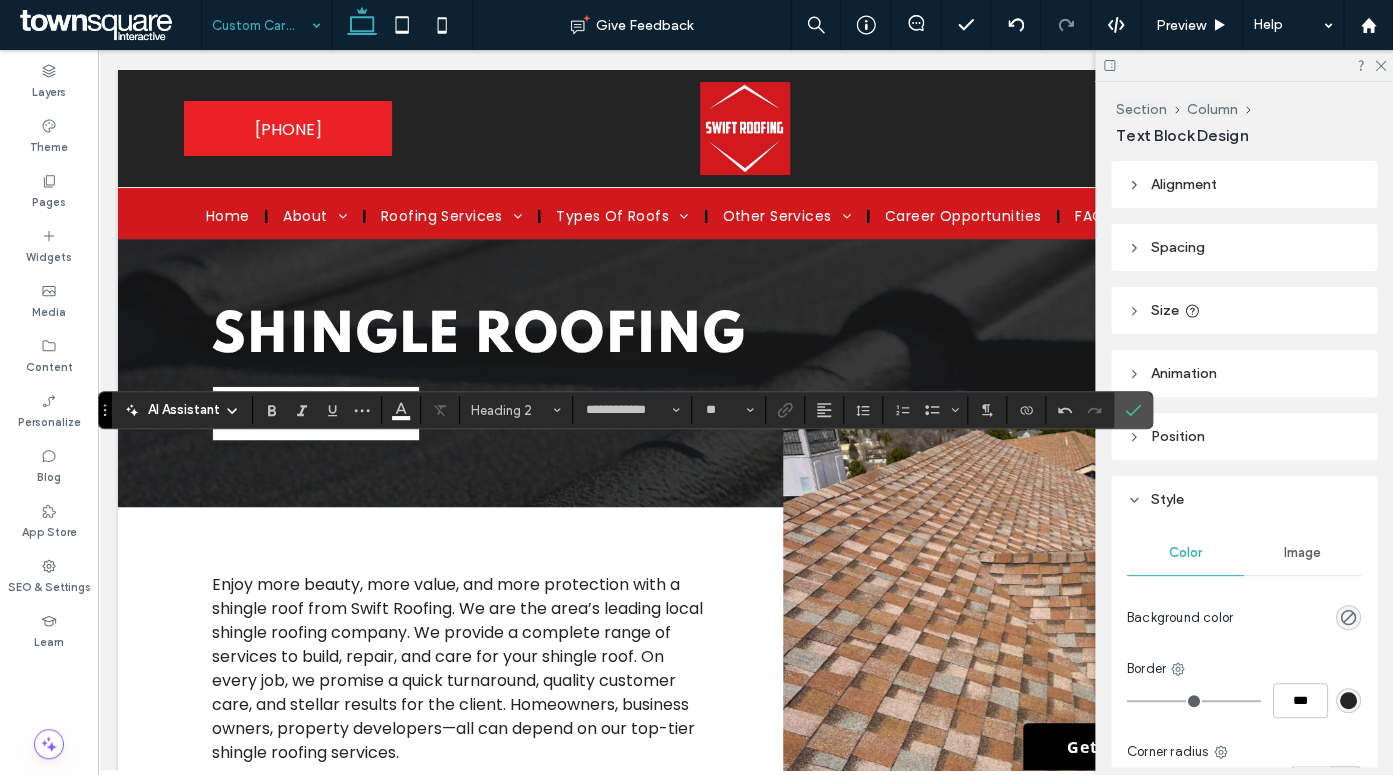 type on "**********" 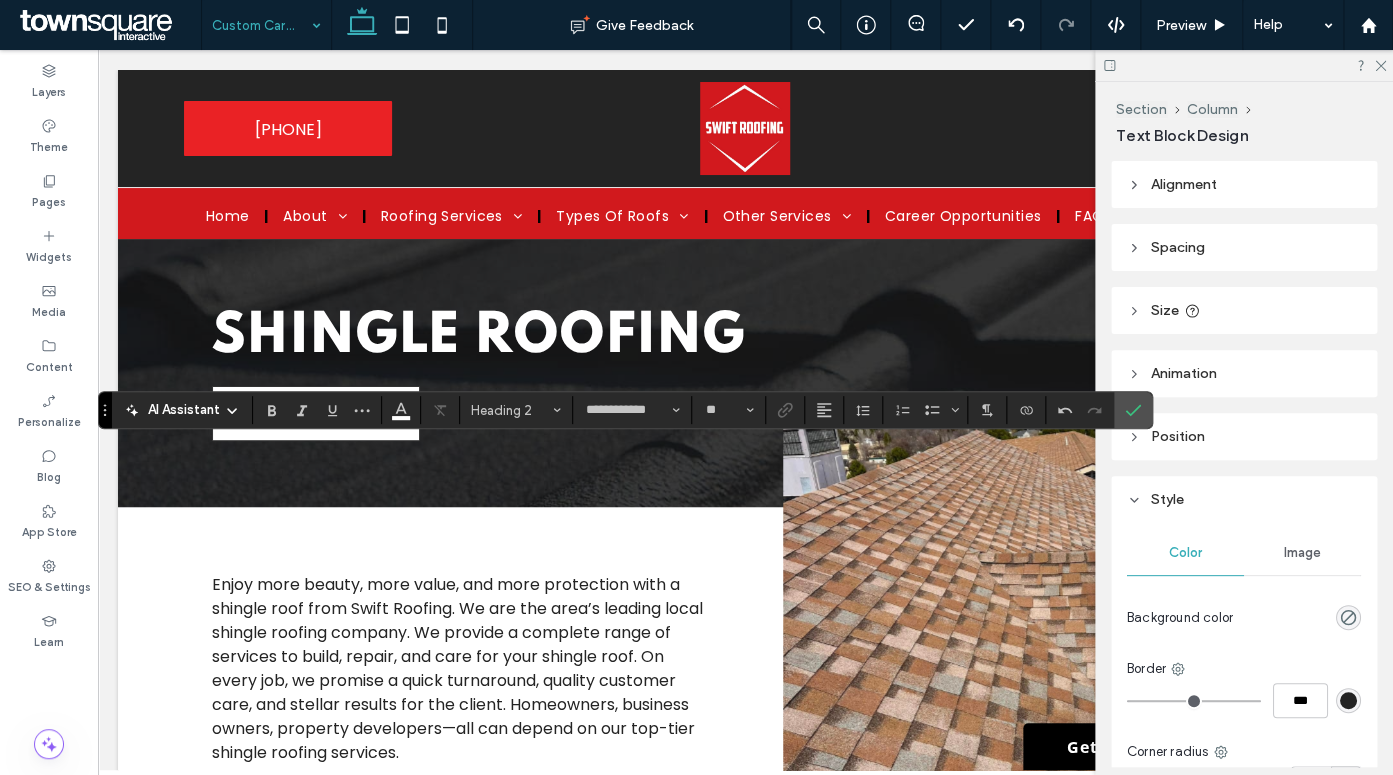 type on "**" 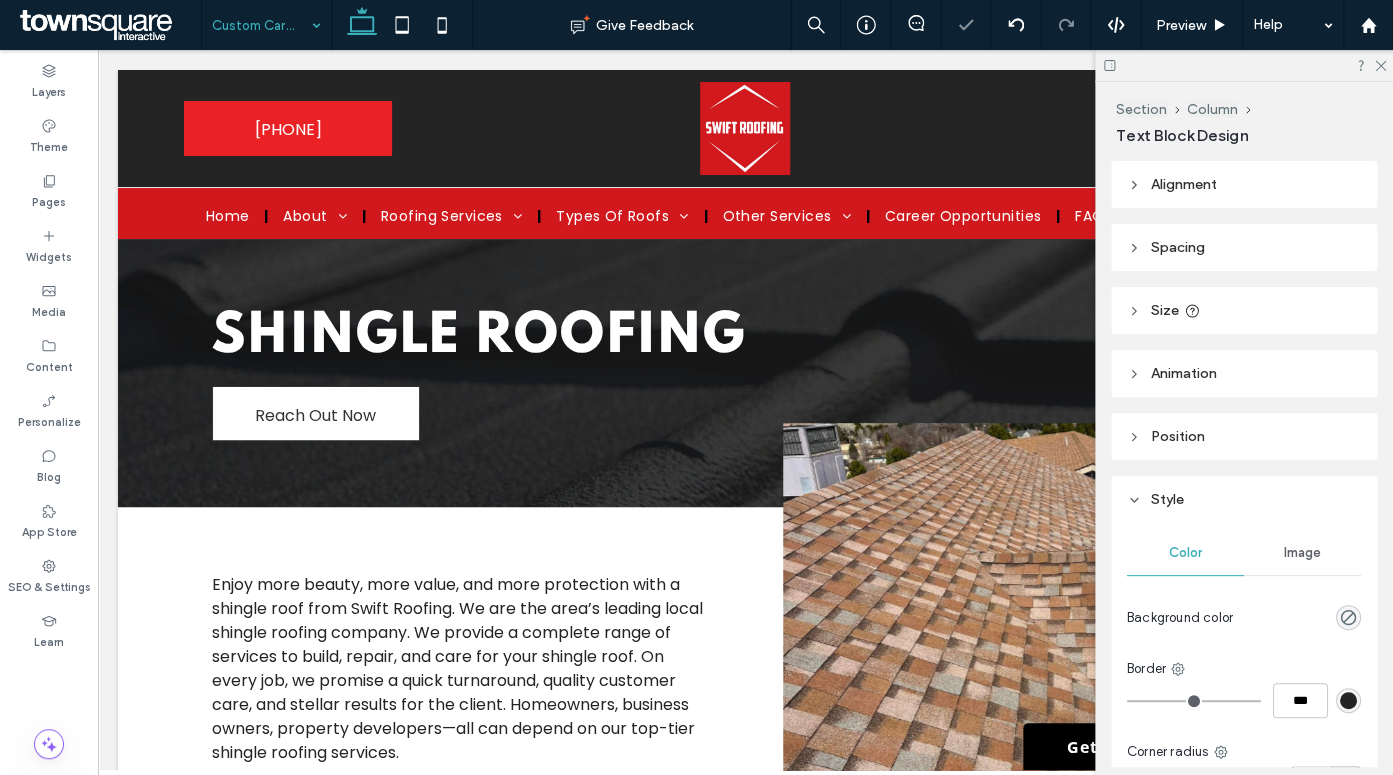 type on "**********" 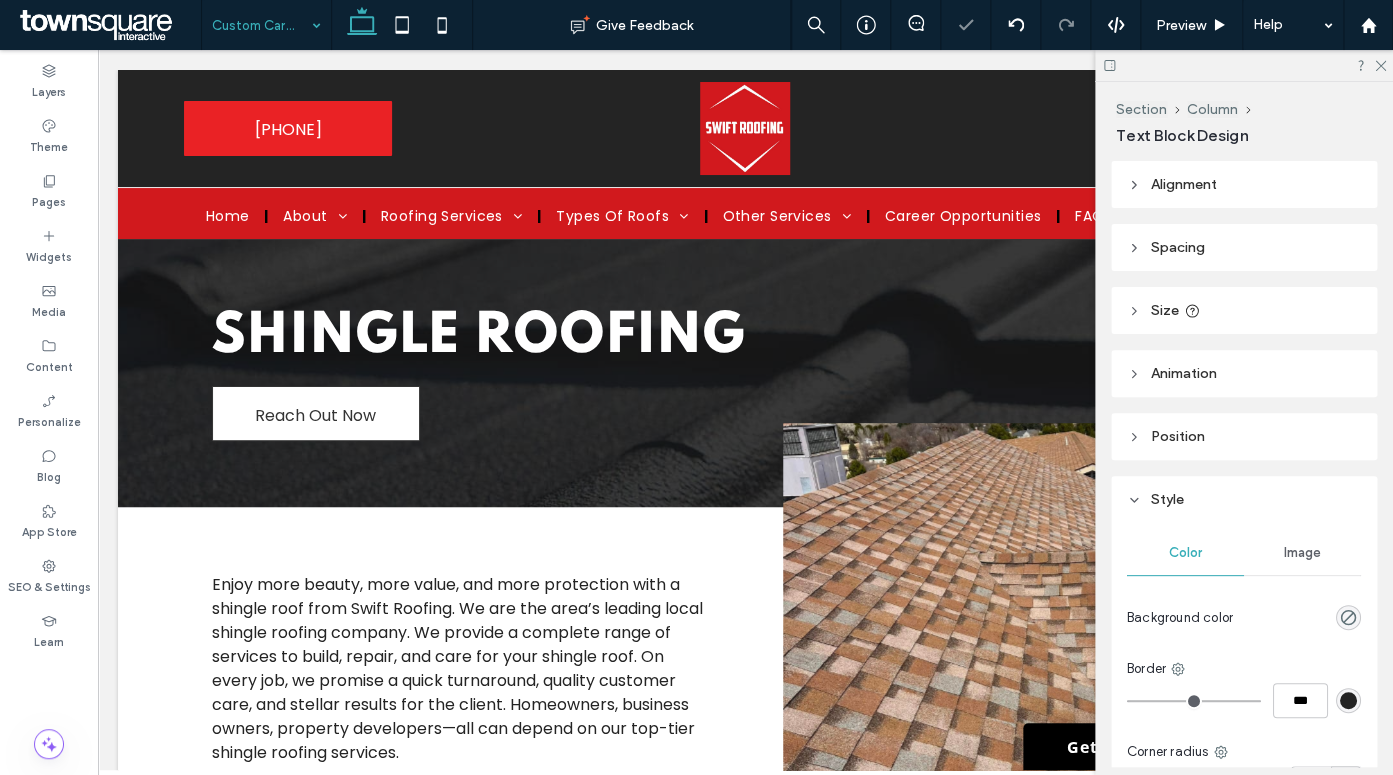 type on "**" 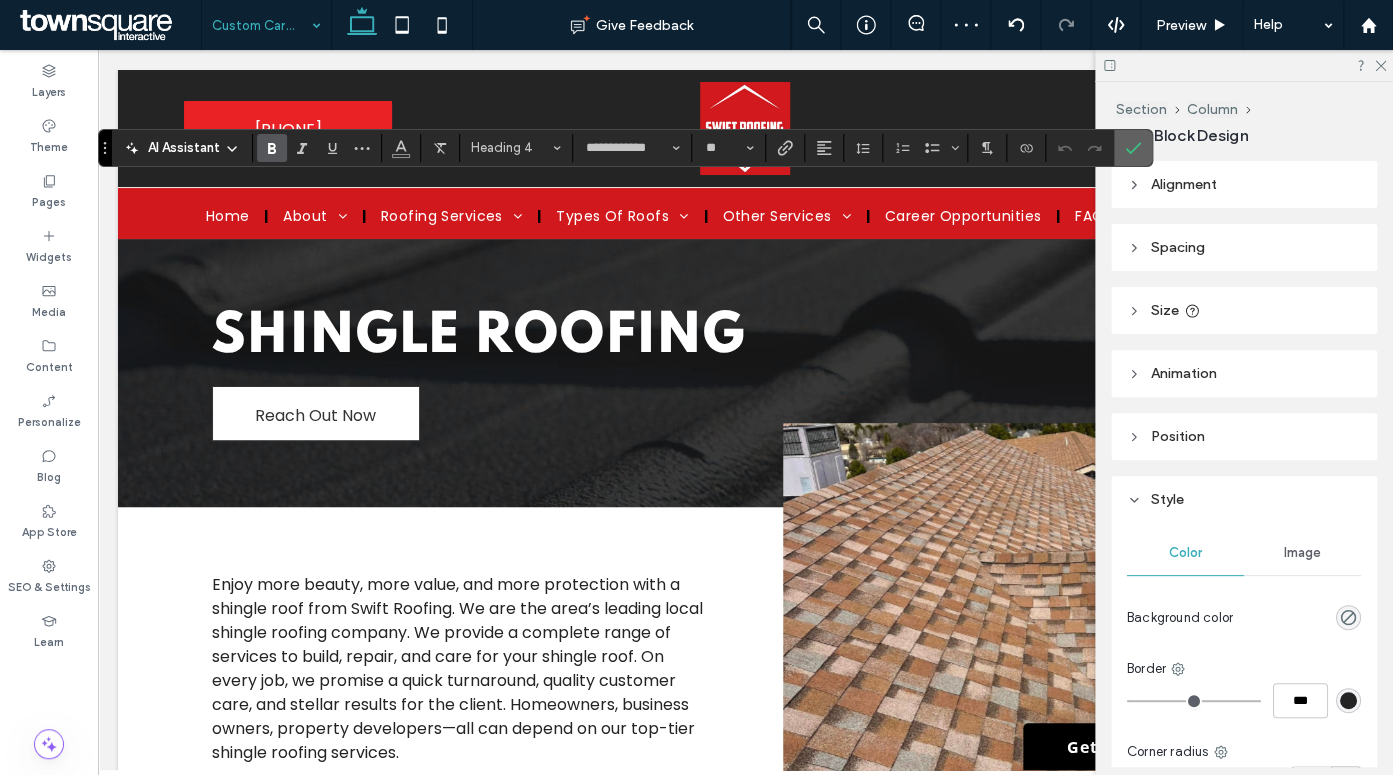 click 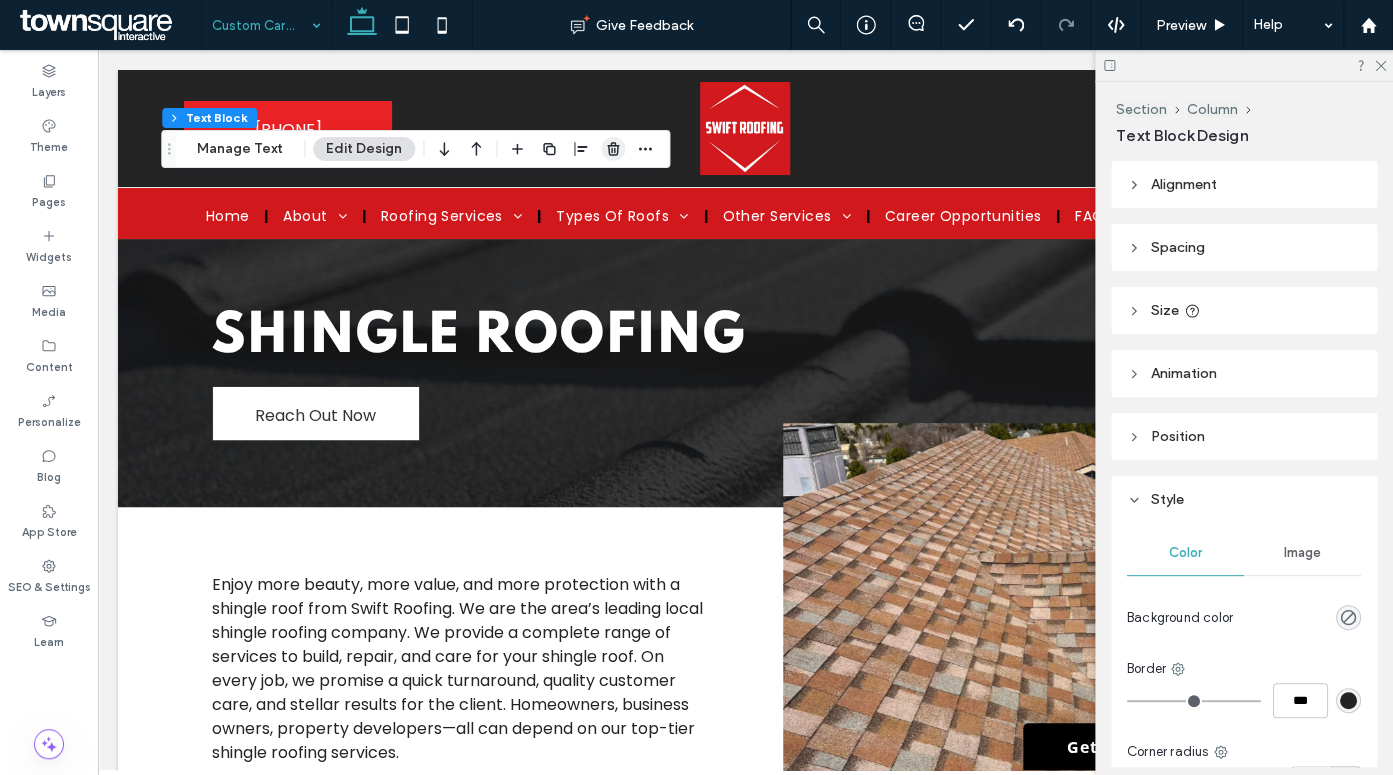 click 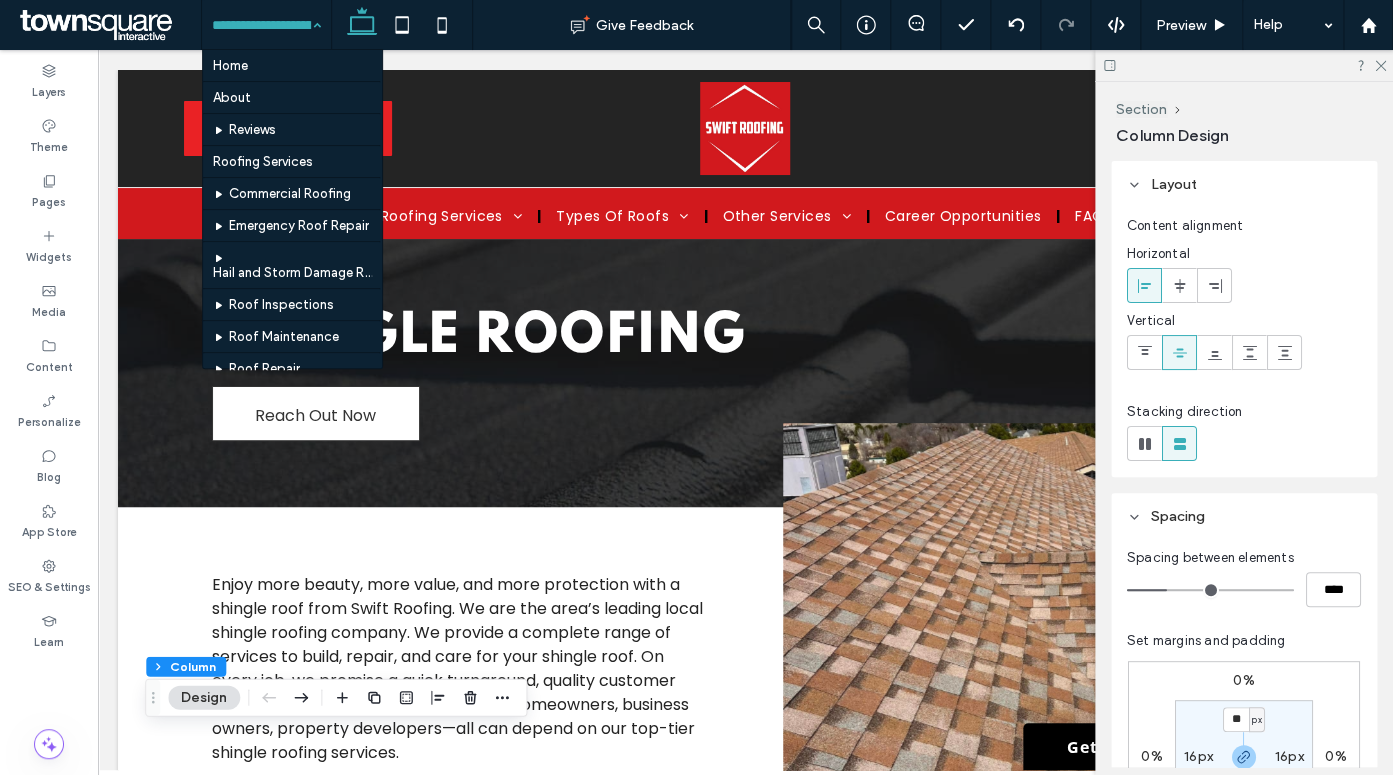 click at bounding box center (261, 25) 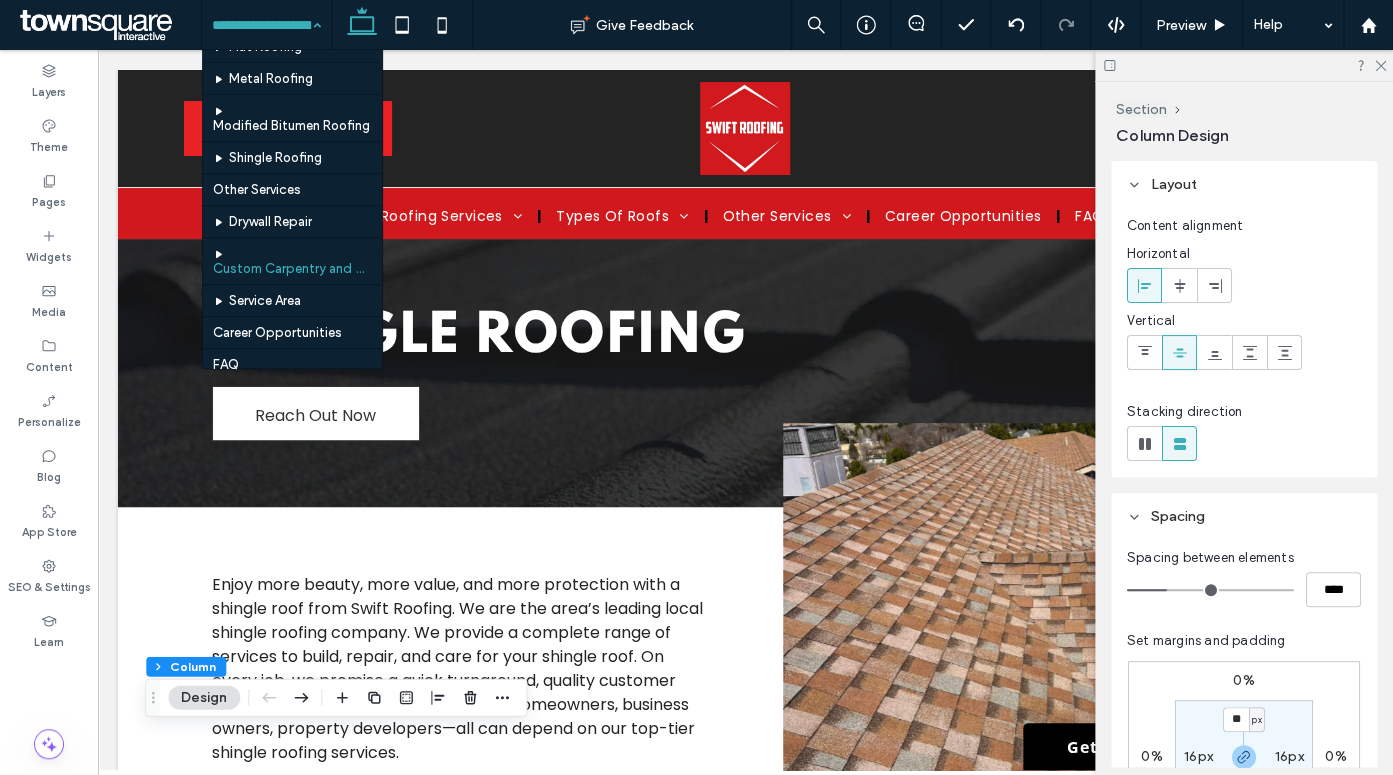 scroll, scrollTop: 687, scrollLeft: 0, axis: vertical 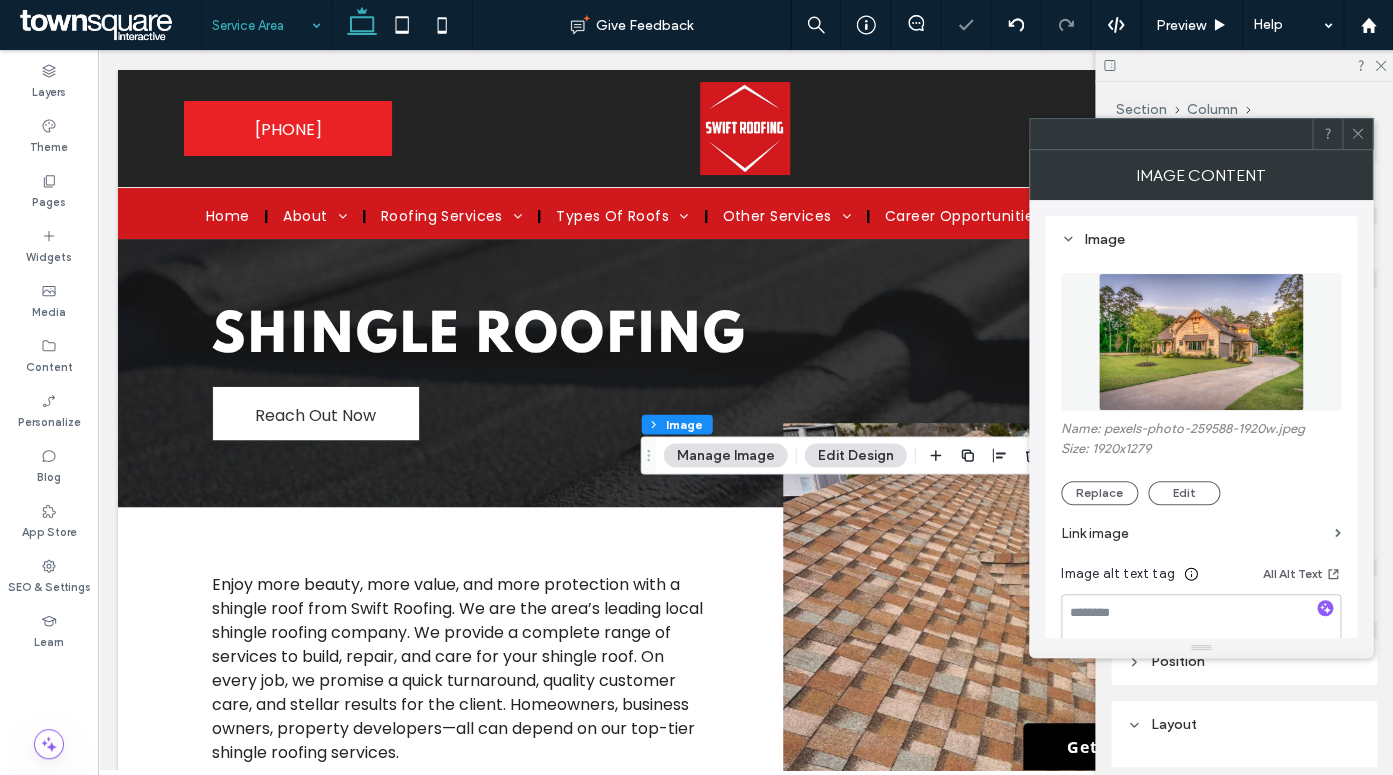 click at bounding box center (1201, 342) 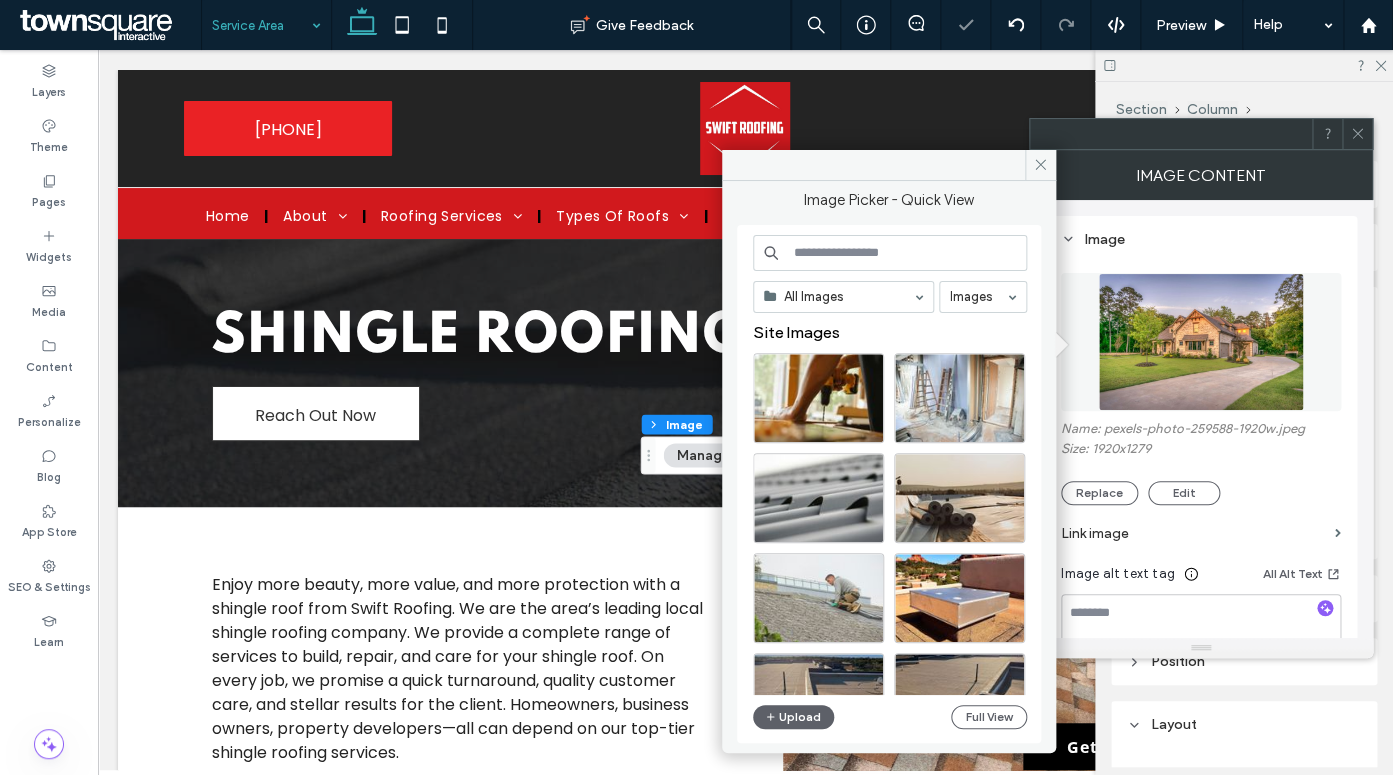 click at bounding box center (890, 253) 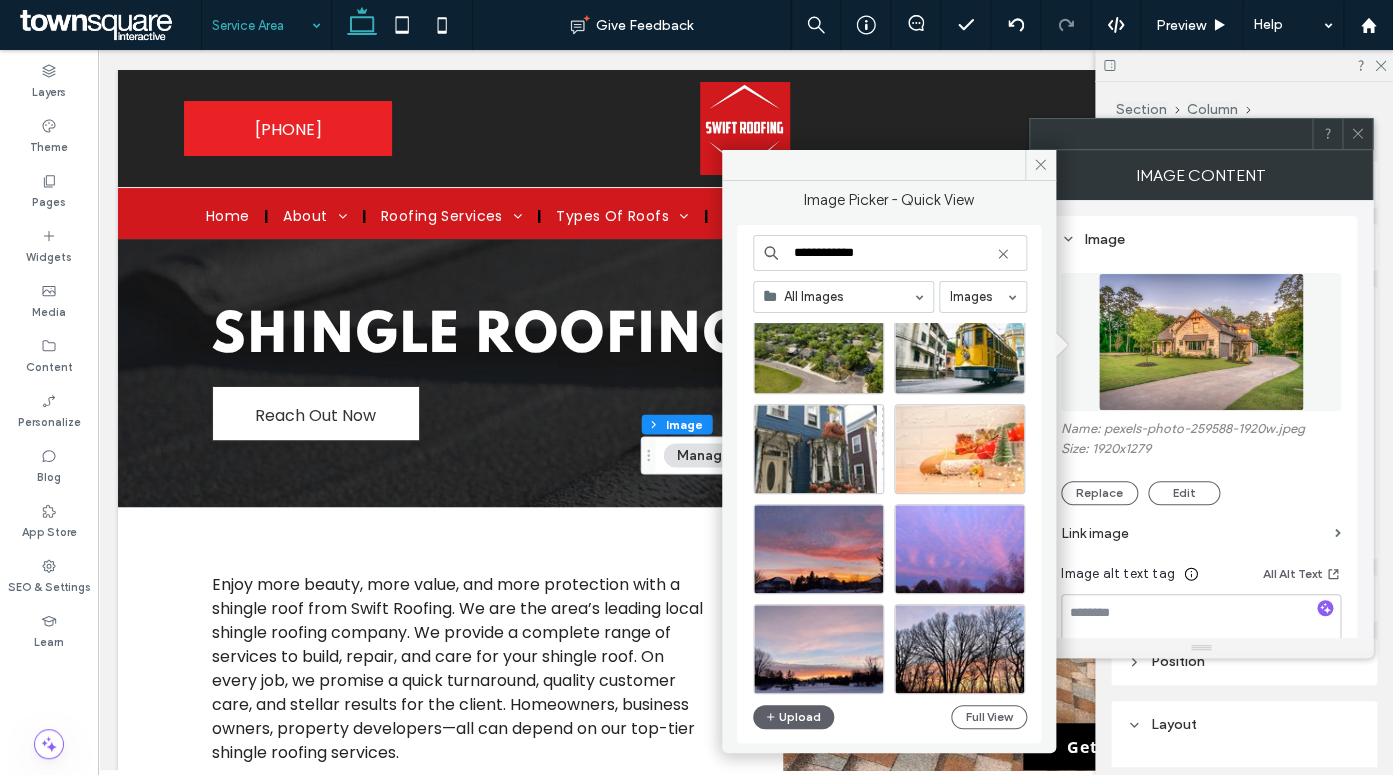 scroll, scrollTop: 419, scrollLeft: 0, axis: vertical 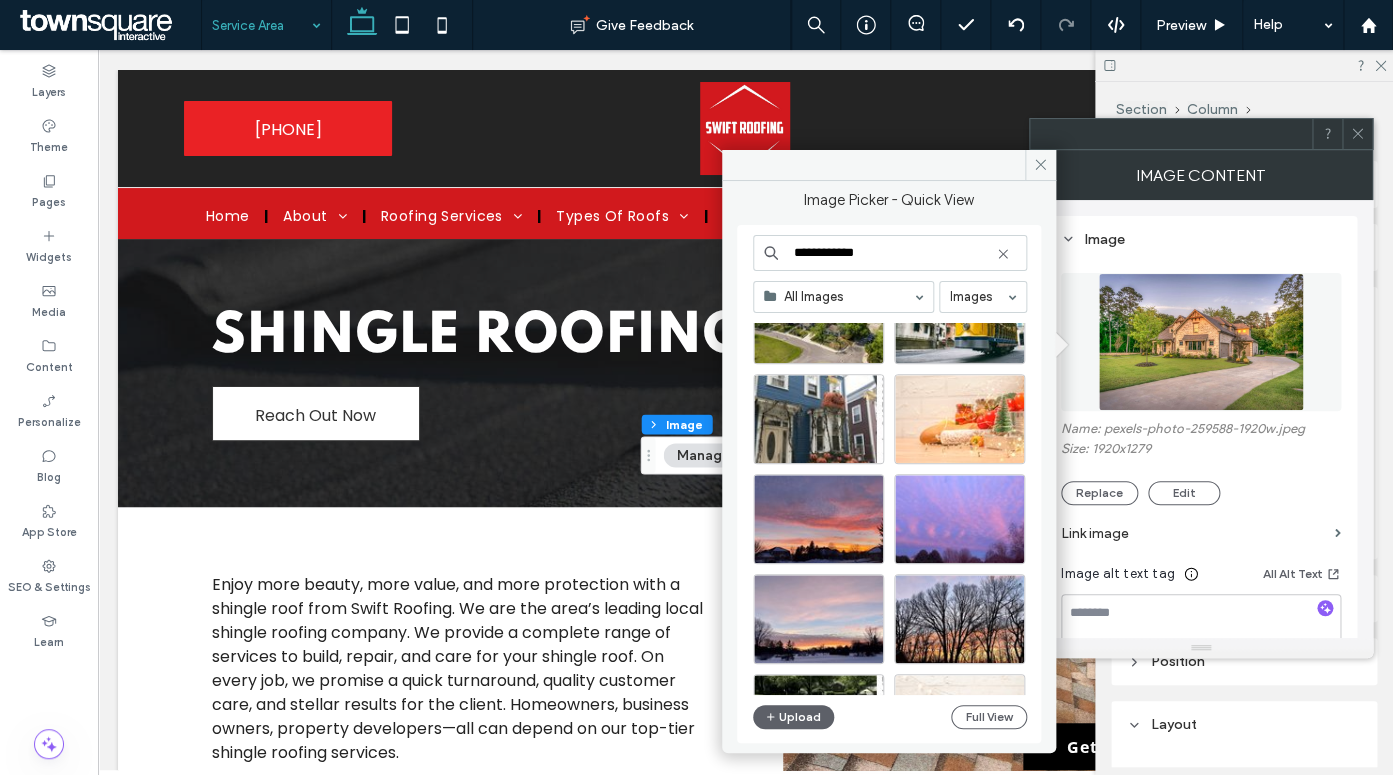 click on "**********" at bounding box center [890, 253] 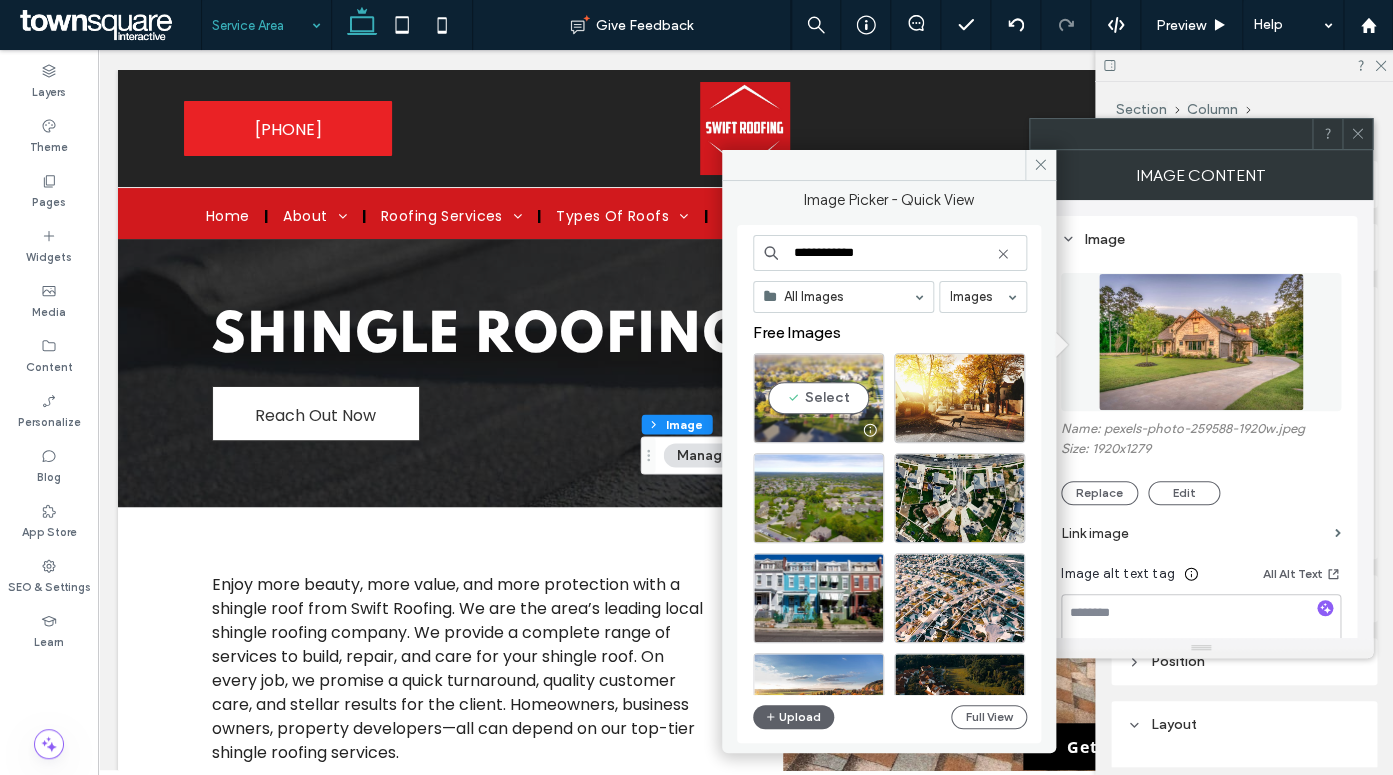 type on "**********" 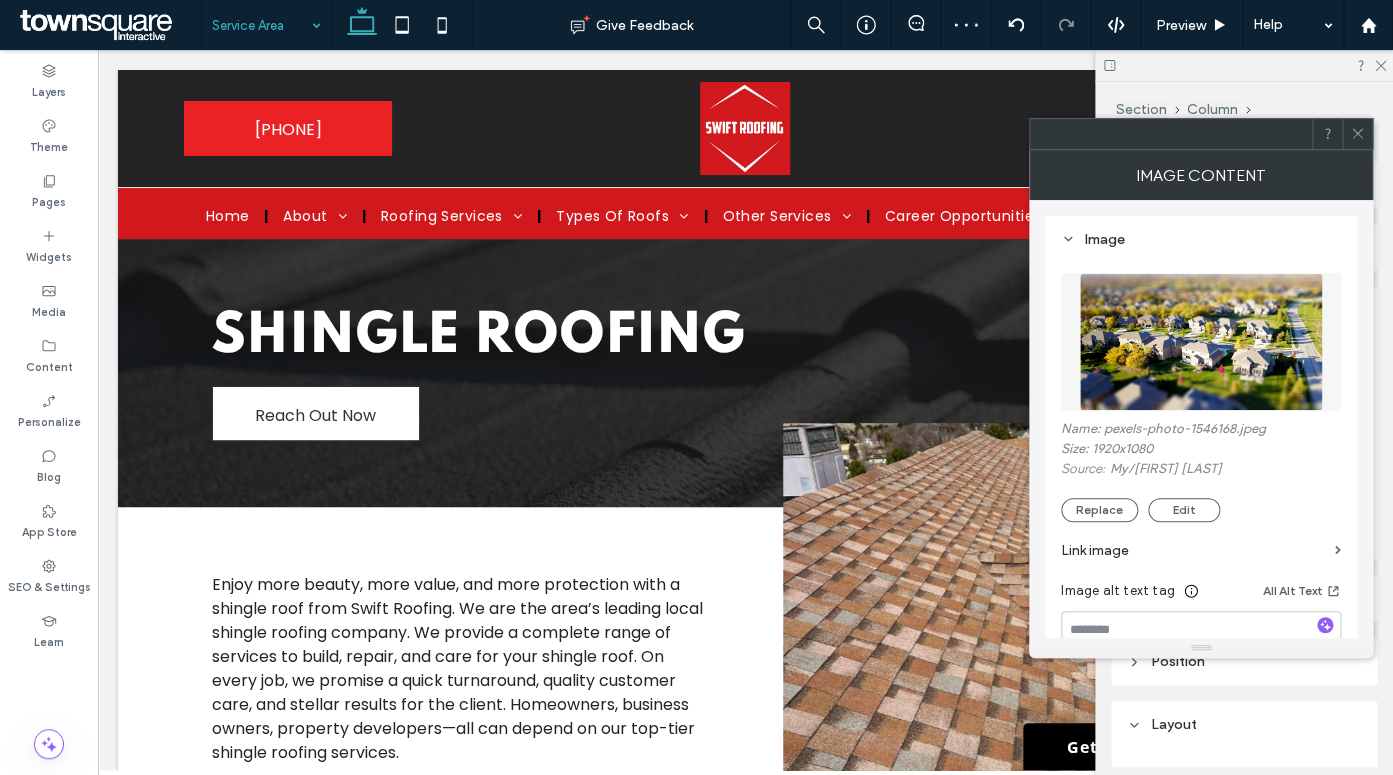 type on "***" 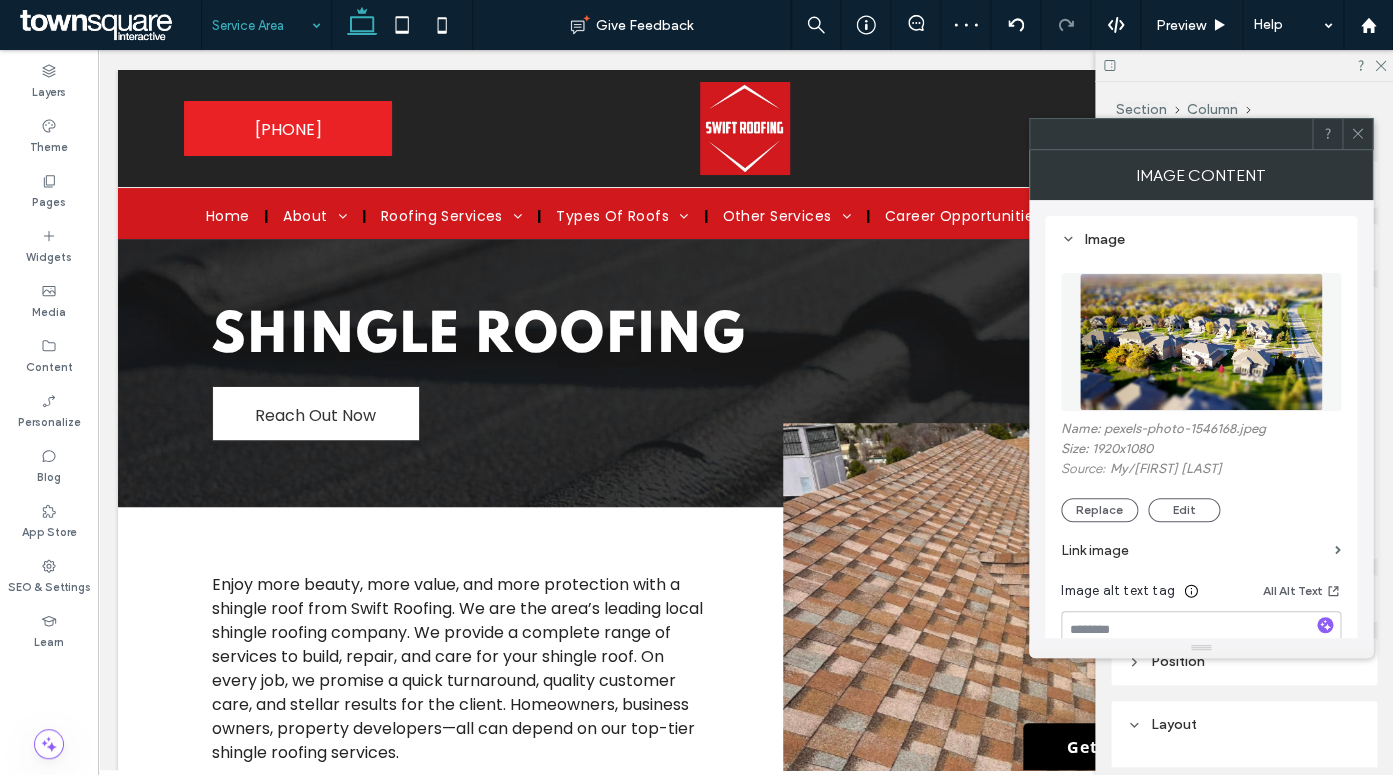 type on "***" 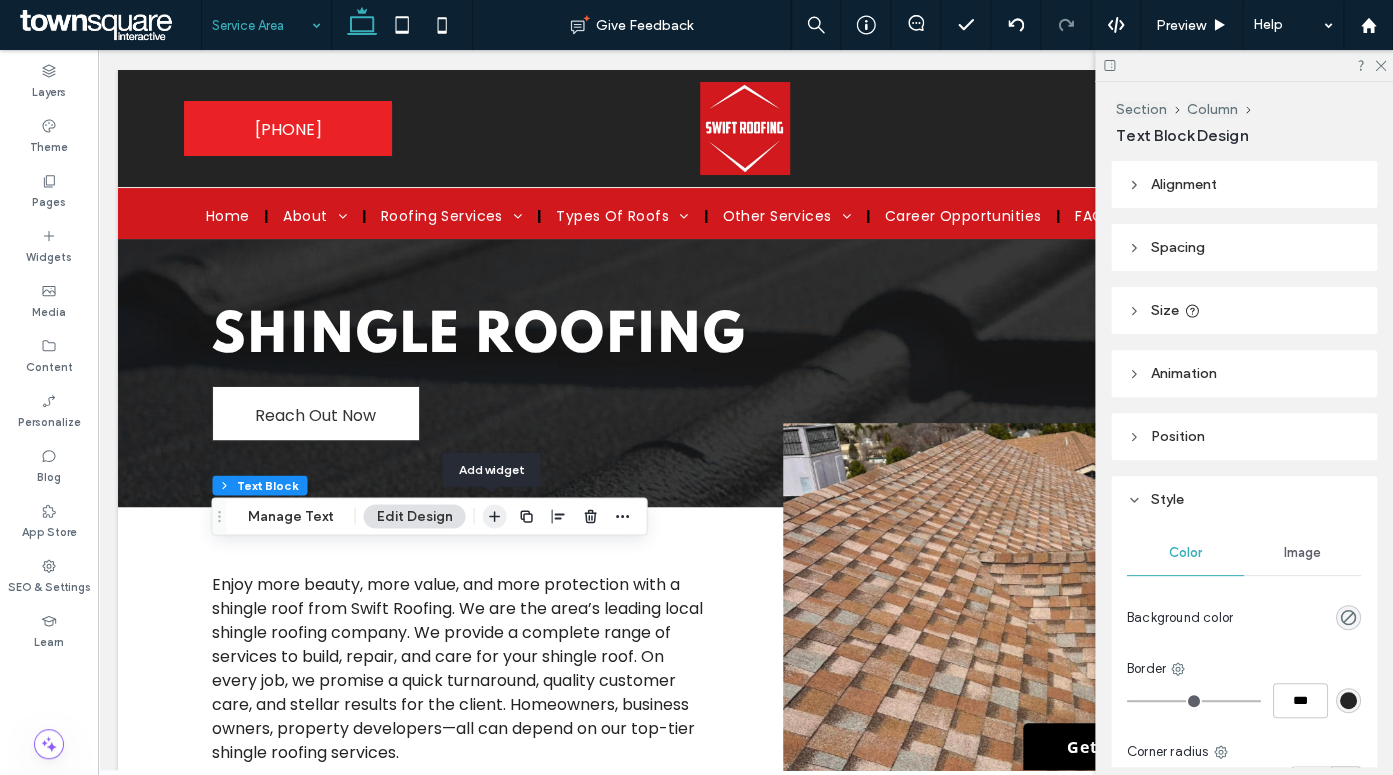 click 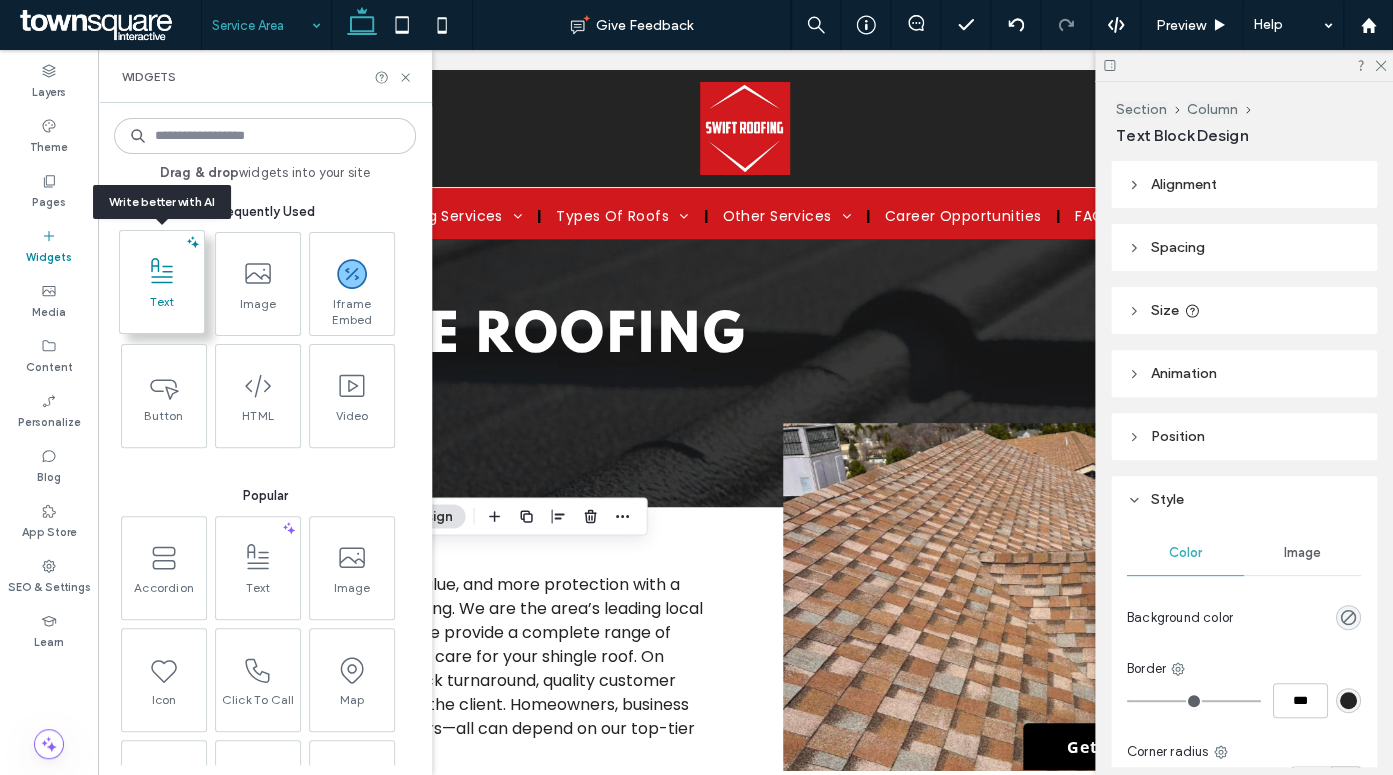 click at bounding box center (162, 271) 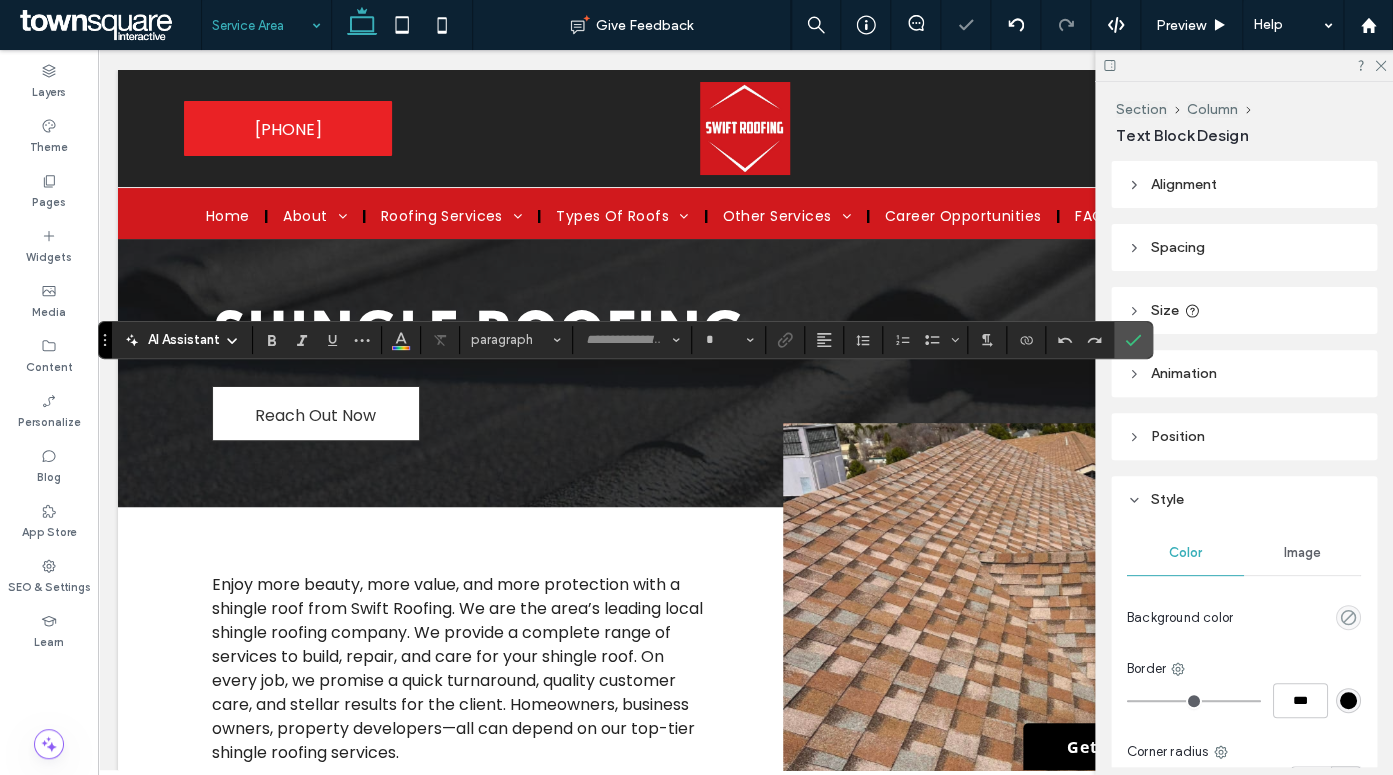 type on "*******" 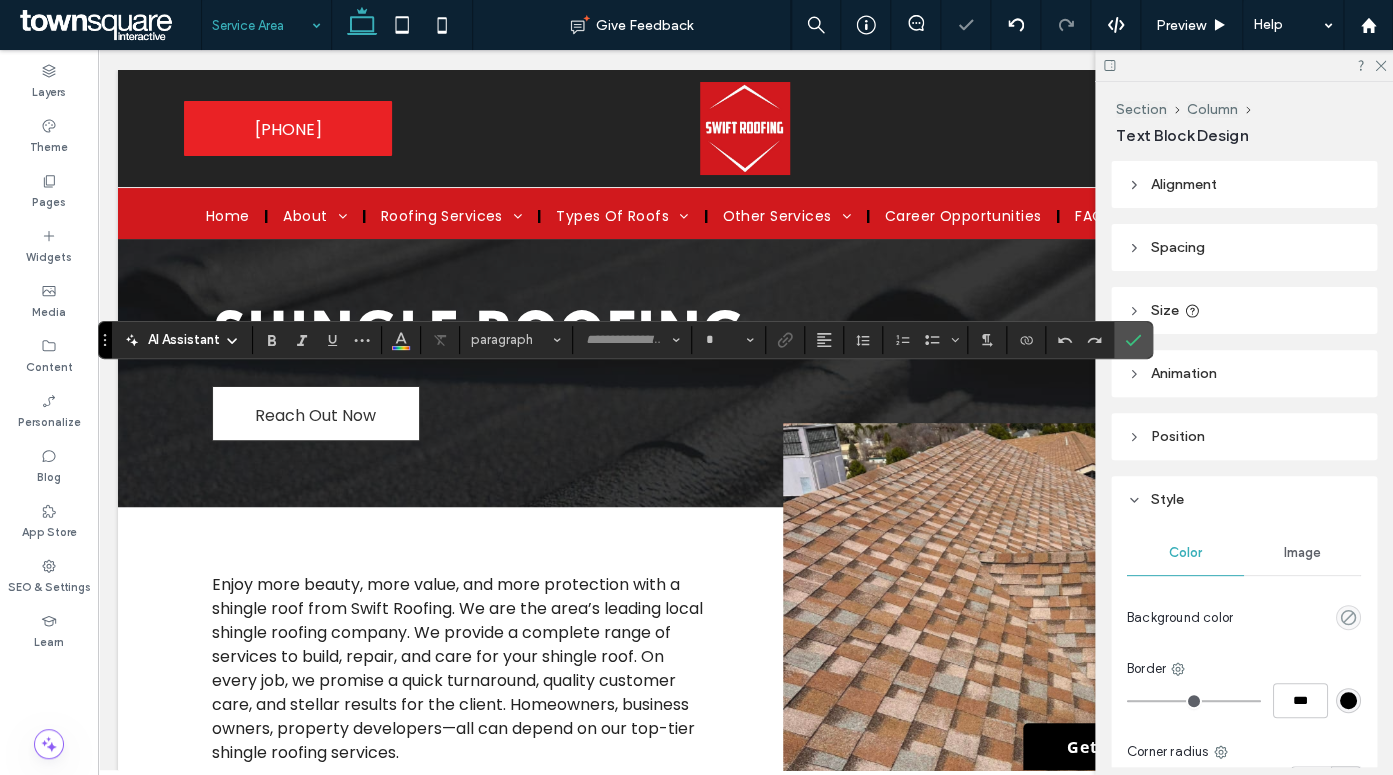 type on "**" 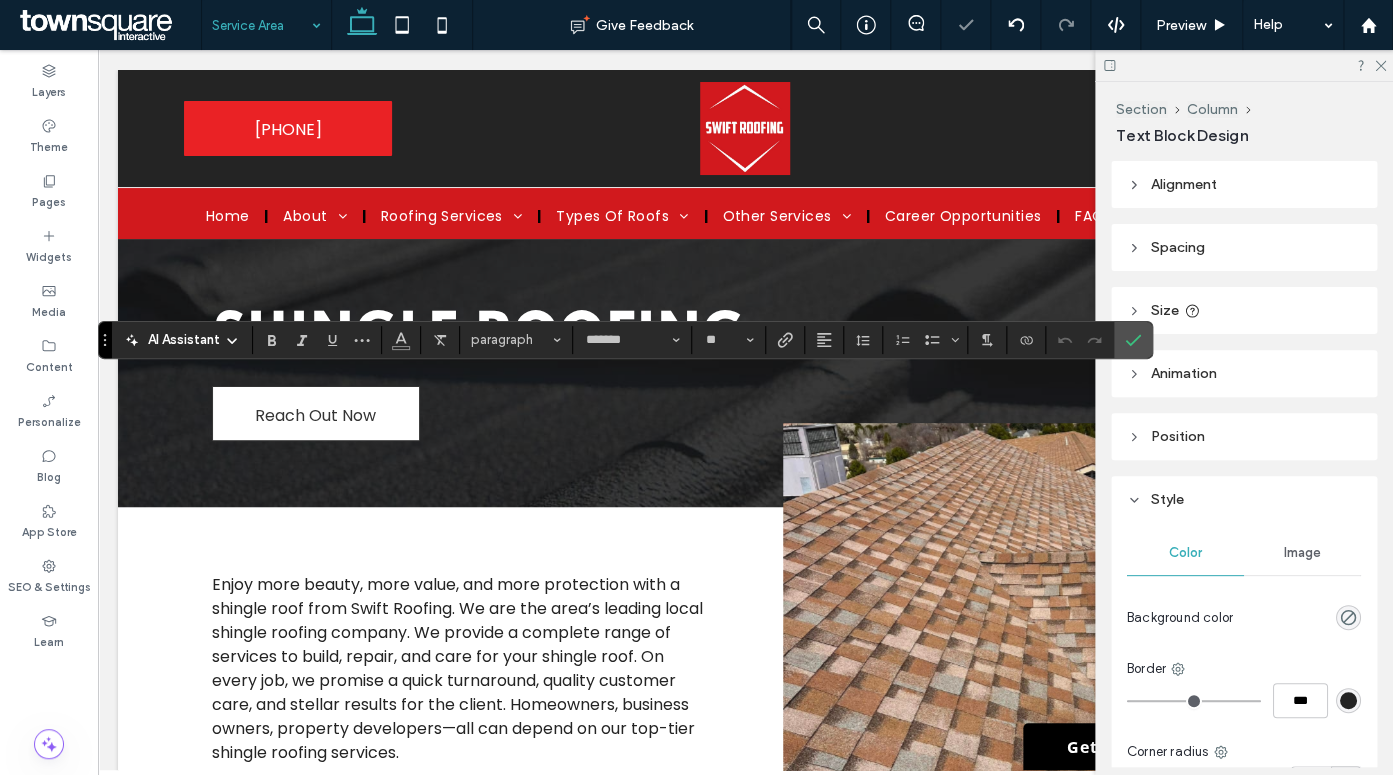 type on "**********" 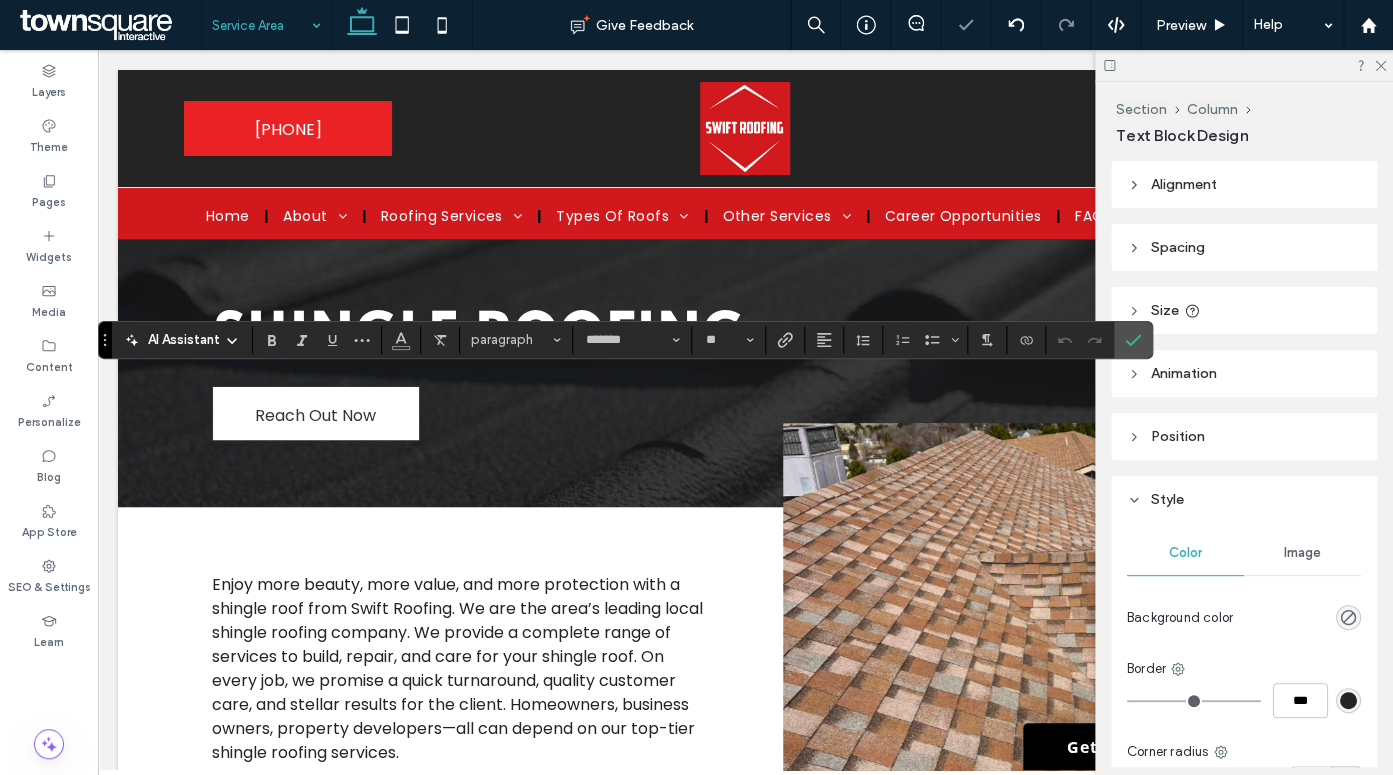 type on "**" 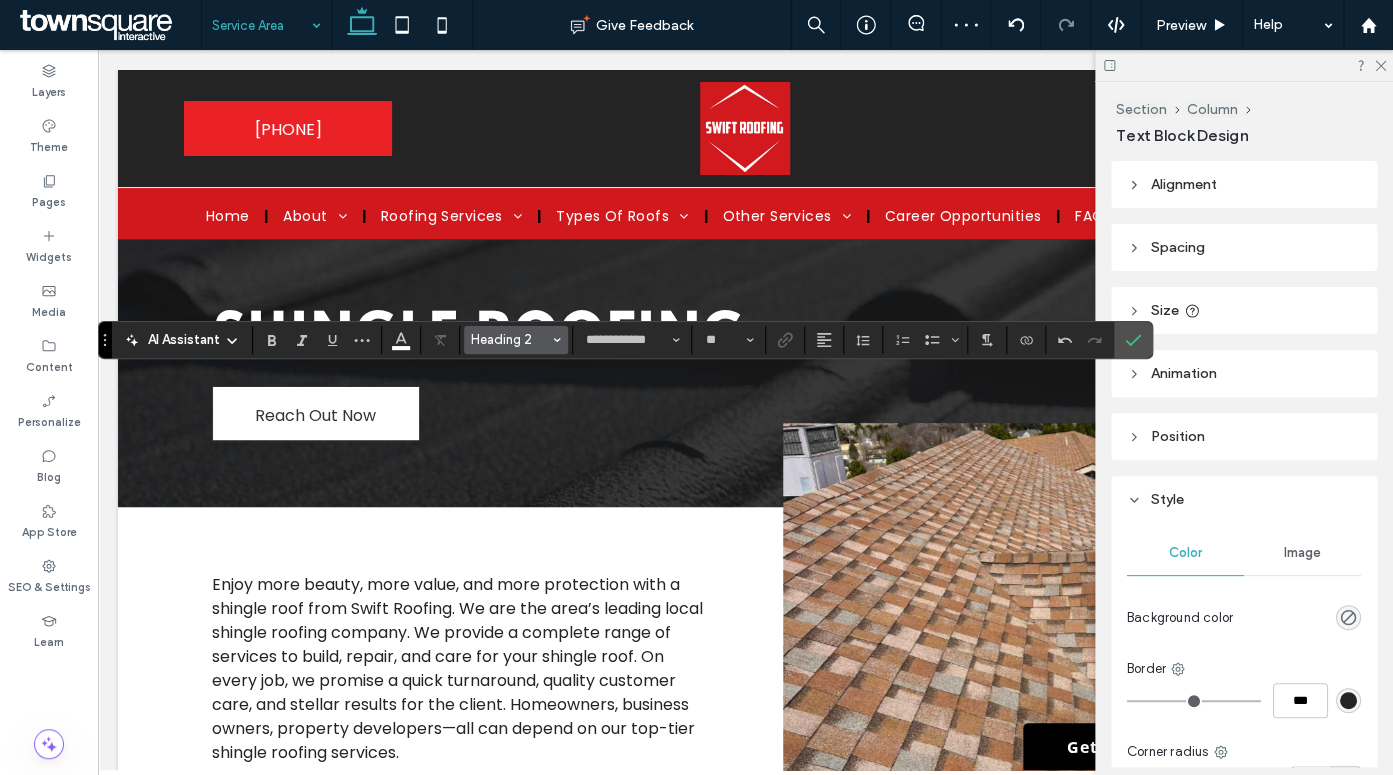 click 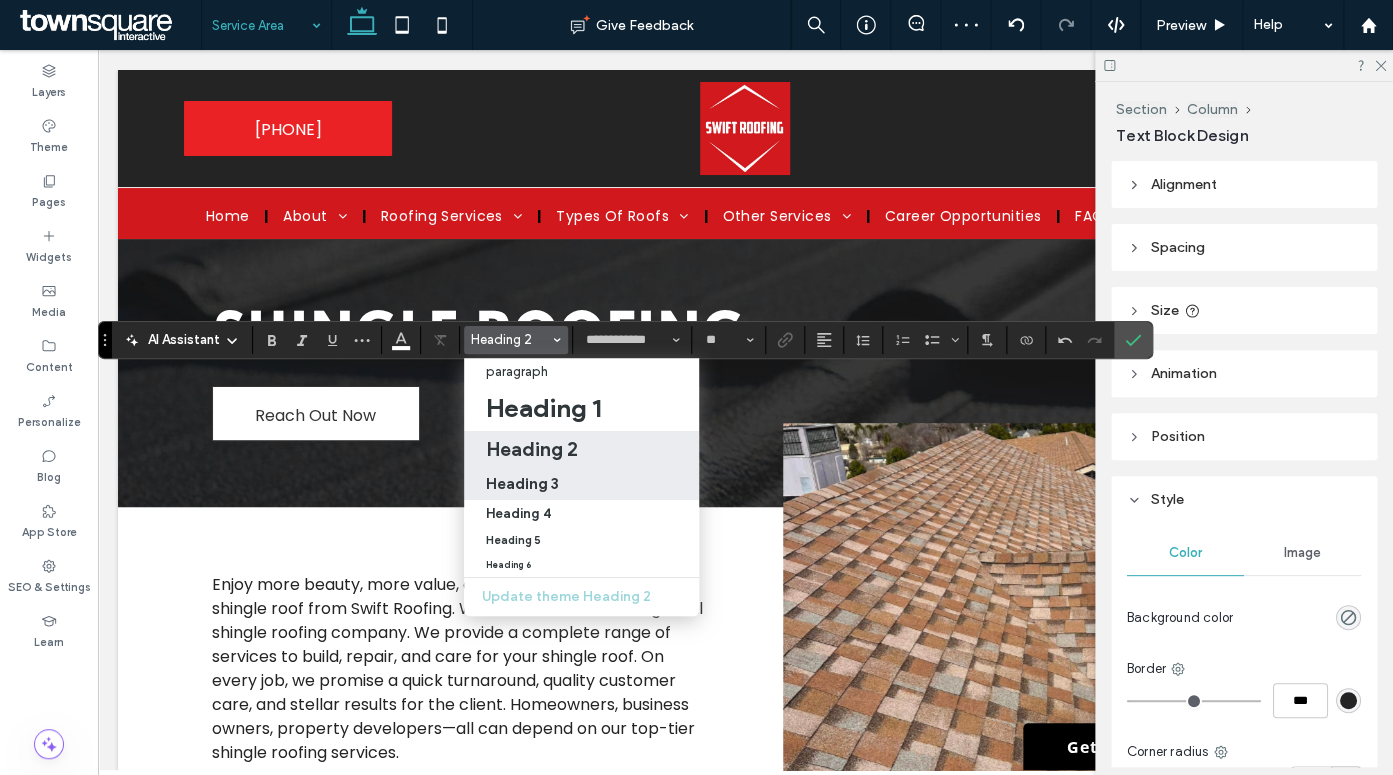 click on "Heading 3" at bounding box center (522, 483) 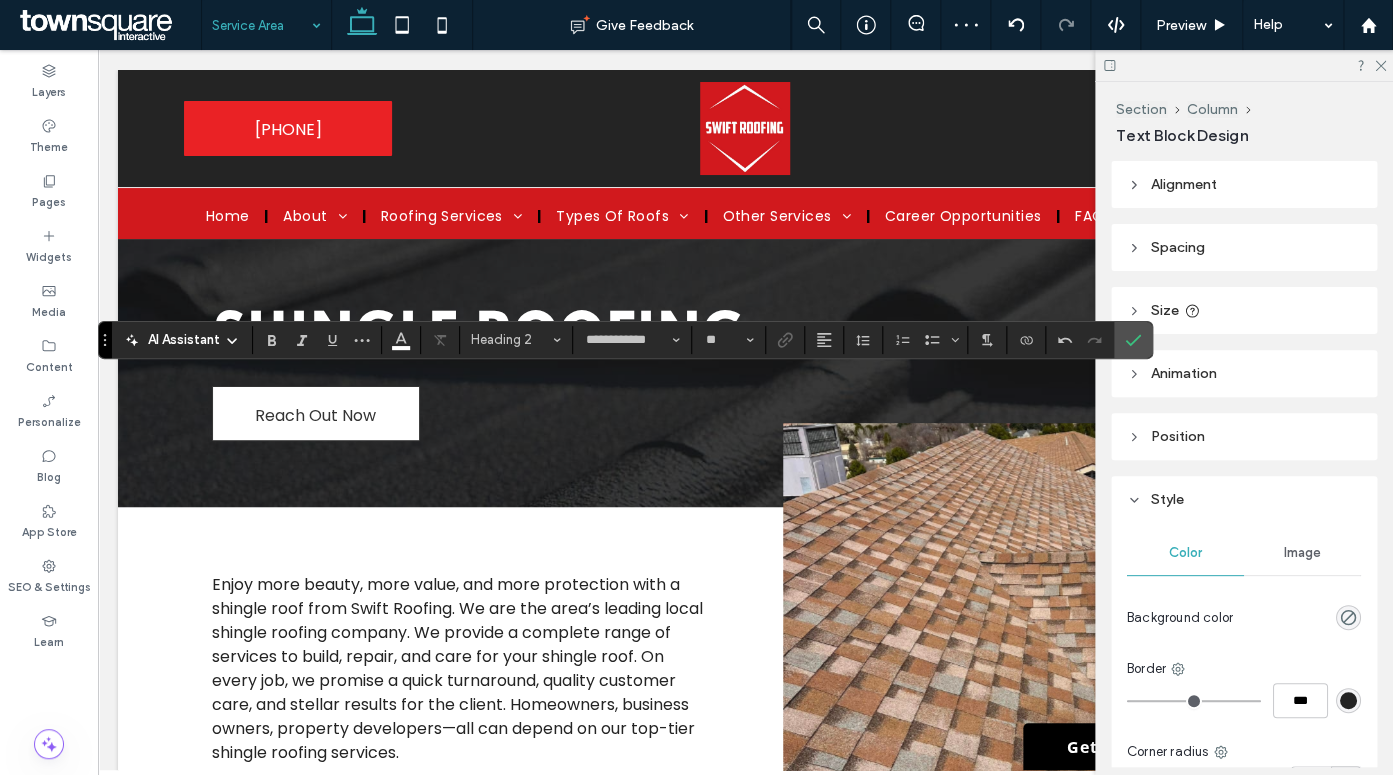 type on "**********" 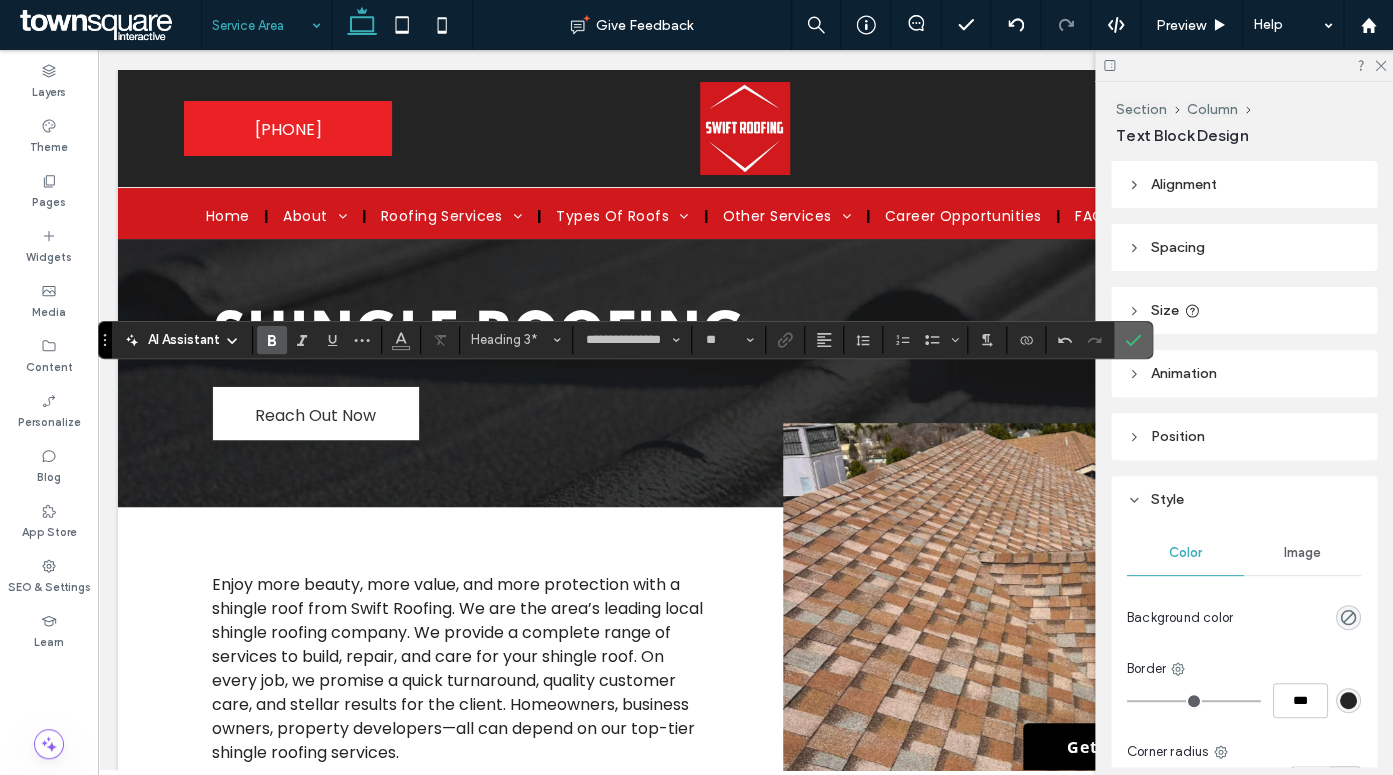 click at bounding box center [1129, 340] 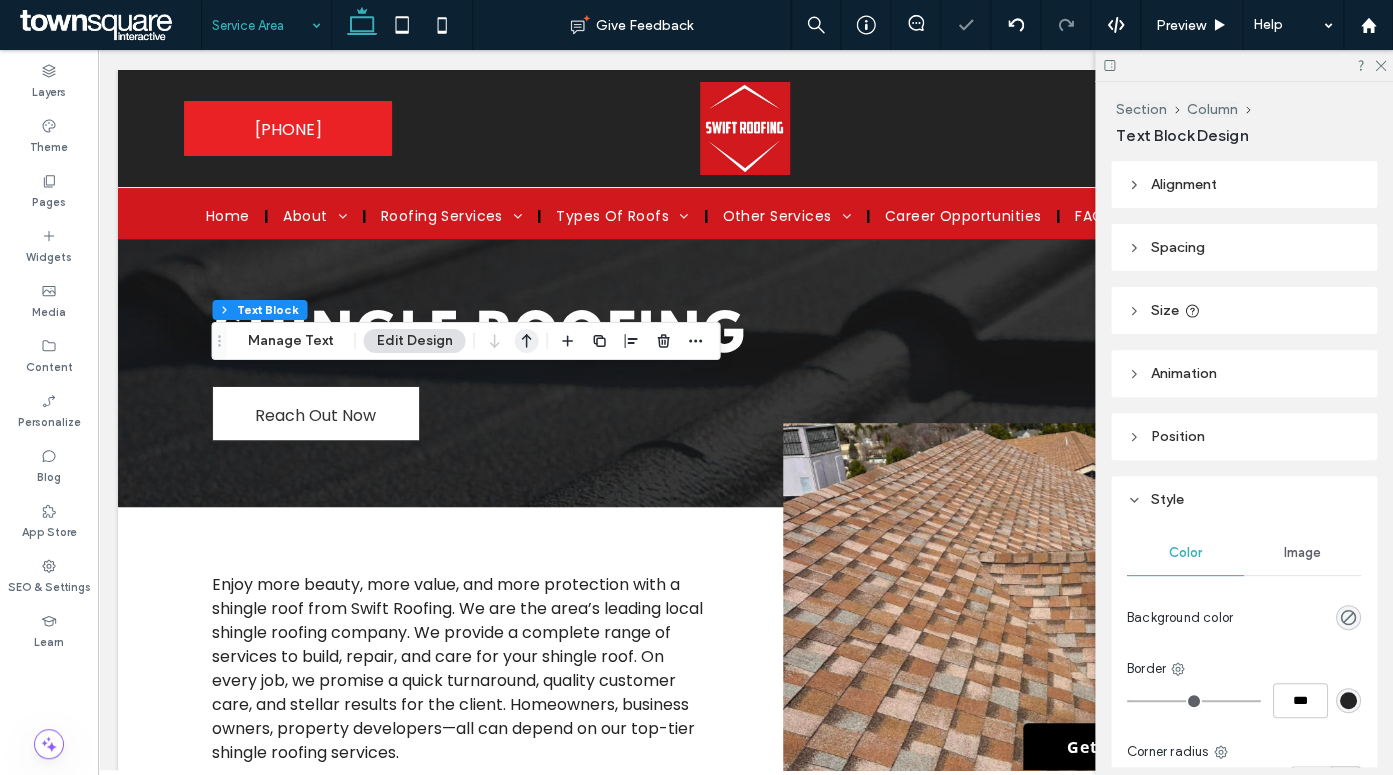 click 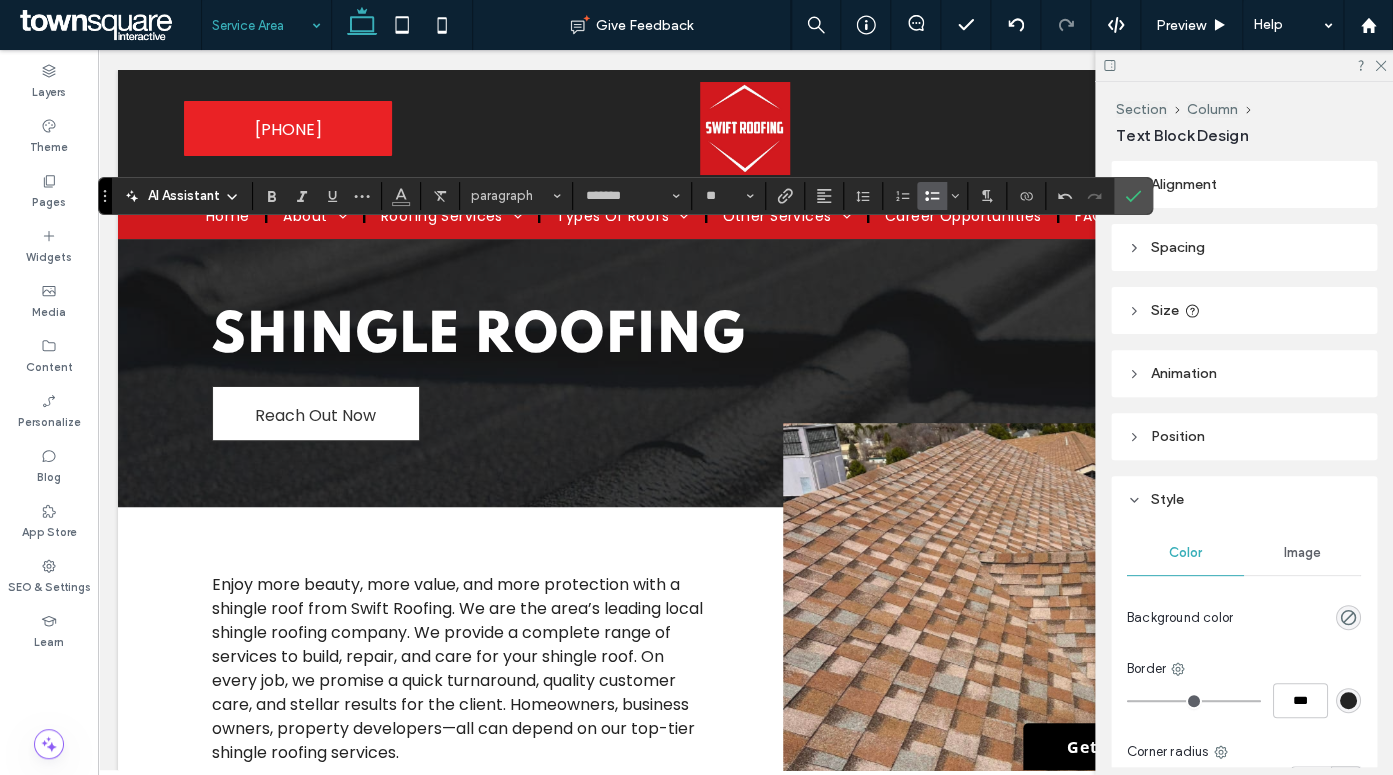 click 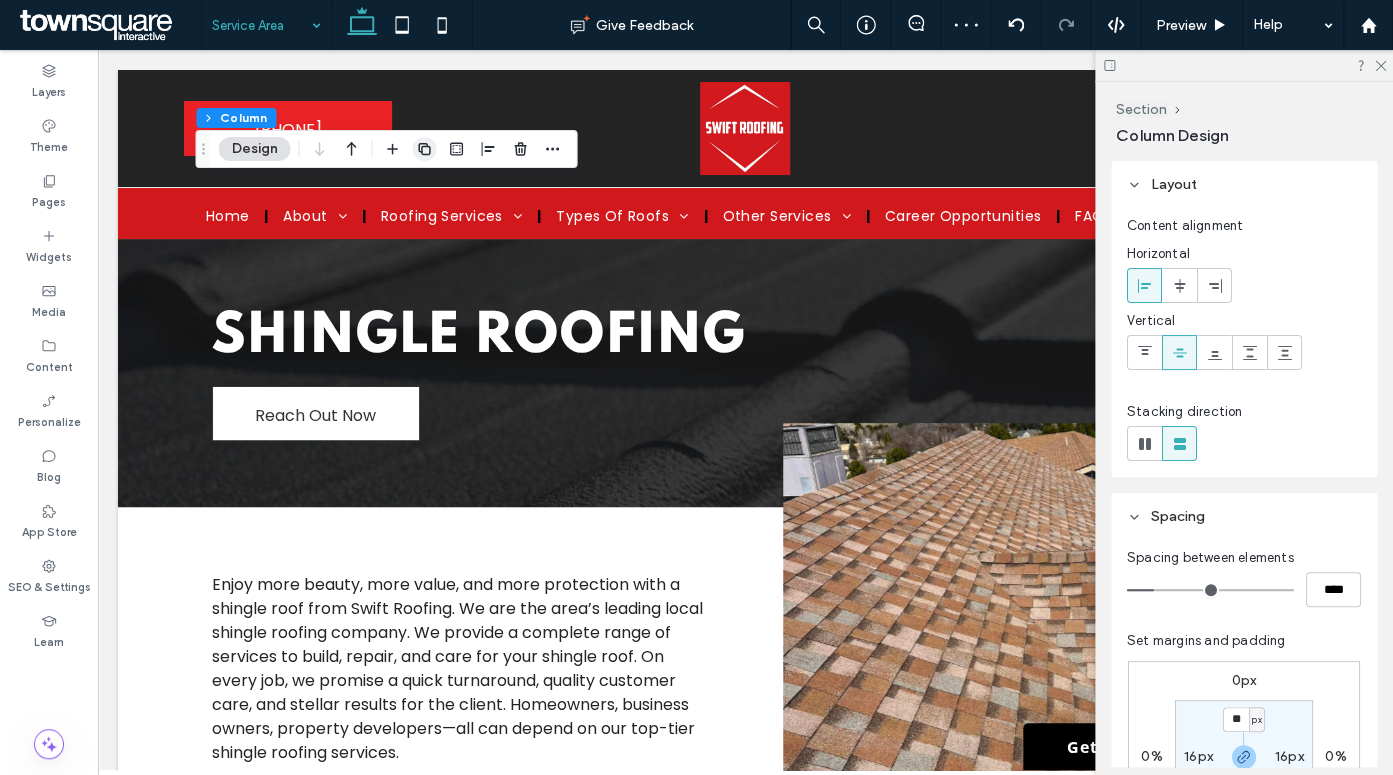 click 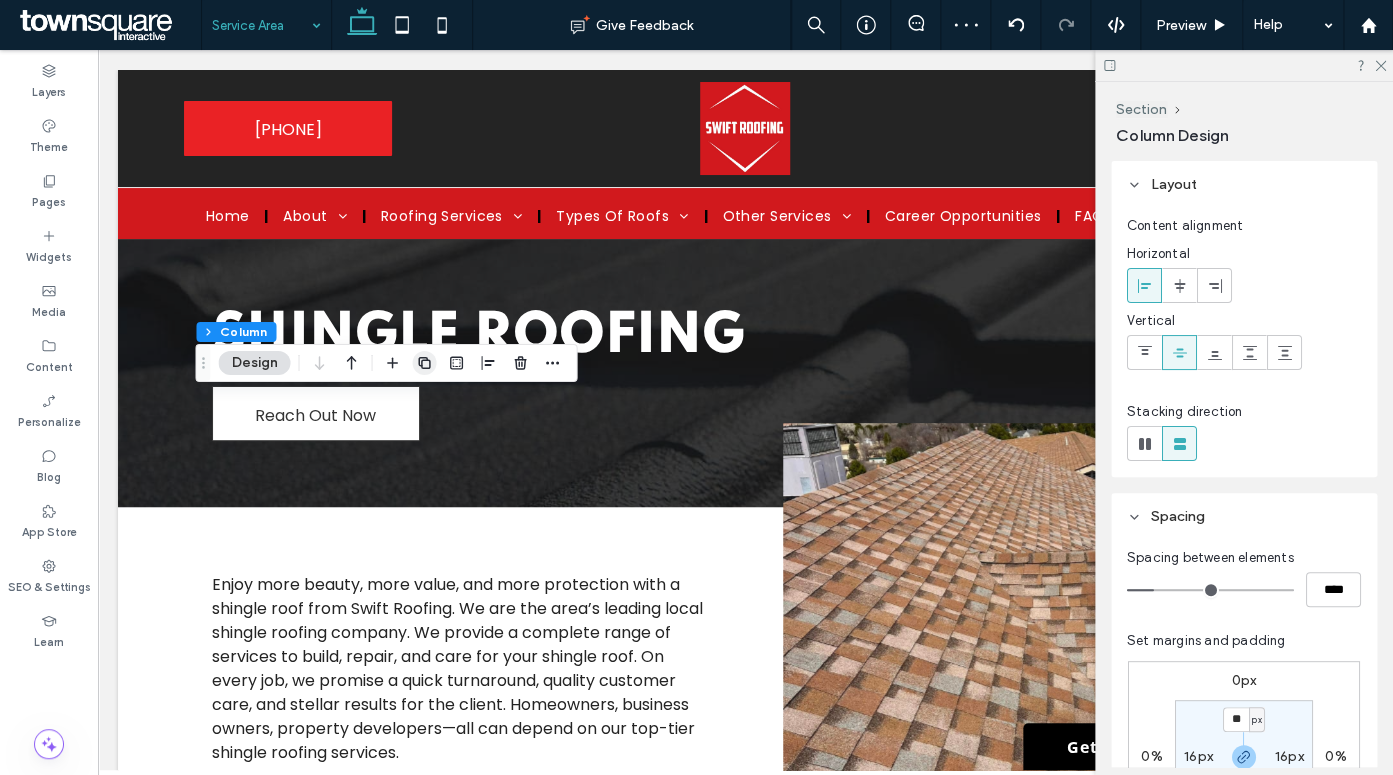 click 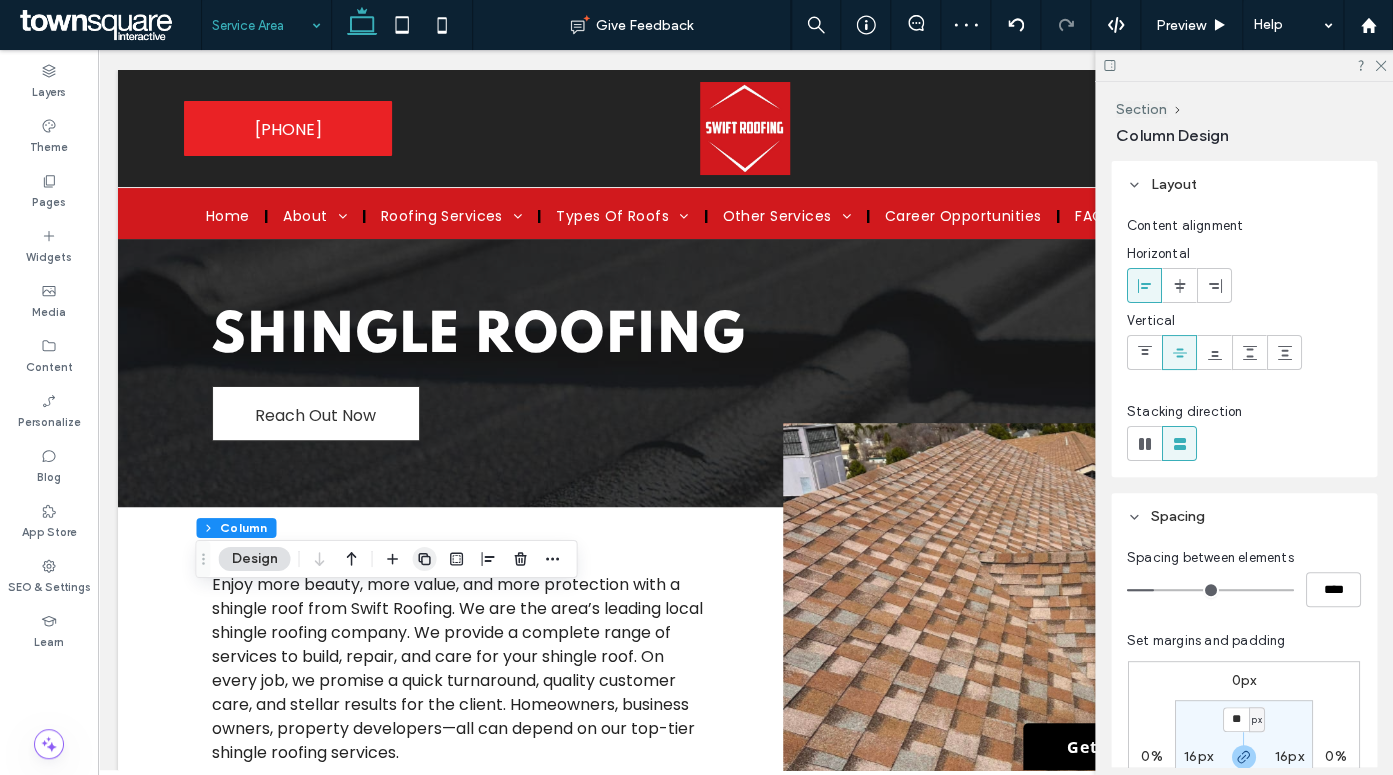 click 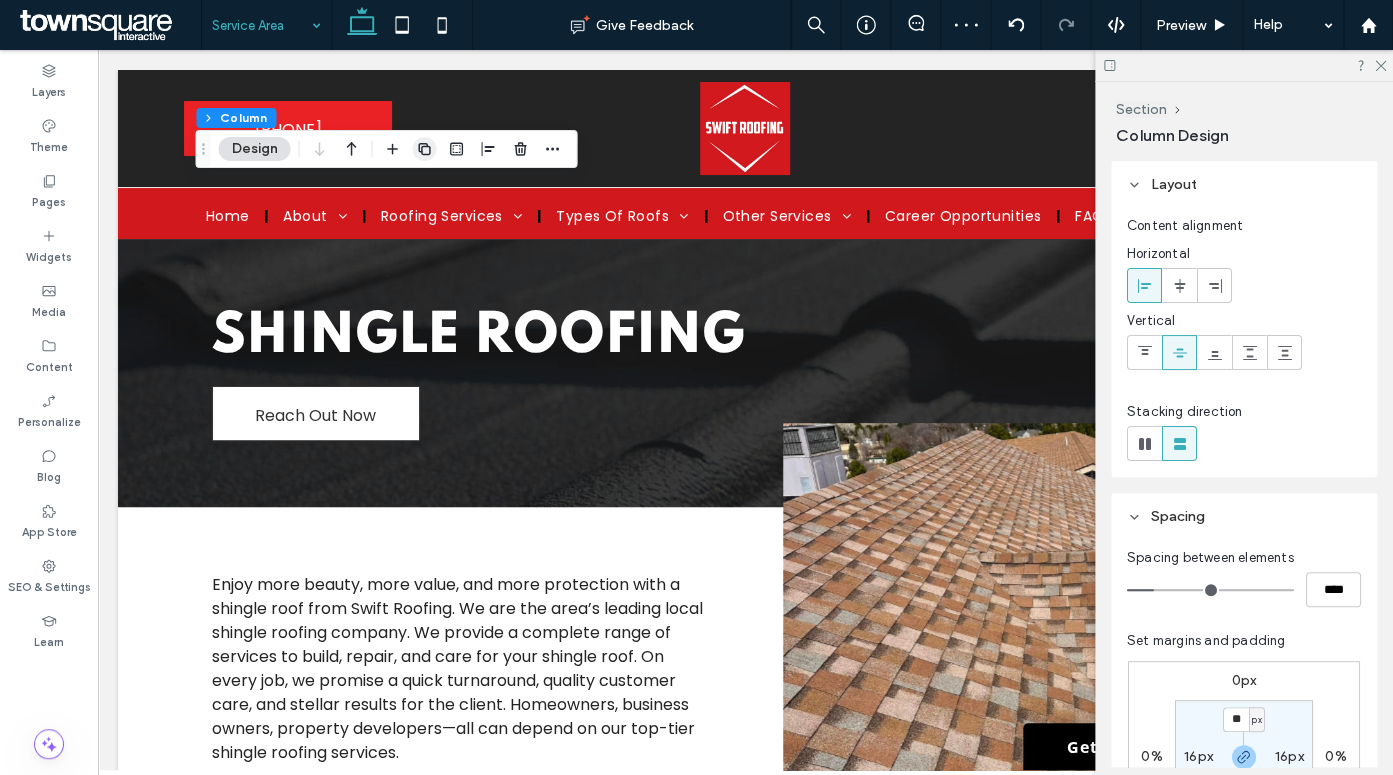 click 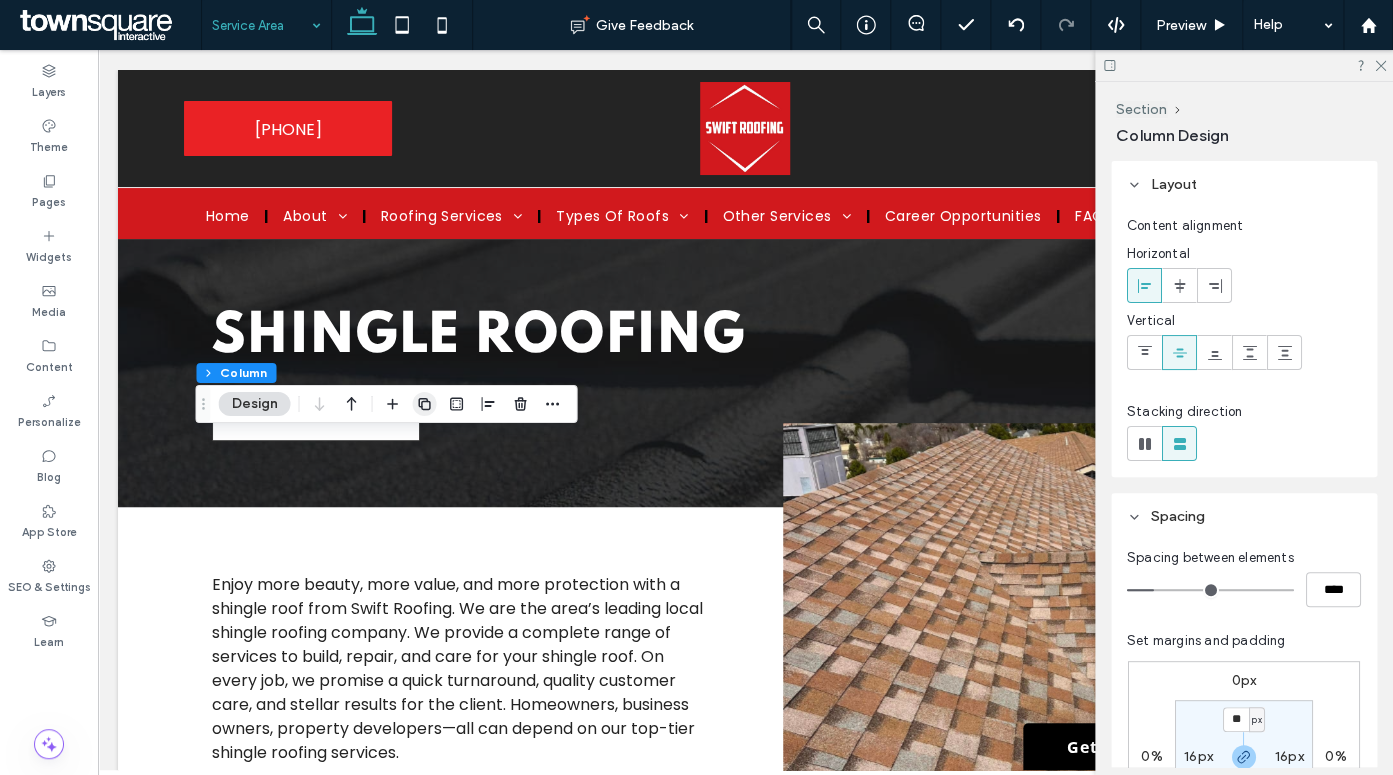 click 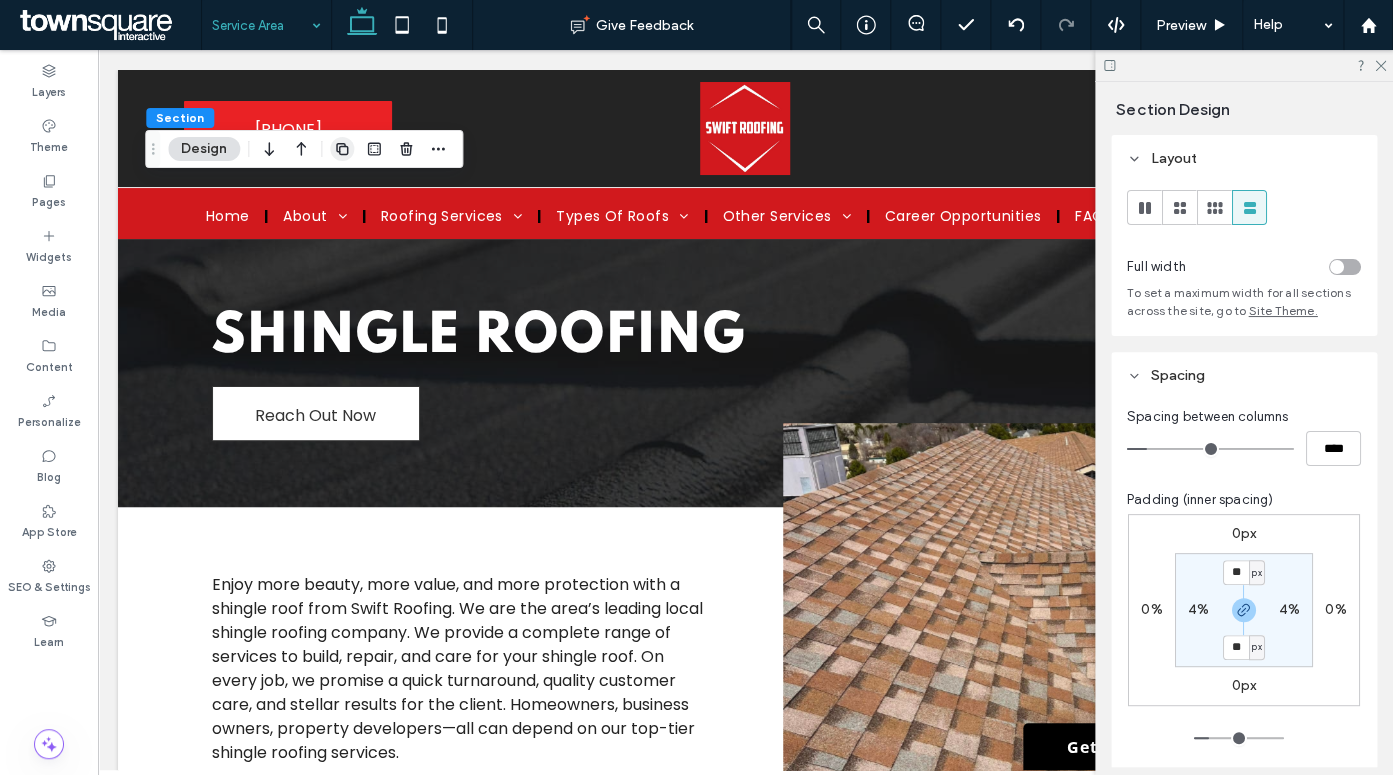 click 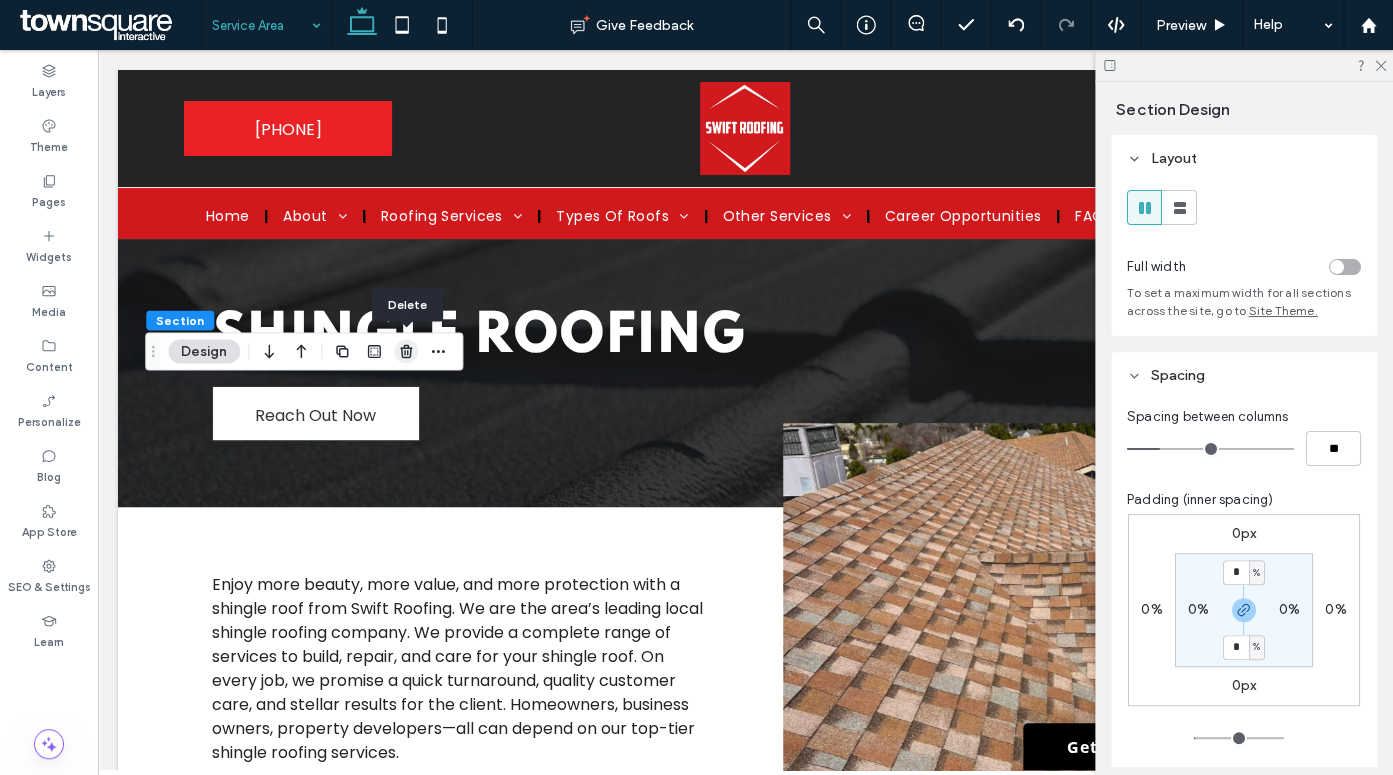 click 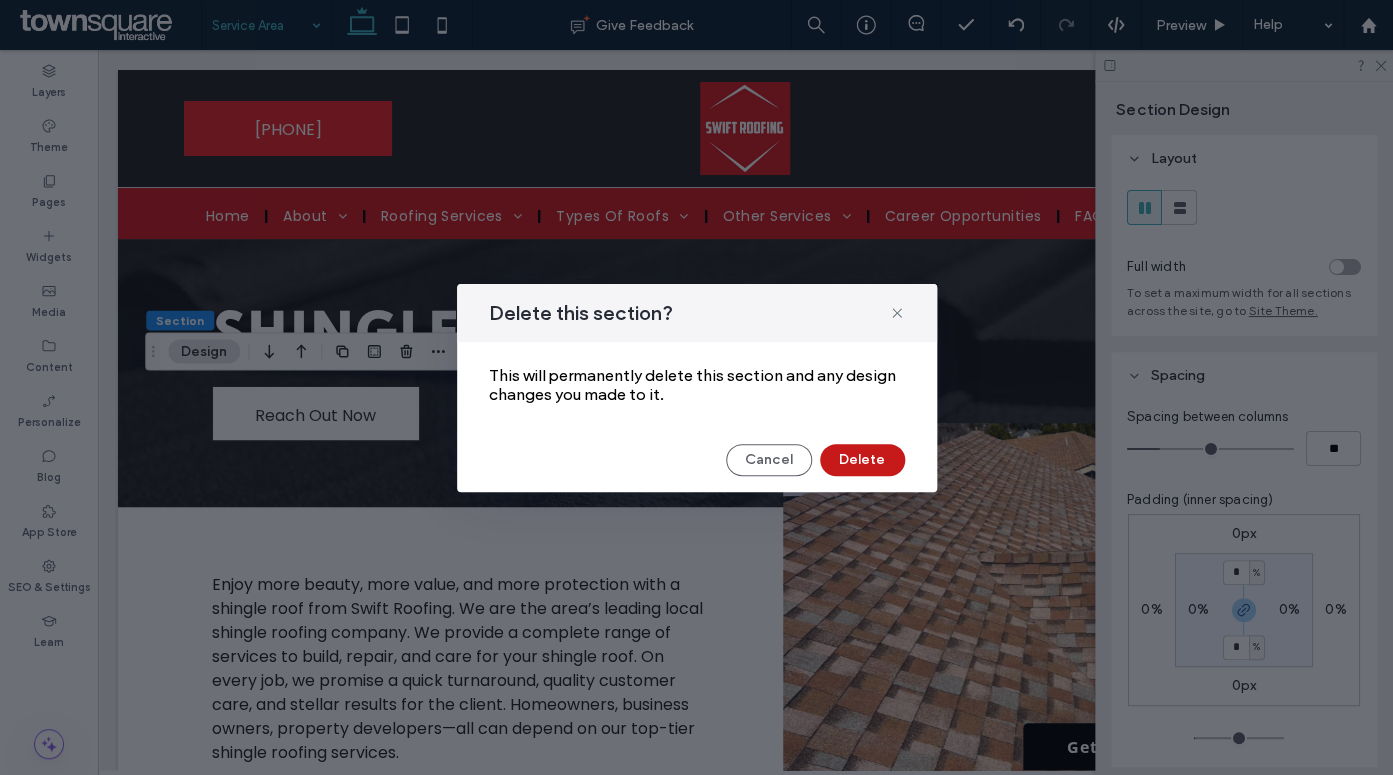 click on "Delete" at bounding box center [862, 460] 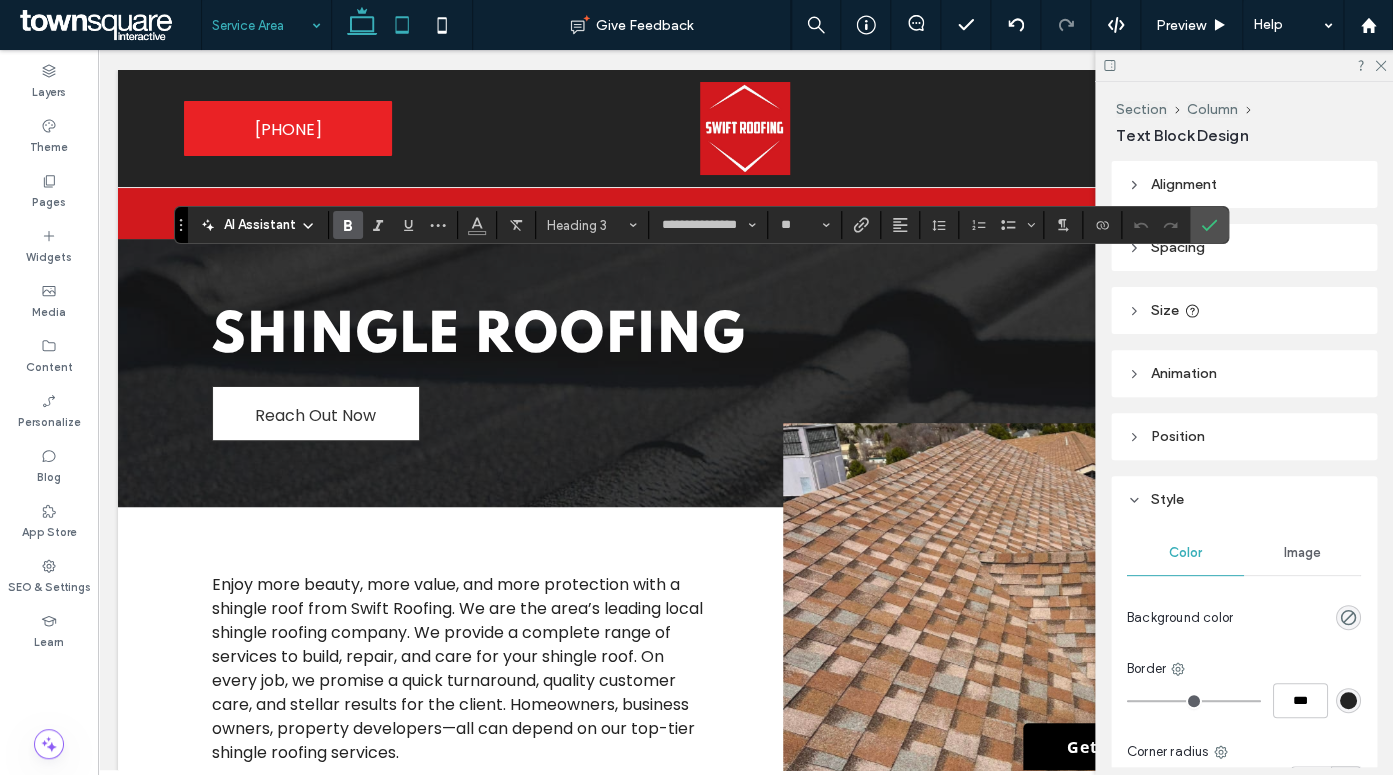 type on "**********" 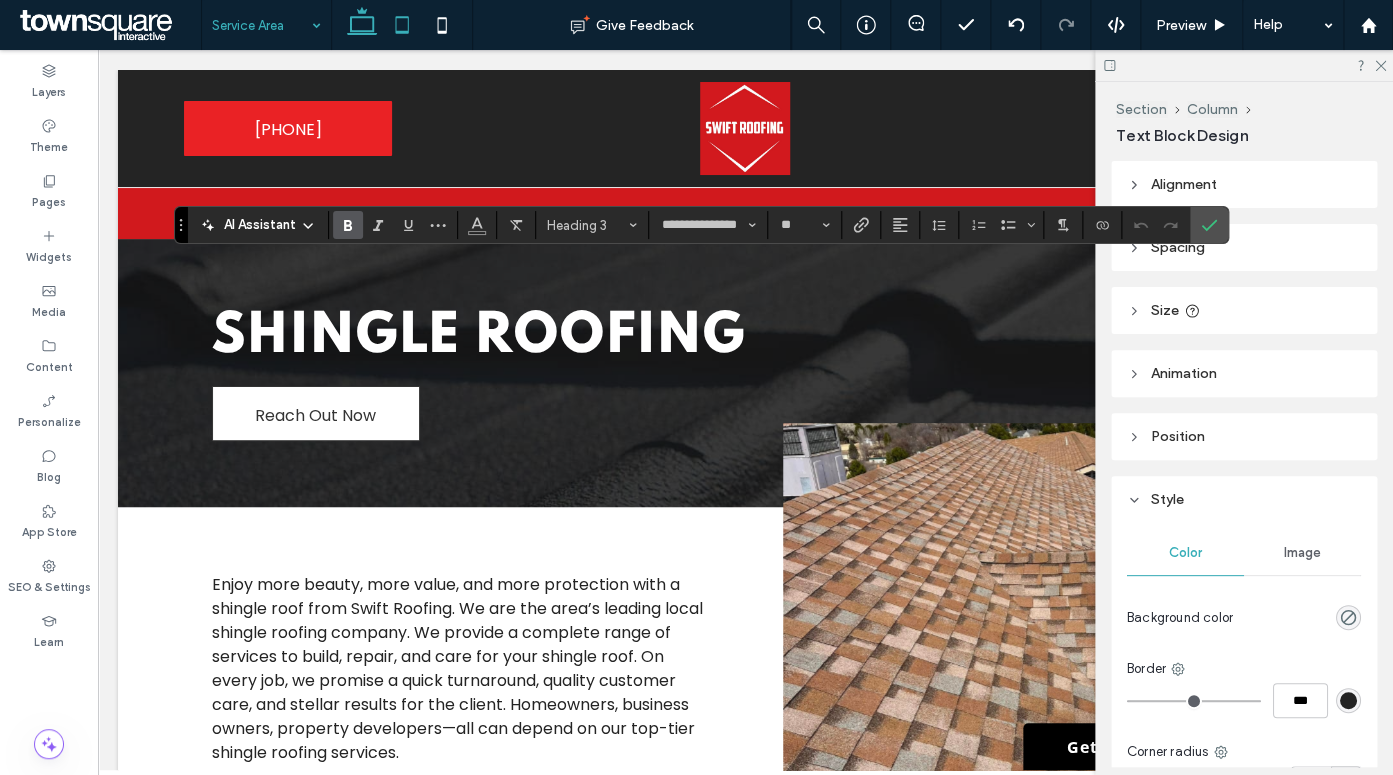type on "**" 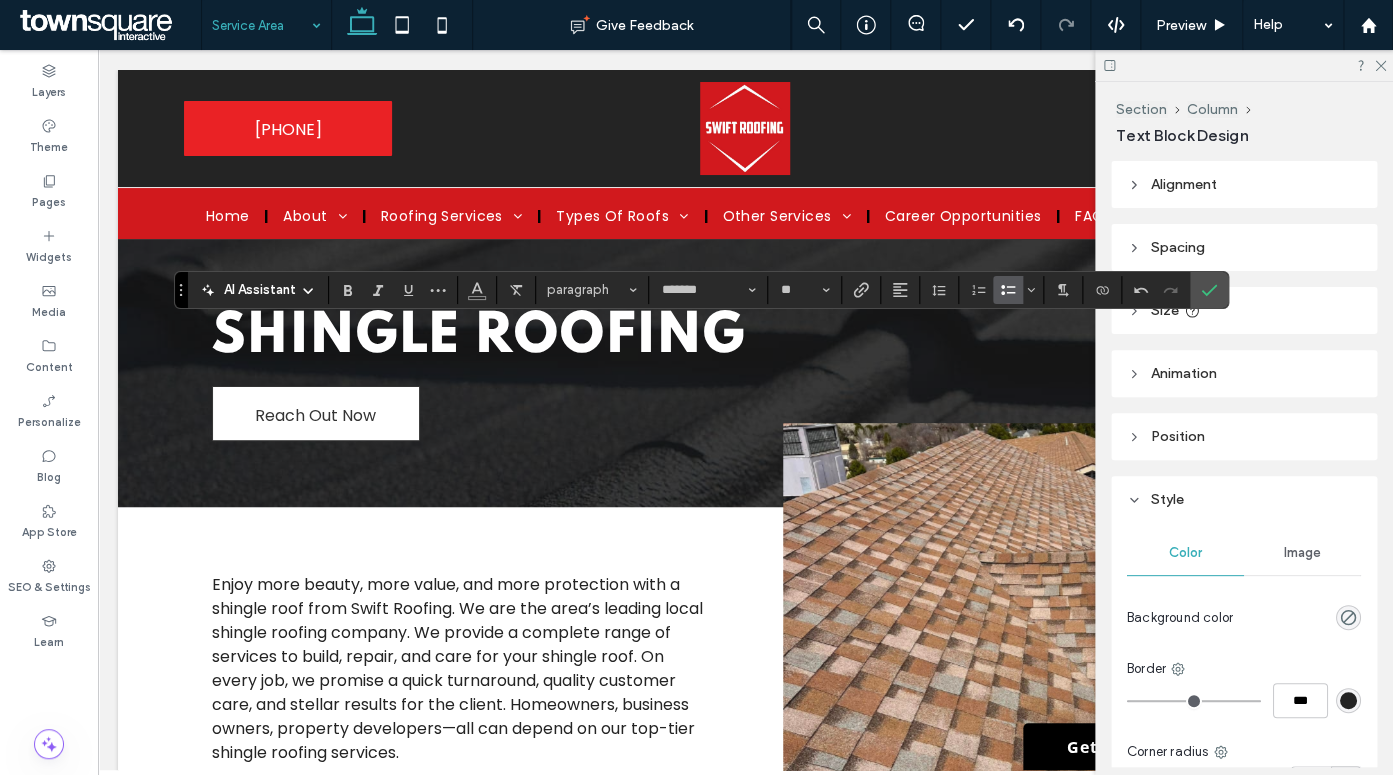 click 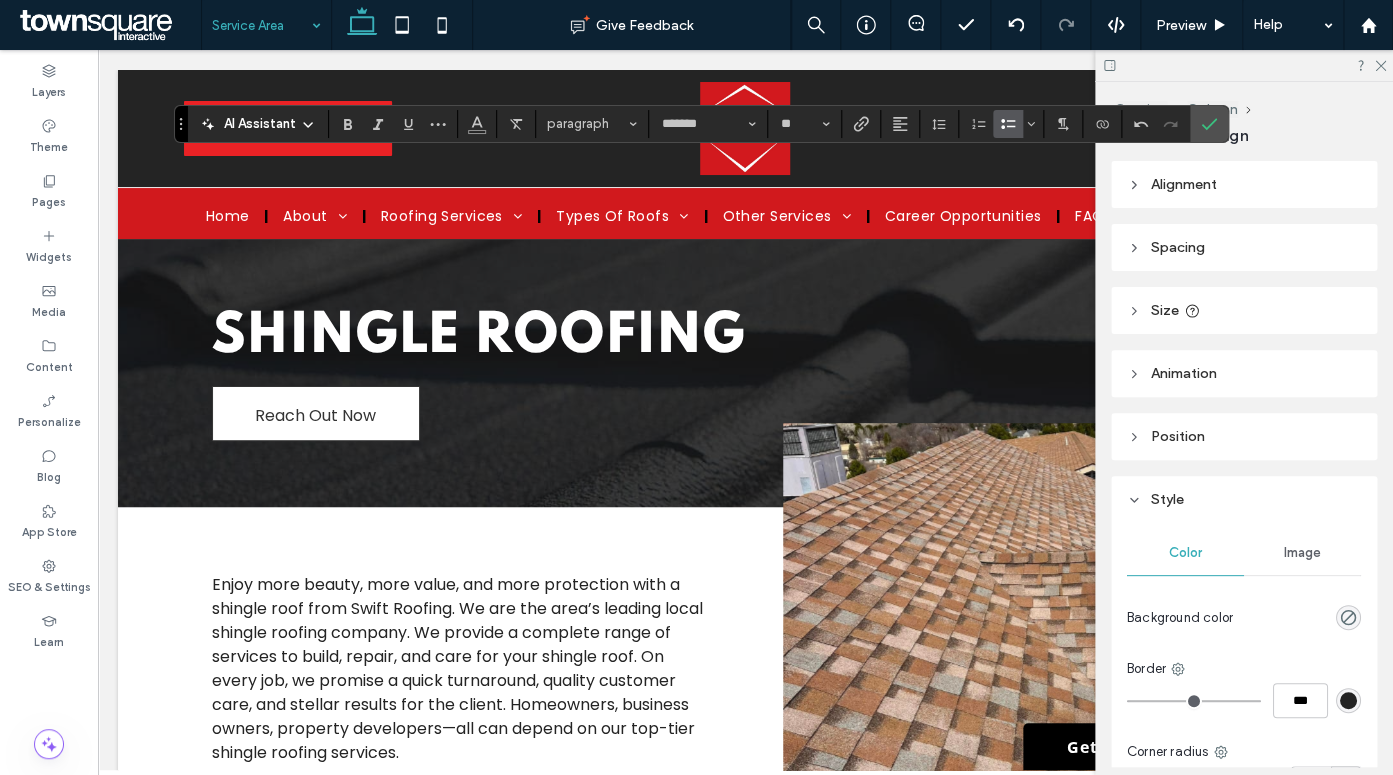 click 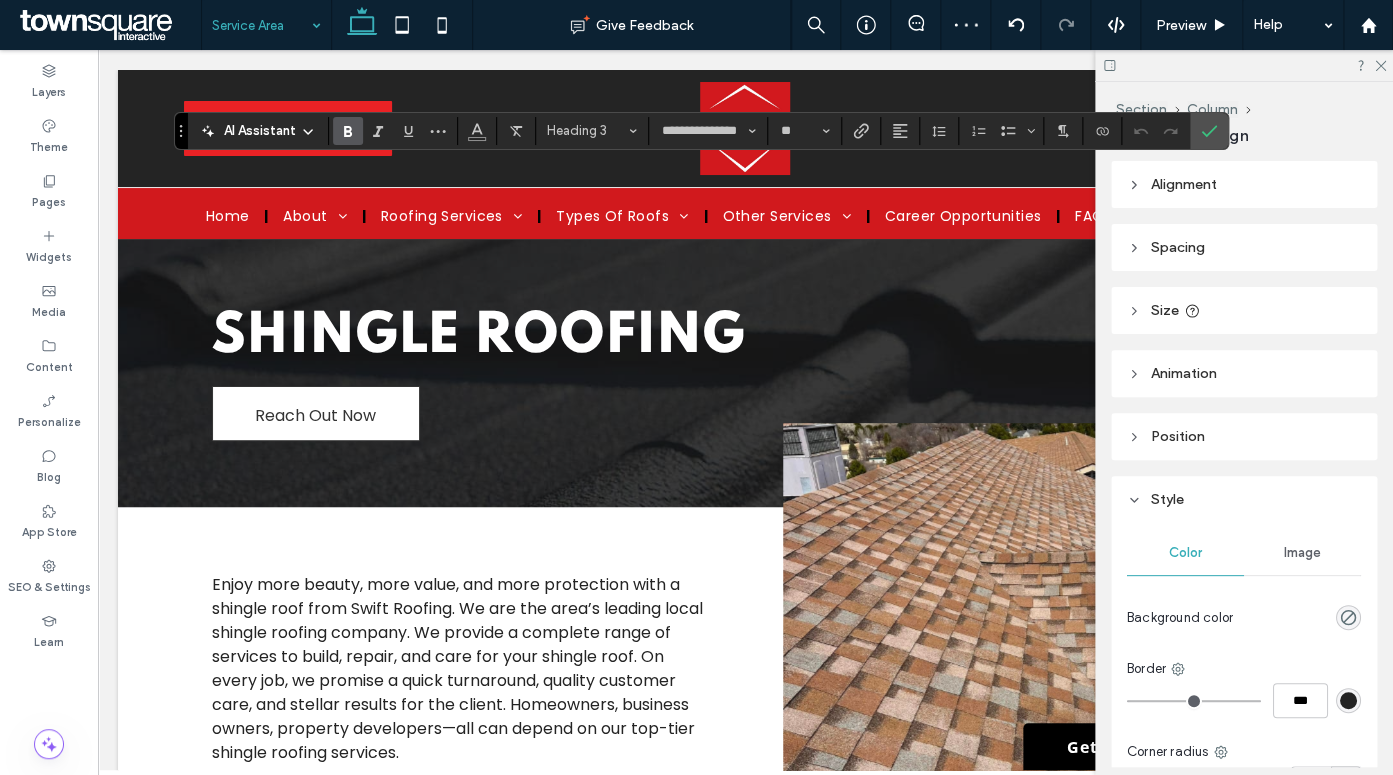 type on "*******" 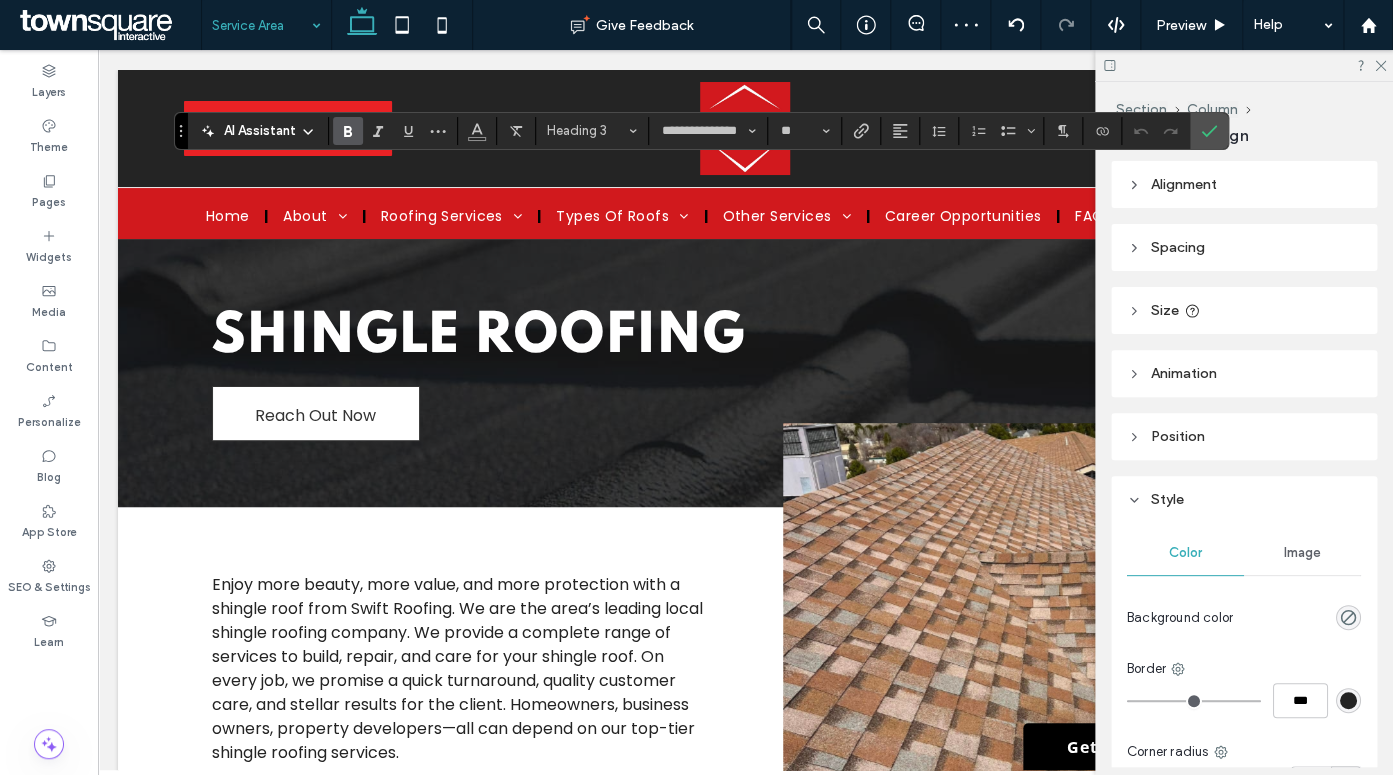 type on "**" 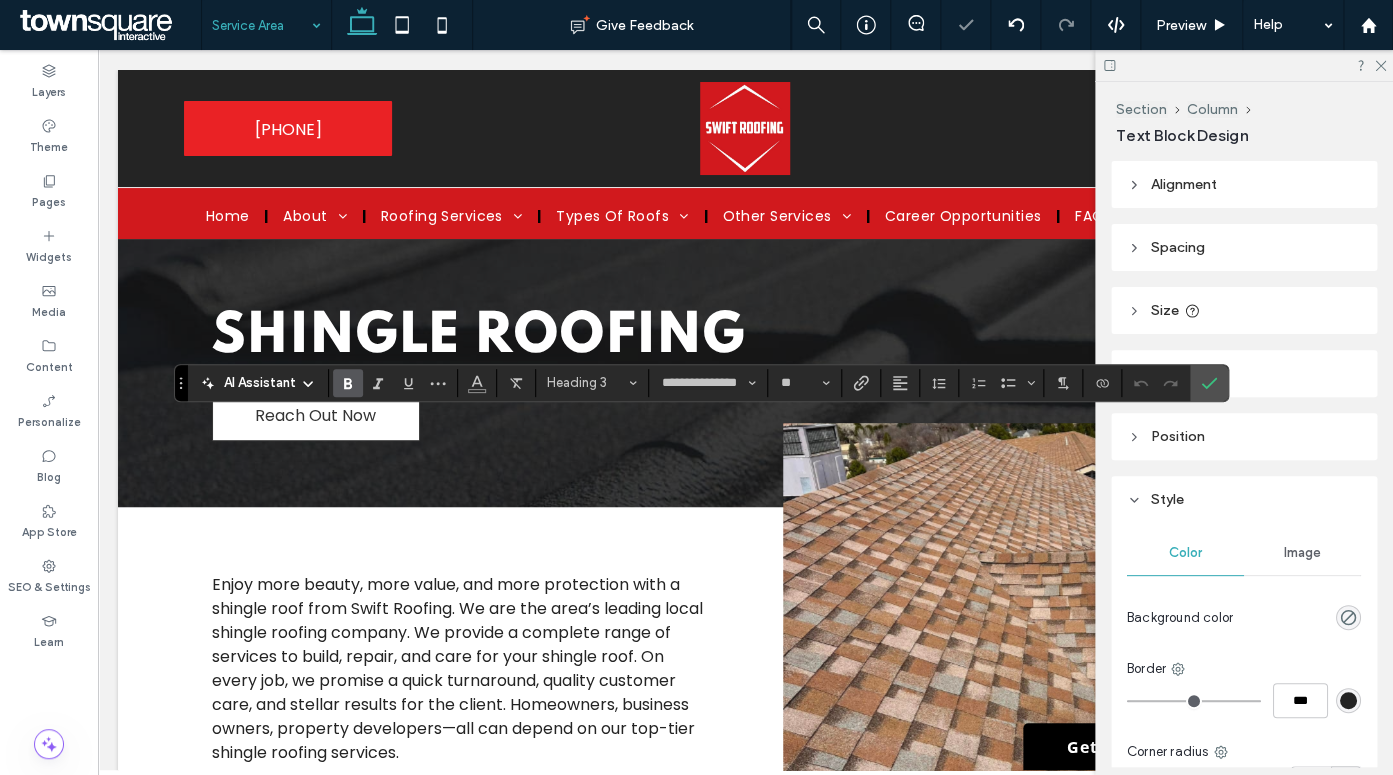 type on "*******" 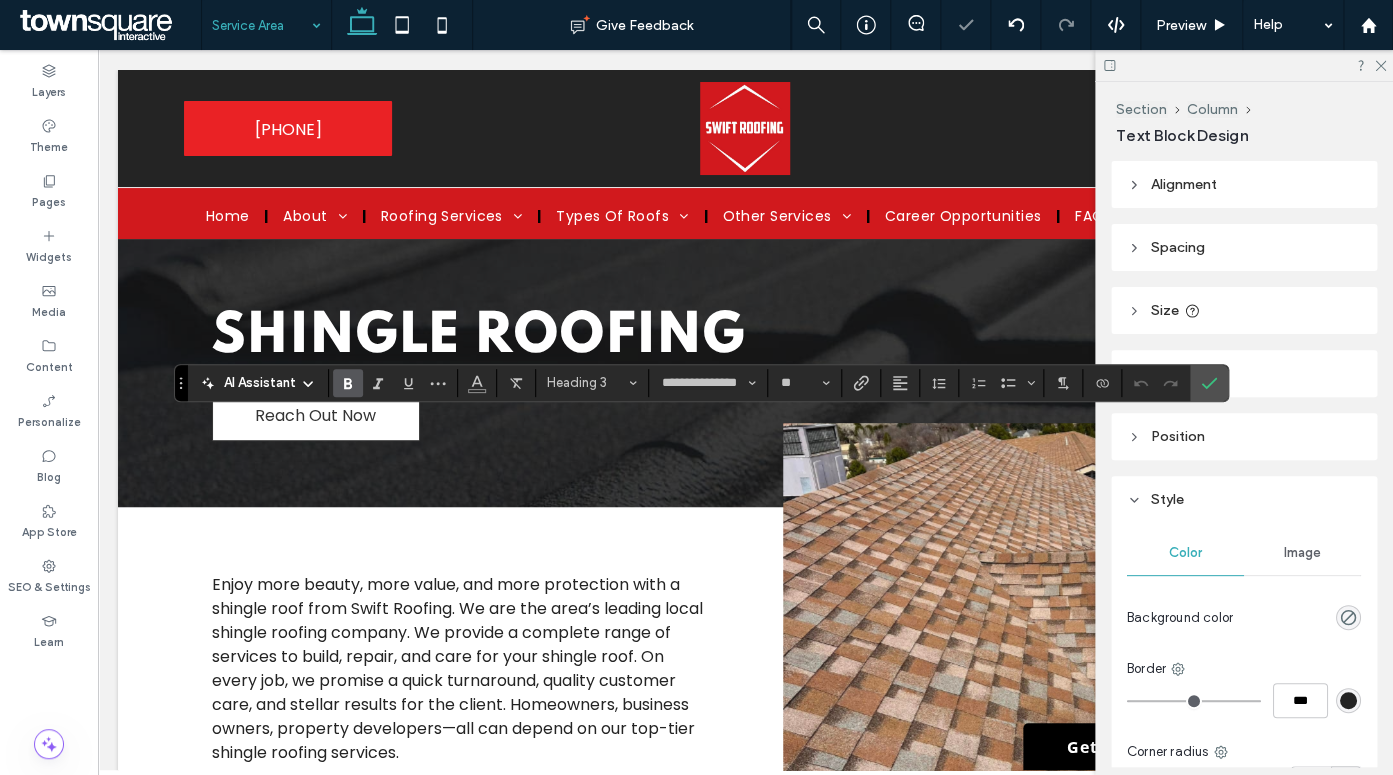 type on "**" 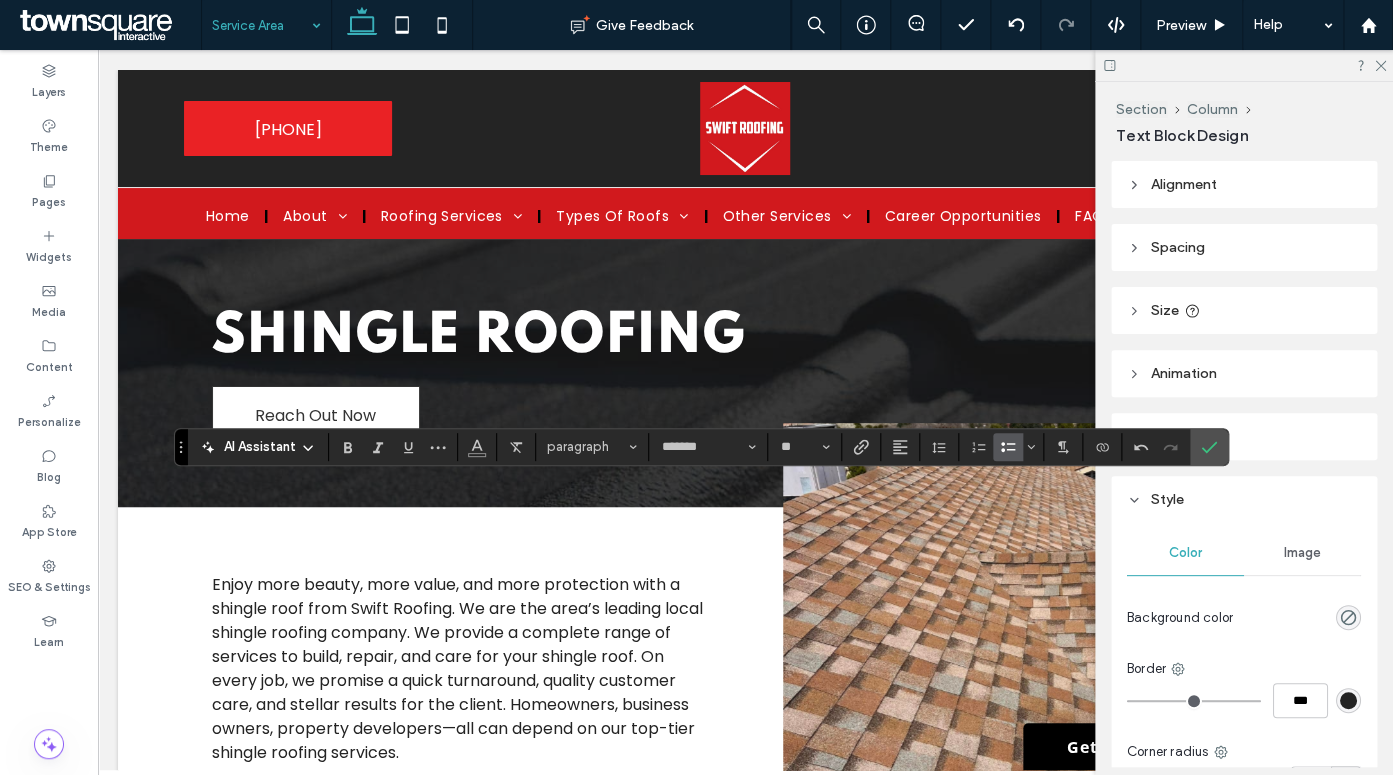 click 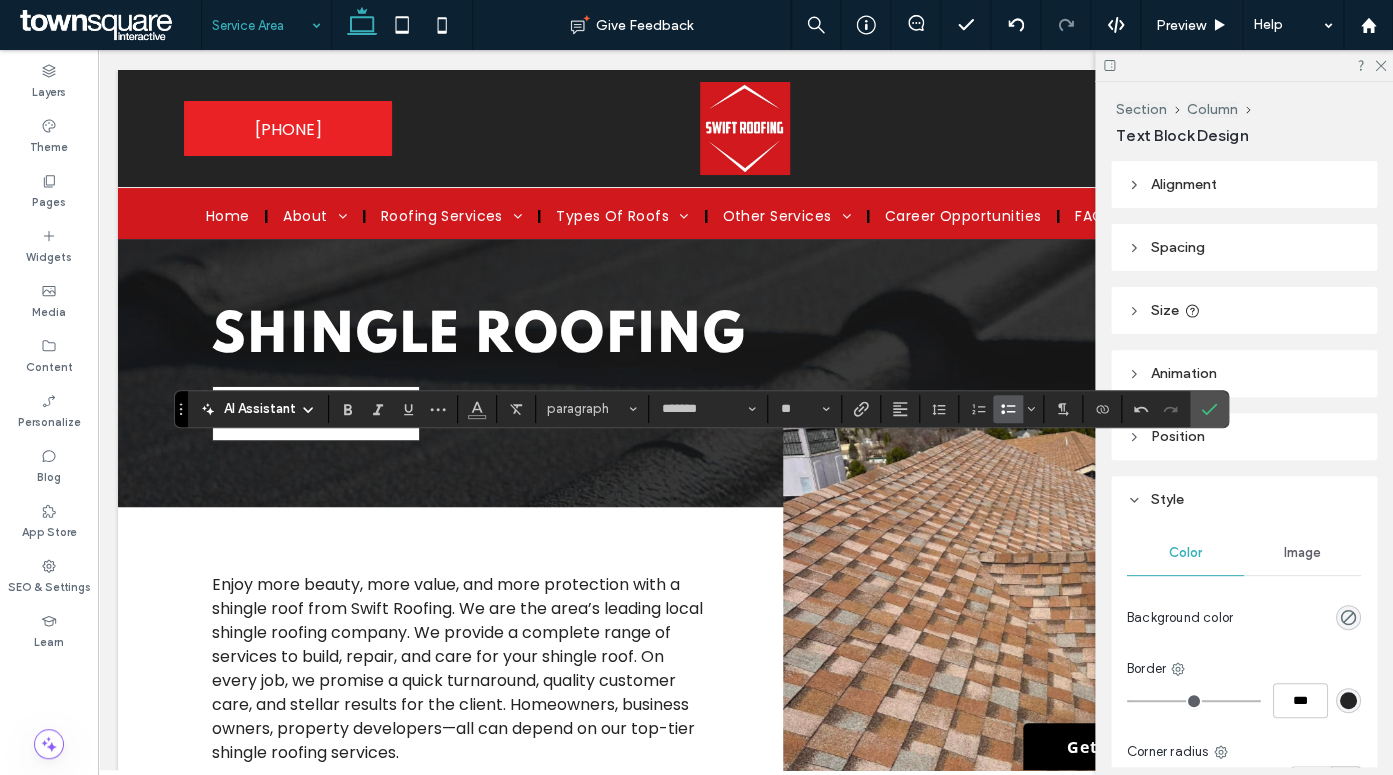 click 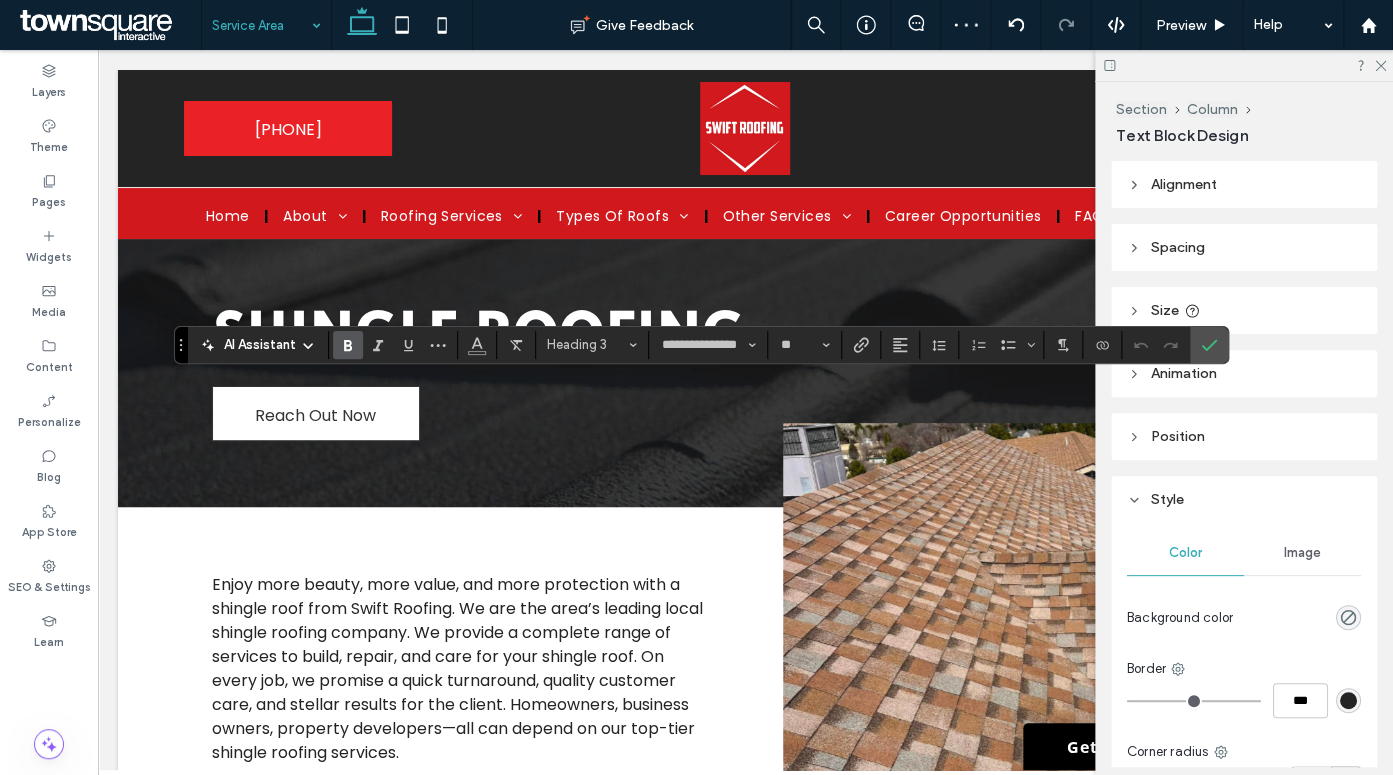 type on "*******" 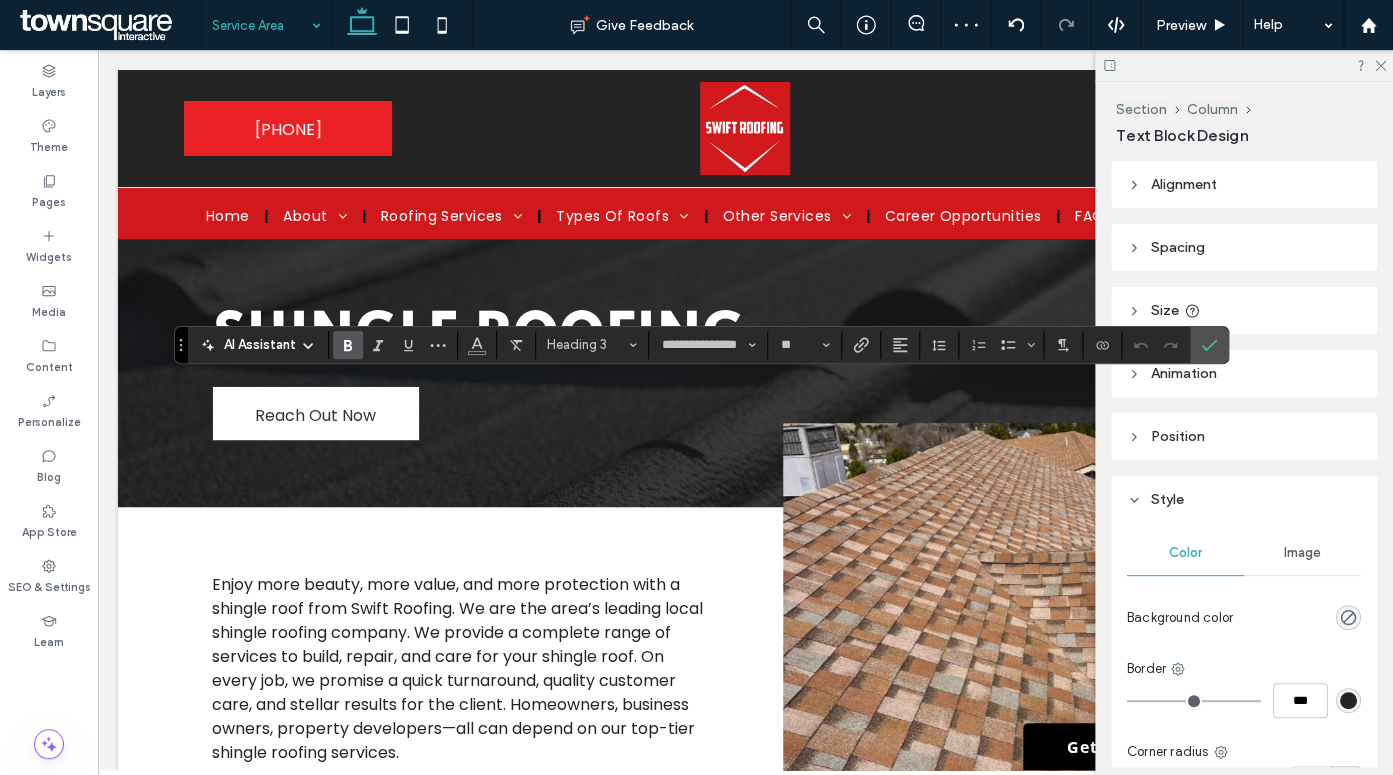 type on "**" 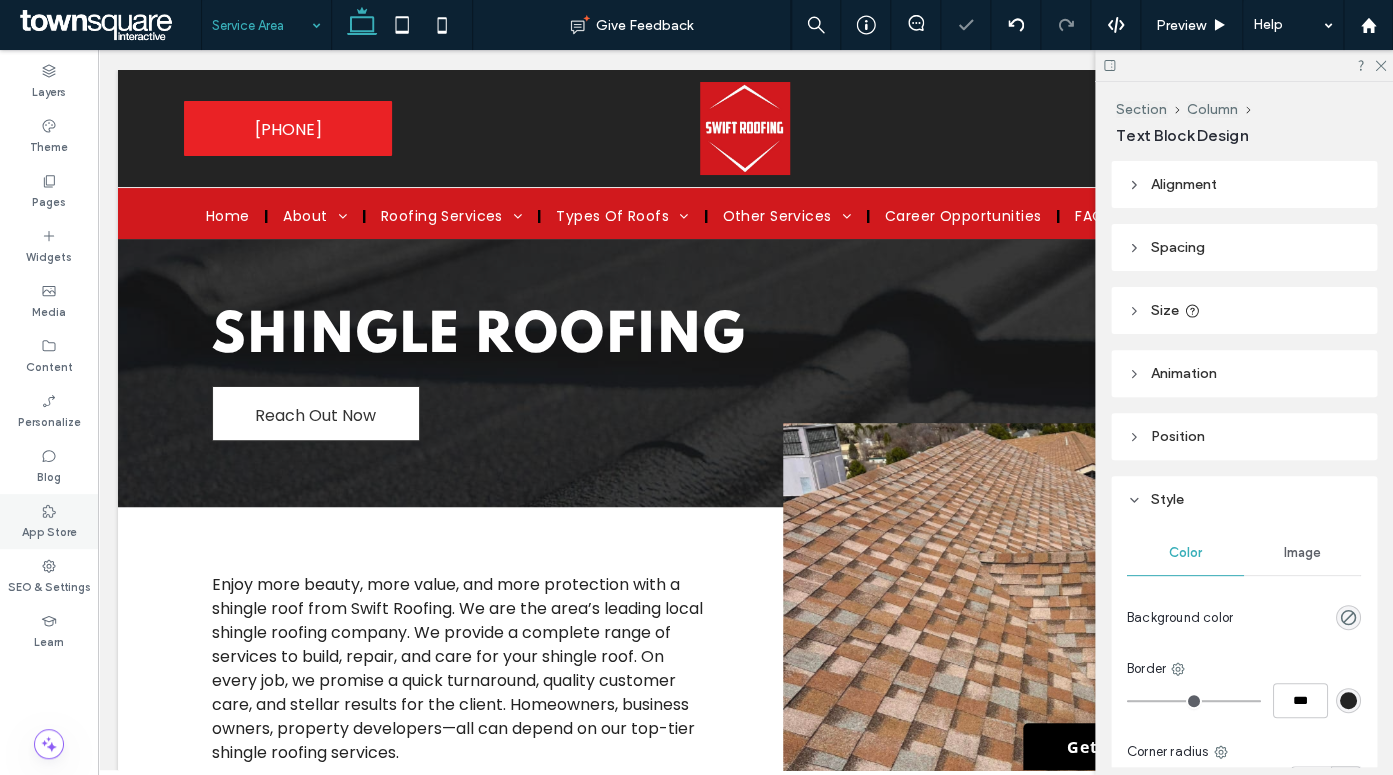 type on "**********" 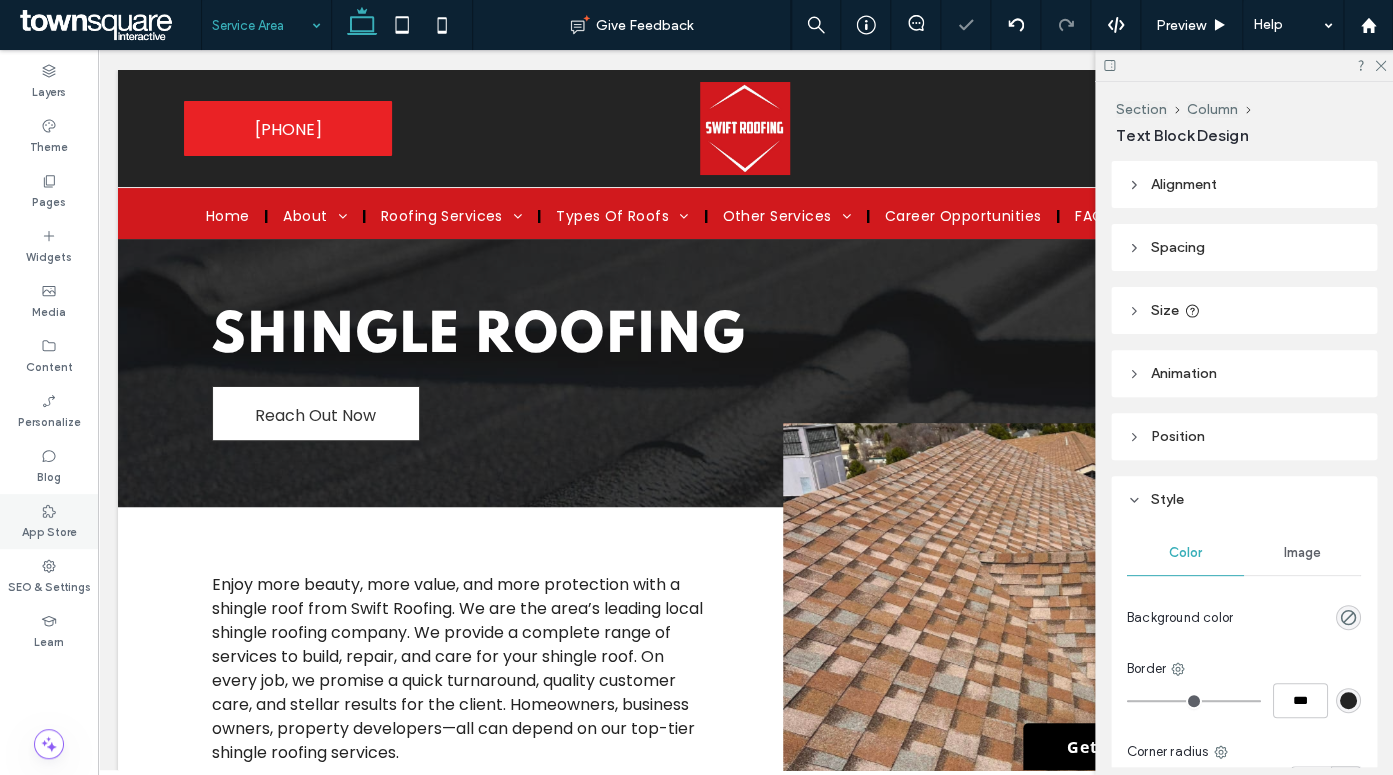 type on "**" 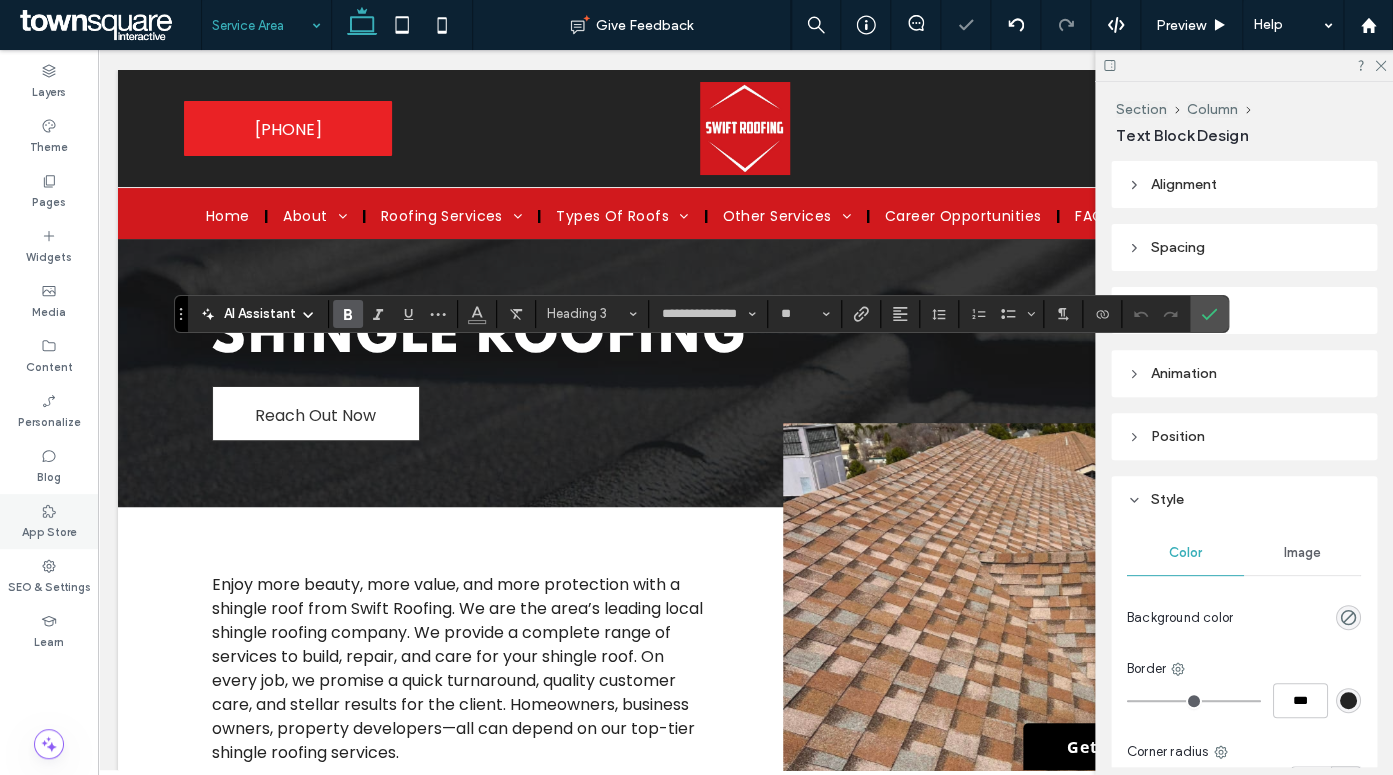 type on "**********" 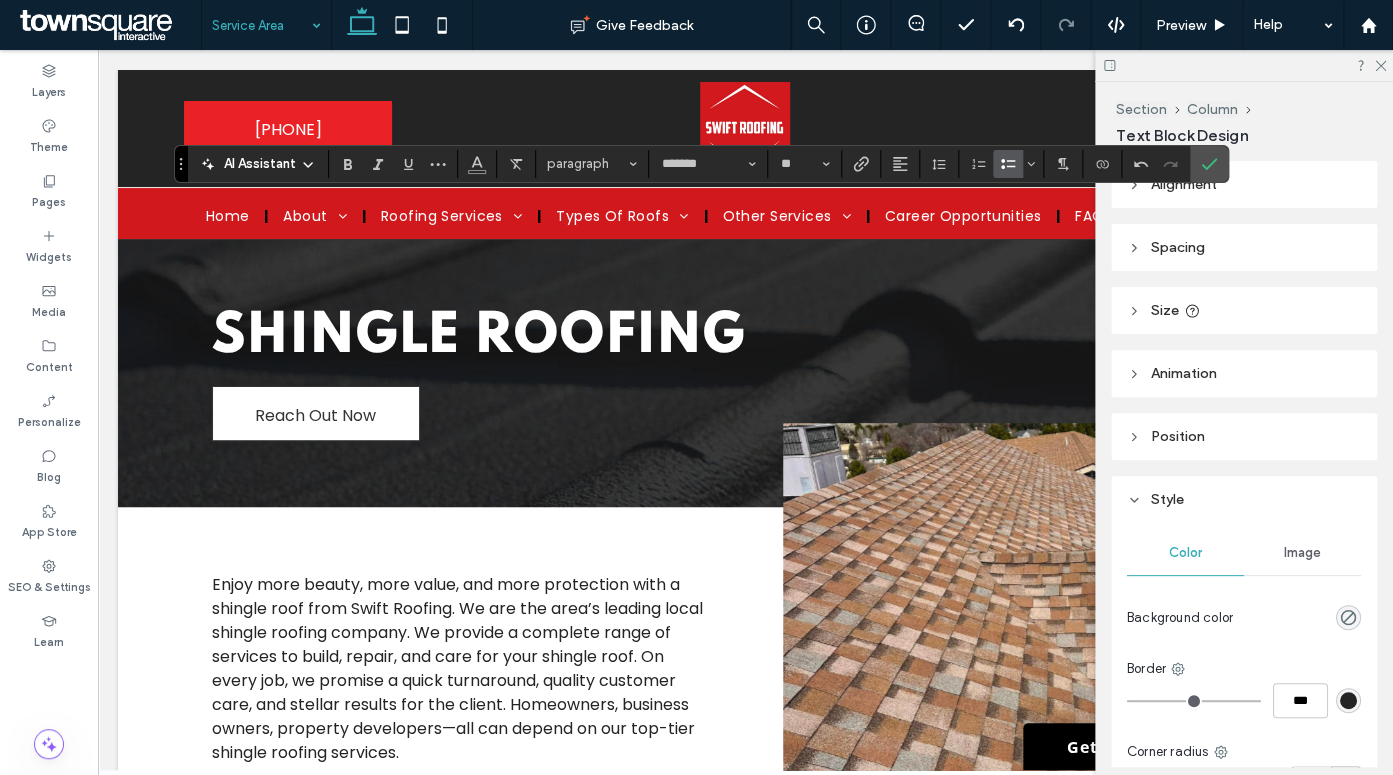 click 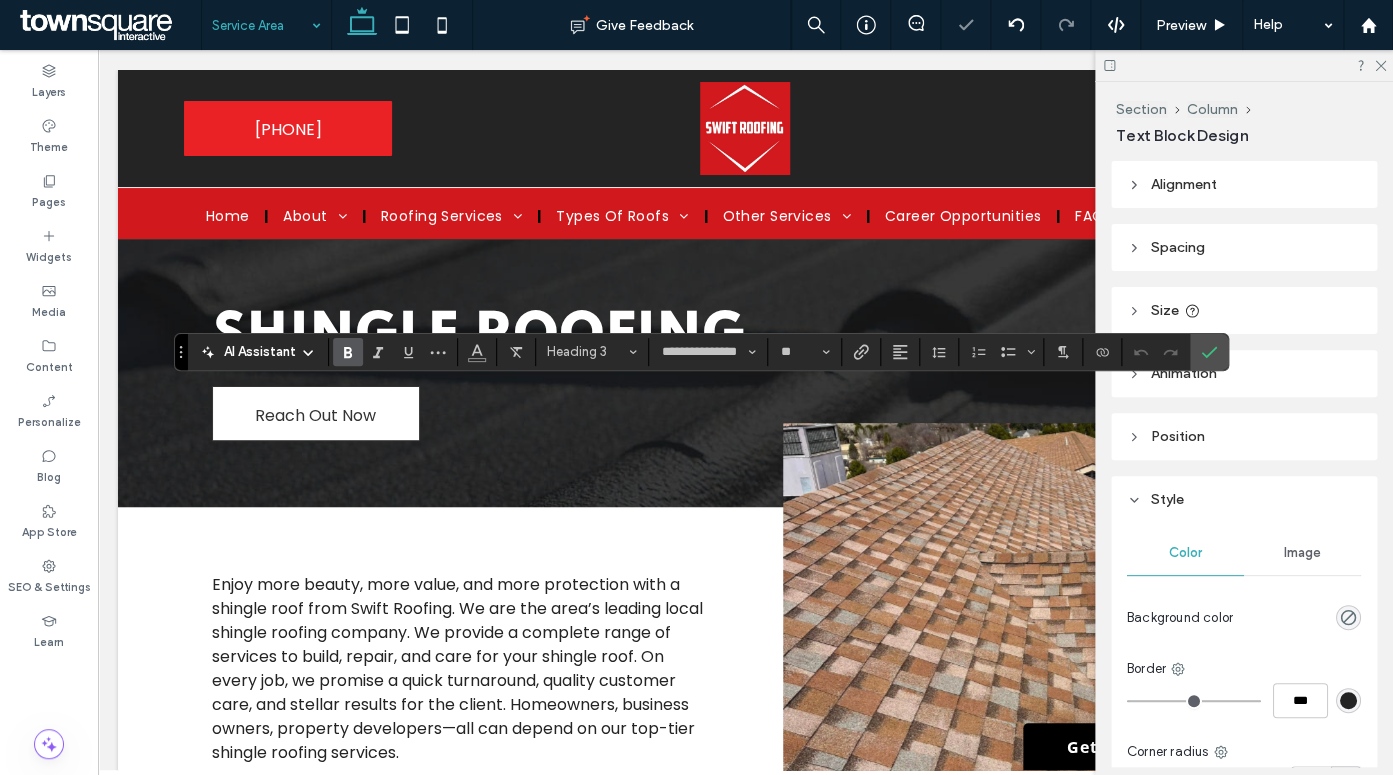 type on "*******" 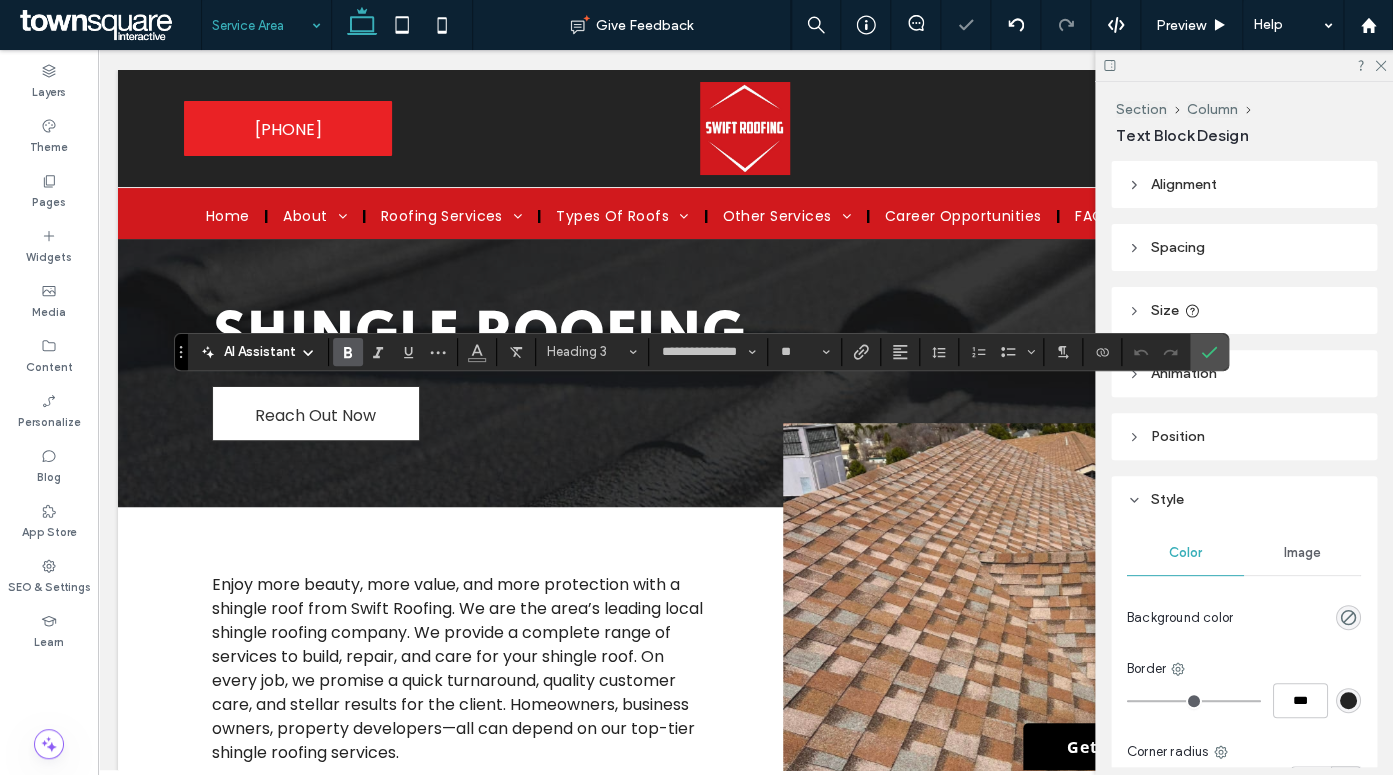 type on "**" 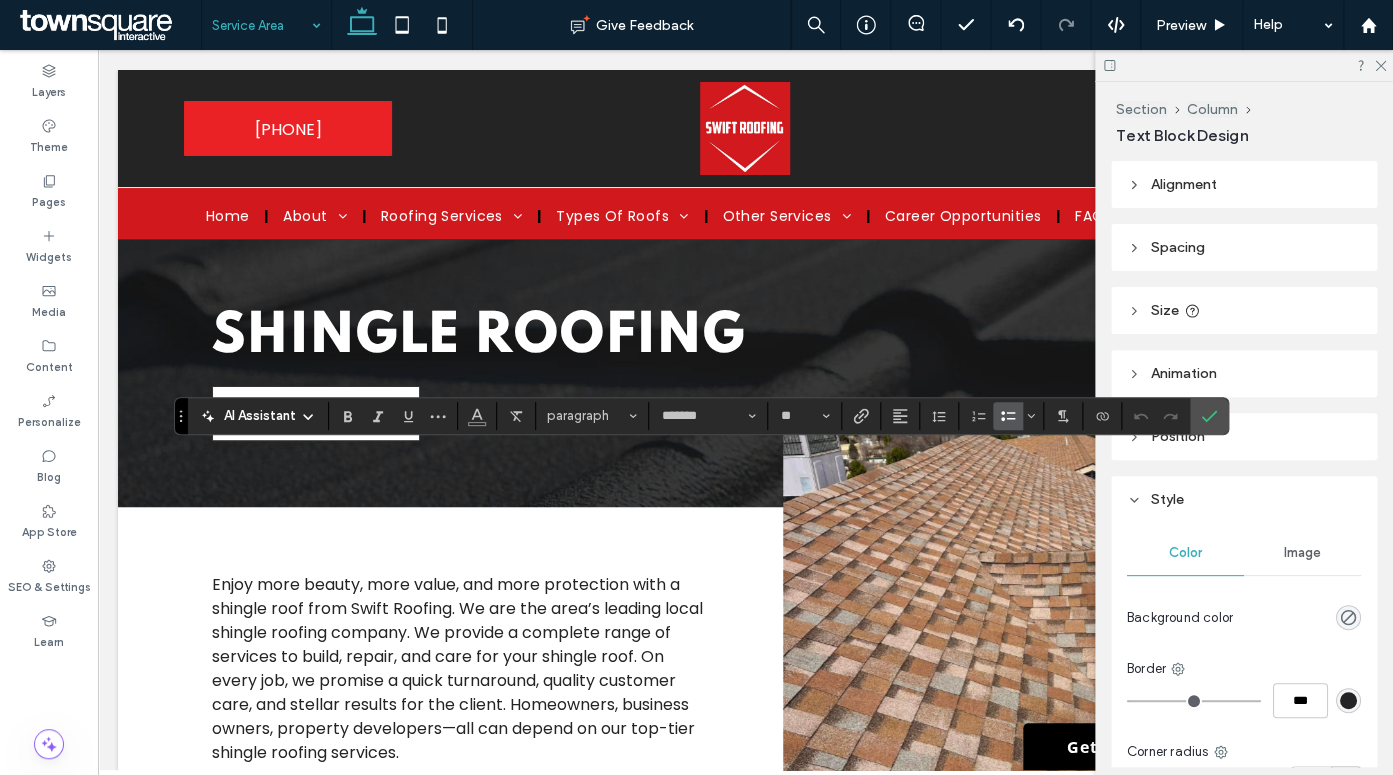 click 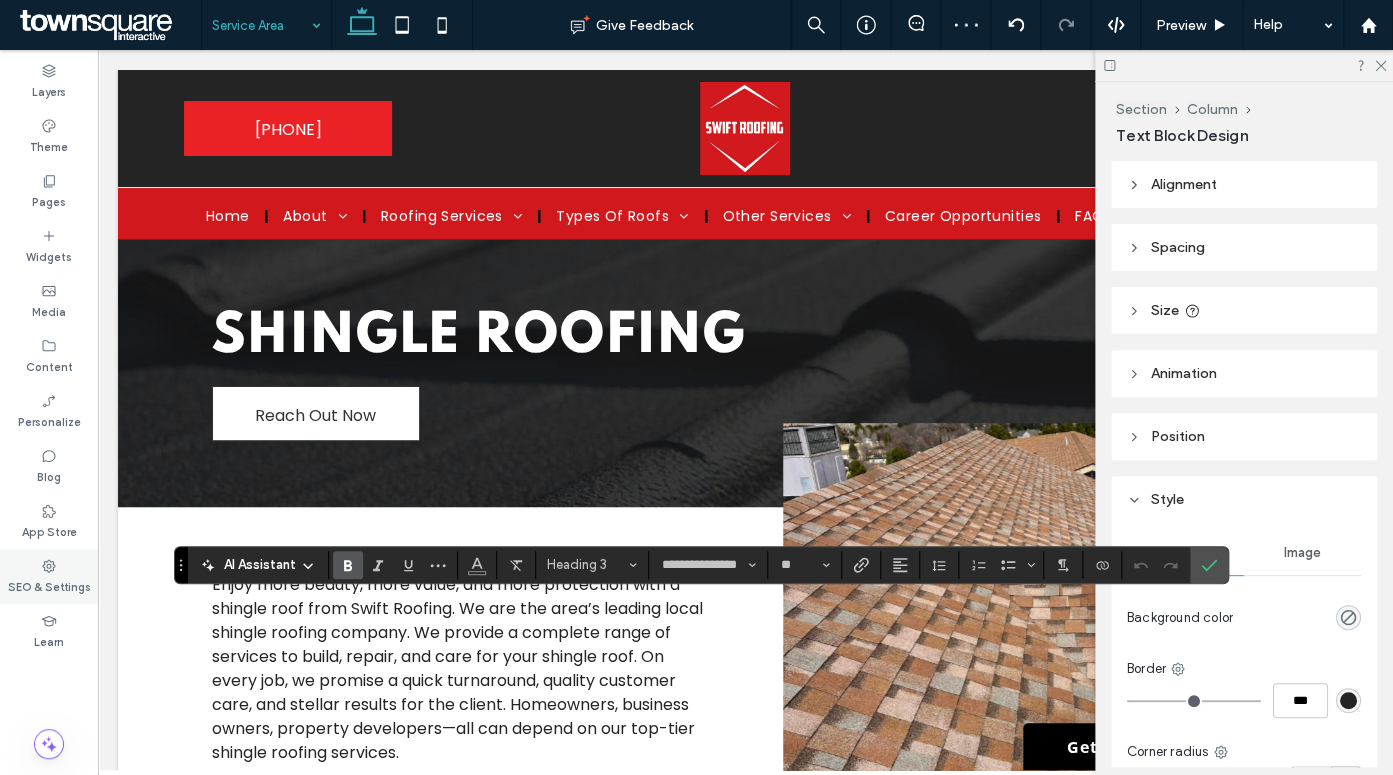 type on "**********" 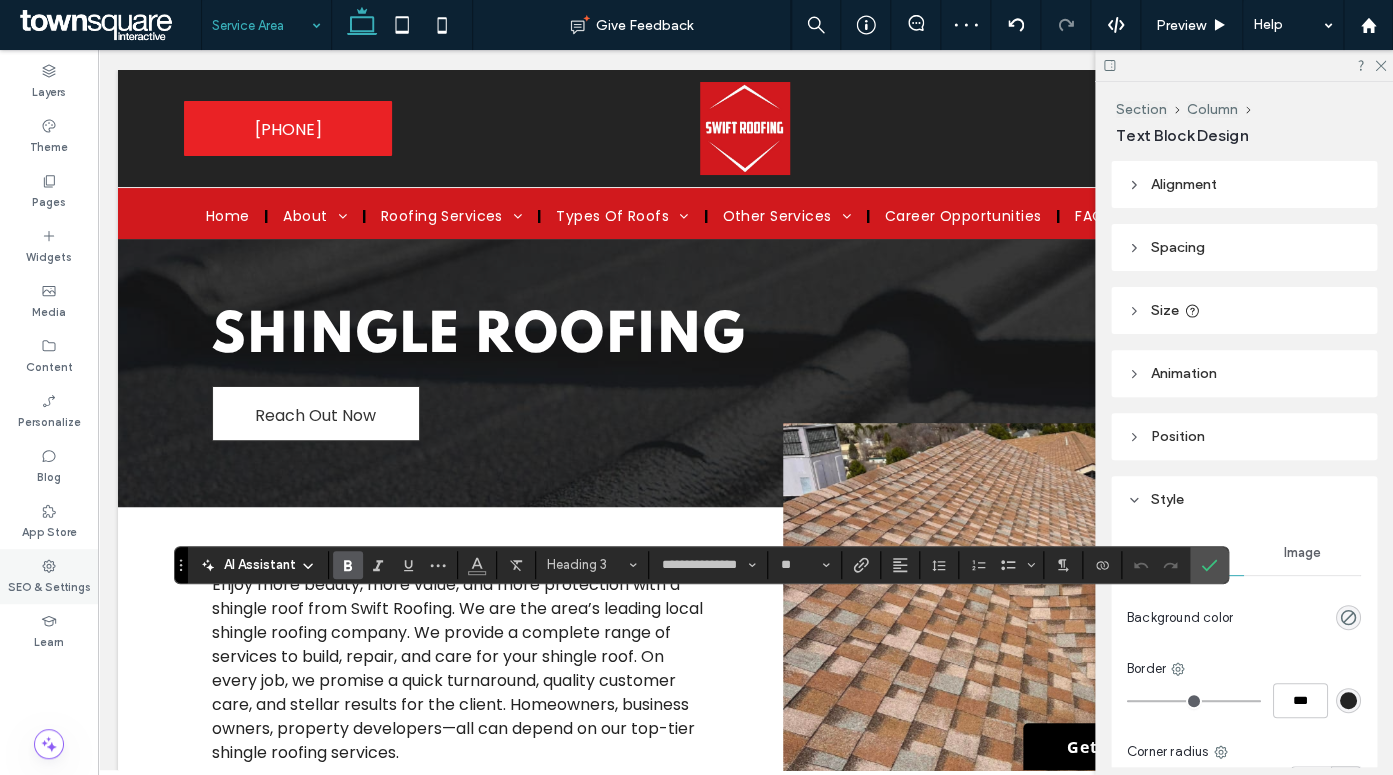 type on "**" 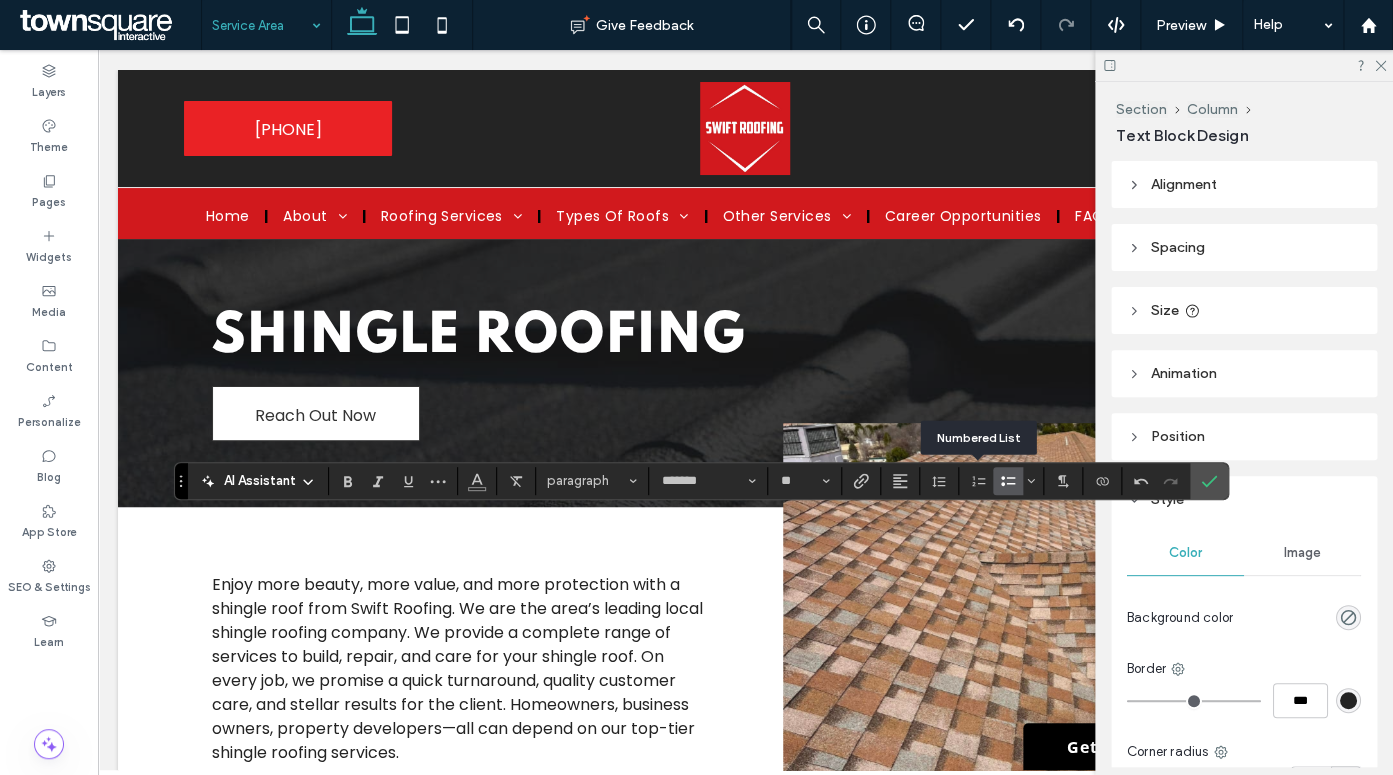 drag, startPoint x: 978, startPoint y: 476, endPoint x: 1002, endPoint y: 478, distance: 24.083189 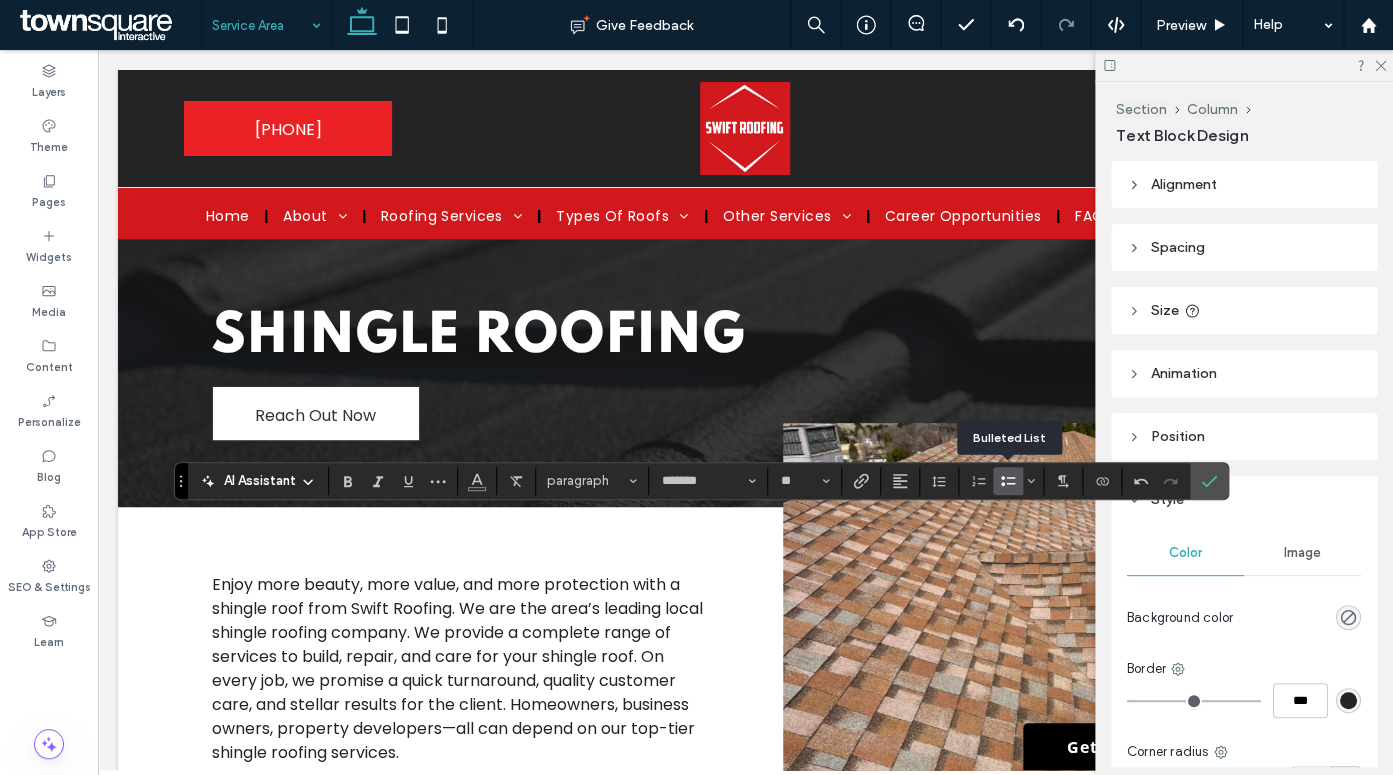 click 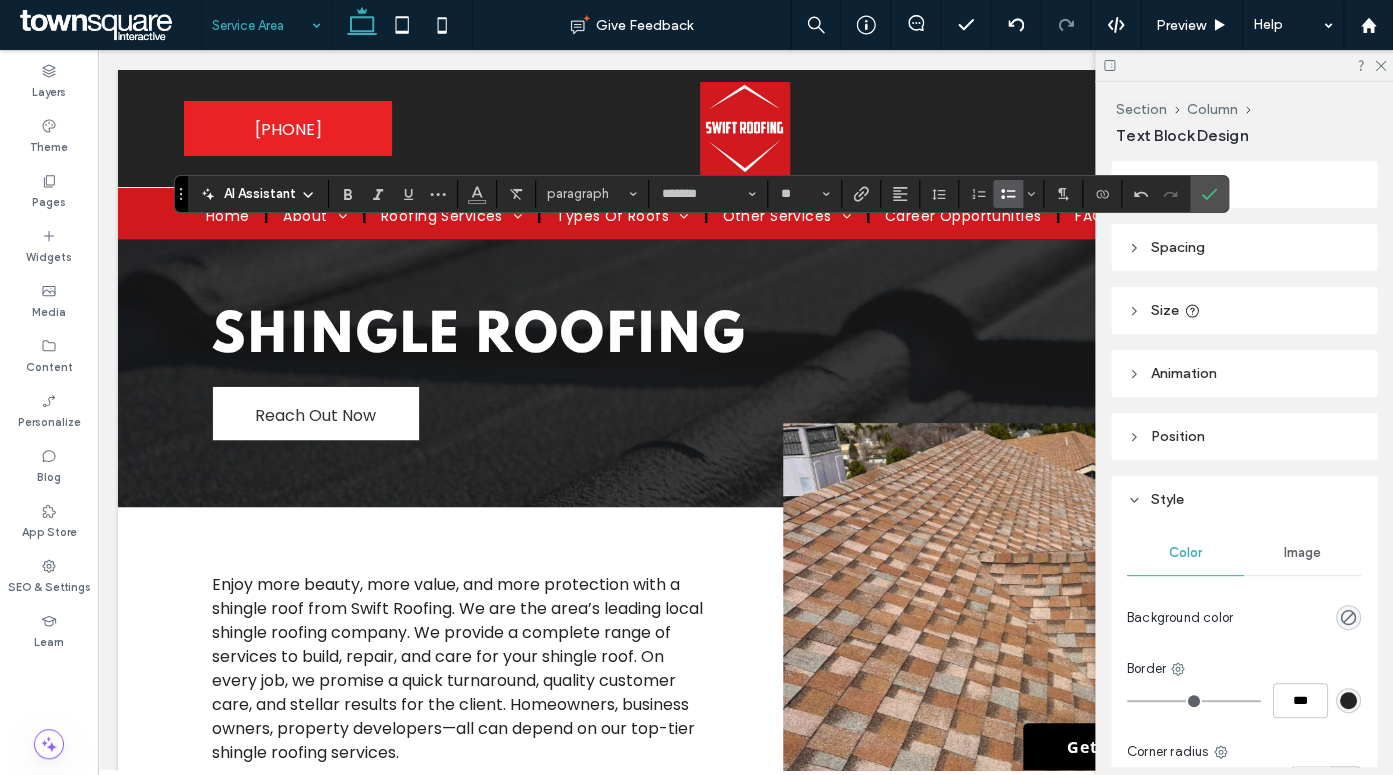 click 